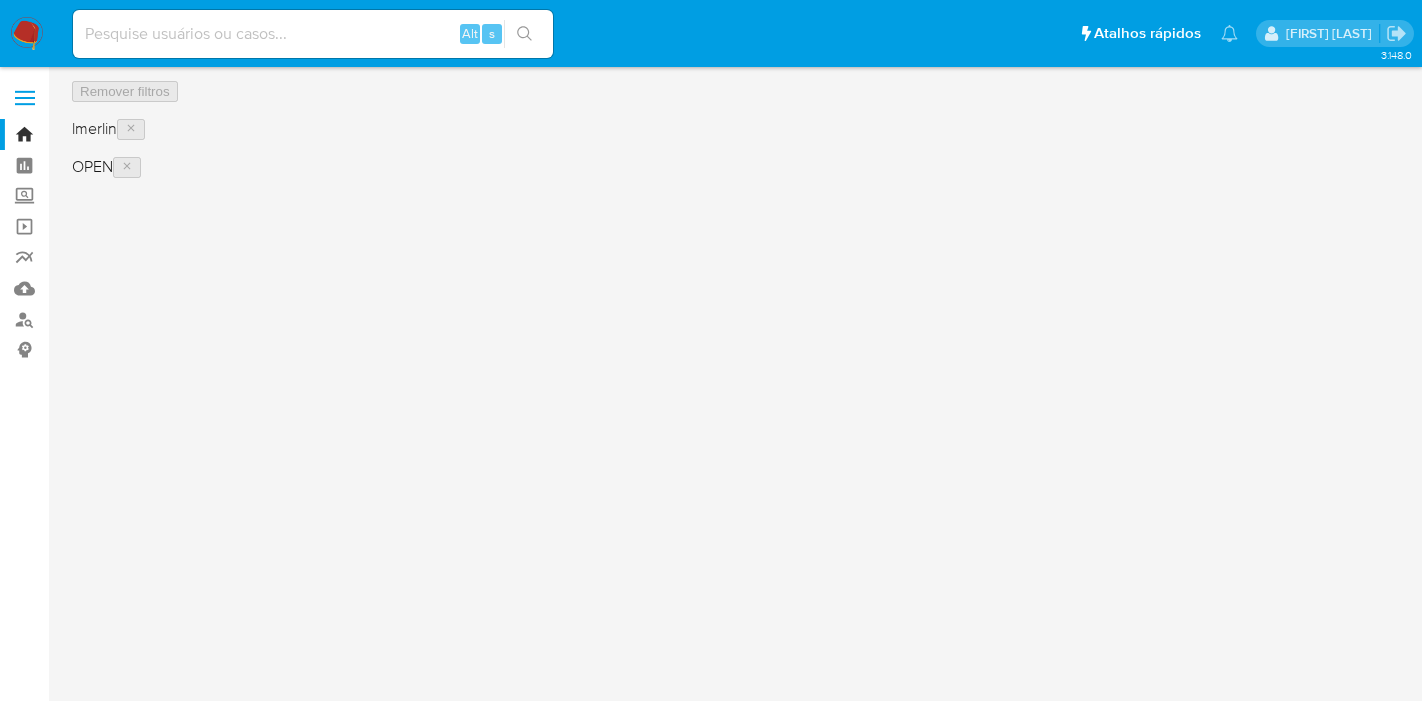 scroll, scrollTop: 0, scrollLeft: 0, axis: both 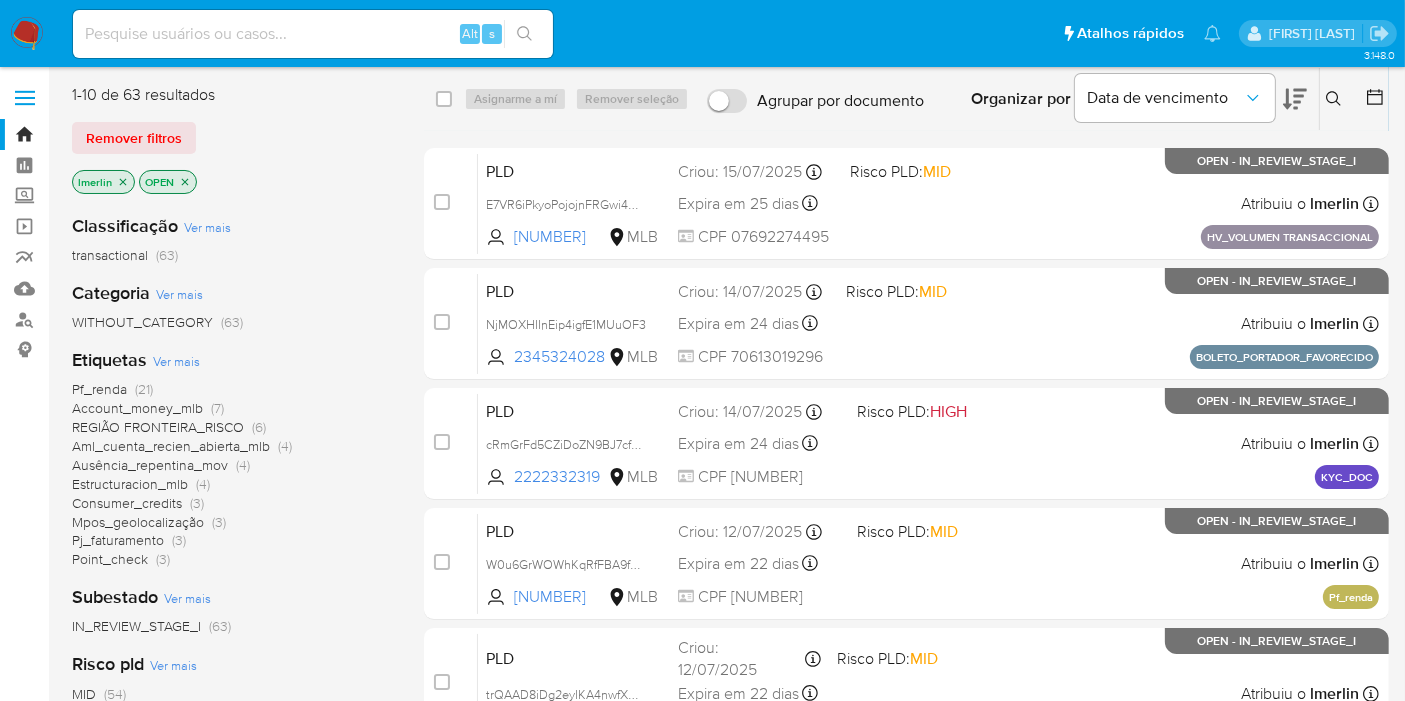 click on "lmerlin" at bounding box center (103, 182) 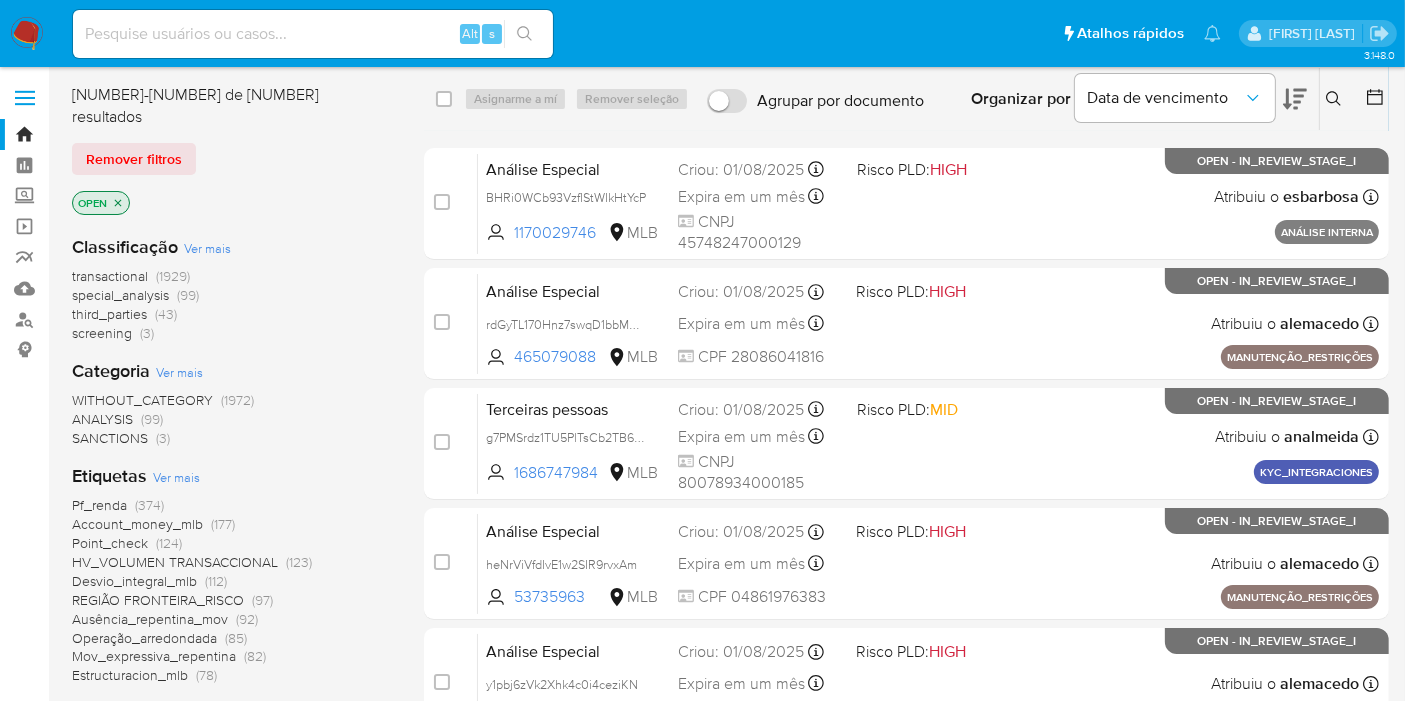 click on "screening" at bounding box center [102, 333] 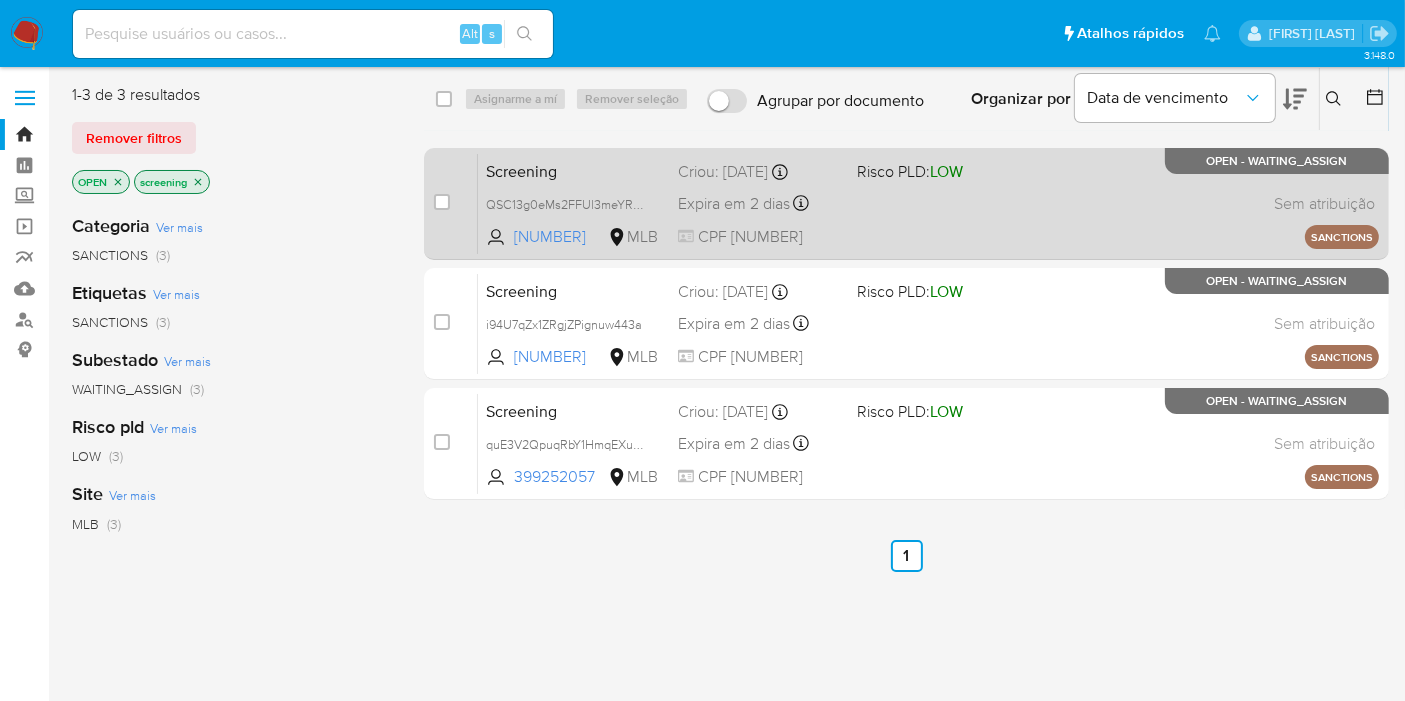 click on "Screening" at bounding box center [574, 170] 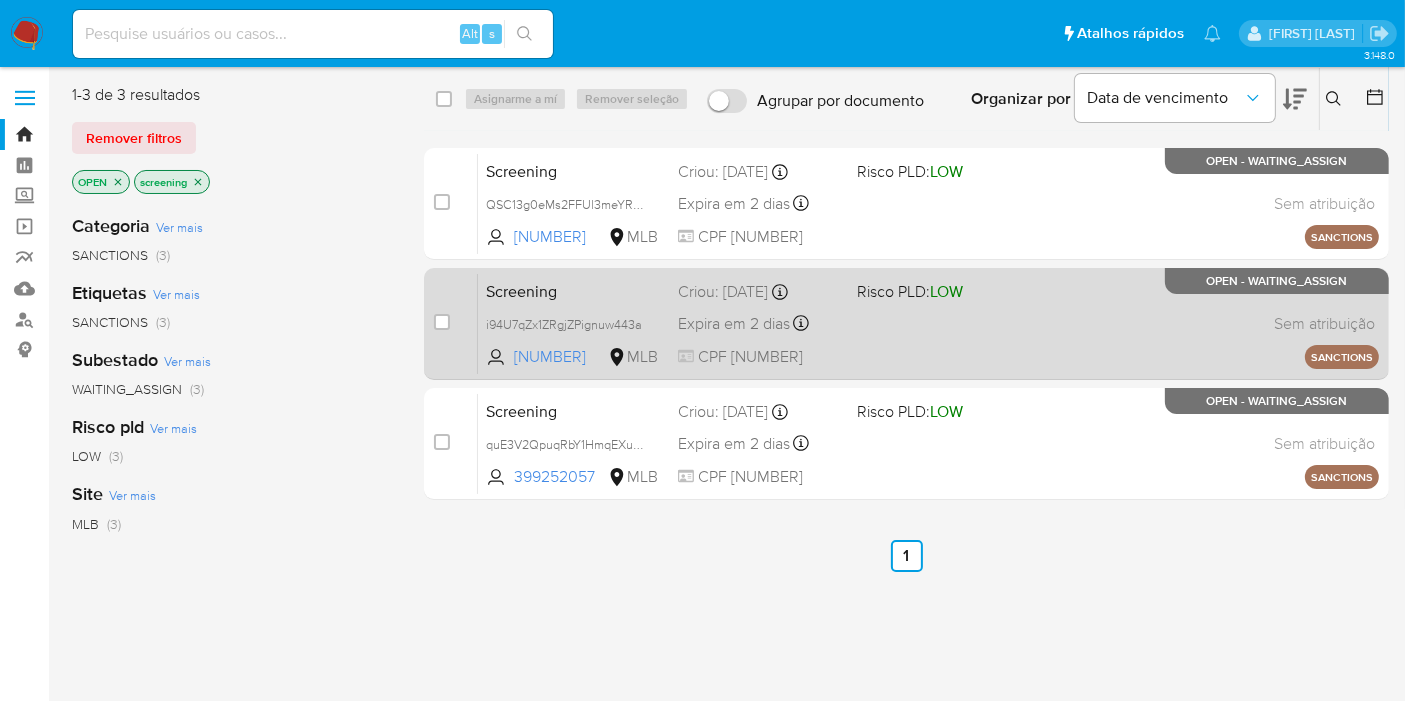 click on "Screening" at bounding box center [574, 290] 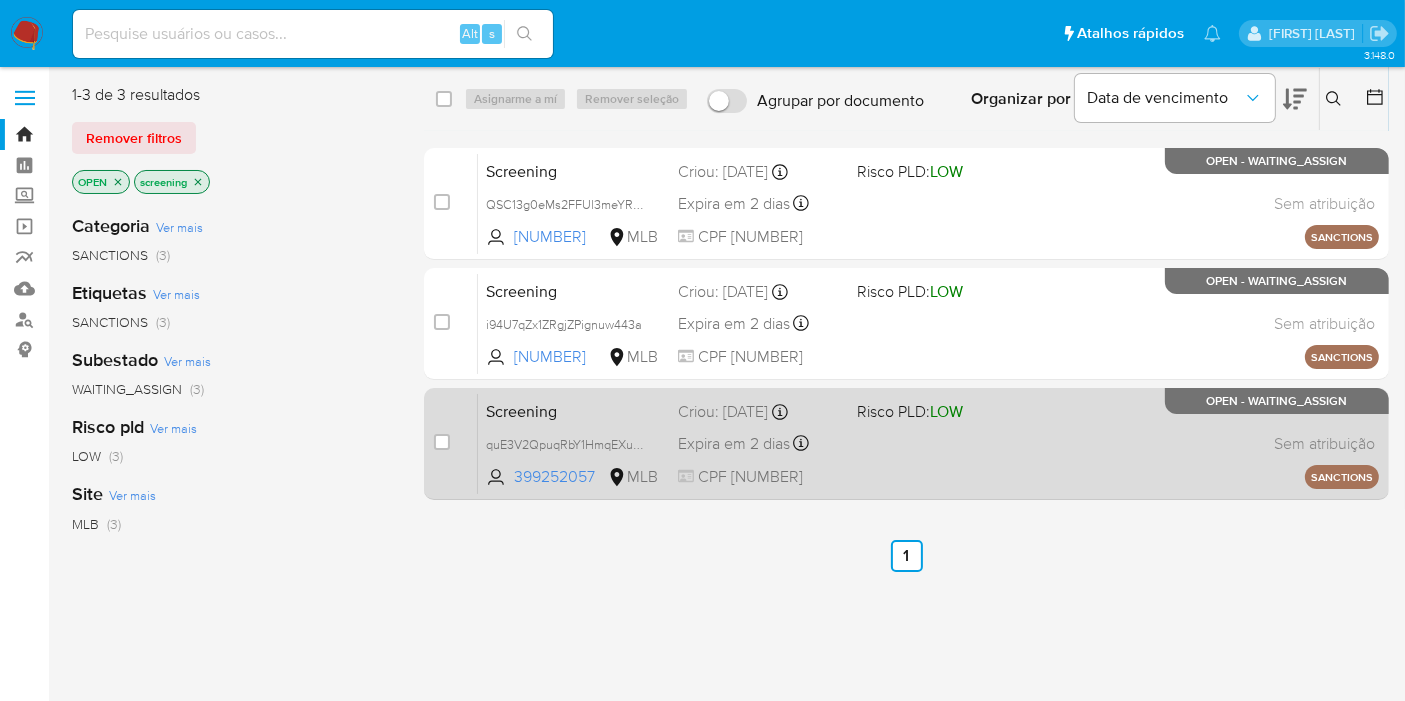 click on "Screening" at bounding box center [574, 410] 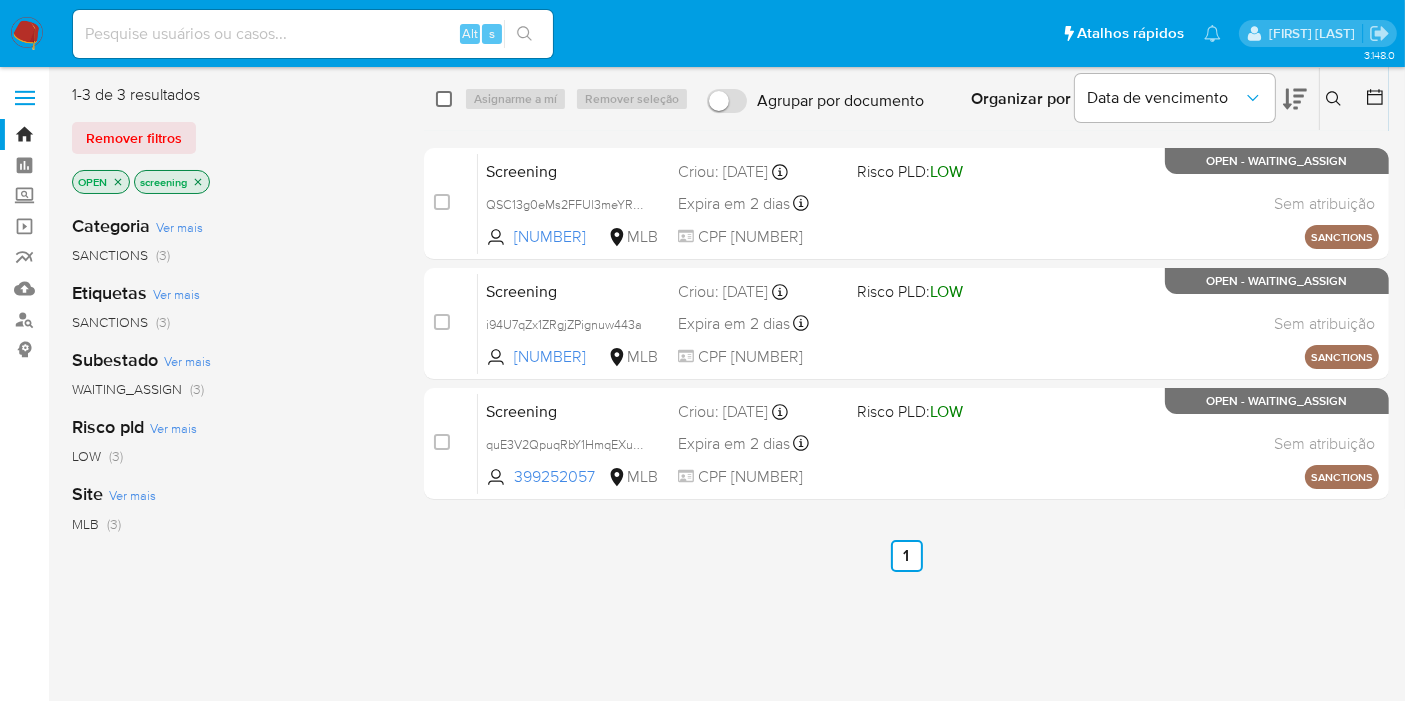 click at bounding box center (444, 99) 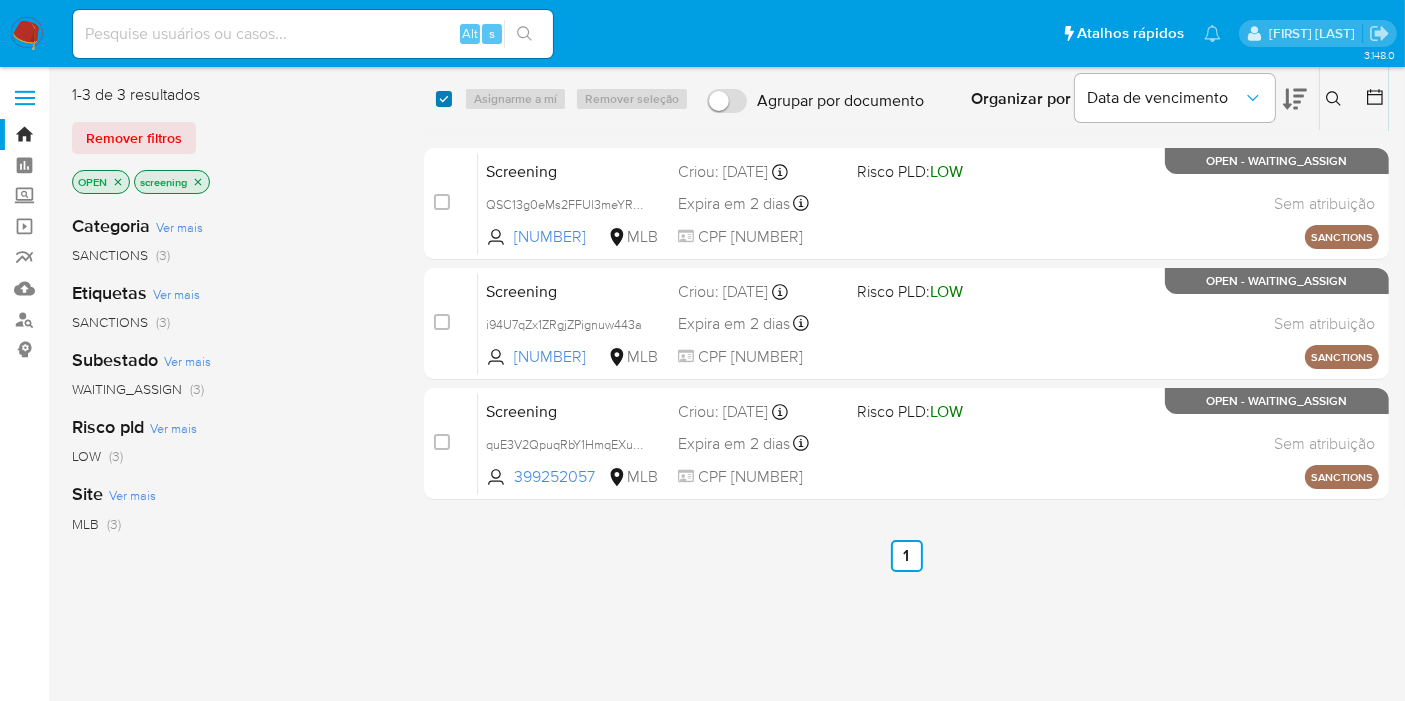 checkbox on "true" 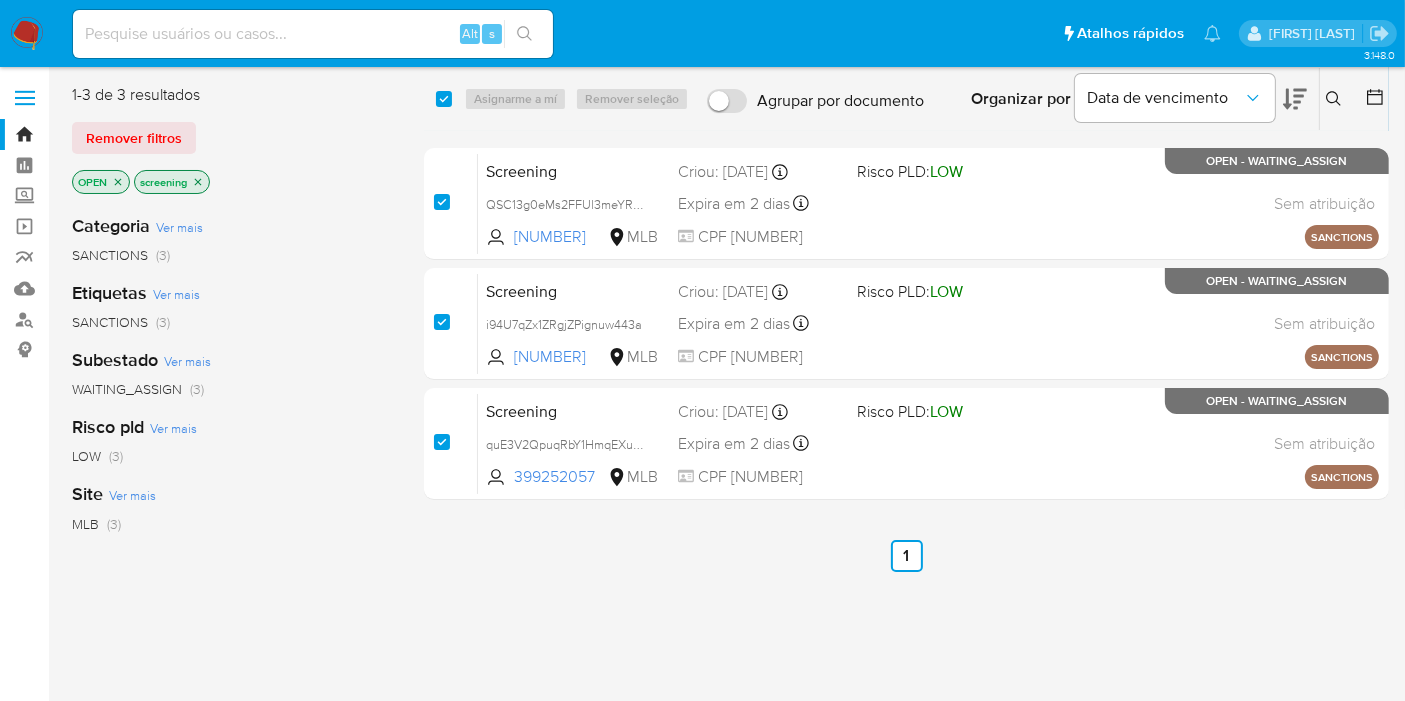 checkbox on "true" 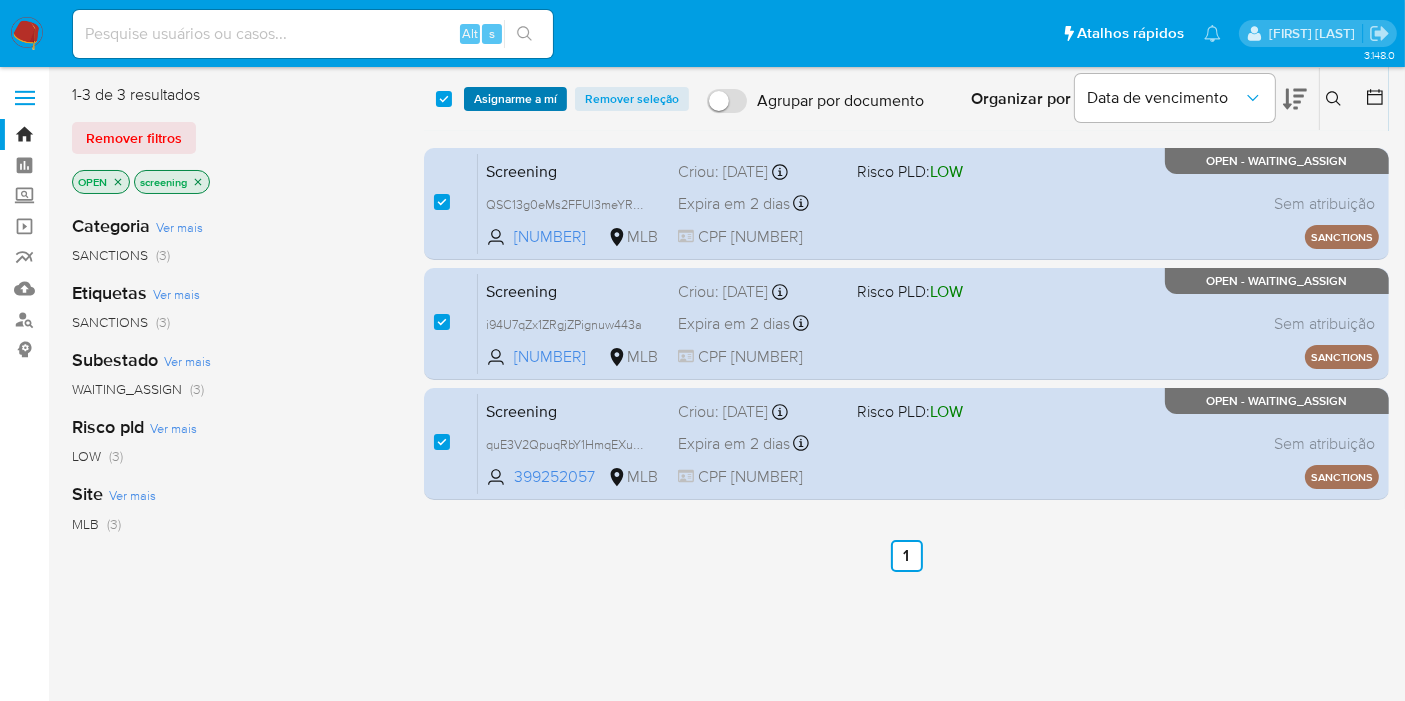 click on "Asignarme a mí" at bounding box center (515, 99) 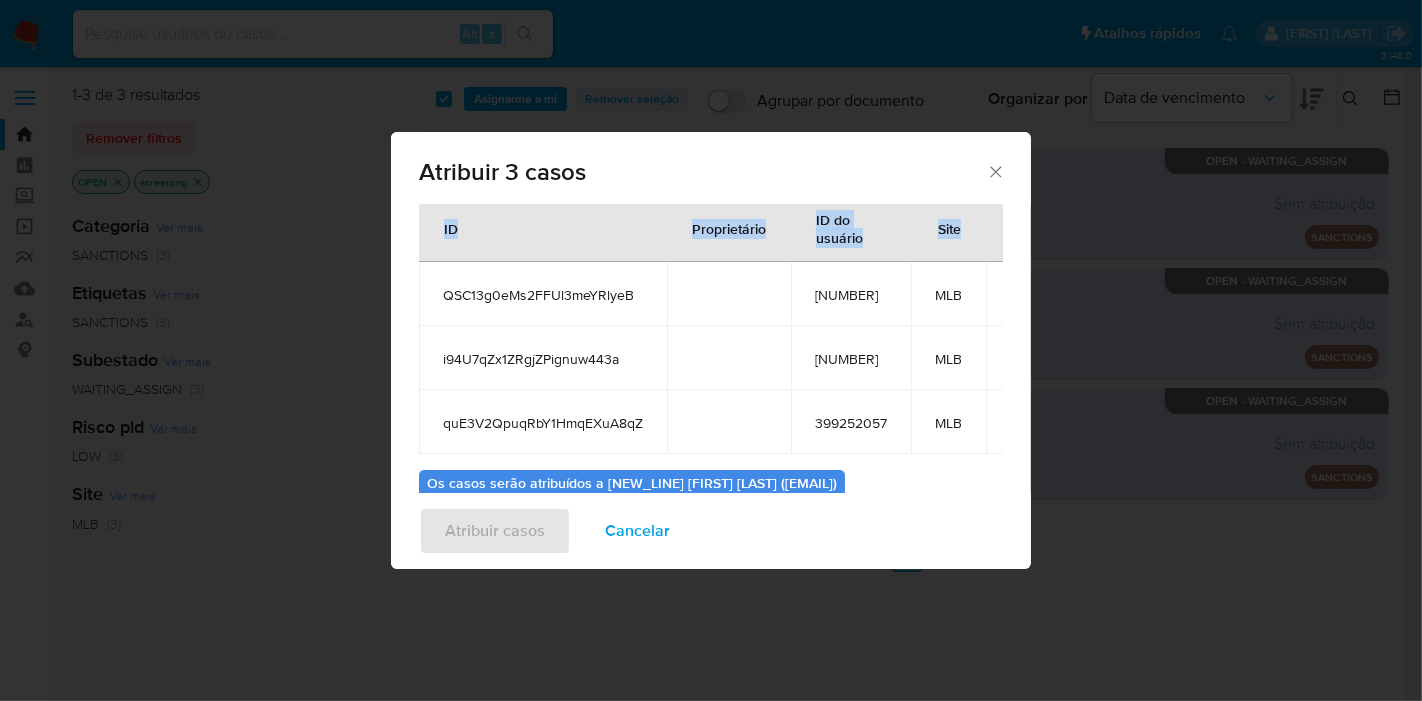 scroll, scrollTop: 111, scrollLeft: 0, axis: vertical 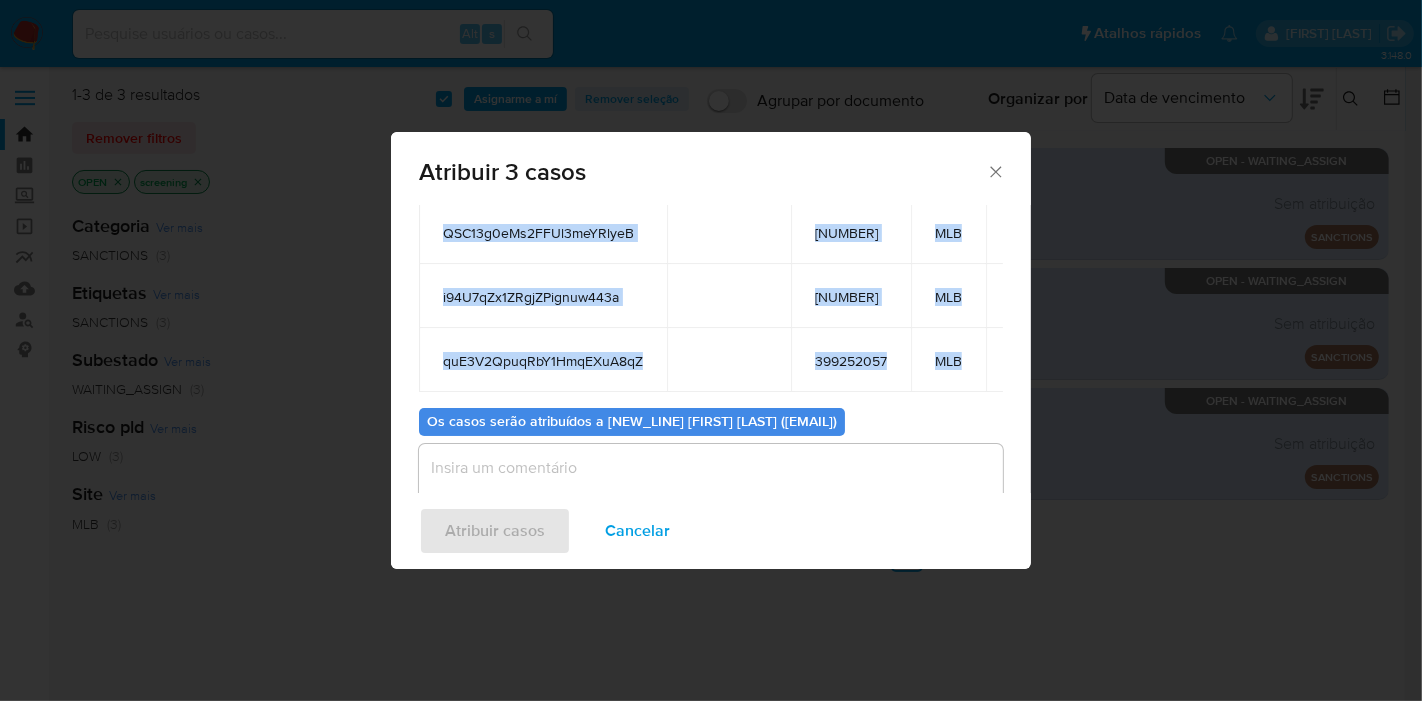 drag, startPoint x: 425, startPoint y: 325, endPoint x: 963, endPoint y: 358, distance: 539.0111 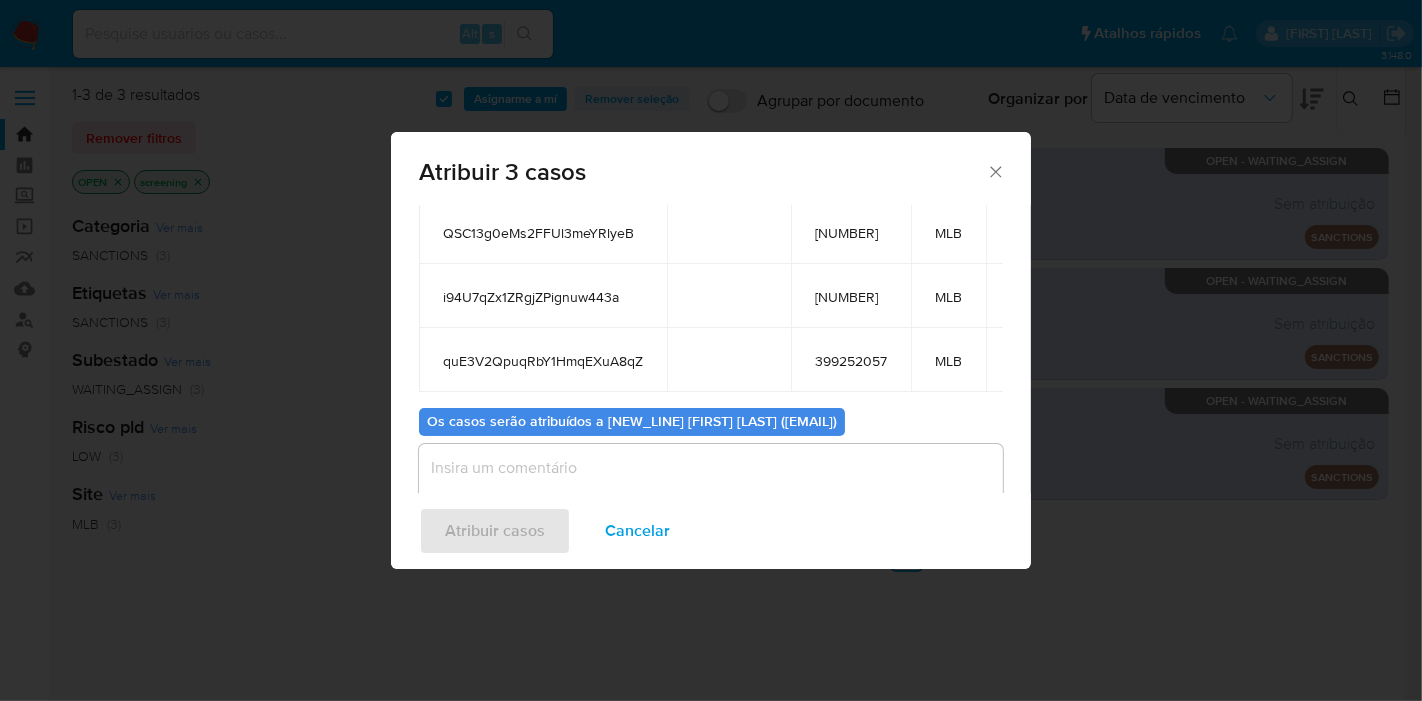 click at bounding box center [711, 484] 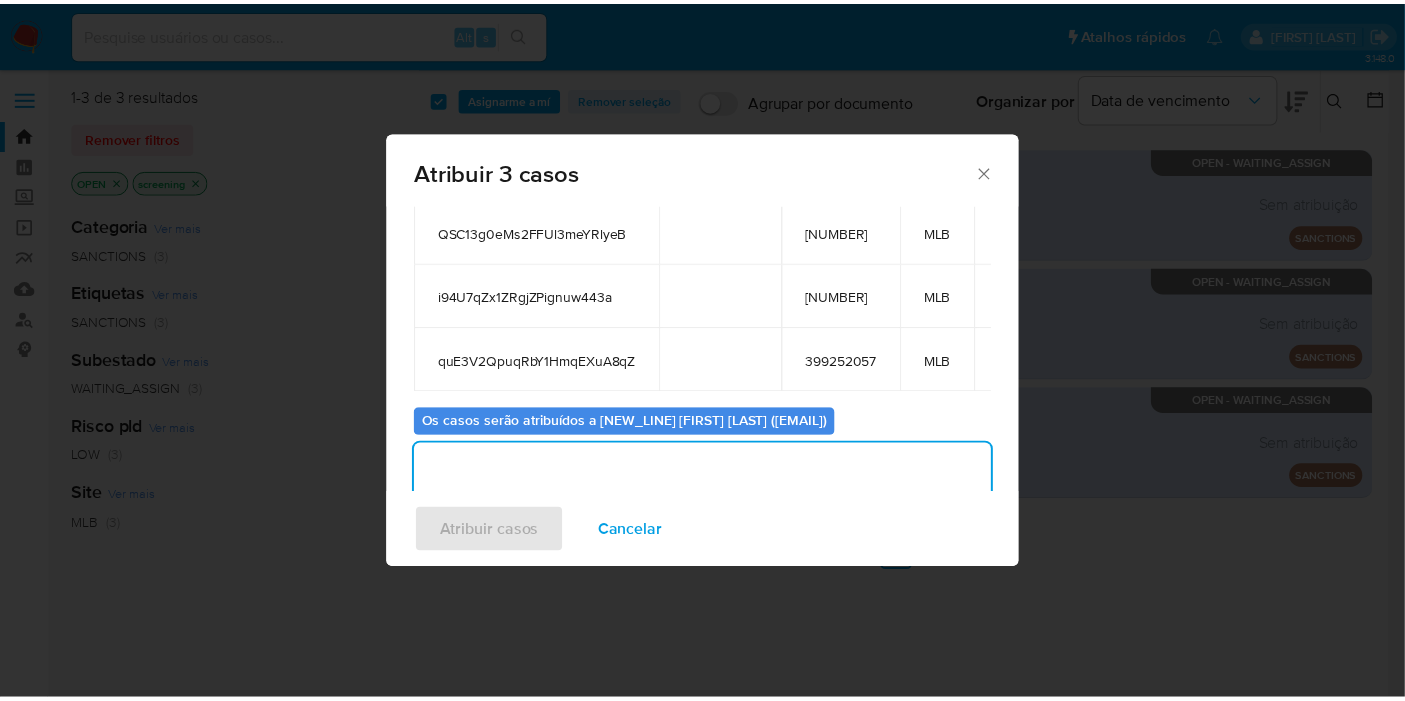 scroll, scrollTop: 114, scrollLeft: 0, axis: vertical 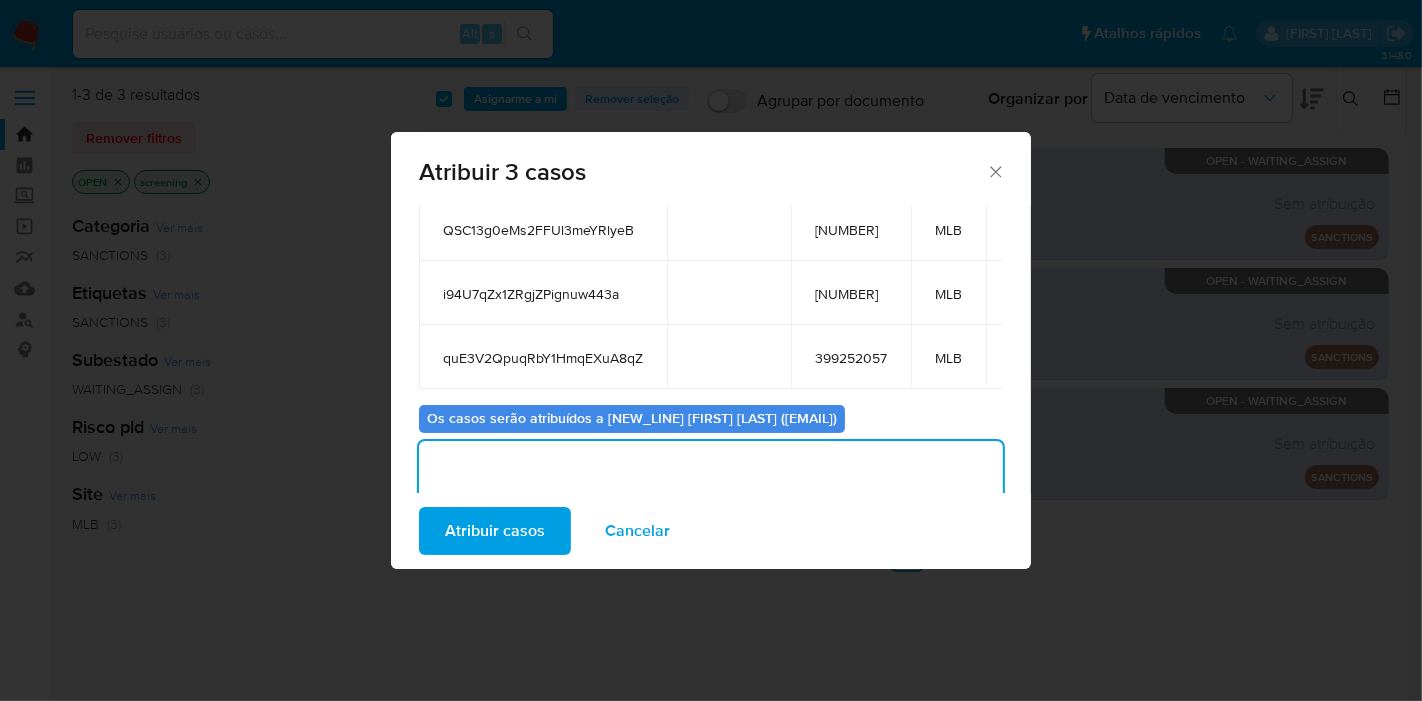 click on "Atribuir casos" at bounding box center (495, 531) 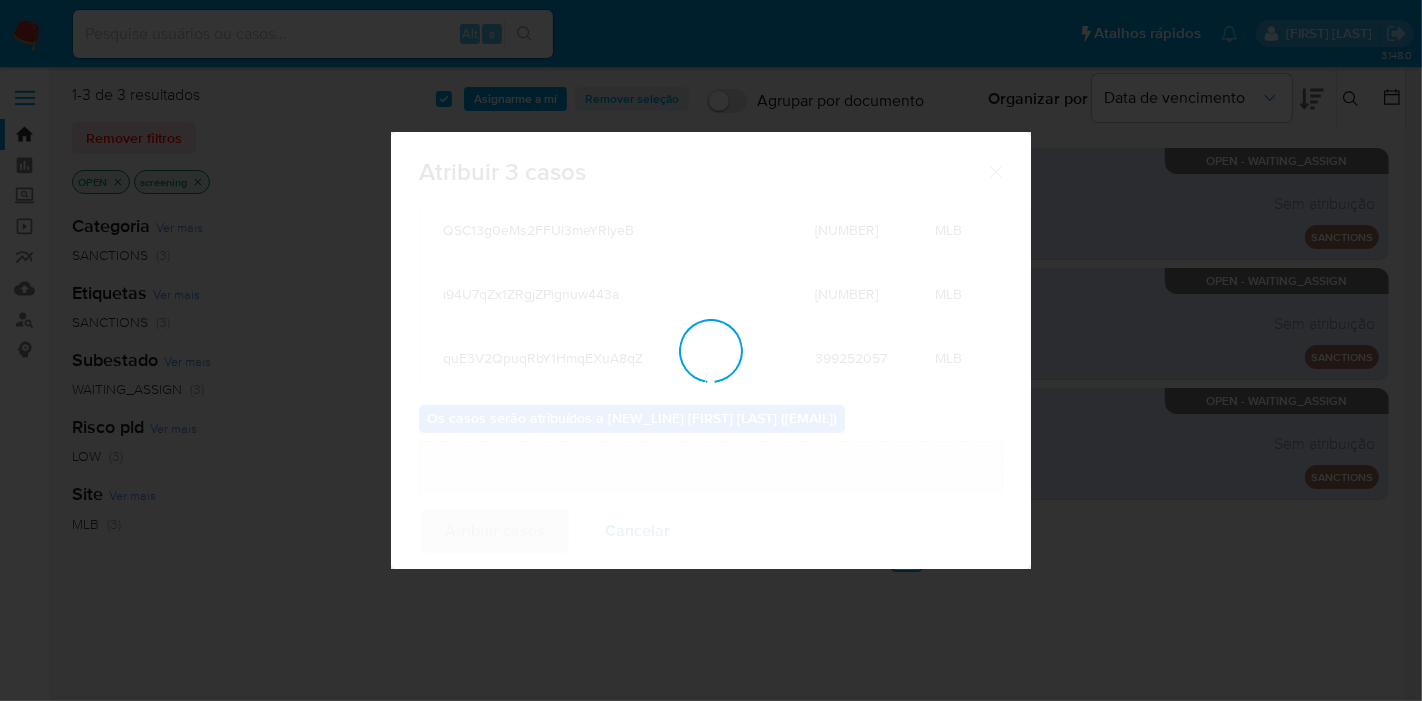 type 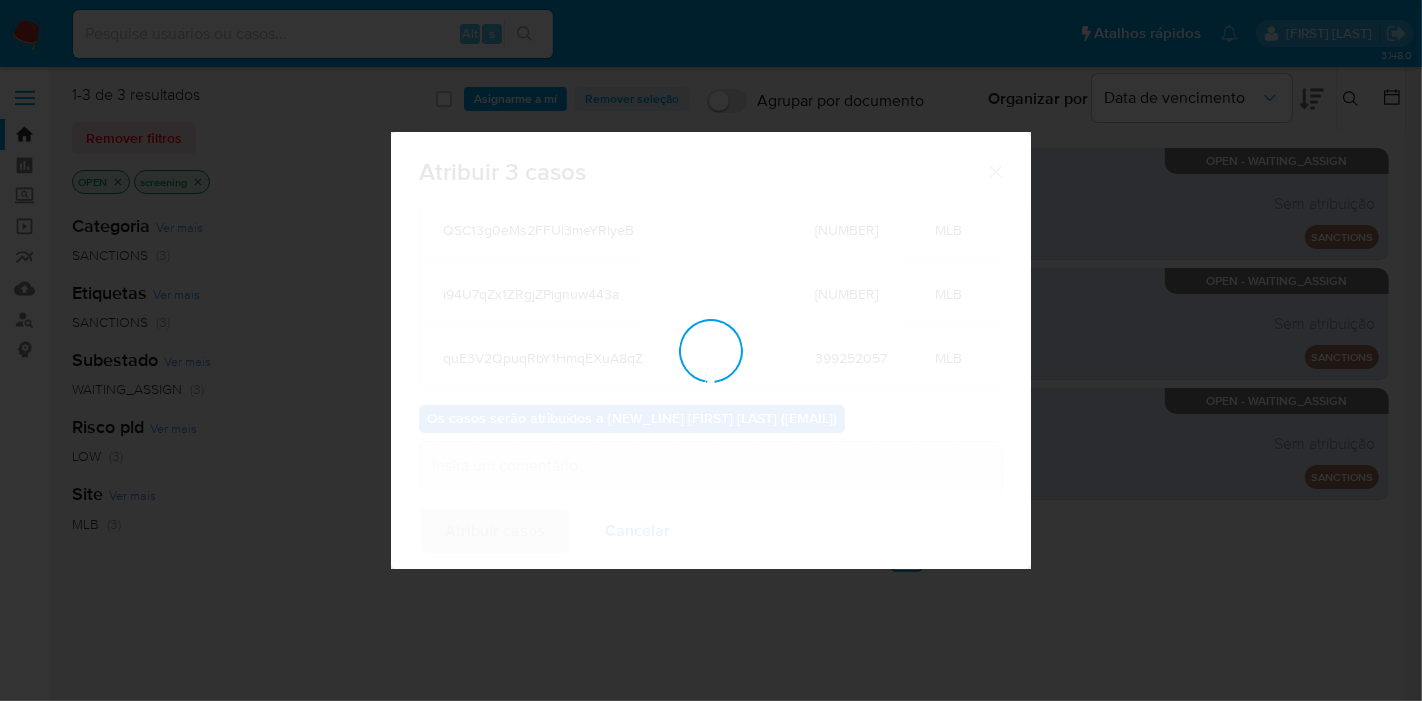 checkbox on "false" 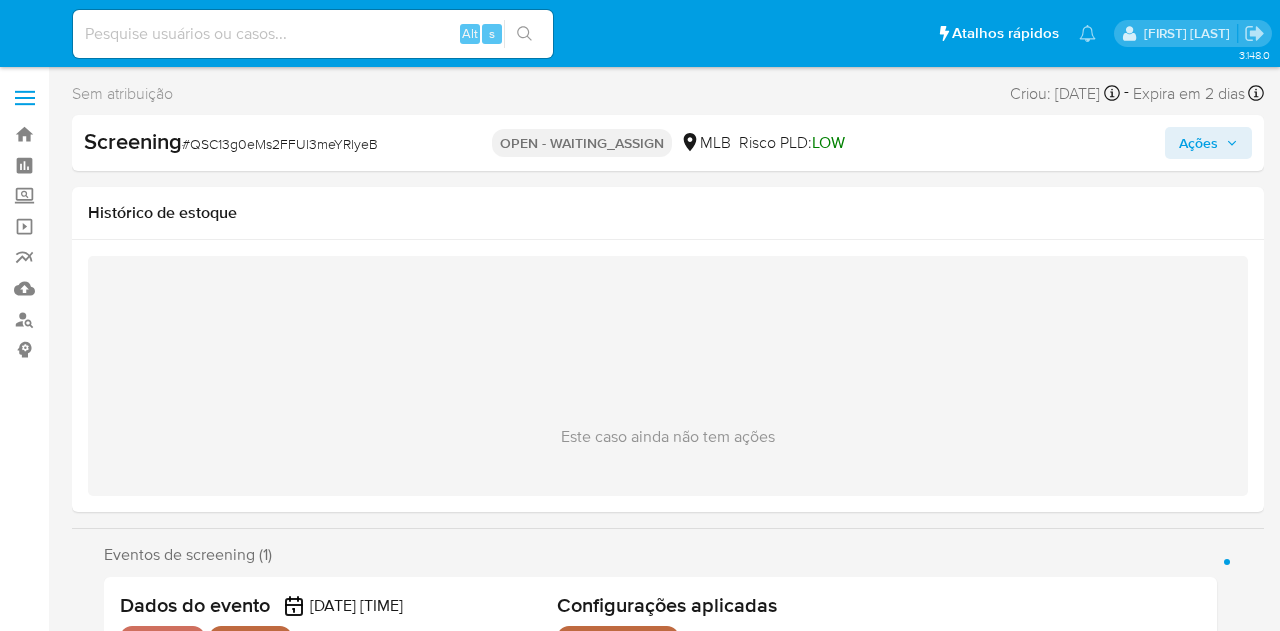 select on "10" 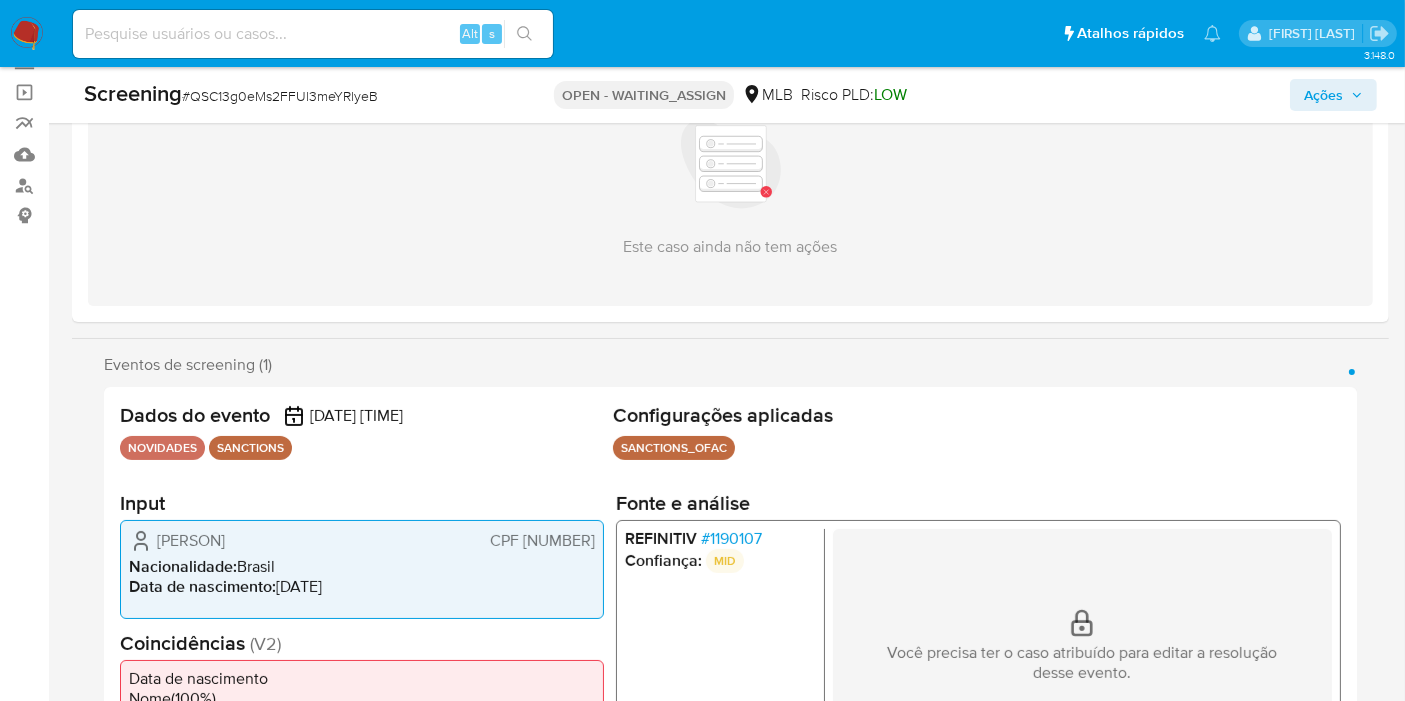 scroll, scrollTop: 222, scrollLeft: 0, axis: vertical 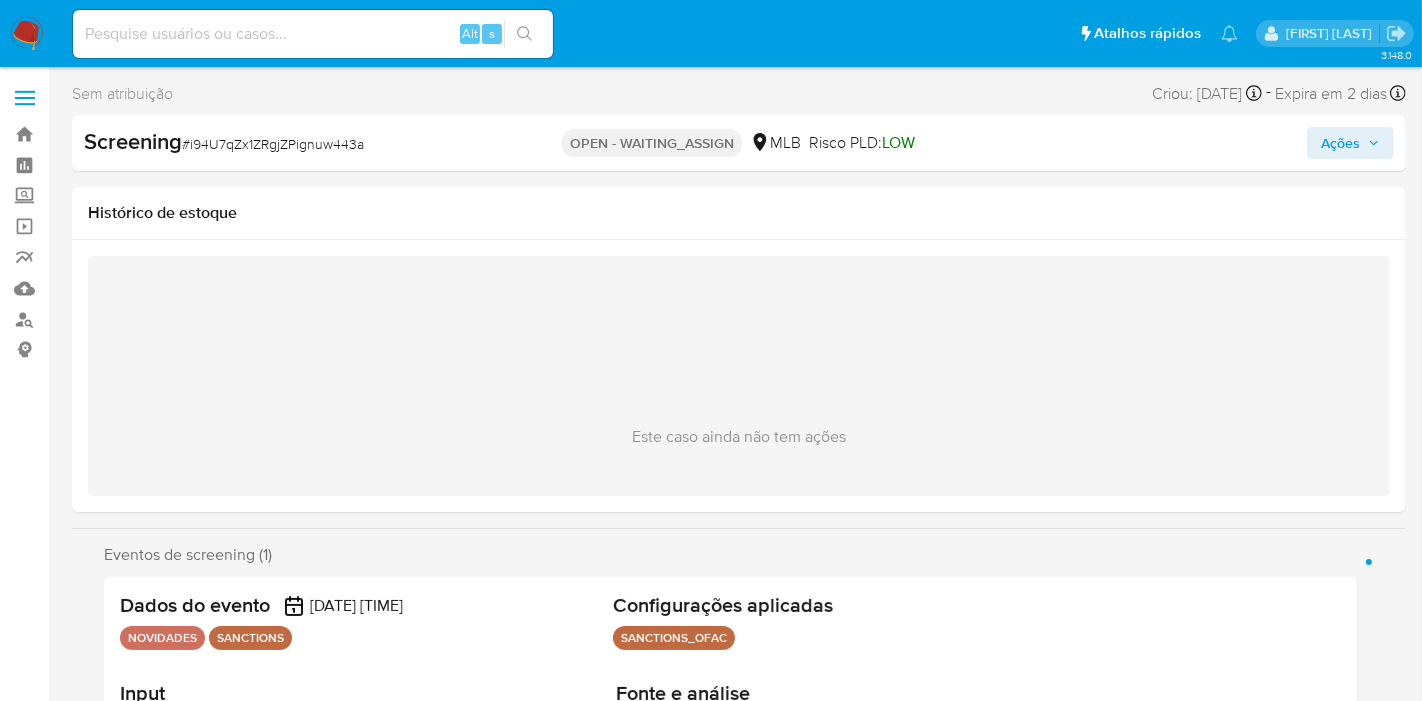 select on "10" 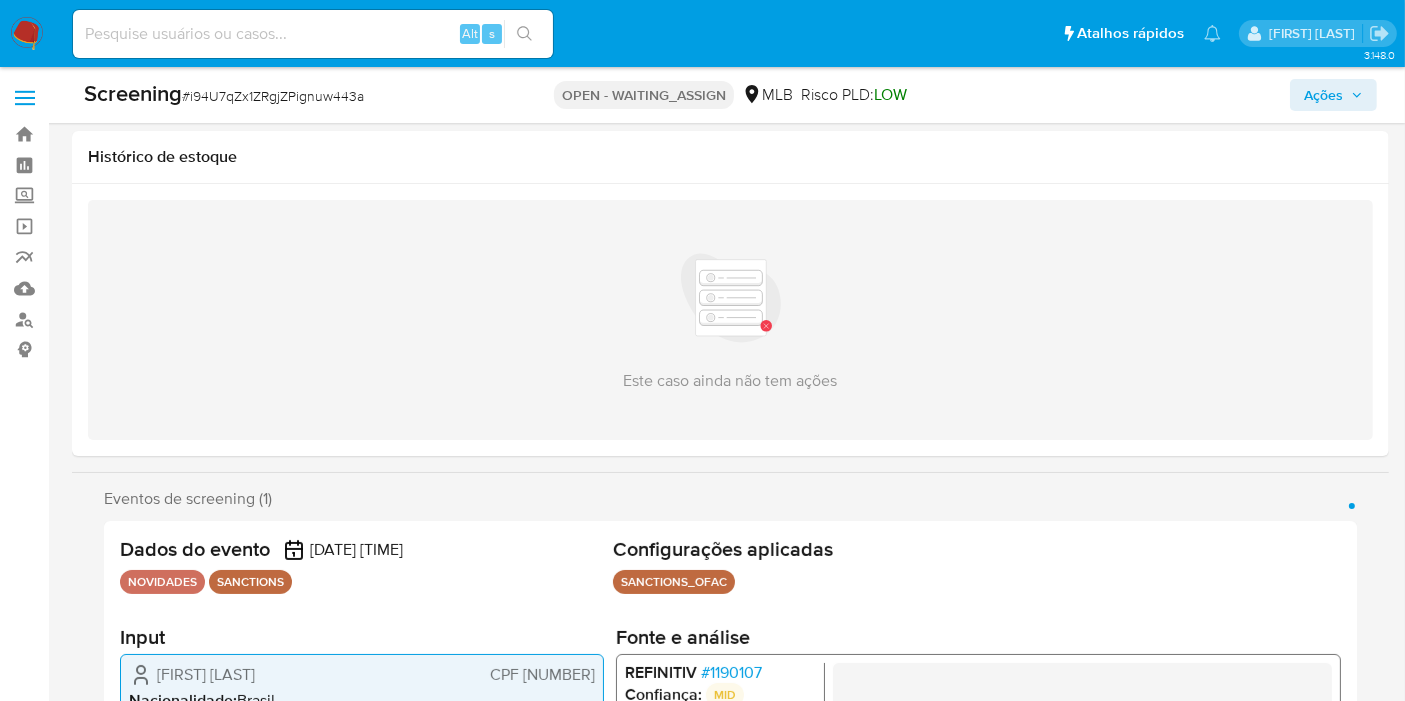 scroll, scrollTop: 222, scrollLeft: 0, axis: vertical 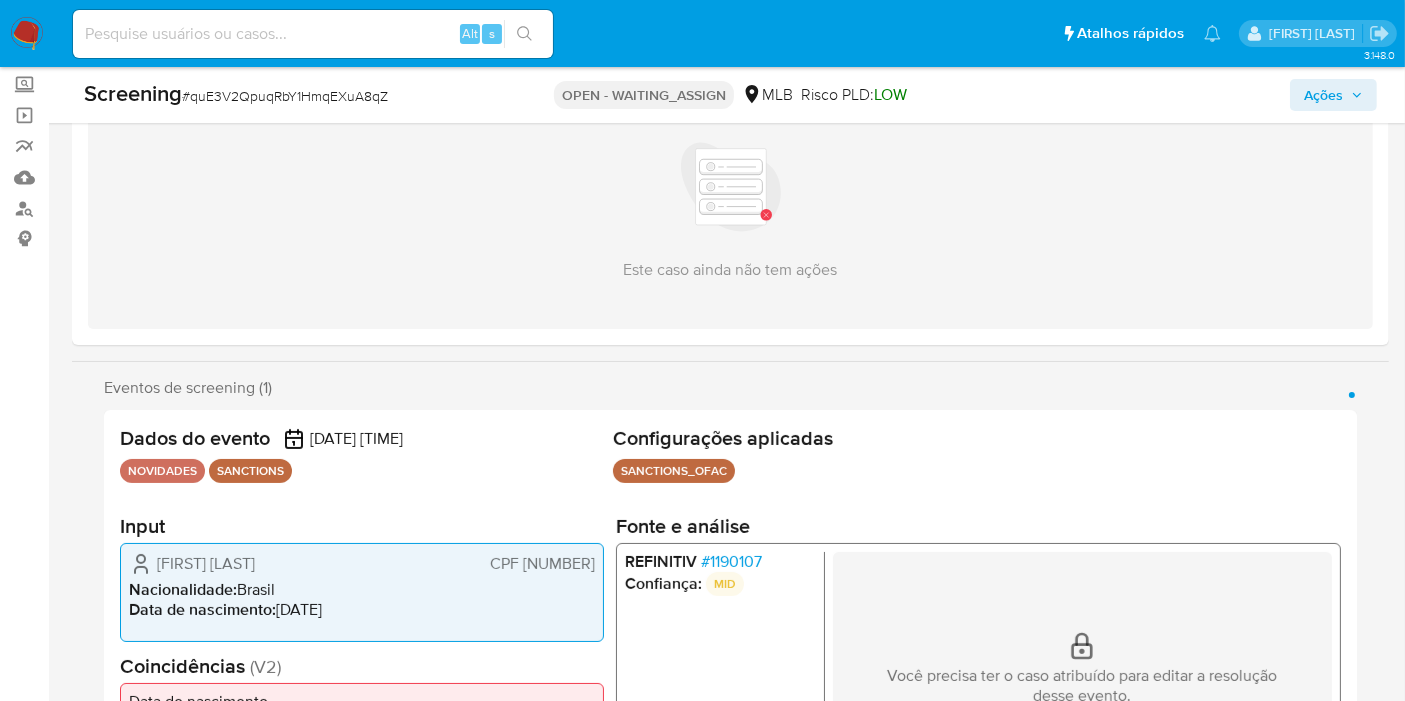 select on "10" 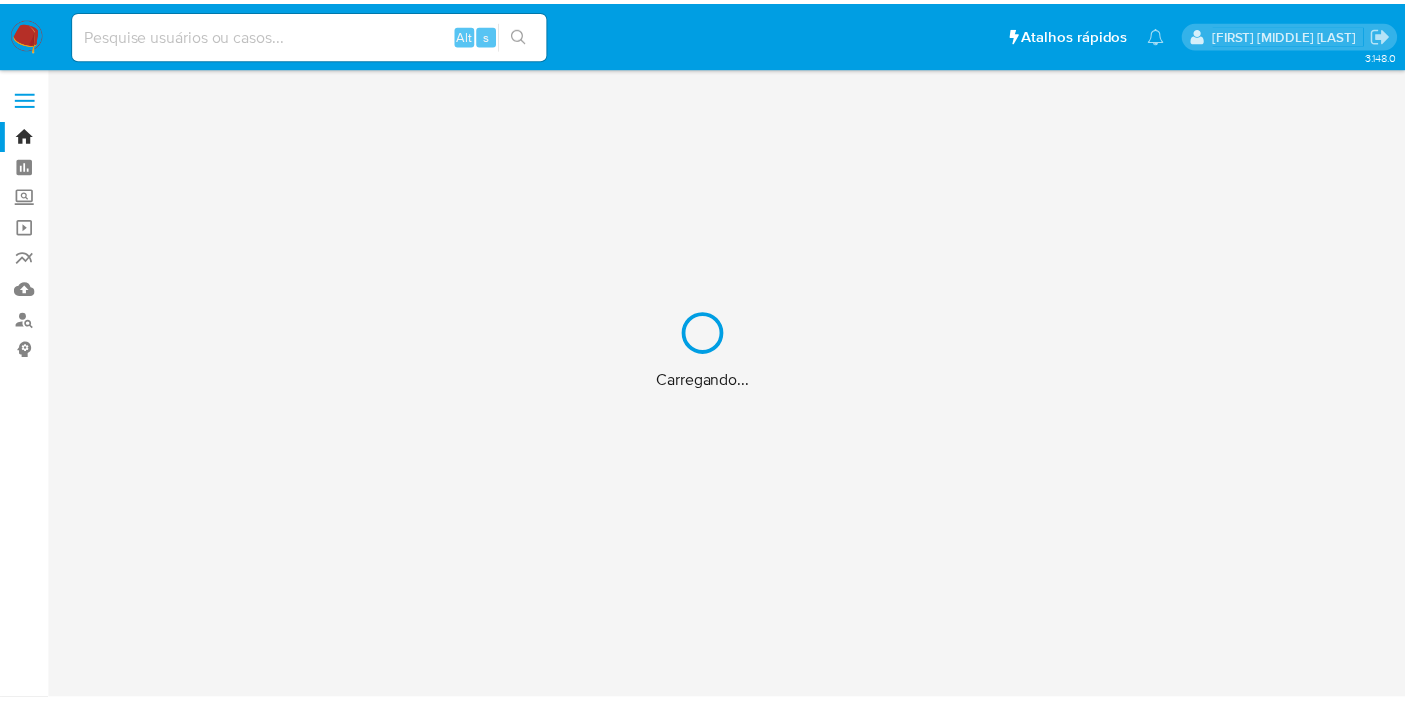 scroll, scrollTop: 0, scrollLeft: 0, axis: both 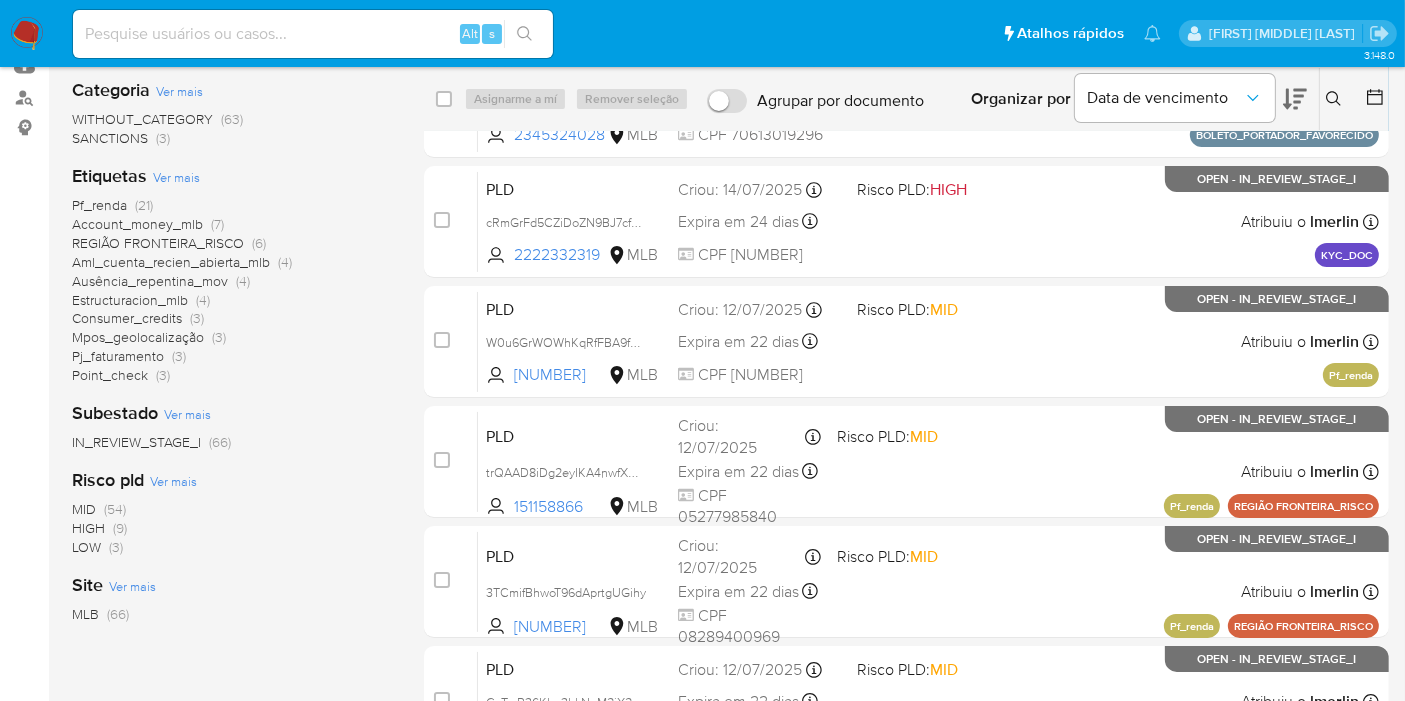 click on "(9)" at bounding box center [120, 528] 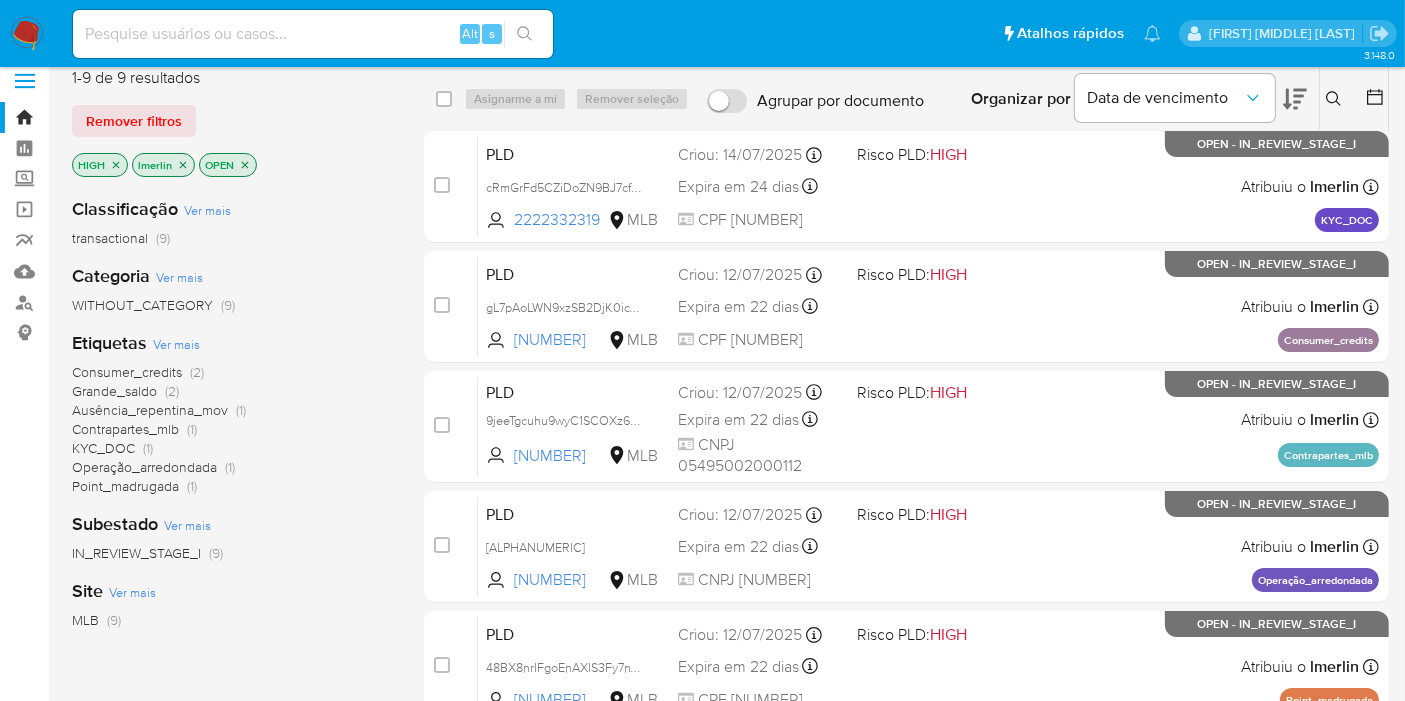 scroll, scrollTop: 0, scrollLeft: 0, axis: both 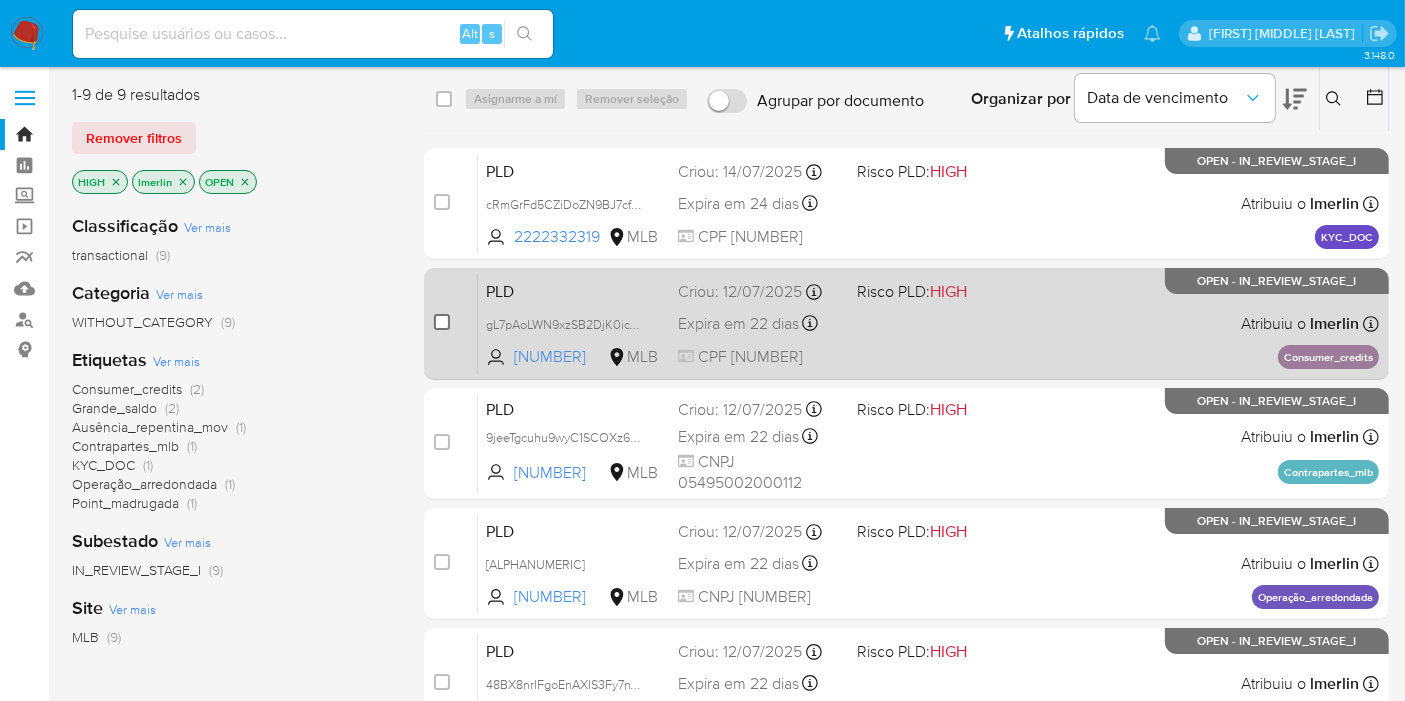 click at bounding box center [442, 322] 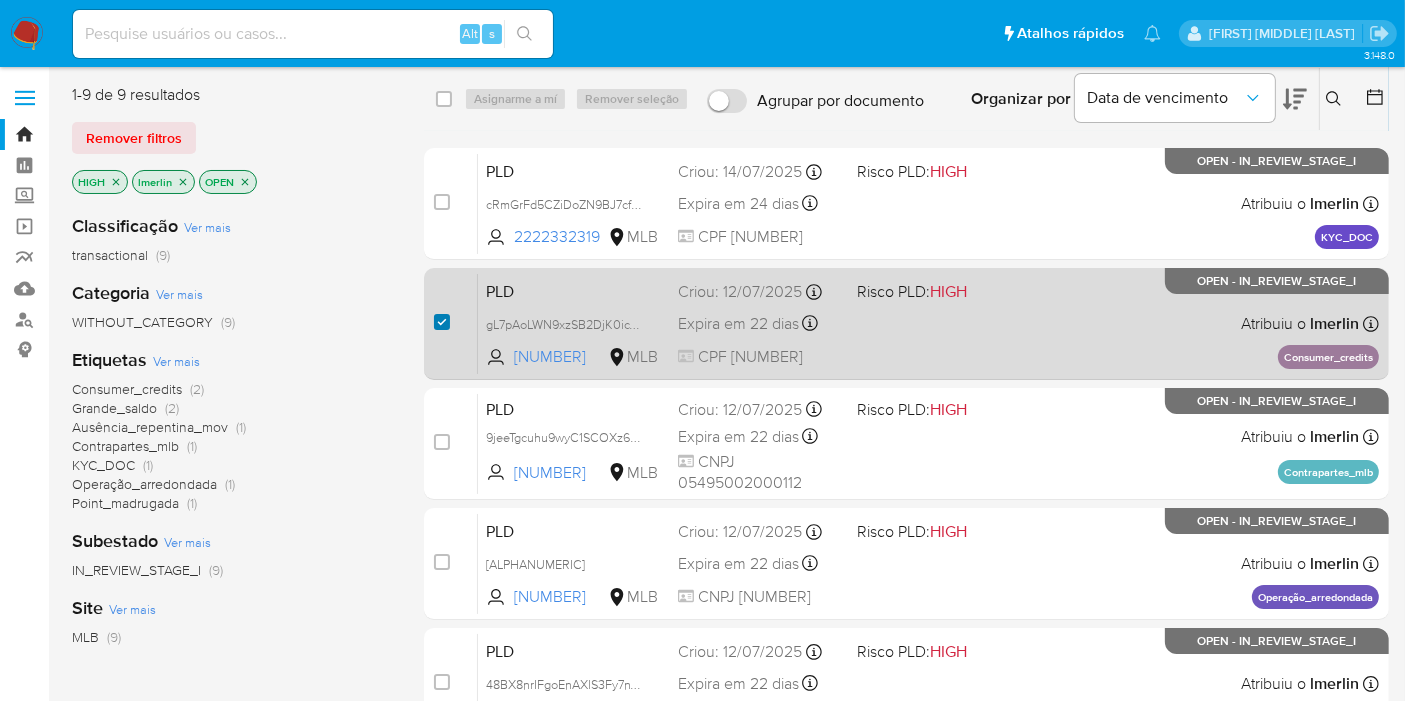 checkbox on "true" 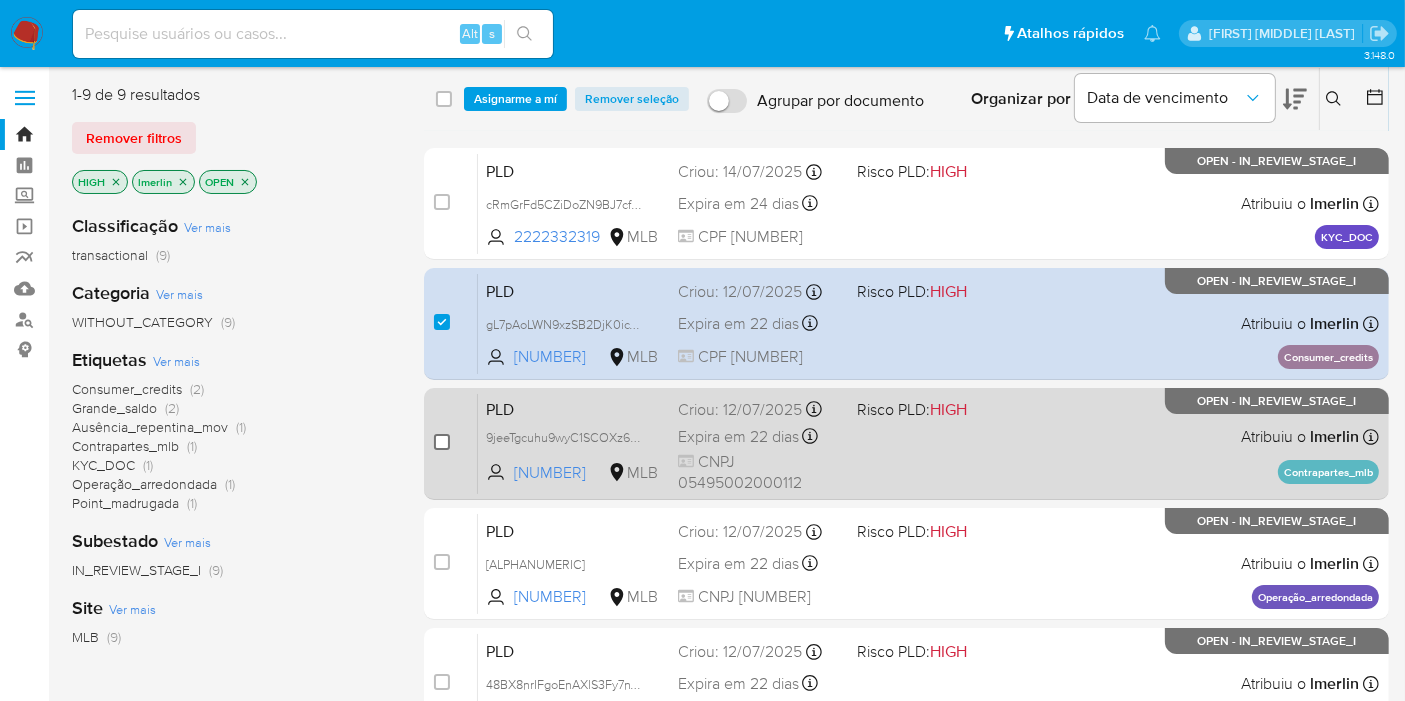 click at bounding box center [442, 442] 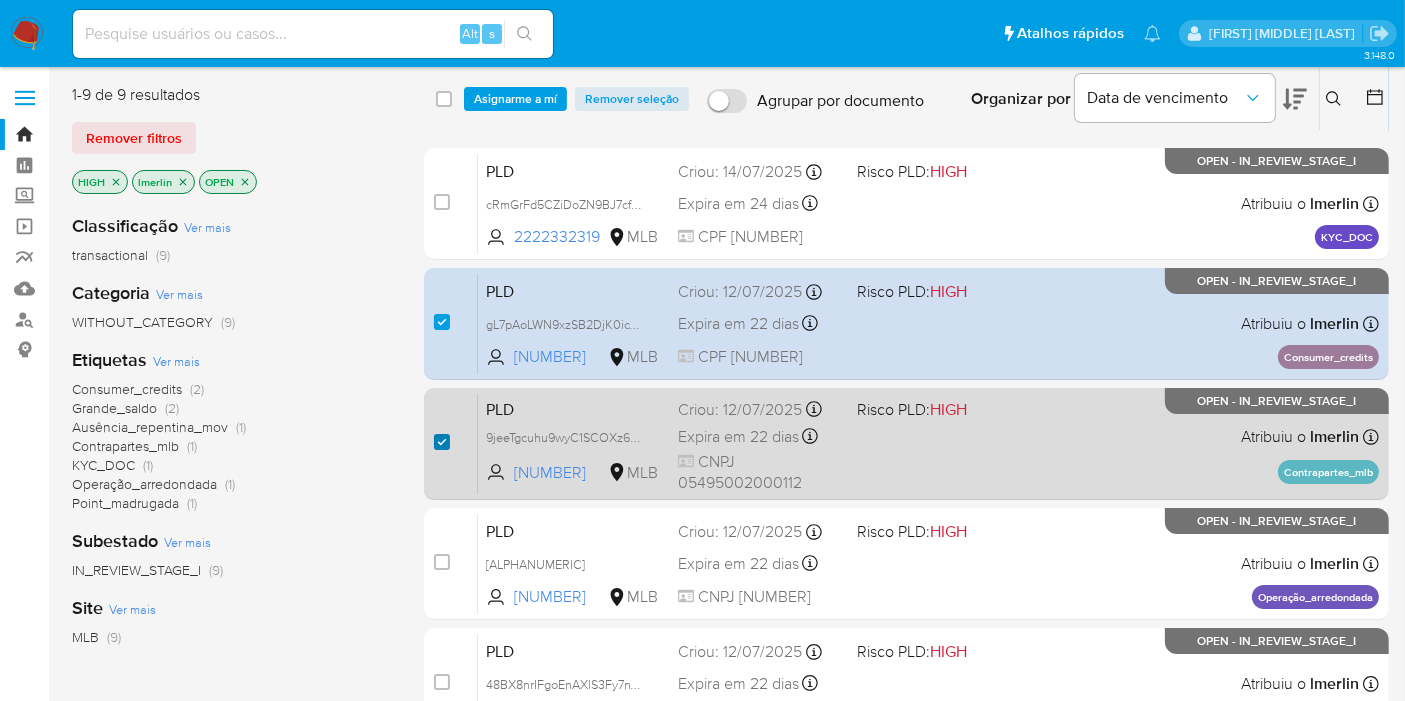 checkbox on "true" 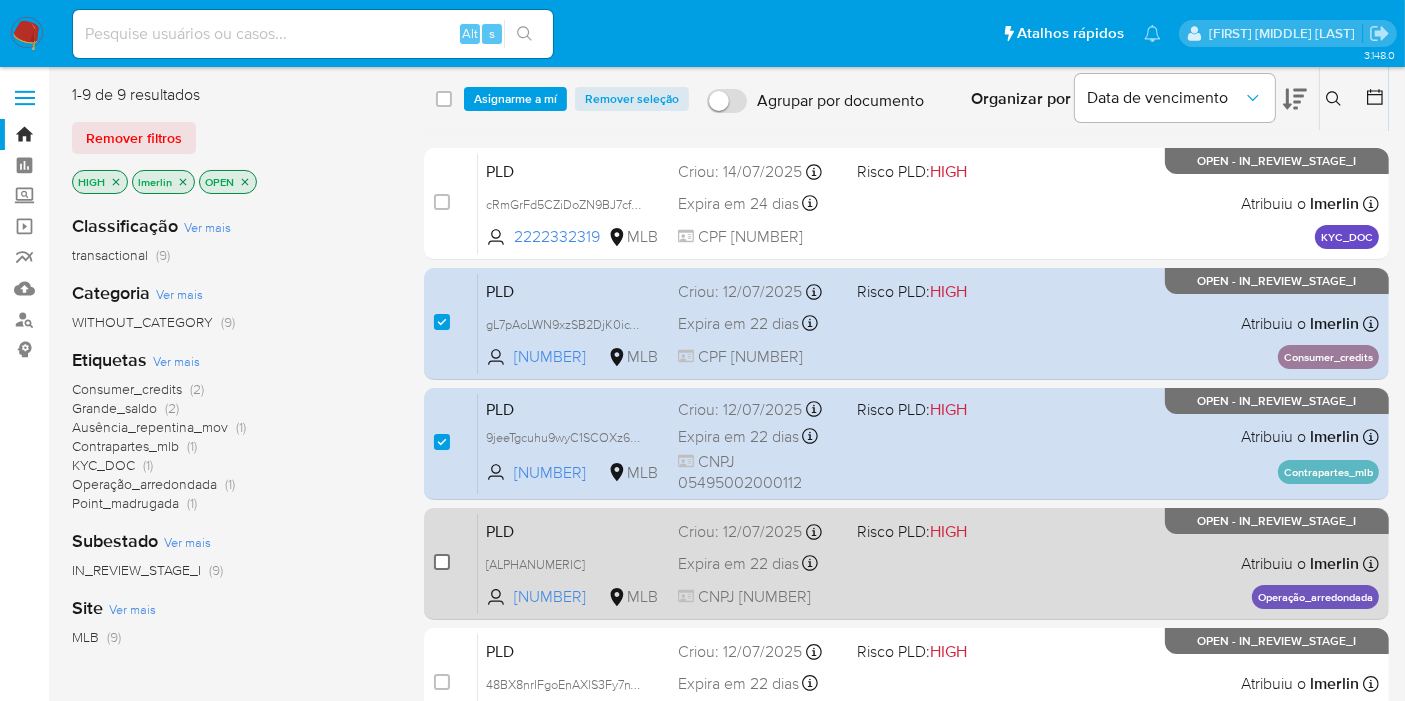 click at bounding box center [442, 562] 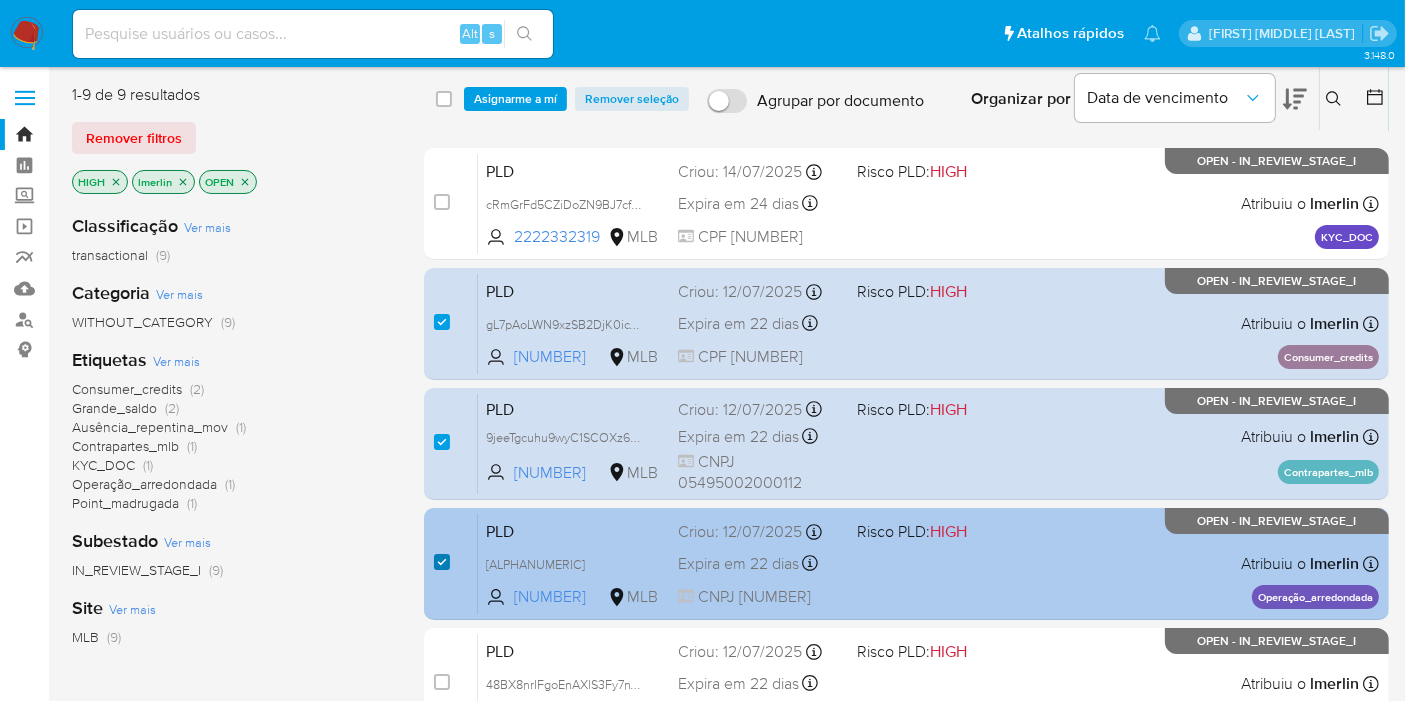 click at bounding box center [442, 562] 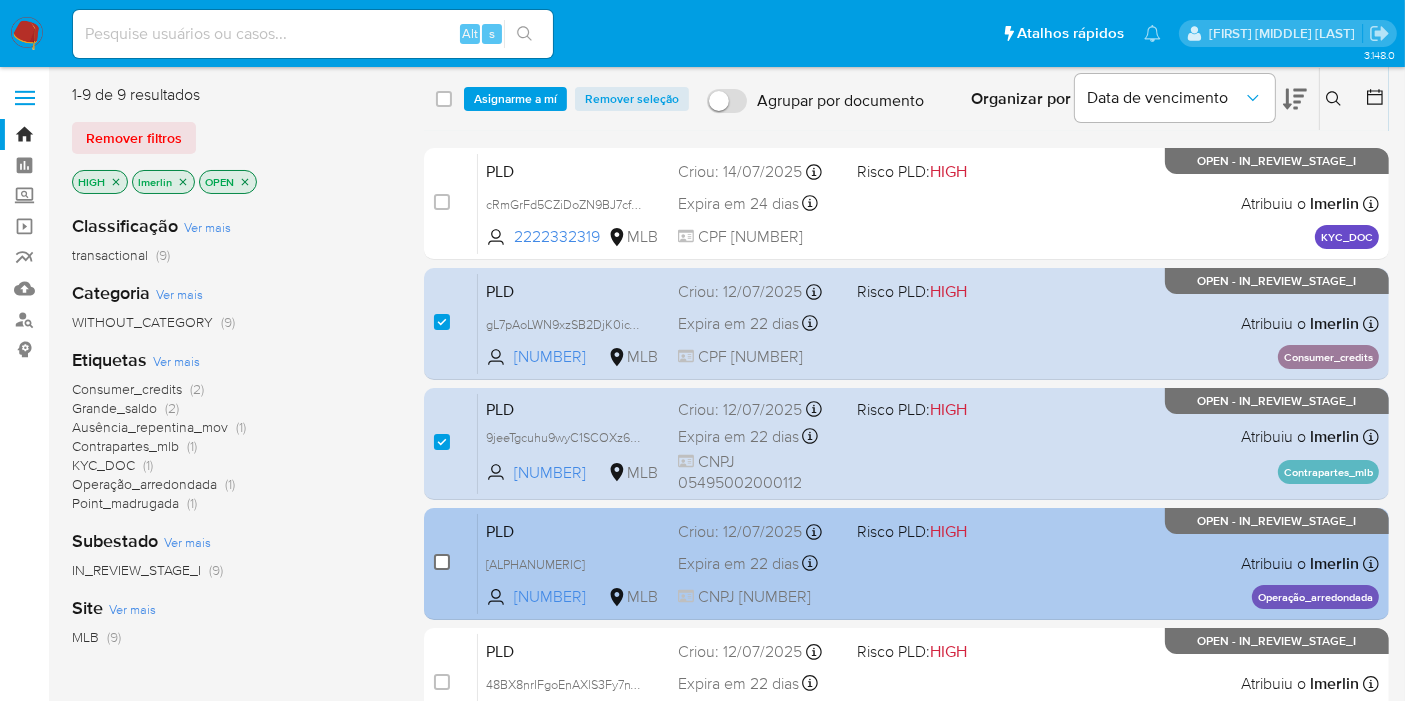 checkbox on "false" 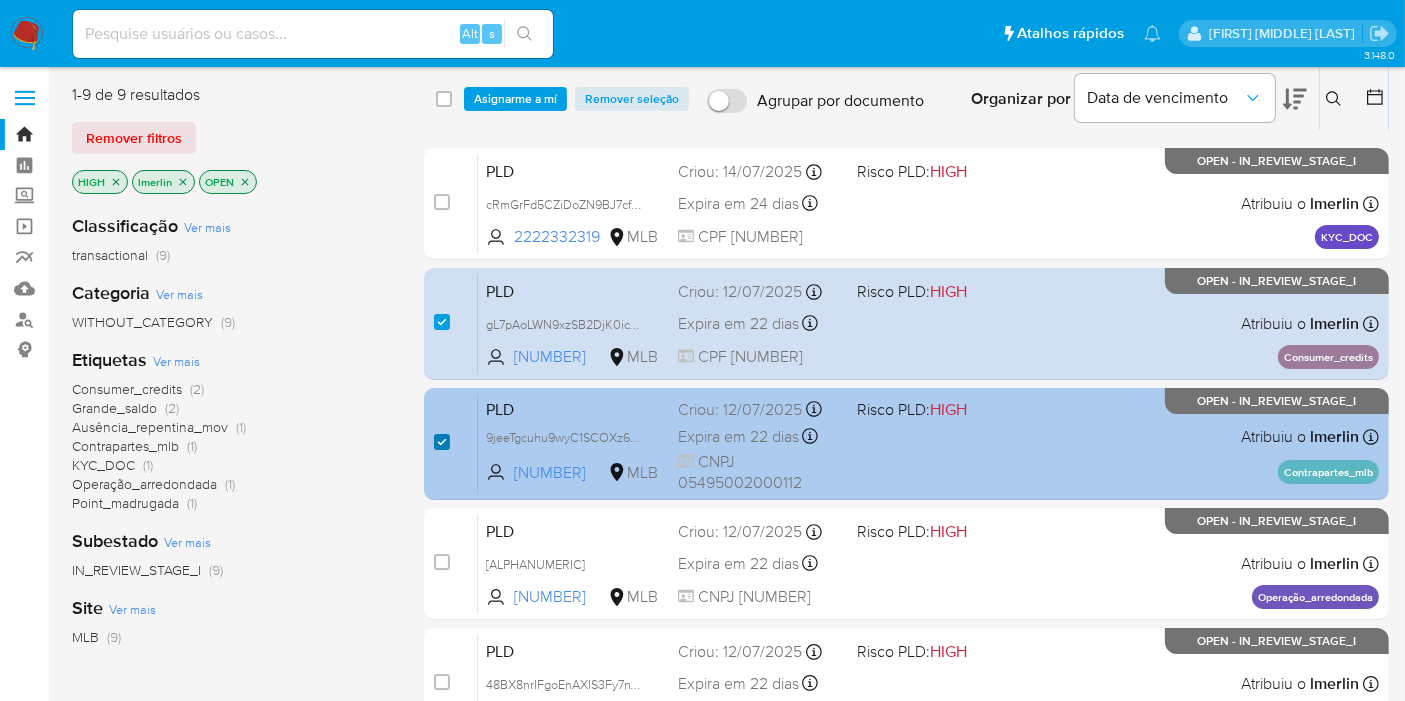click at bounding box center [442, 442] 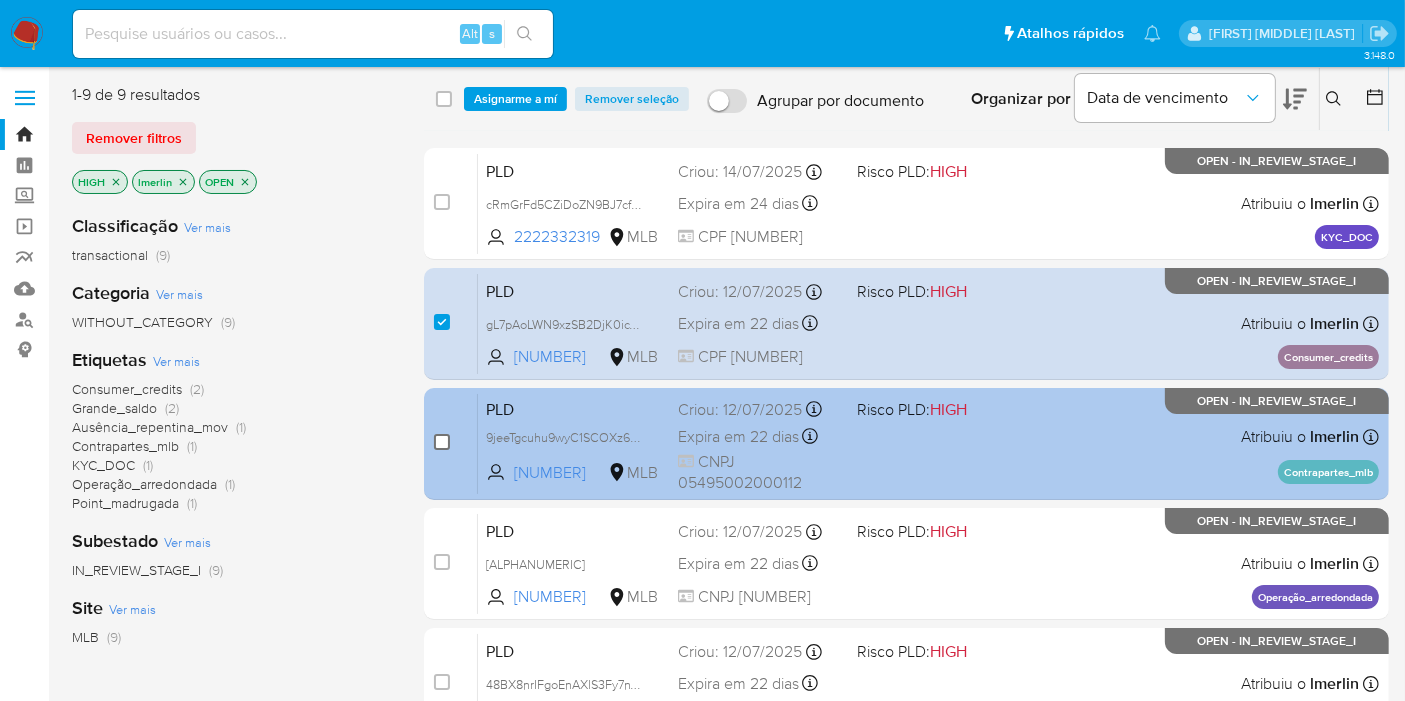 checkbox on "false" 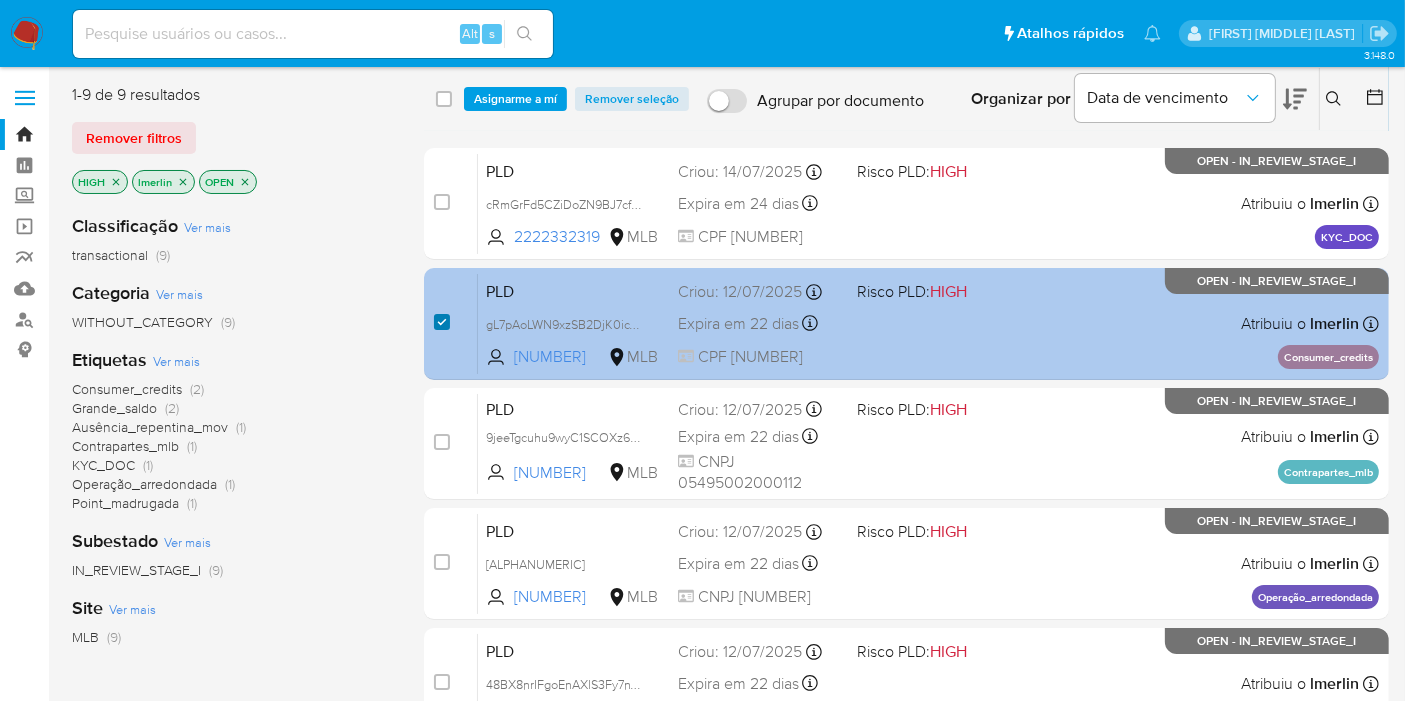 click at bounding box center [442, 322] 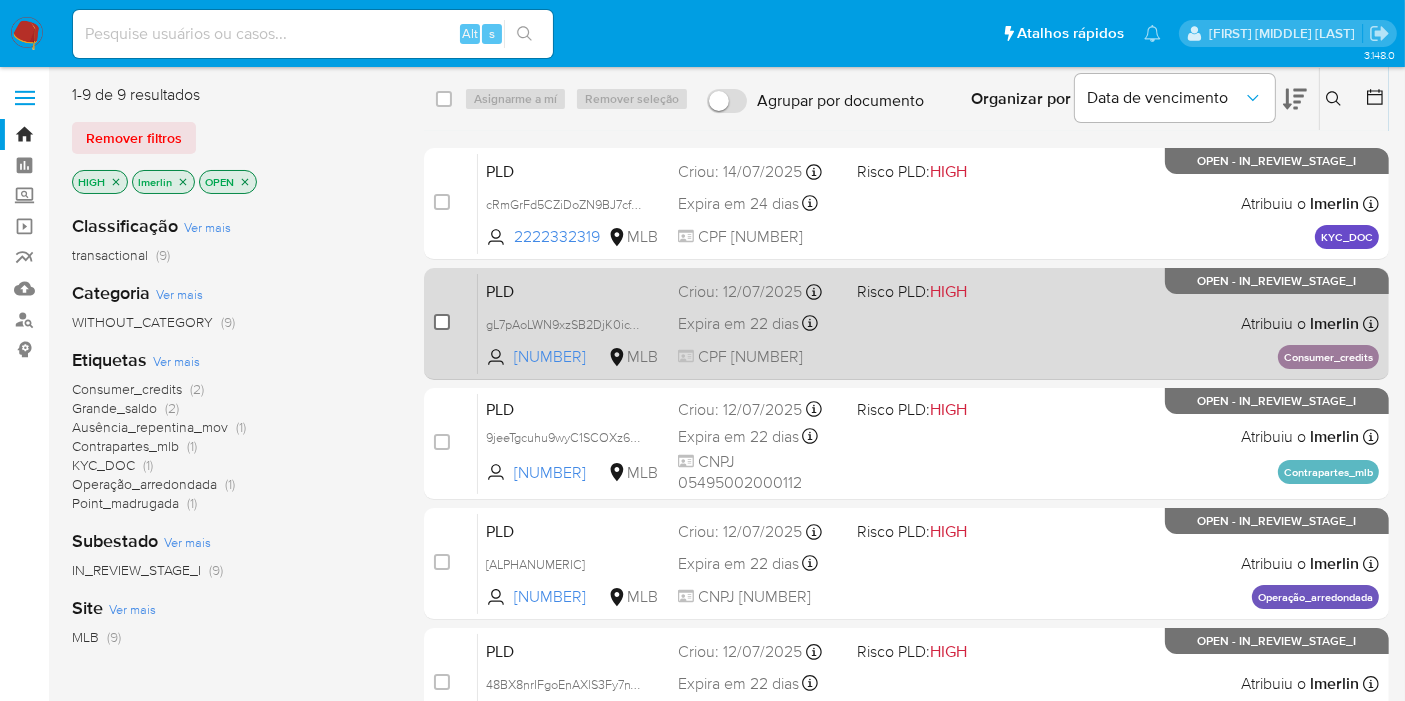 click at bounding box center [442, 322] 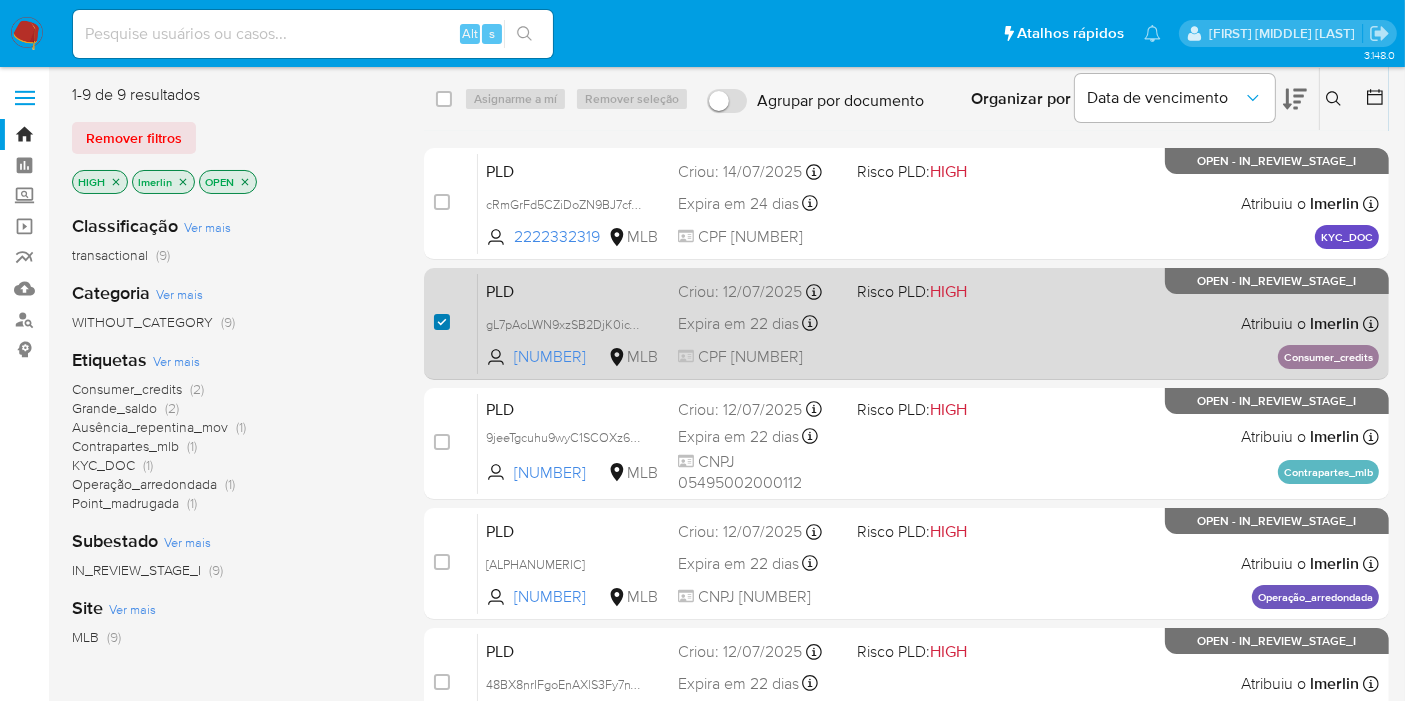 checkbox on "true" 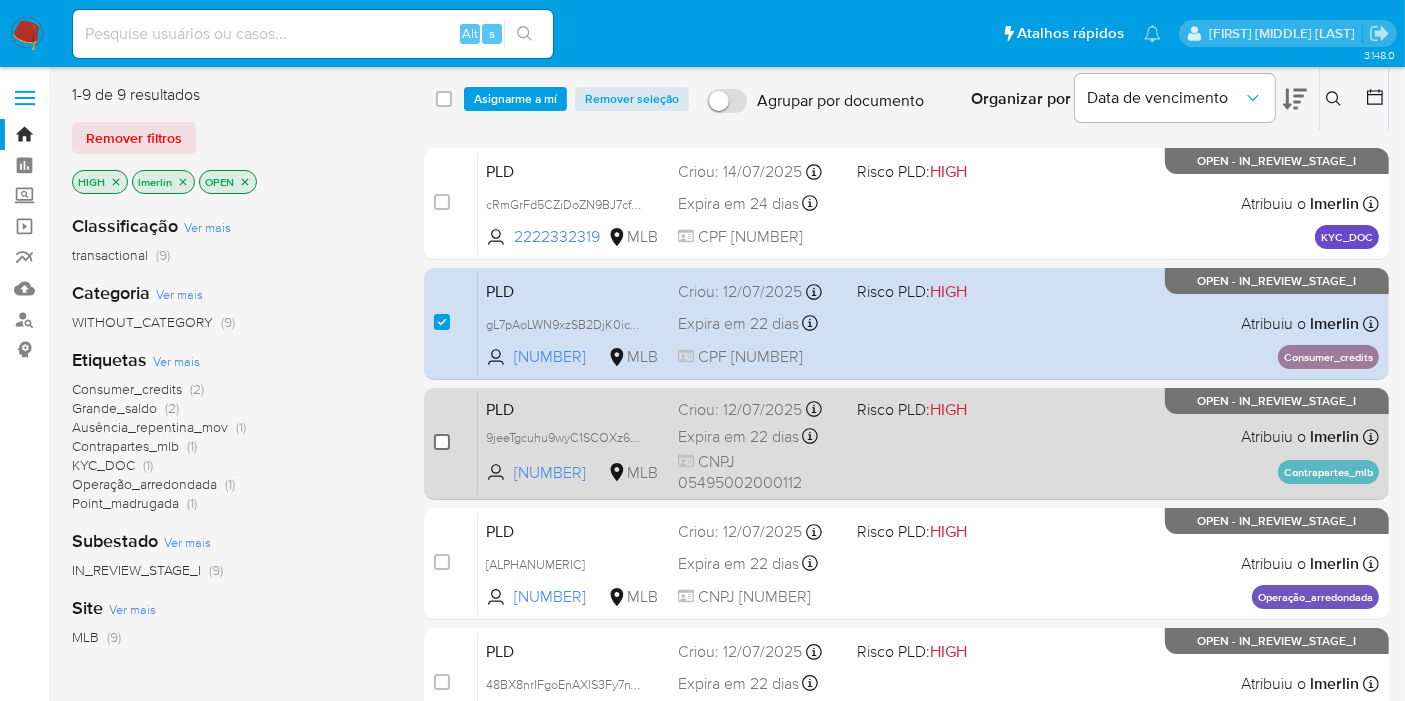 click at bounding box center (442, 442) 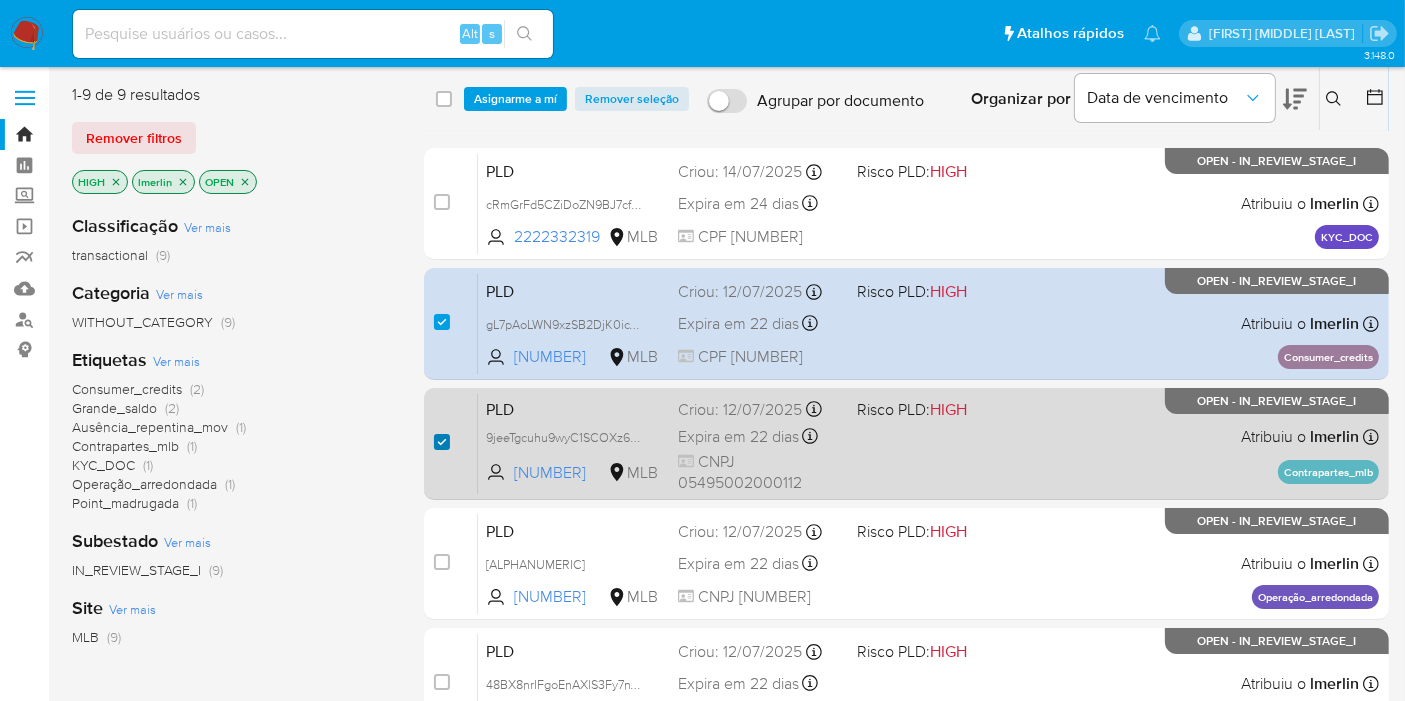 checkbox on "true" 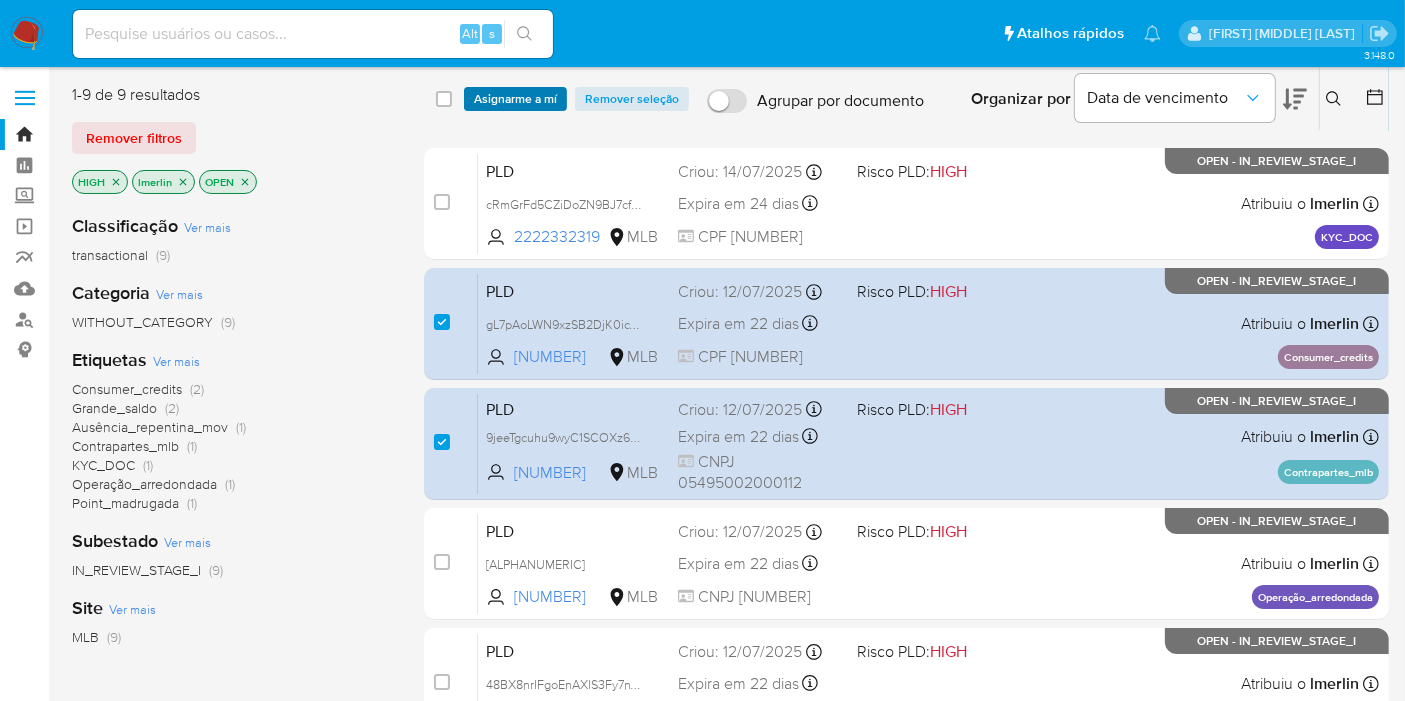 click on "Asignarme a mí" at bounding box center [515, 99] 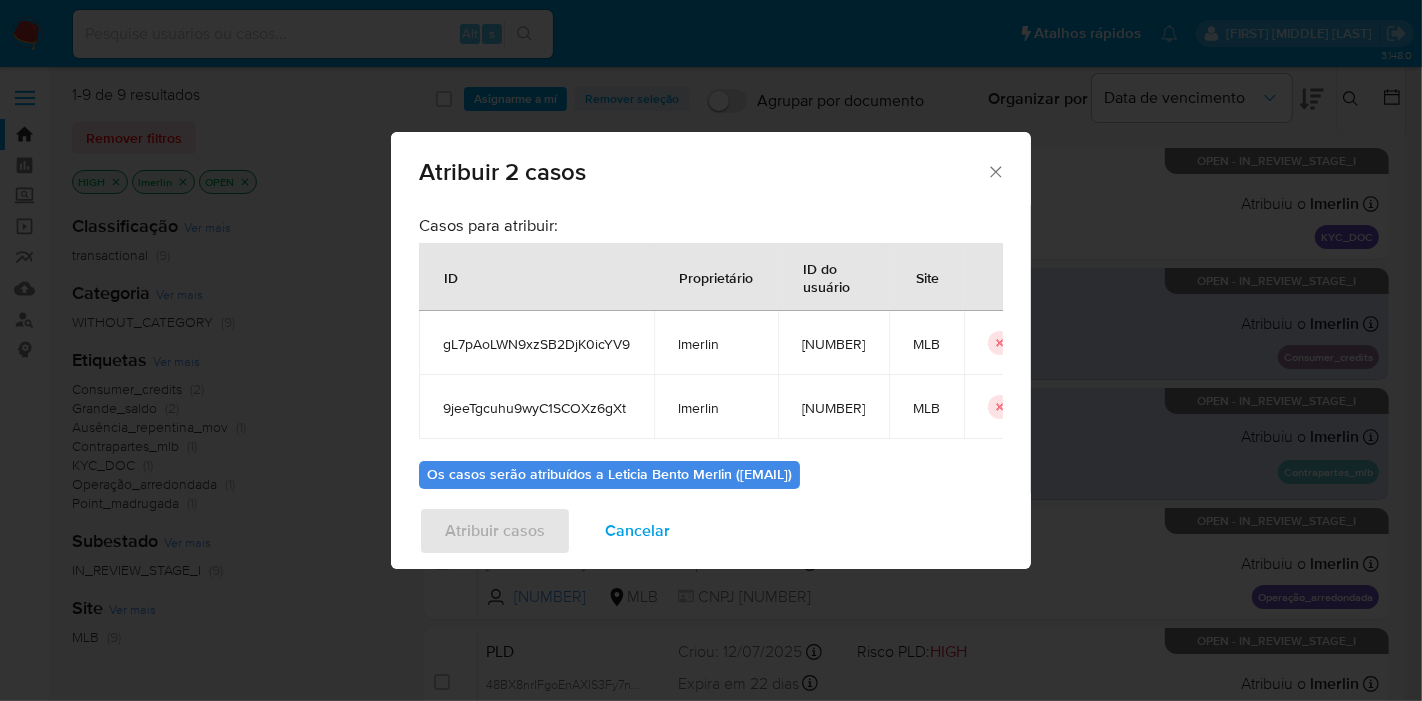 click on "gL7pAoLWN9xzSB2DjK0icYV9" at bounding box center (536, 344) 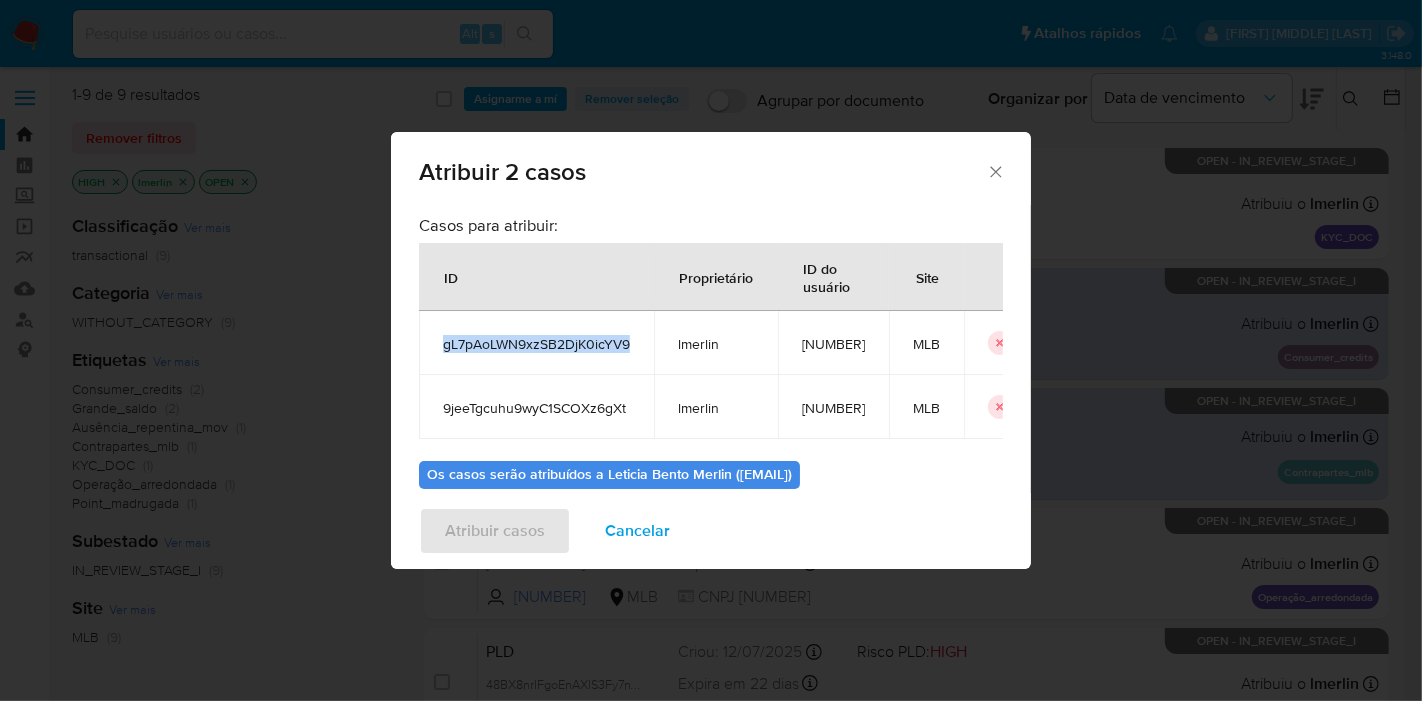click on "gL7pAoLWN9xzSB2DjK0icYV9" at bounding box center [536, 344] 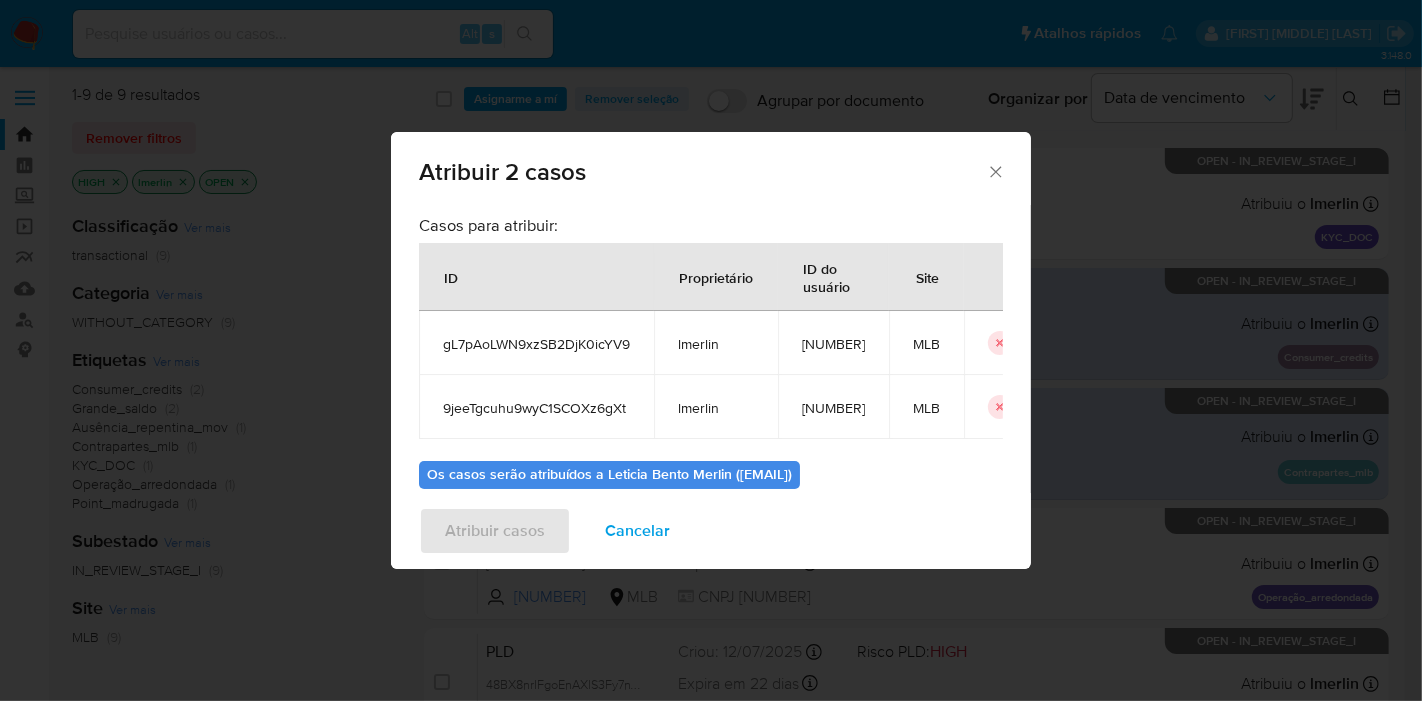 click on "573037995" at bounding box center (833, 344) 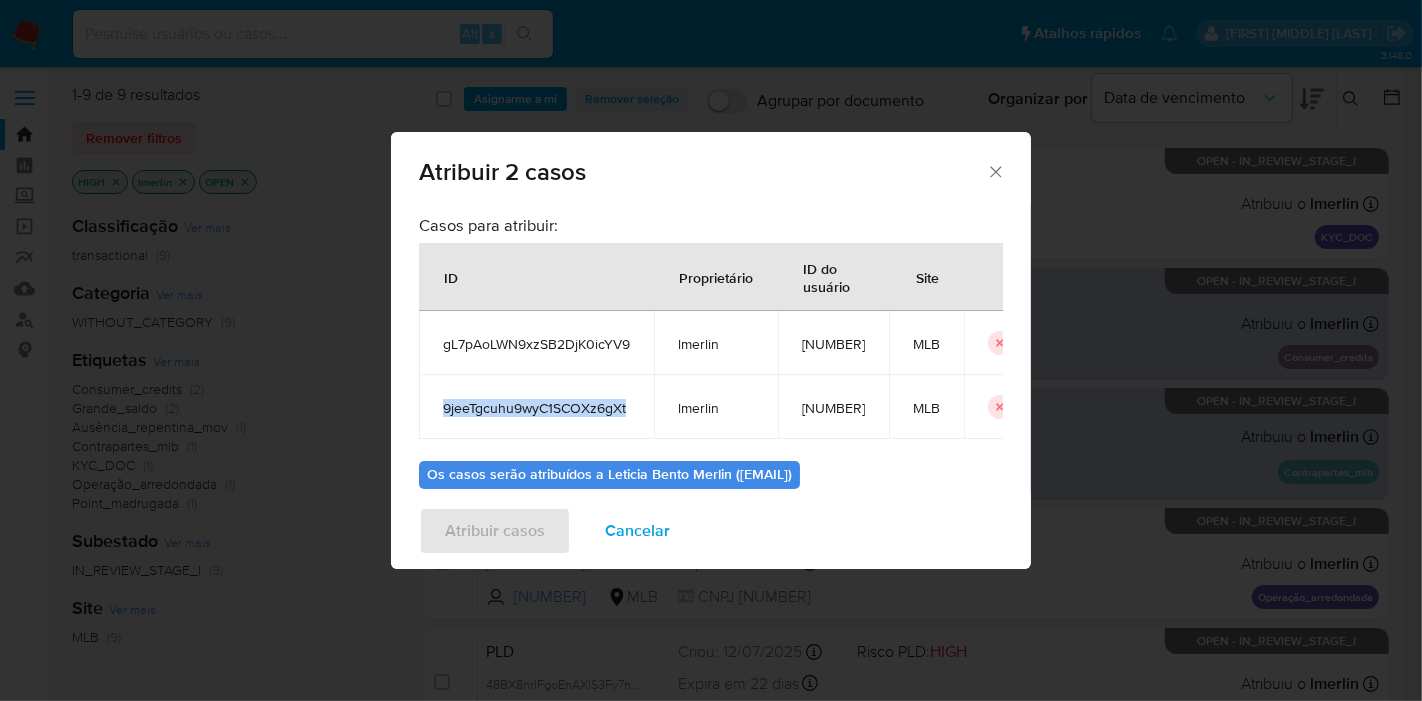 click on "9jeeTgcuhu9wyC1SCOXz6gXt" at bounding box center [536, 408] 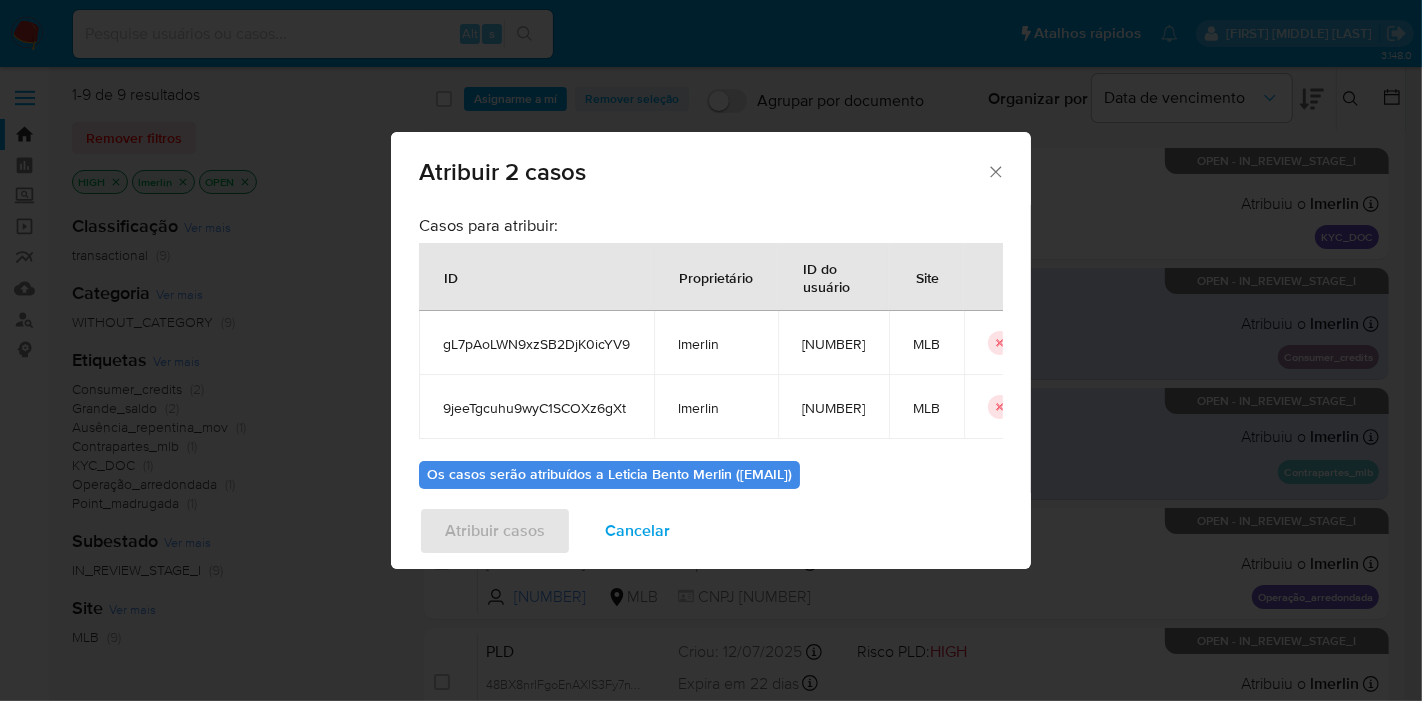 click on "1298538610" at bounding box center [833, 408] 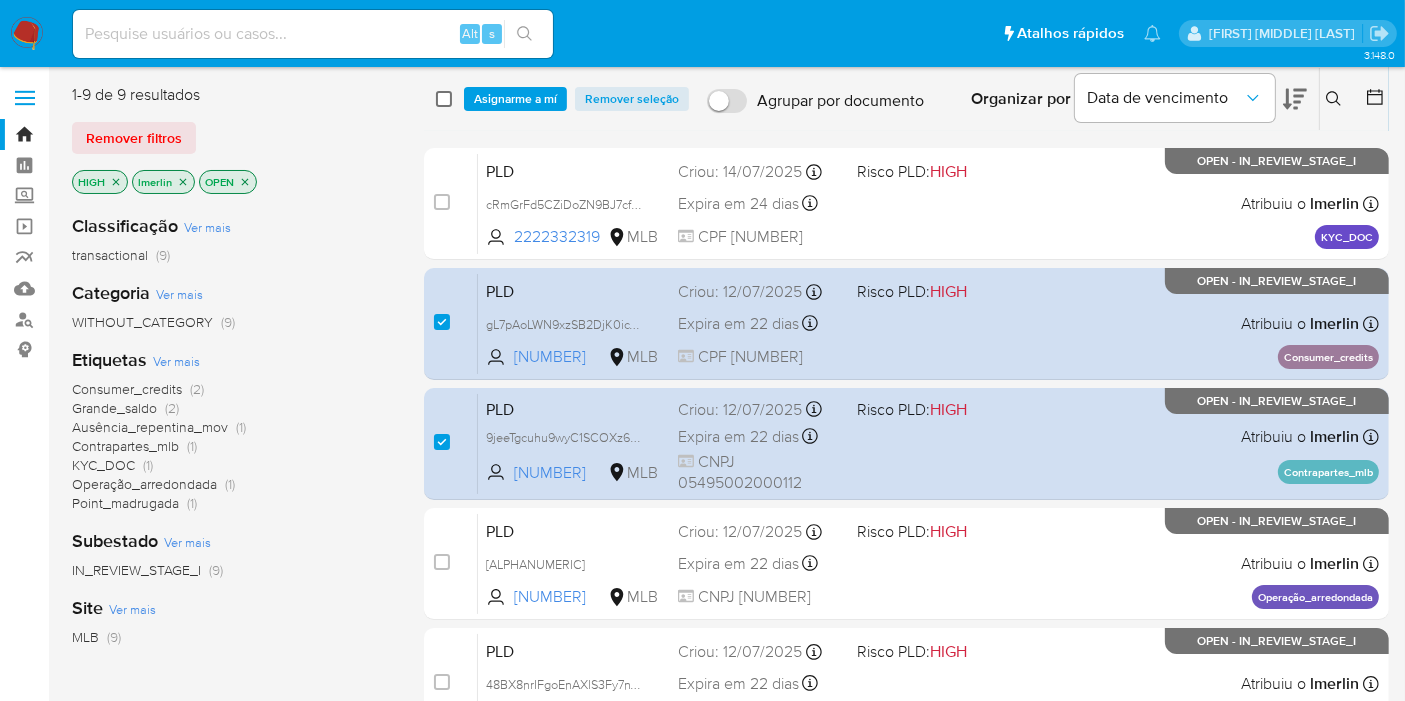 click at bounding box center (444, 99) 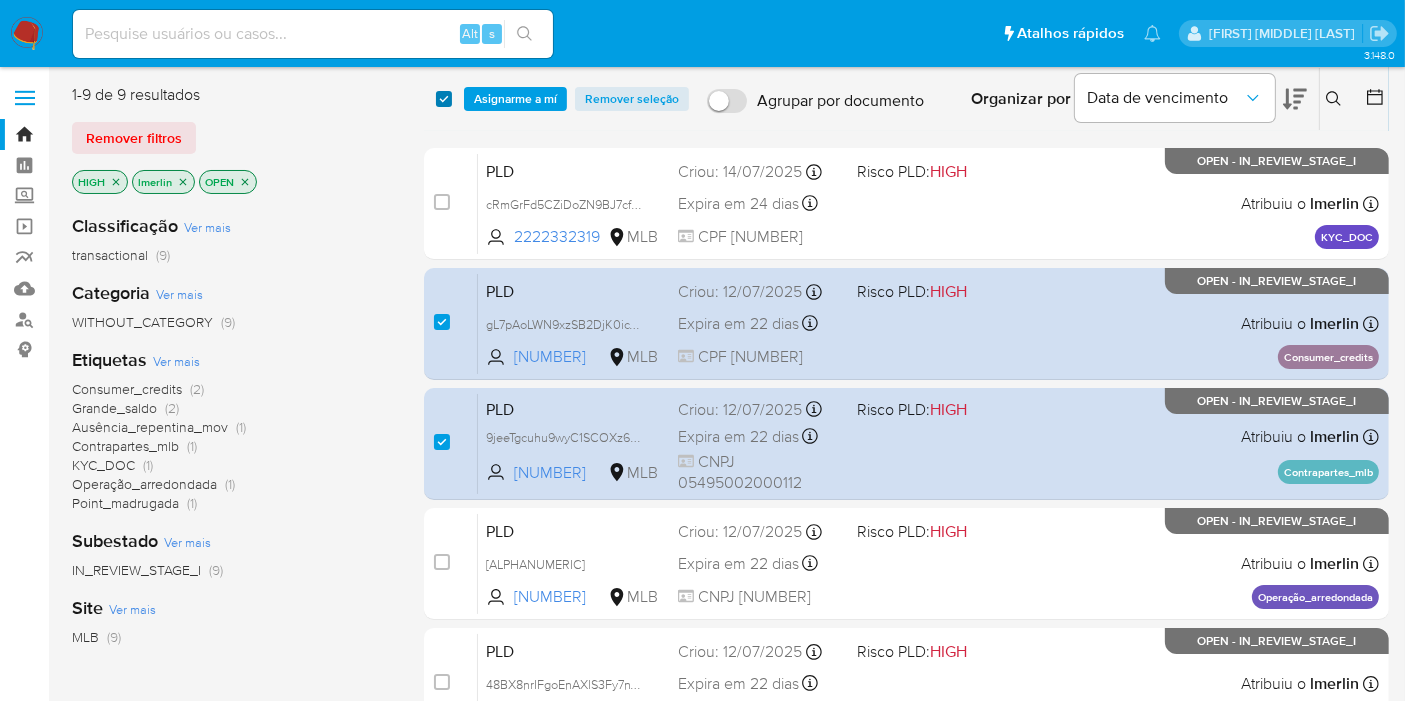 checkbox on "true" 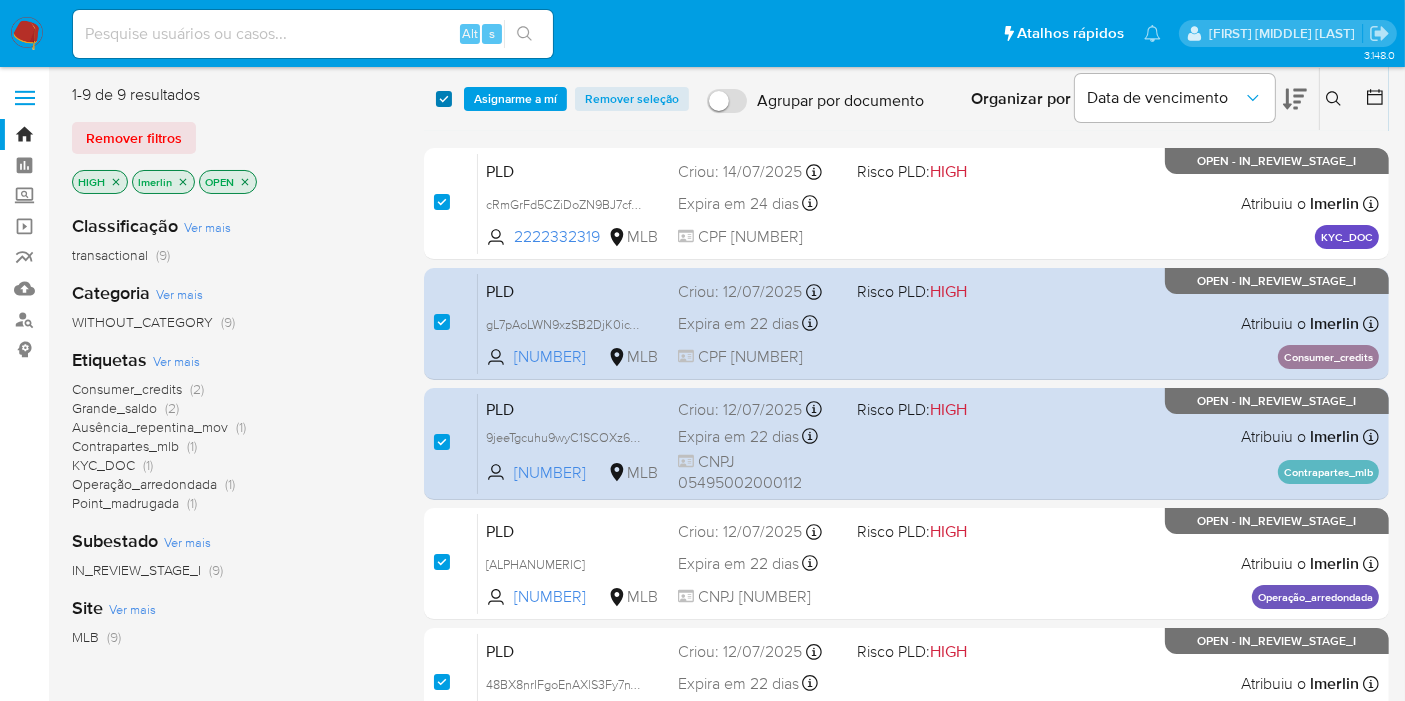 checkbox on "true" 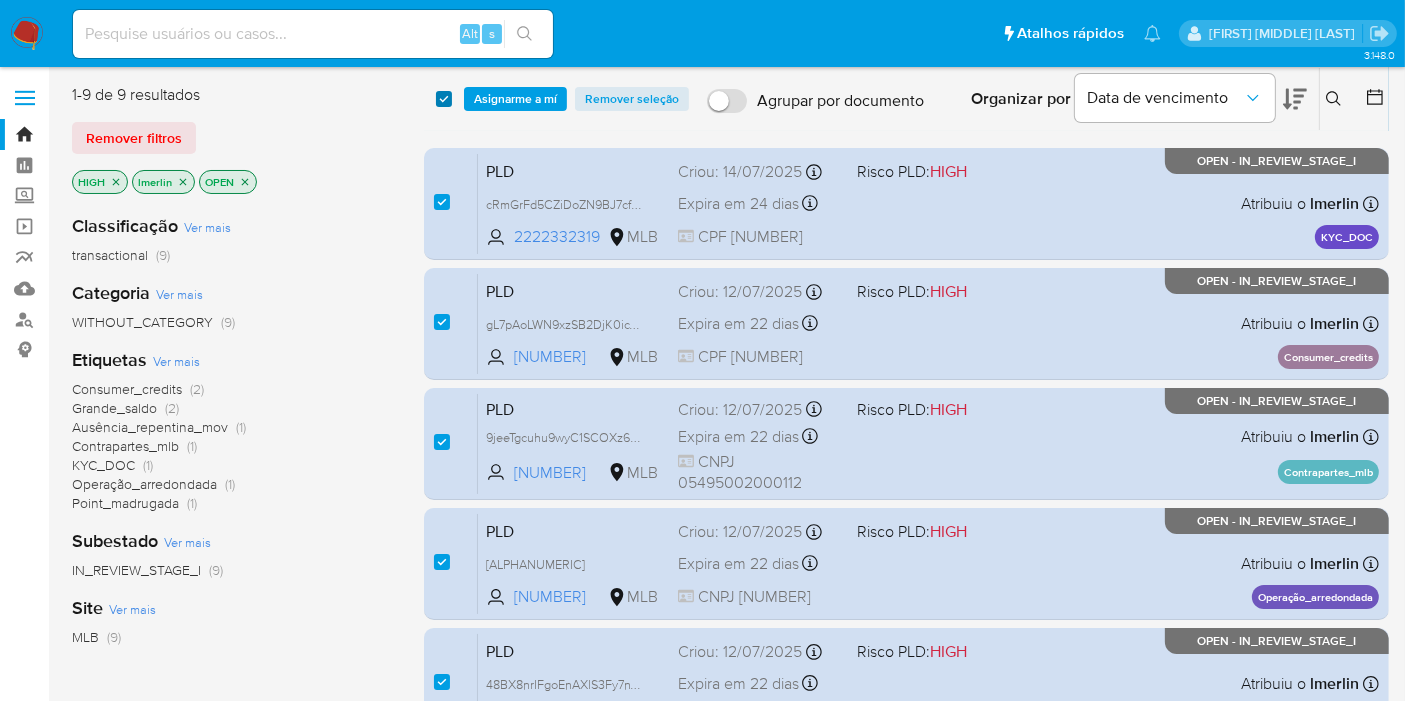 click at bounding box center (444, 99) 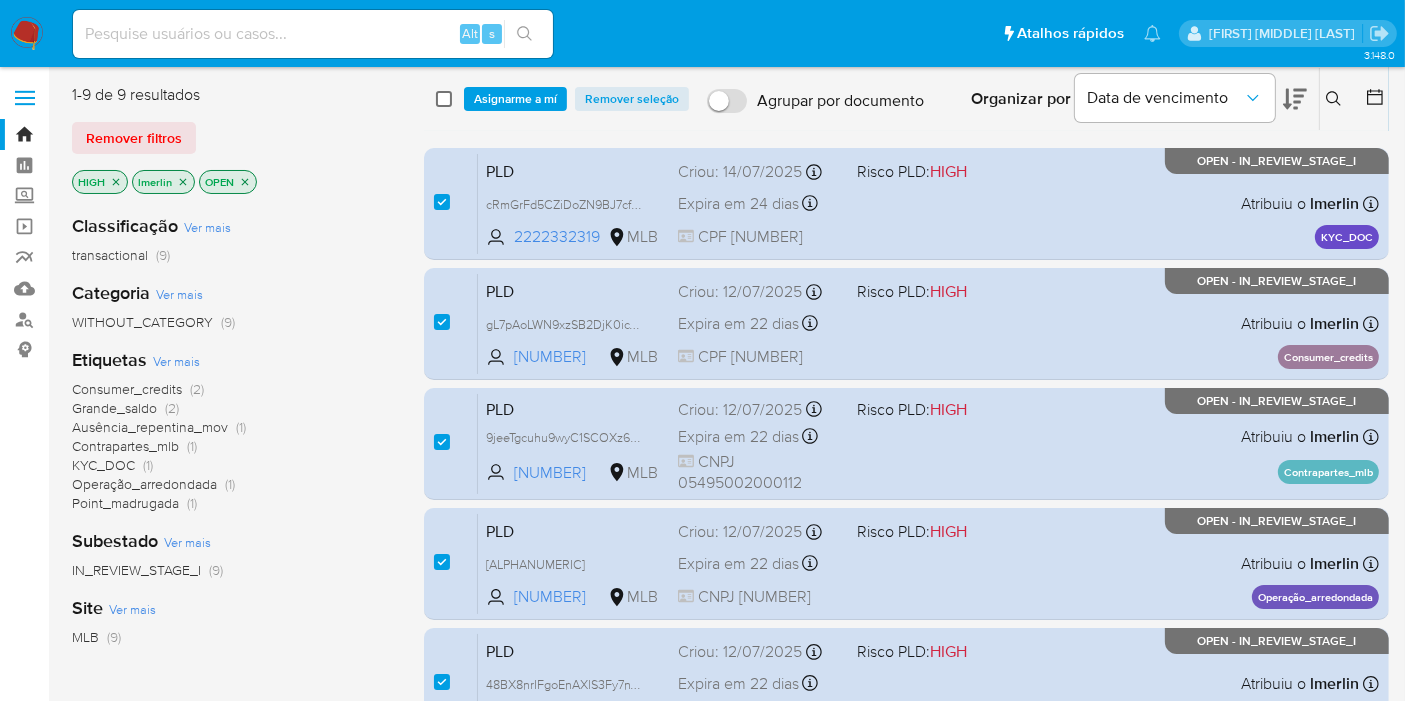 checkbox on "false" 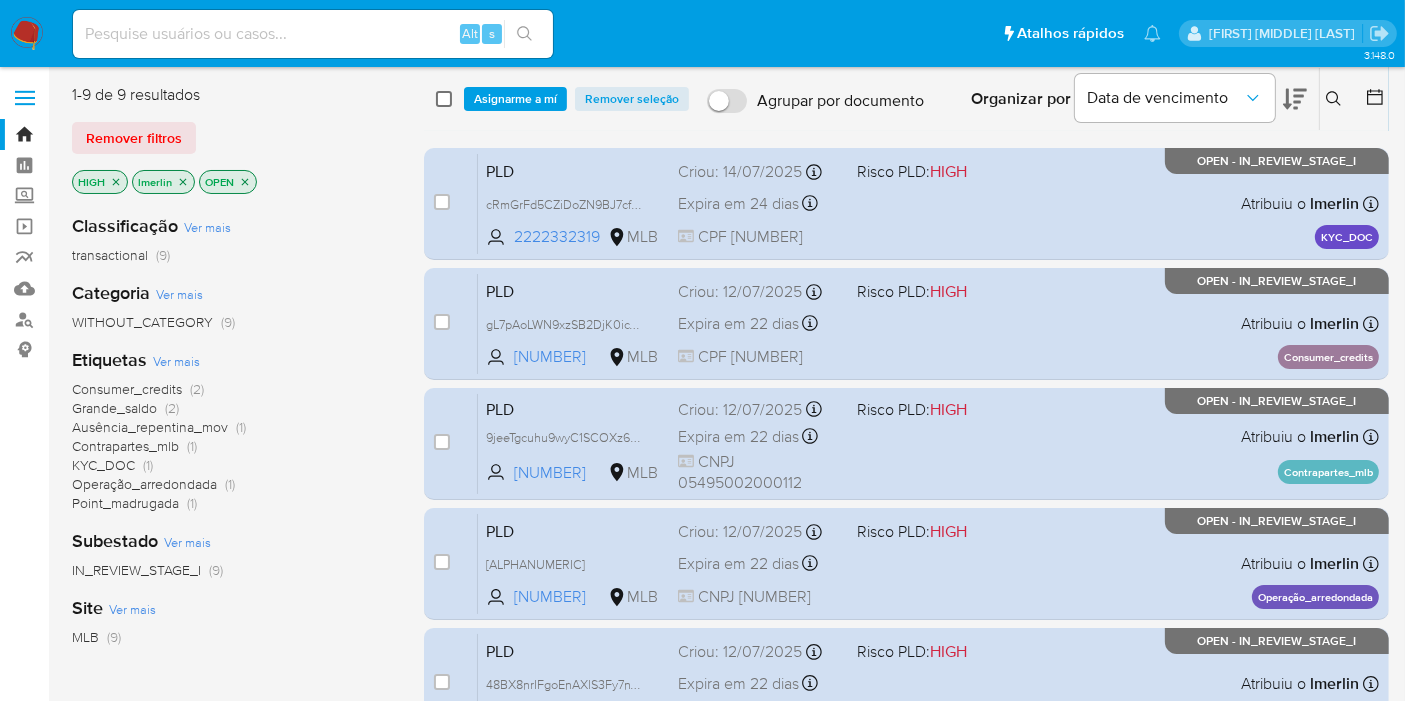checkbox on "false" 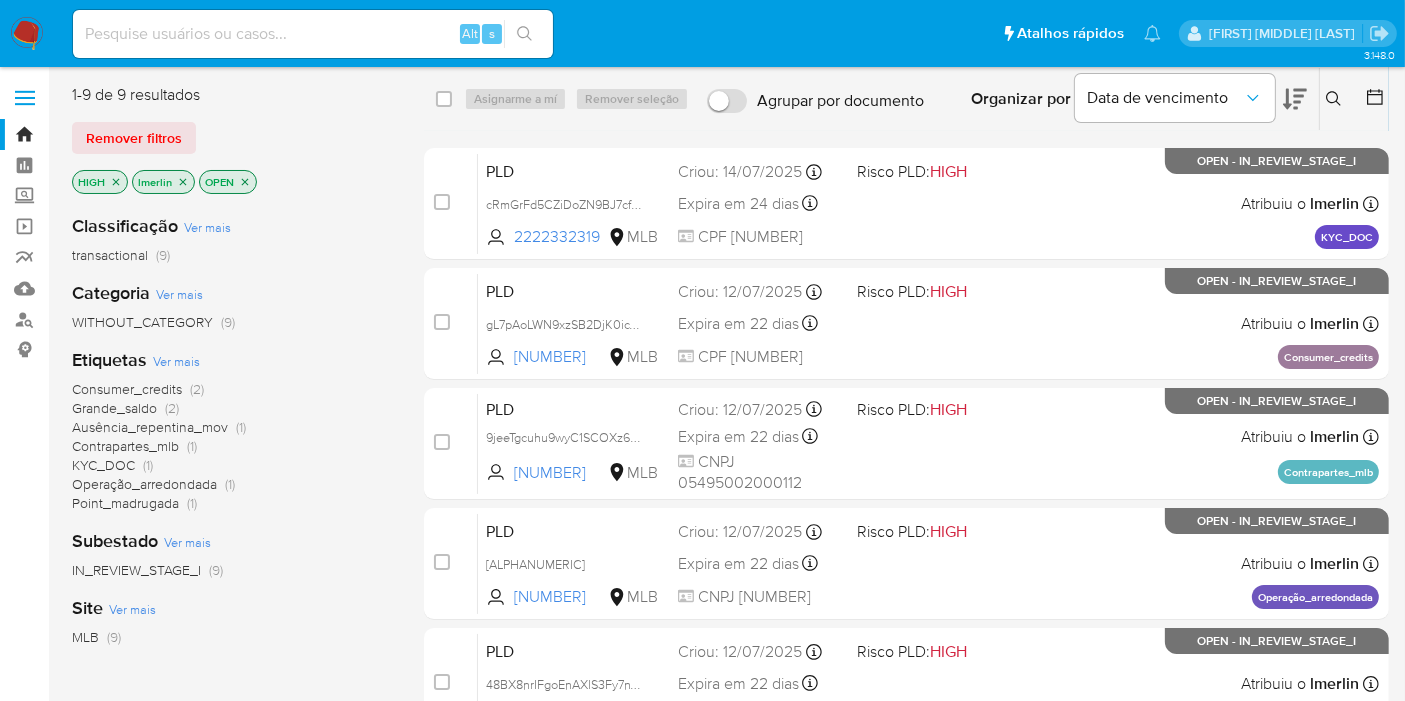click 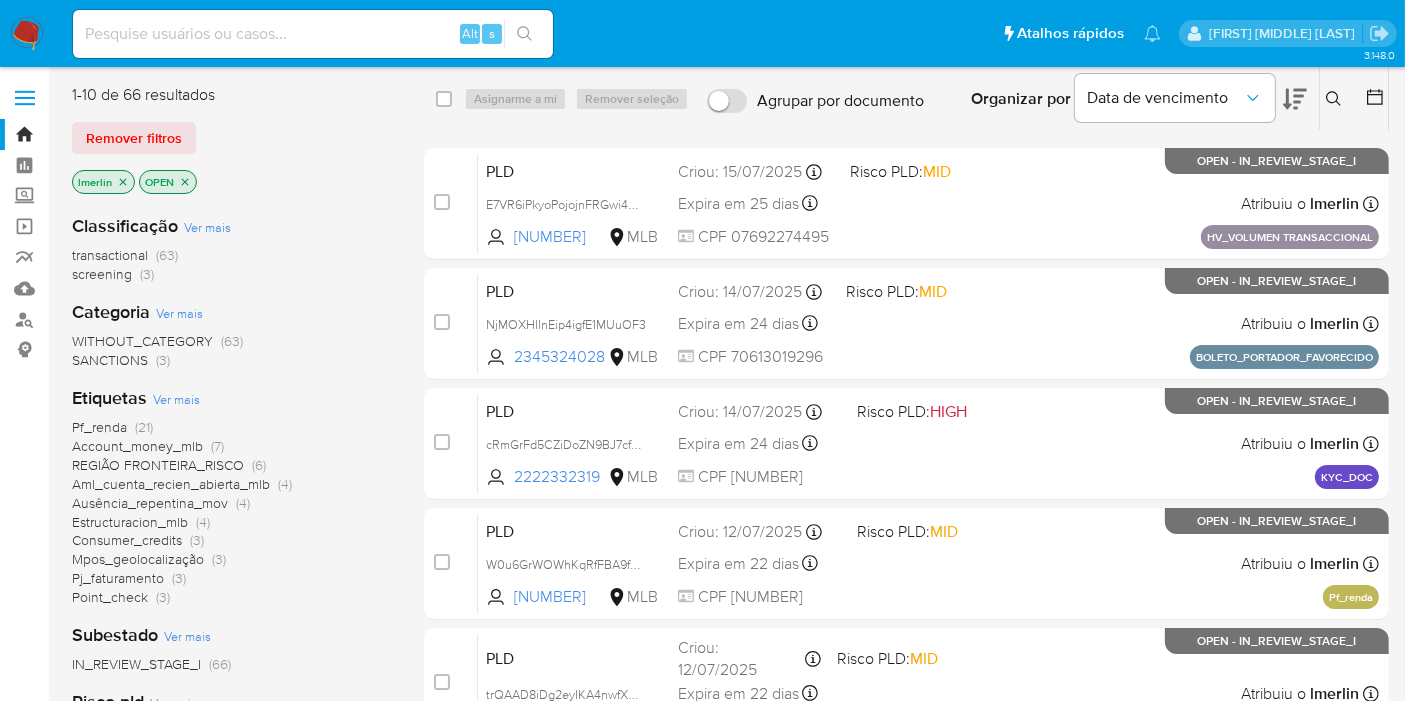 click on "Pf_renda" at bounding box center (99, 427) 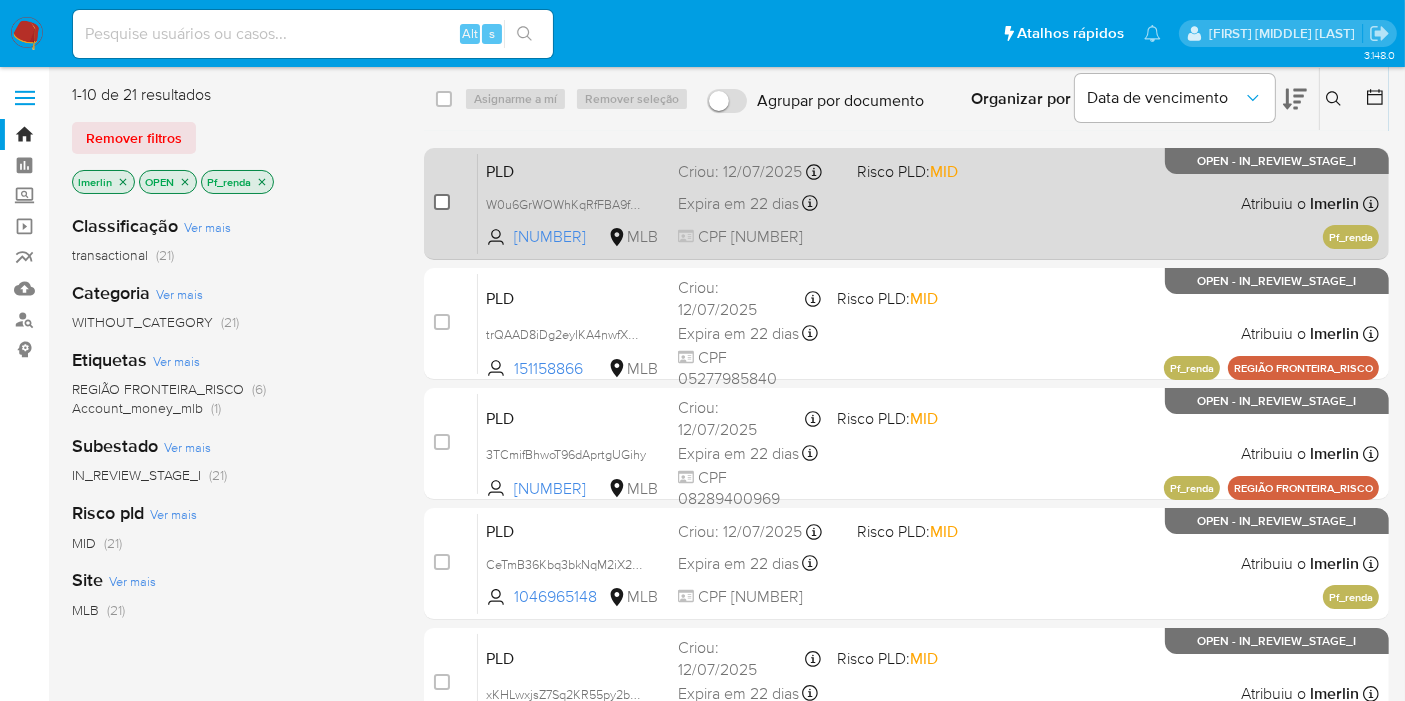 click at bounding box center [442, 202] 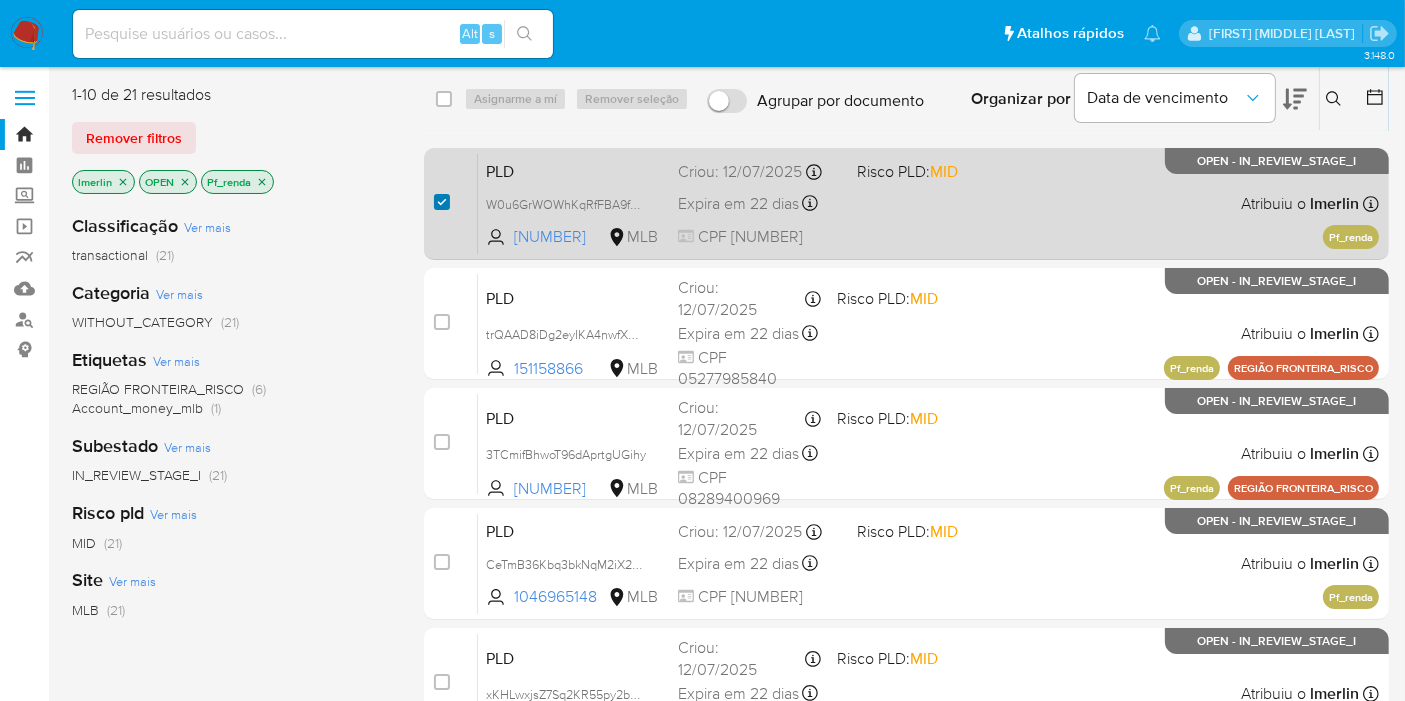 checkbox on "true" 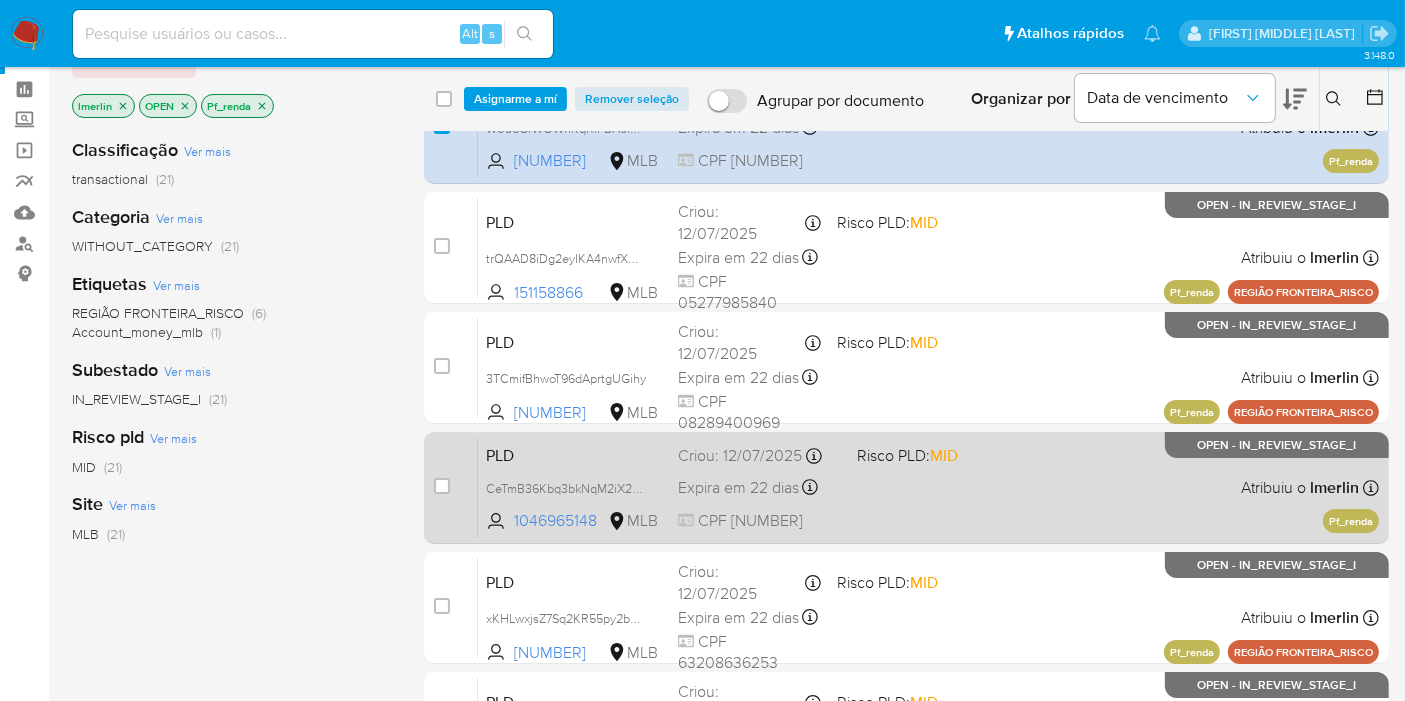 scroll, scrollTop: 111, scrollLeft: 0, axis: vertical 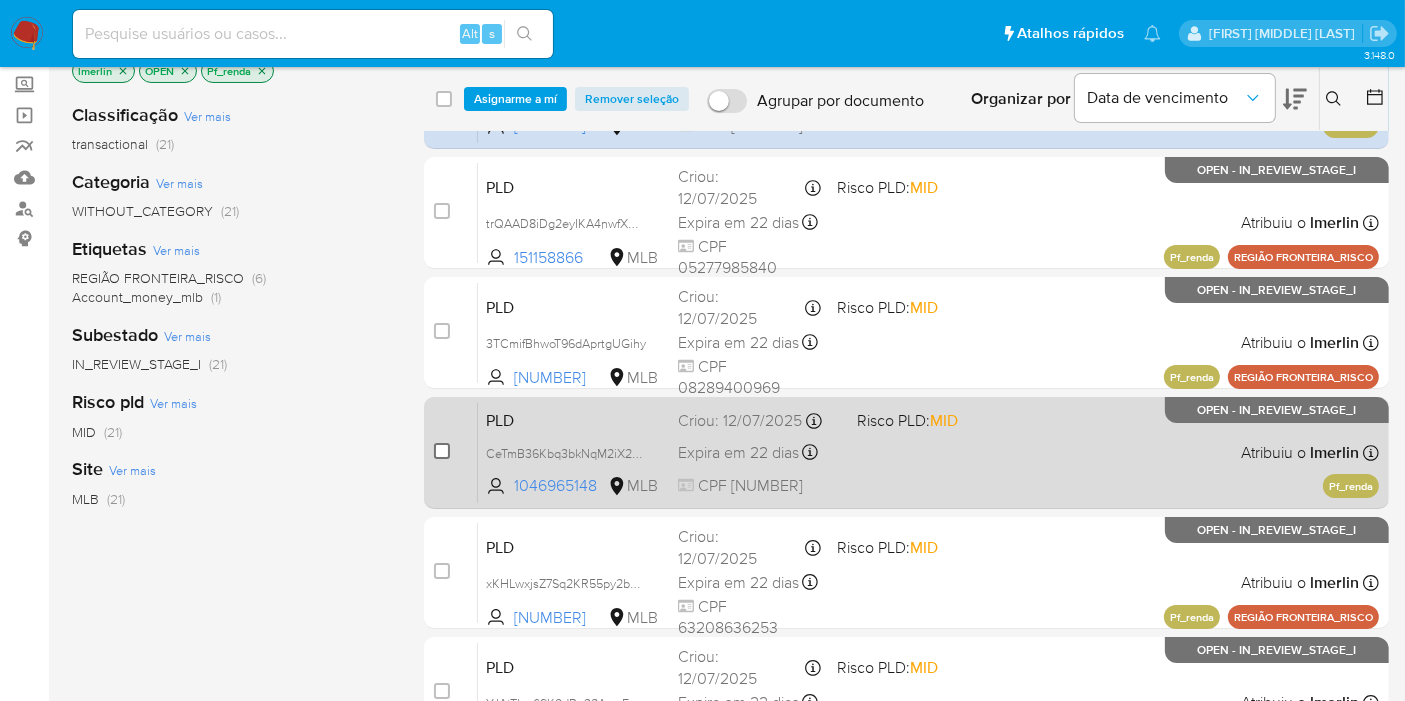 click at bounding box center (442, 451) 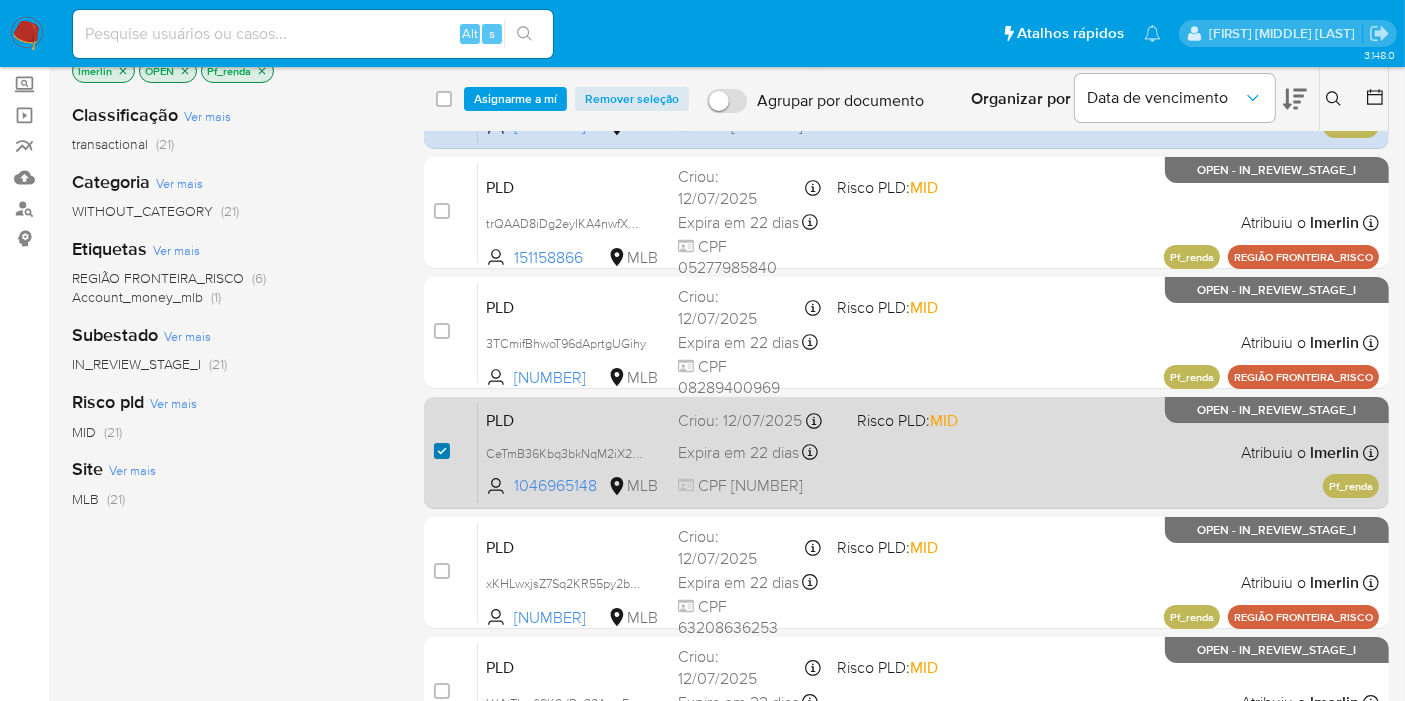 checkbox on "true" 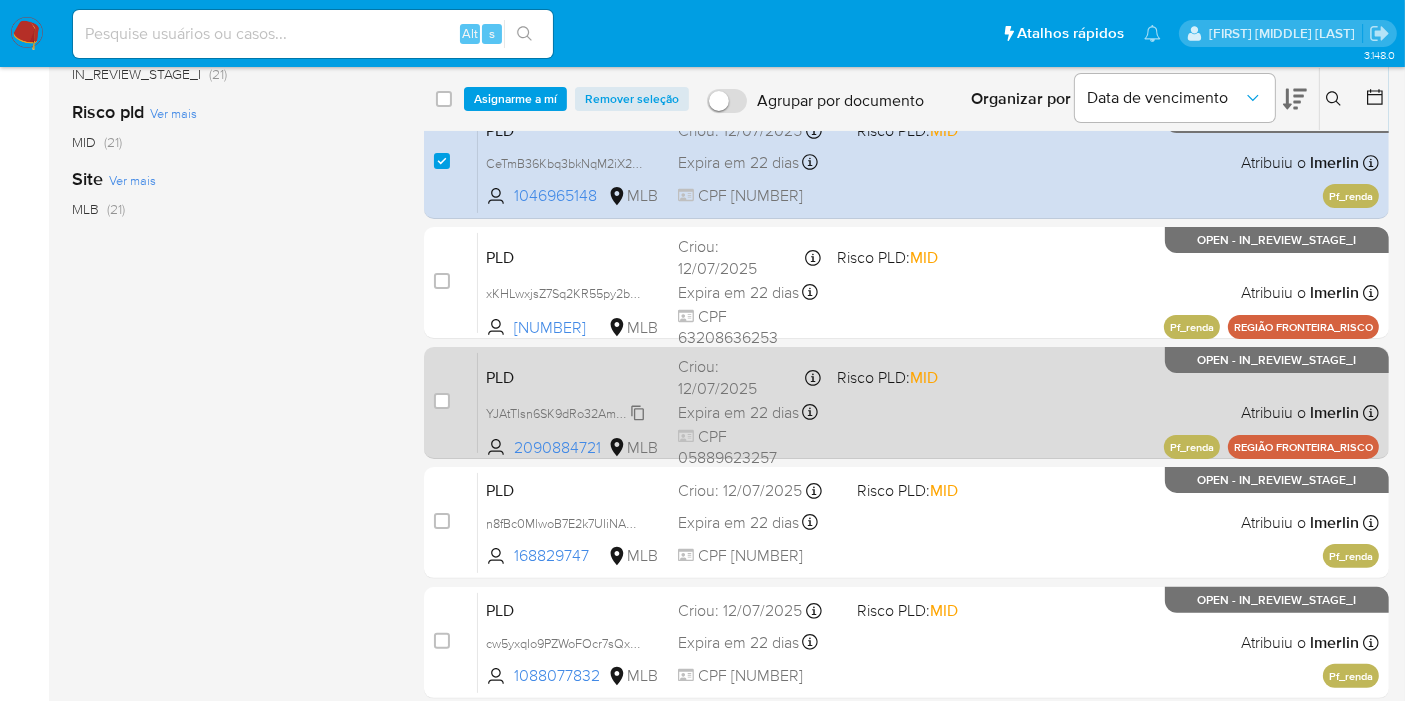 scroll, scrollTop: 444, scrollLeft: 0, axis: vertical 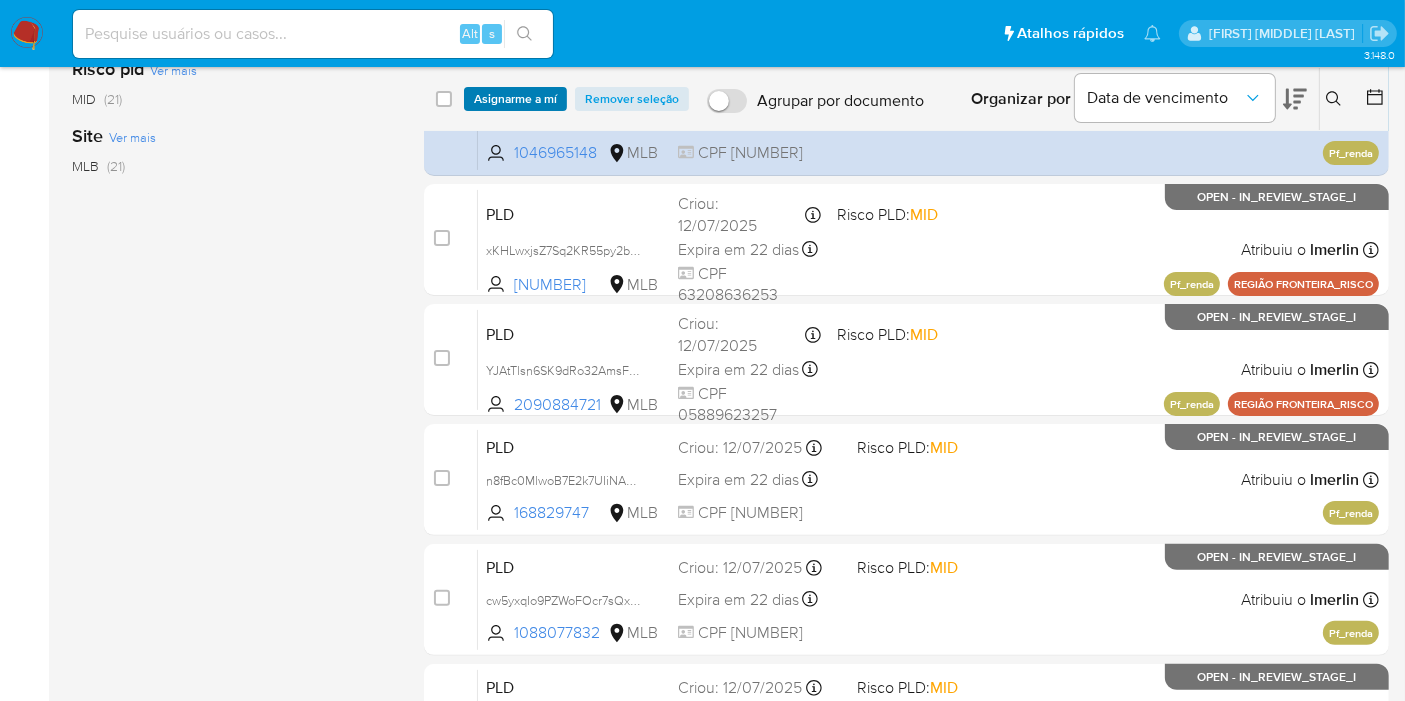 click on "Asignarme a mí" at bounding box center (515, 99) 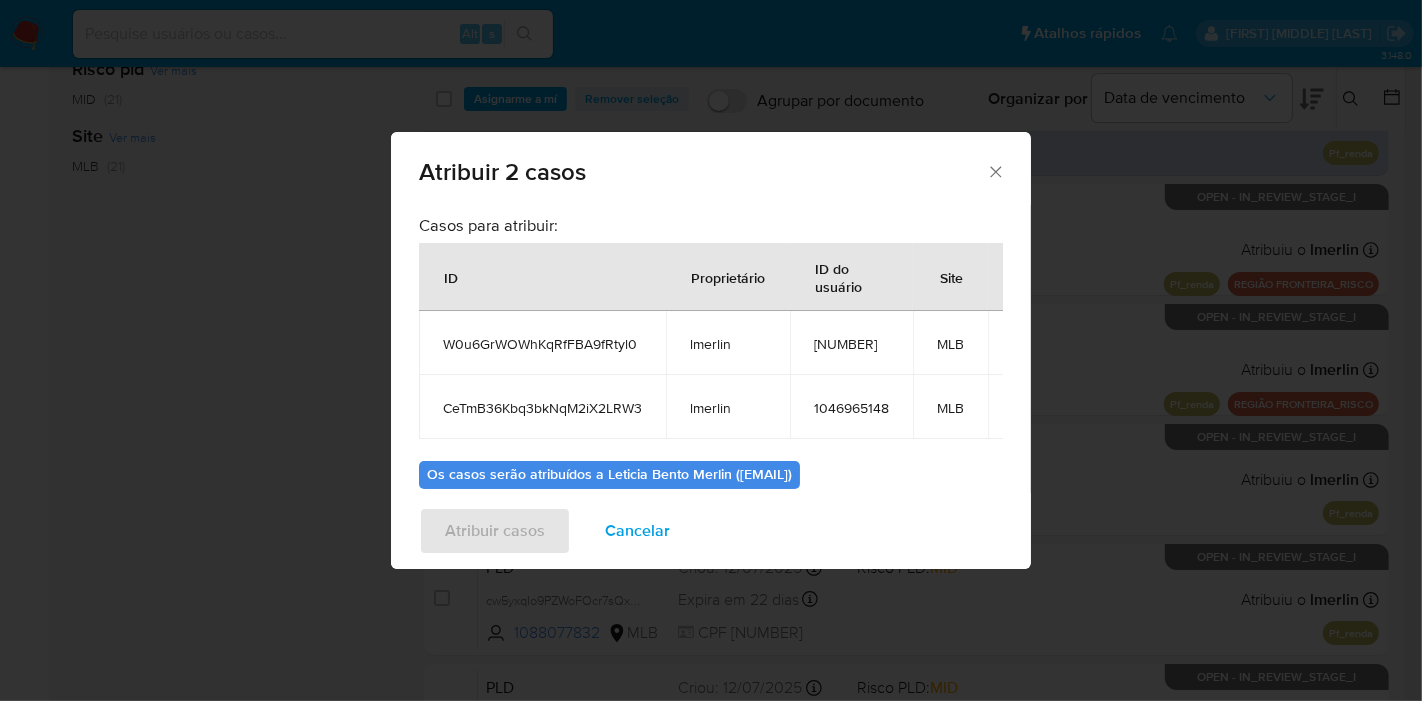 click on "W0u6GrWOWhKqRfFBA9fRtyl0" at bounding box center (542, 344) 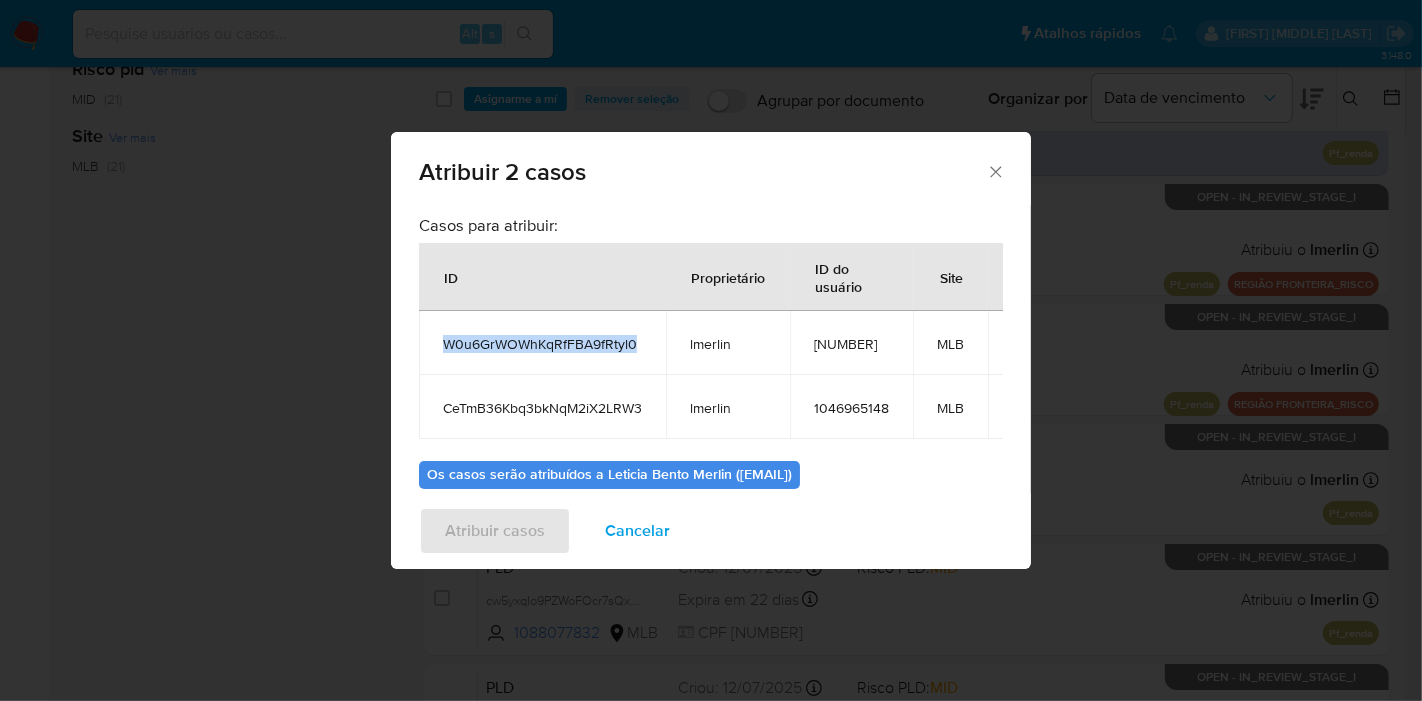 click on "W0u6GrWOWhKqRfFBA9fRtyl0" at bounding box center (542, 344) 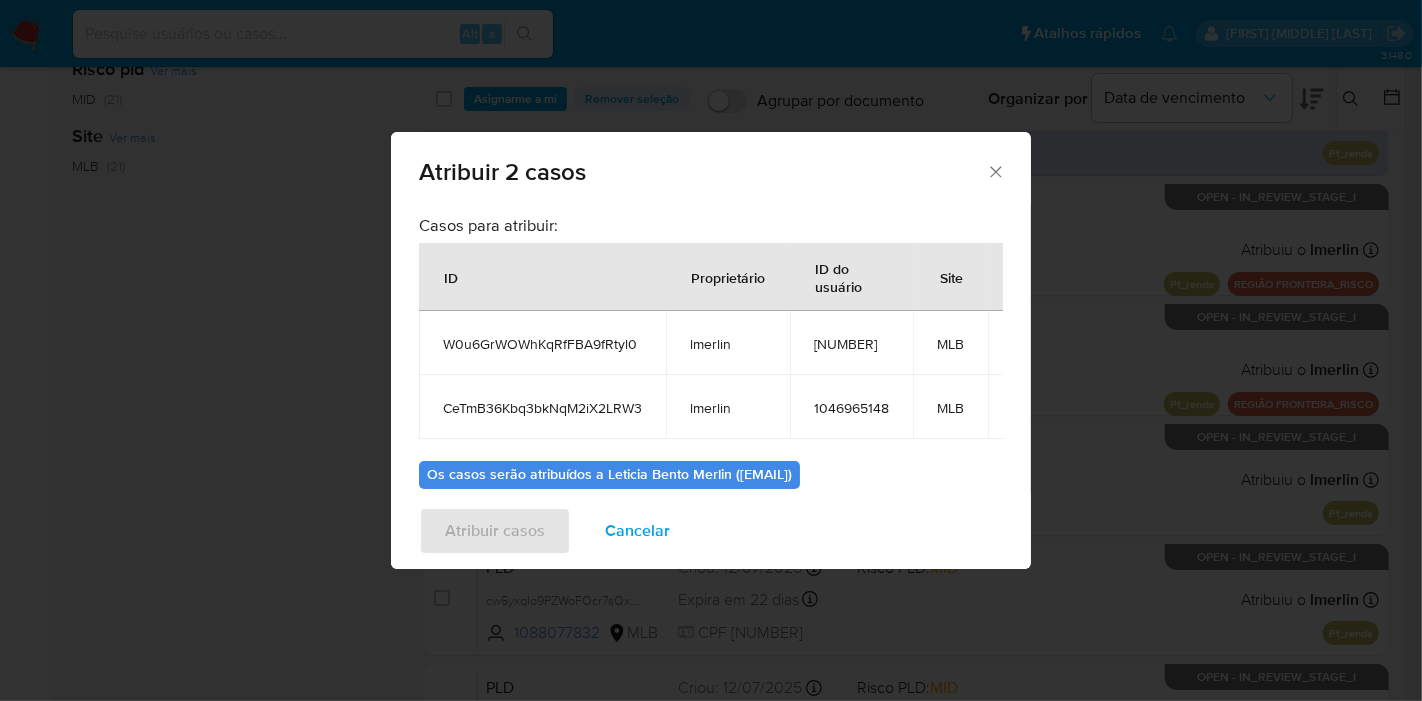 click on "45626534" at bounding box center (851, 344) 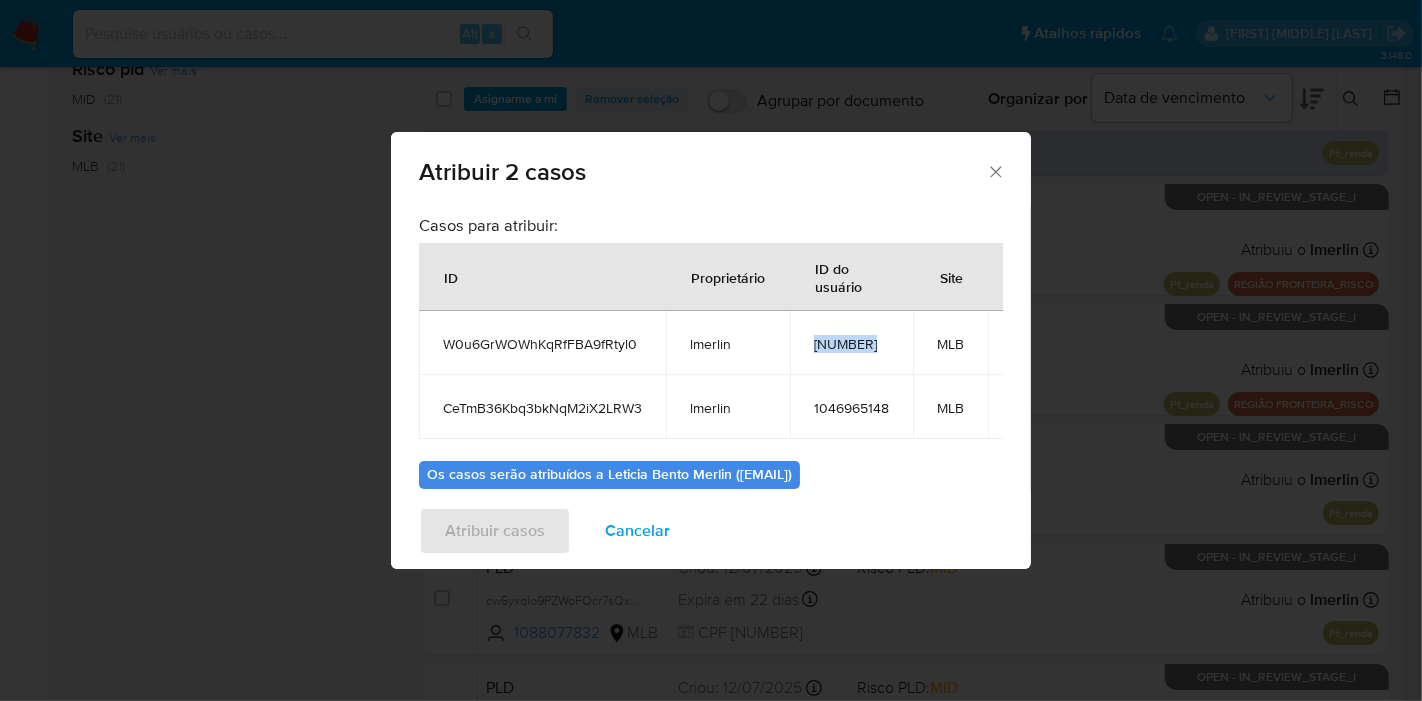 click on "45626534" at bounding box center [851, 344] 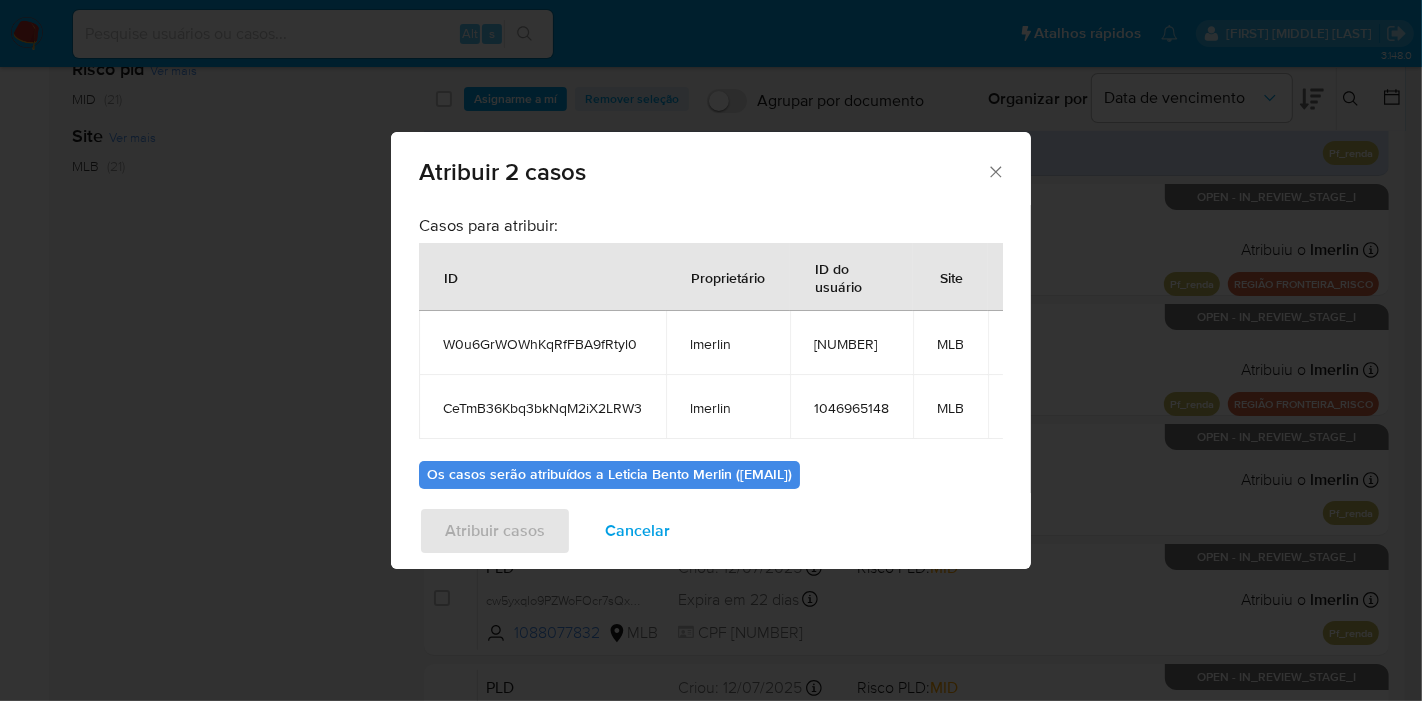 click on "CeTmB36Kbq3bkNqM2iX2LRW3" at bounding box center [542, 407] 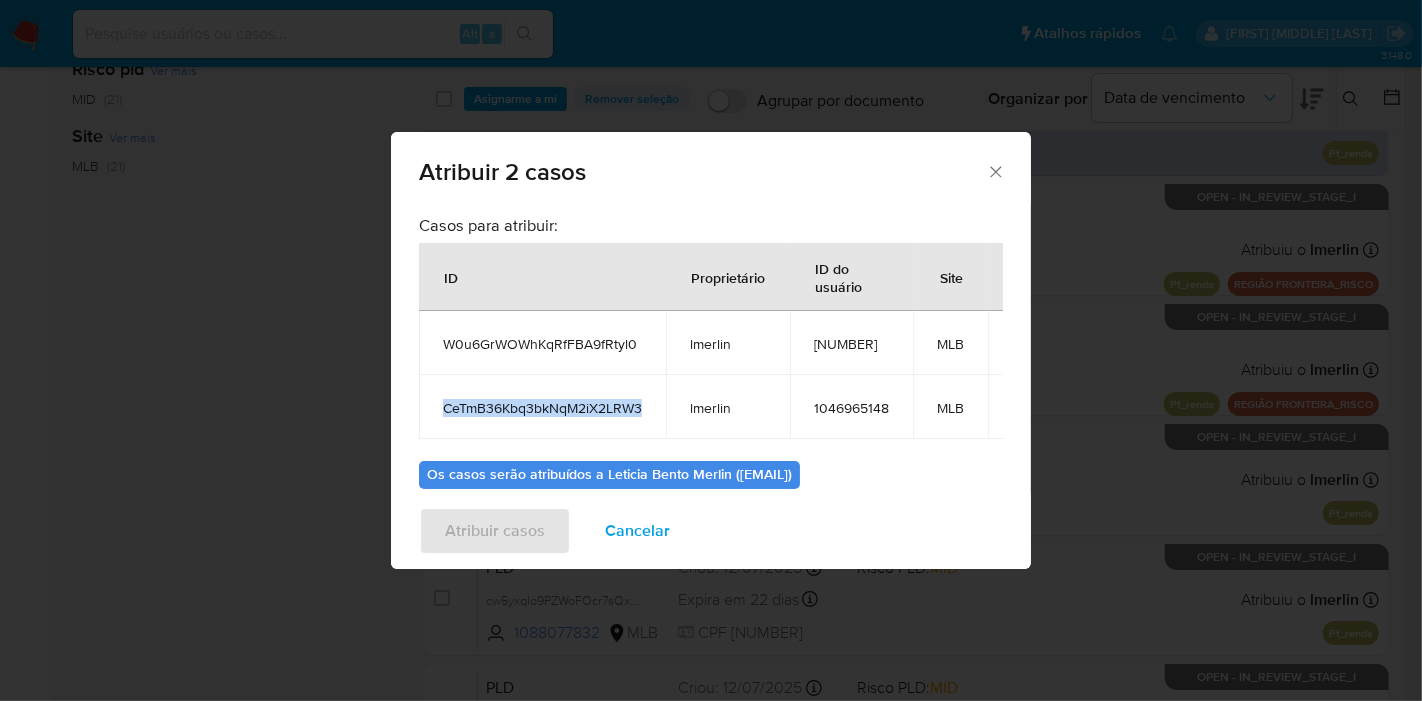click on "CeTmB36Kbq3bkNqM2iX2LRW3" at bounding box center [542, 407] 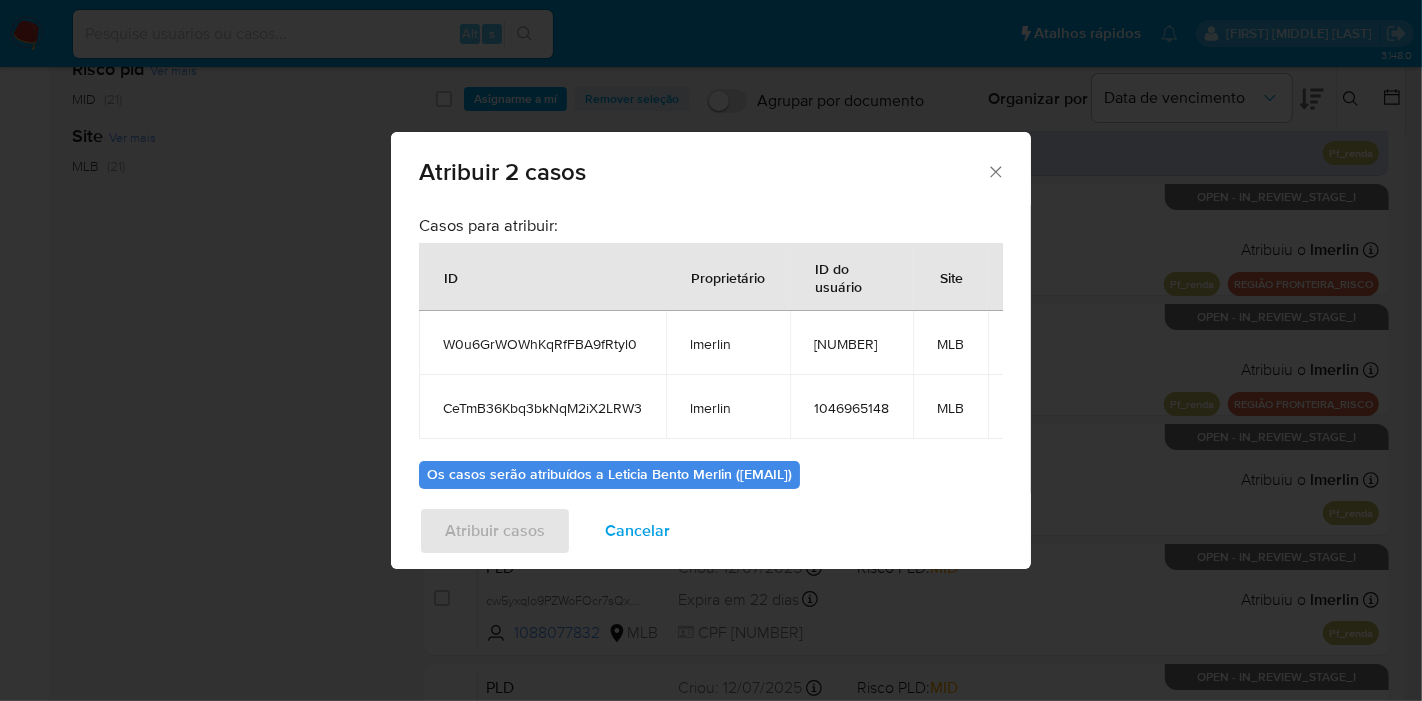 click on "1046965148" at bounding box center (851, 408) 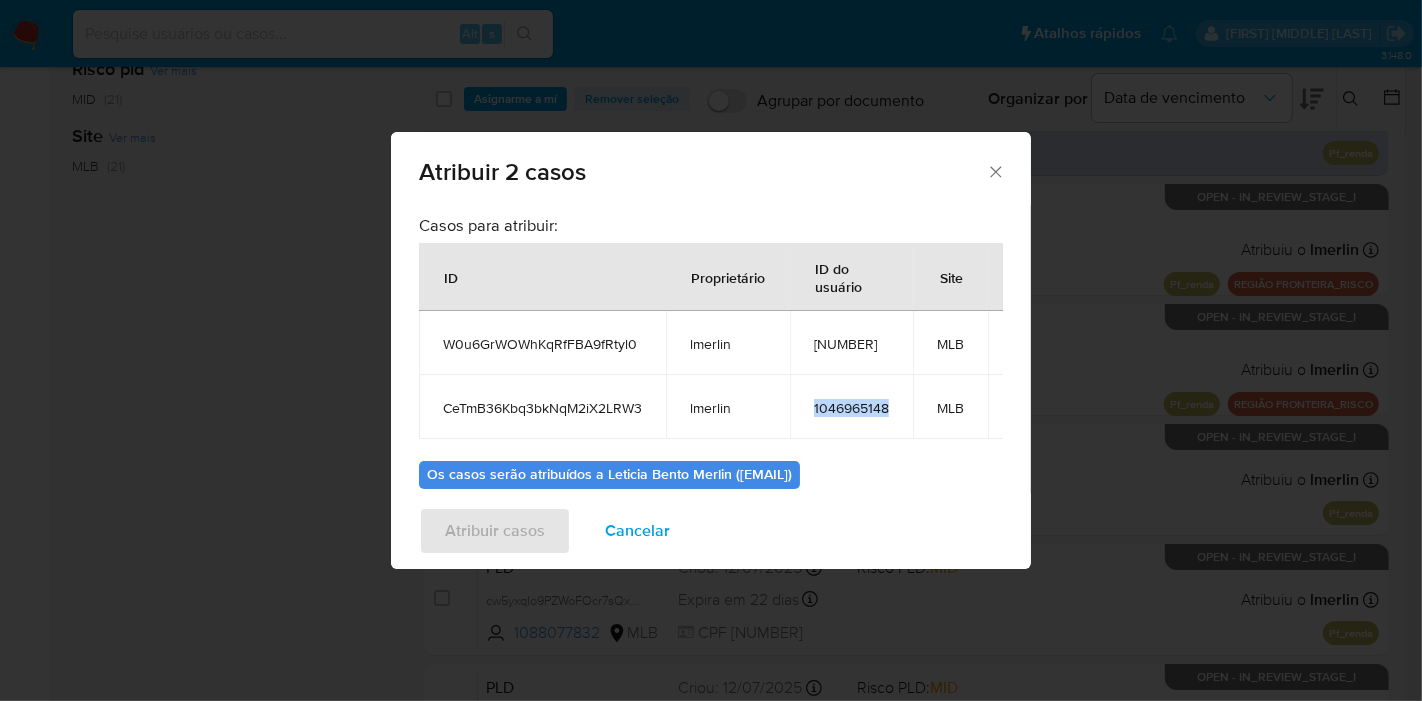 click on "1046965148" at bounding box center (851, 408) 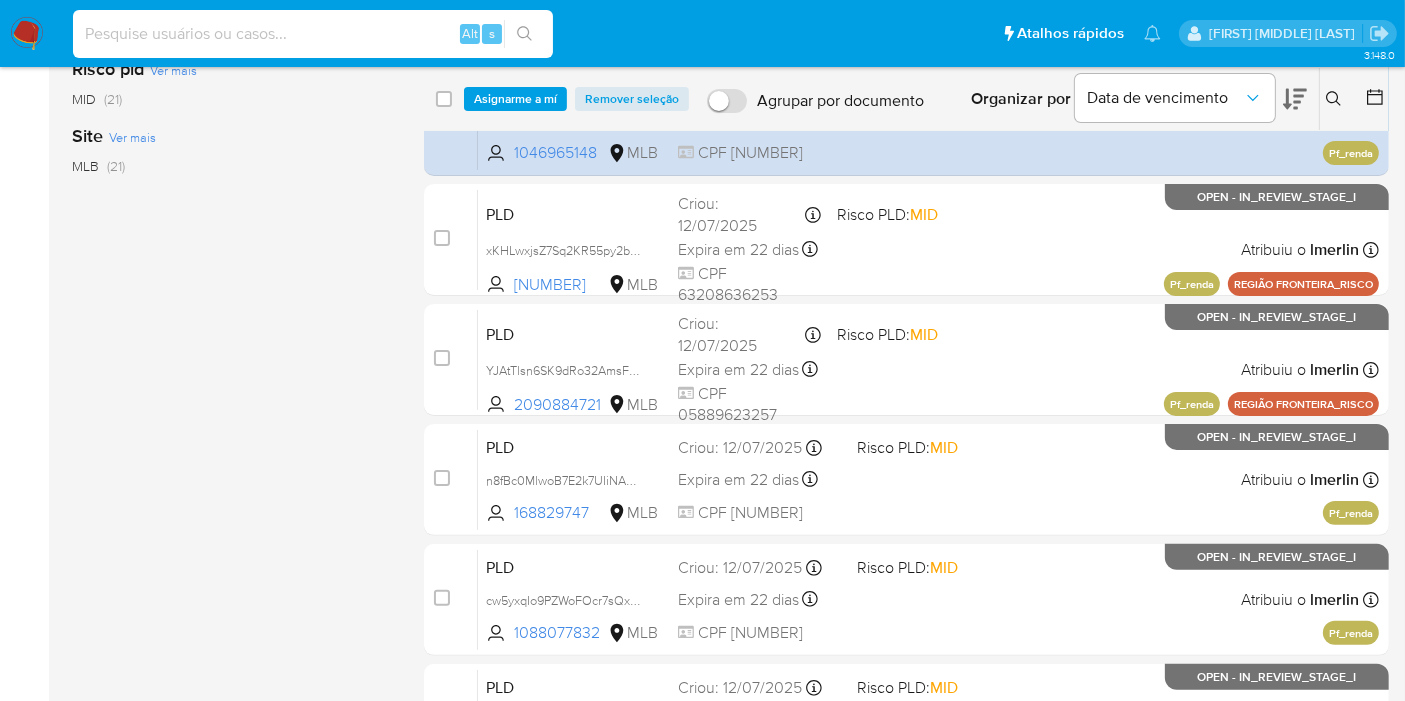 click at bounding box center (313, 34) 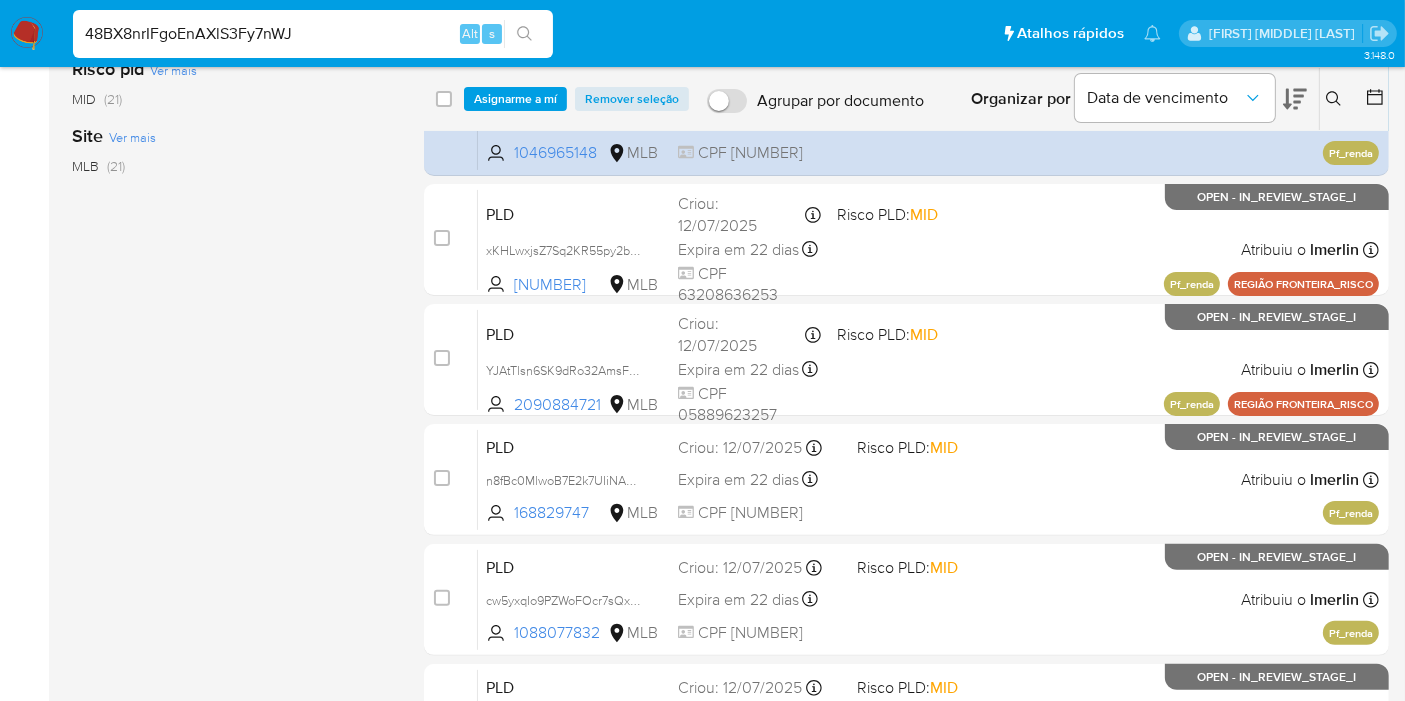 type on "48BX8nrIFgoEnAXlS3Fy7nWJ" 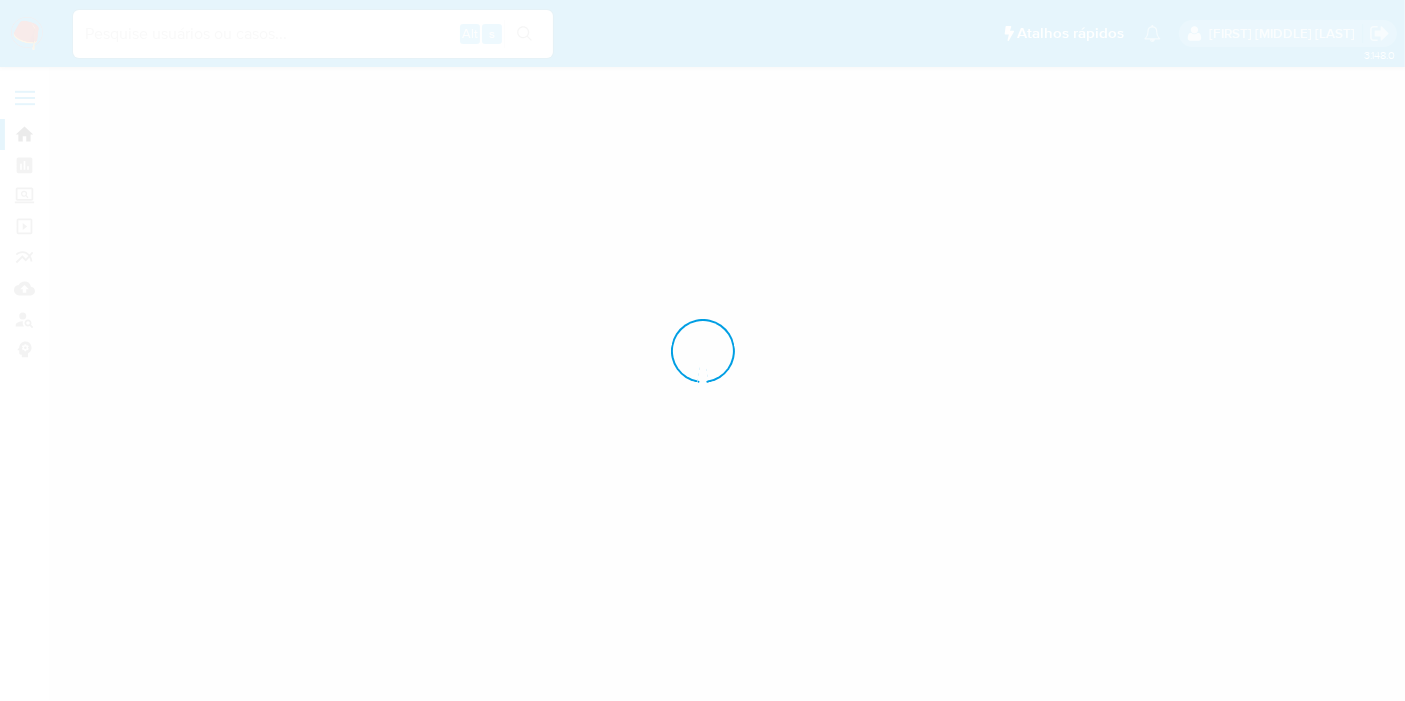 scroll, scrollTop: 0, scrollLeft: 0, axis: both 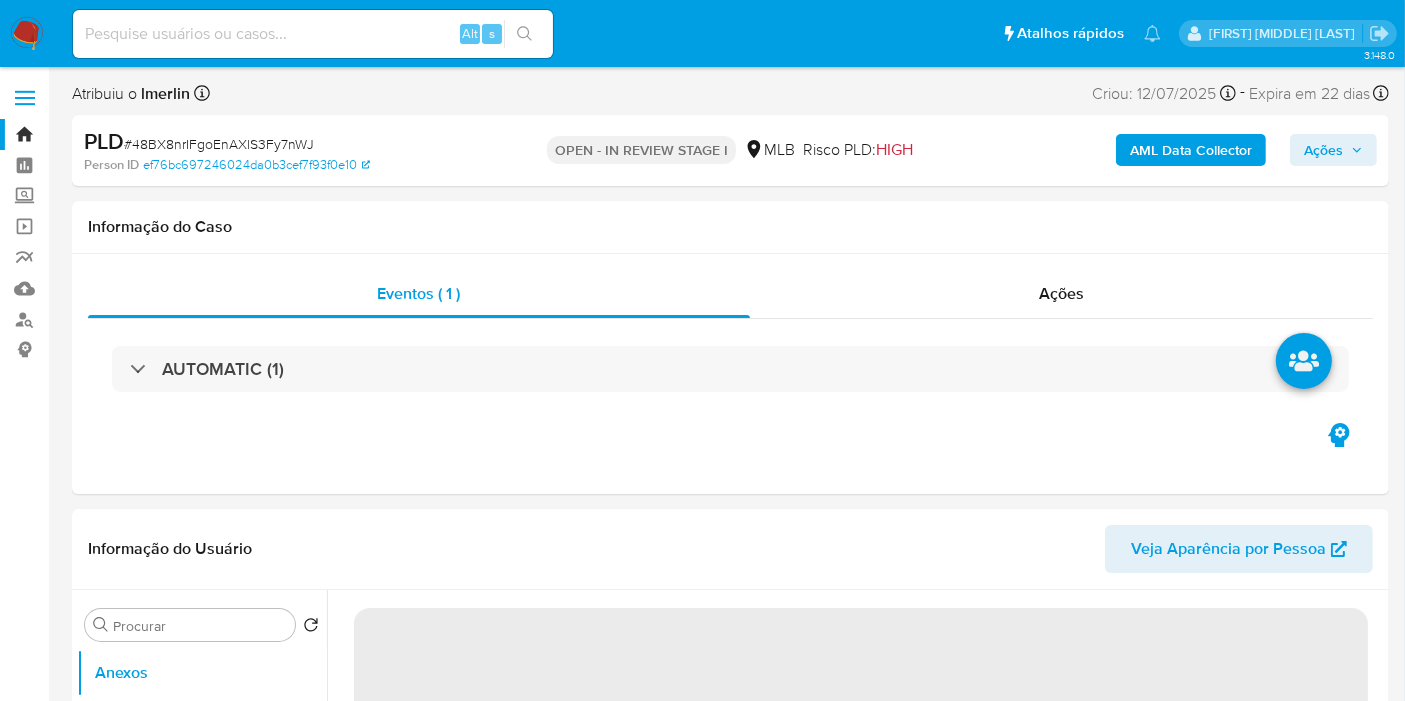 select on "10" 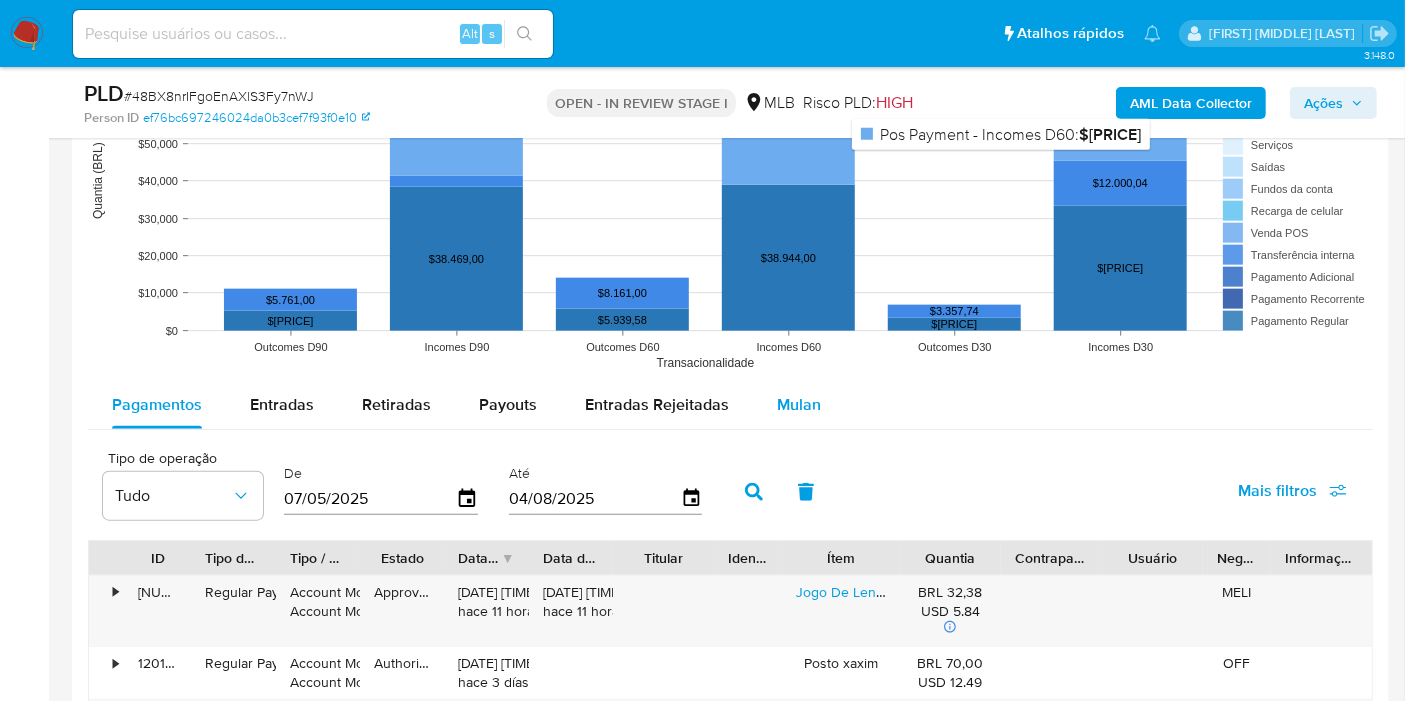 scroll, scrollTop: 2000, scrollLeft: 0, axis: vertical 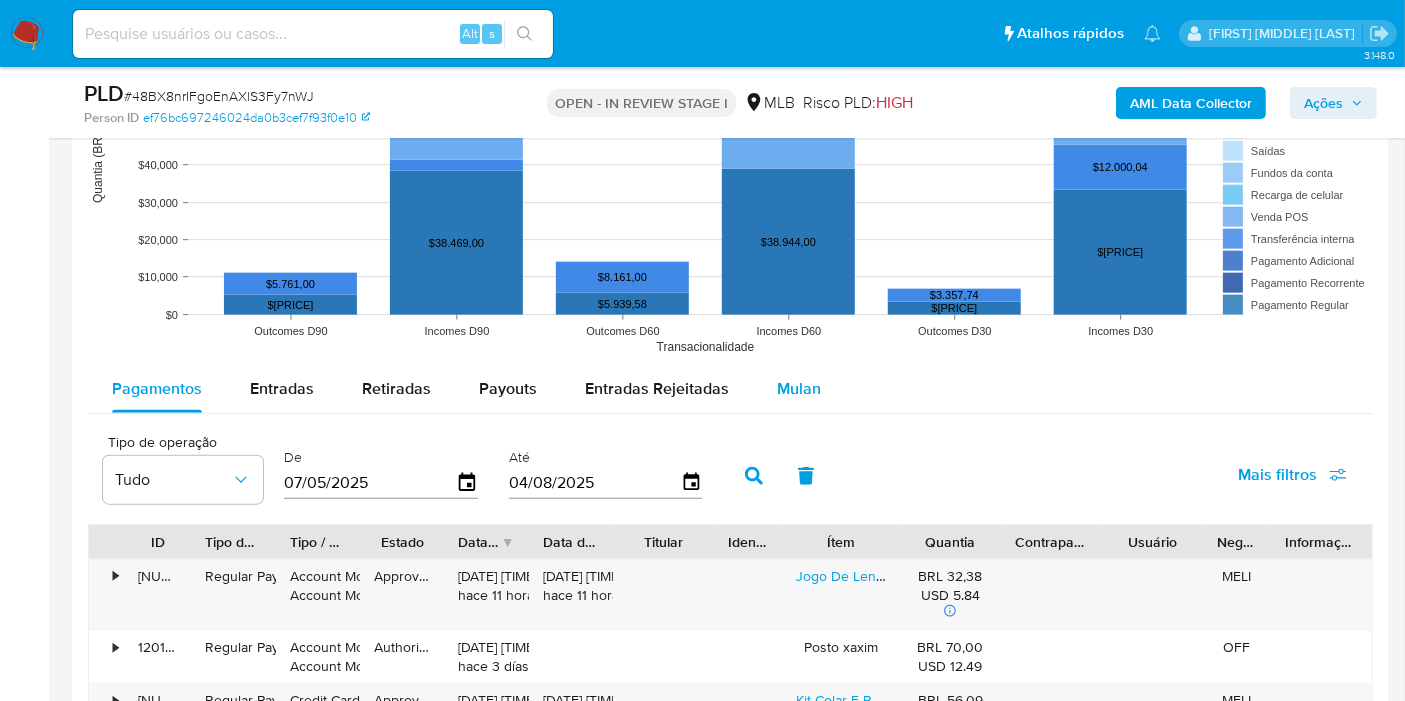 click on "Mulan" at bounding box center (799, 389) 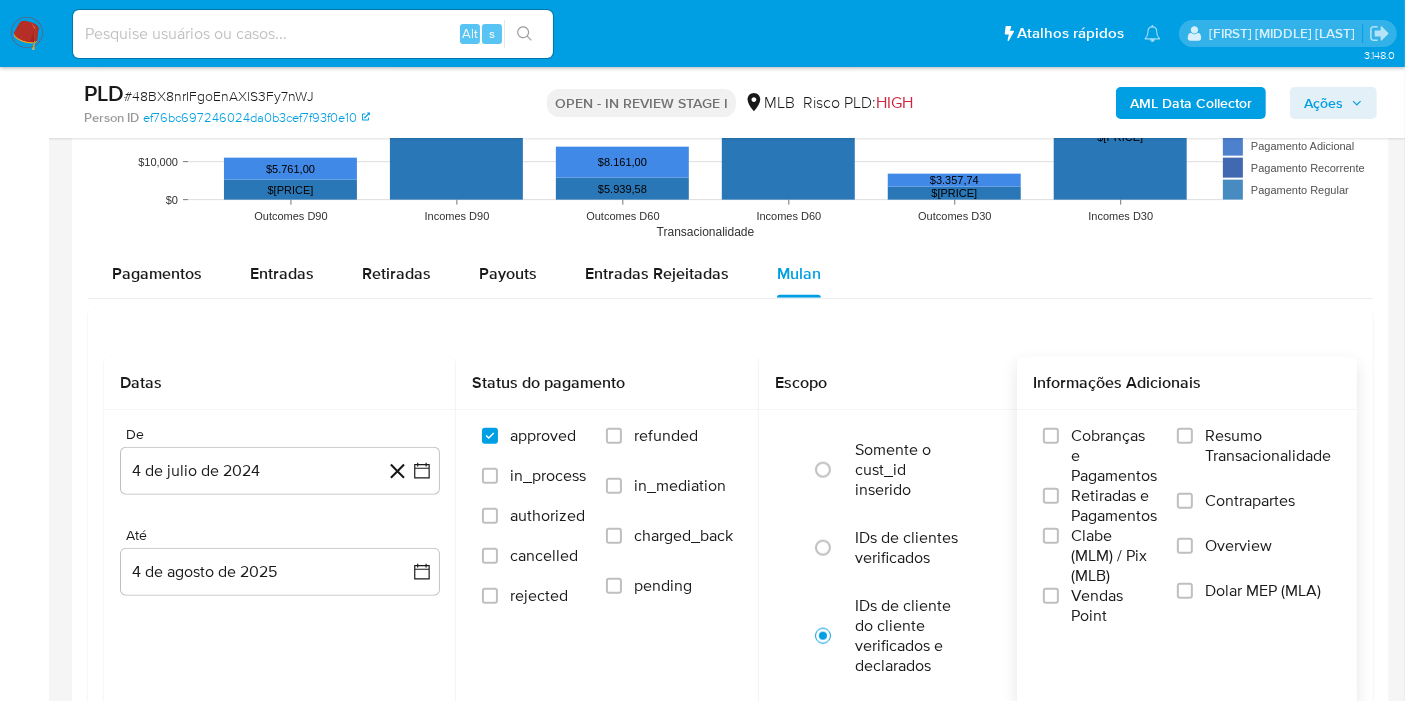 scroll, scrollTop: 2222, scrollLeft: 0, axis: vertical 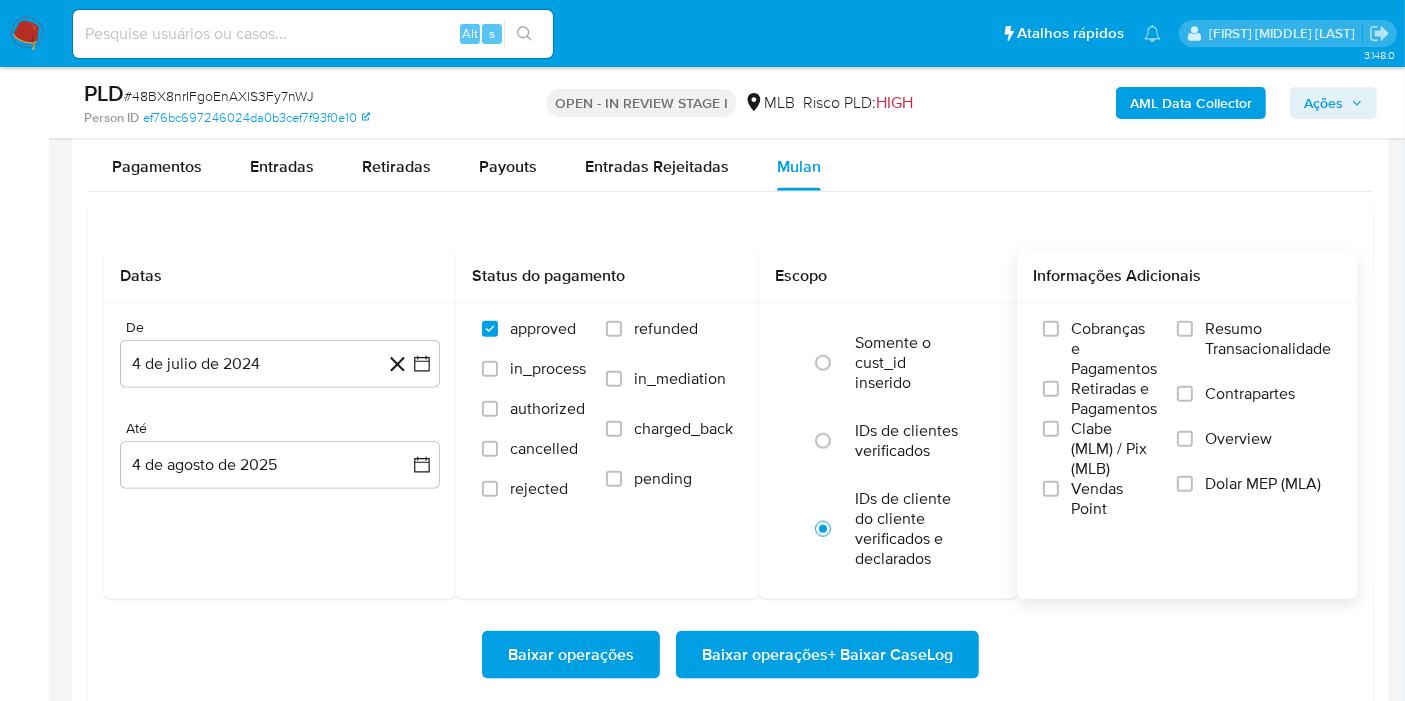 click on "Resumo Transacionalidade" at bounding box center [1268, 339] 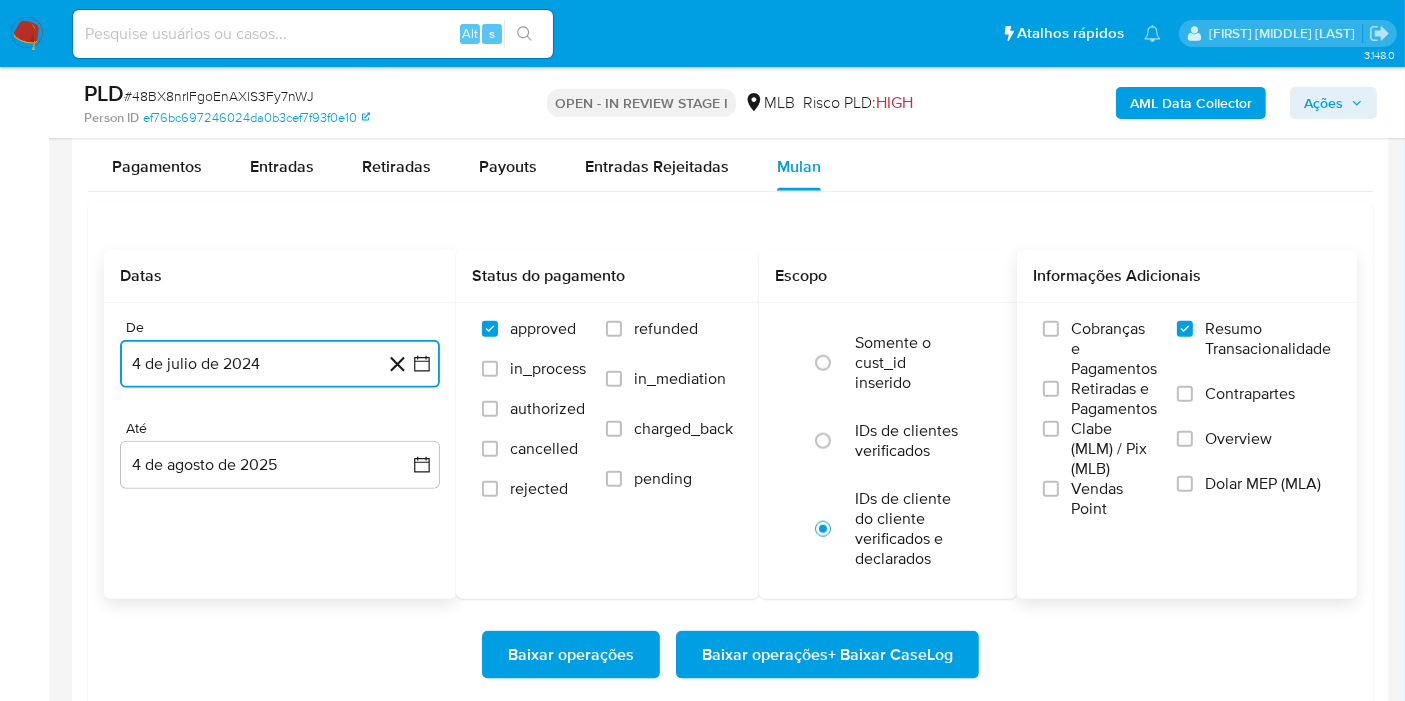 drag, startPoint x: 433, startPoint y: 367, endPoint x: 388, endPoint y: 361, distance: 45.39824 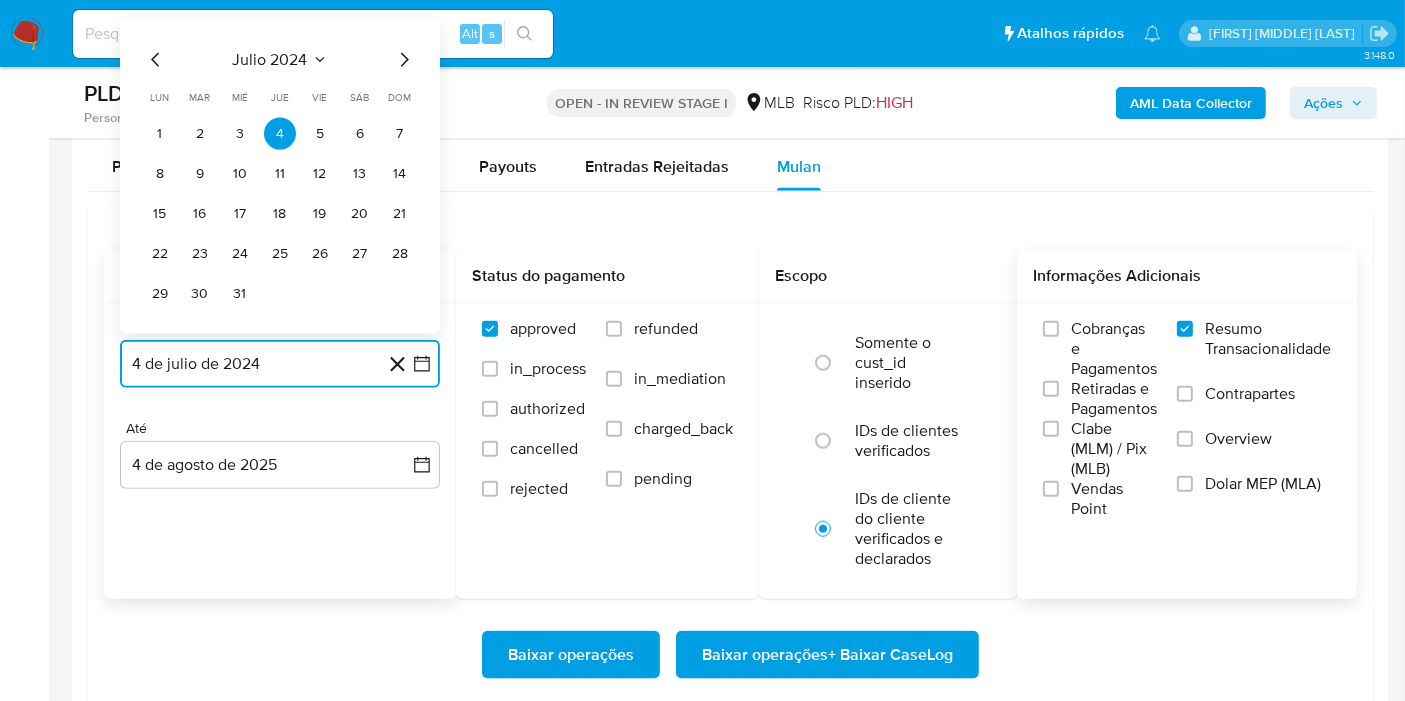 click 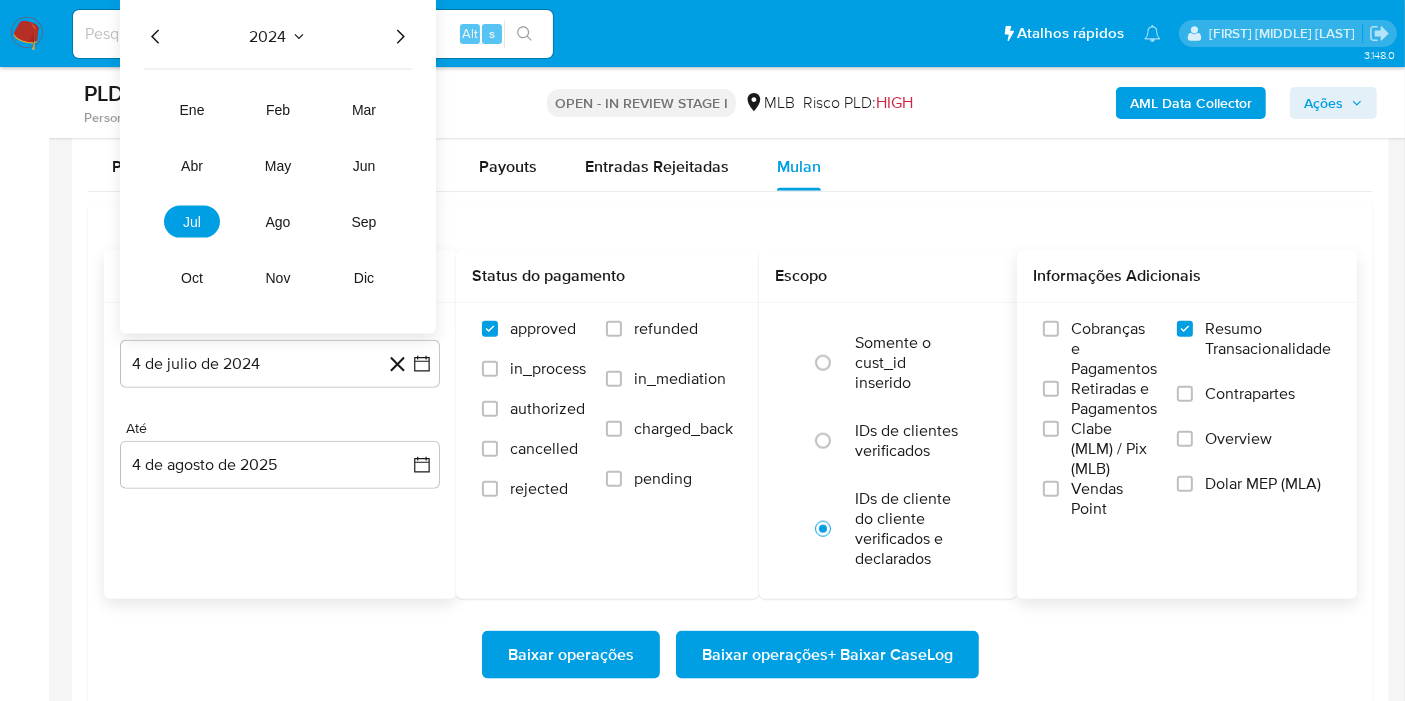 click 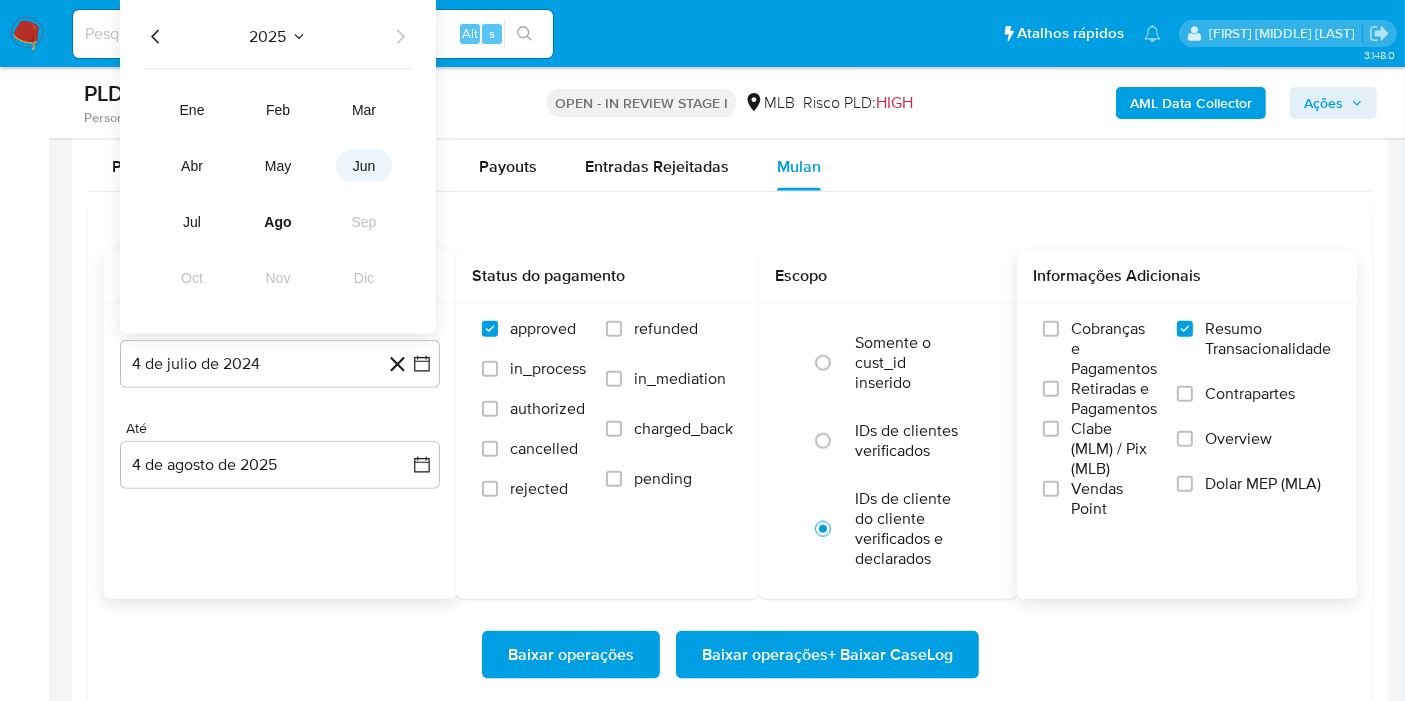 click on "jun" at bounding box center (364, 166) 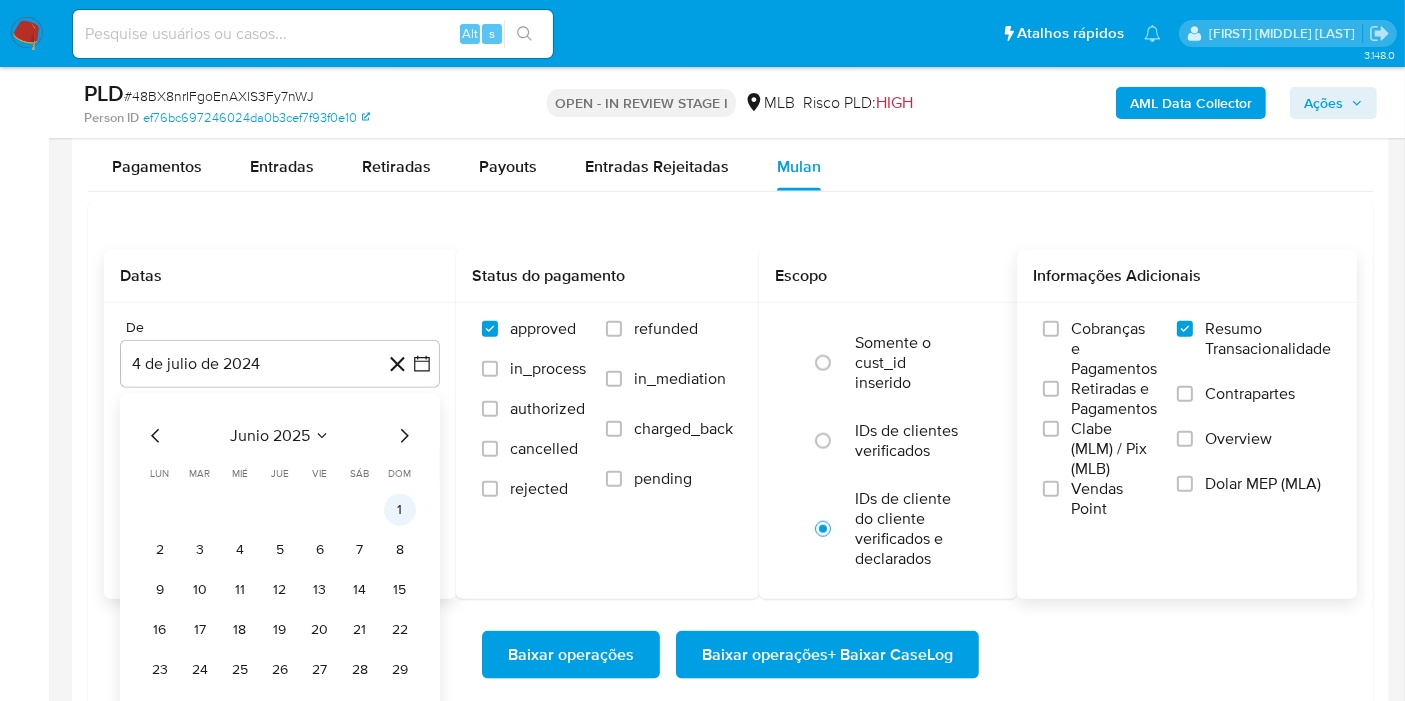click on "1" at bounding box center (400, 510) 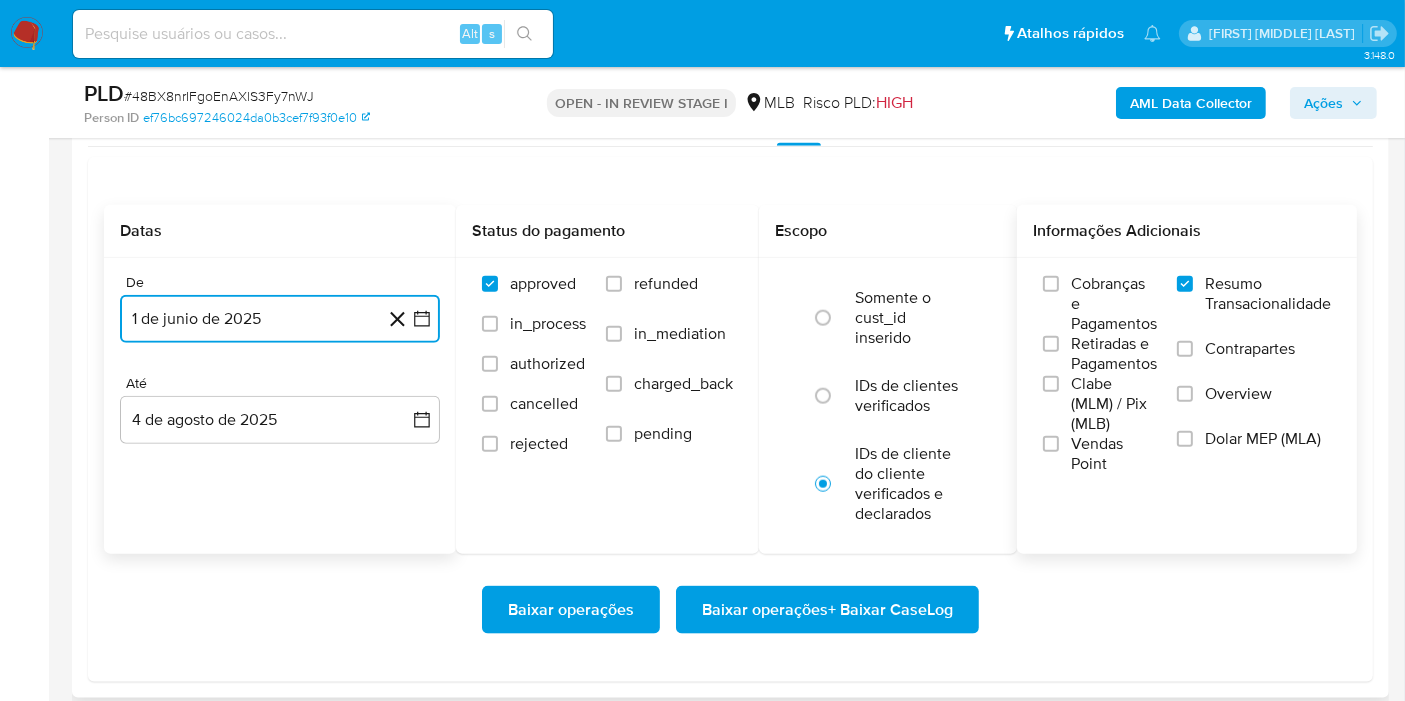 scroll, scrollTop: 2289, scrollLeft: 0, axis: vertical 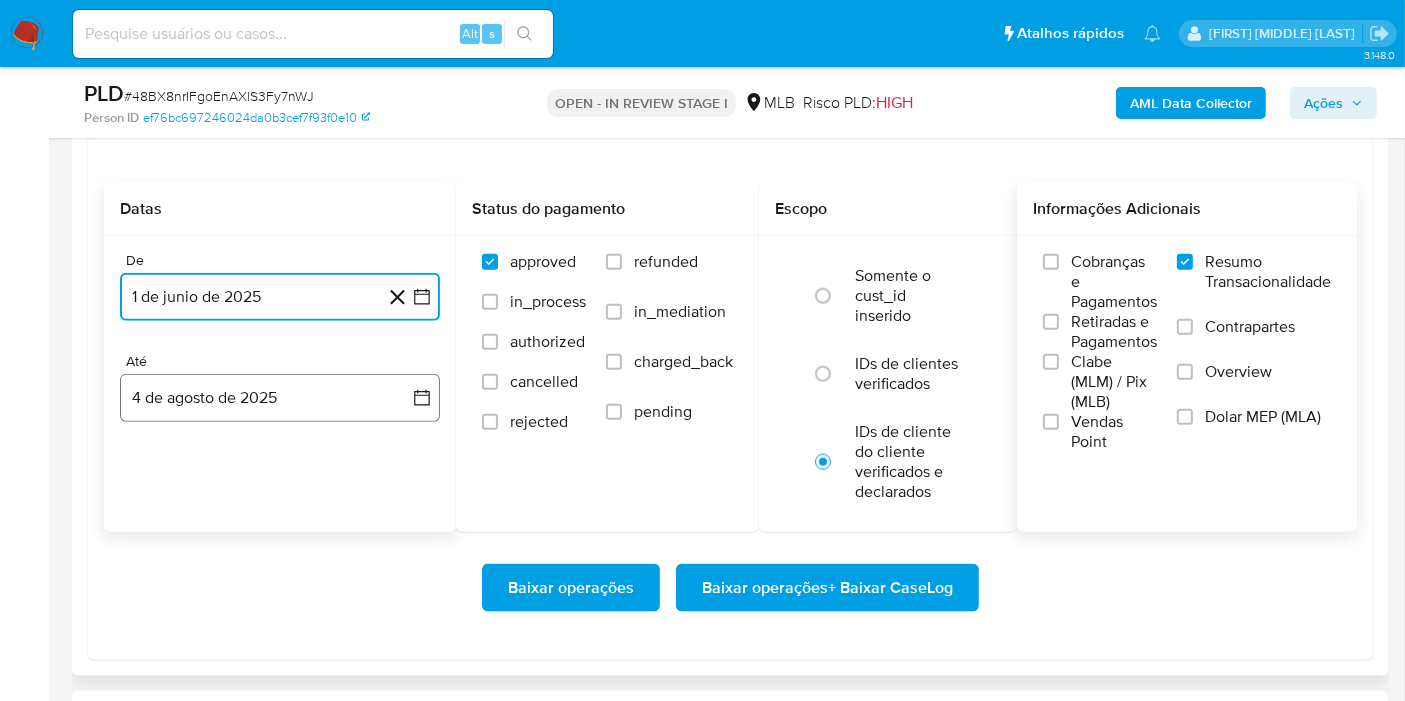 click on "4 de agosto de 2025" at bounding box center (280, 398) 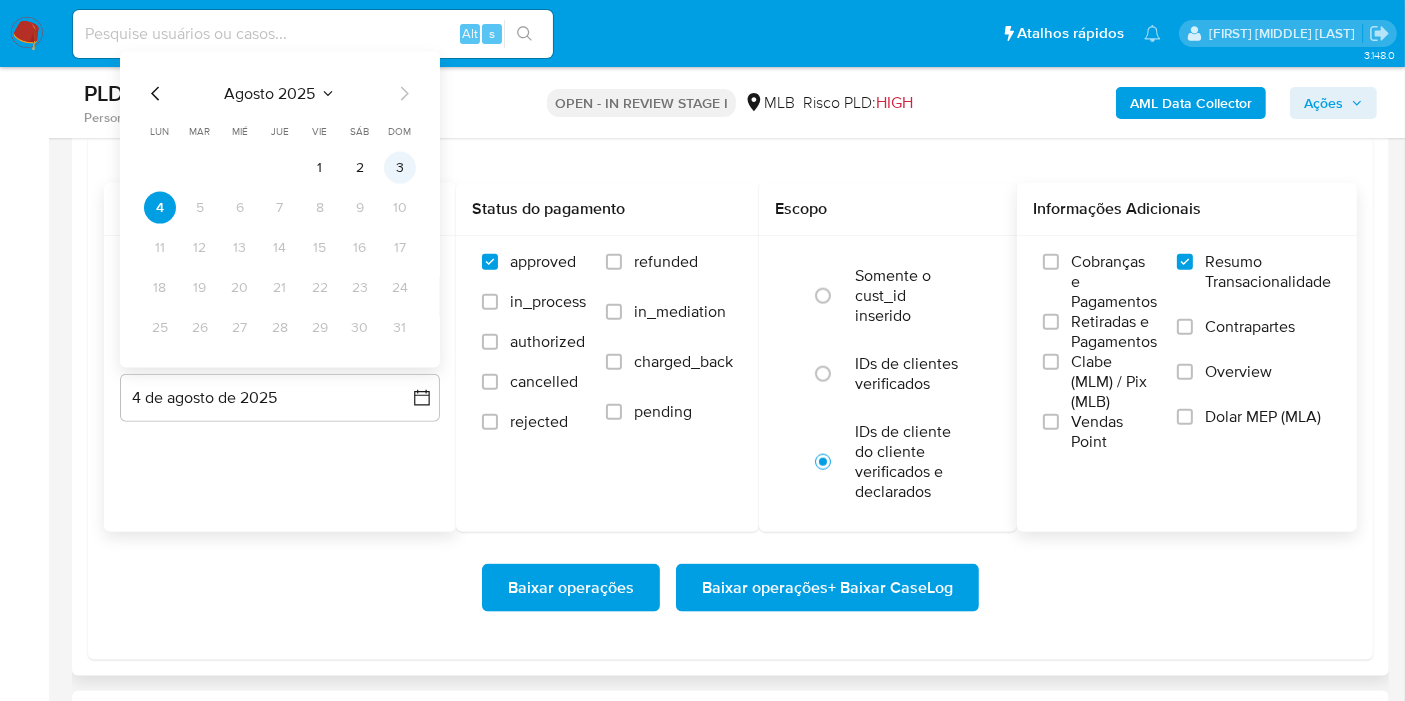 click on "3" at bounding box center [400, 168] 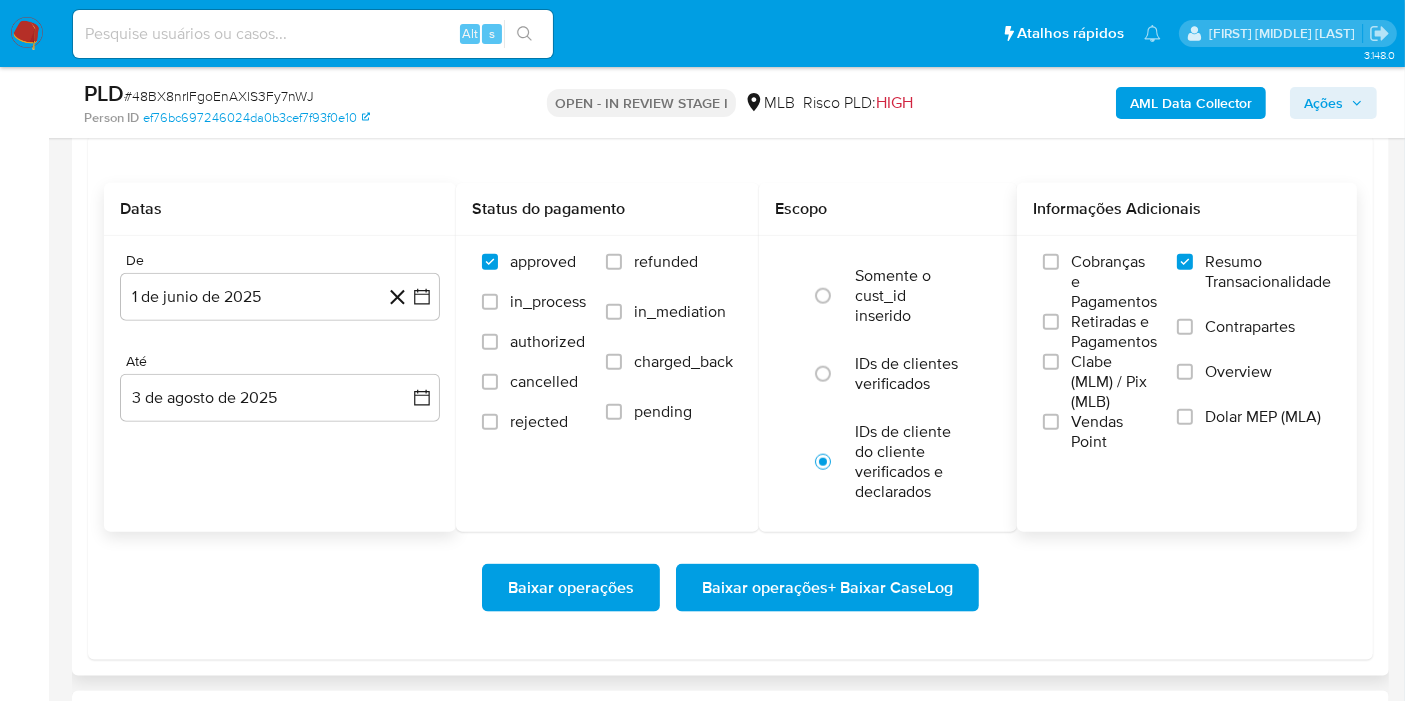 click on "Baixar operações Baixar operações  +   Baixar CaseLog" at bounding box center [730, 588] 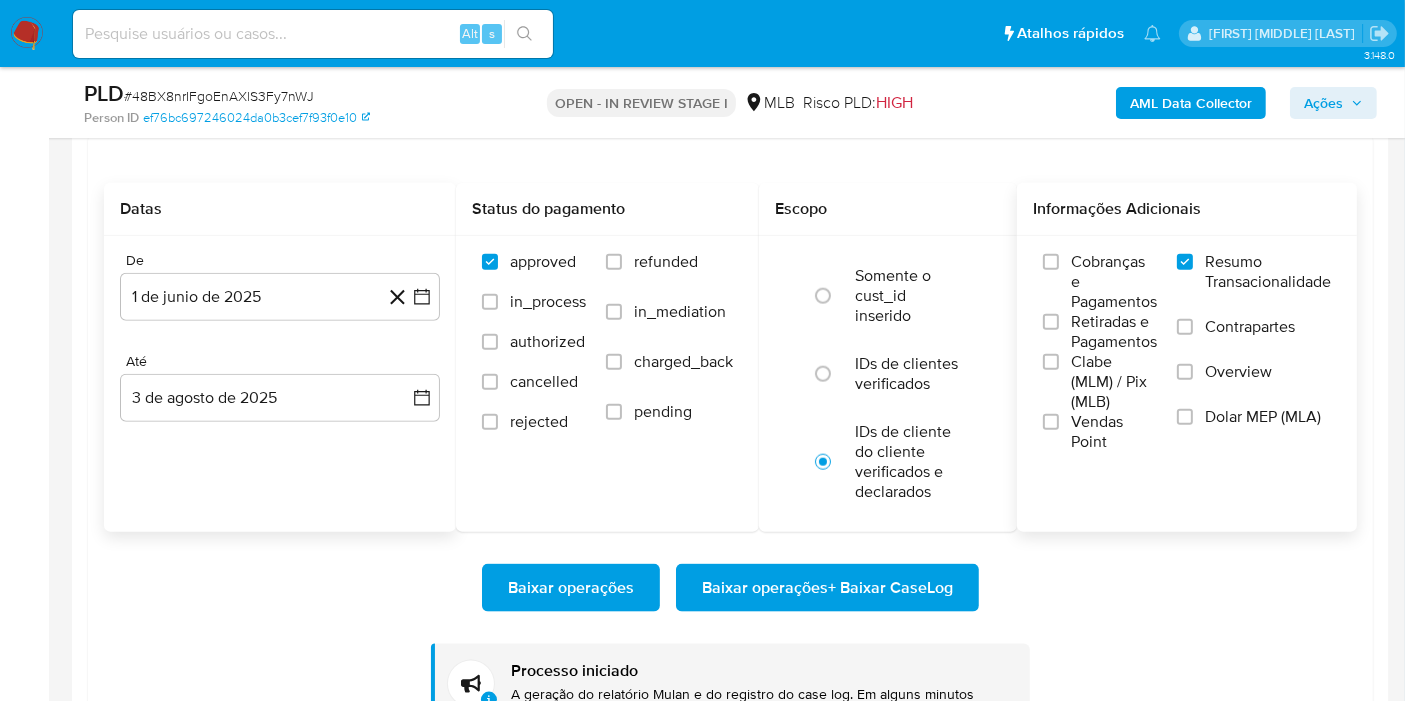 click at bounding box center (313, 34) 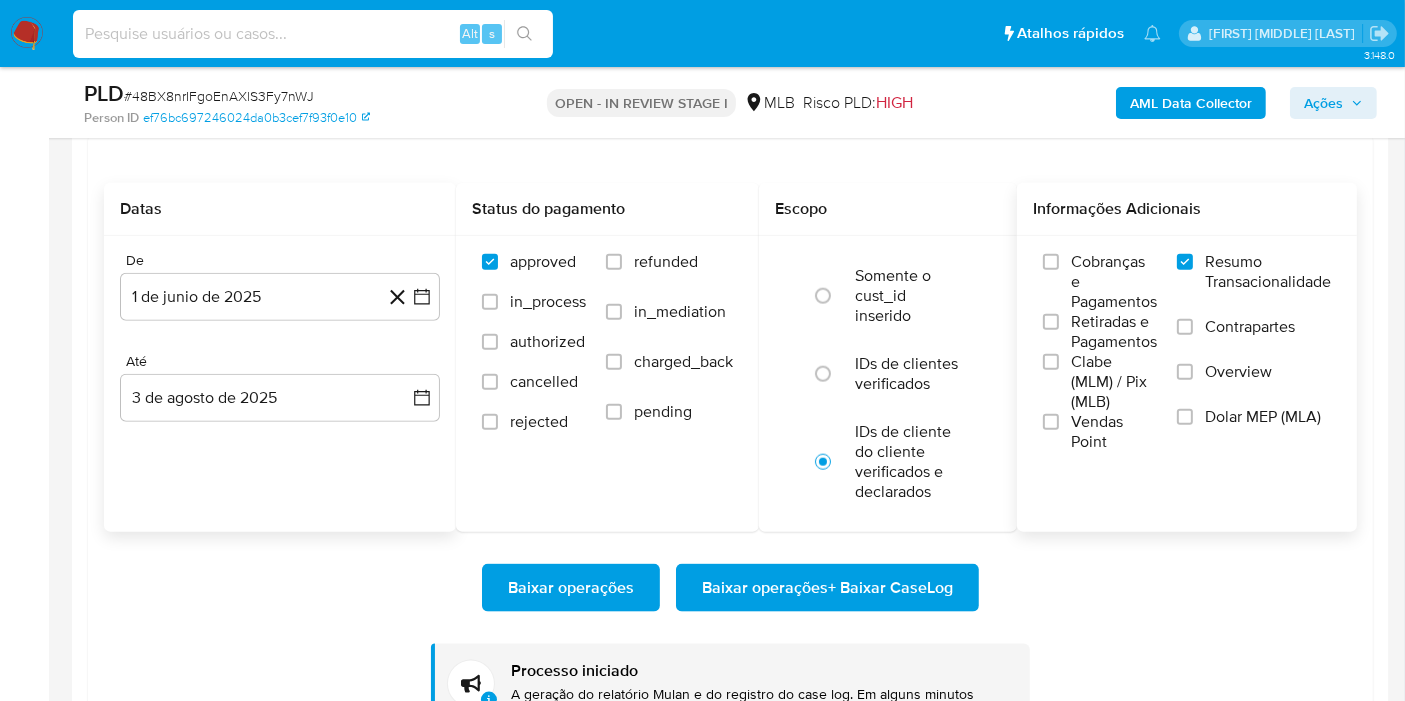 paste on "gL7pAoLWN9xzSB2DjK0icYV9" 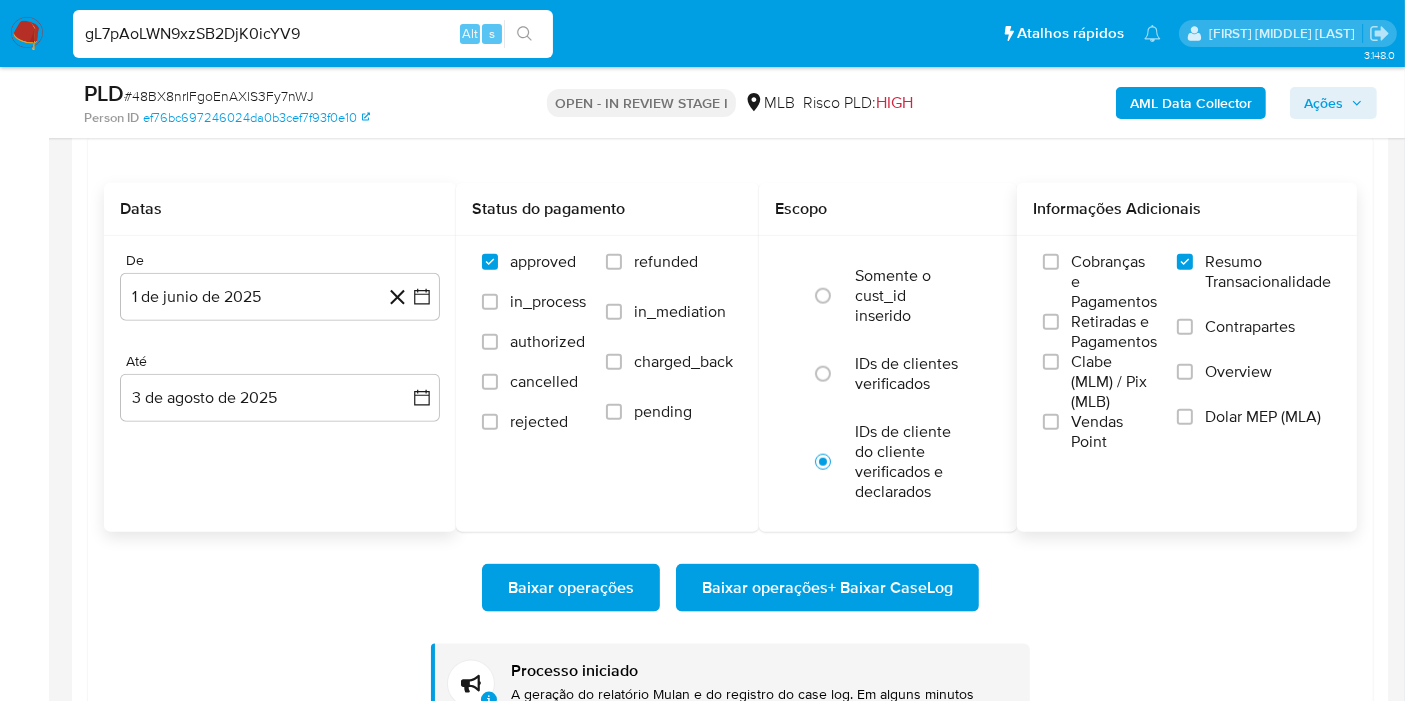 type on "gL7pAoLWN9xzSB2DjK0icYV9" 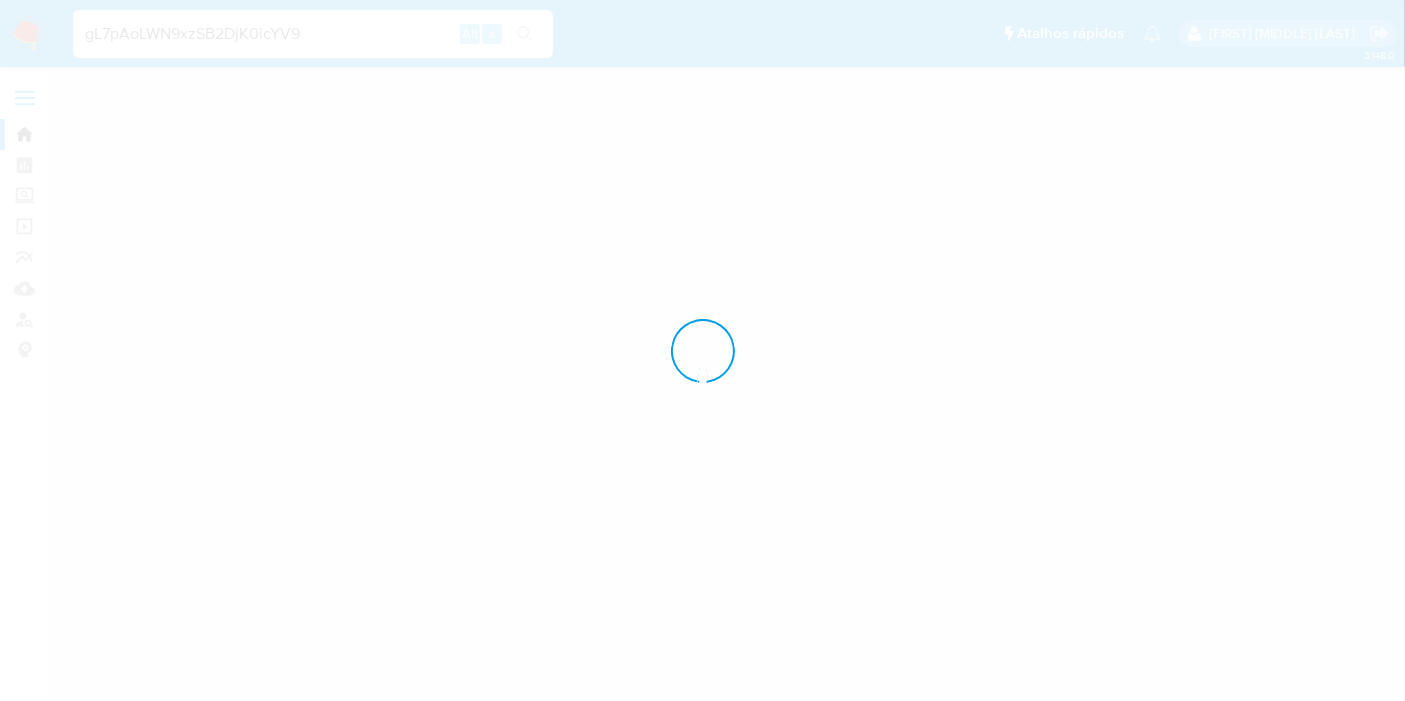 scroll, scrollTop: 0, scrollLeft: 0, axis: both 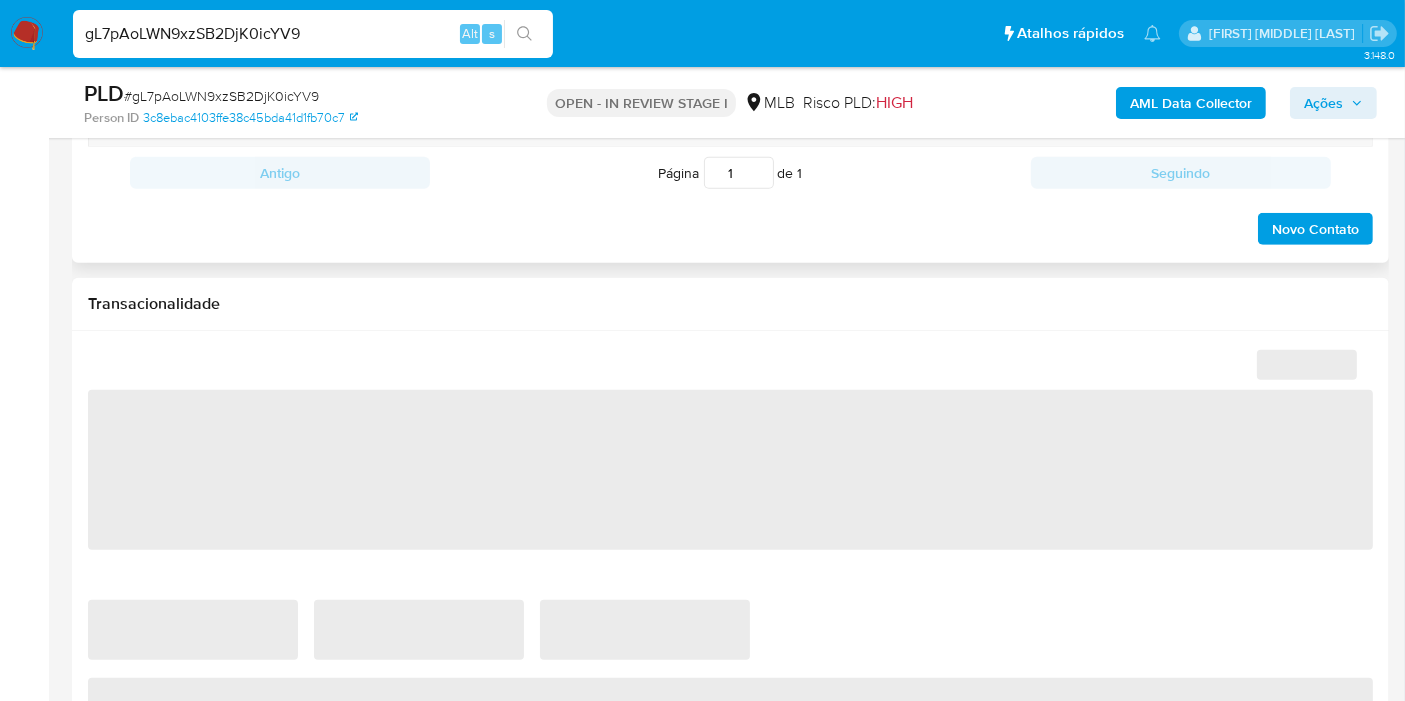select on "10" 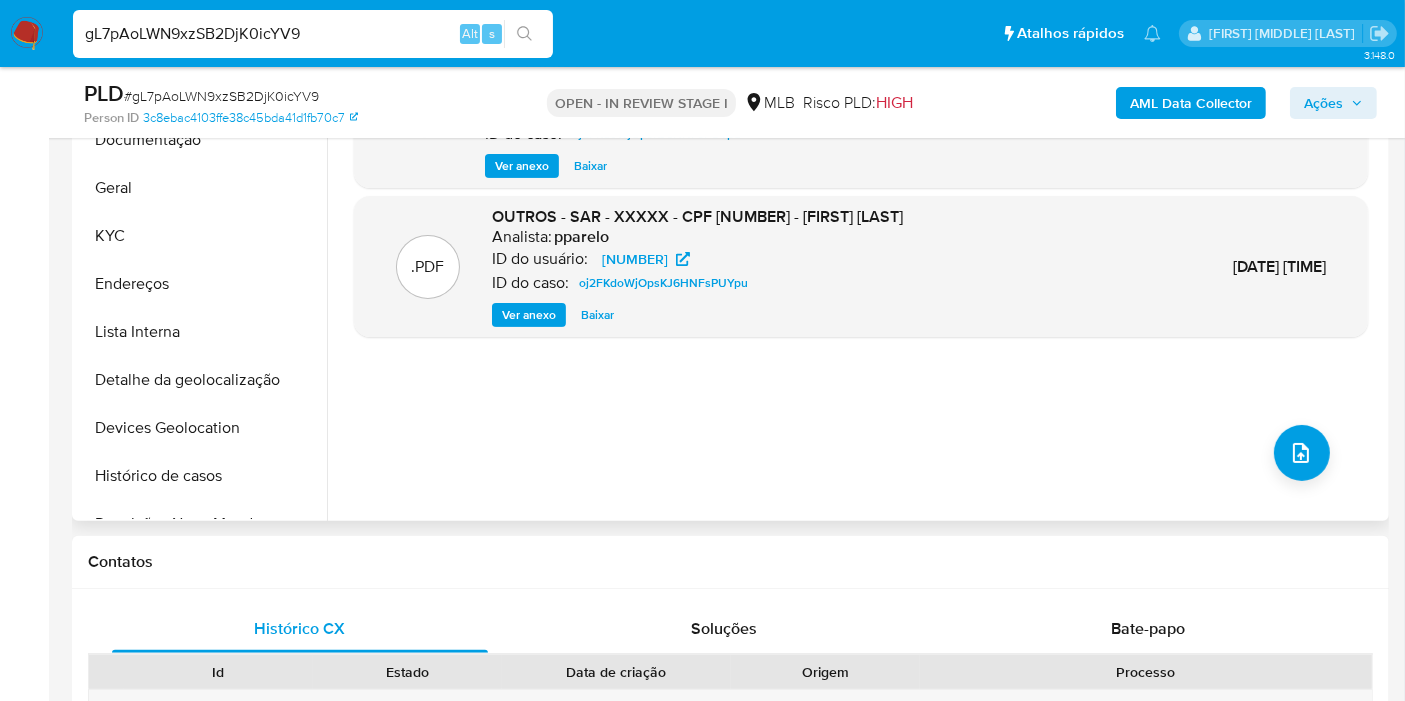 scroll, scrollTop: 777, scrollLeft: 0, axis: vertical 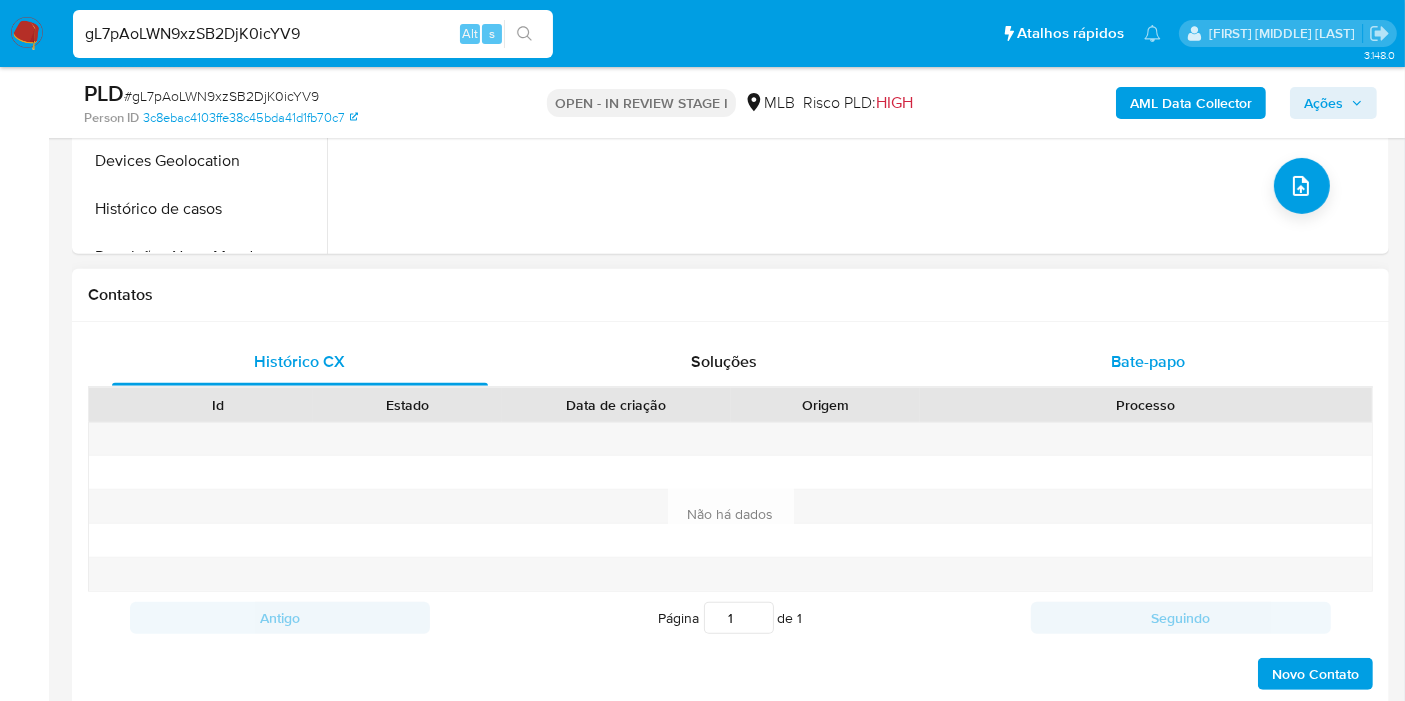 click on "Bate-papo" at bounding box center [1148, 361] 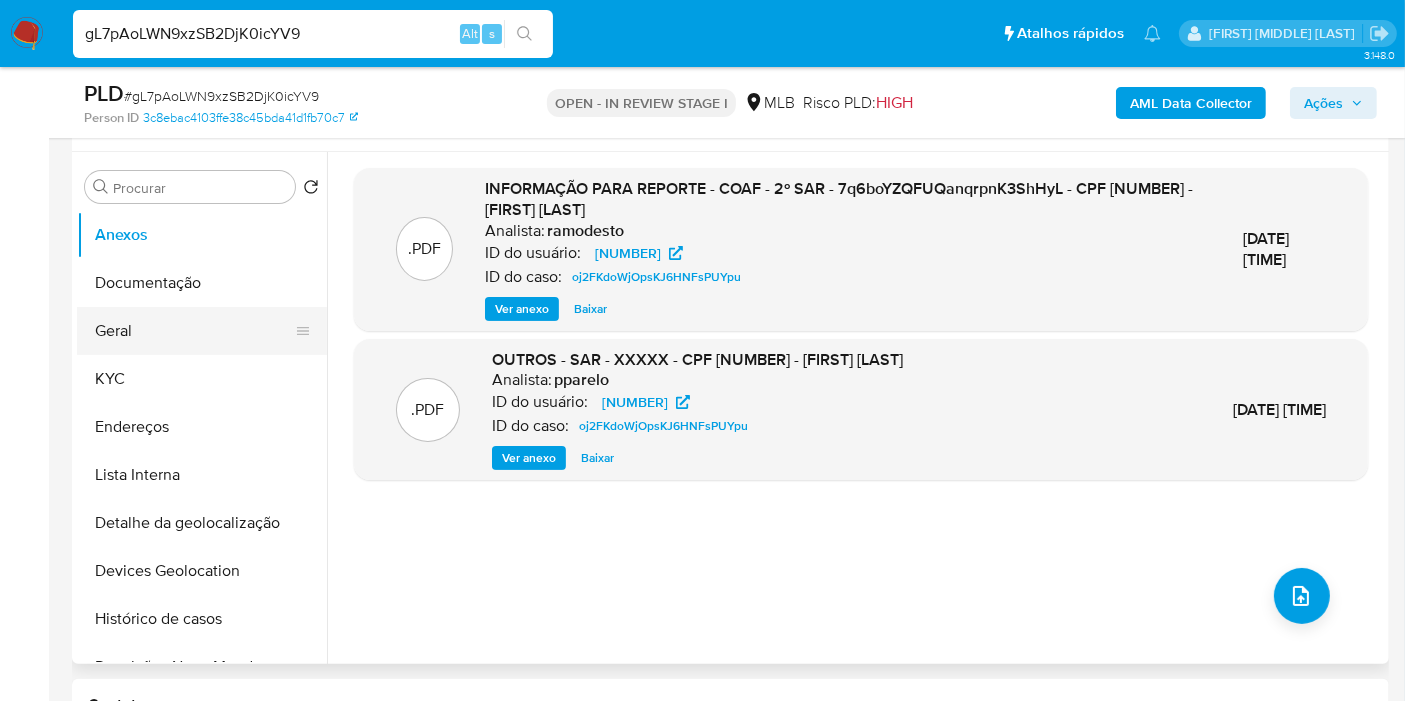 scroll, scrollTop: 333, scrollLeft: 0, axis: vertical 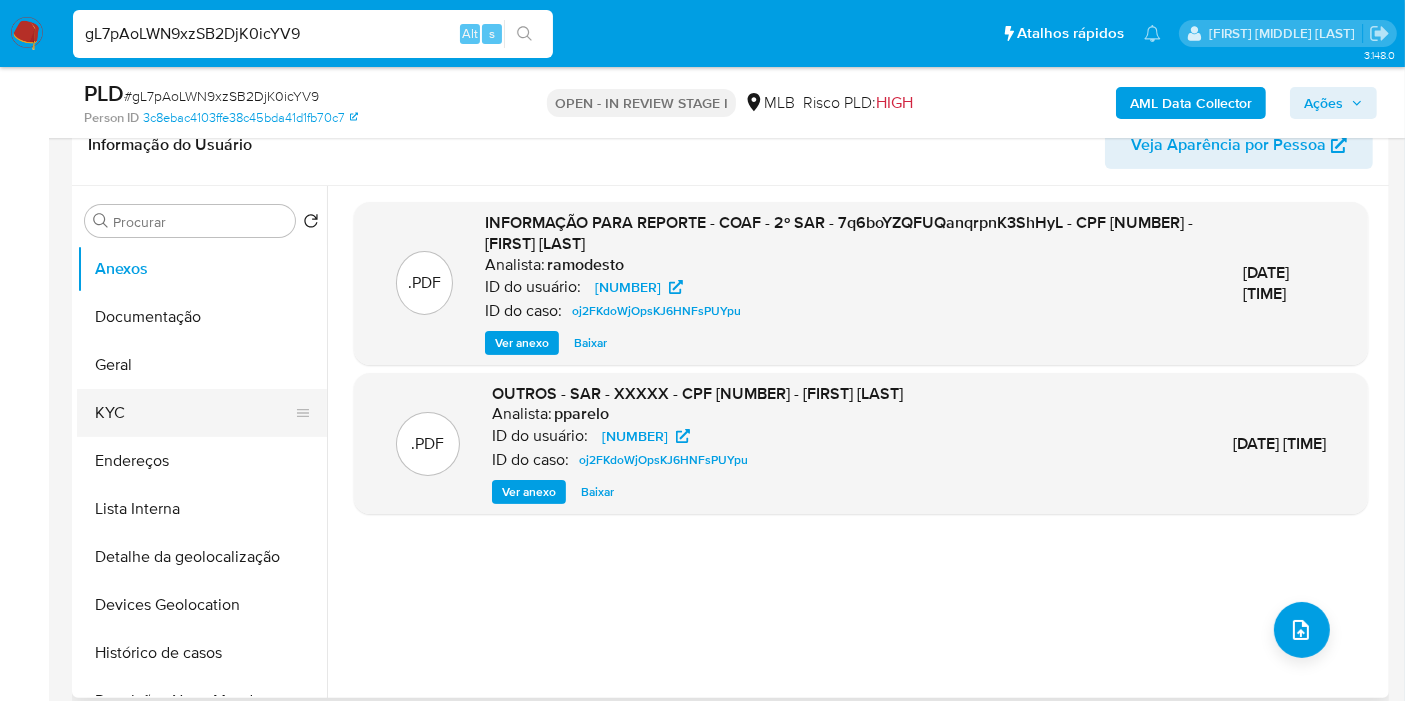 click on "KYC" at bounding box center [194, 413] 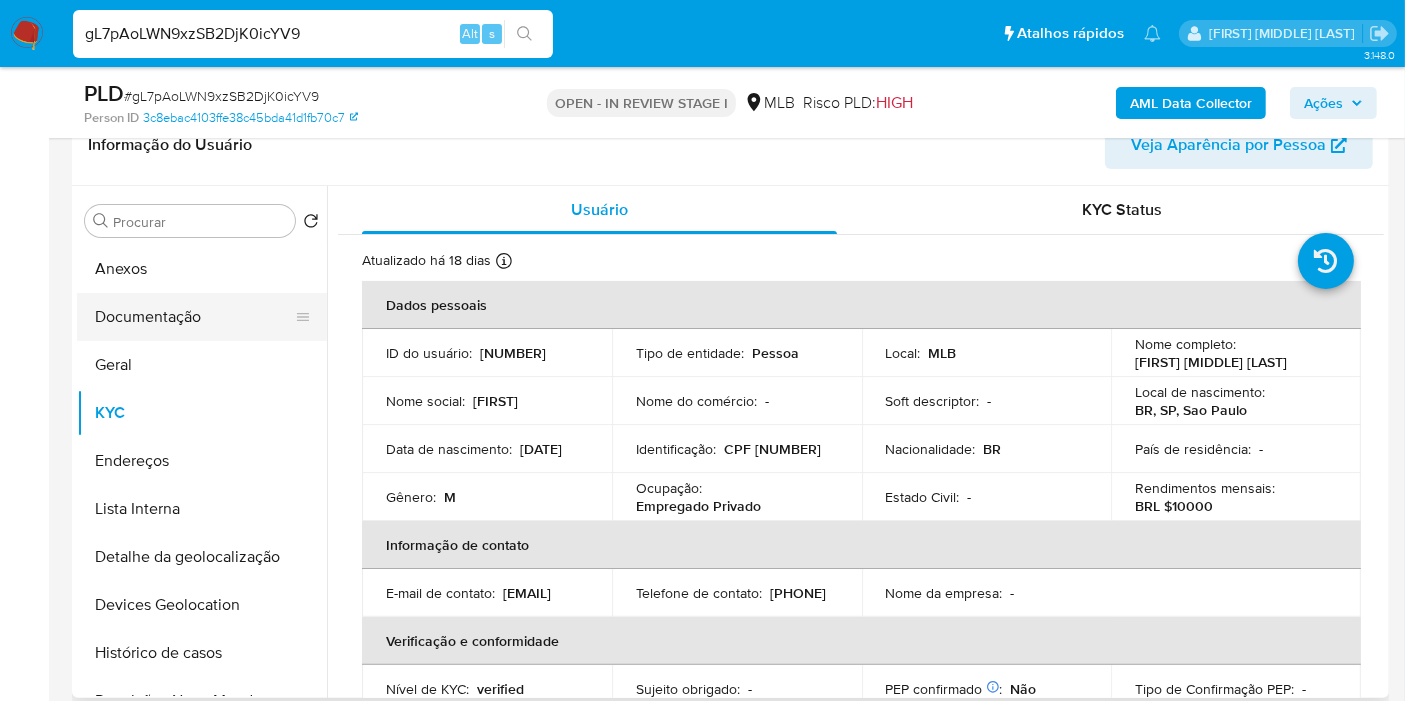 click on "Documentação" at bounding box center [194, 317] 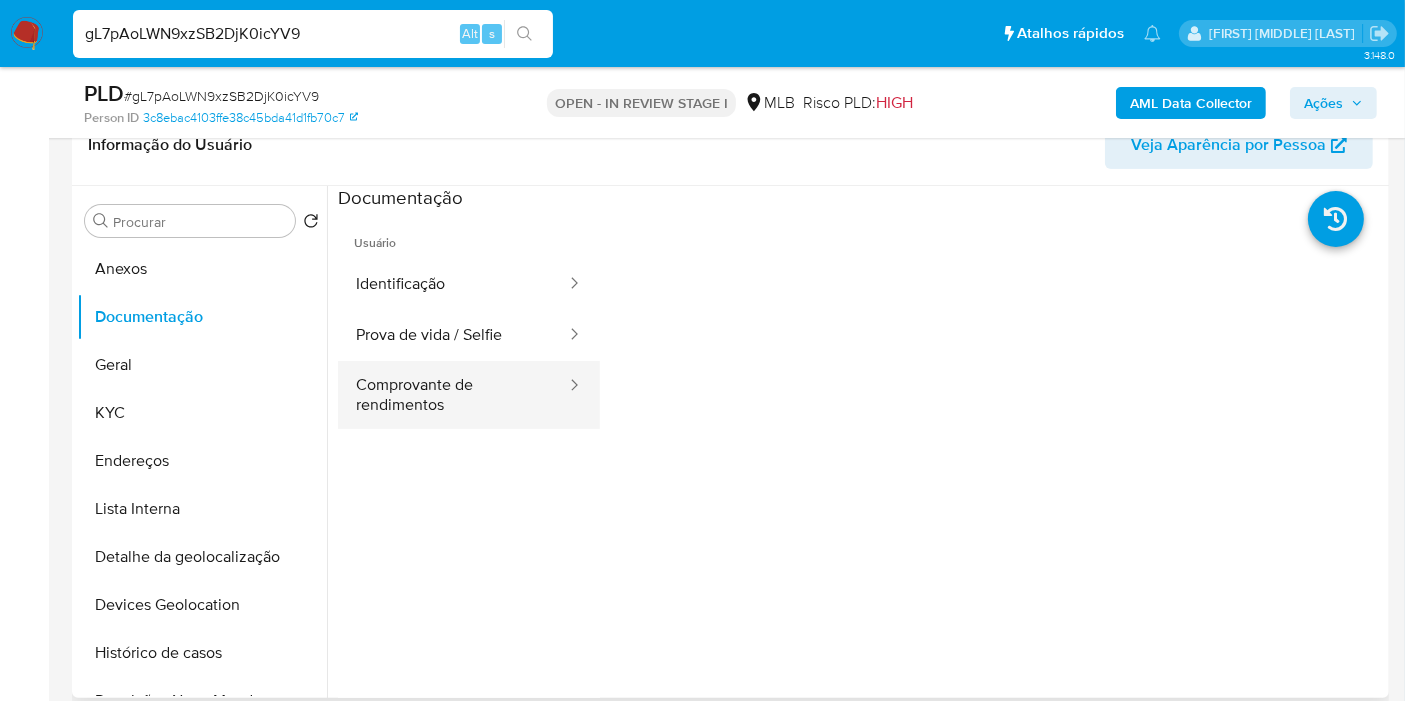 click on "Comprovante de rendimentos" at bounding box center [453, 395] 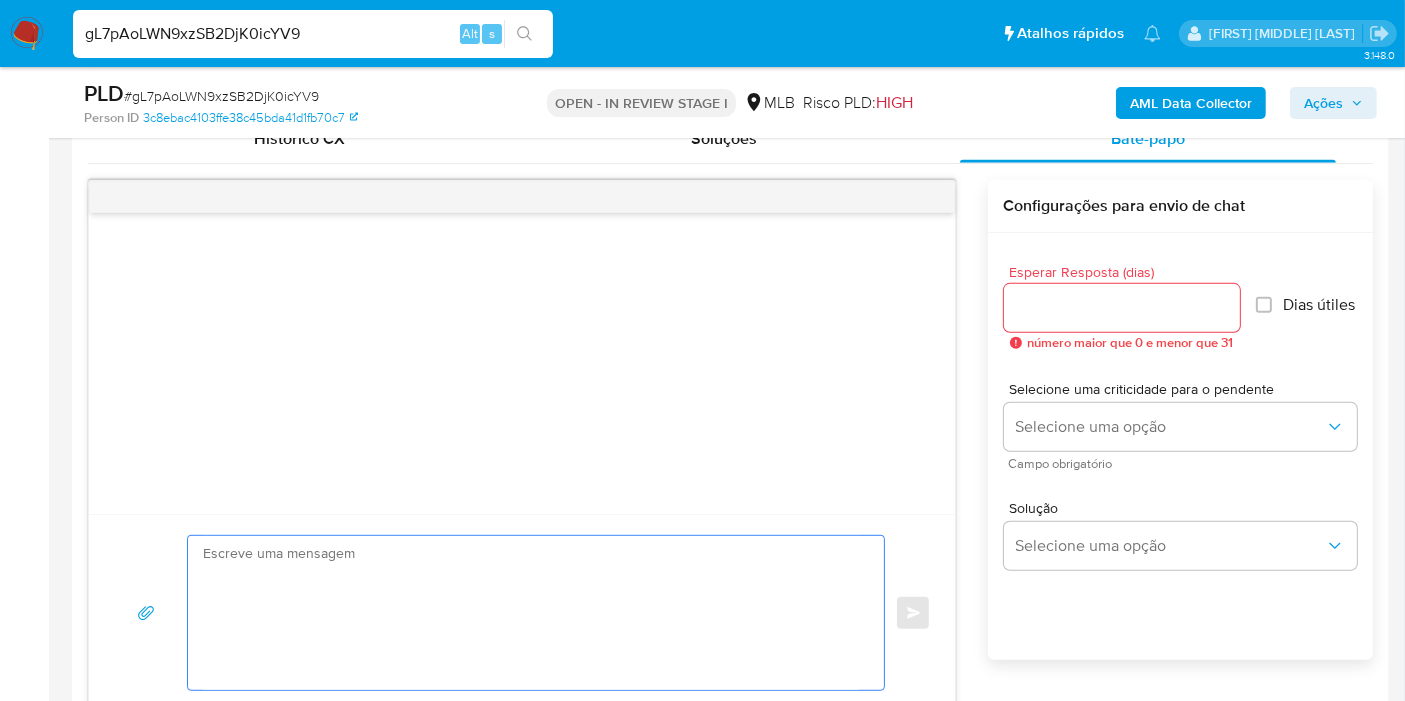 click at bounding box center [531, 613] 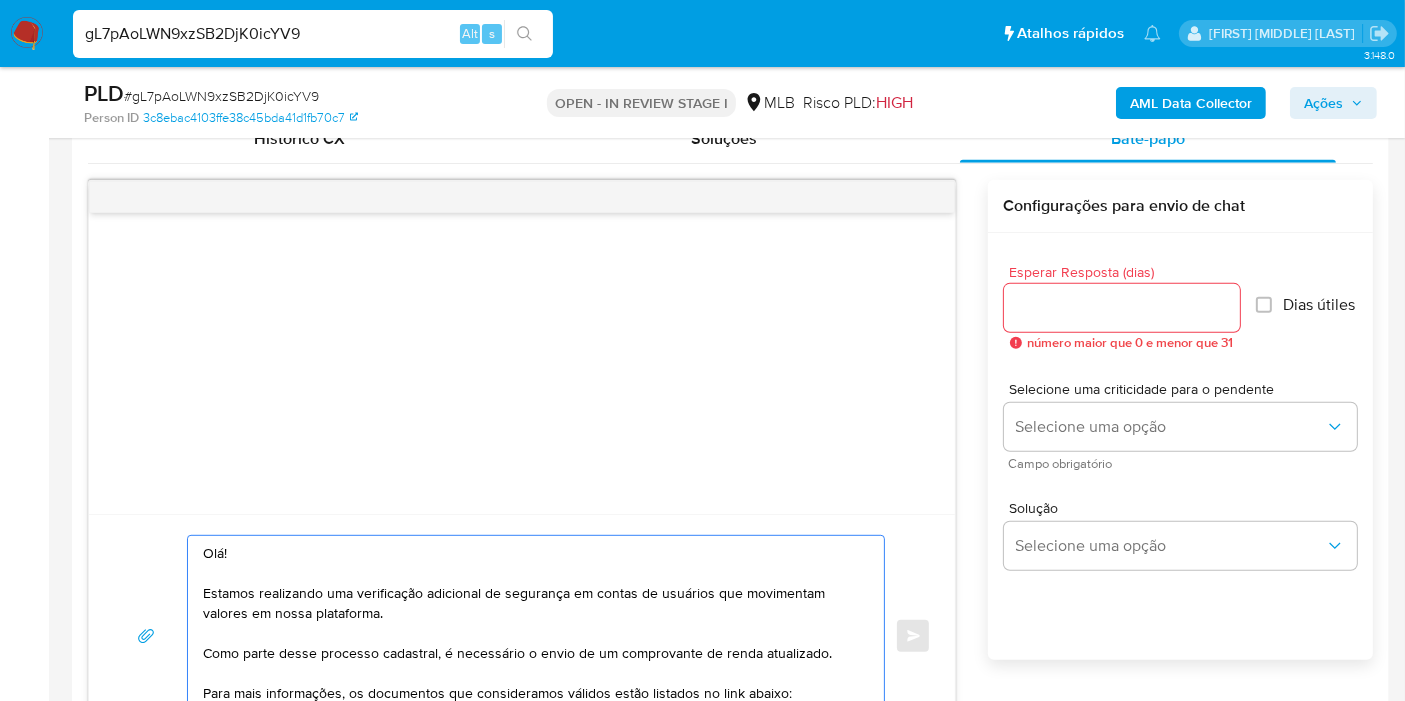scroll, scrollTop: 1032, scrollLeft: 0, axis: vertical 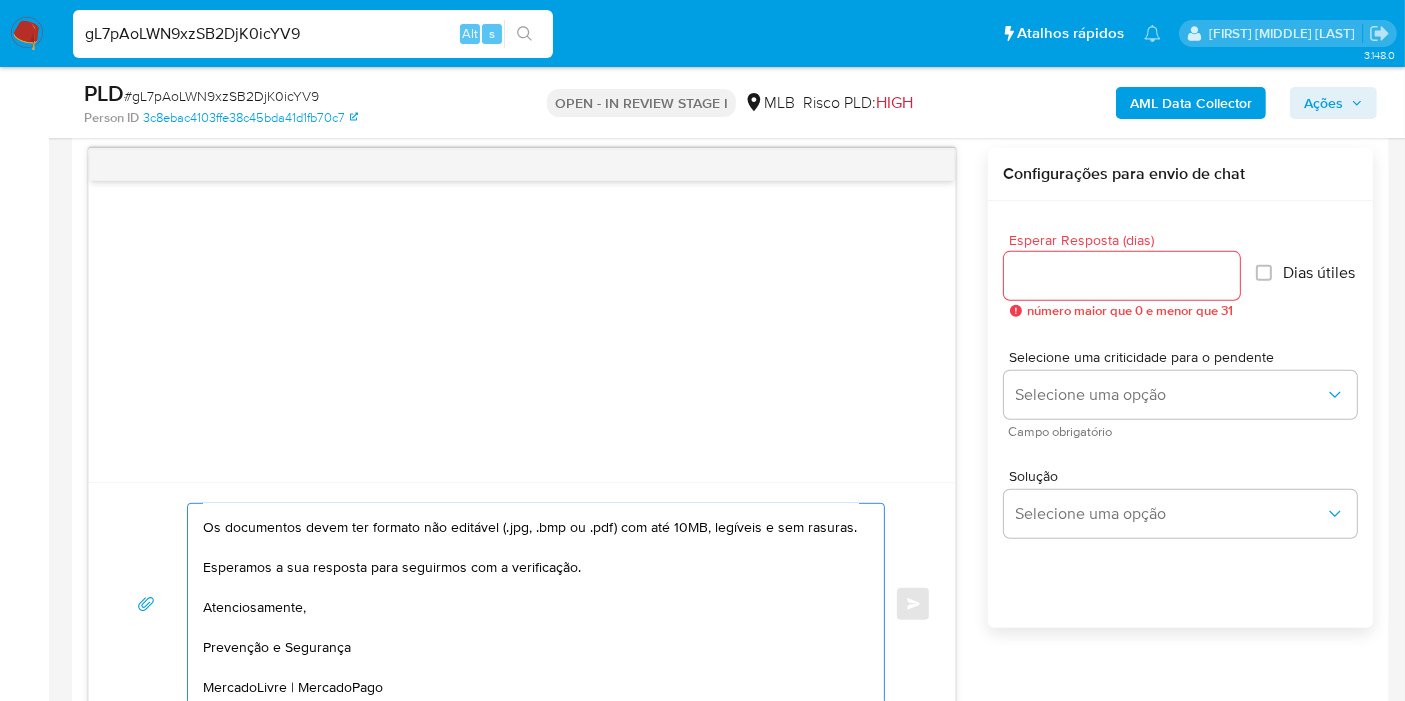 type 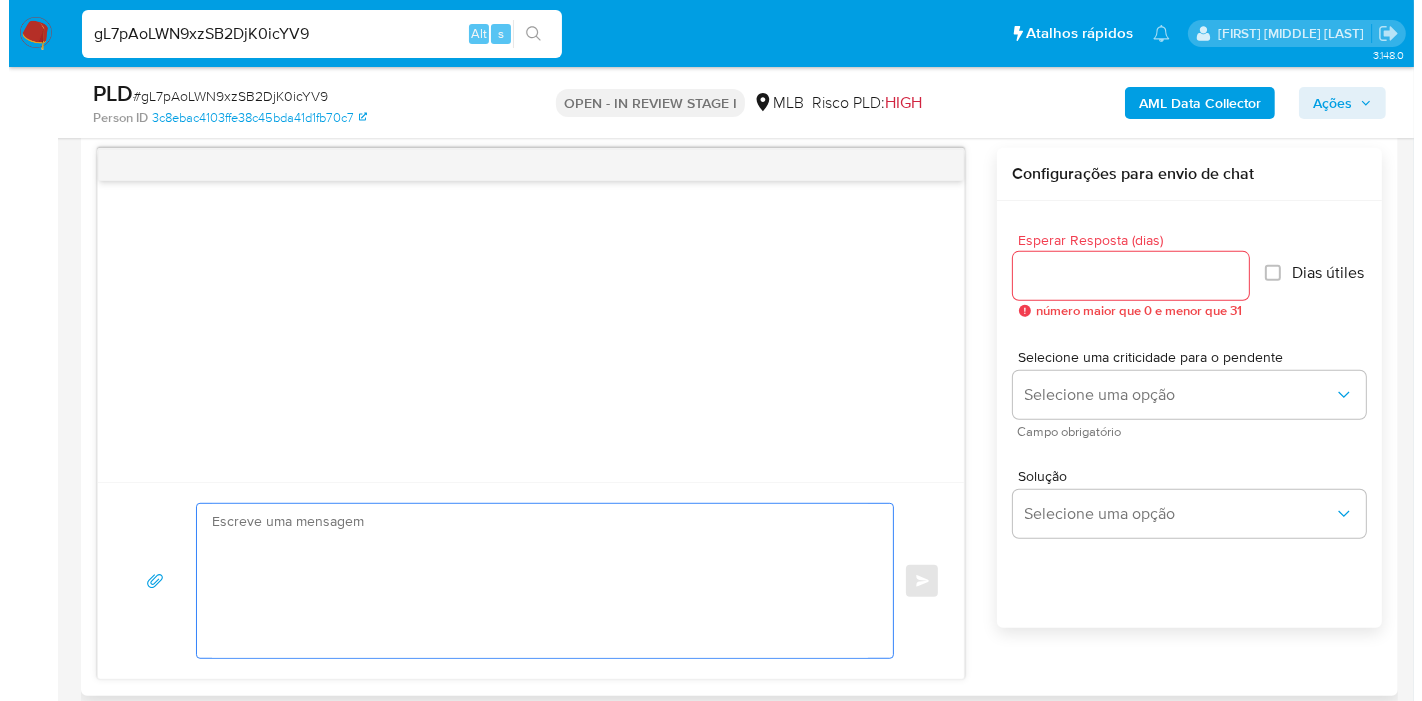 scroll, scrollTop: 0, scrollLeft: 0, axis: both 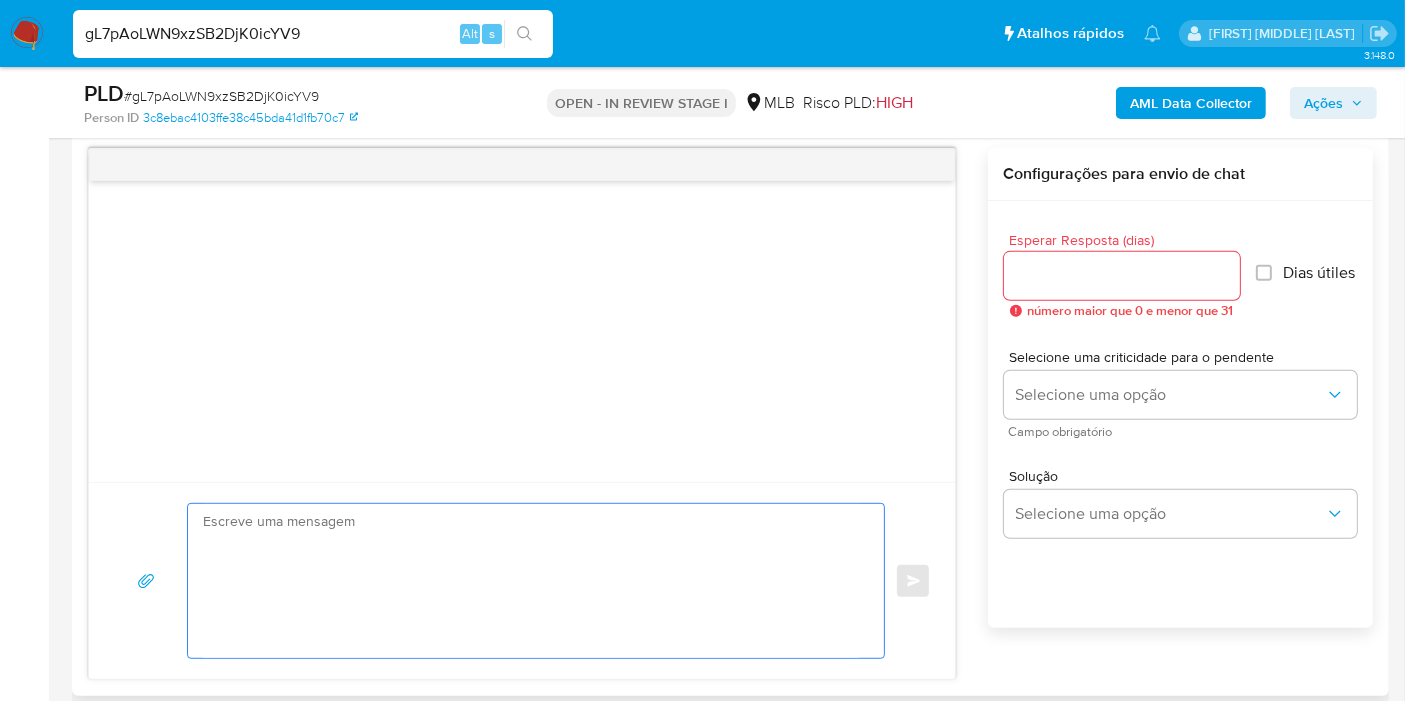 click at bounding box center [1122, 276] 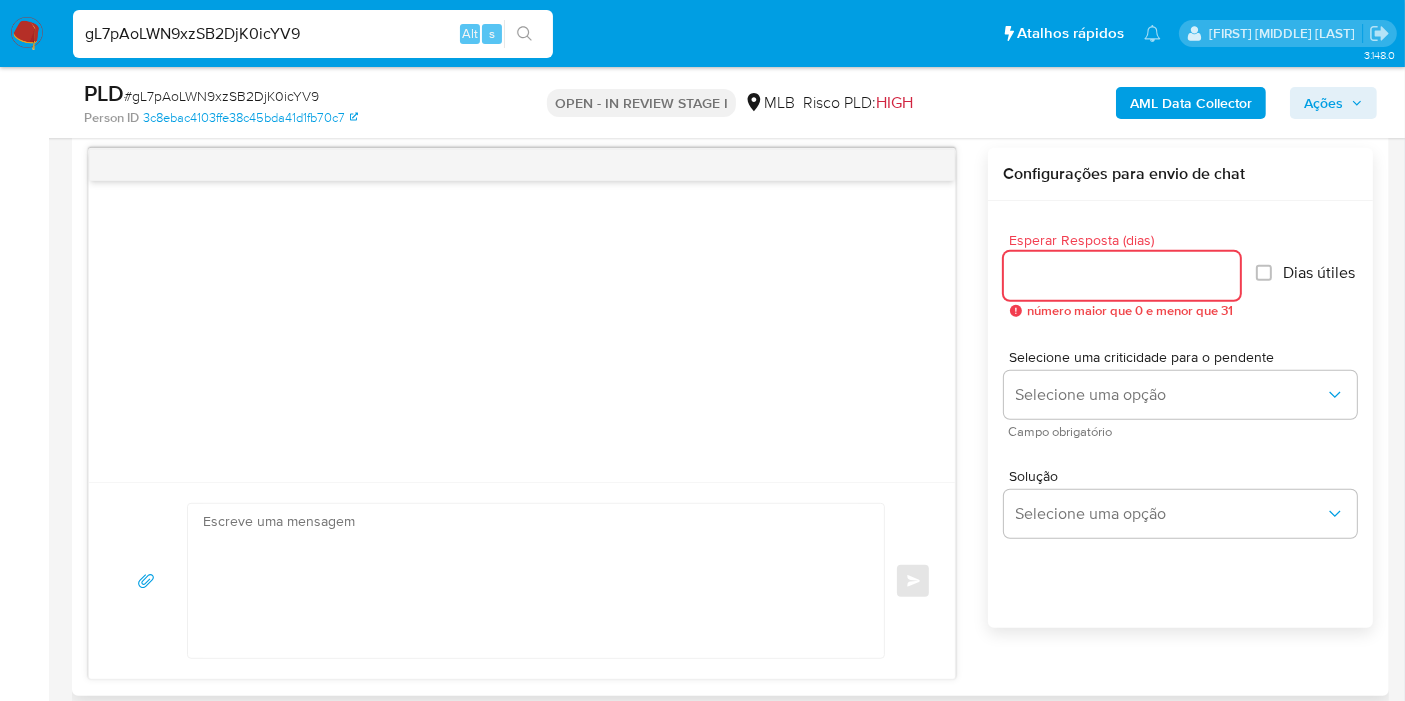 click on "Esperar Resposta (dias)" at bounding box center (1122, 276) 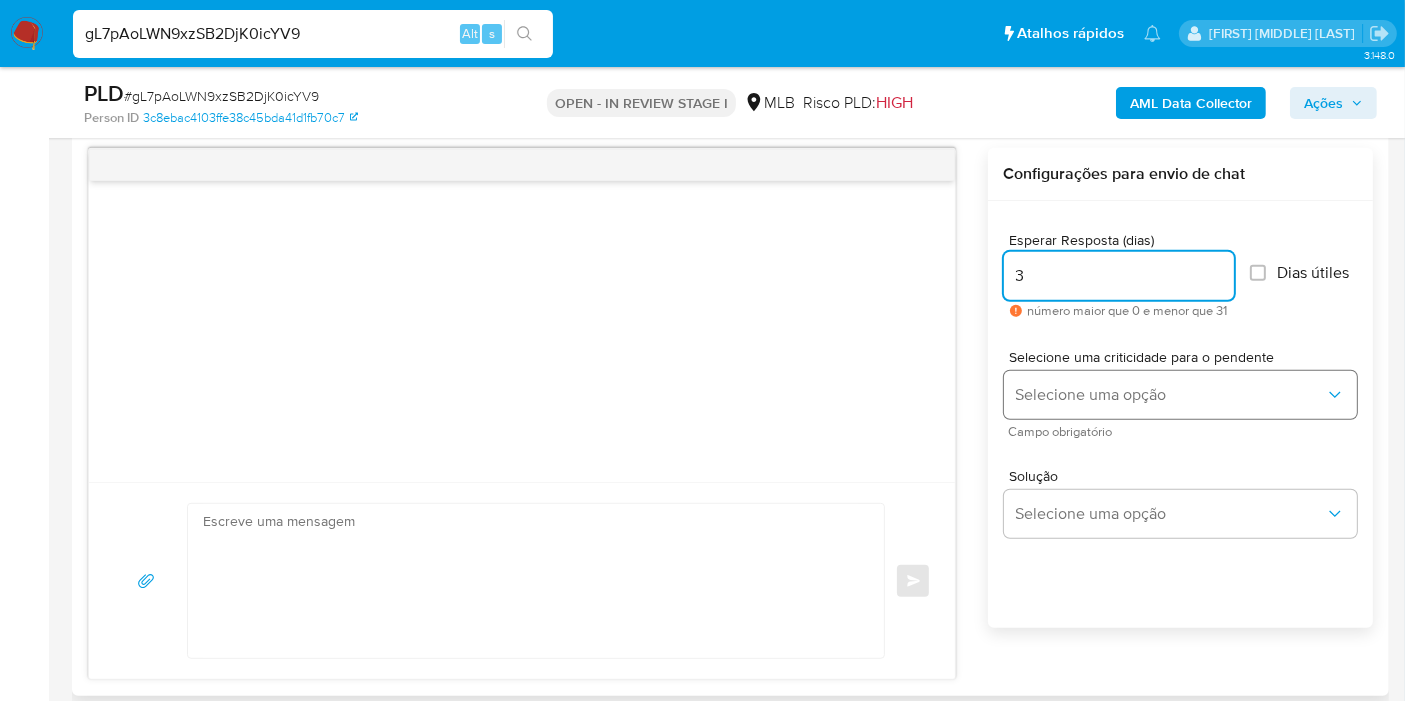 type on "3" 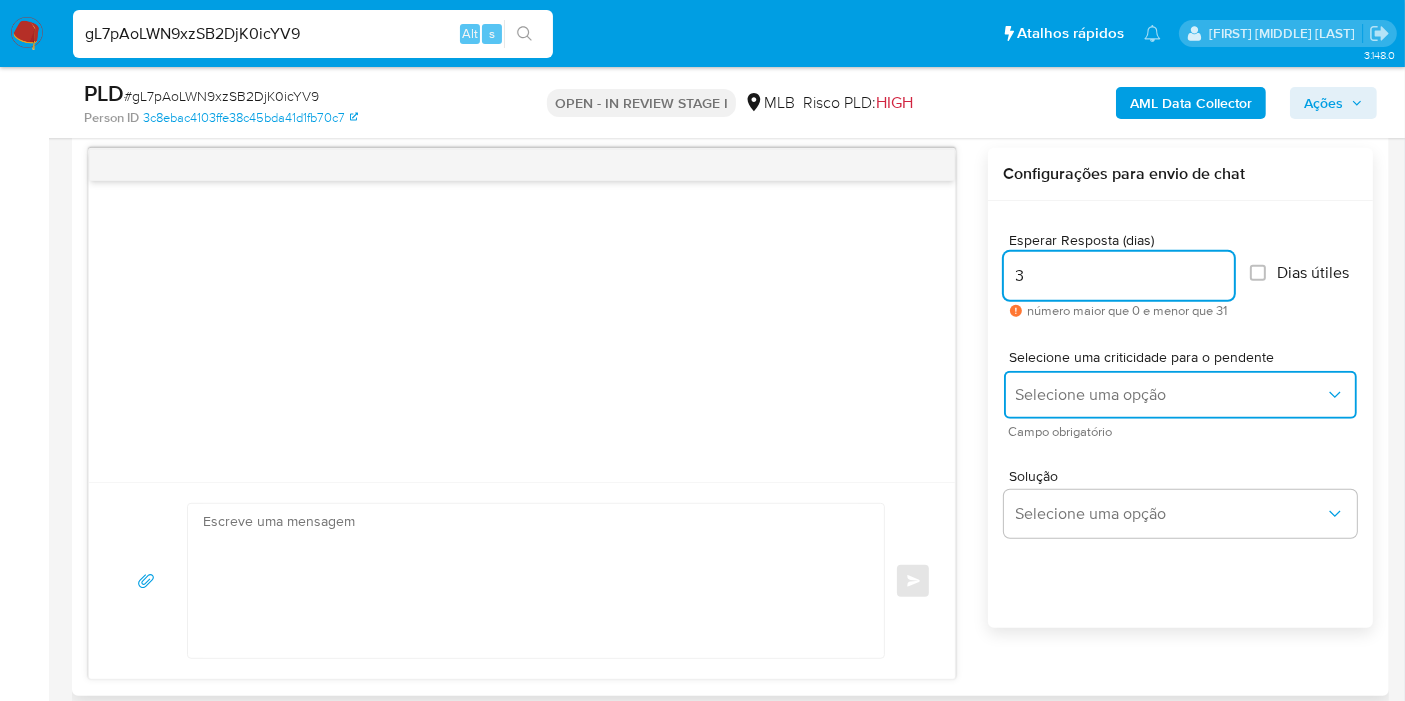 click on "Selecione uma opção" at bounding box center [1170, 395] 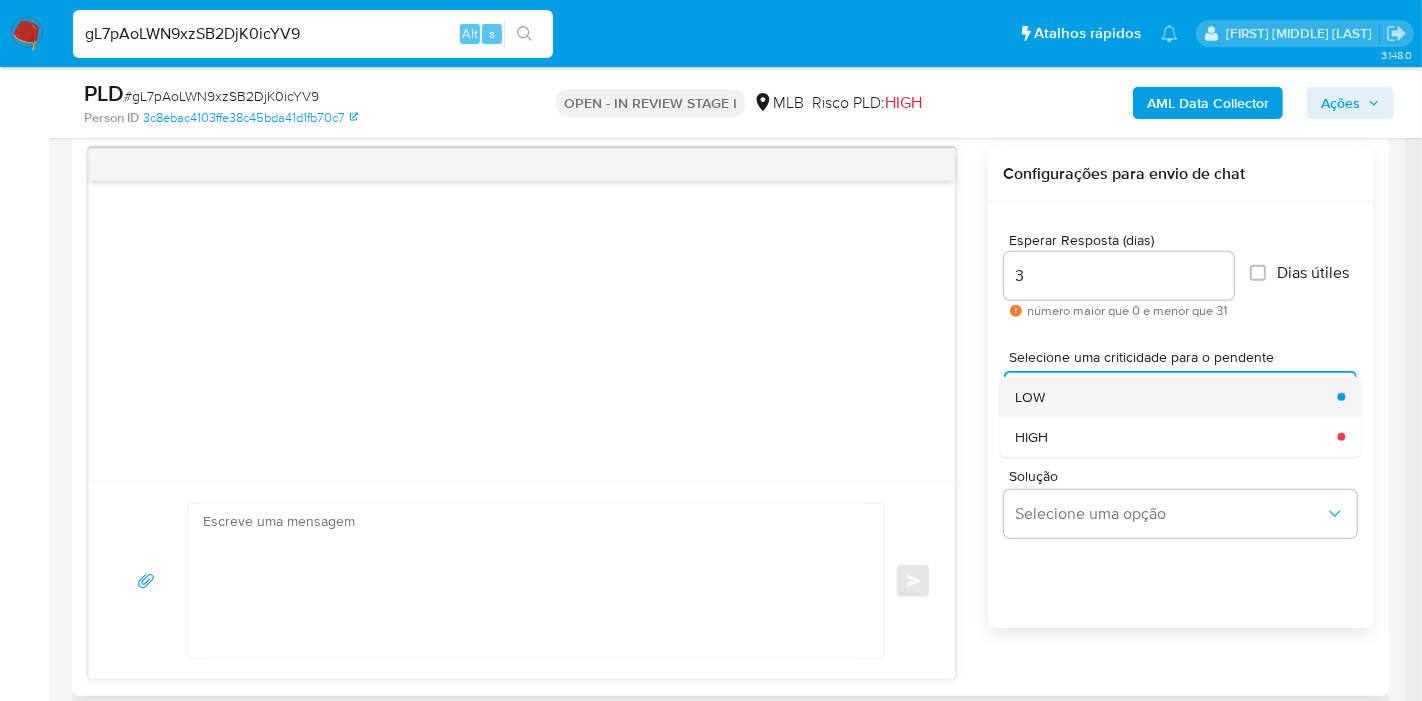 click on "LOW" at bounding box center [1170, 397] 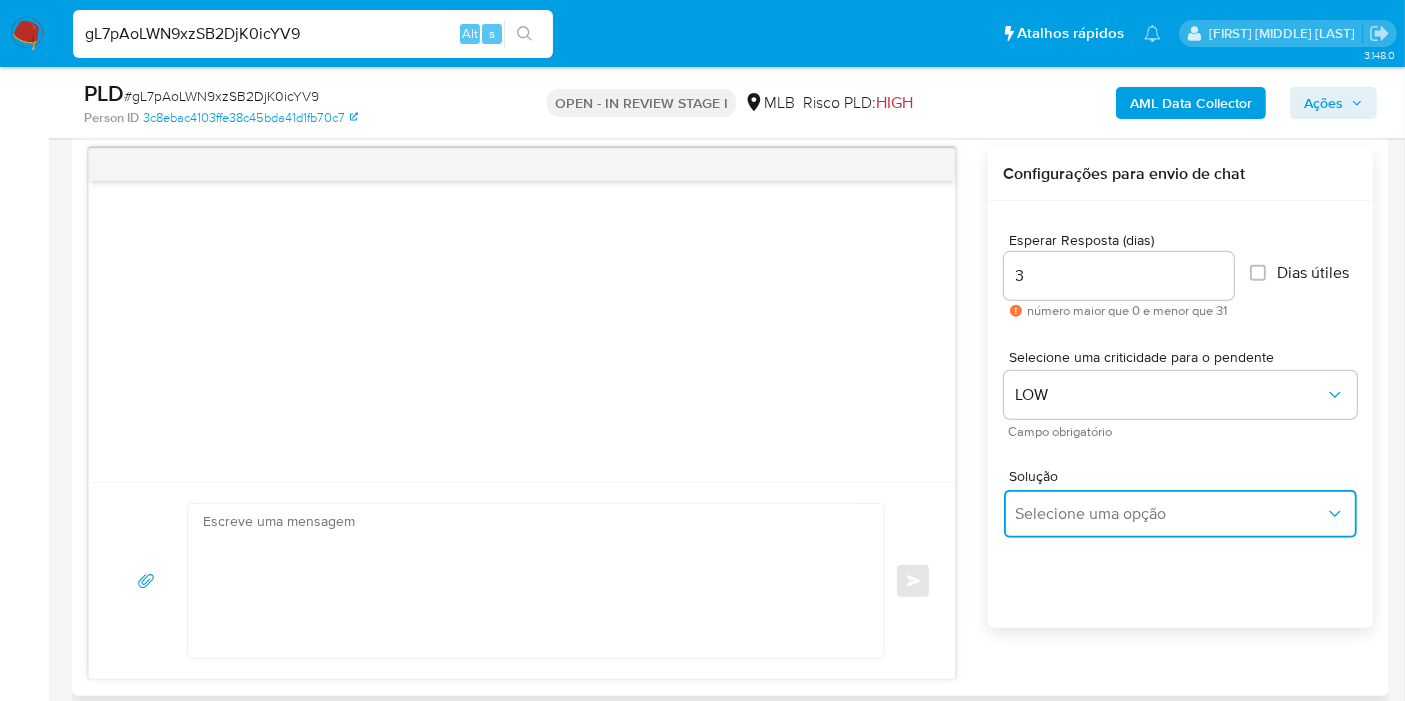click on "Selecione uma opção" at bounding box center [1170, 514] 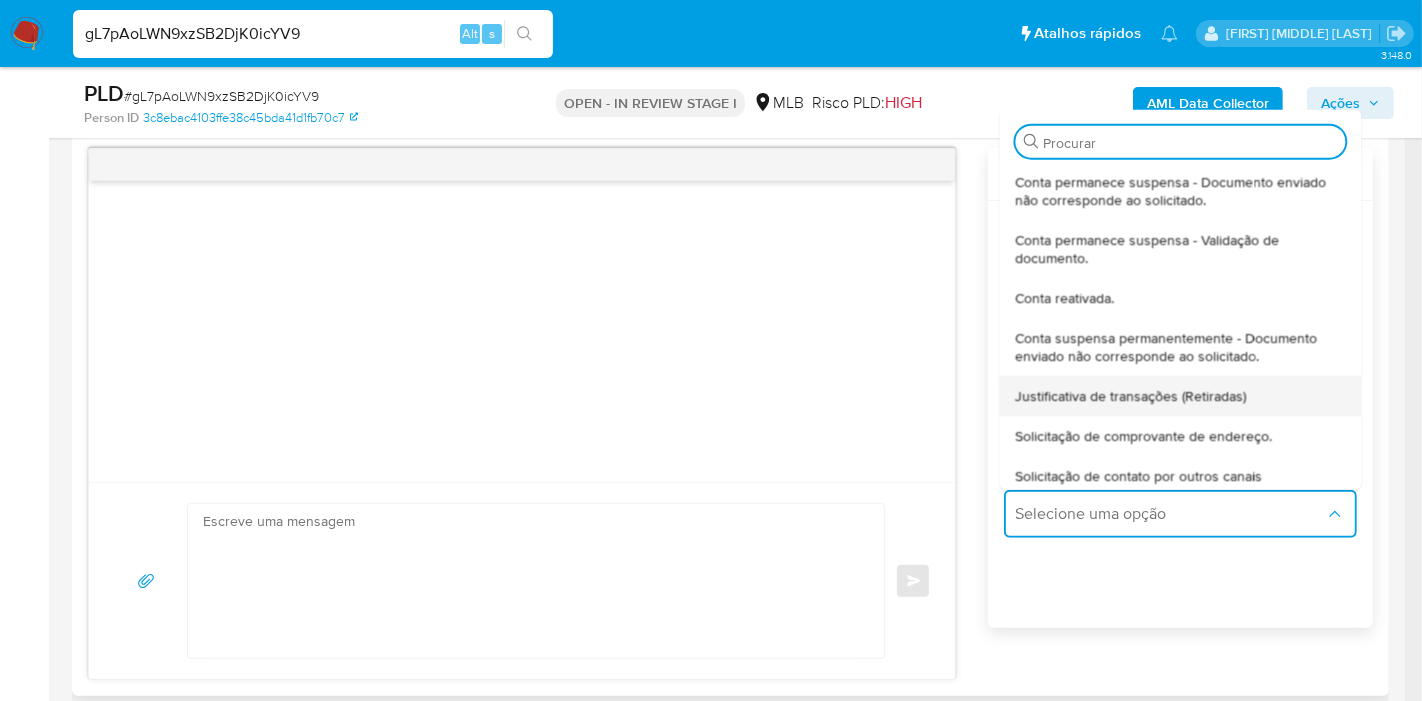 click on "Justificativa de transações (Retiradas)" at bounding box center (1130, 395) 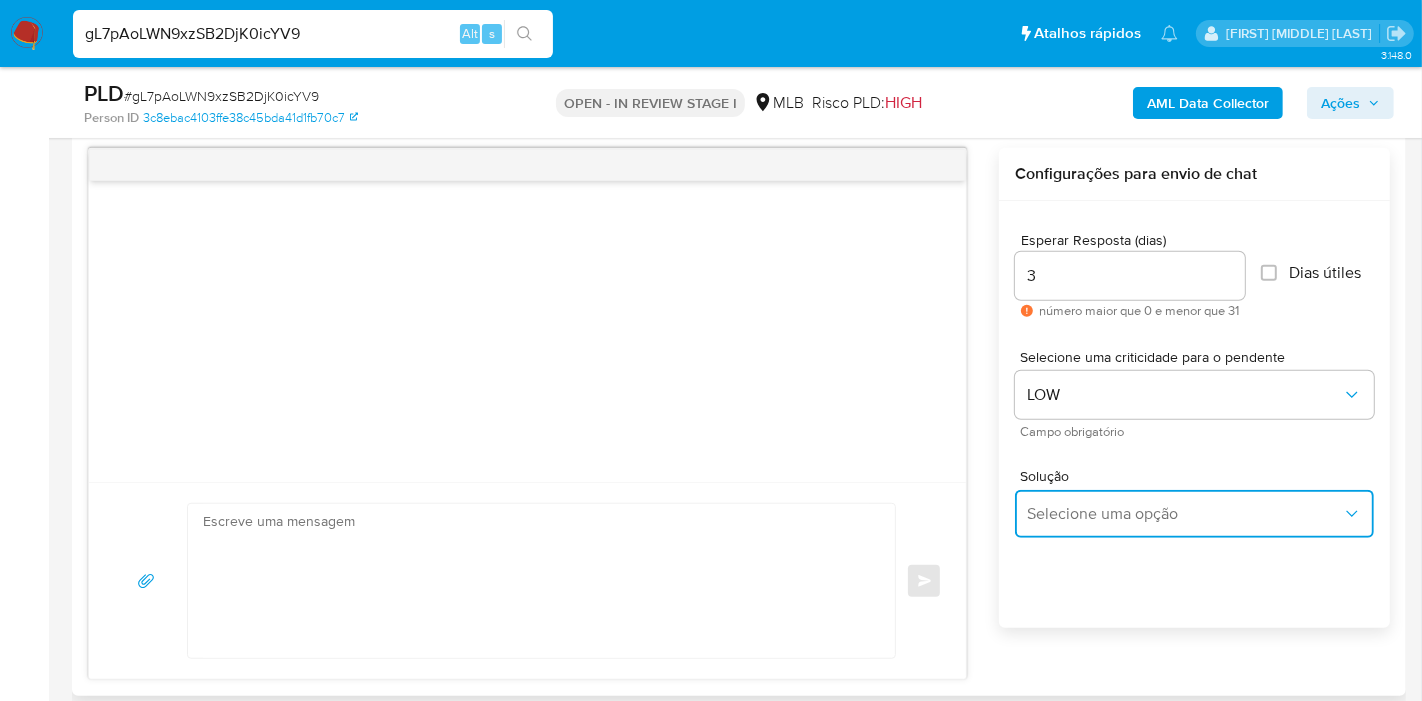 type on "Olá,Suspendemos a sua conta para uma verificação adicional de segurança.Por favor, para que possamos analisar sua conta e retirada de valores, solicitamos que nos retorne com informações referente as retiradas do seu cadastro (INSERIR APELIDO).Observamos que a maior parte de suas retiradas são feitas para (INSERIR NOME DA EMPRESA/ PESSOA E O DOC).Qual seu vínculo com essa empresa, e qual a finalidade dessas retiradas?Esperamos a sua resposta para seguirmos com a verificação. Atenciosamente,Prevenção e SegurançaMercadoLivre | MercadoPago" 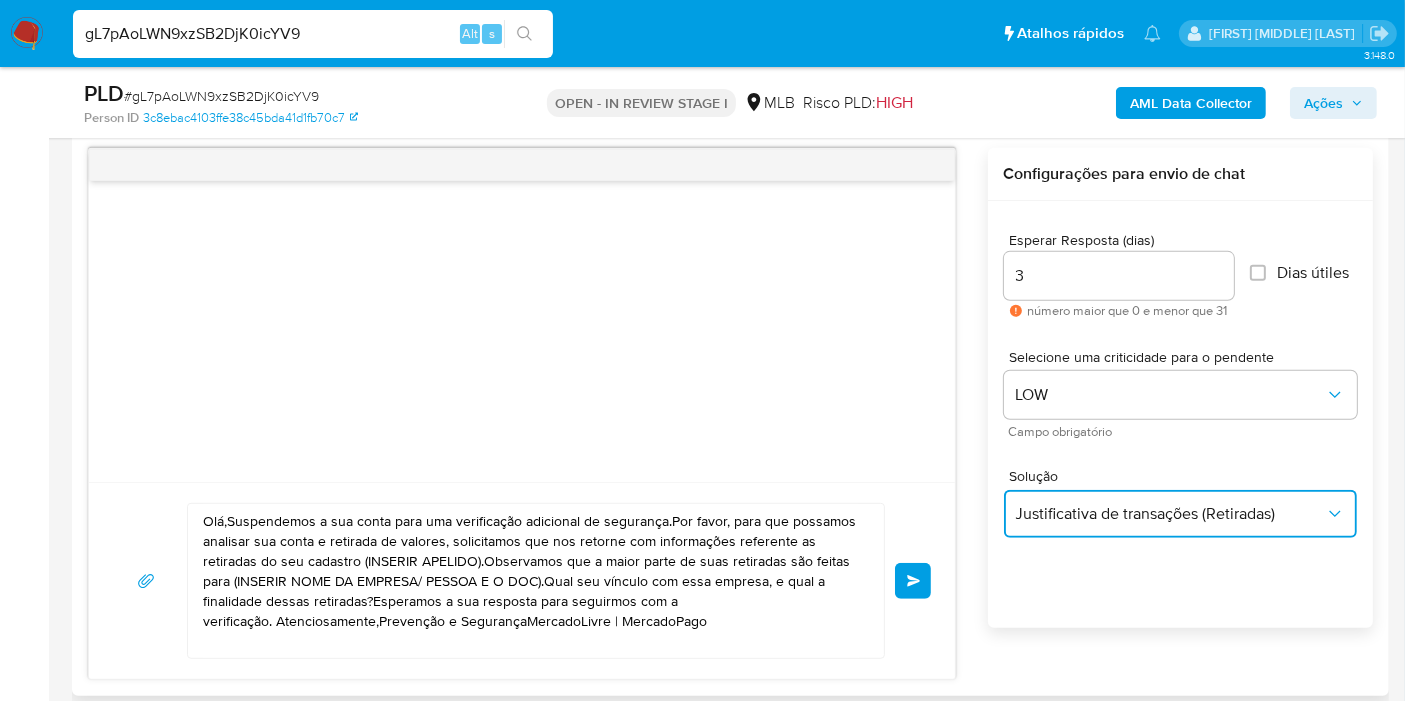 click on "Justificativa de transações (Retiradas)" at bounding box center [1170, 514] 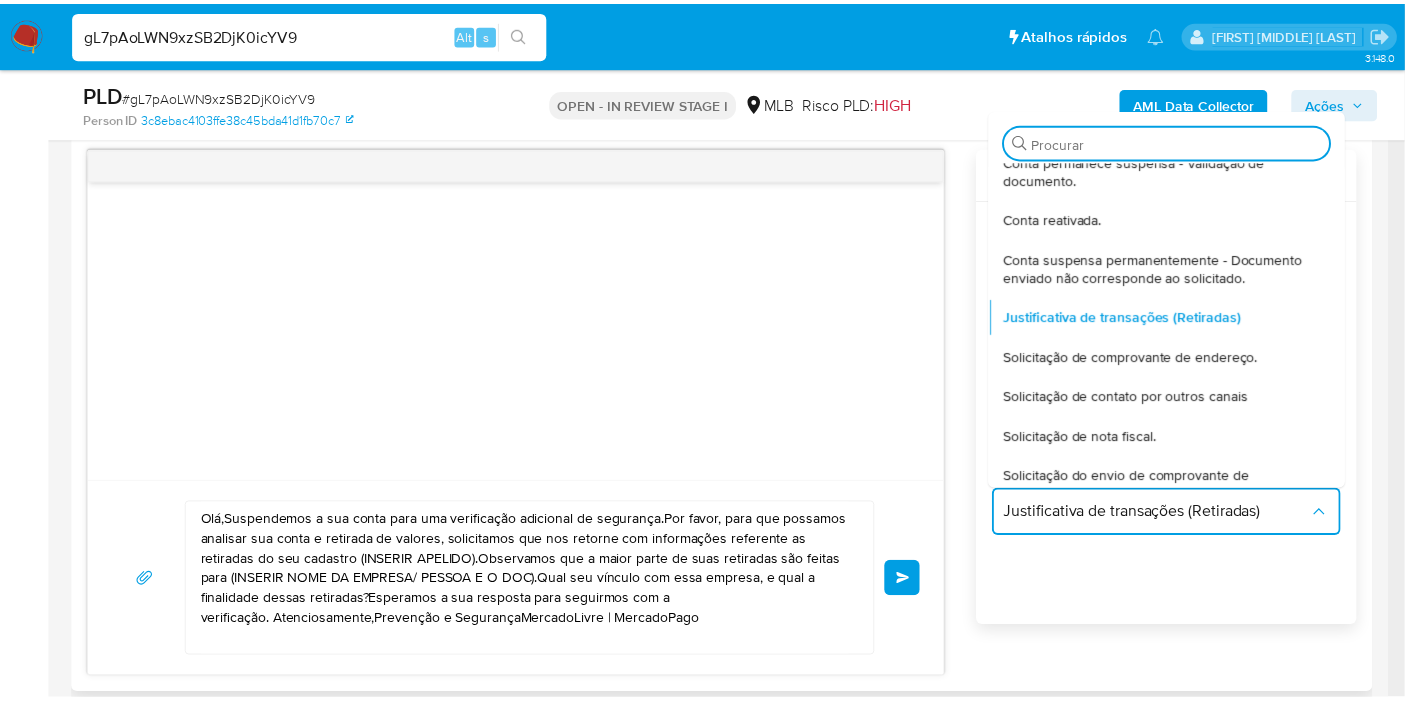 scroll, scrollTop: 0, scrollLeft: 0, axis: both 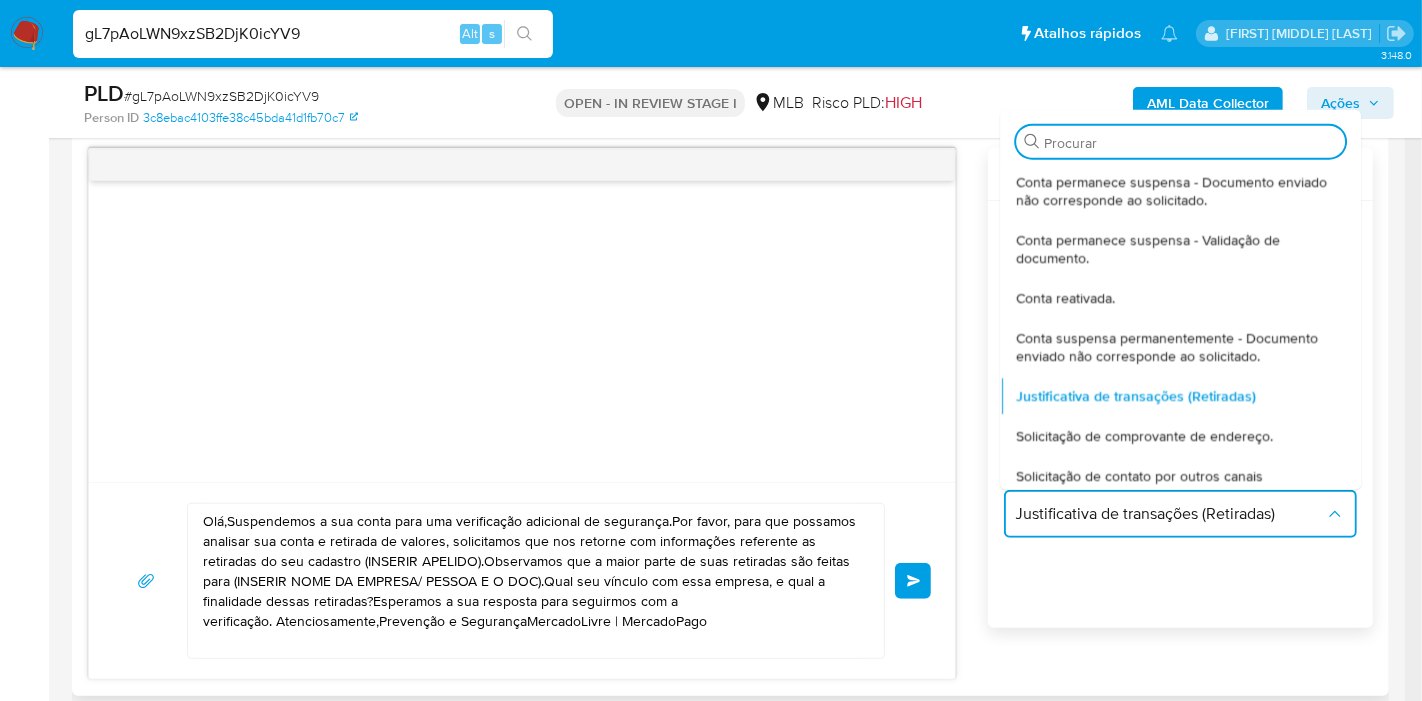 click on "Esperar Resposta (dias) 3 número maior que 0 e menor que 31 Dias útiles Selecione uma criticidade para o pendente LOW Campo obrigatório Solução Justificativa de transações (Retiradas) Procurar Conta permanece suspensa - Documento enviado não corresponde ao solicitado. Conta permanece suspensa - Validação de documento. Conta reativada. Conta suspensa permanentemente - Documento enviado não corresponde ao solicitado. Justificativa de transações (Retiradas) Solicitação de comprovante de endereço. Solicitação de contato por outros canais Solicitação de nota fiscal. Solicitação do envio de comprovante de pagamento válido. Suspensão definitiva (Terrorista) e impossibilidade de retirada de dinheiro. Suspensão definitiva + RET_MP." at bounding box center (1180, 441) 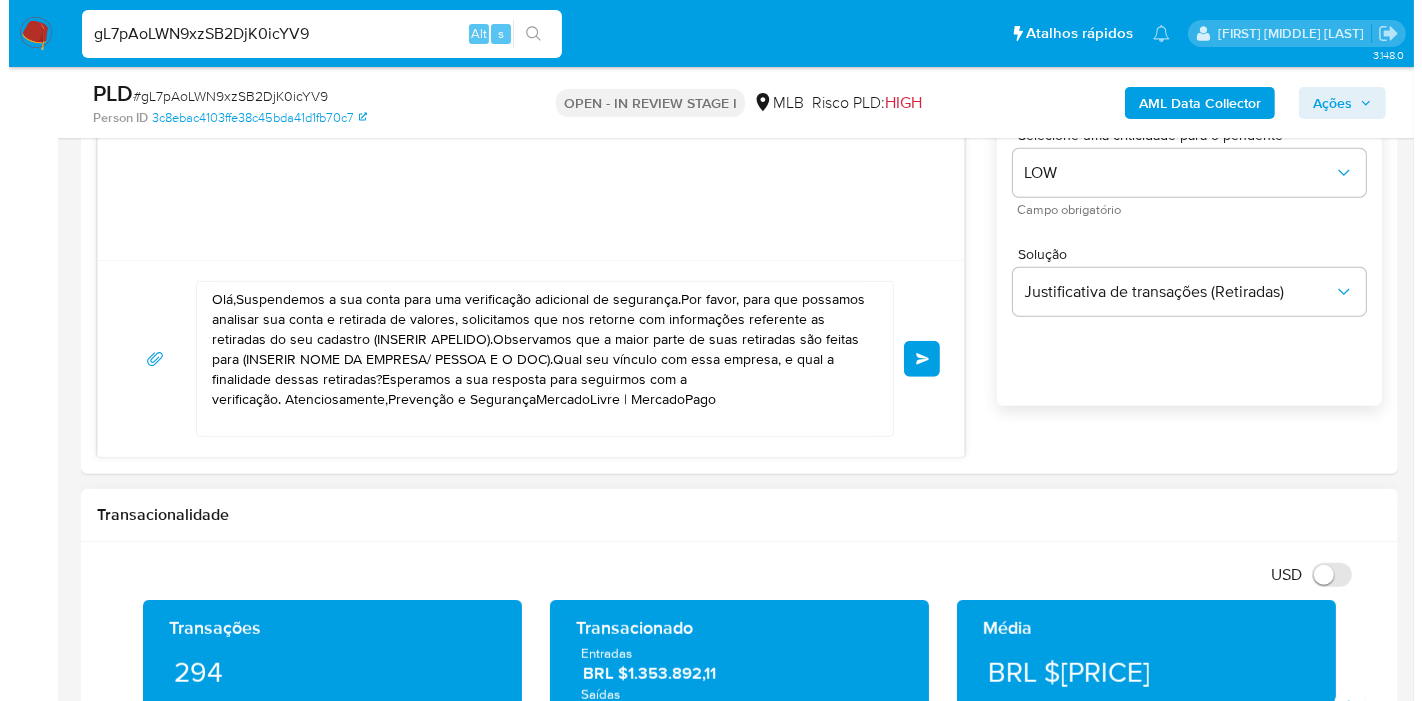scroll, scrollTop: 1032, scrollLeft: 0, axis: vertical 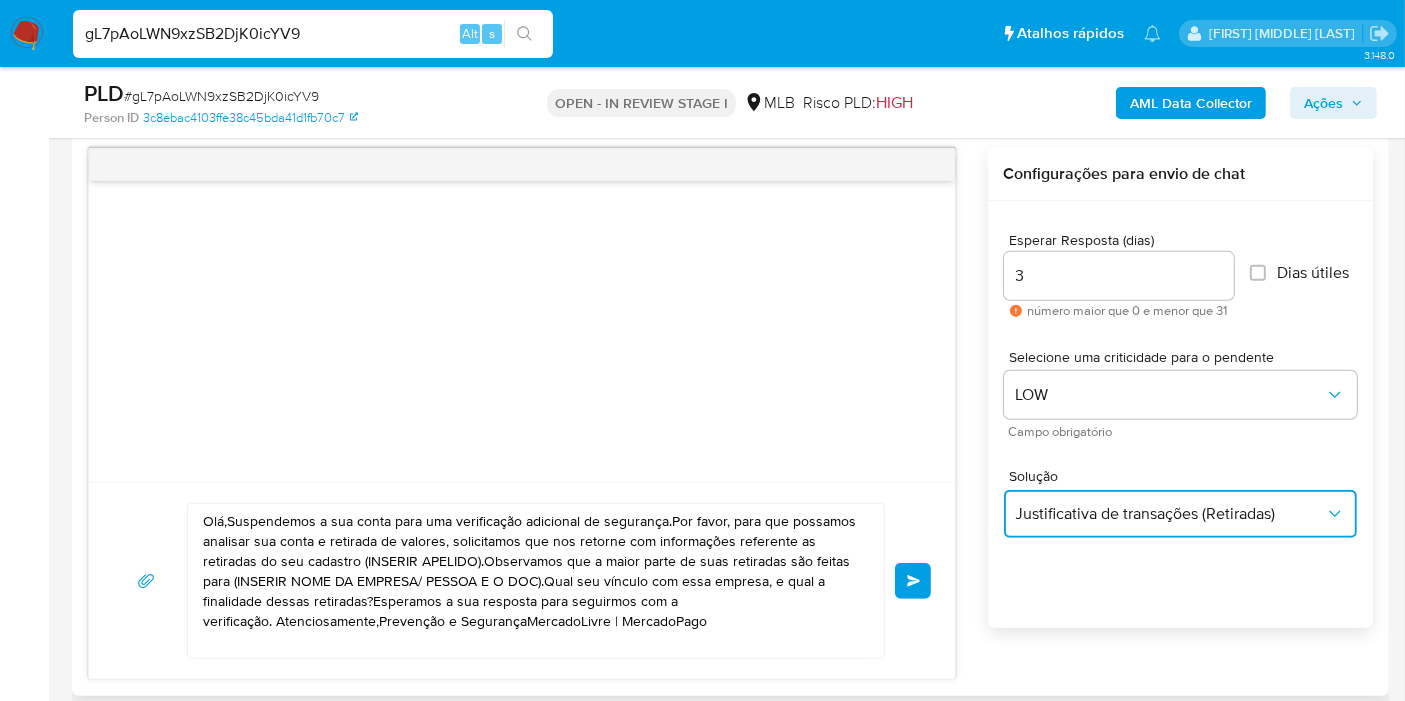 click on "Justificativa de transações (Retiradas)" at bounding box center [1170, 514] 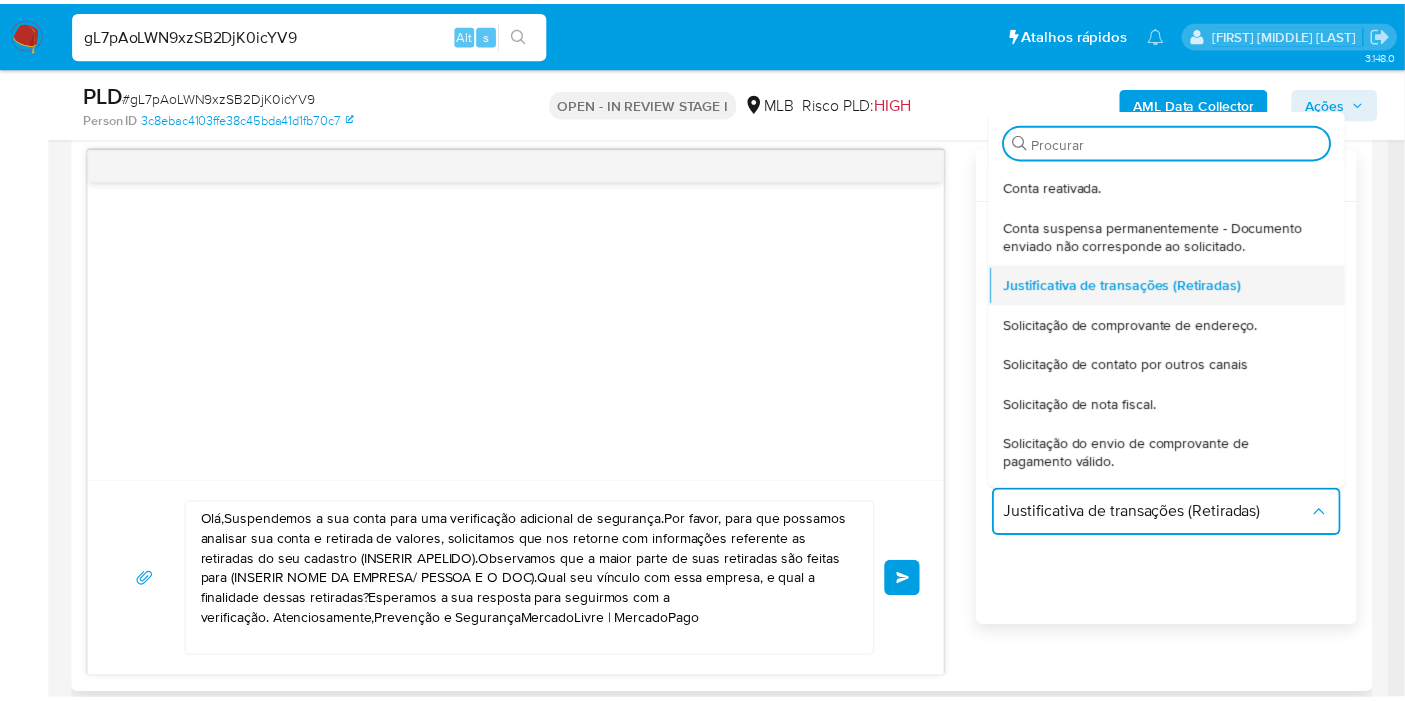 scroll, scrollTop: 201, scrollLeft: 0, axis: vertical 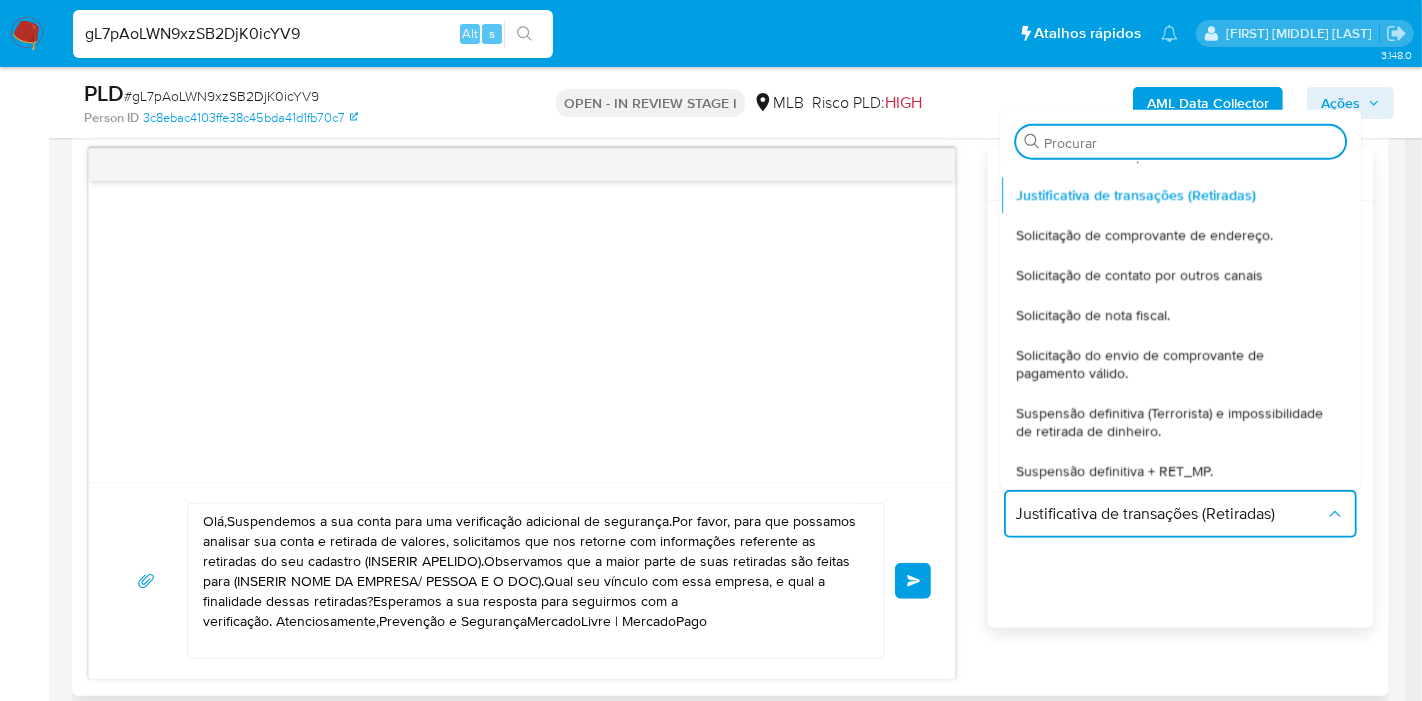 click on "Esperar Resposta (dias) 3 número maior que 0 e menor que 31 Dias útiles Selecione uma criticidade para o pendente LOW Campo obrigatório Solução Justificativa de transações (Retiradas) Procurar Conta permanece suspensa - Documento enviado não corresponde ao solicitado. Conta permanece suspensa - Validação de documento. Conta reativada. Conta suspensa permanentemente - Documento enviado não corresponde ao solicitado. Justificativa de transações (Retiradas) Solicitação de comprovante de endereço. Solicitação de contato por outros canais Solicitação de nota fiscal. Solicitação do envio de comprovante de pagamento válido. Suspensão definitiva (Terrorista) e impossibilidade de retirada de dinheiro. Suspensão definitiva + RET_MP." at bounding box center [1180, 441] 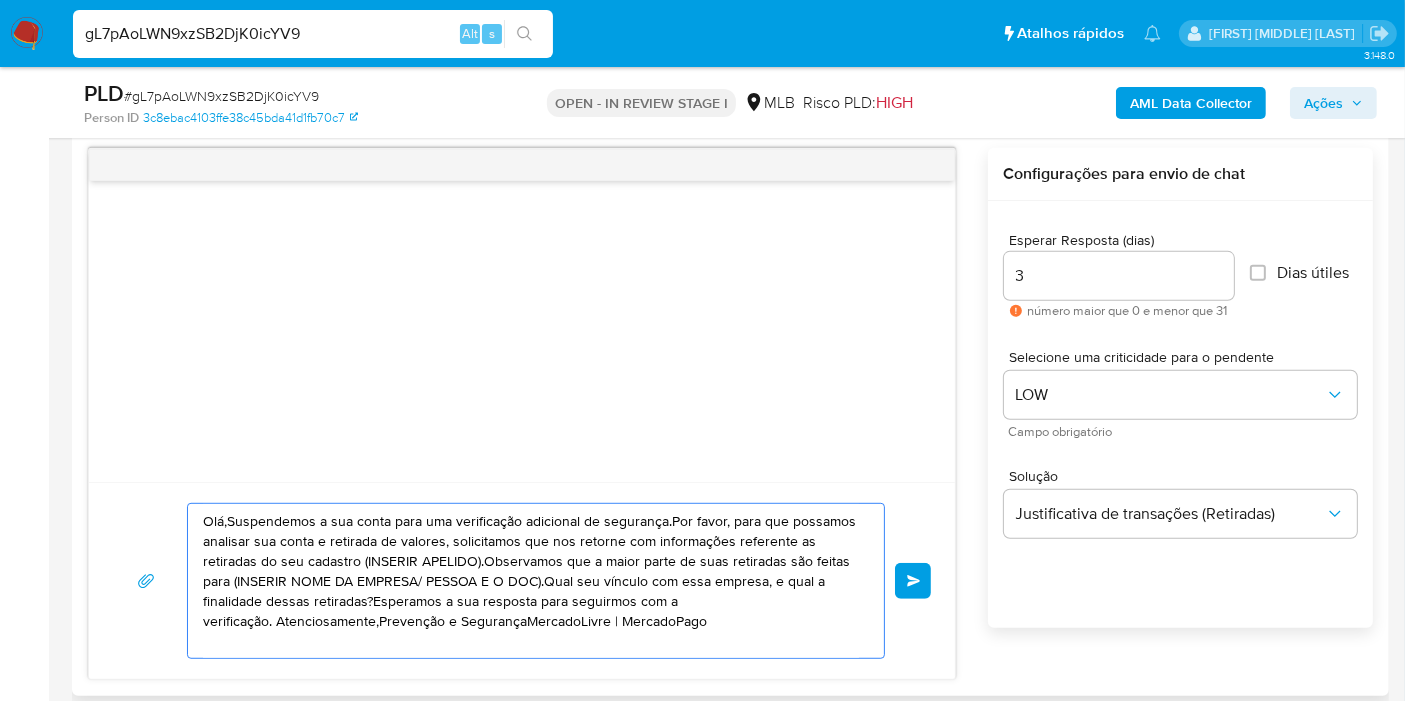 drag, startPoint x: 725, startPoint y: 622, endPoint x: 181, endPoint y: 521, distance: 553.2965 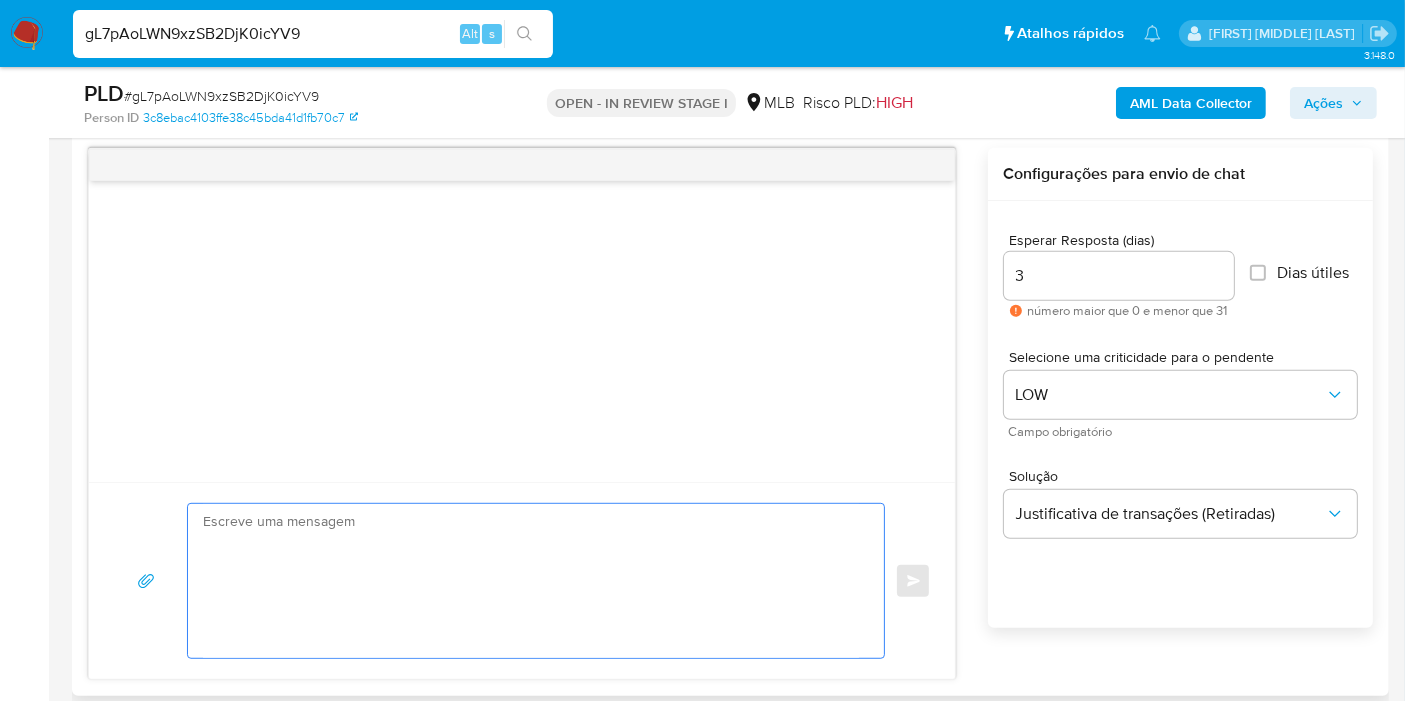 paste on "Olá!
Estamos realizando uma verificação adicional de segurança em contas de usuários que movimentam valores em nossa plataforma.
Como parte desse processo cadastral, é necessário o envio de um comprovante de renda atualizado.
Para mais informações, os documentos que consideramos válidos estão listados no link abaixo:
https://www.mercadopago.com.br/ajuda/24752
Ressaltamos que o Mercado Pago é uma empresa regulada pelo Banco Central do Brasil, o qual exige que as instituições supervisionadas tenham procedimentos cadastrais, dentre eles, a comprovação da capacidade financeira. Neste caso, para PESSOA FÍSICA, precisamos do envio do comprovante de renda e, para PESSOA JURÍDICA, precisamos do envio do comprovante de faturamento dos últimos 12 meses.
Os documentos devem ter formato não editável (.jpg, .bmp ou .pdf) com até 10MB, legíveis e sem rasuras.
Esperamos a sua resposta para seguirmos com a verificação.
Atenciosamente,
Prevenção e Segurança
MercadoLivre | MercadoPago" 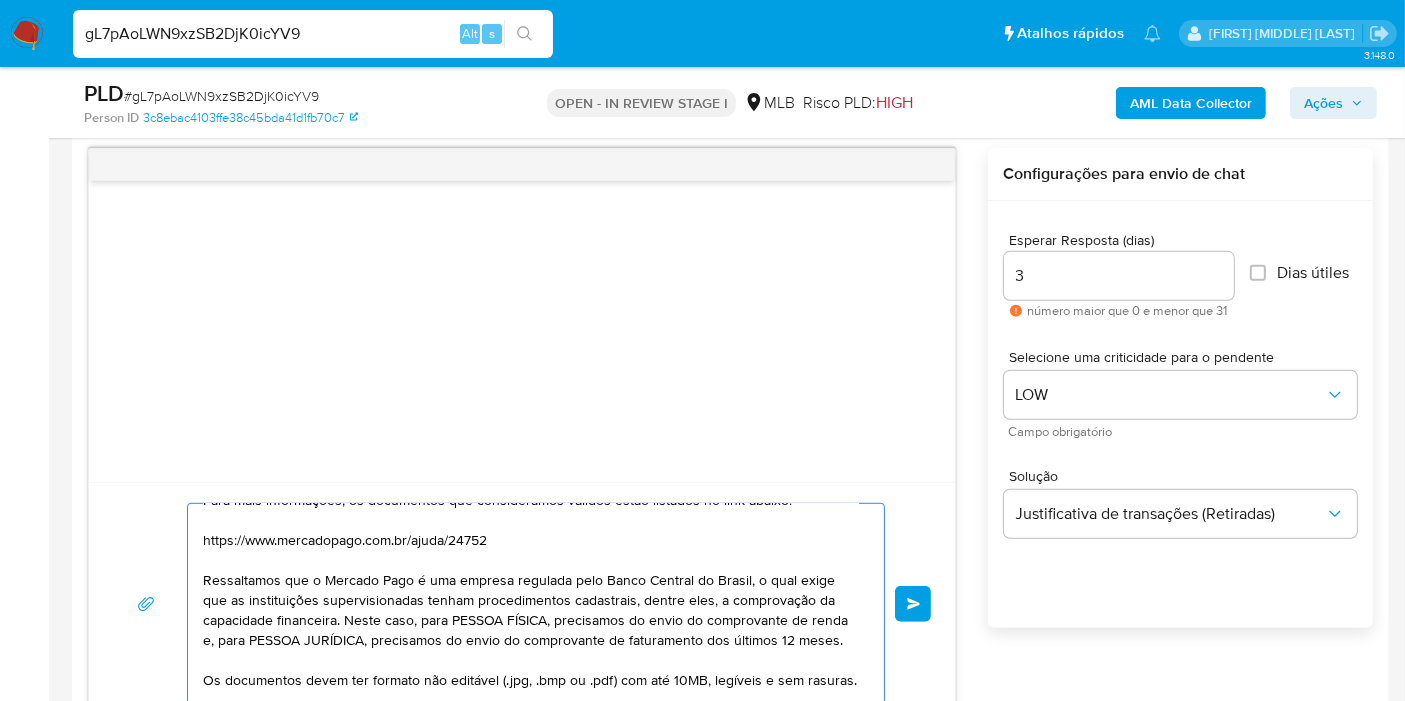 scroll, scrollTop: 0, scrollLeft: 0, axis: both 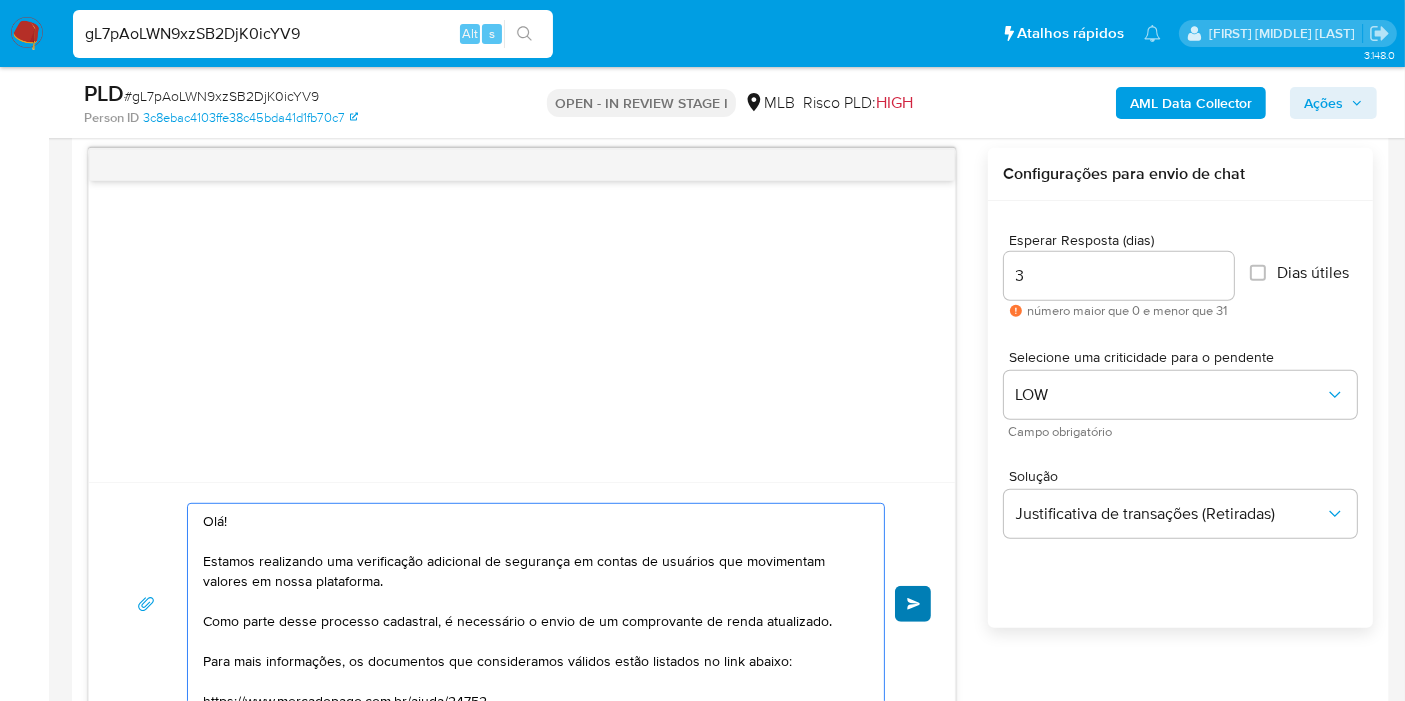 type on "Olá!
Estamos realizando uma verificação adicional de segurança em contas de usuários que movimentam valores em nossa plataforma.
Como parte desse processo cadastral, é necessário o envio de um comprovante de renda atualizado.
Para mais informações, os documentos que consideramos válidos estão listados no link abaixo:
https://www.mercadopago.com.br/ajuda/24752
Ressaltamos que o Mercado Pago é uma empresa regulada pelo Banco Central do Brasil, o qual exige que as instituições supervisionadas tenham procedimentos cadastrais, dentre eles, a comprovação da capacidade financeira. Neste caso, para PESSOA FÍSICA, precisamos do envio do comprovante de renda e, para PESSOA JURÍDICA, precisamos do envio do comprovante de faturamento dos últimos 12 meses.
Os documentos devem ter formato não editável (.jpg, .bmp ou .pdf) com até 10MB, legíveis e sem rasuras.
Esperamos a sua resposta para seguirmos com a verificação.
Atenciosamente,
Prevenção e Segurança
MercadoLivre | MercadoPago" 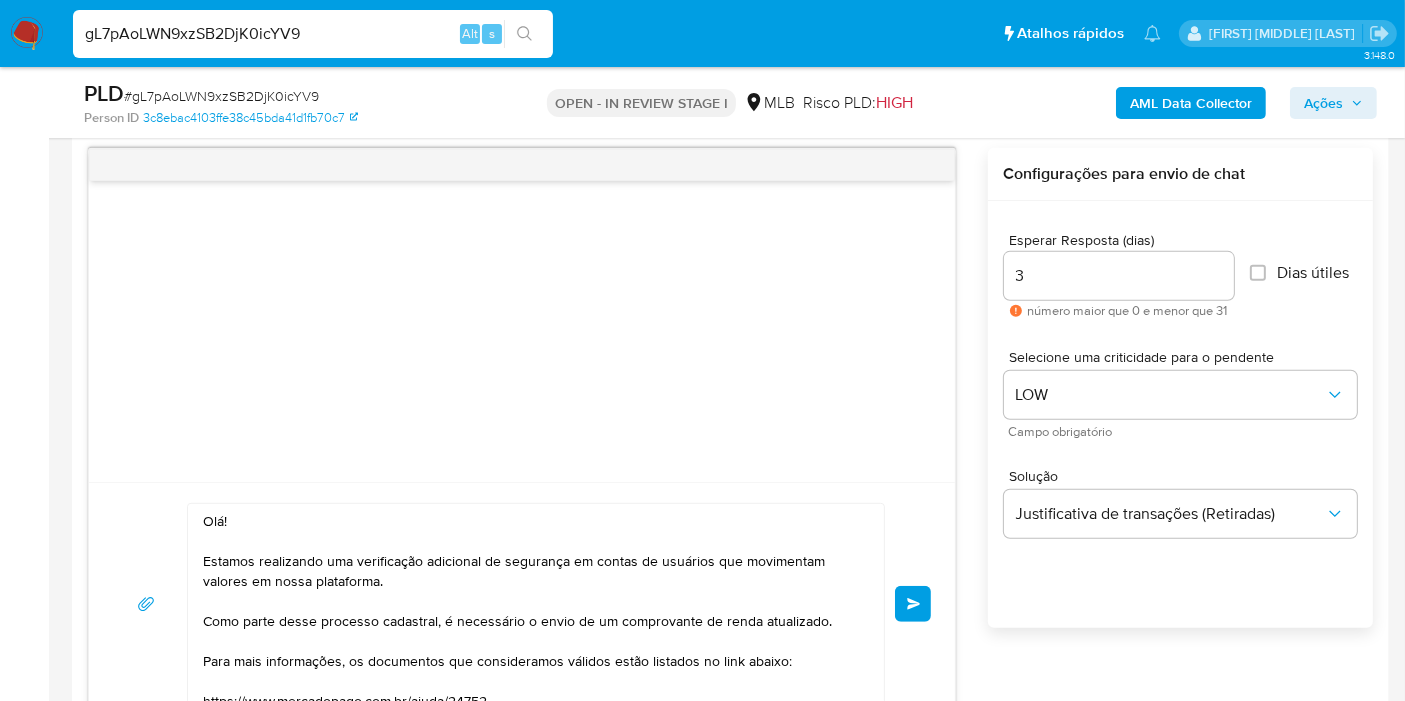 click on "common.send" at bounding box center (914, 604) 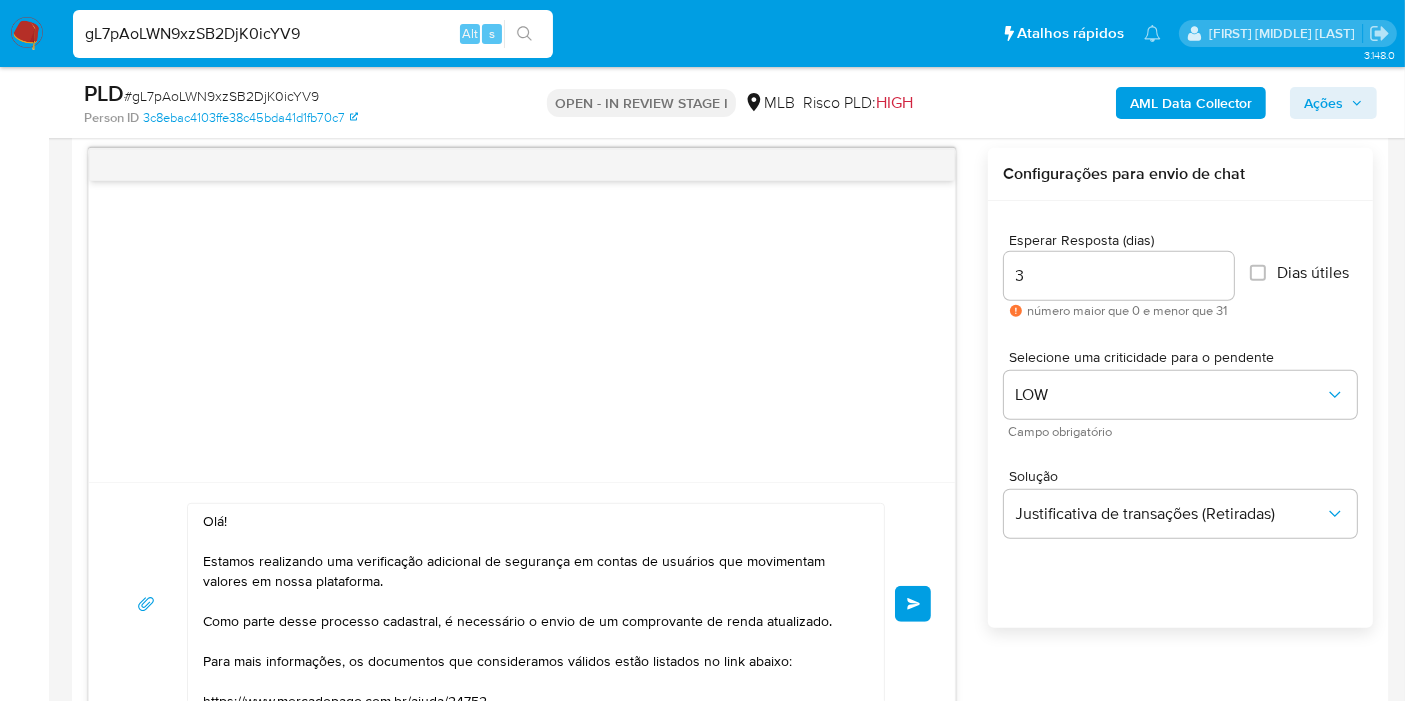 type 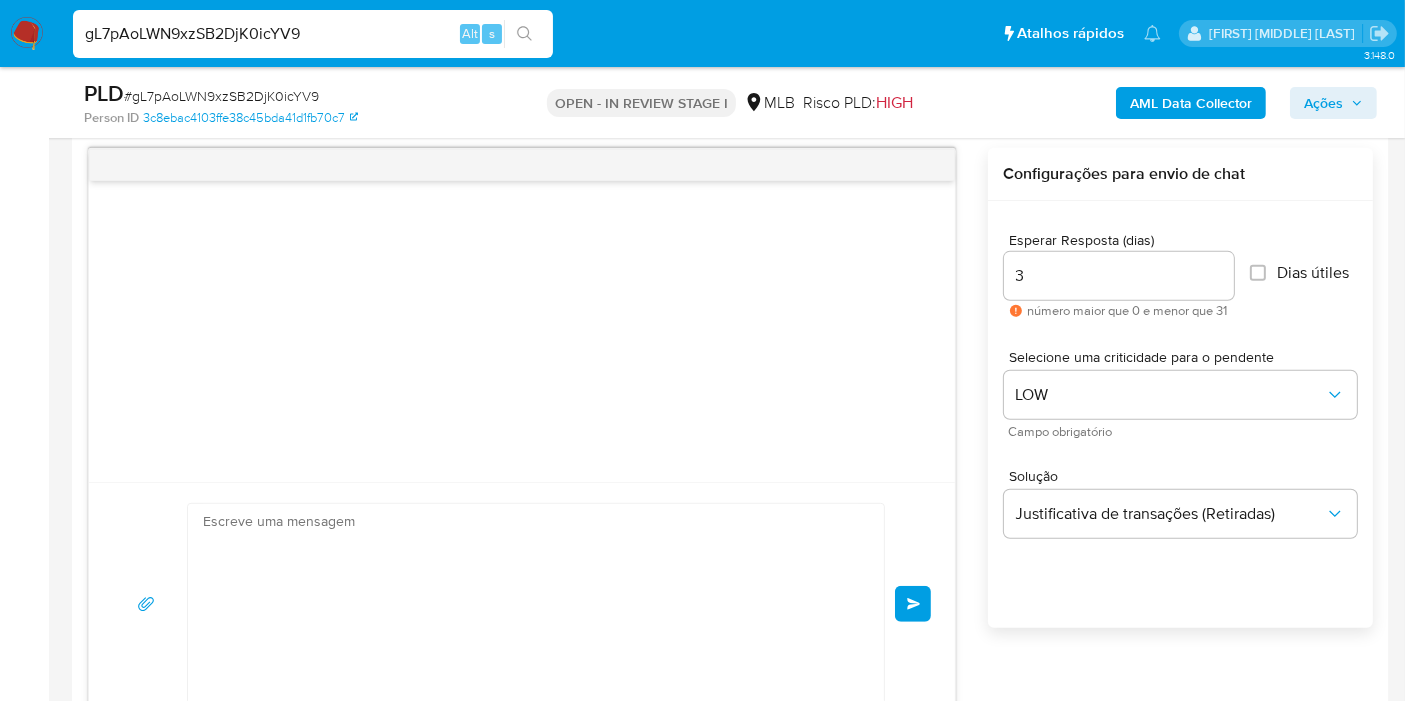 scroll, scrollTop: 359, scrollLeft: 0, axis: vertical 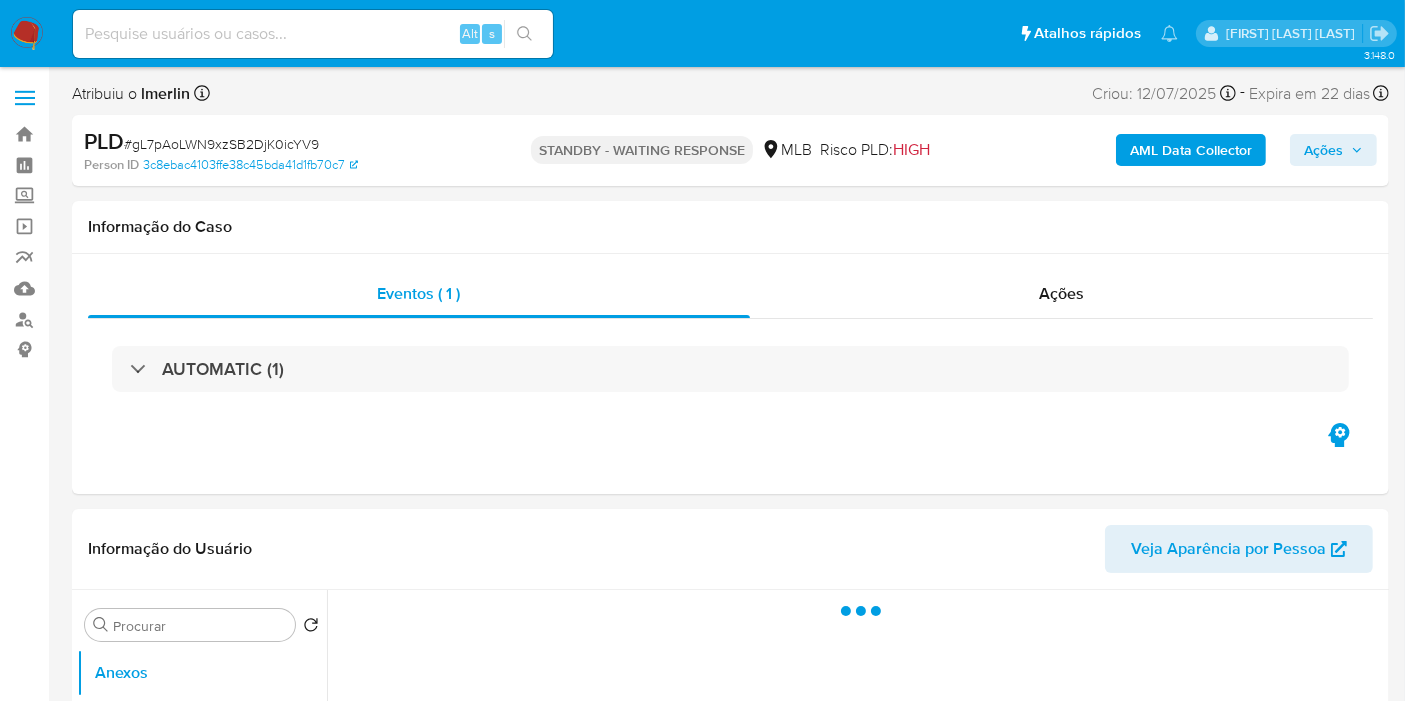 click at bounding box center [313, 34] 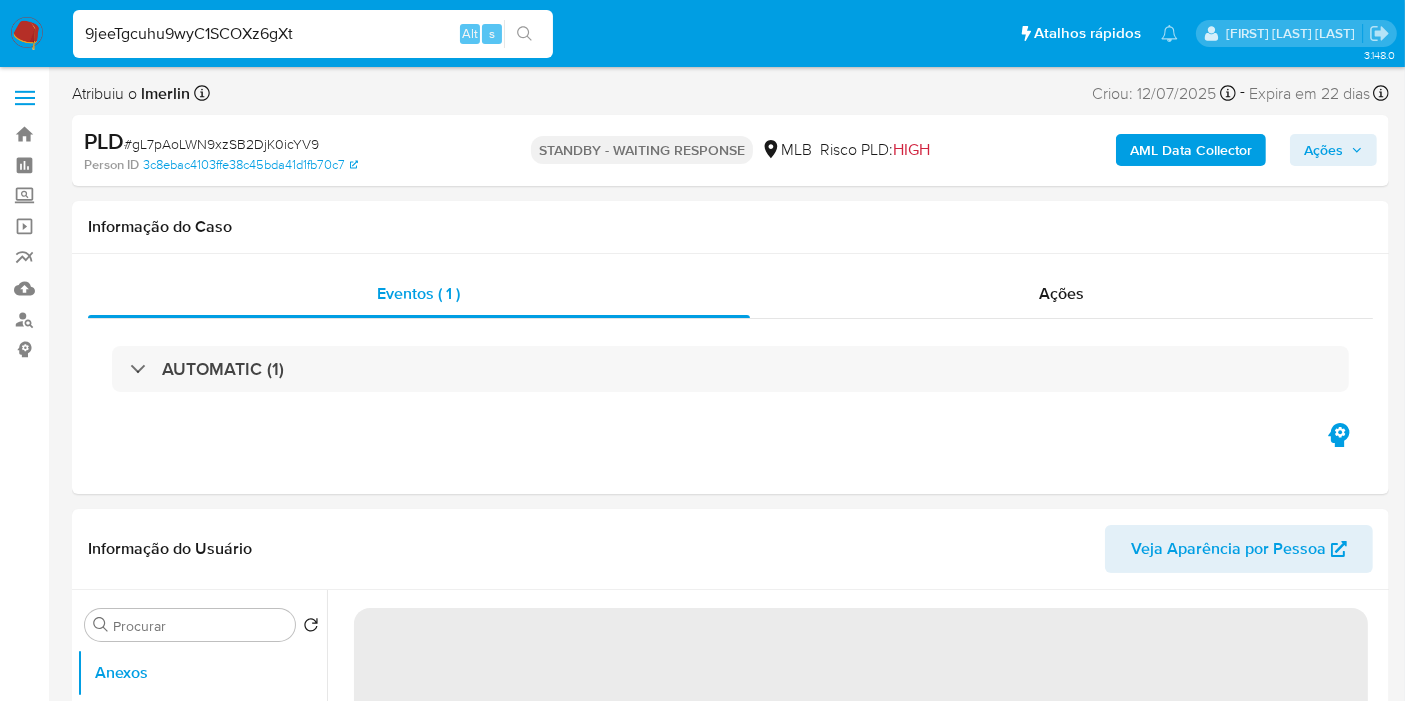 type on "9jeeTgcuhu9wyC1SCOXz6gXt" 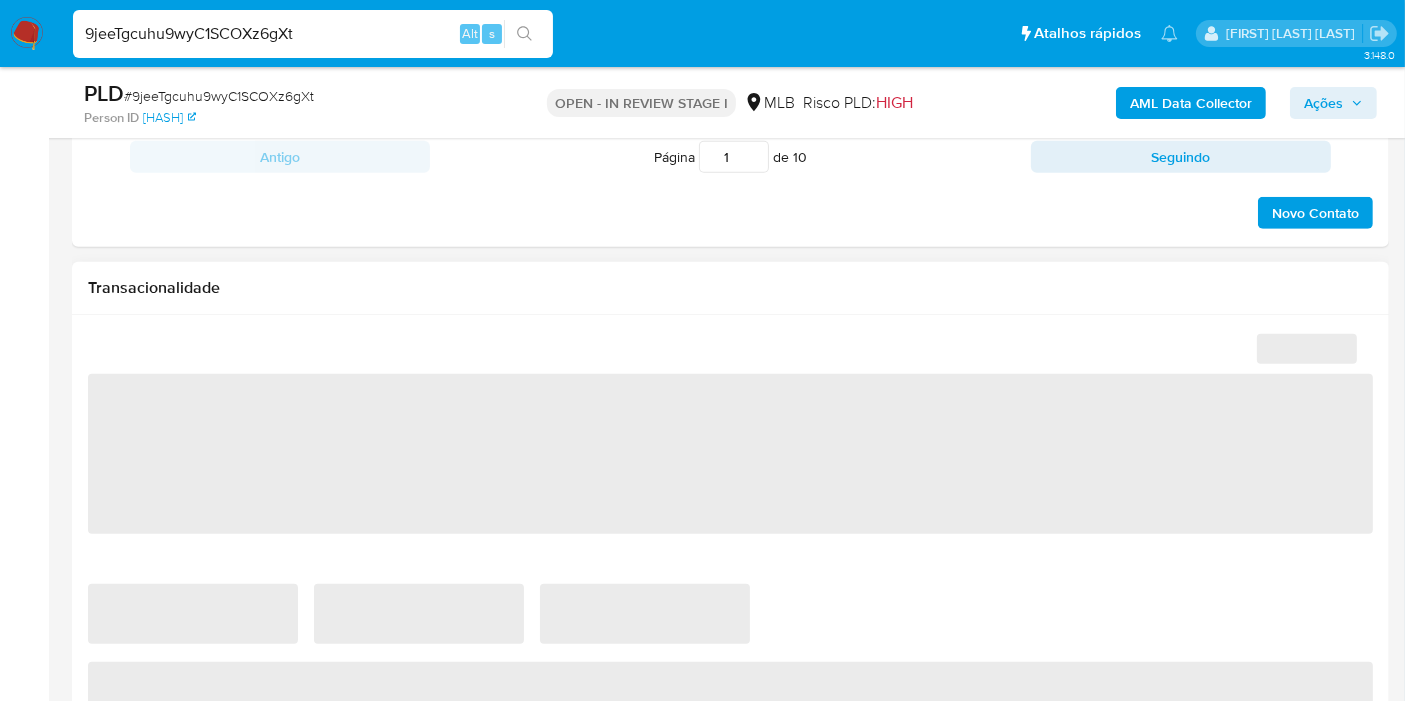 scroll, scrollTop: 1333, scrollLeft: 0, axis: vertical 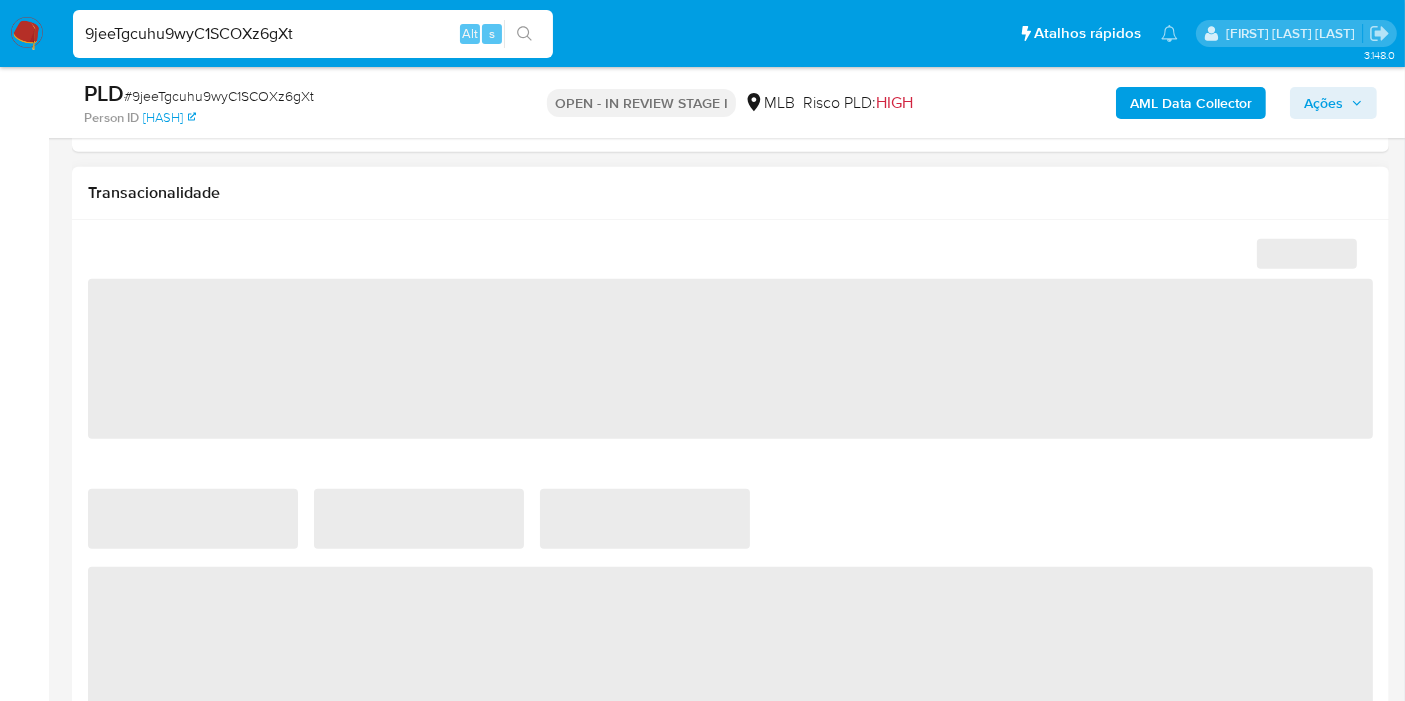 select on "10" 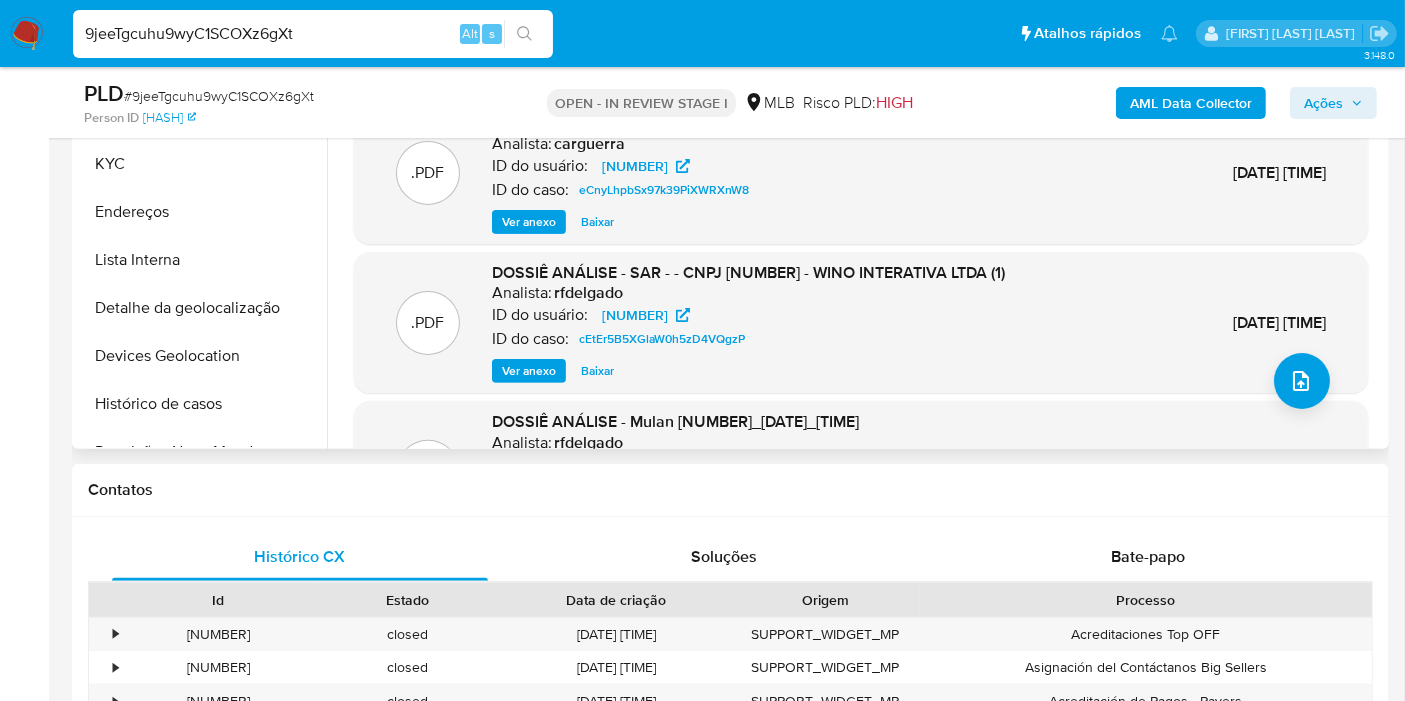 scroll, scrollTop: 444, scrollLeft: 0, axis: vertical 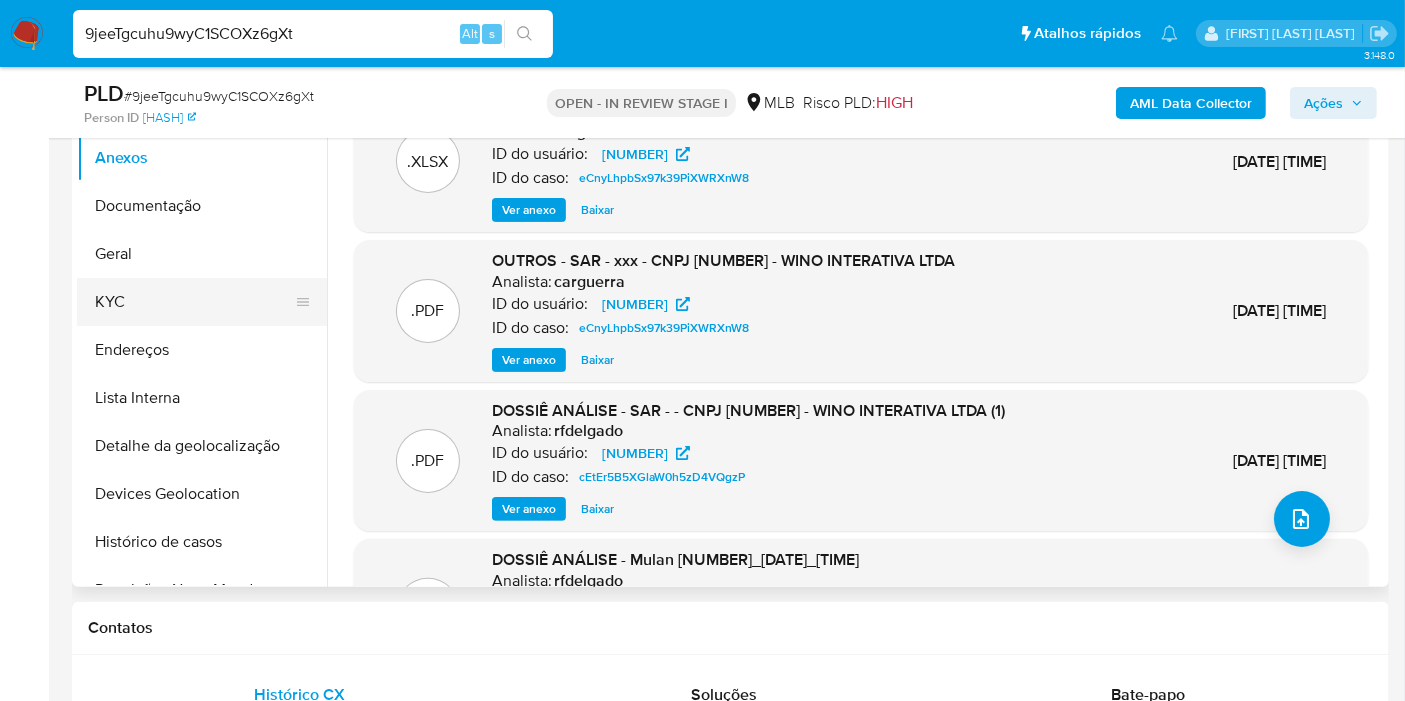 click on "KYC" at bounding box center [194, 302] 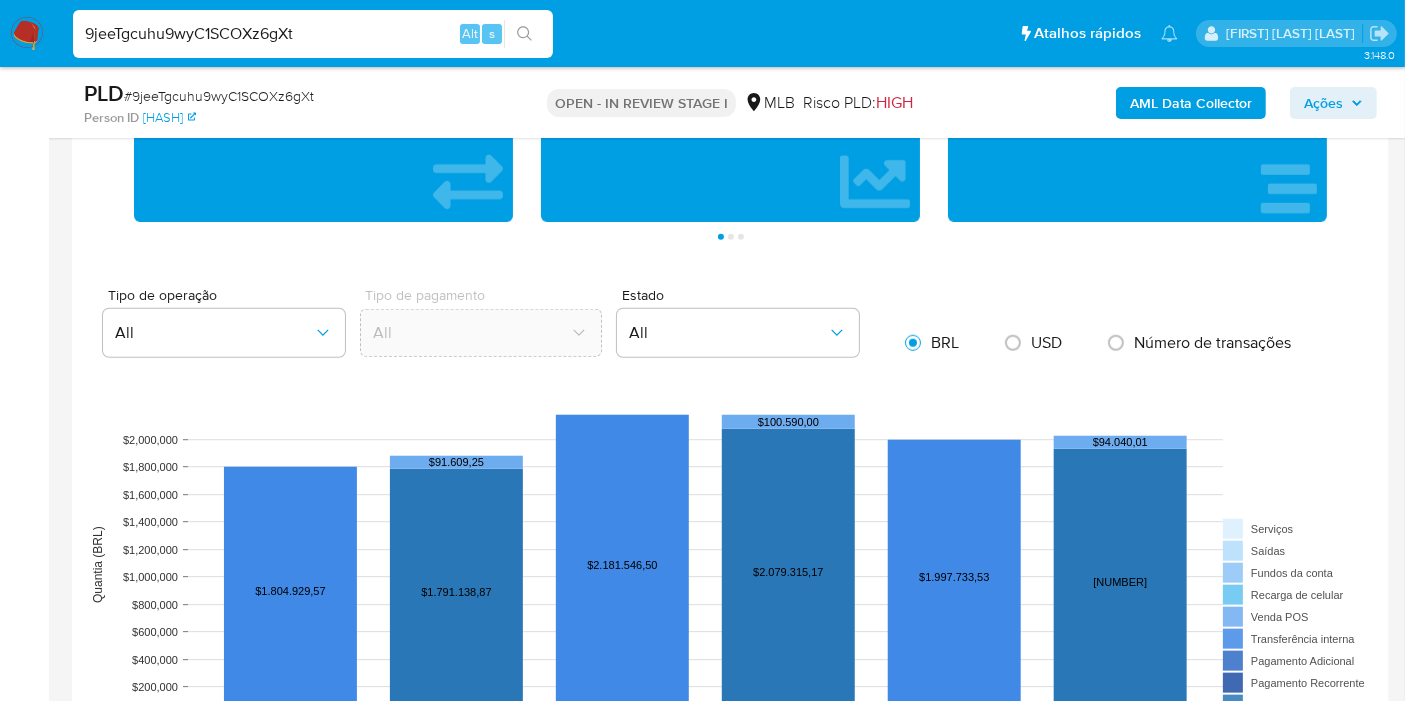 scroll, scrollTop: 1888, scrollLeft: 0, axis: vertical 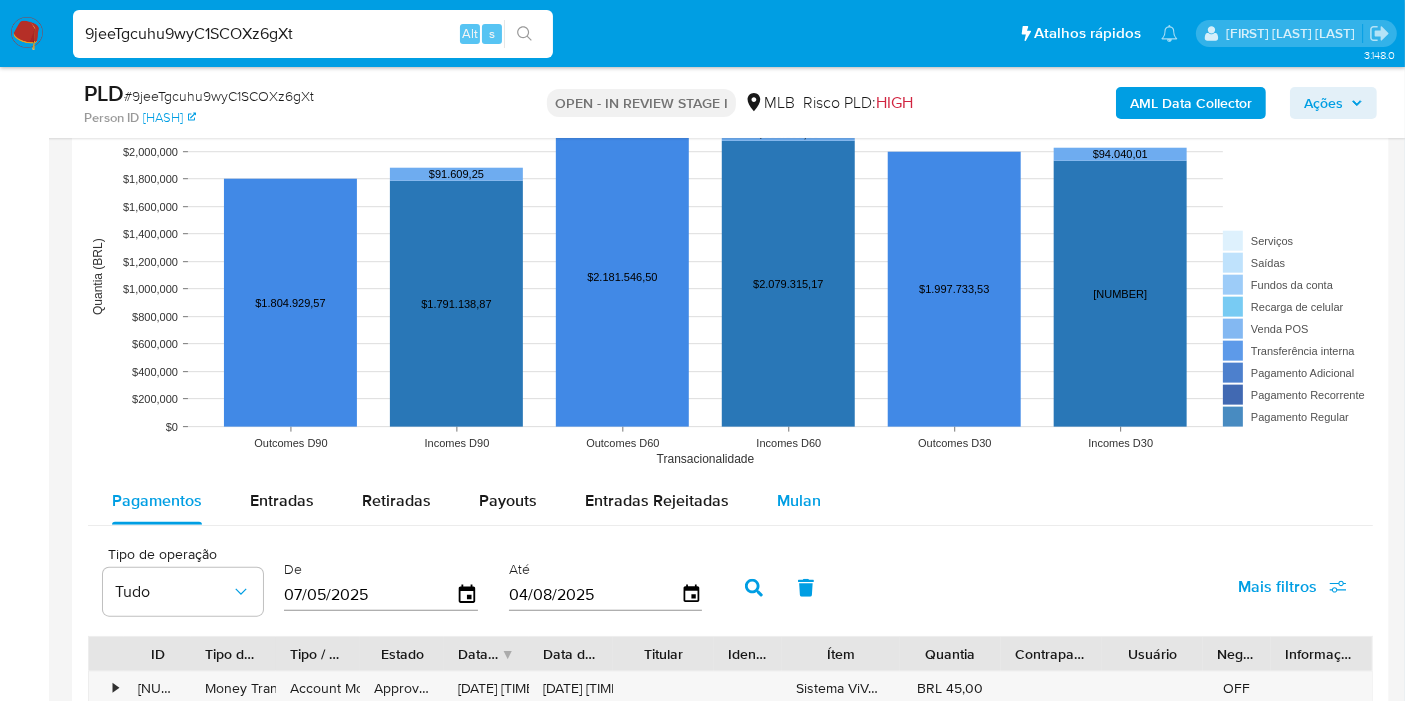 click on "Mulan" at bounding box center (799, 501) 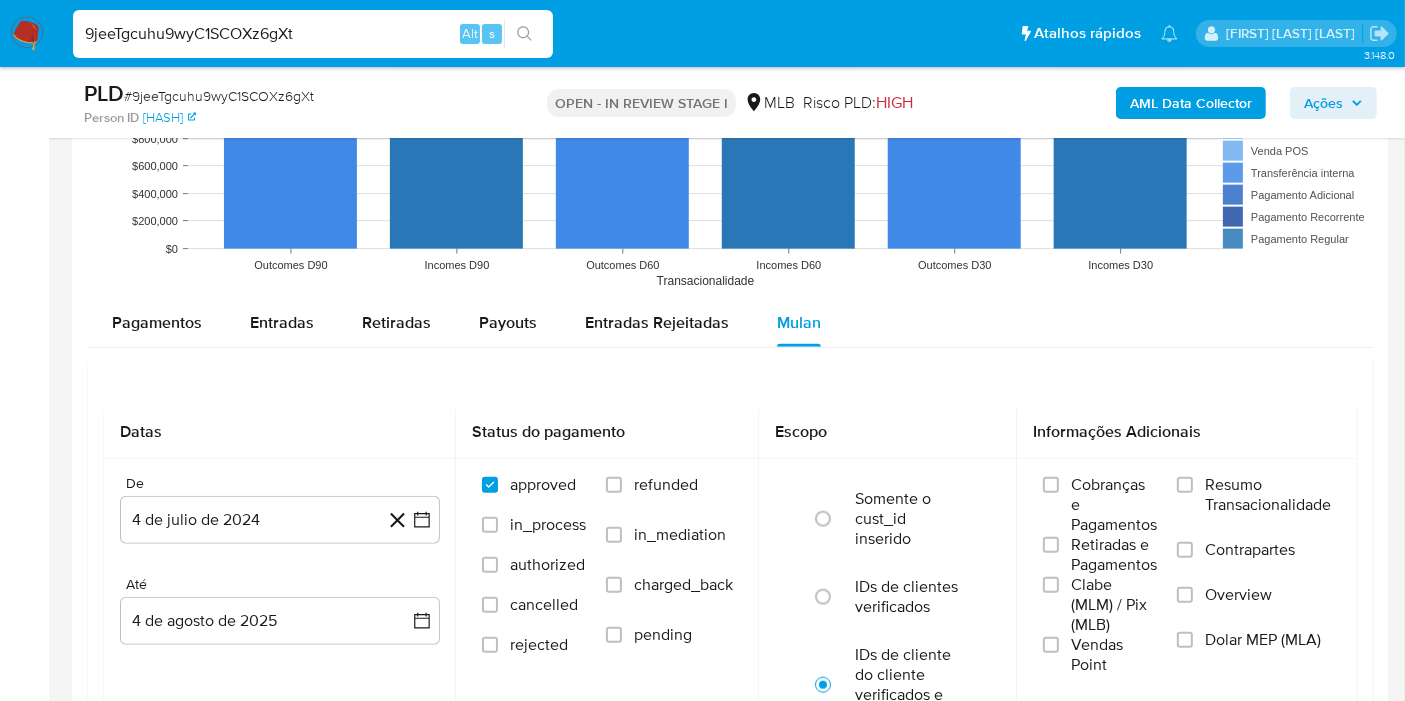 scroll, scrollTop: 2222, scrollLeft: 0, axis: vertical 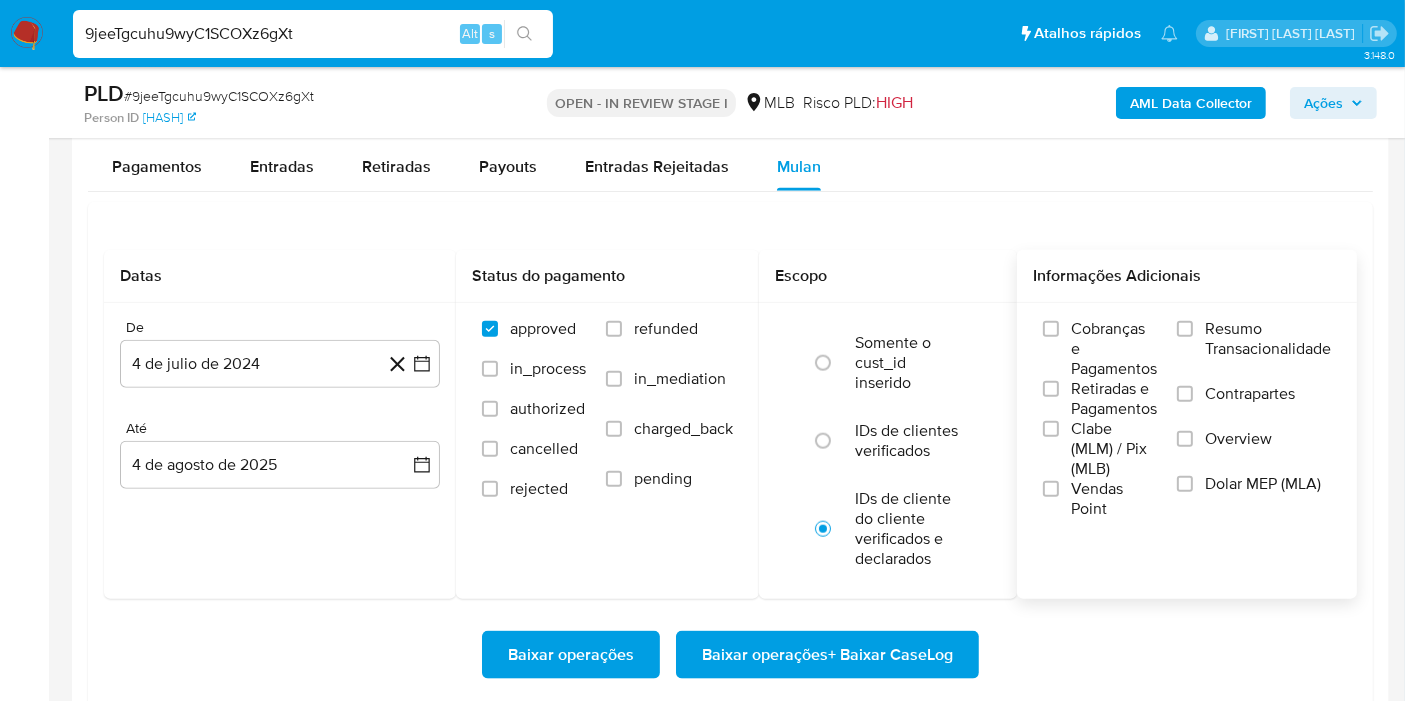 click on "Resumo Transacionalidade" at bounding box center (1268, 339) 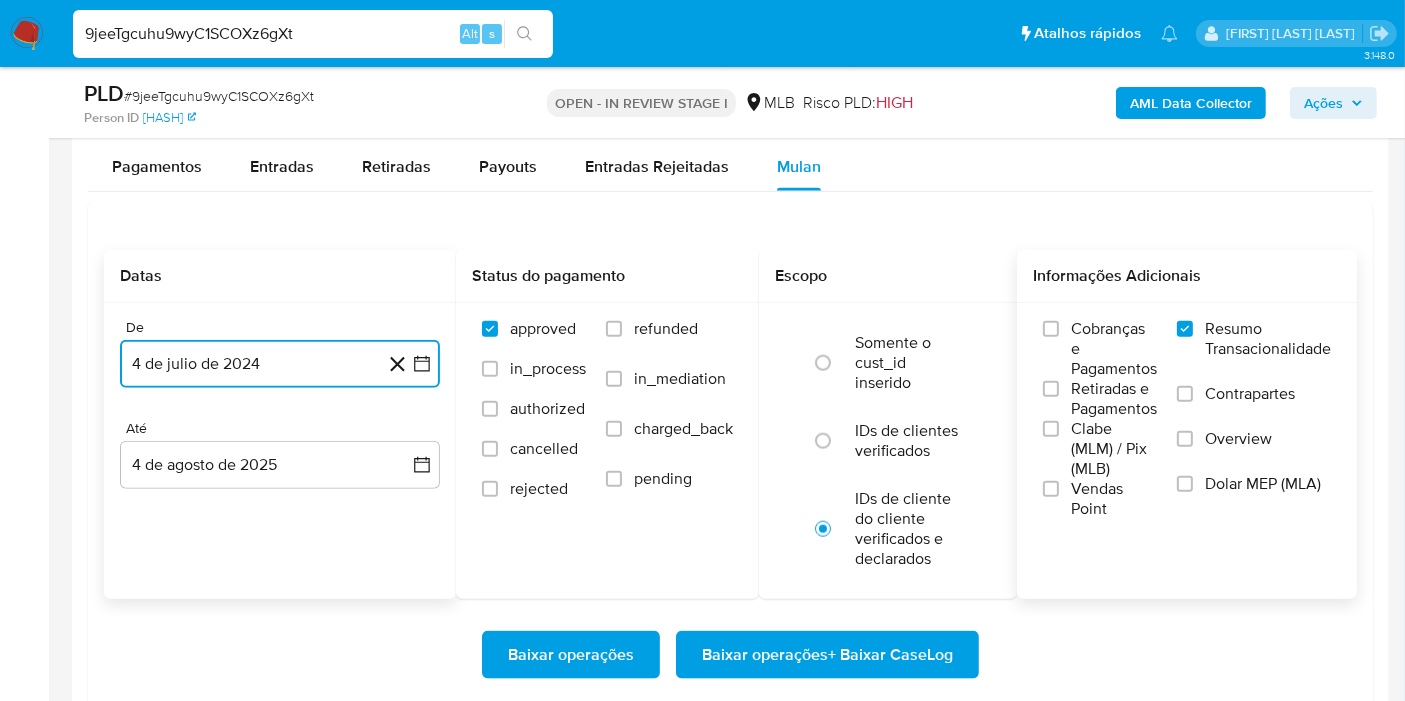 click 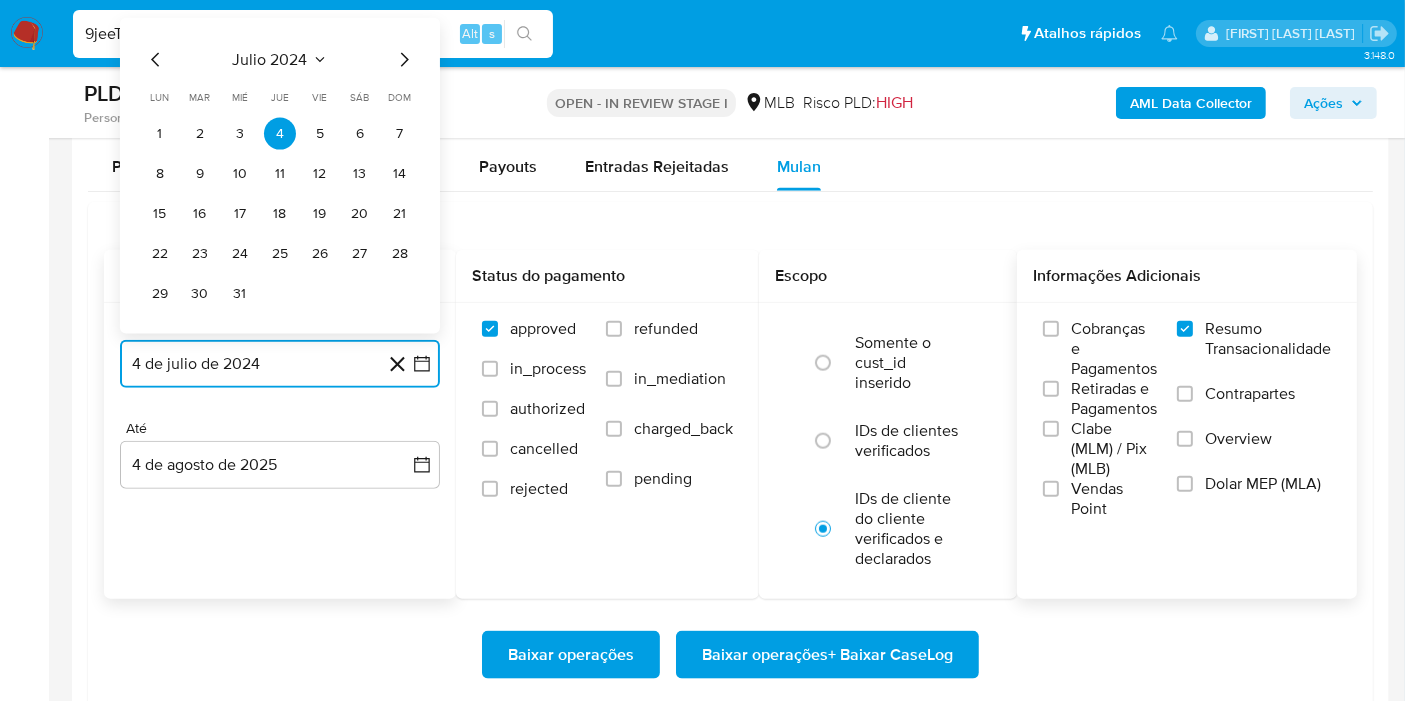 click on "julio 2024" at bounding box center [270, 60] 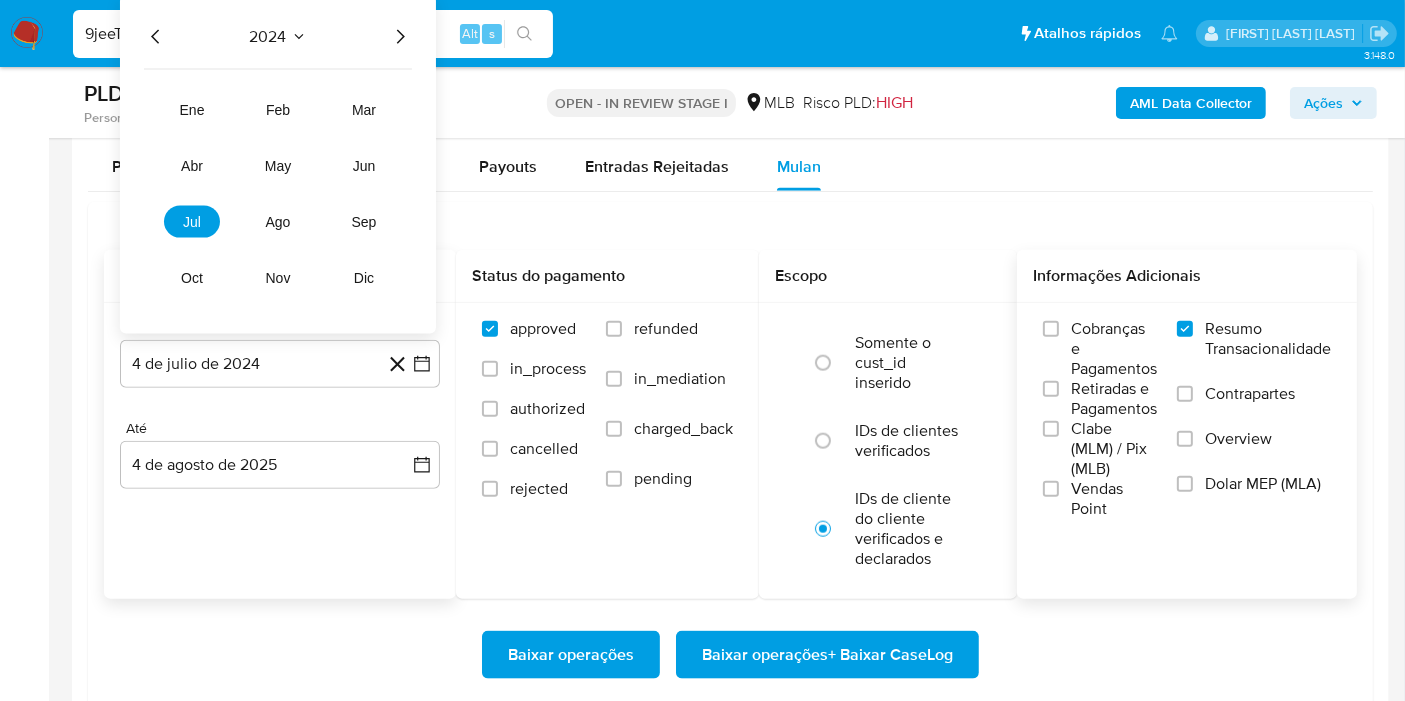click 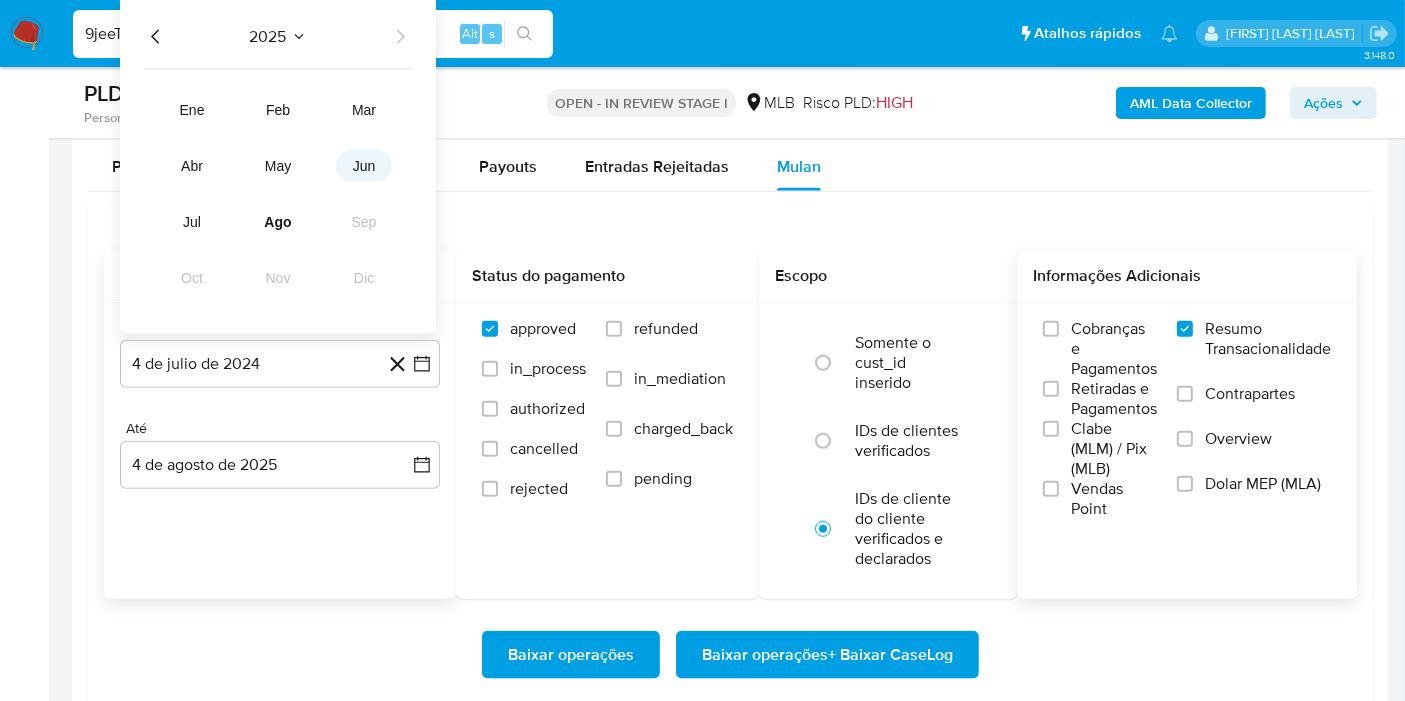 click on "jun" at bounding box center (364, 166) 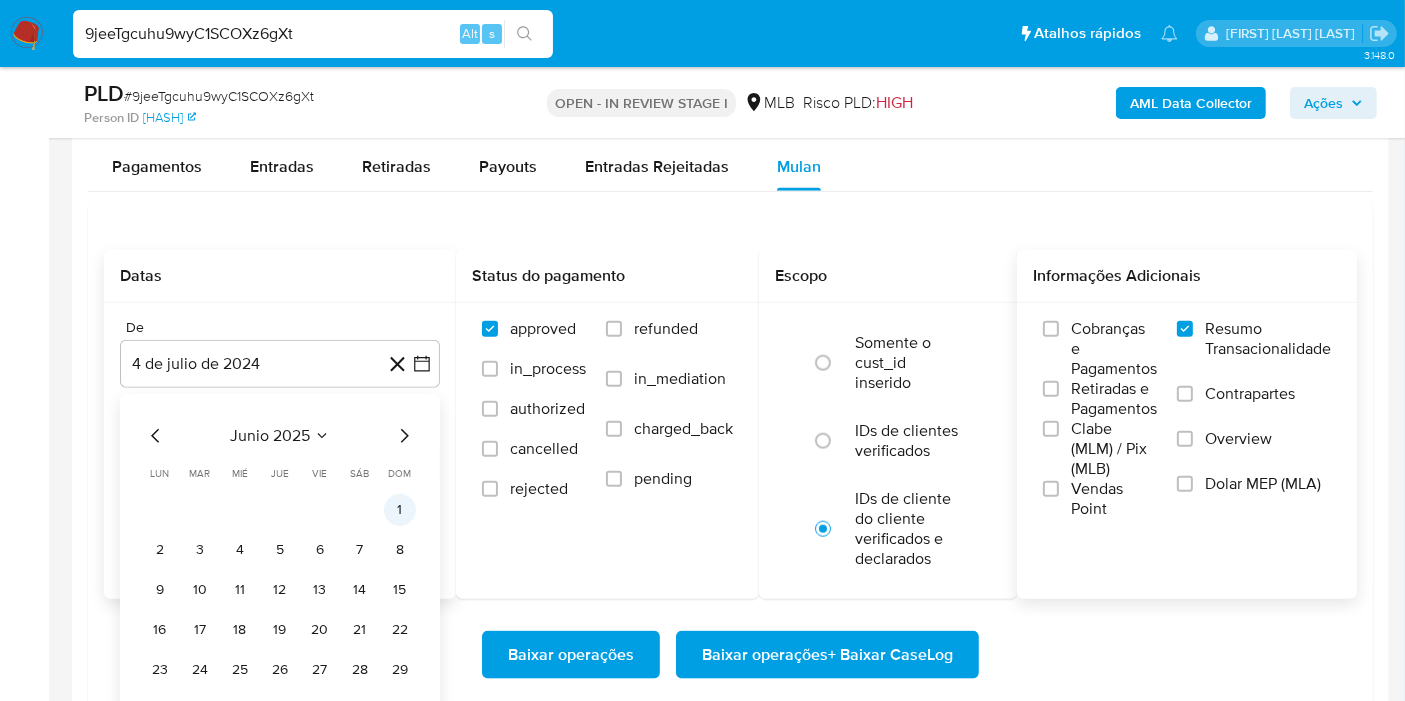 click on "1" at bounding box center [400, 510] 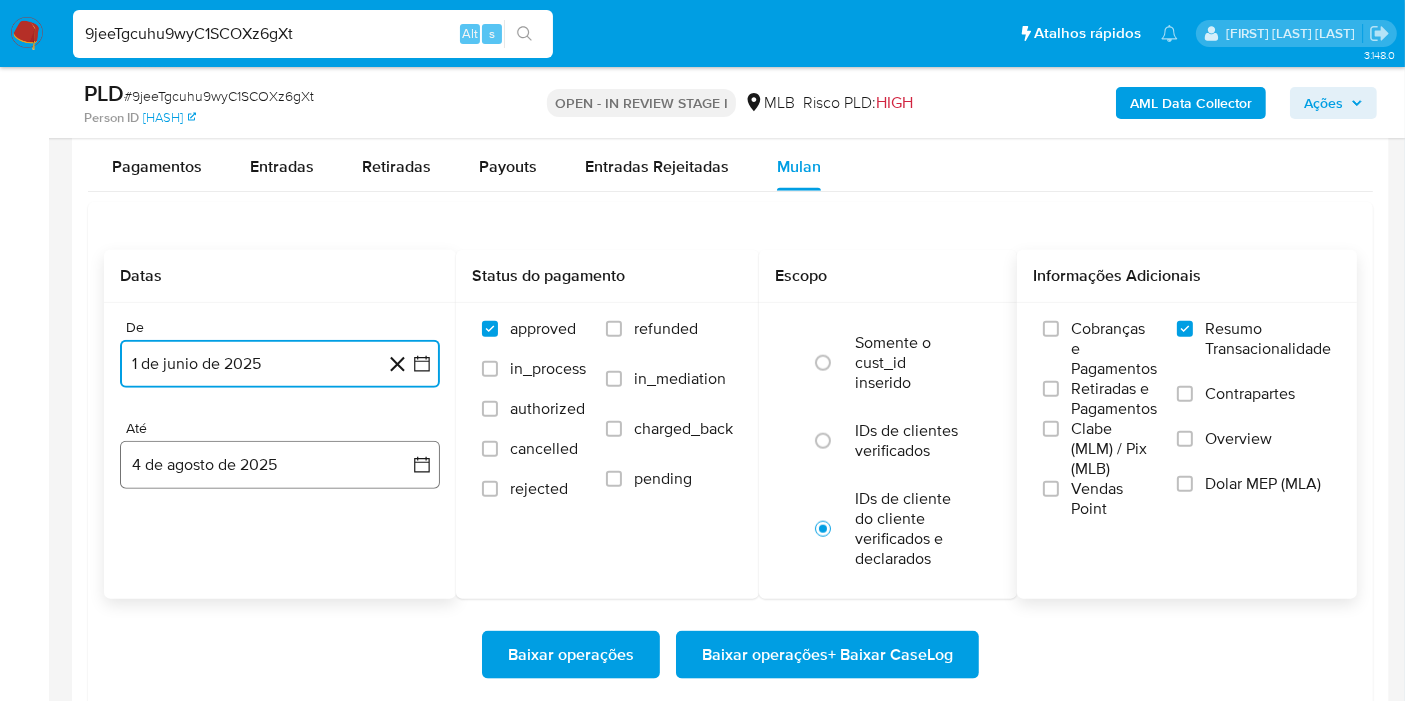 click on "4 de agosto de 2025" at bounding box center [280, 465] 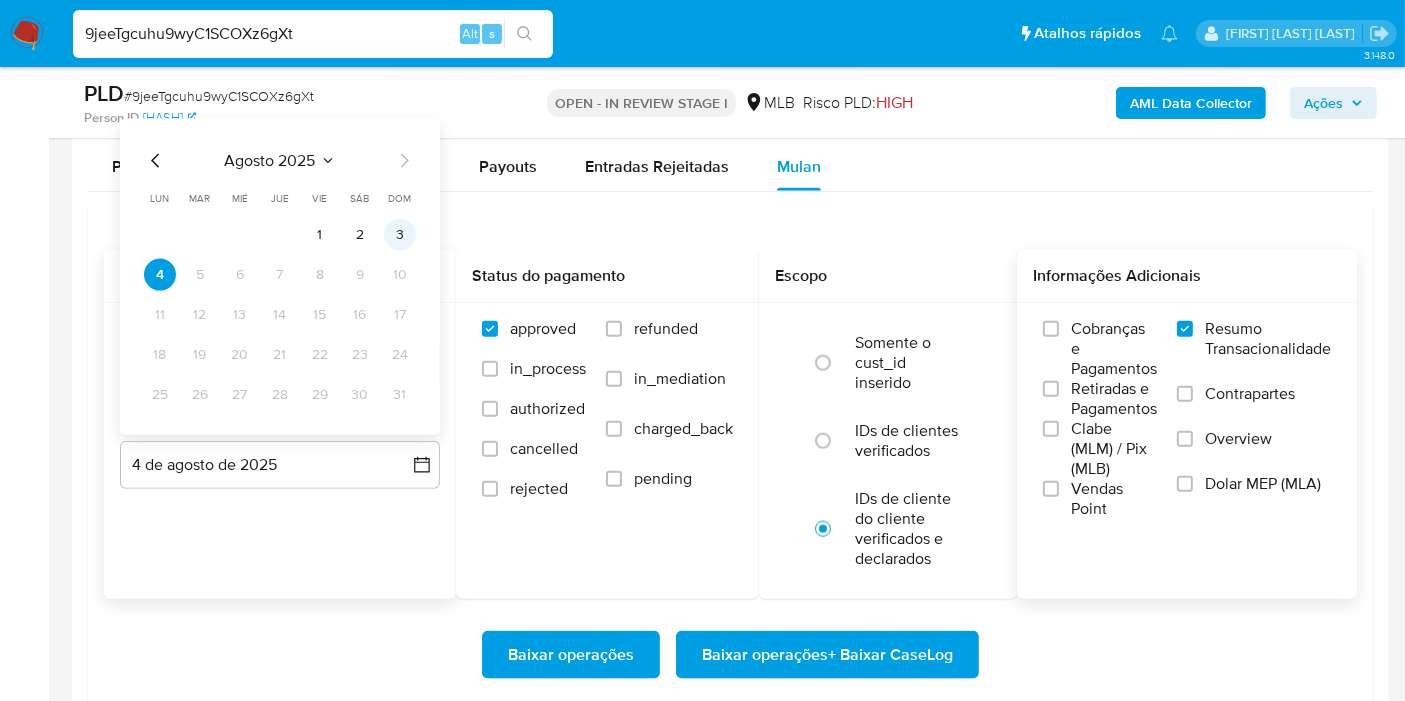 click on "3" at bounding box center (400, 235) 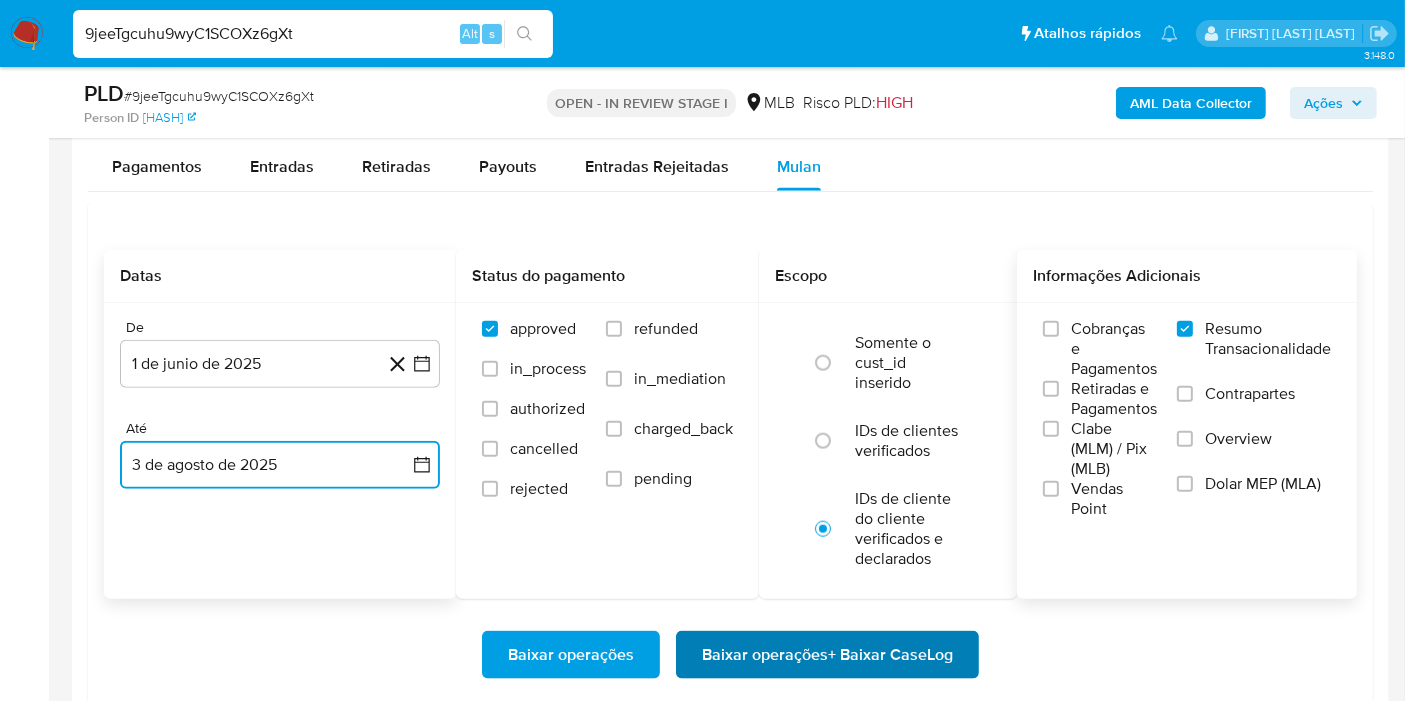 click on "Baixar operações  +   Baixar CaseLog" at bounding box center [827, 655] 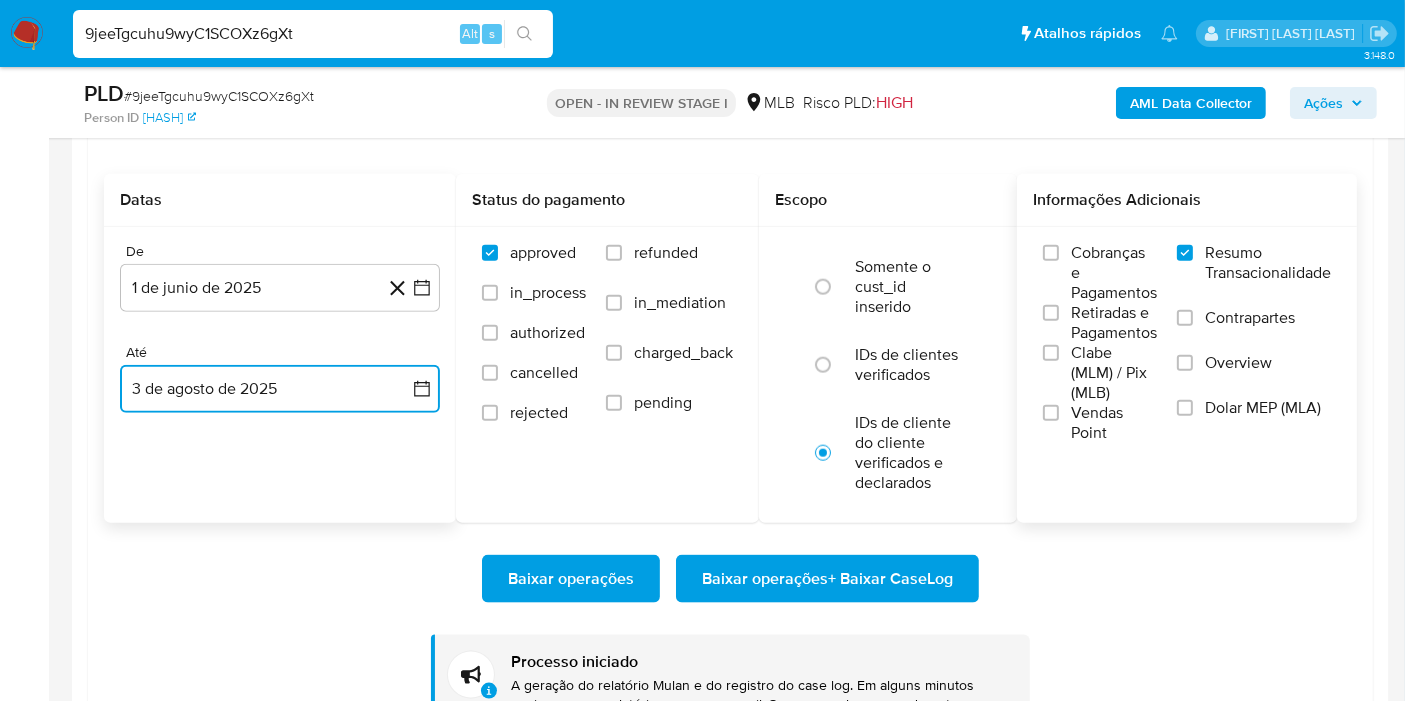 scroll, scrollTop: 2333, scrollLeft: 0, axis: vertical 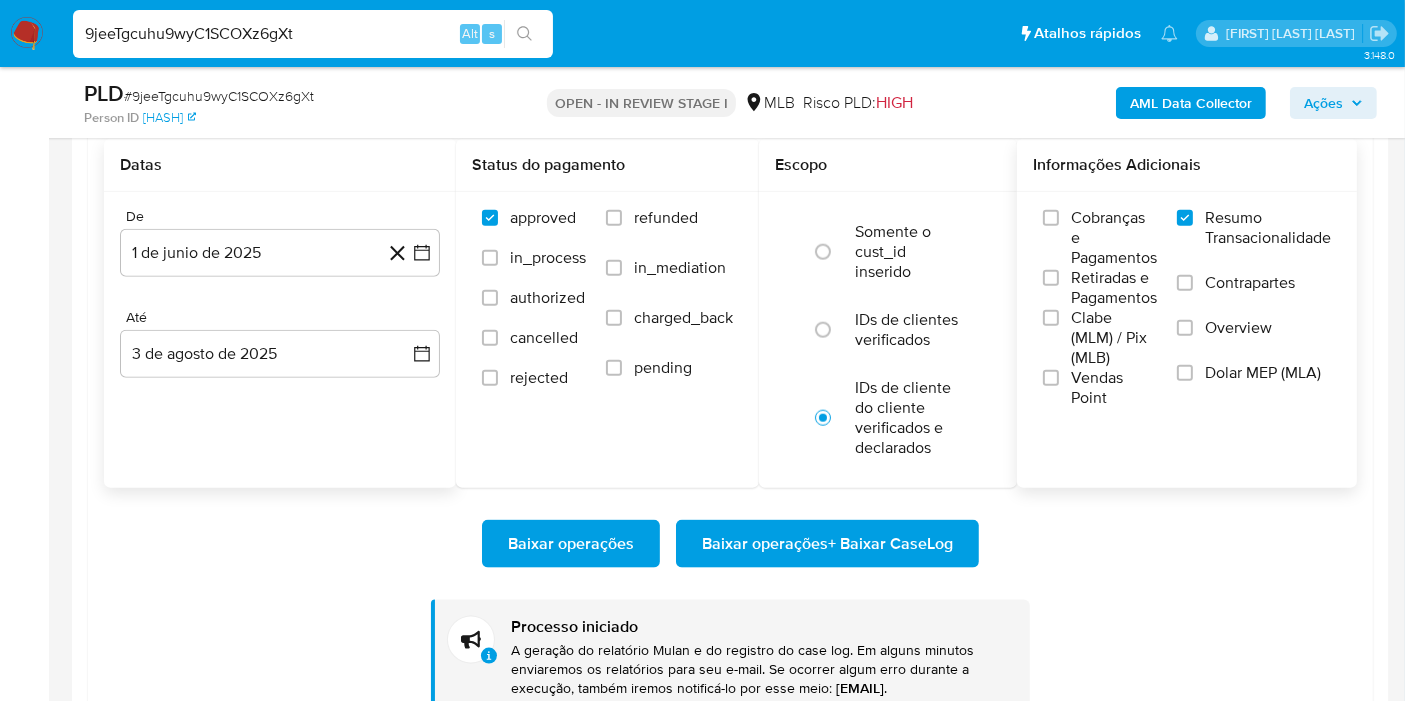 click on "9jeeTgcuhu9wyC1SCOXz6gXt" at bounding box center (313, 34) 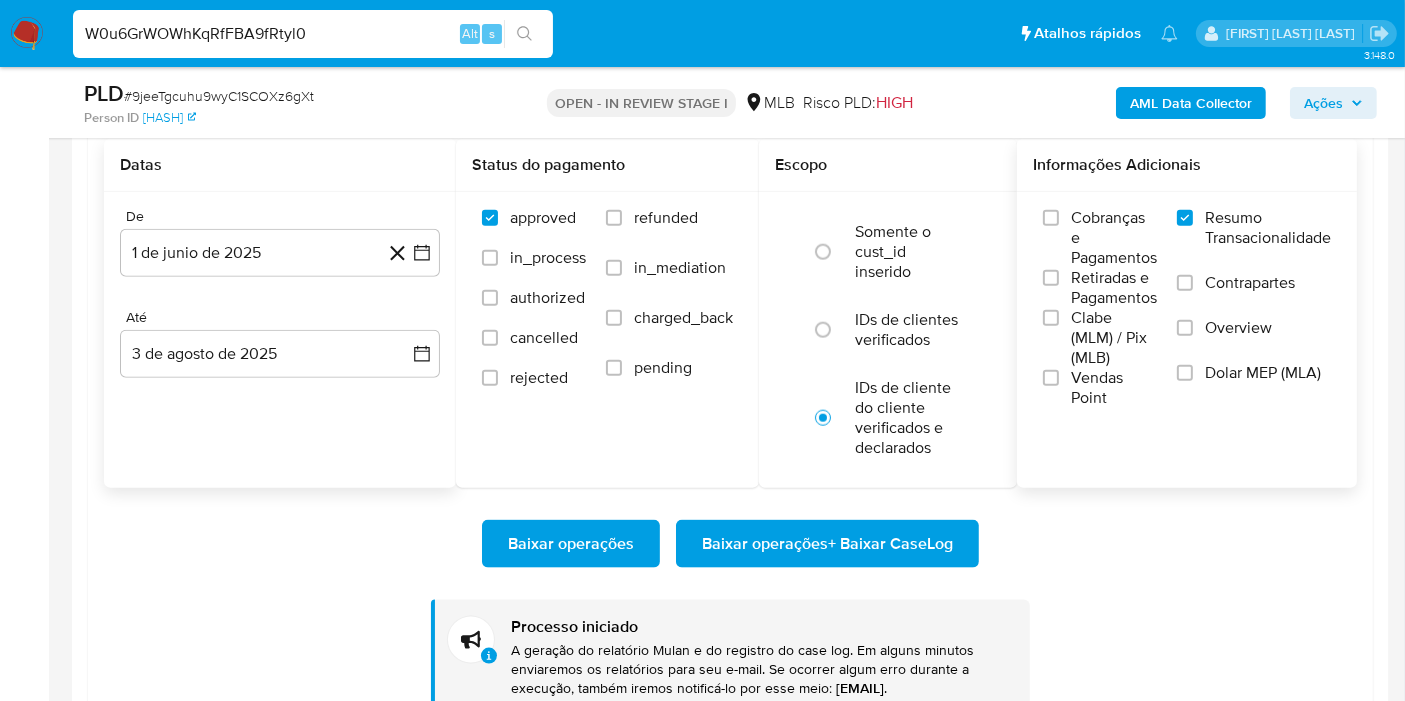 type on "W0u6GrWOWhKqRfFBA9fRtyl0" 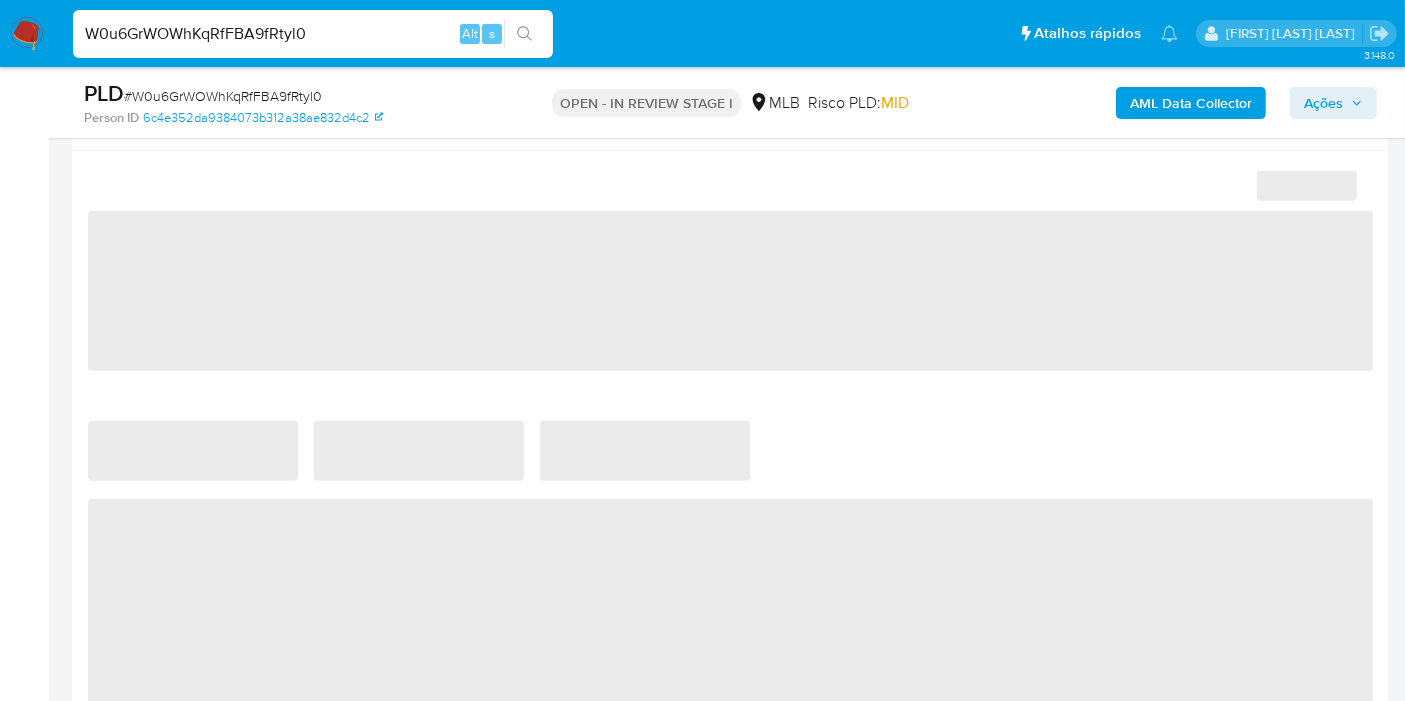 select on "10" 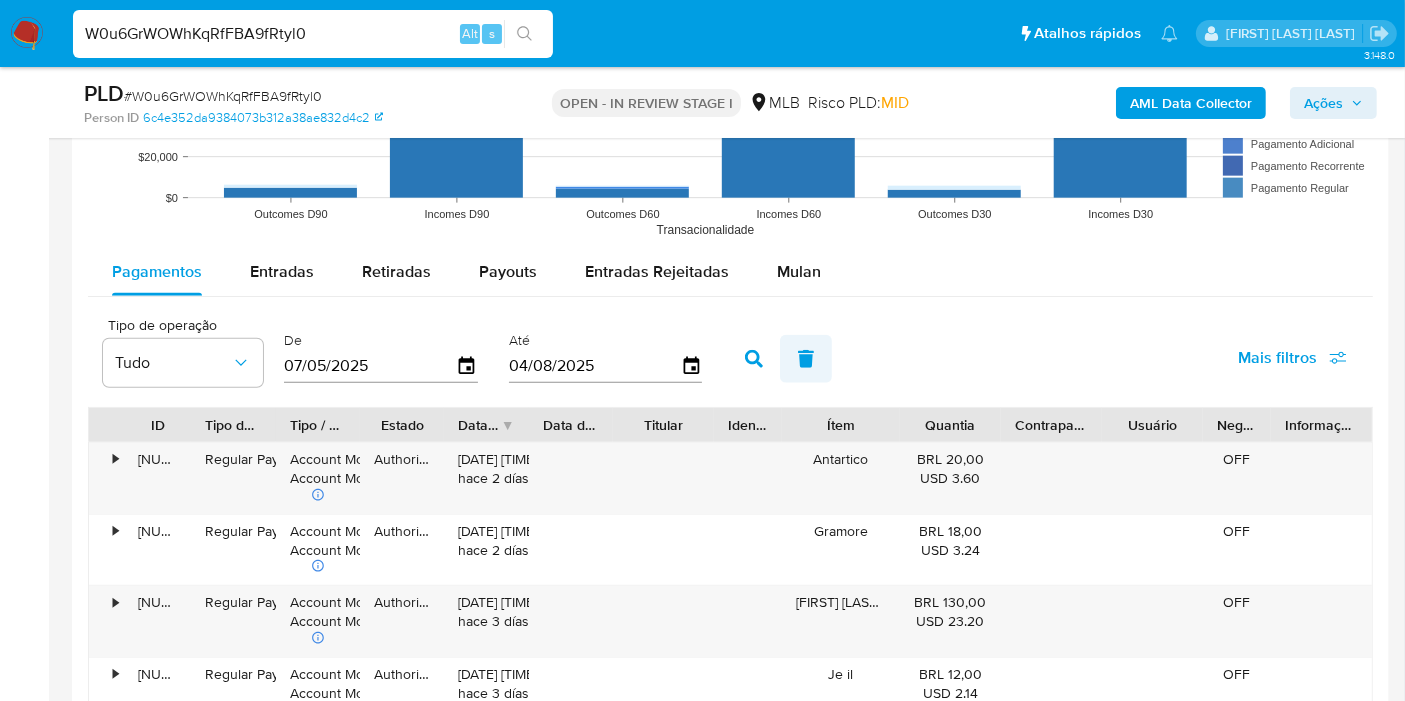 scroll, scrollTop: 2111, scrollLeft: 0, axis: vertical 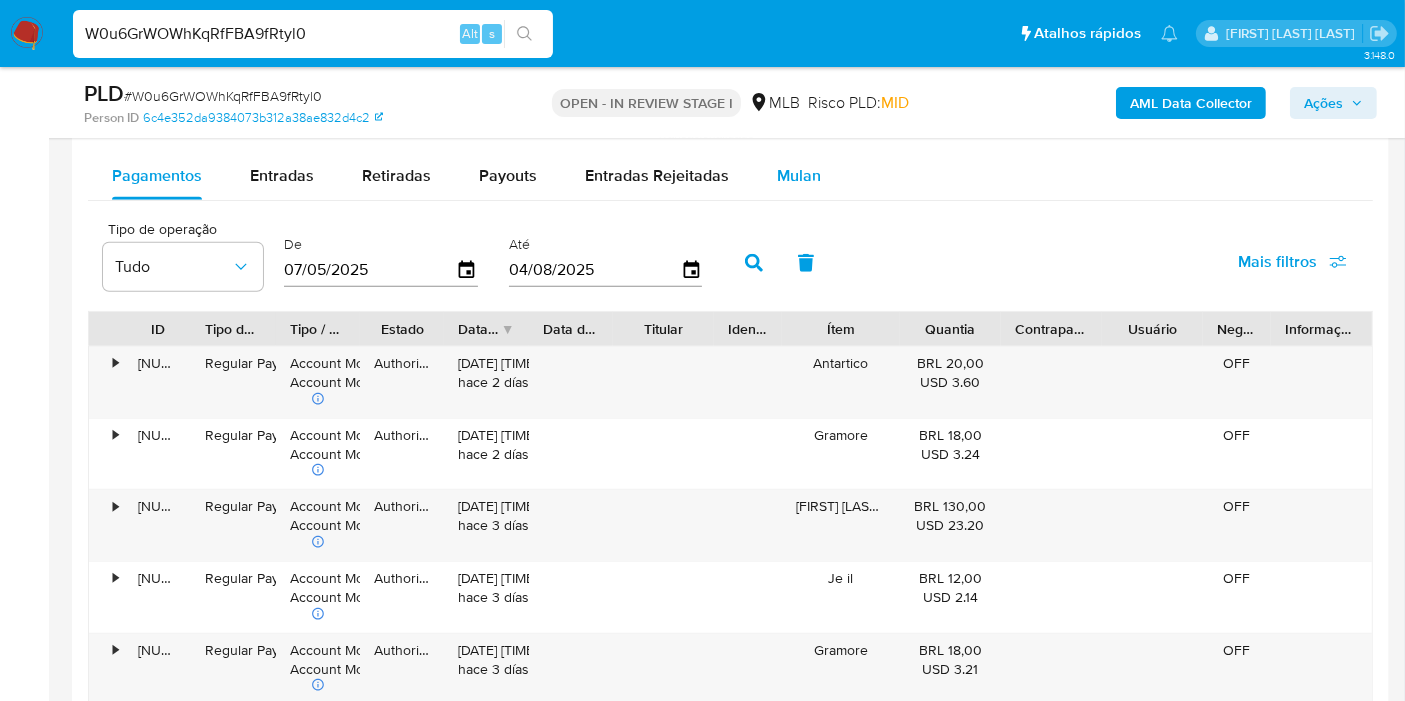 click on "Mulan" at bounding box center [799, 175] 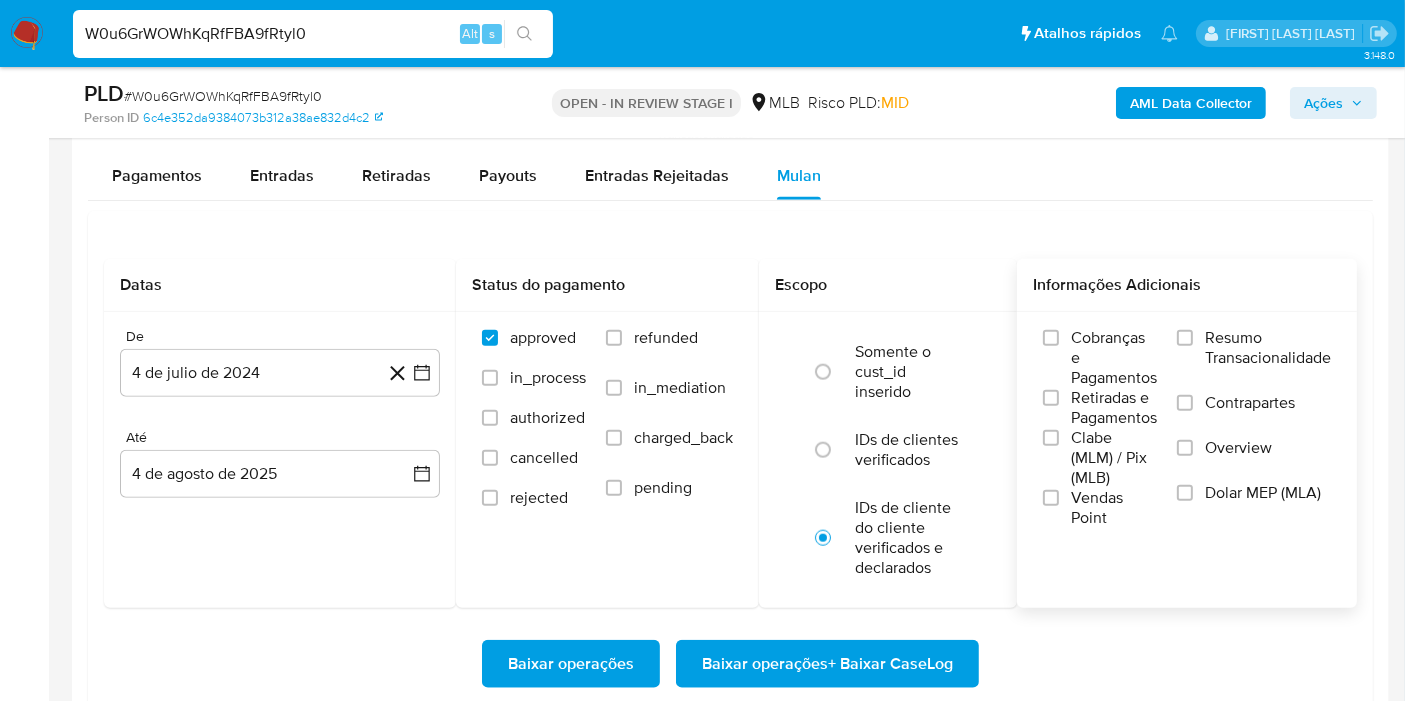 click on "Resumo Transacionalidade" at bounding box center (1268, 348) 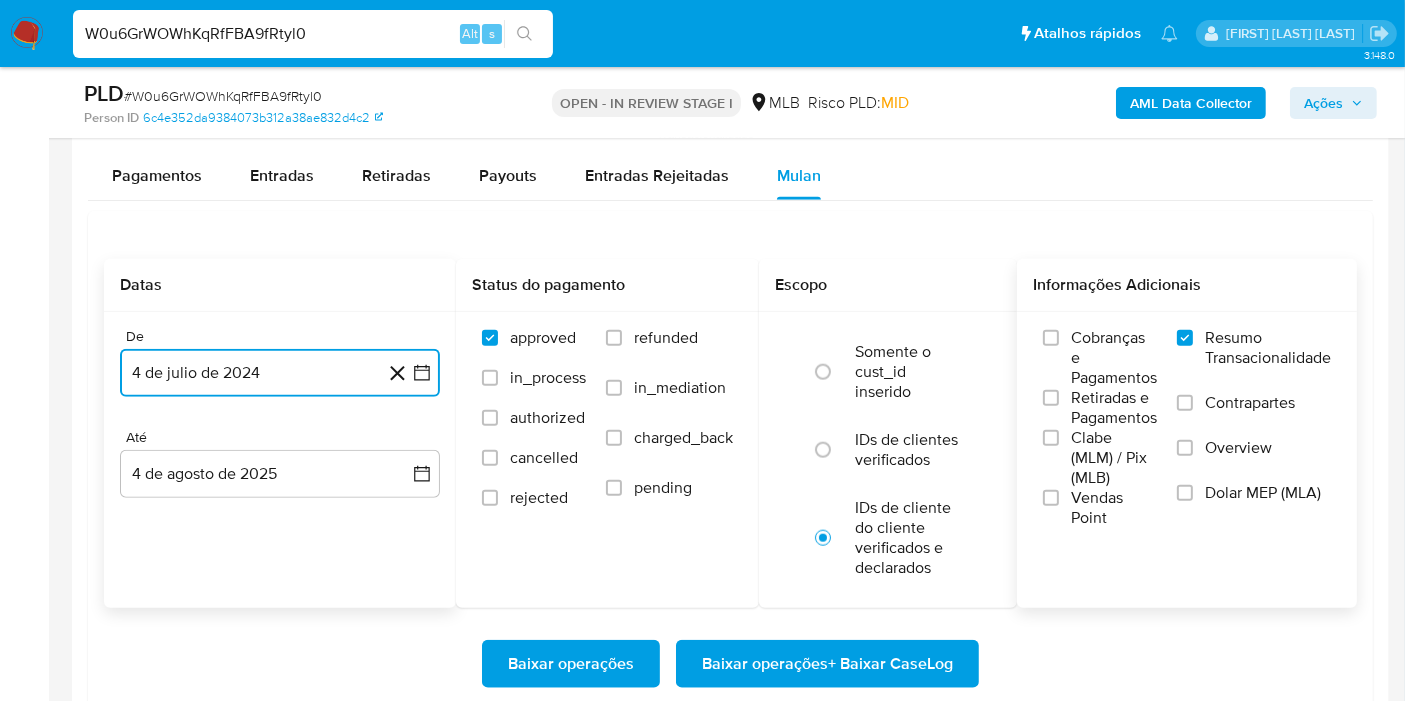 click on "4 de julio de 2024" at bounding box center [280, 373] 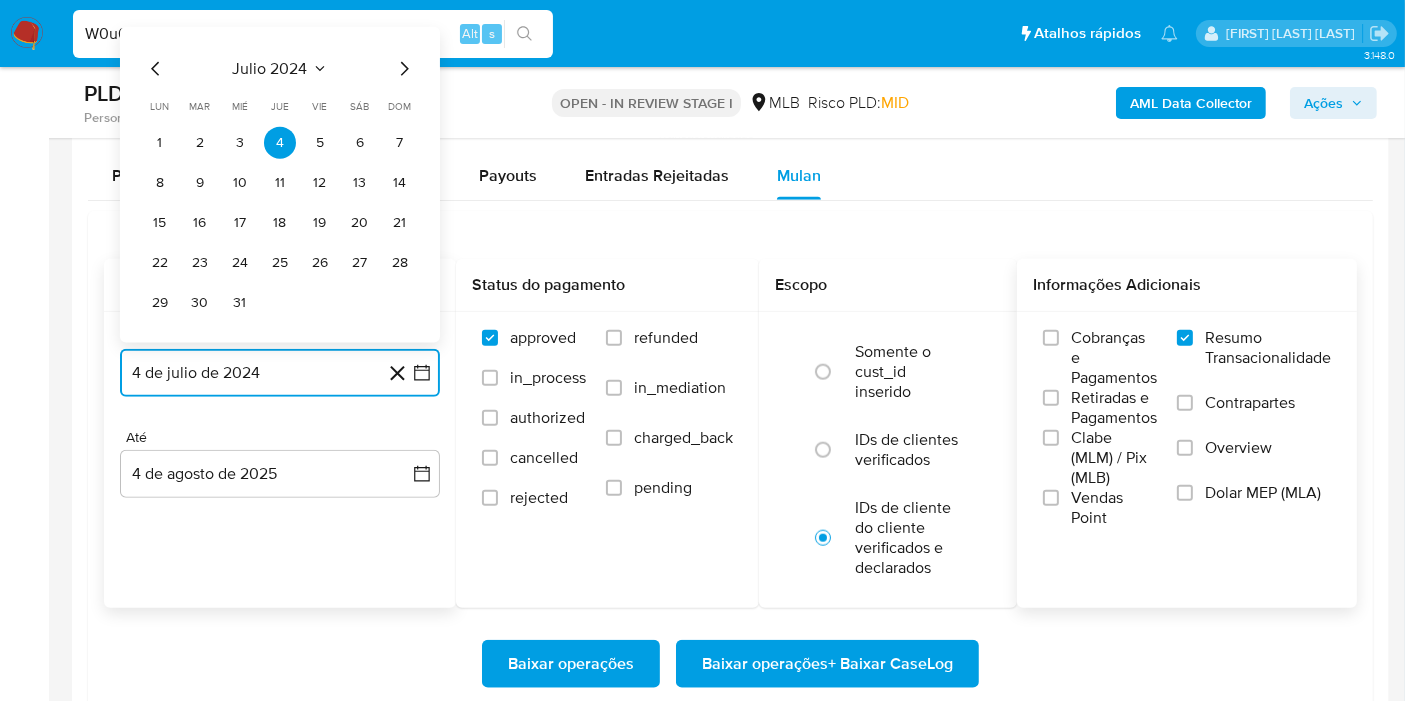 click on "julio 2024" at bounding box center (280, 69) 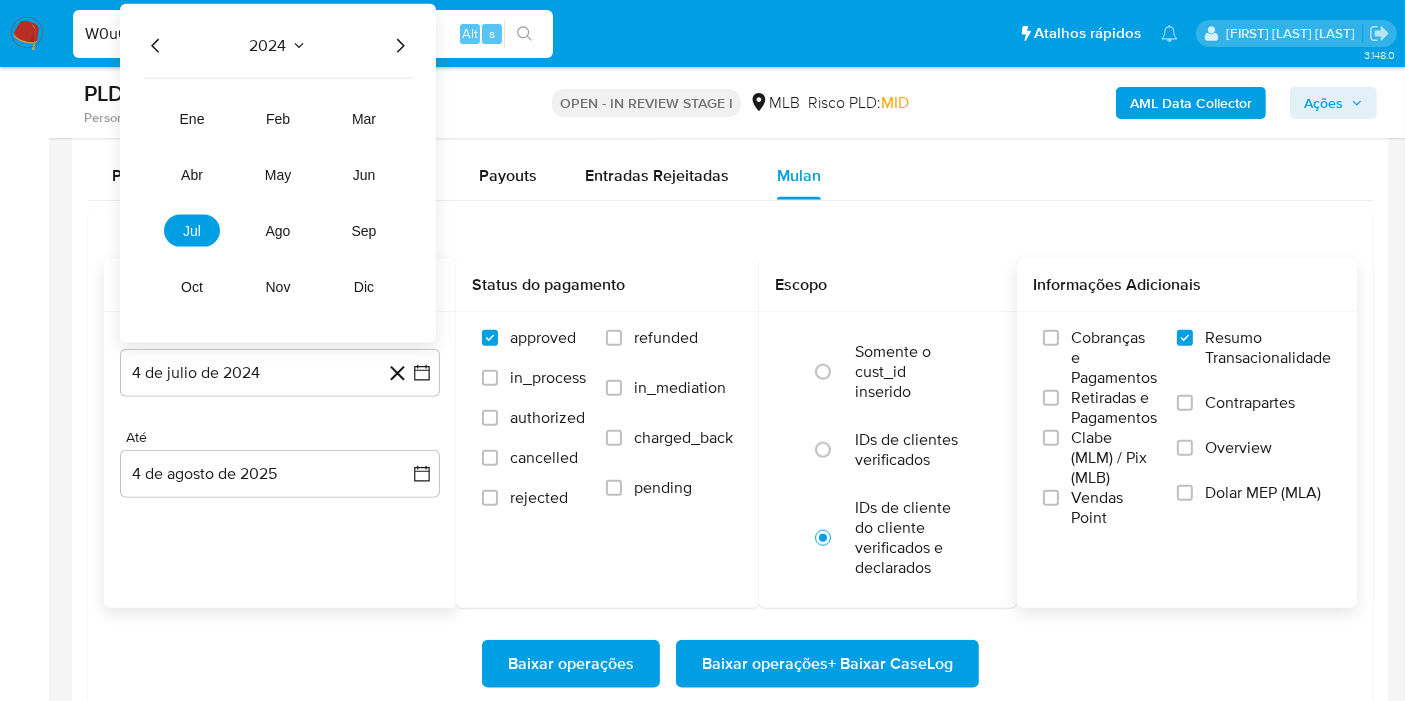 click 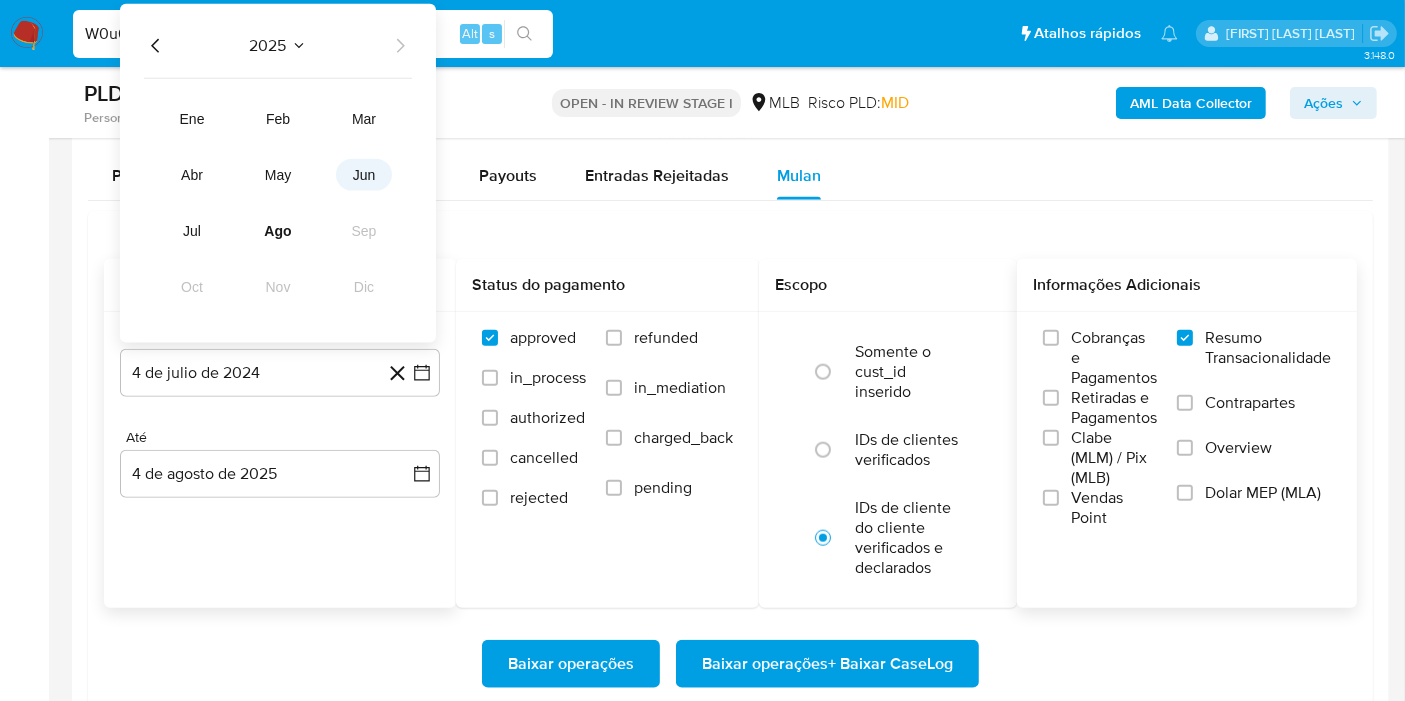 click on "jun" at bounding box center (364, 175) 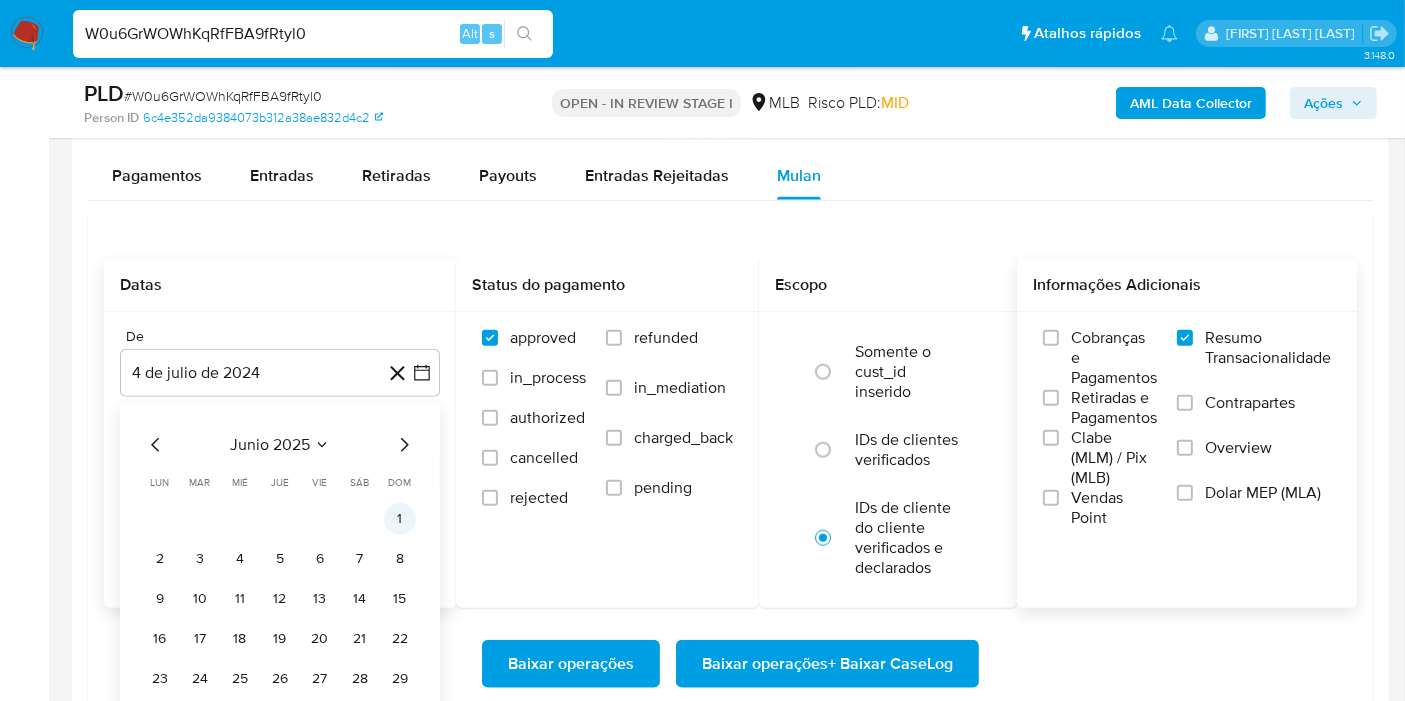 click on "1" at bounding box center (400, 519) 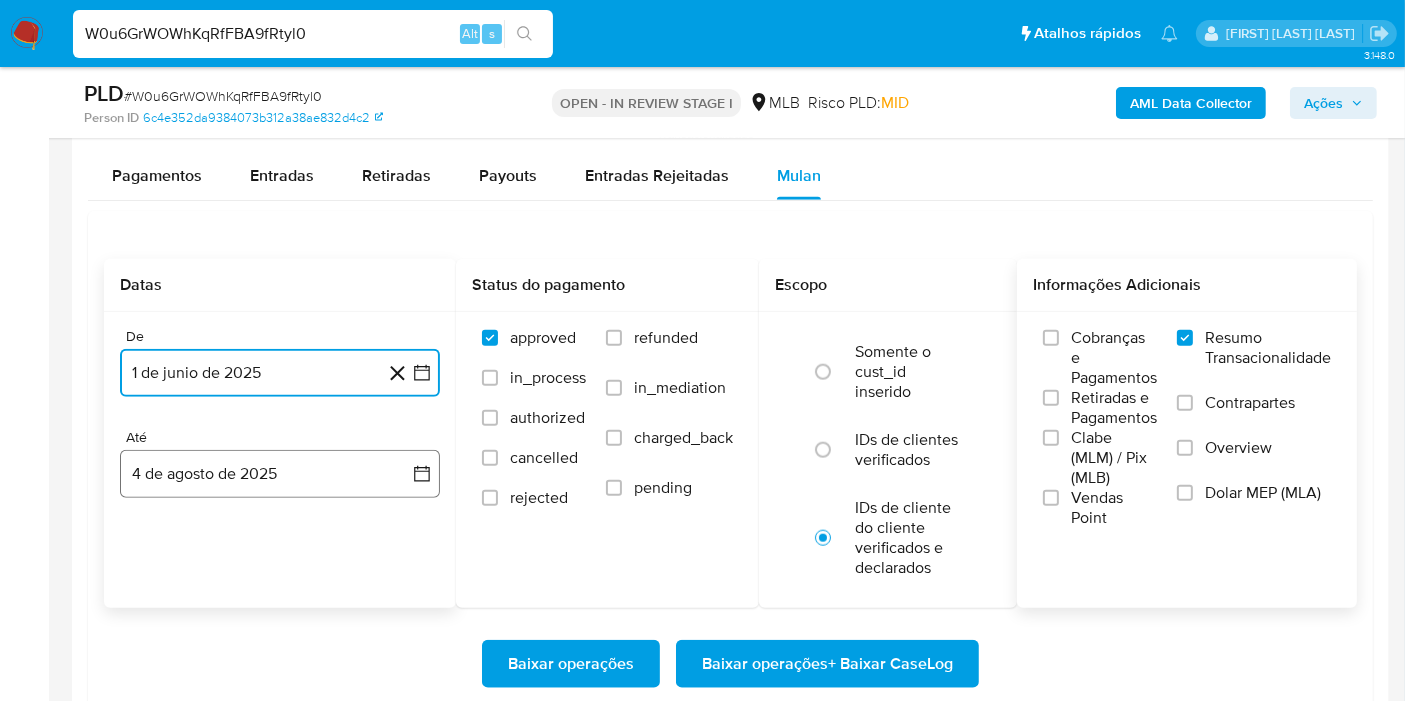 click on "4 de agosto de 2025" at bounding box center (280, 474) 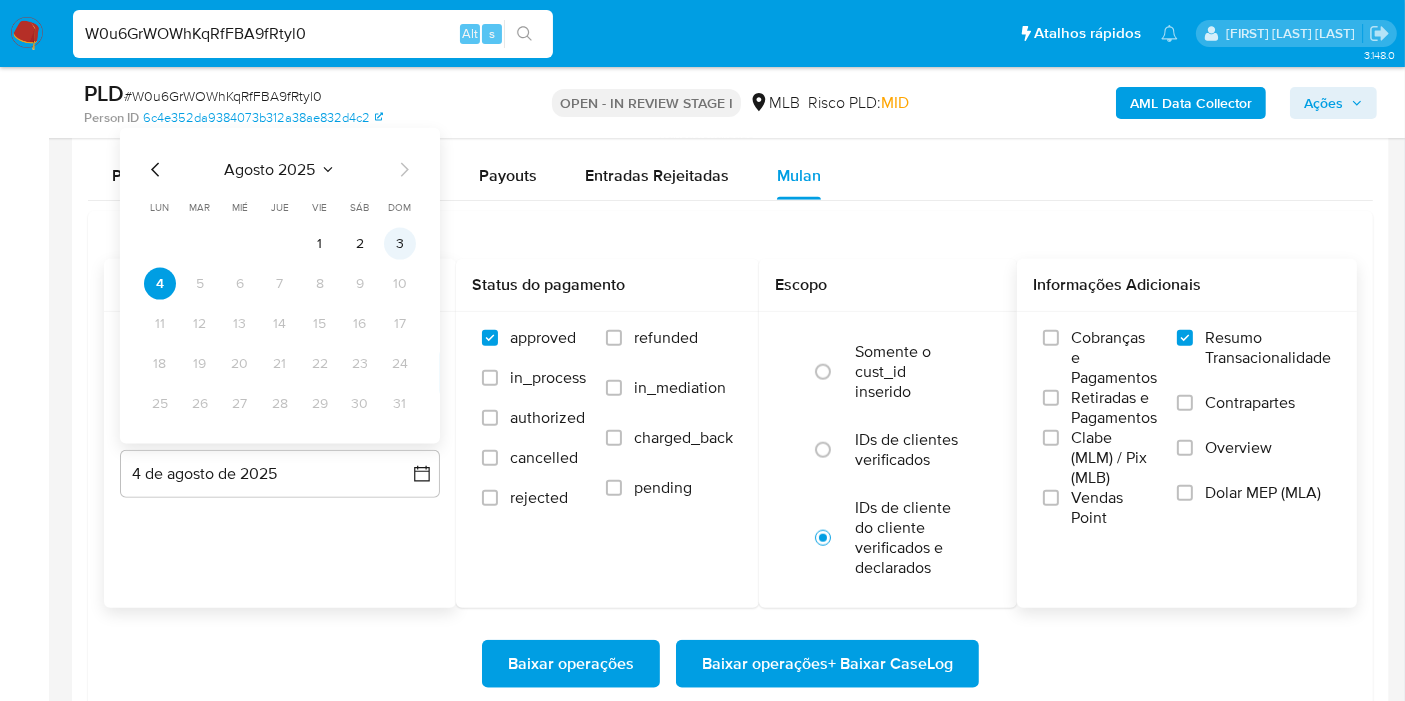 click on "3" at bounding box center (400, 244) 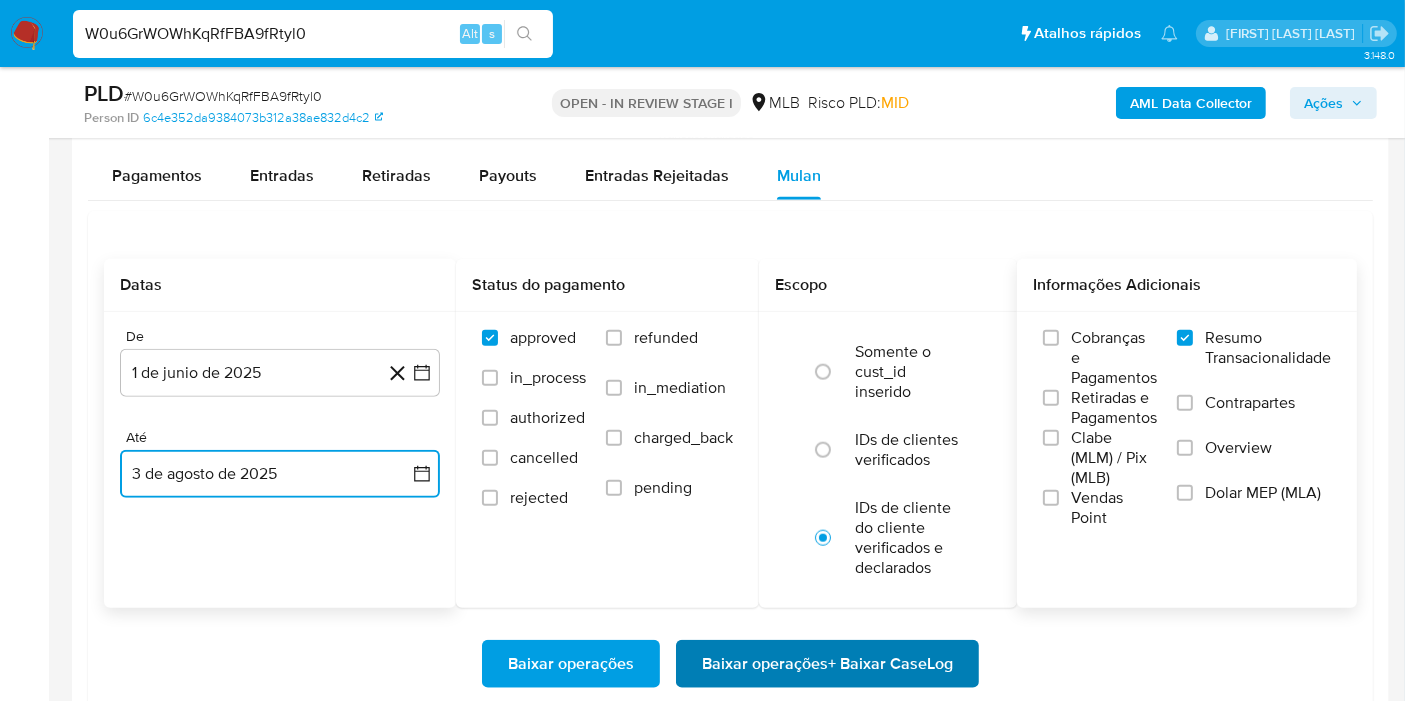 click on "Baixar operações  +   Baixar CaseLog" at bounding box center (827, 664) 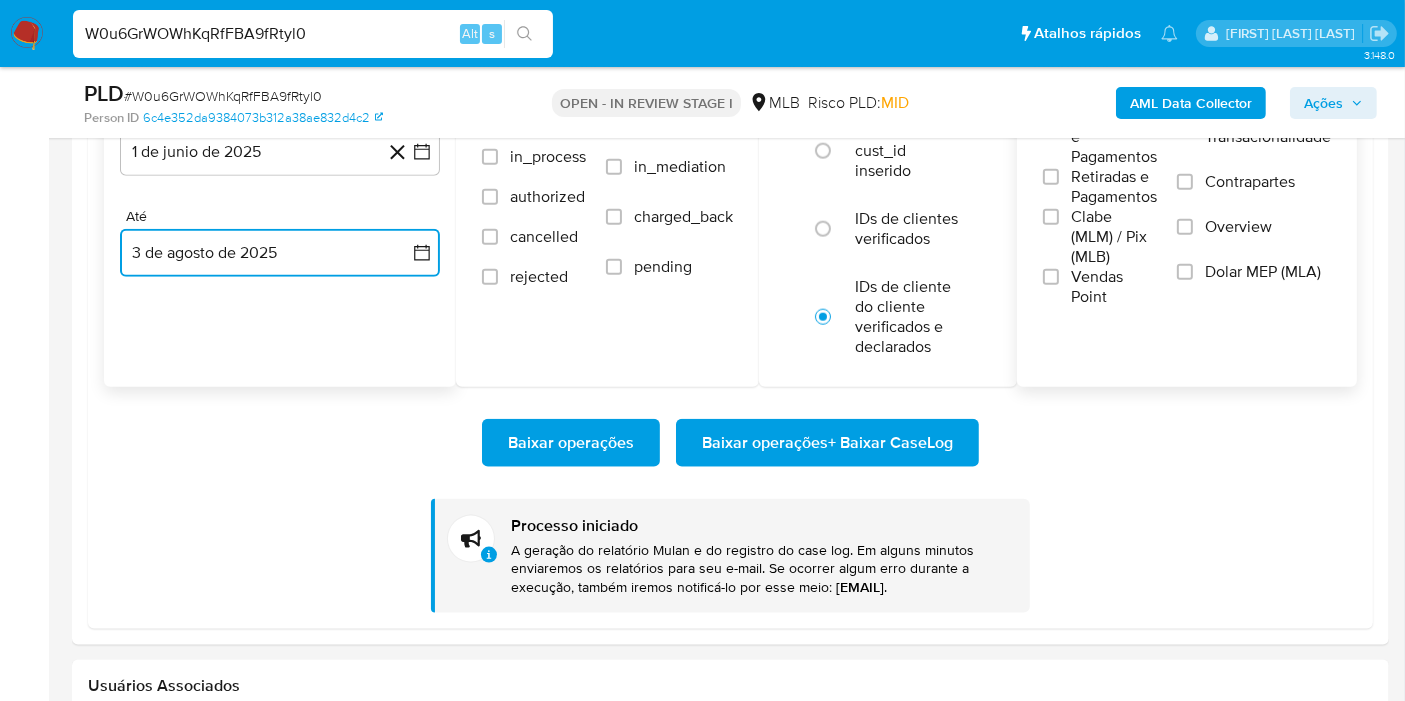 scroll, scrollTop: 2333, scrollLeft: 0, axis: vertical 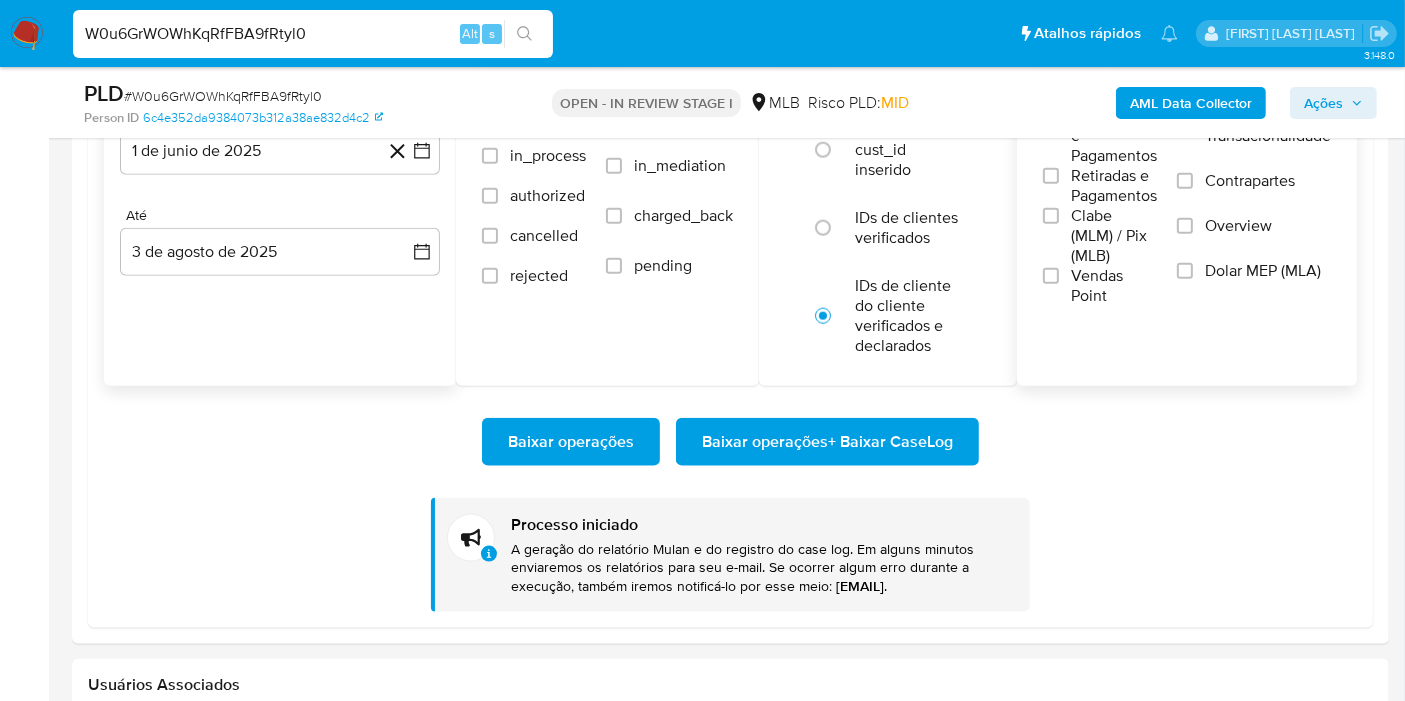 click on "W0u6GrWOWhKqRfFBA9fRtyl0" at bounding box center [313, 34] 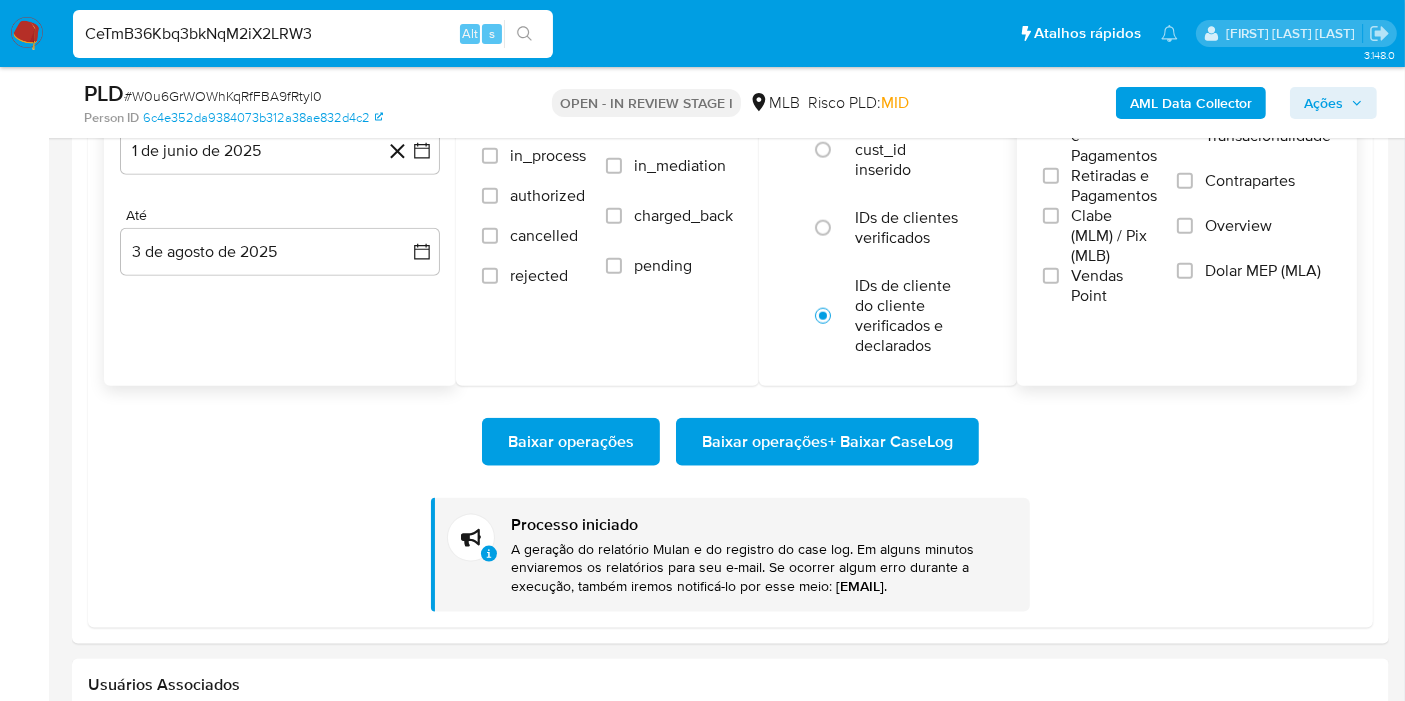 type on "CeTmB36Kbq3bkNqM2iX2LRW3" 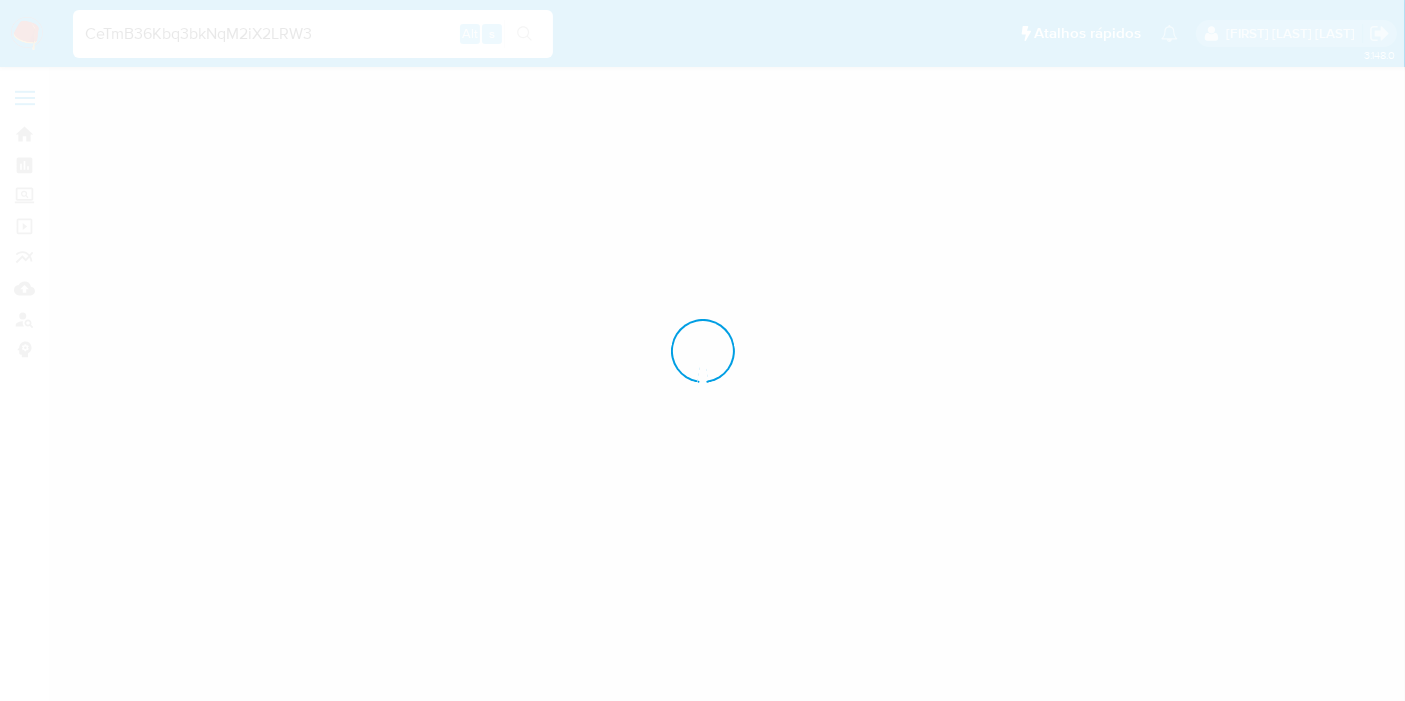 scroll, scrollTop: 0, scrollLeft: 0, axis: both 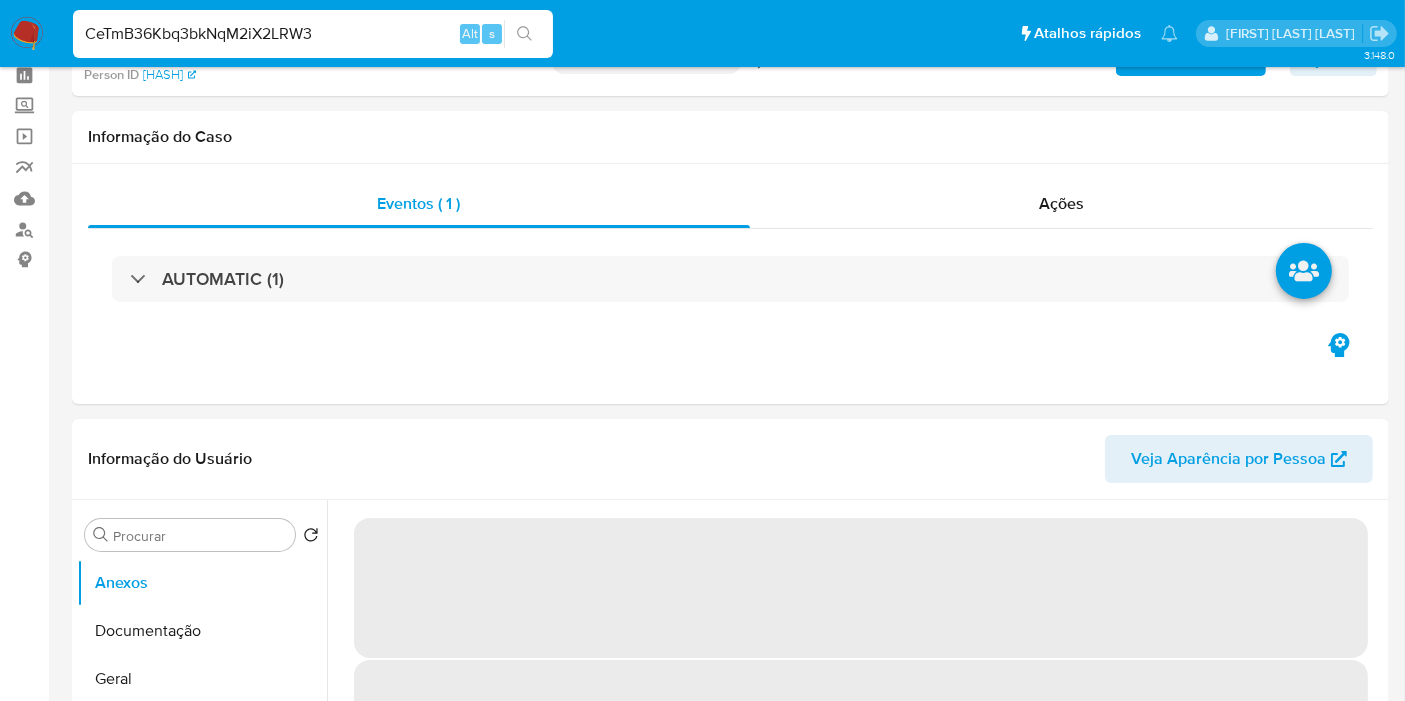 select on "10" 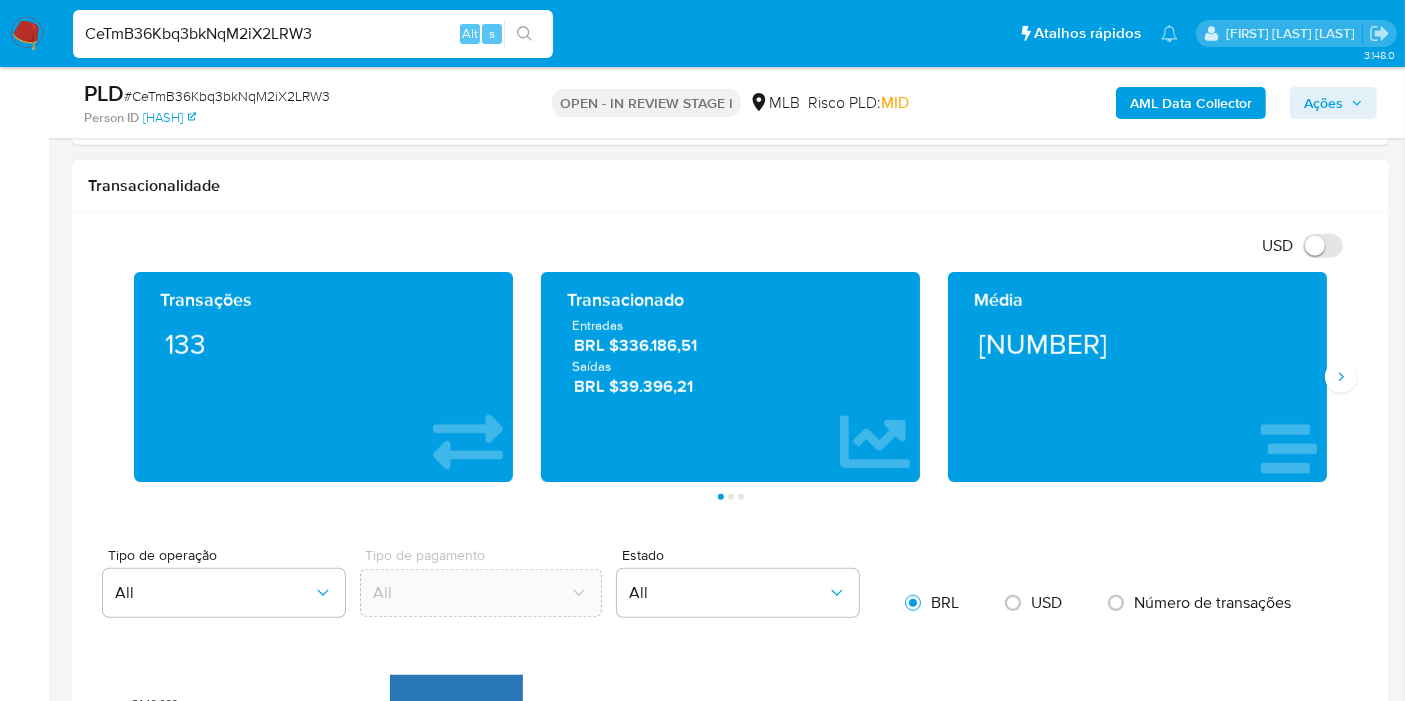 scroll, scrollTop: 1777, scrollLeft: 0, axis: vertical 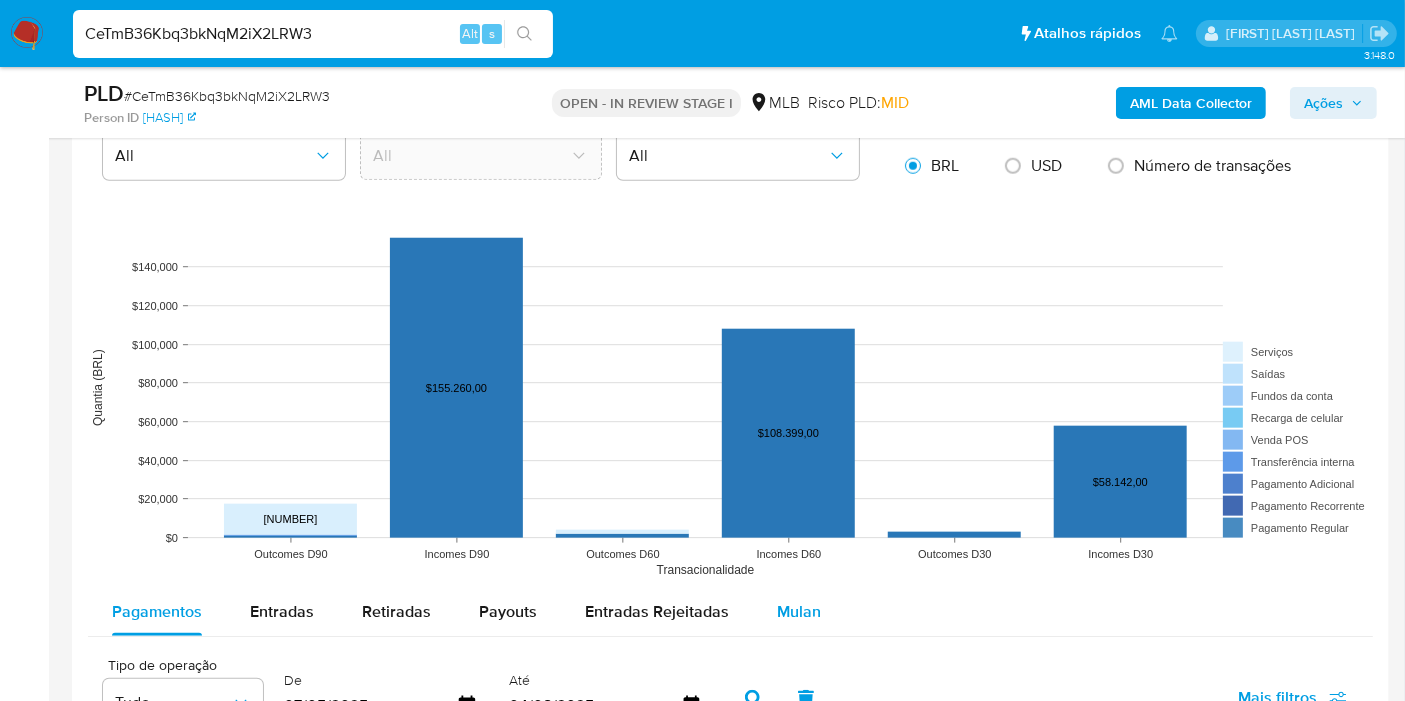 click on "Mulan" at bounding box center [799, 611] 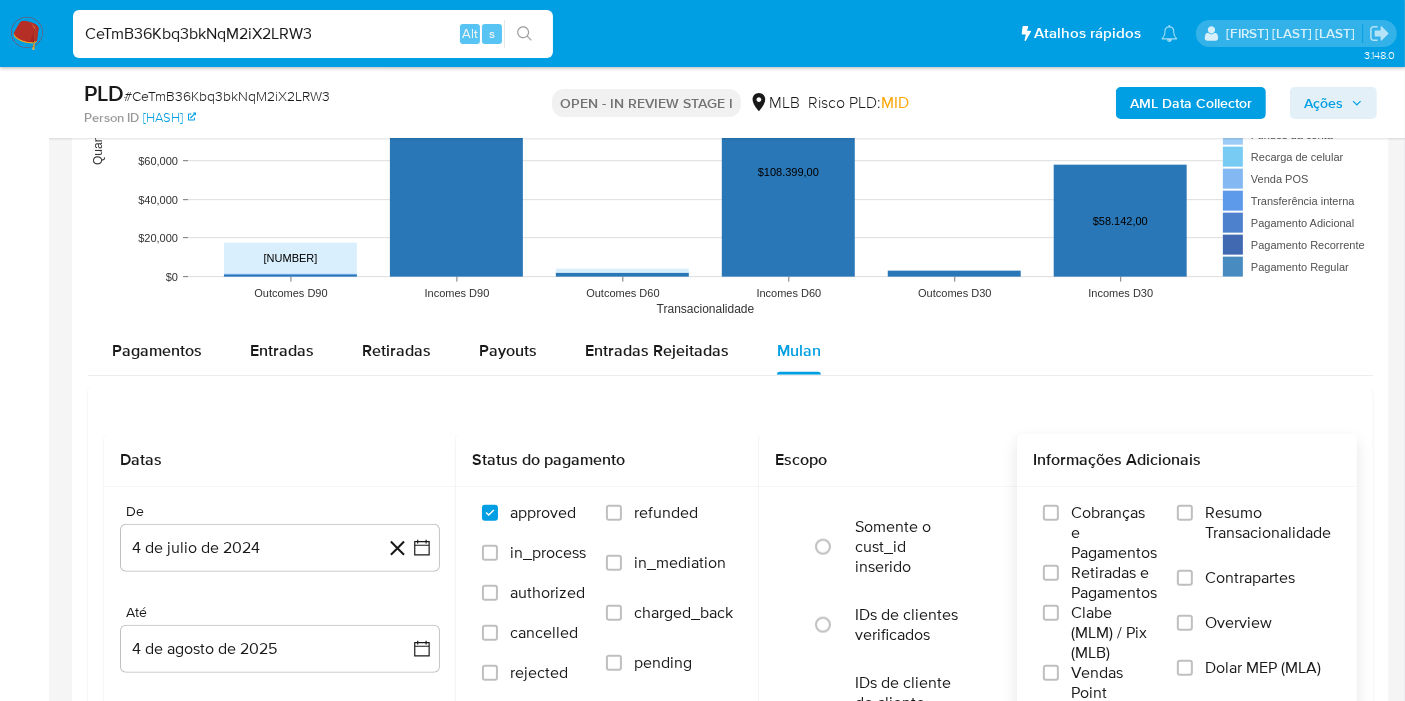 scroll, scrollTop: 2222, scrollLeft: 0, axis: vertical 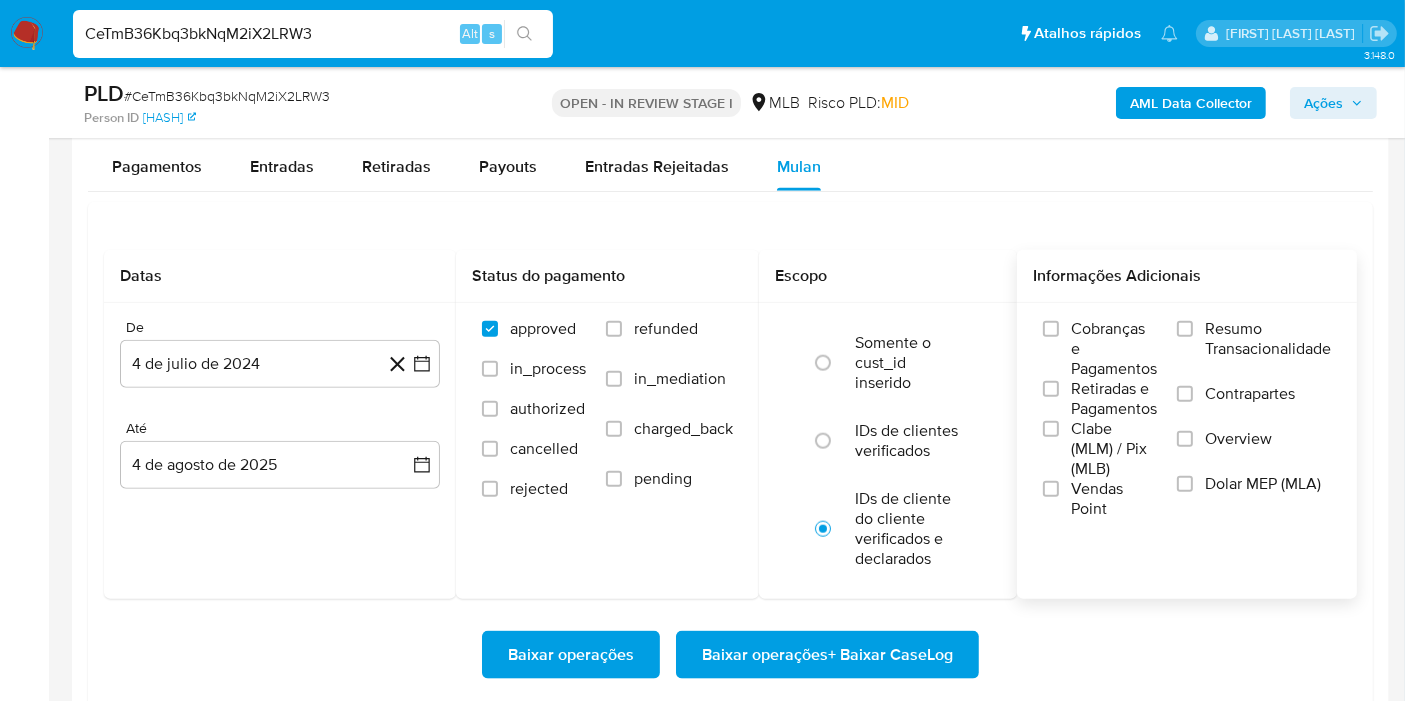 click on "Cobranças e Pagamentos Retiradas e Pagamentos Clabe (MLM) / Pix (MLB) Vendas Point Resumo Transacionalidade Contrapartes Overview Dolar MEP (MLA)" at bounding box center (1187, 419) 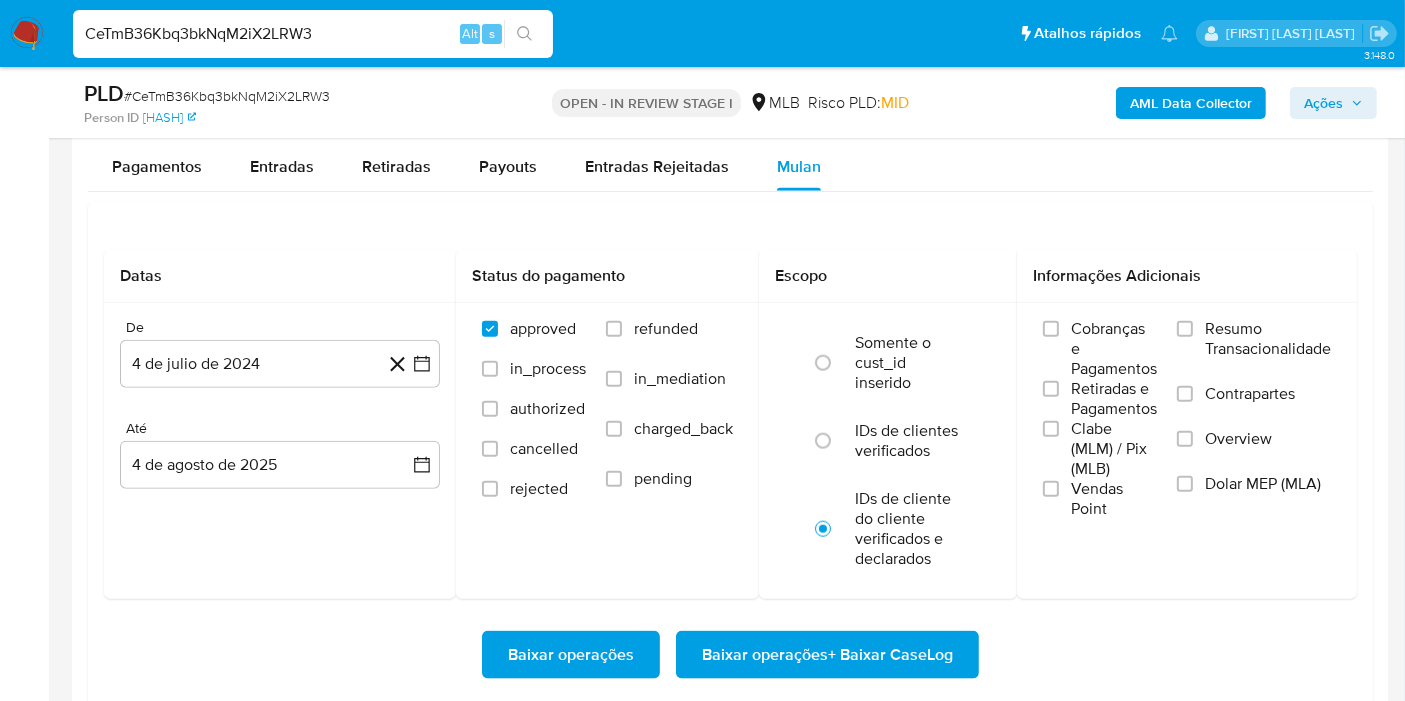 click on "Resumo Transacionalidade" at bounding box center [1268, 339] 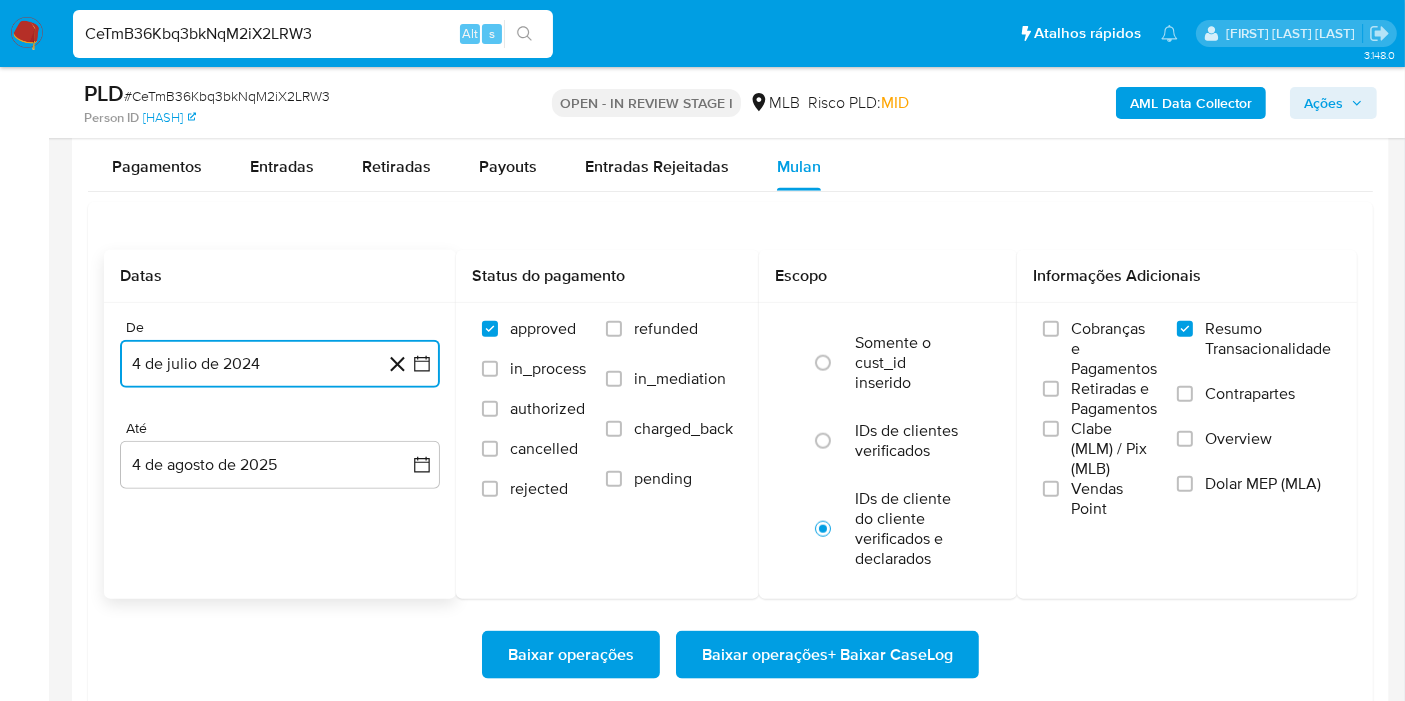 click 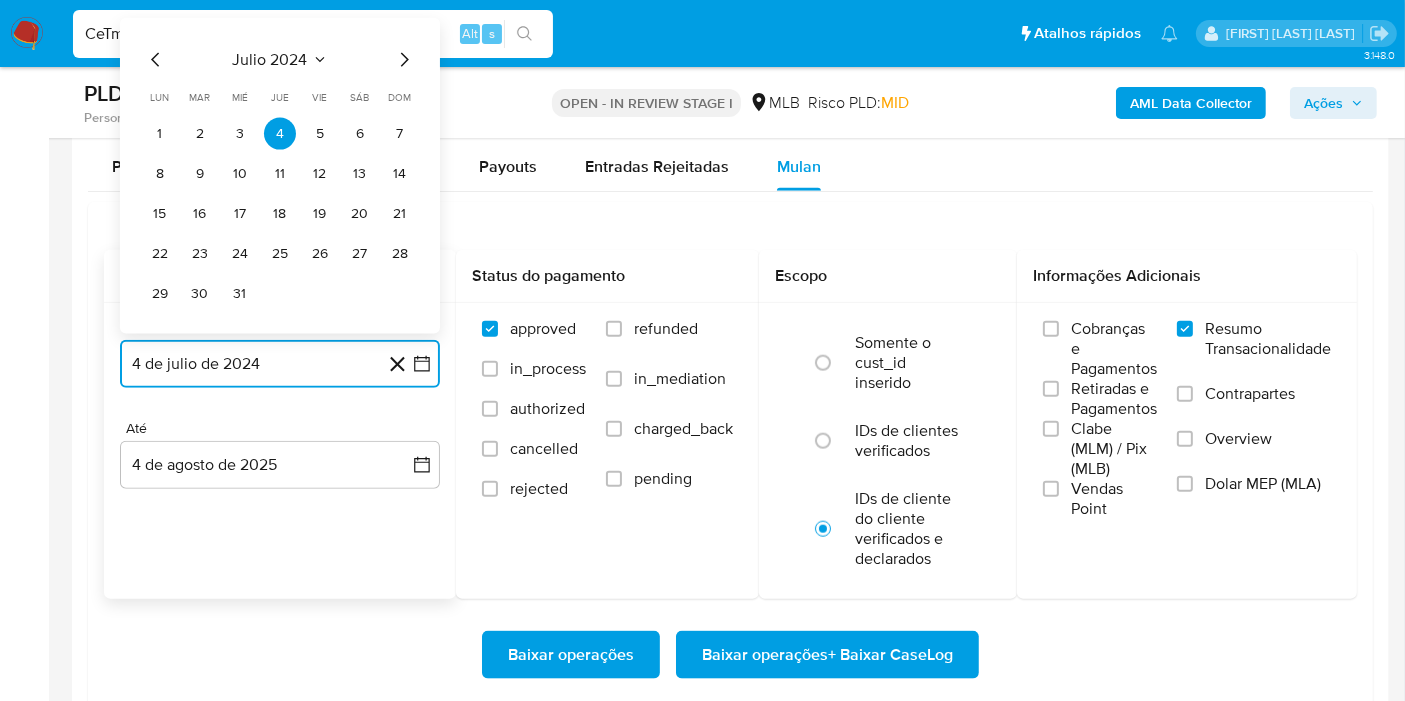 click on "julio 2024" at bounding box center [270, 60] 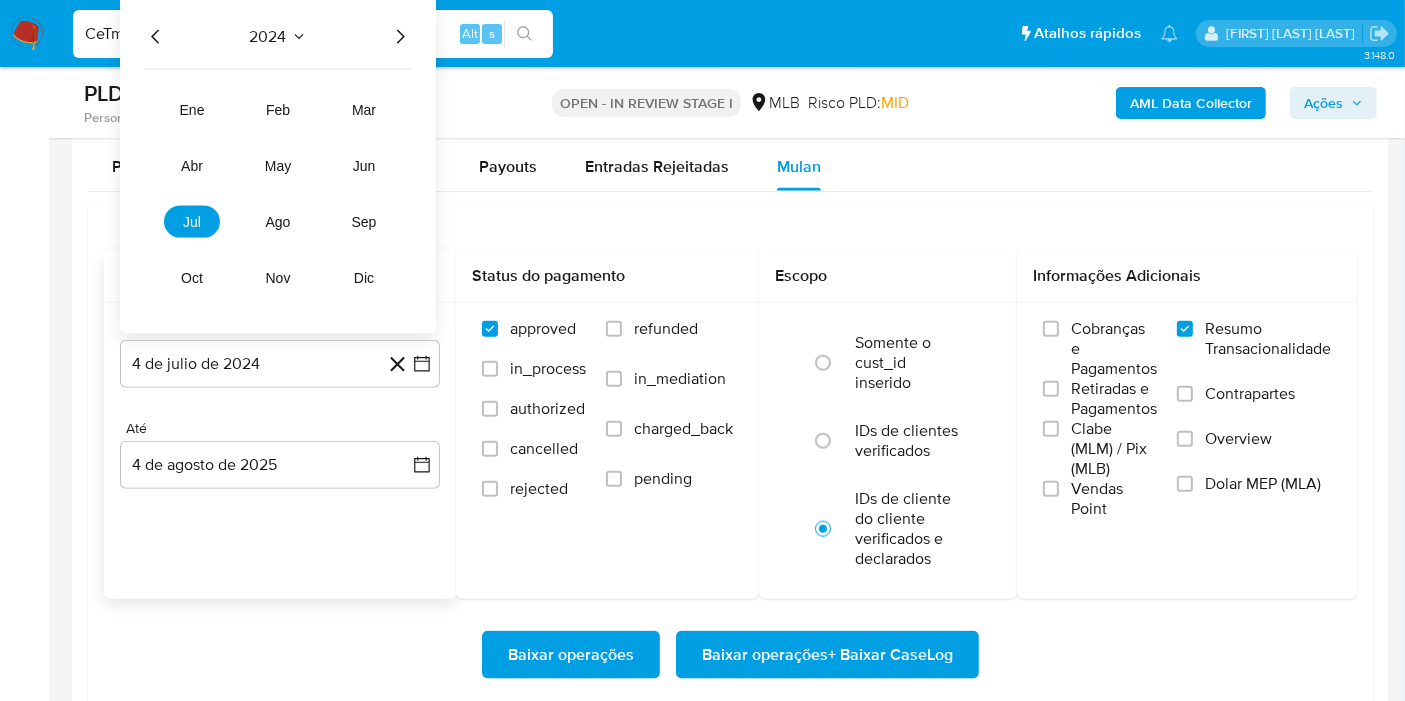 click 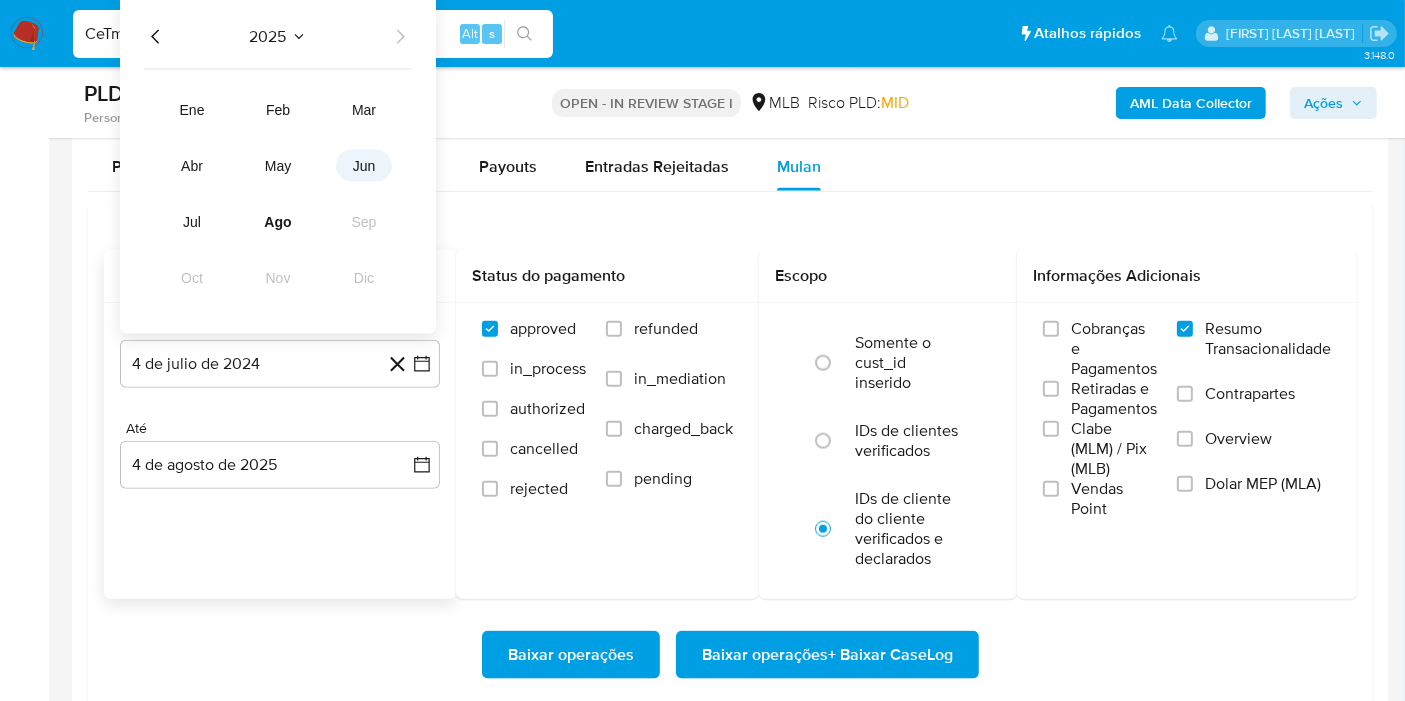 click on "jun" at bounding box center [364, 166] 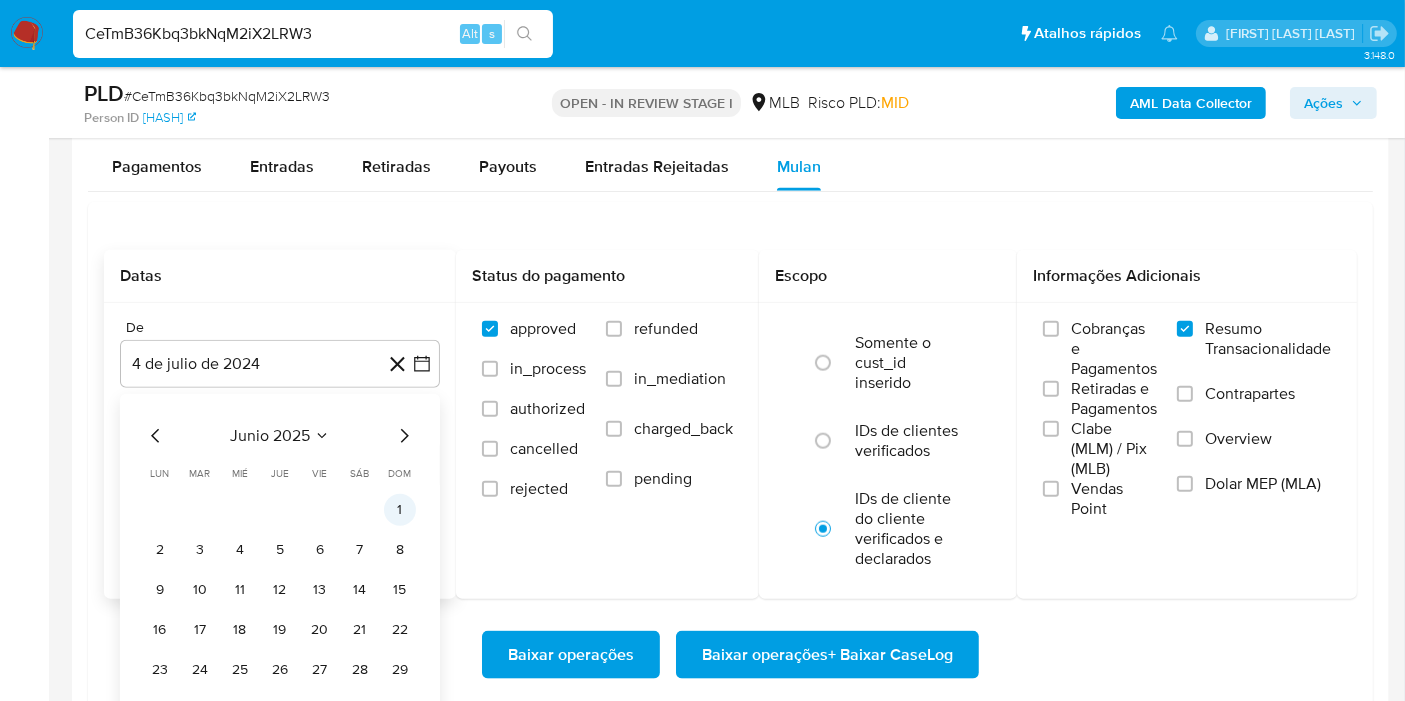 click on "1" at bounding box center (400, 510) 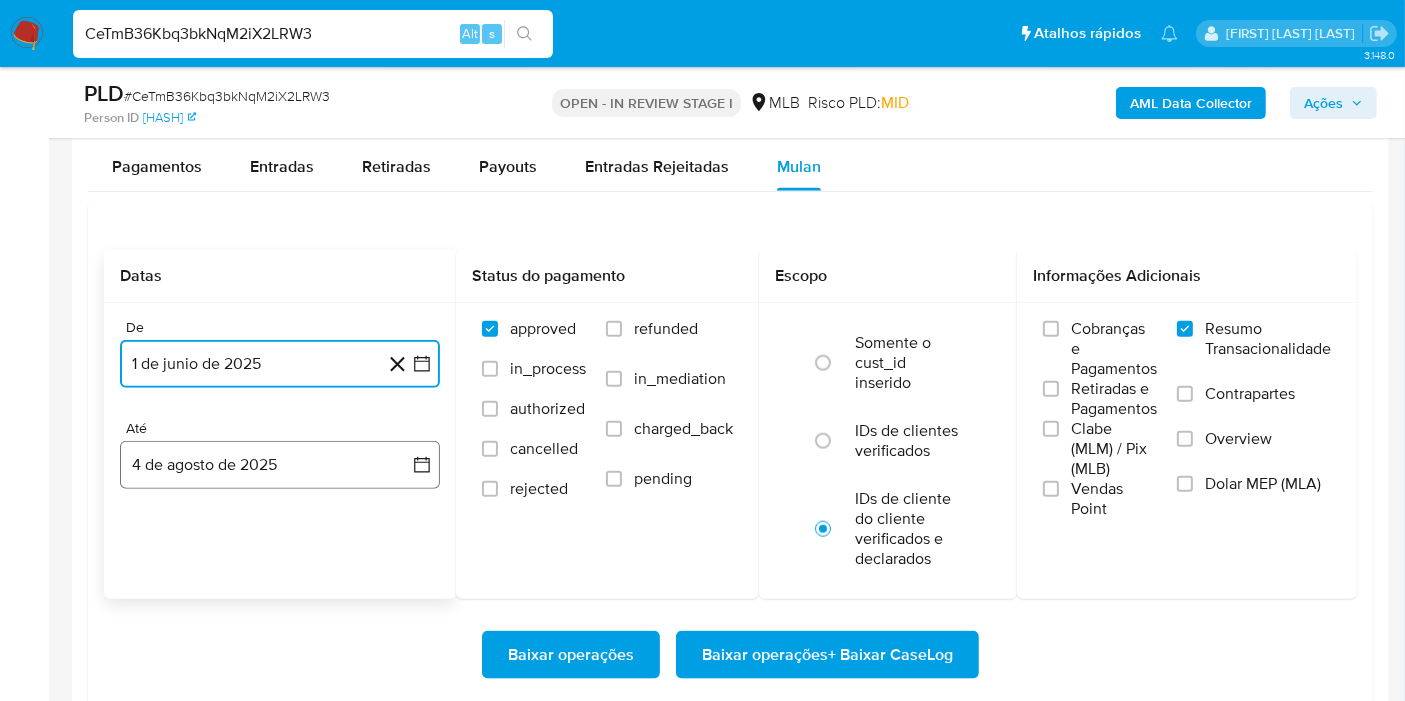 click on "4 de agosto de 2025" at bounding box center [280, 465] 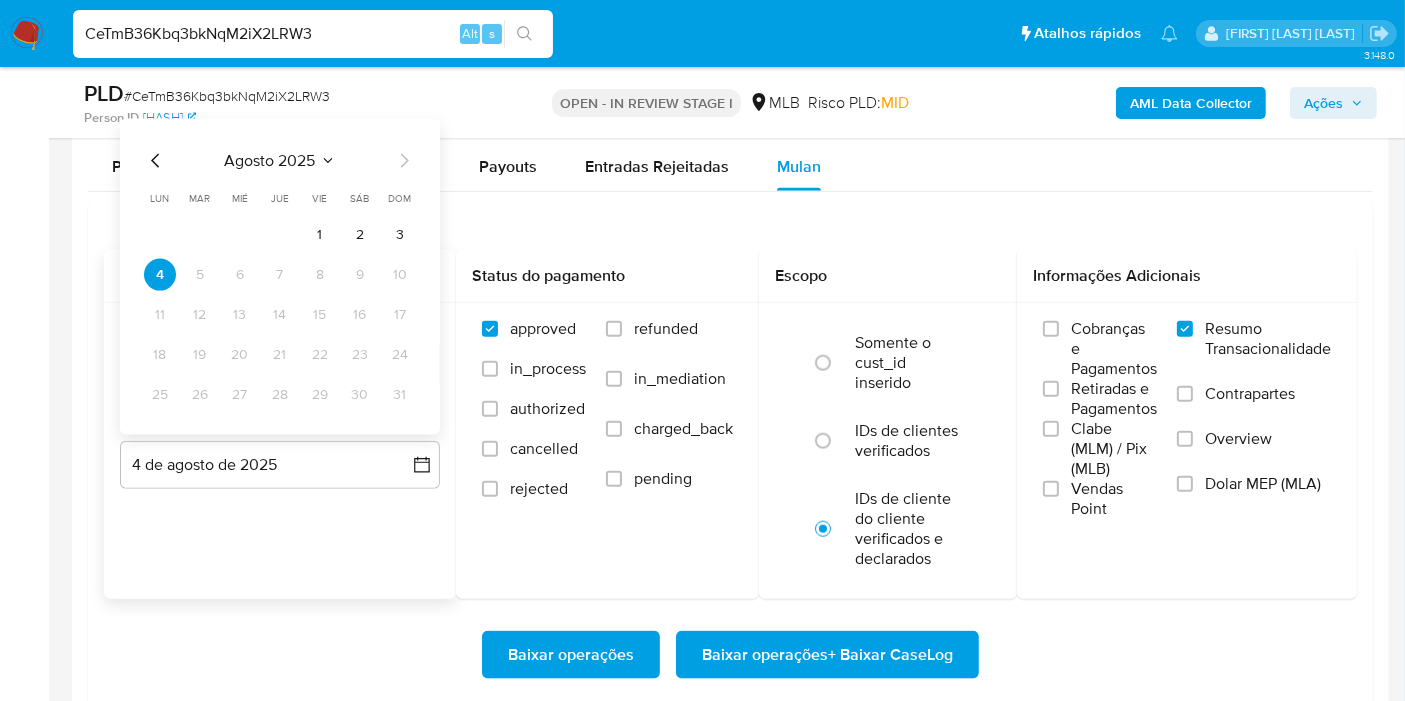 drag, startPoint x: 392, startPoint y: 234, endPoint x: 442, endPoint y: 255, distance: 54.230988 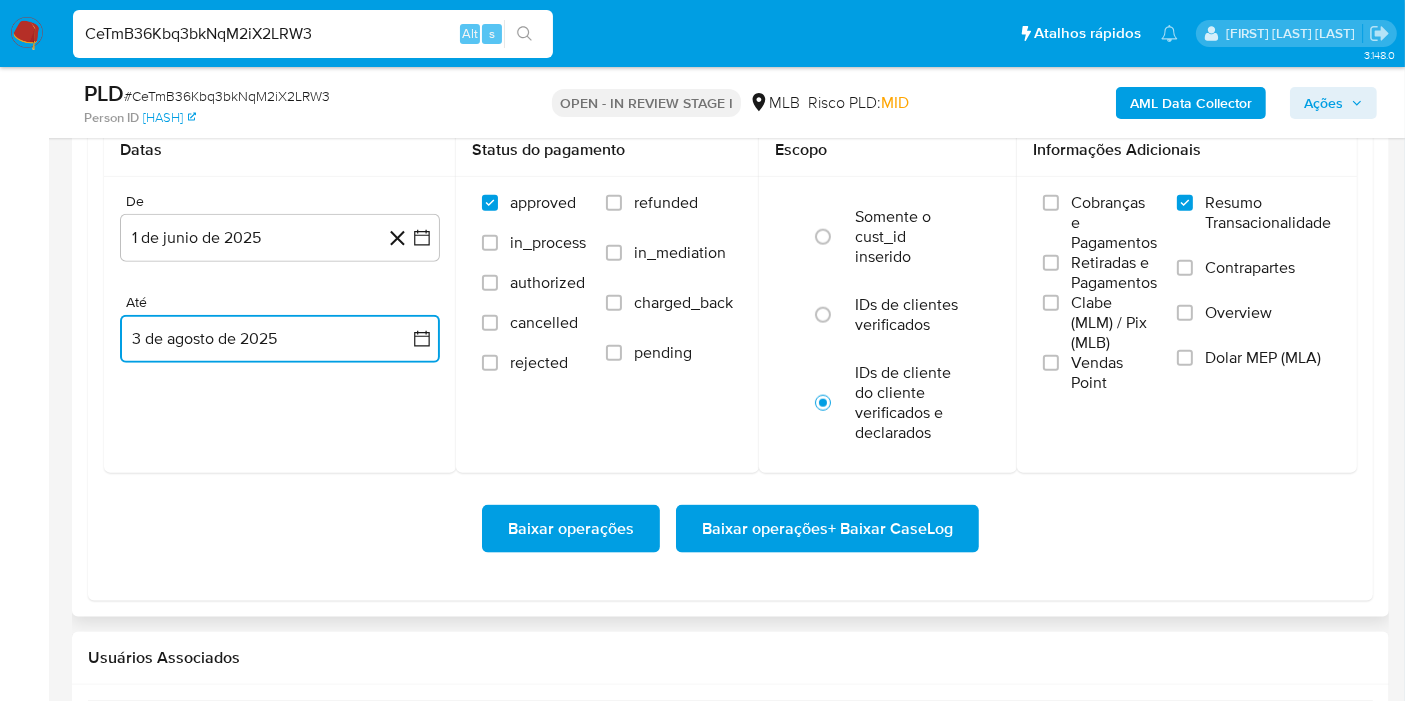 scroll, scrollTop: 2444, scrollLeft: 0, axis: vertical 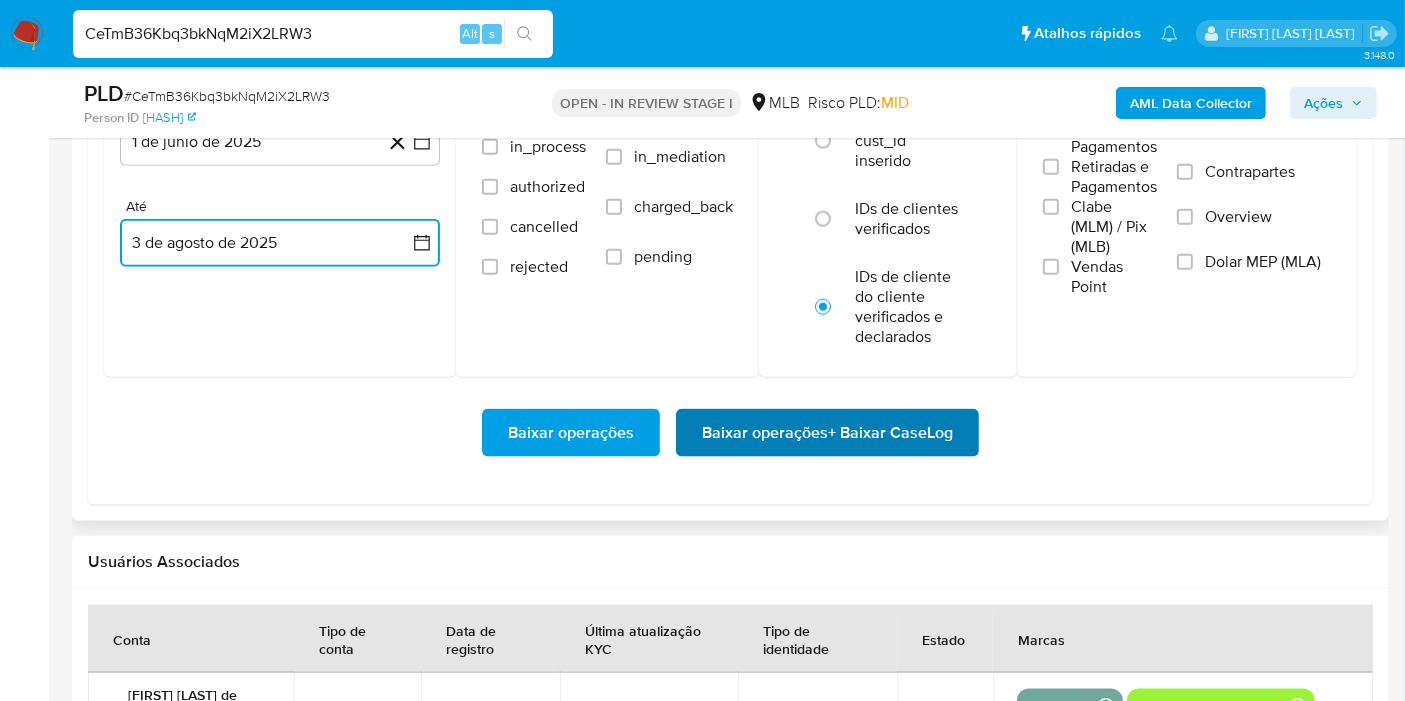 click on "Baixar operações  +   Baixar CaseLog" at bounding box center [827, 433] 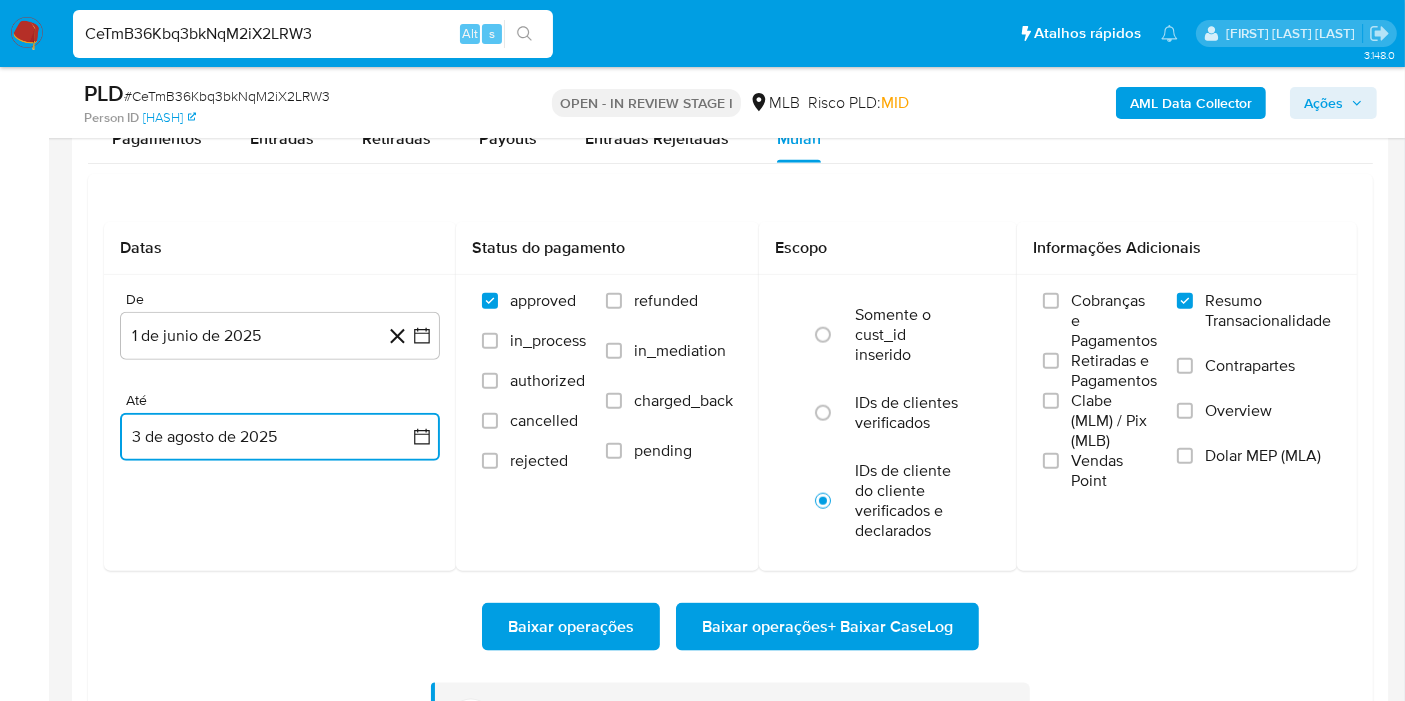 scroll, scrollTop: 2222, scrollLeft: 0, axis: vertical 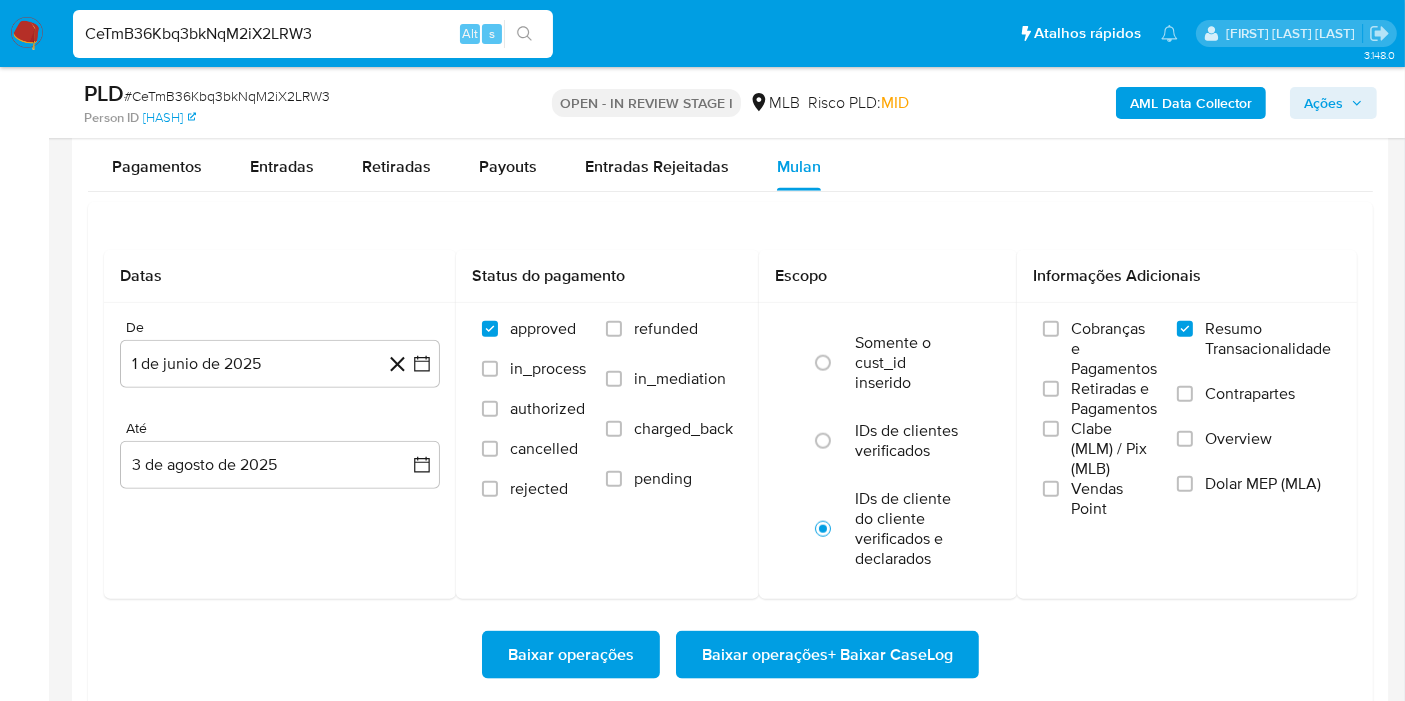 click at bounding box center [27, 34] 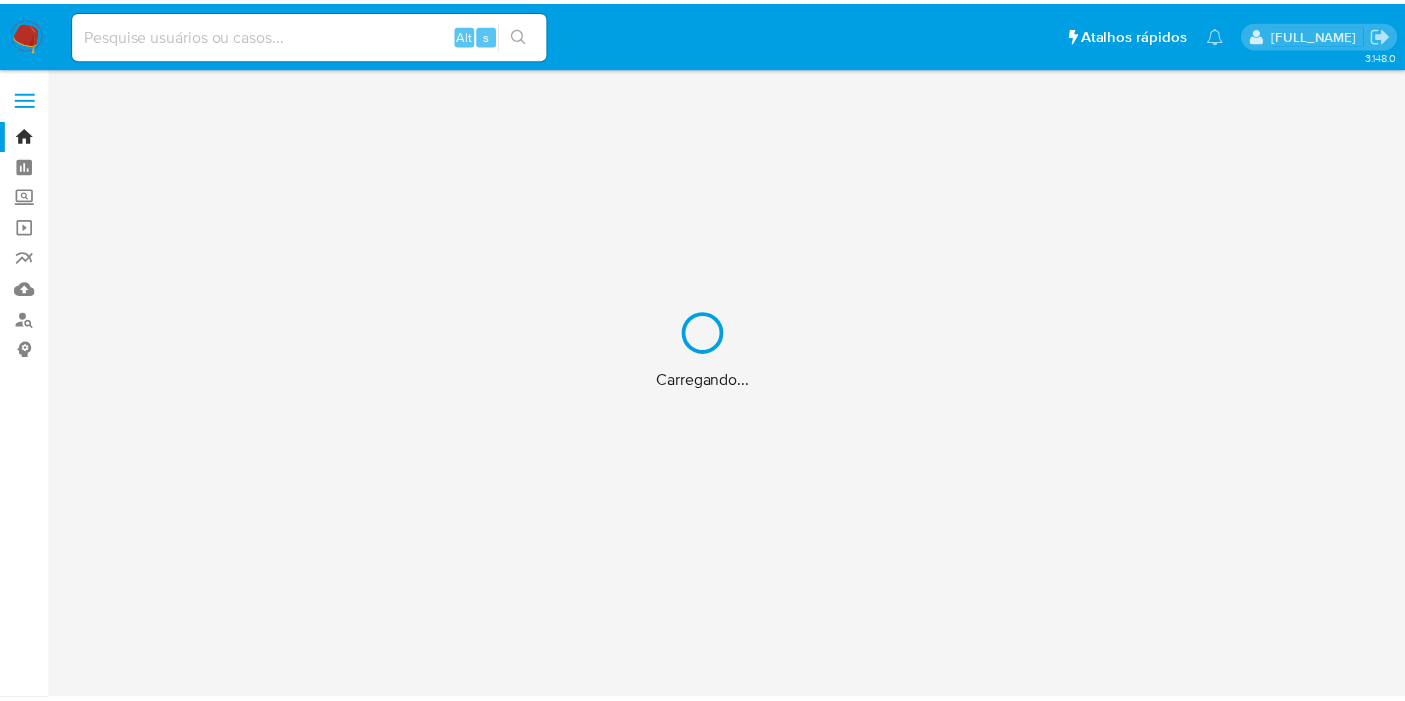 scroll, scrollTop: 0, scrollLeft: 0, axis: both 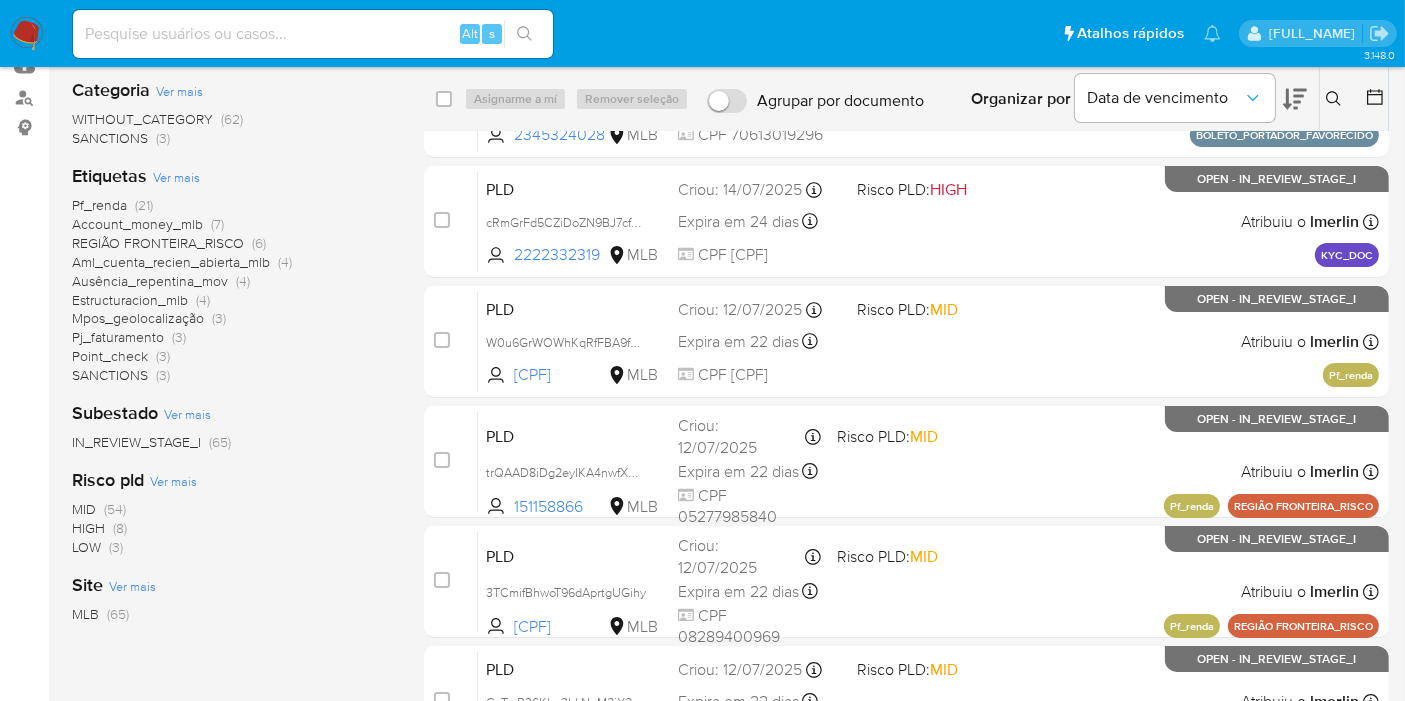 click on "HIGH (8)" at bounding box center [99, 528] 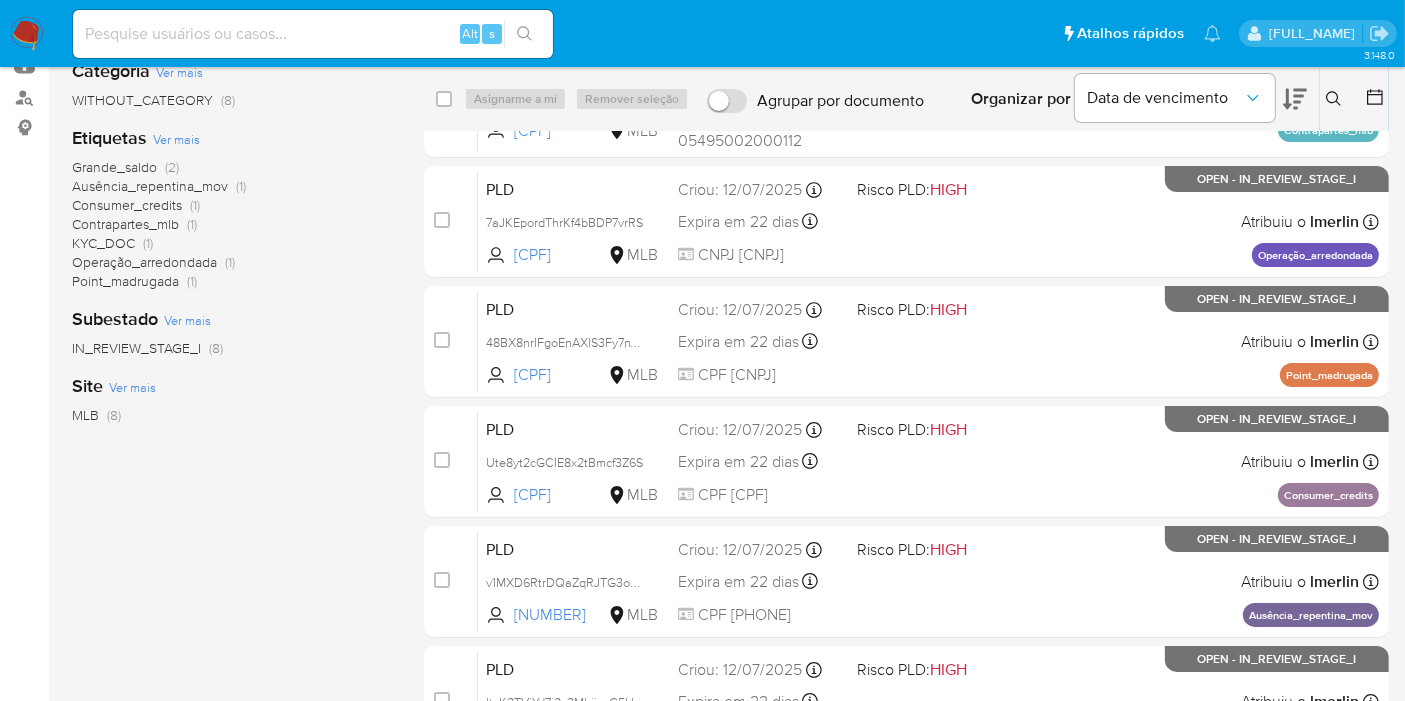scroll, scrollTop: 0, scrollLeft: 0, axis: both 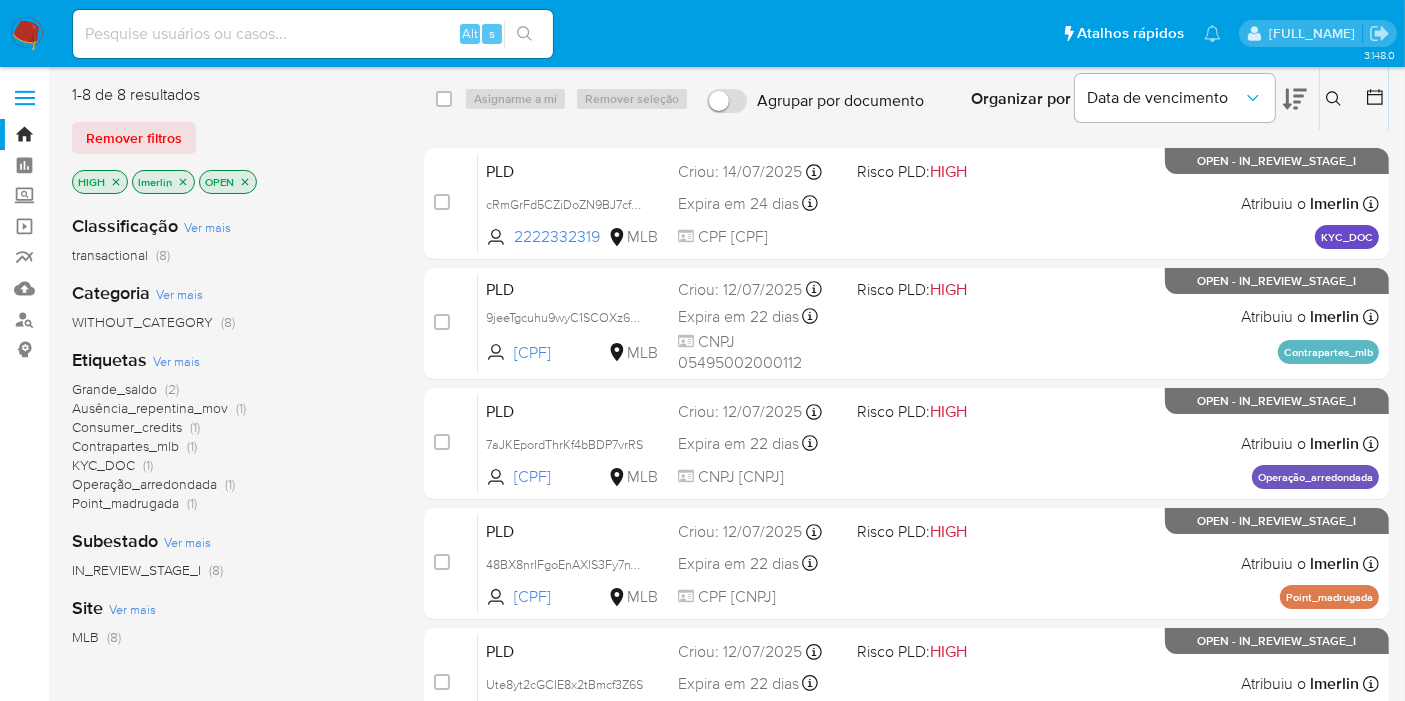 click on "Grande_saldo" at bounding box center [114, 389] 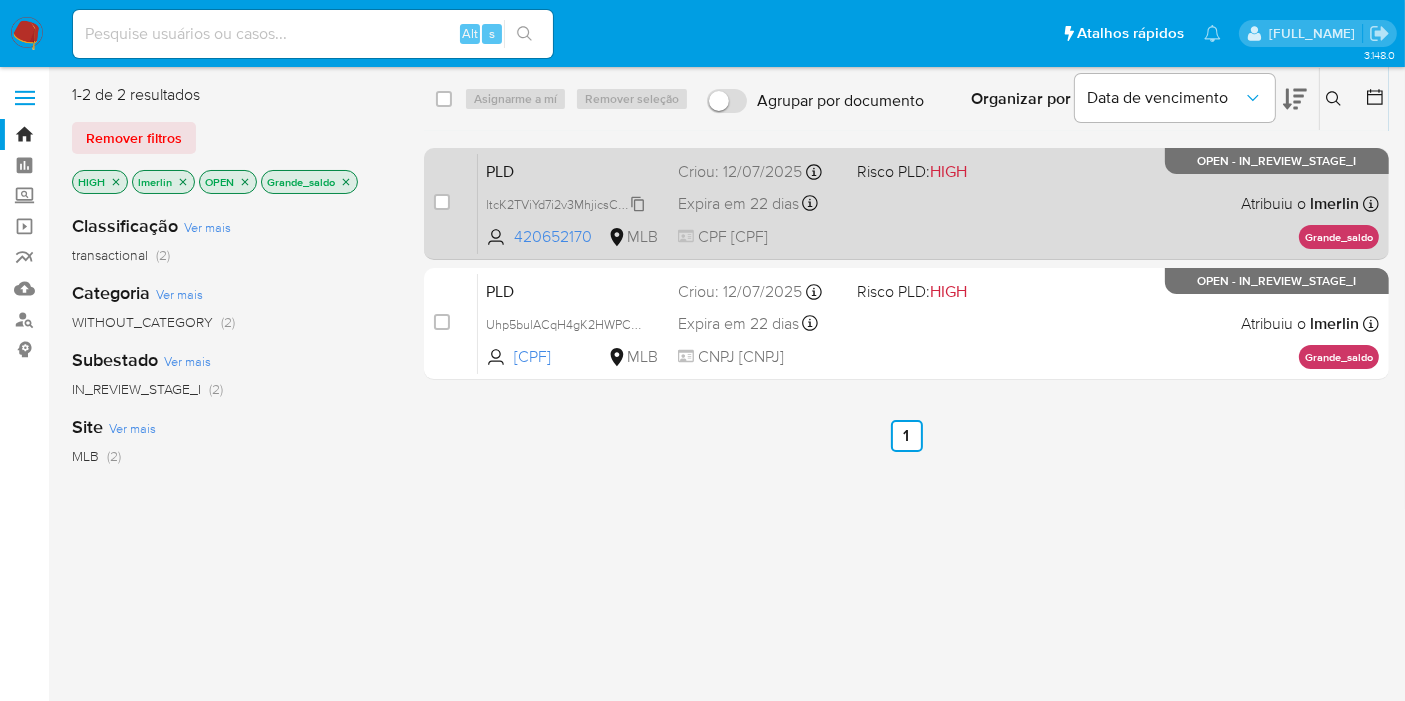 click 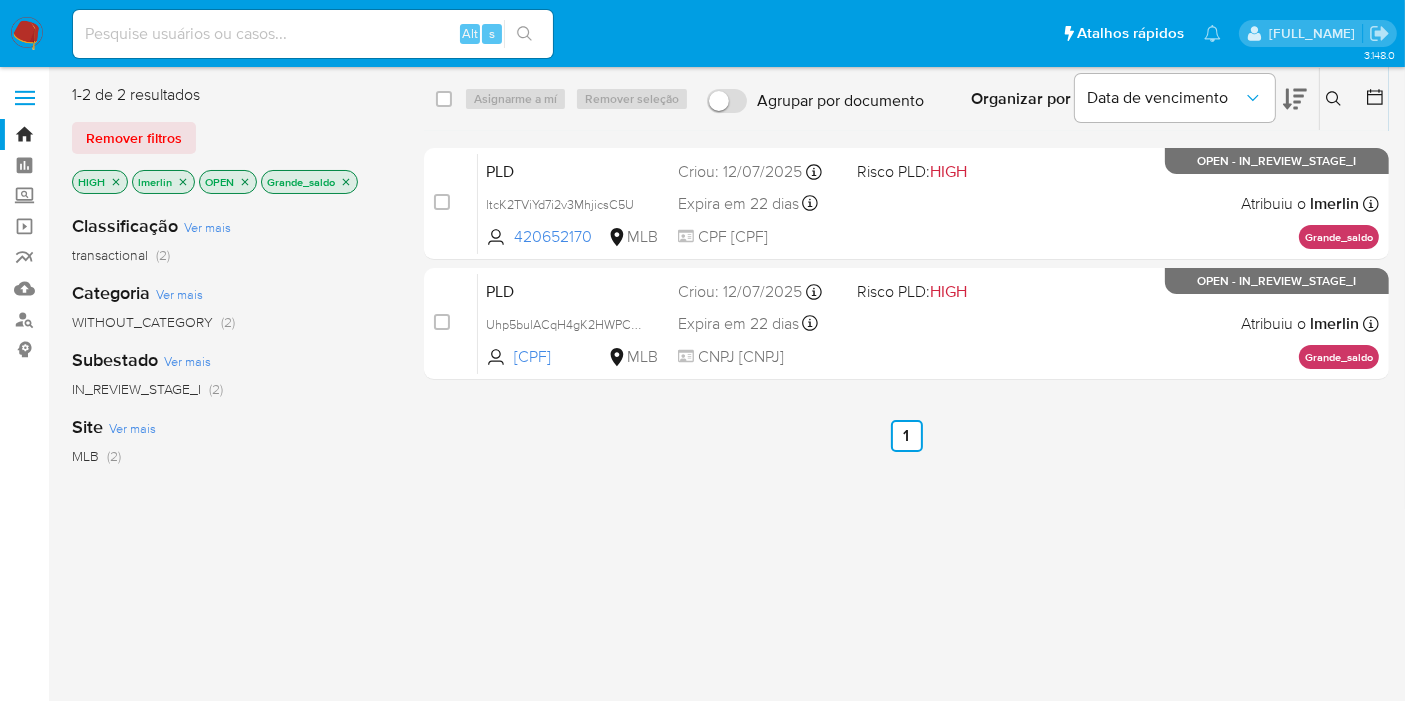 drag, startPoint x: 600, startPoint y: 237, endPoint x: 405, endPoint y: 292, distance: 202.608 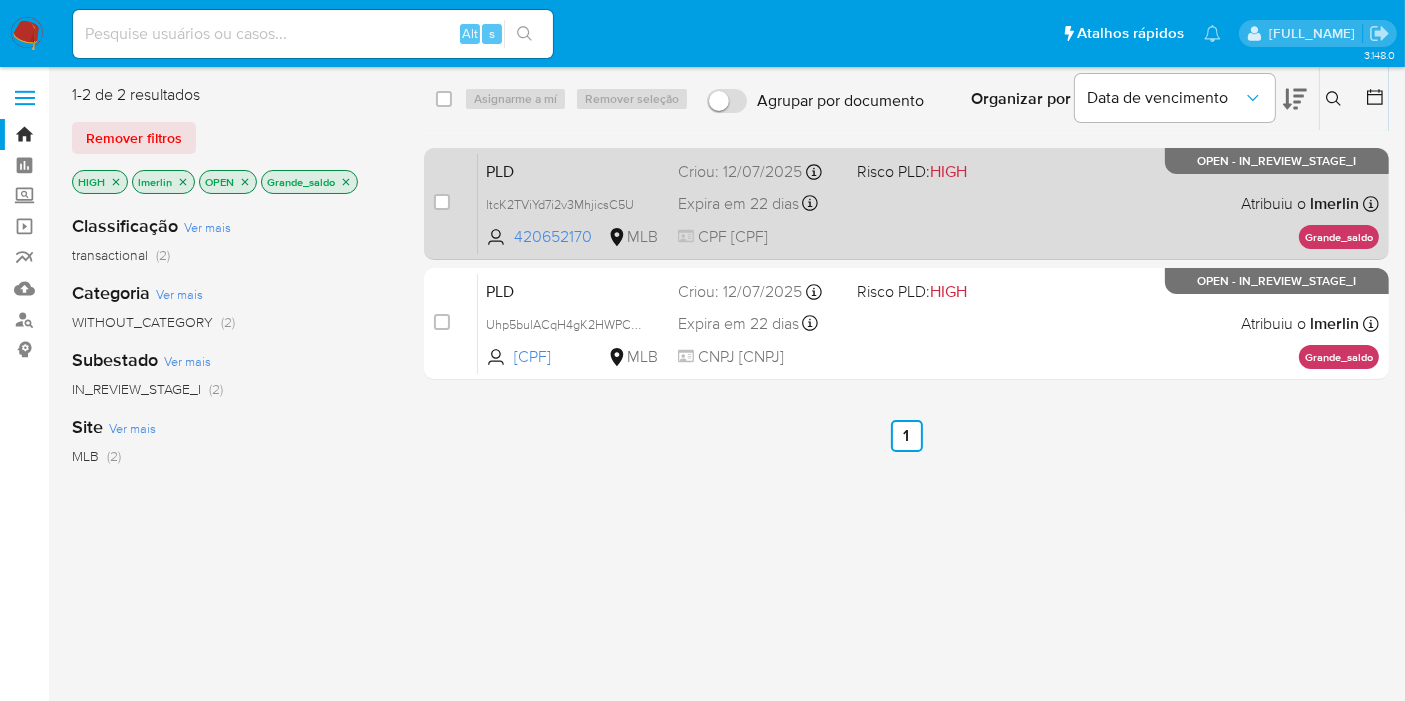 click on "PLD" at bounding box center (574, 170) 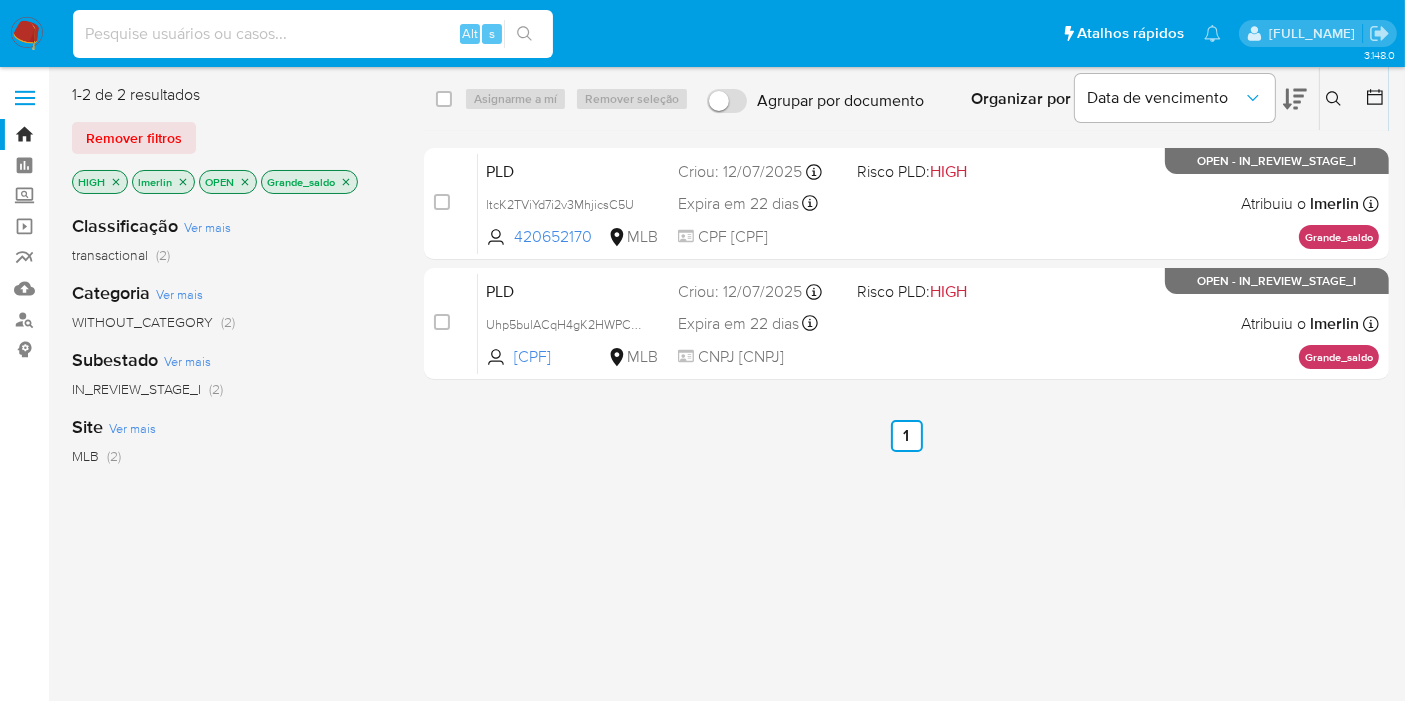 click at bounding box center (313, 34) 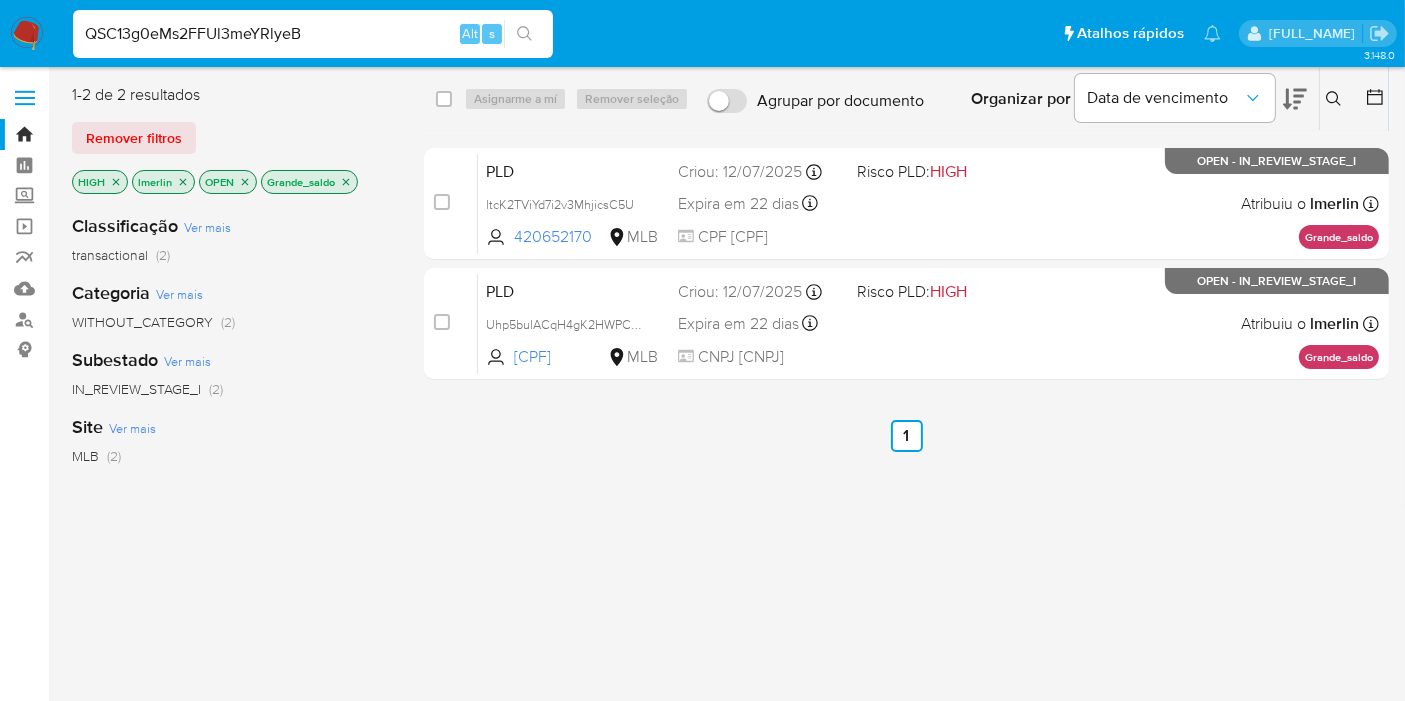 type on "QSC13g0eMs2FFUl3meYRlyeB" 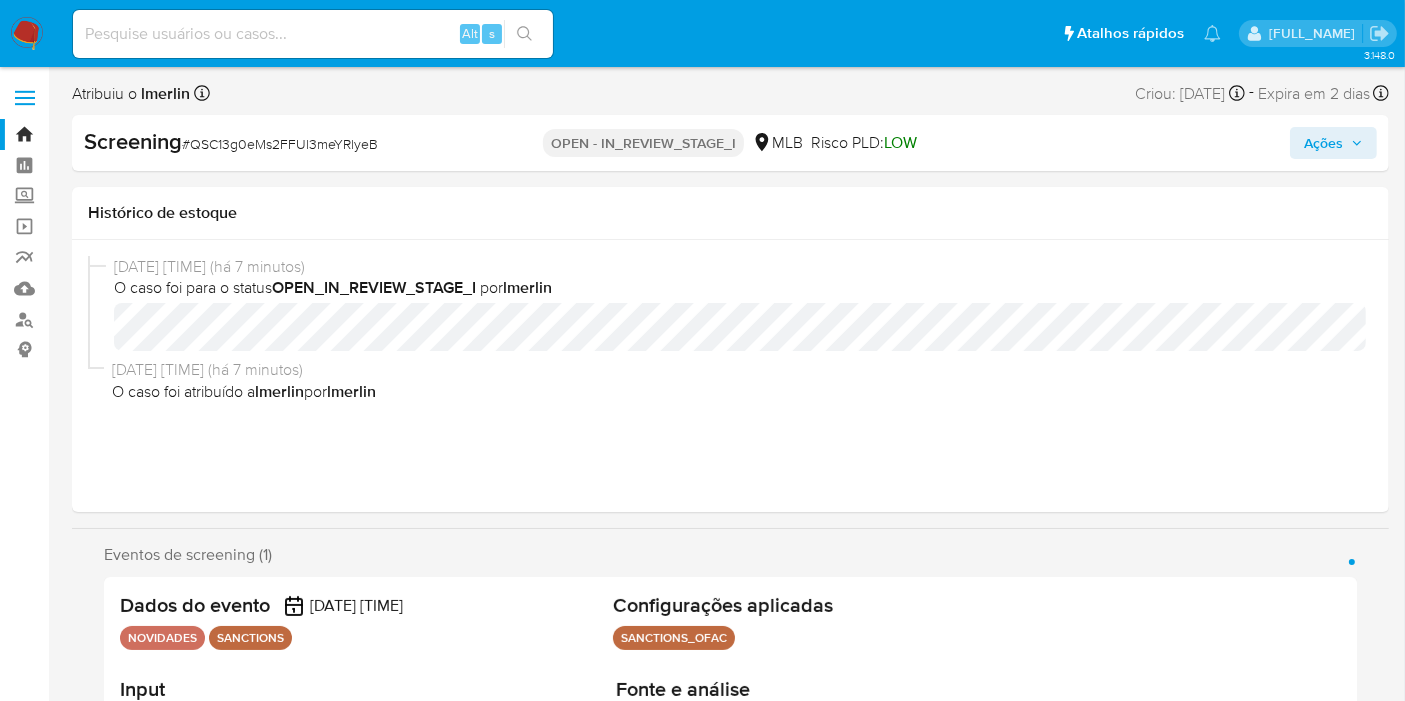 select on "10" 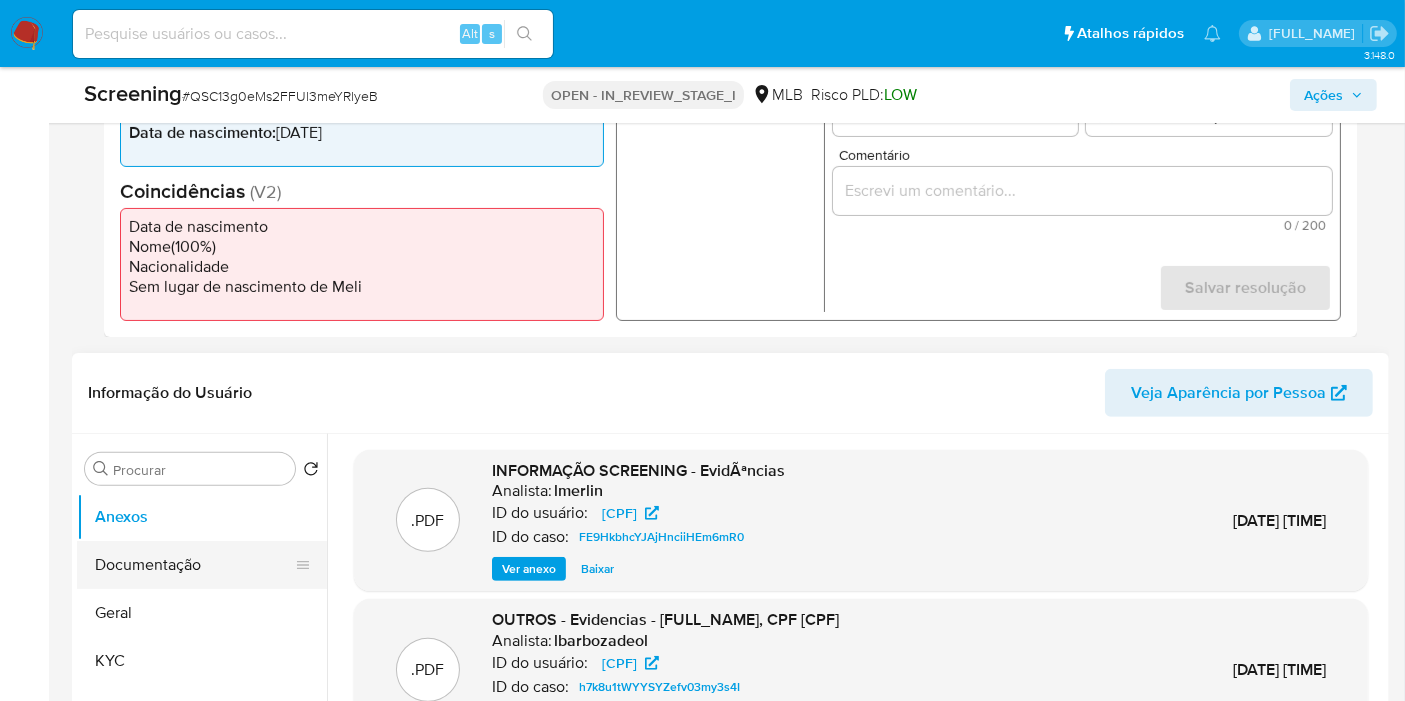 scroll, scrollTop: 777, scrollLeft: 0, axis: vertical 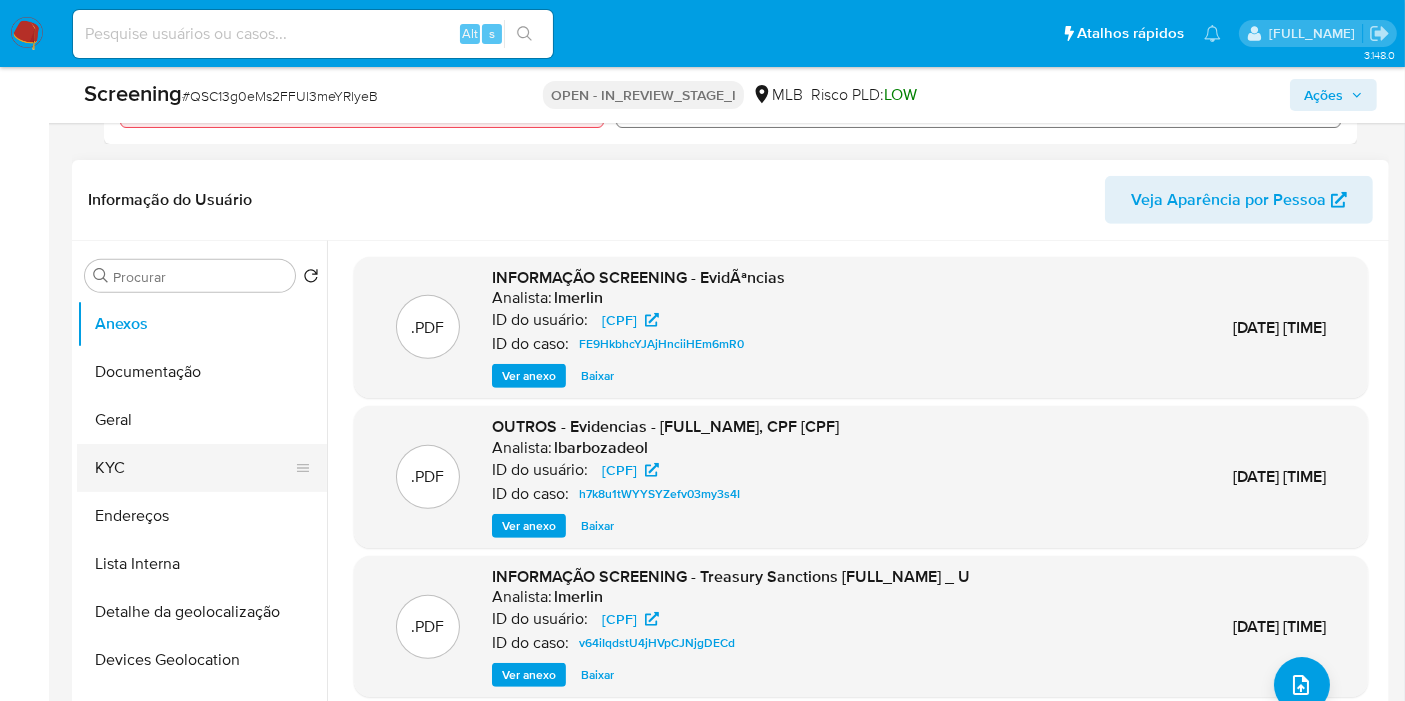 click on "KYC" at bounding box center [194, 468] 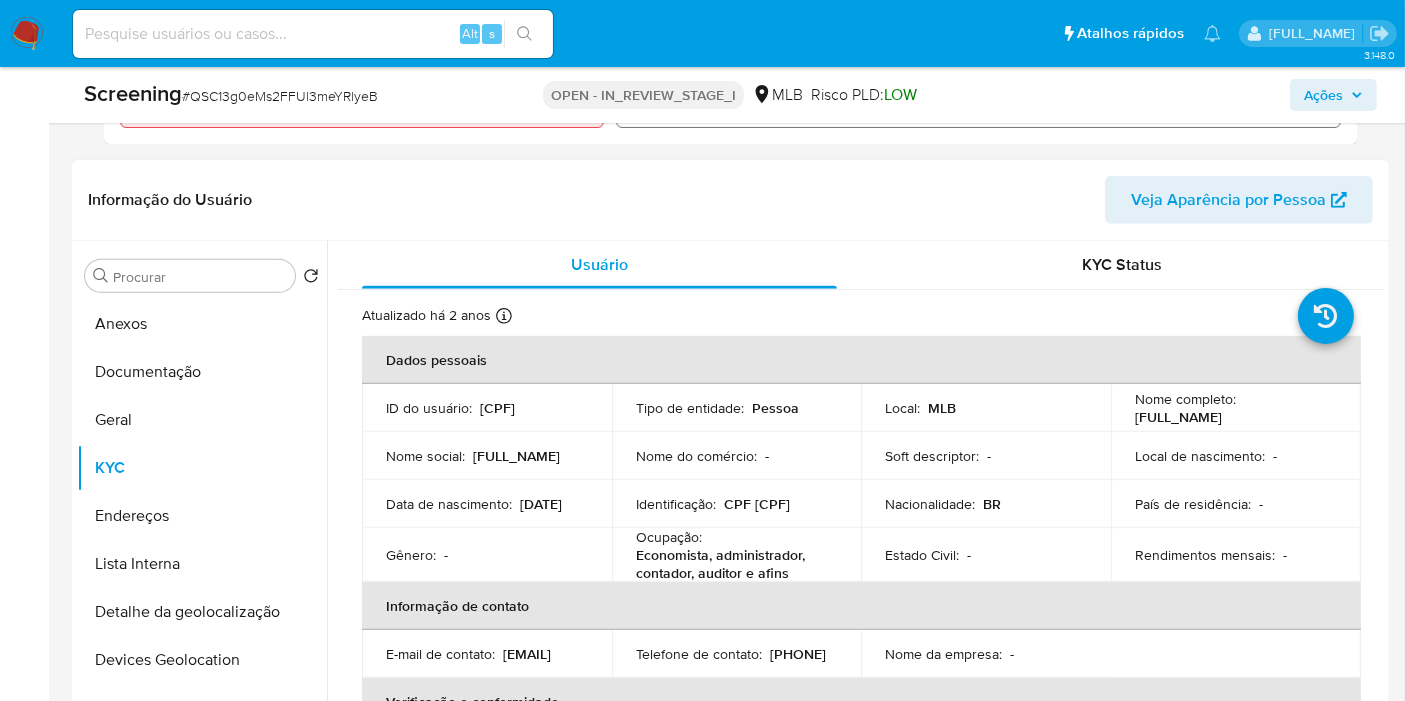 click on "CPF 14466936862" at bounding box center (757, 504) 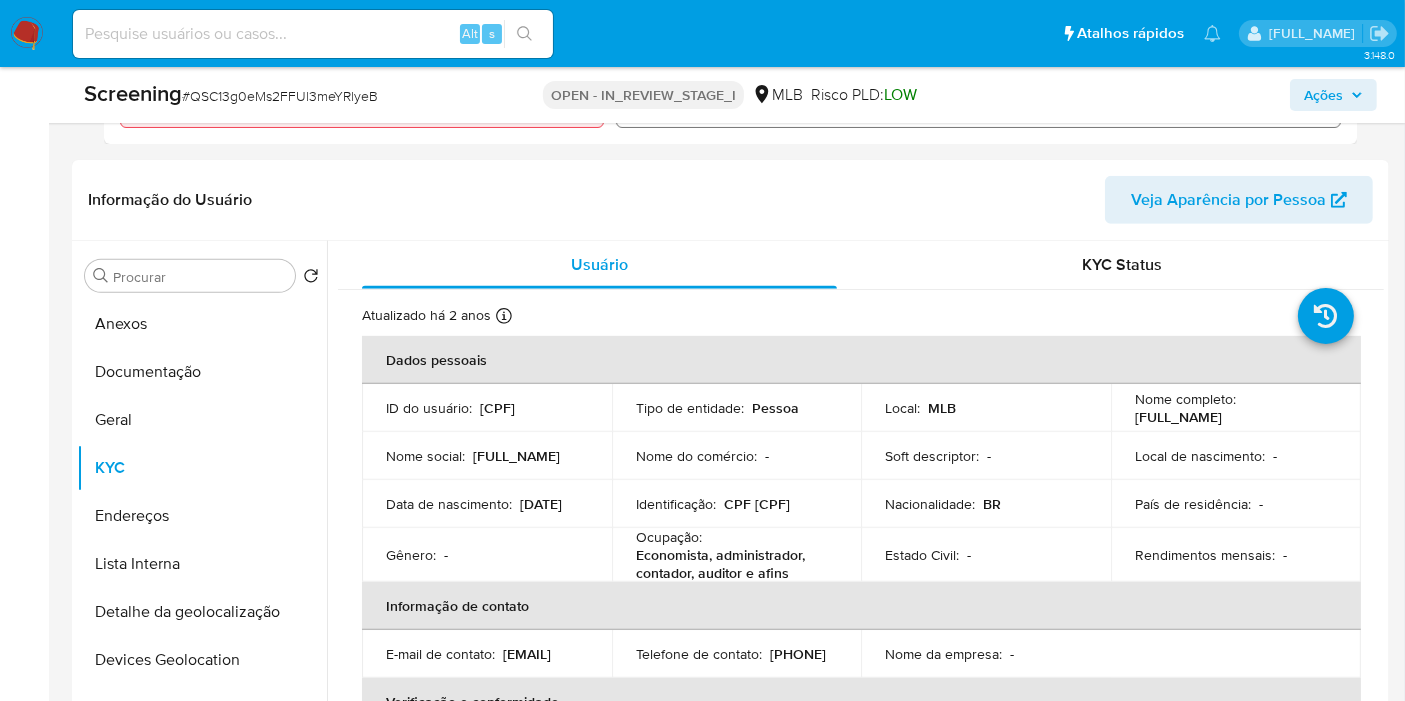 copy on "14466936862" 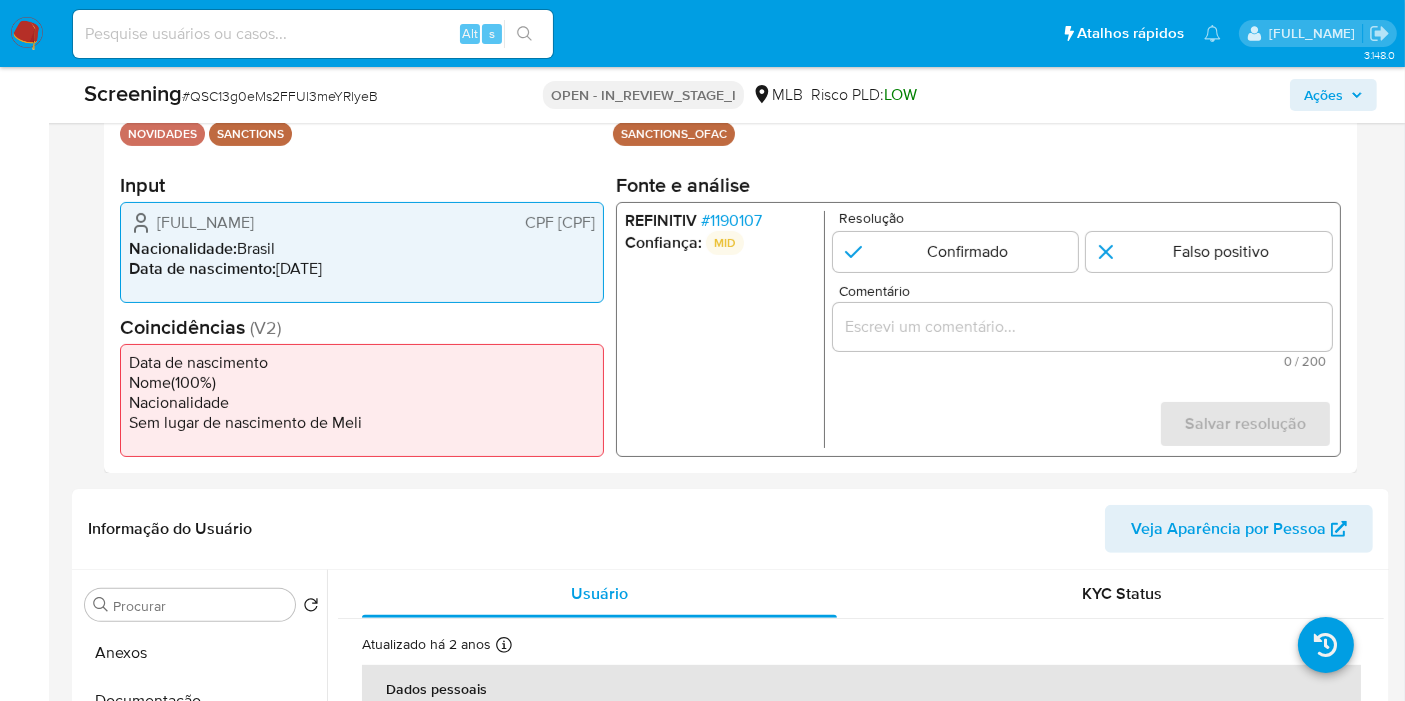 scroll, scrollTop: 444, scrollLeft: 0, axis: vertical 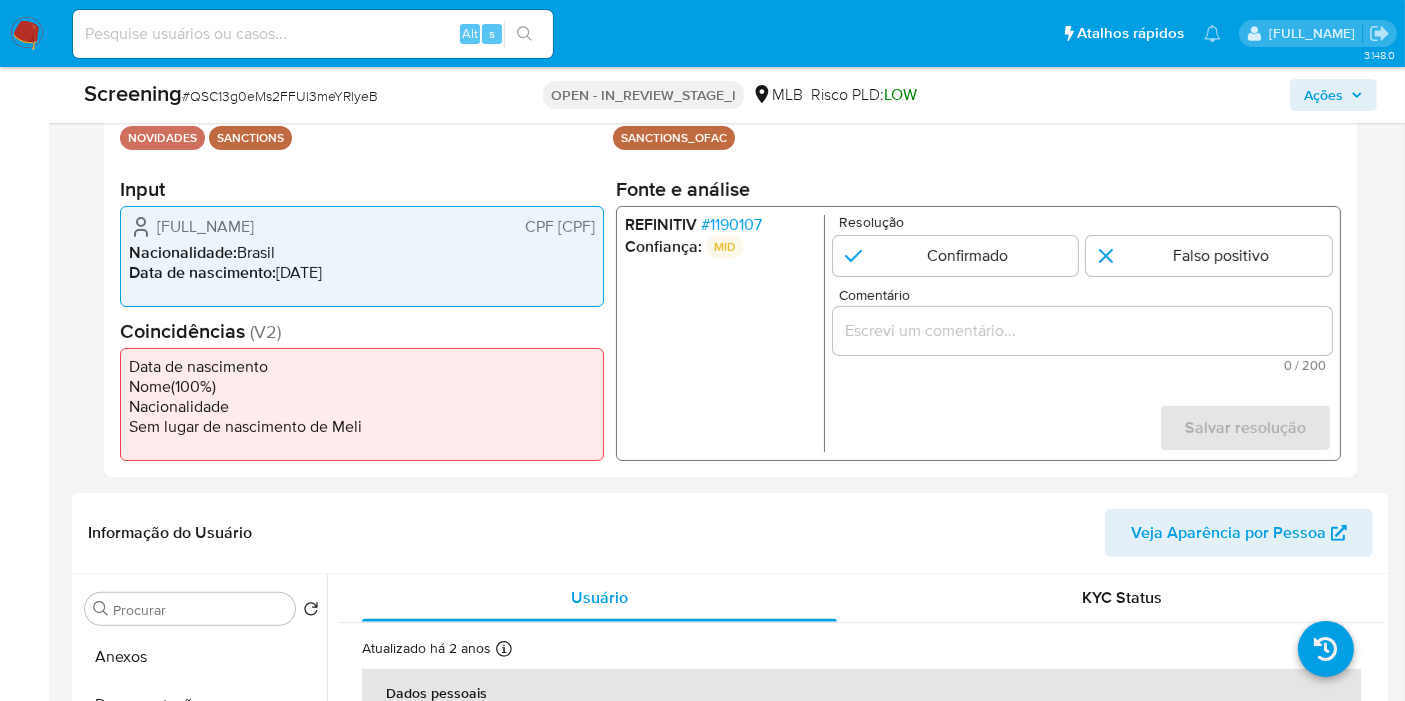 drag, startPoint x: 738, startPoint y: 230, endPoint x: 794, endPoint y: 249, distance: 59.135437 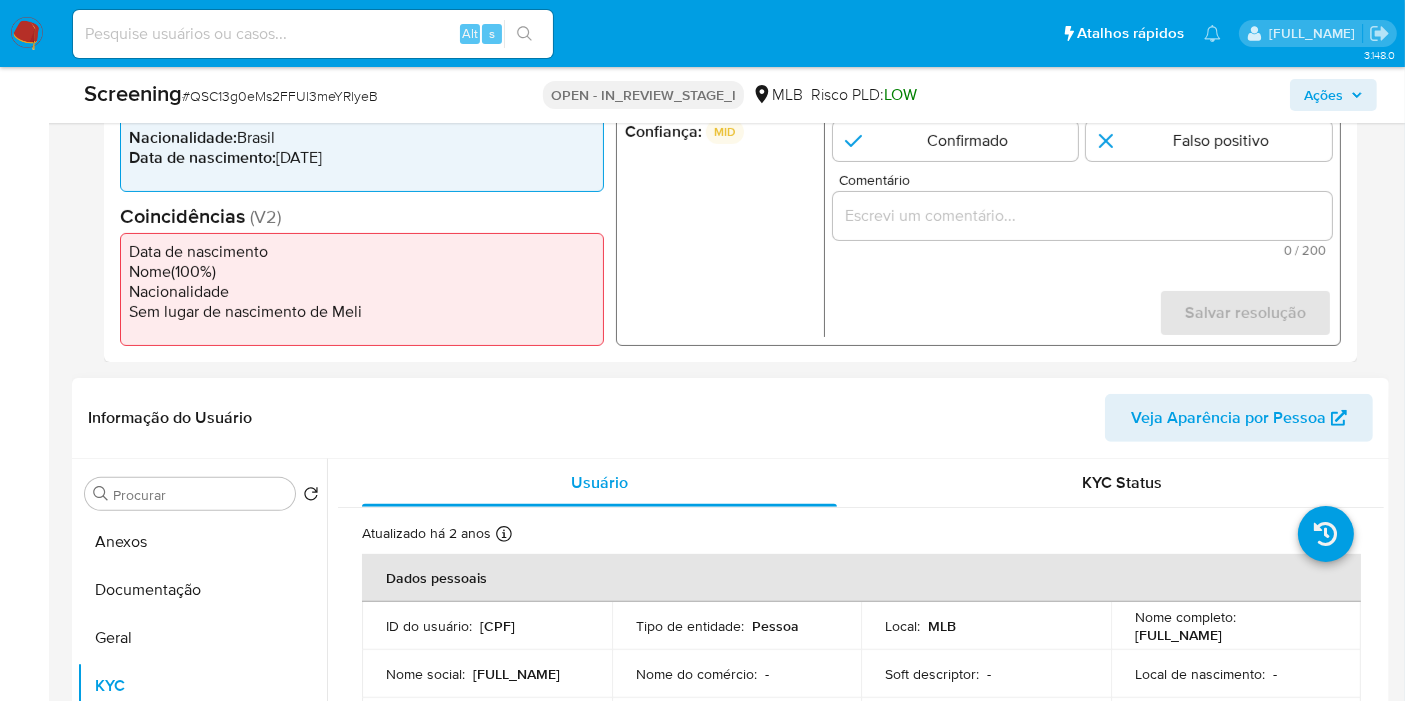scroll, scrollTop: 666, scrollLeft: 0, axis: vertical 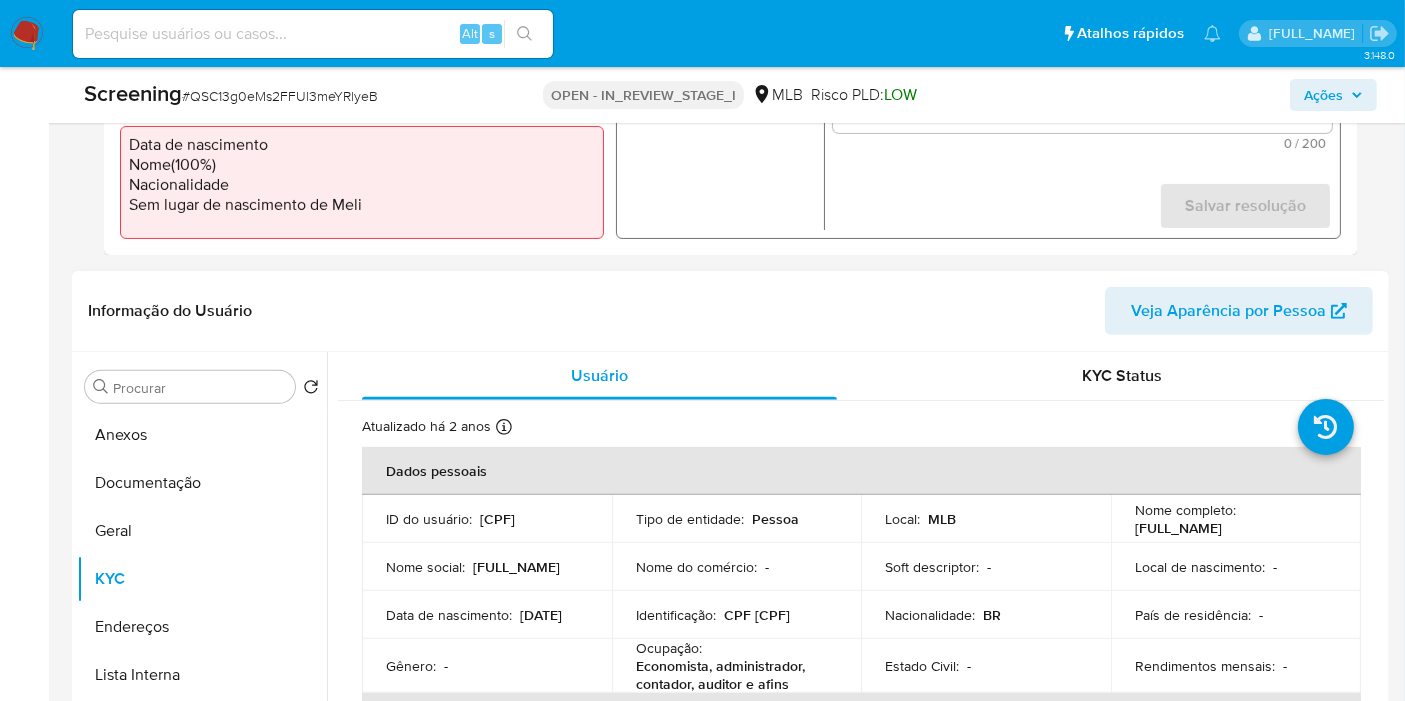 click on "Identificação :    CPF 14466936862" at bounding box center [737, 615] 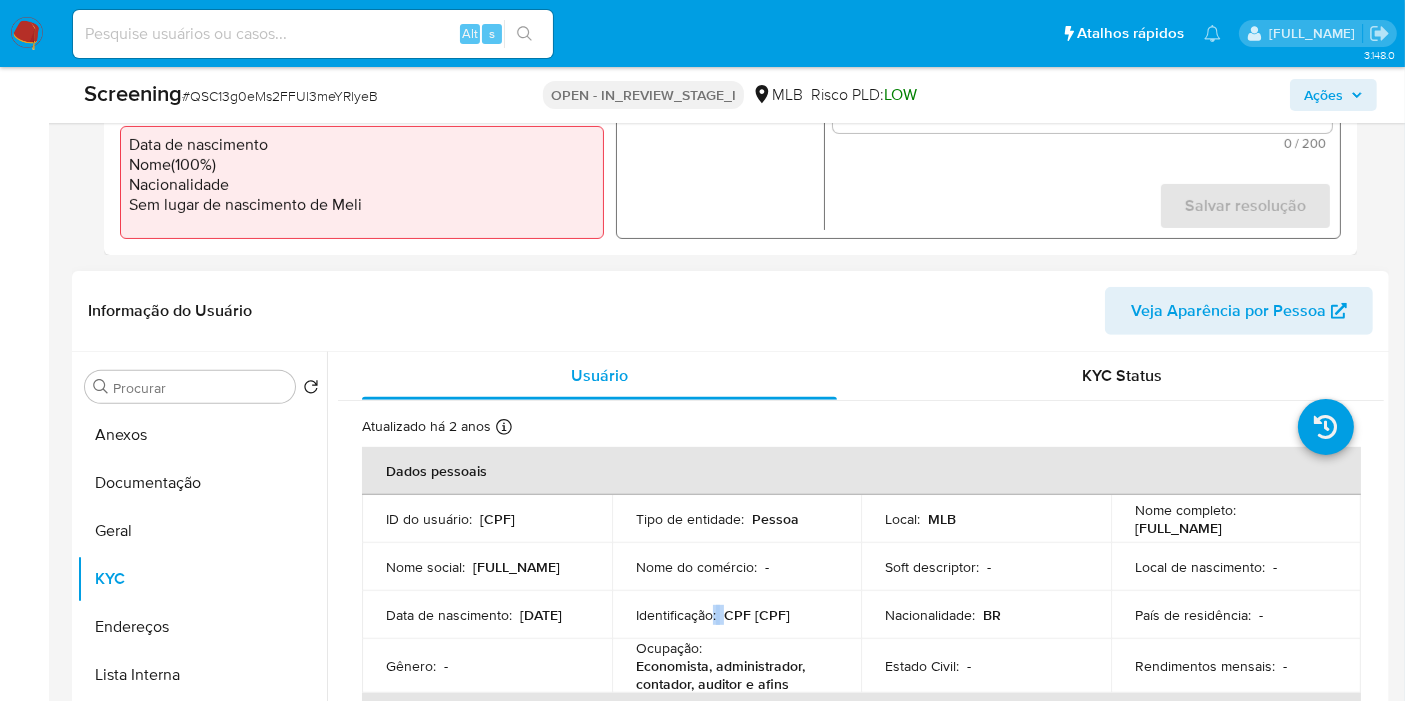 click on "Identificação :    CPF 14466936862" at bounding box center [737, 615] 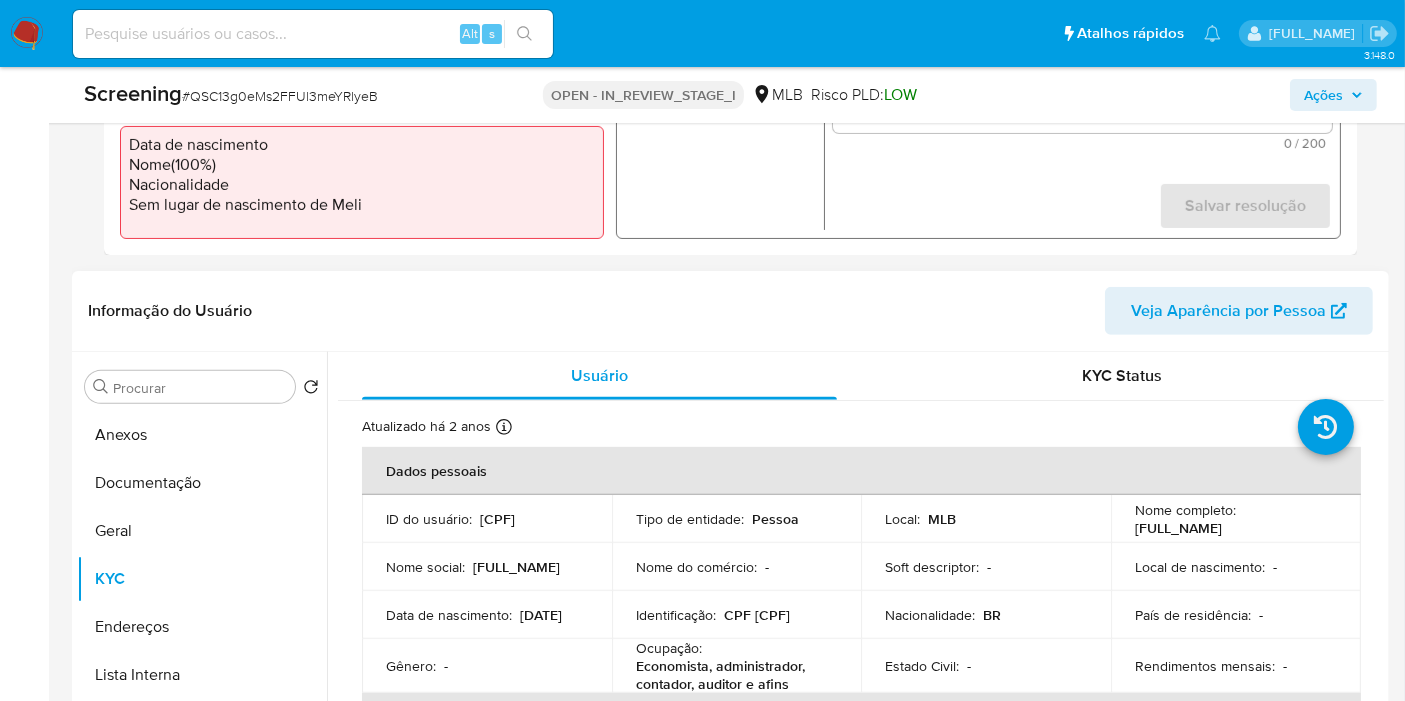 click on "CPF 14466936862" at bounding box center [757, 615] 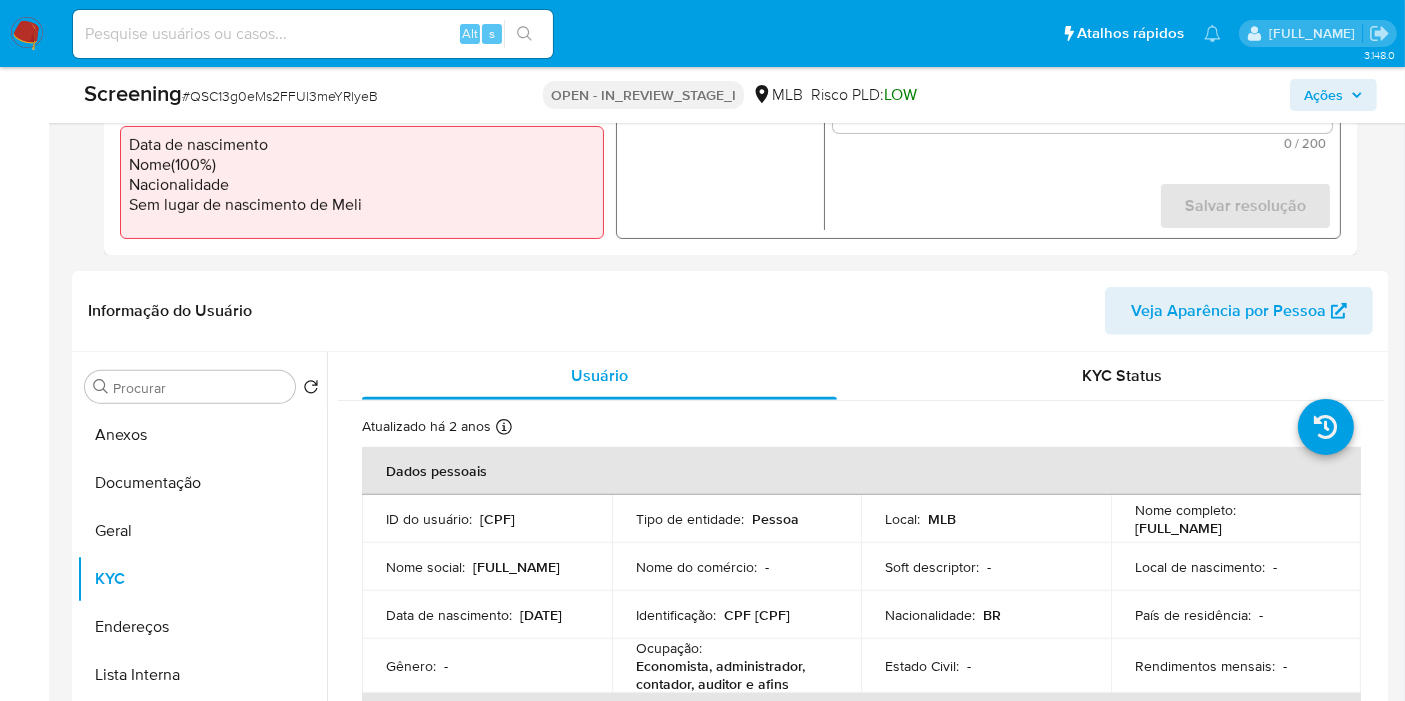 copy on "14466936862" 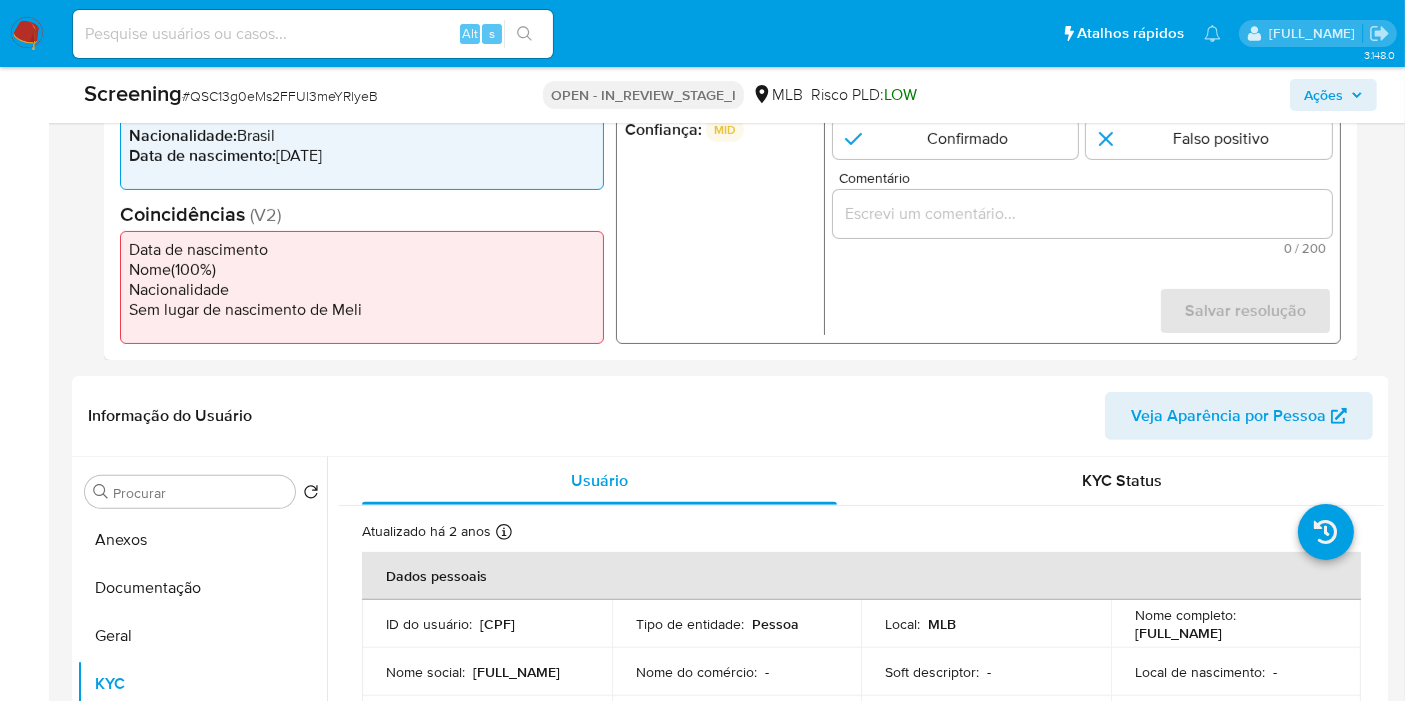 scroll, scrollTop: 444, scrollLeft: 0, axis: vertical 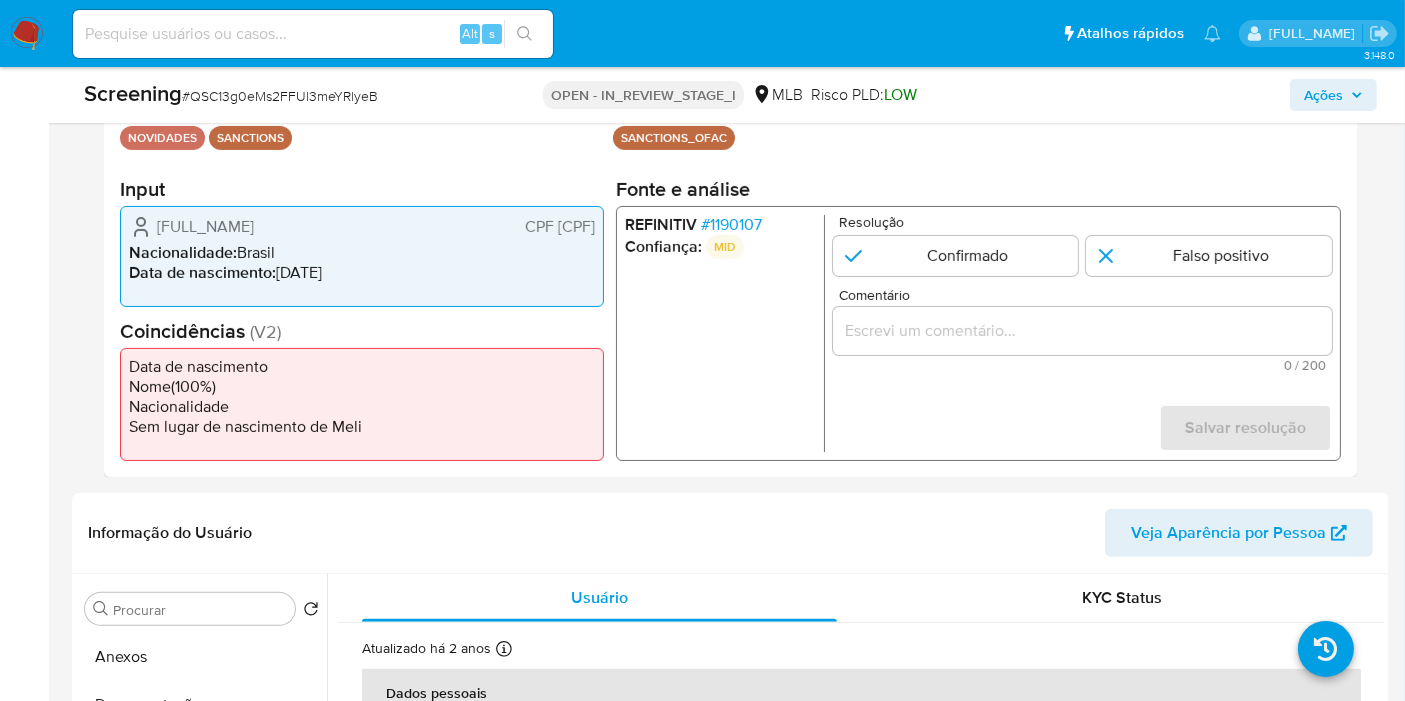 click at bounding box center (1082, 331) 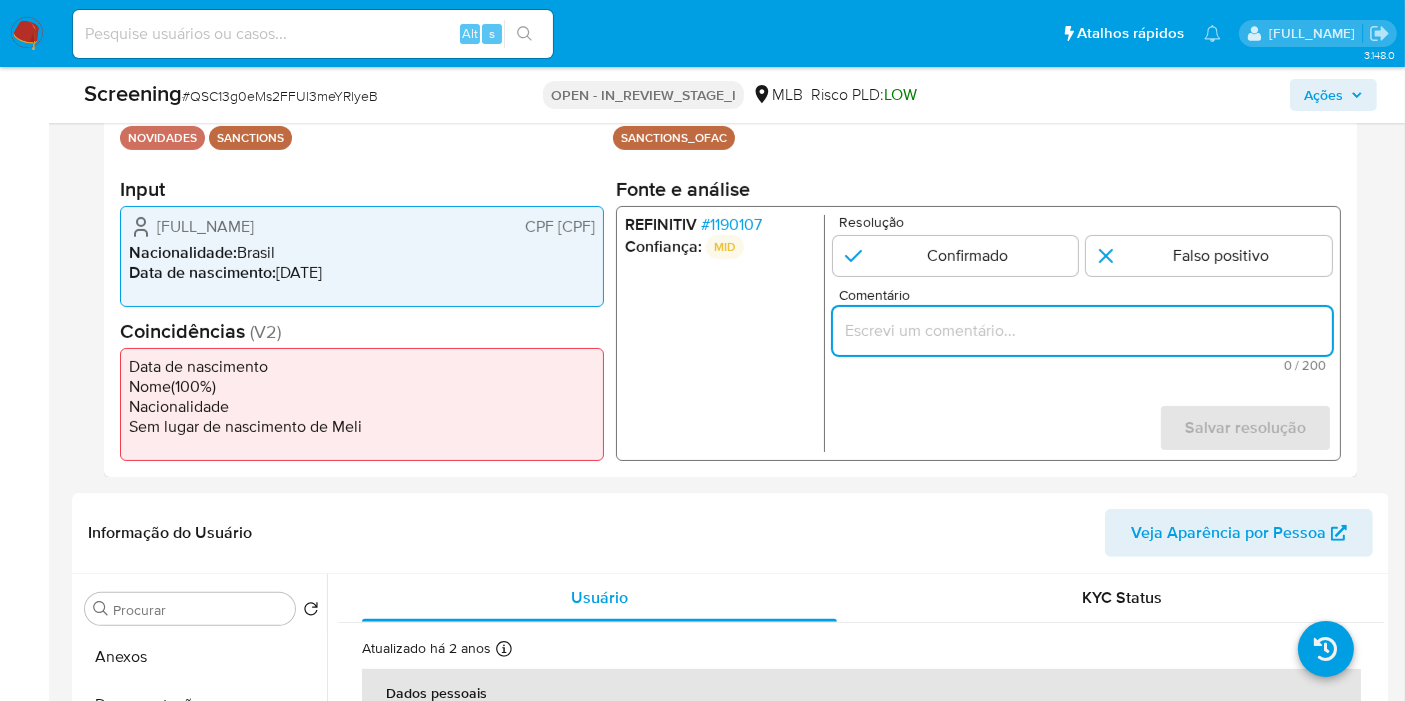 paste on "gerou match com sancionado na lista OFAC, mas não há coincidências, o documento e data de nascimento completa são diferentes do nome encontrado na Refinitiv." 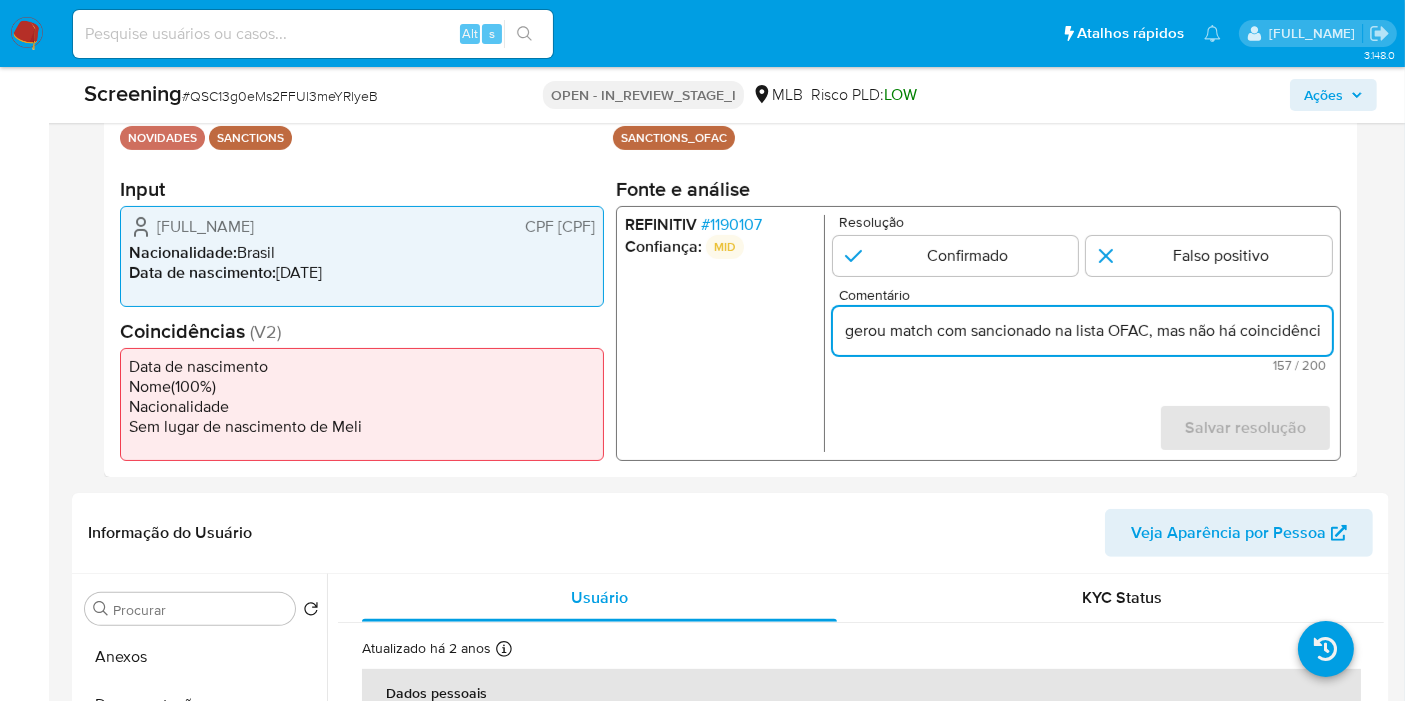 scroll, scrollTop: 0, scrollLeft: 680, axis: horizontal 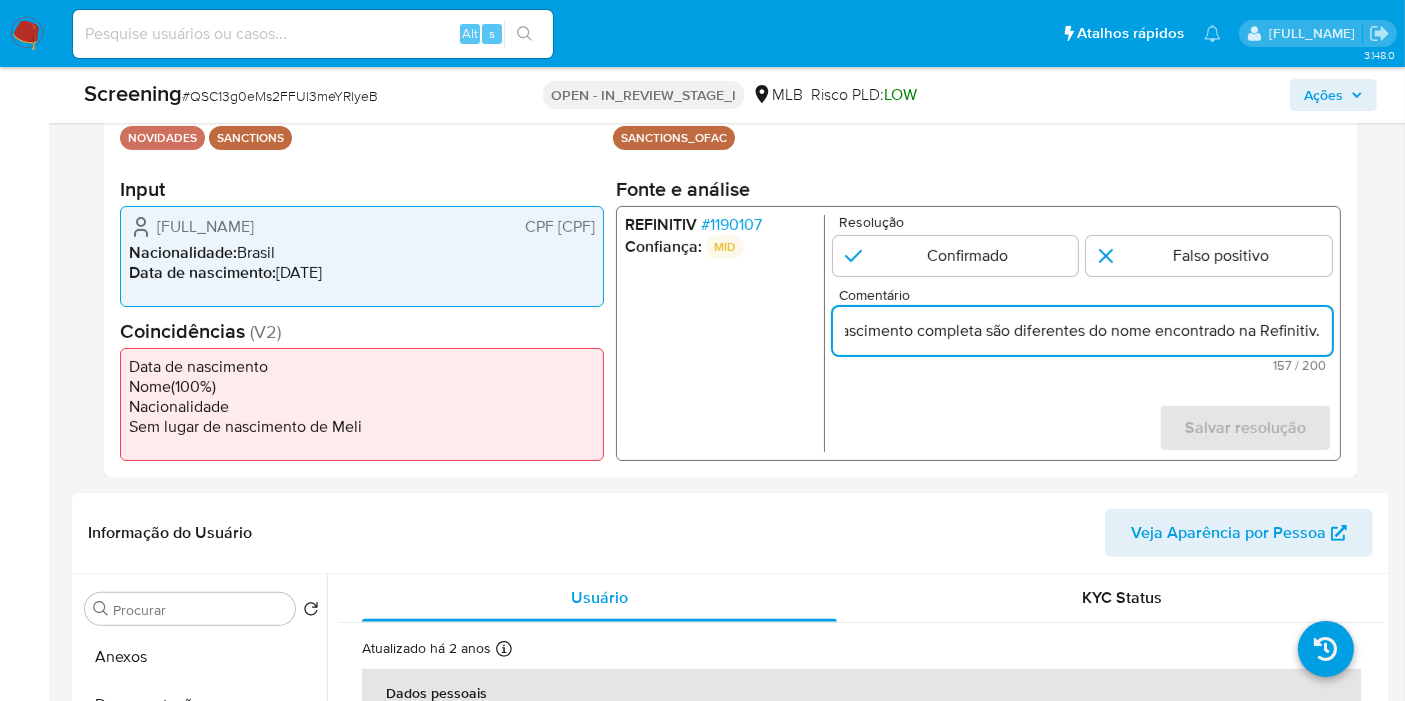type on "gerou match com sancionado na lista OFAC, mas não há coincidências, o documento e data de nascimento completa são diferentes do nome encontrado na Refinitiv." 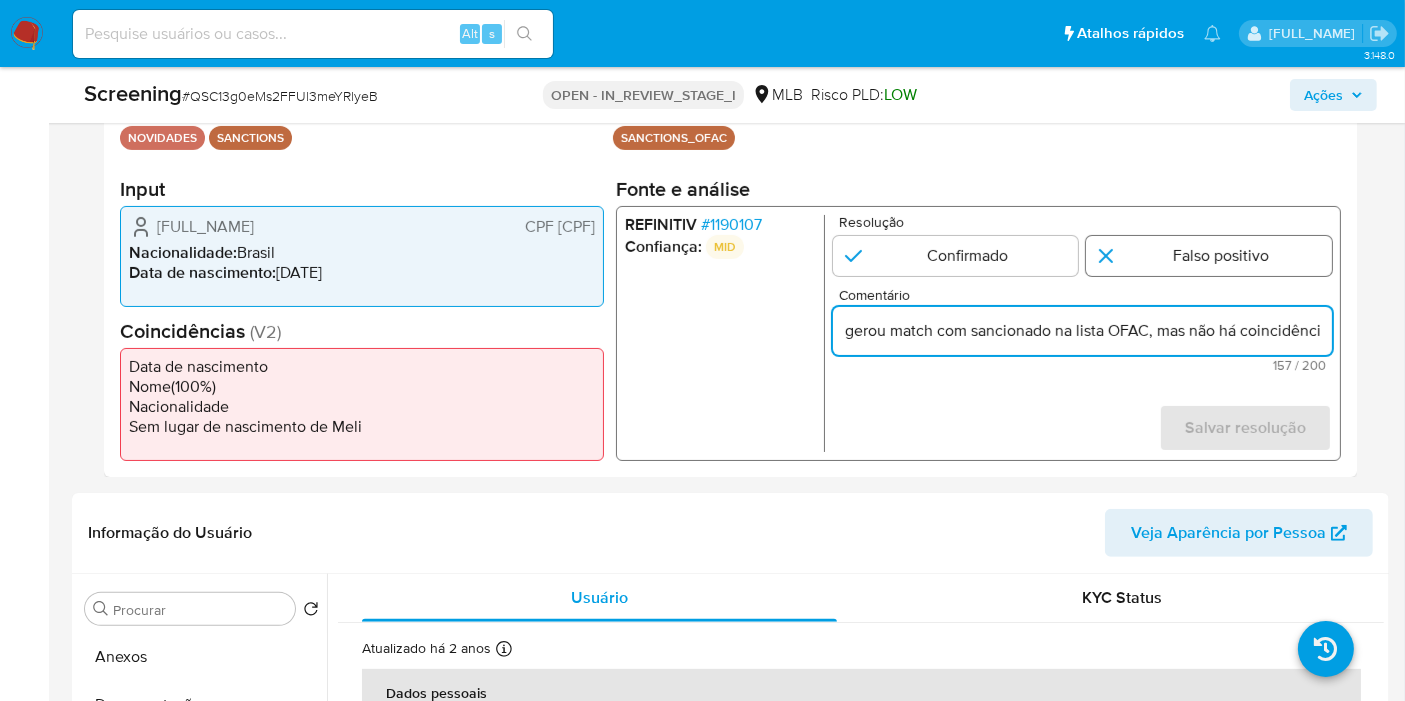 click at bounding box center (1209, 256) 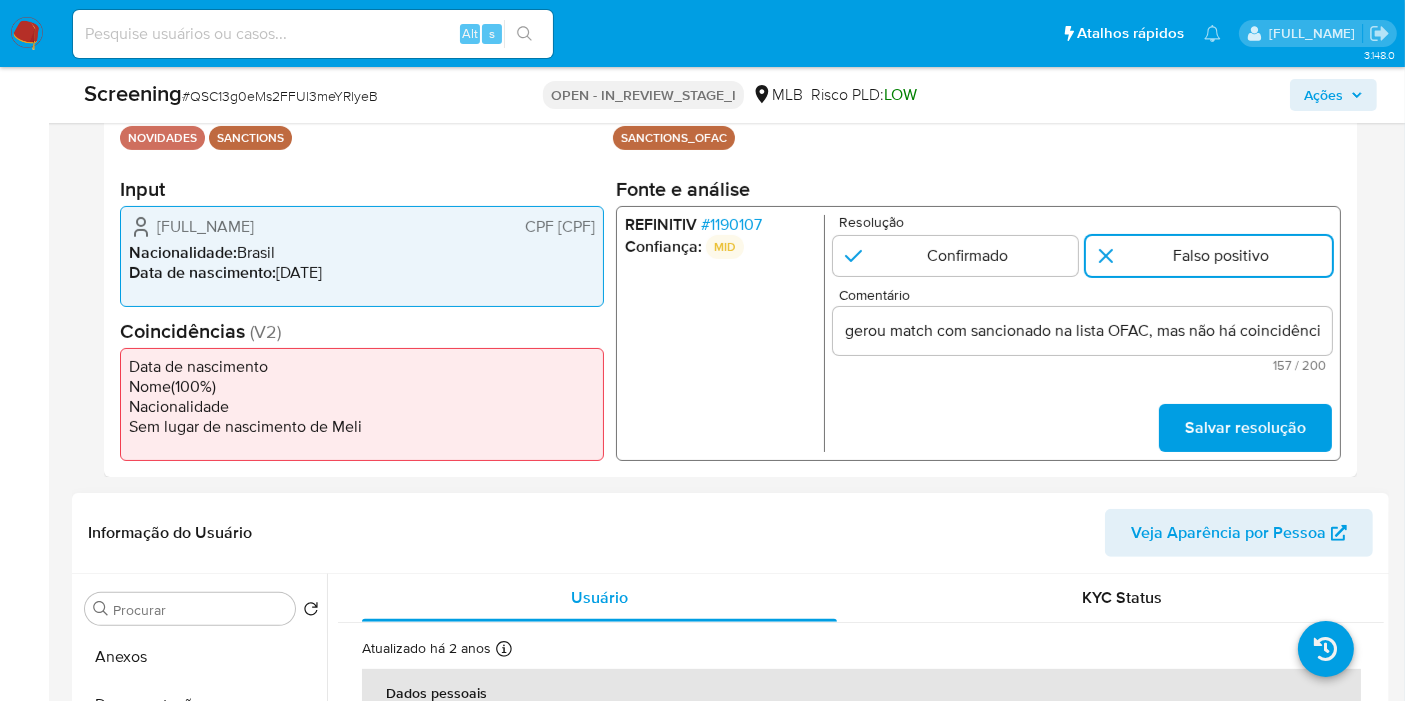 click on "Salvar resolução" at bounding box center [1245, 428] 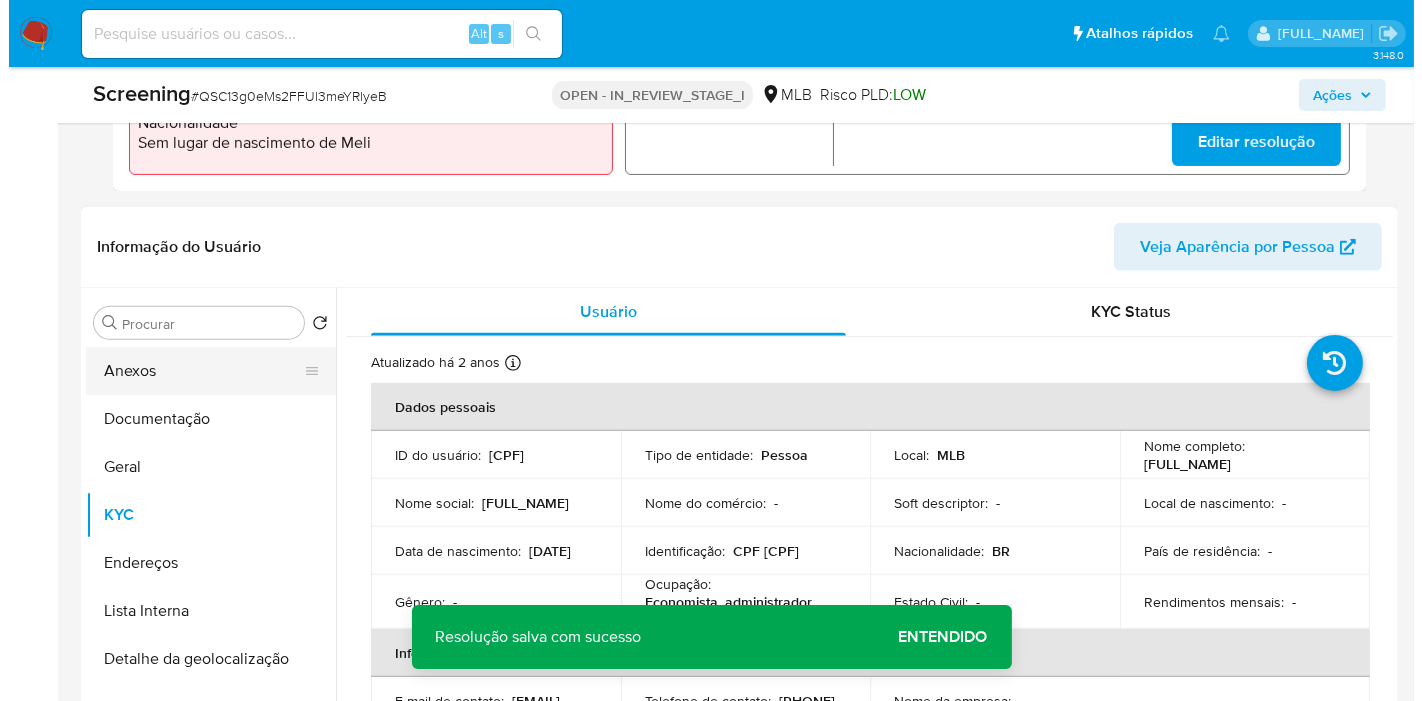 scroll, scrollTop: 777, scrollLeft: 0, axis: vertical 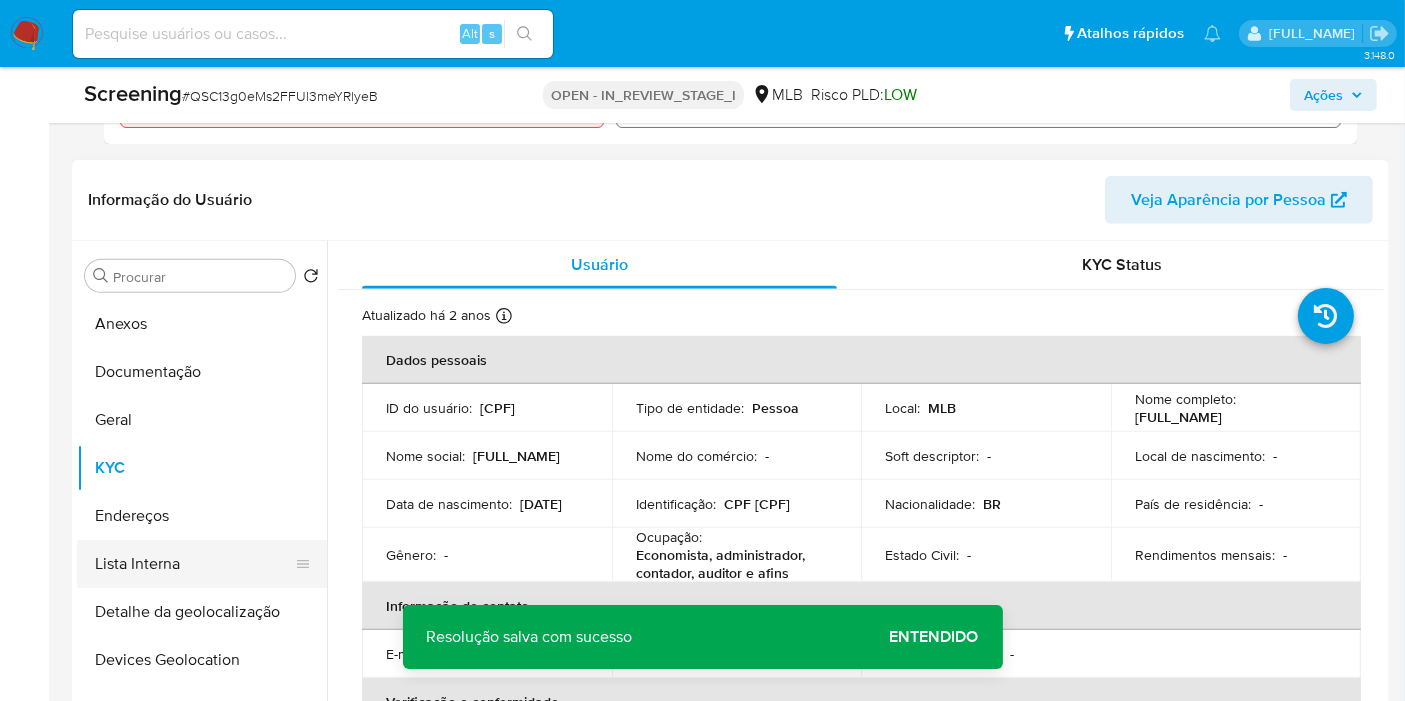 click on "Lista Interna" at bounding box center (194, 564) 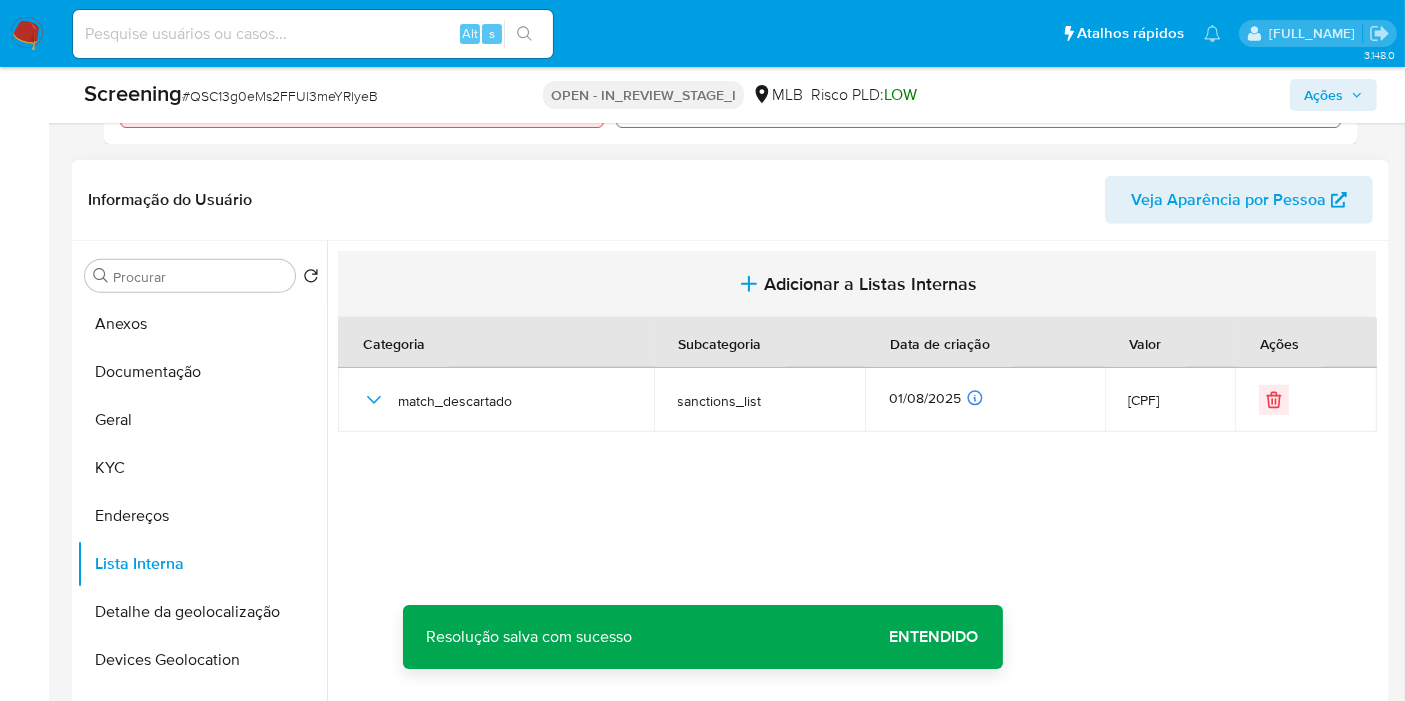 click on "Adicionar a Listas Internas" at bounding box center [857, 284] 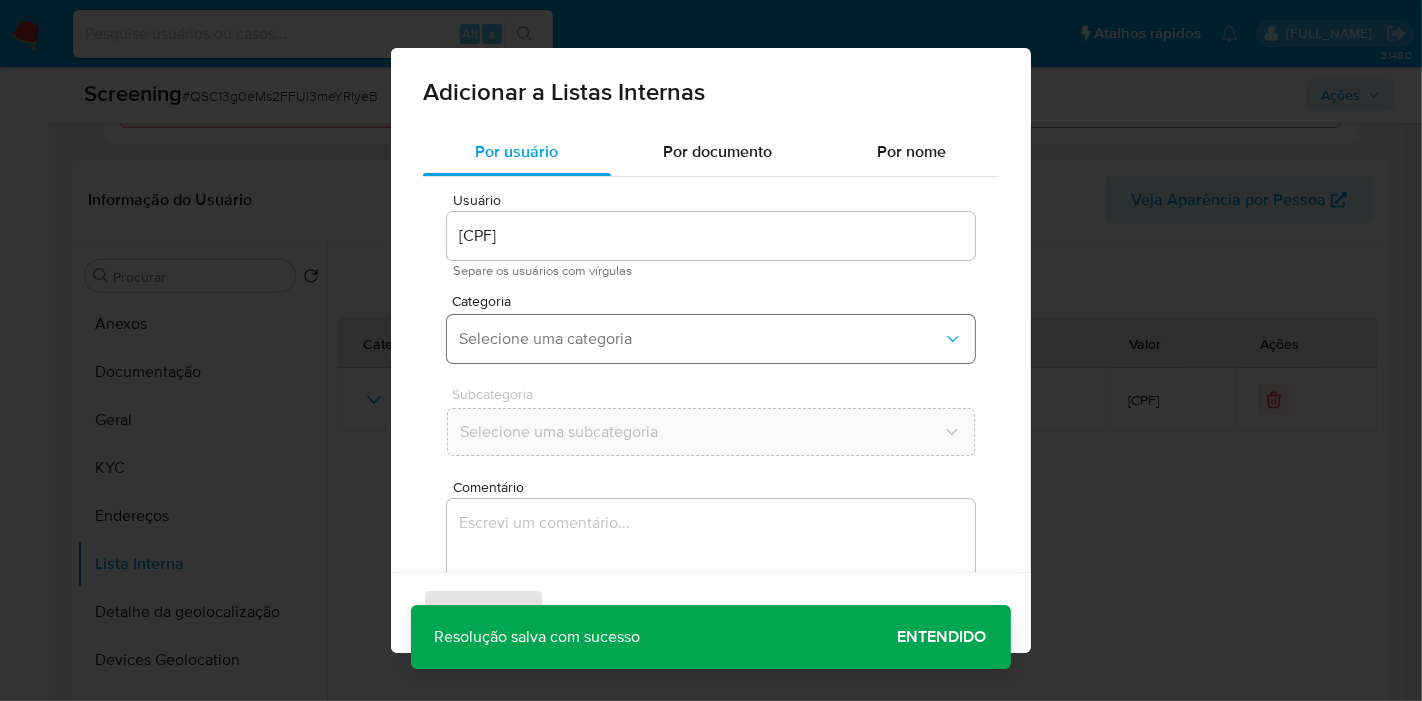 click on "Selecione uma categoria" at bounding box center (701, 339) 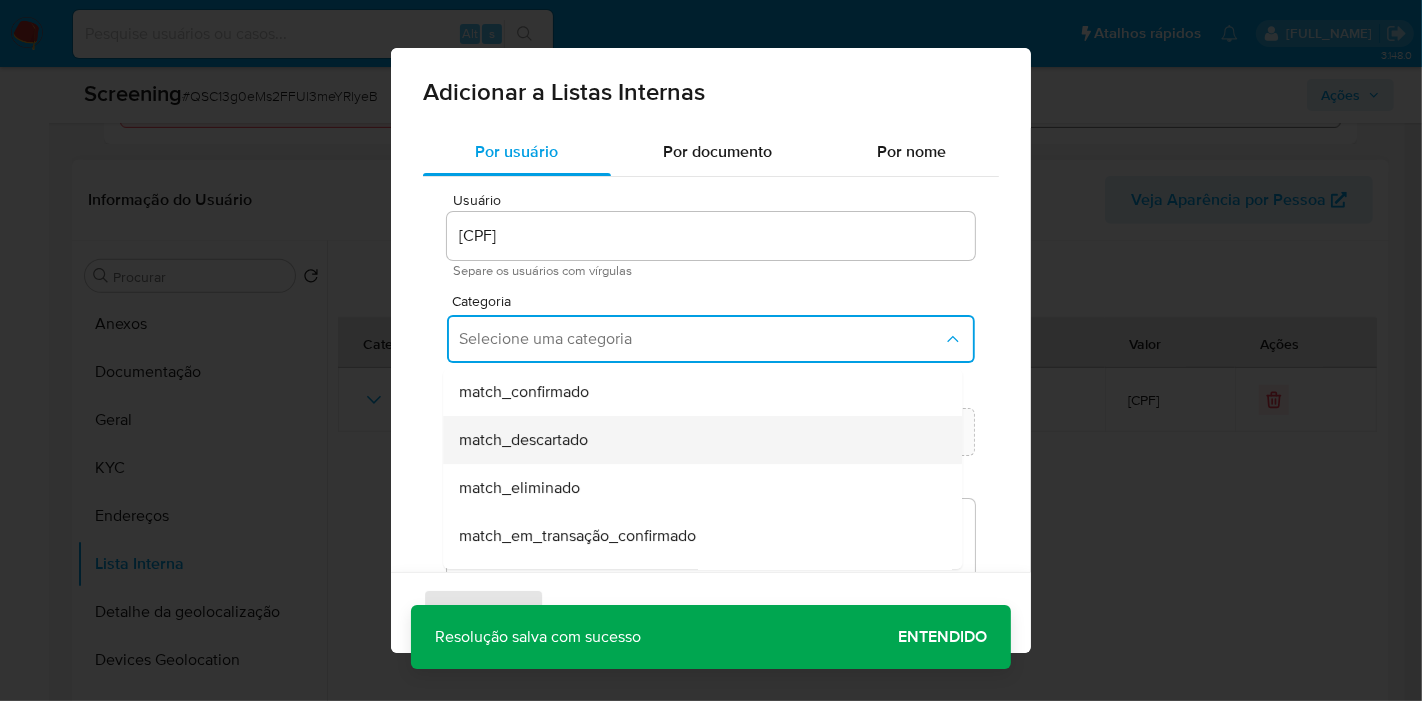 scroll, scrollTop: 111, scrollLeft: 0, axis: vertical 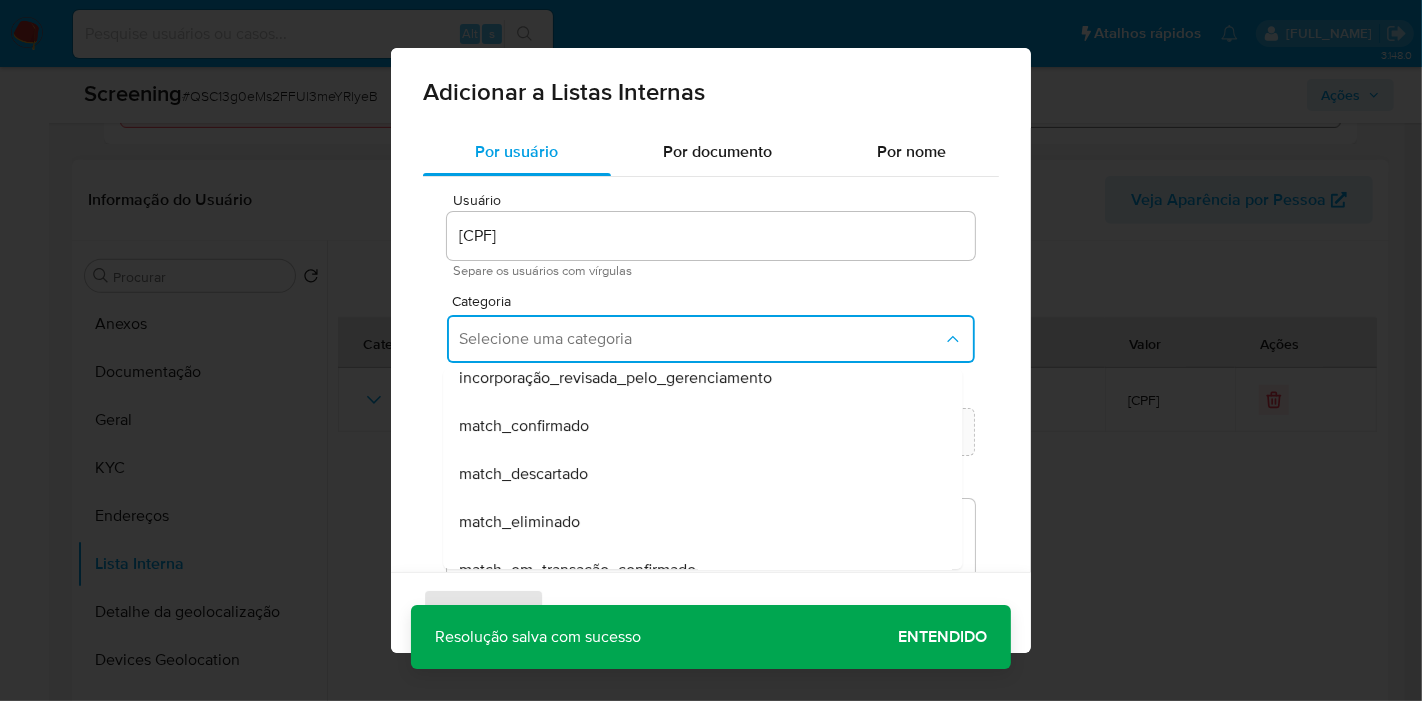 click on "match_descartado" at bounding box center [696, 474] 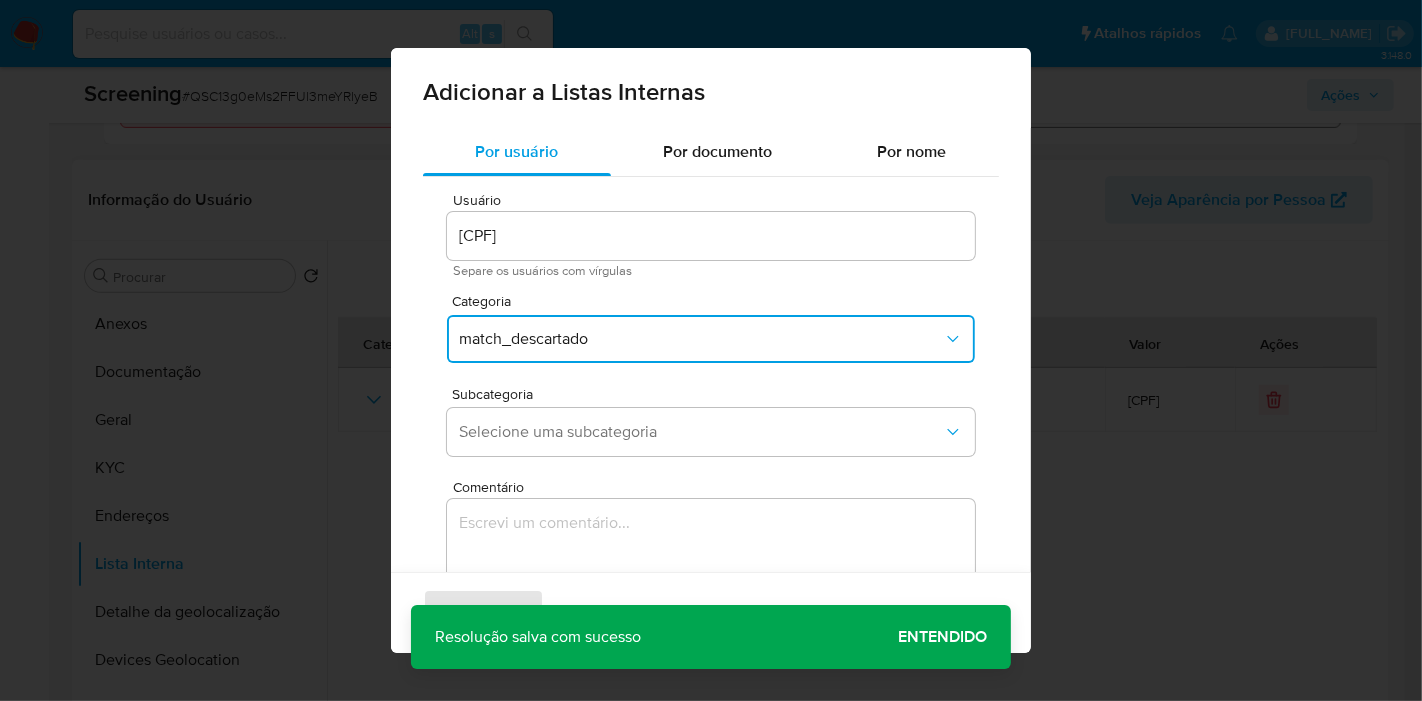 click on "Subcategoria Selecione uma subcategoria" at bounding box center [711, 425] 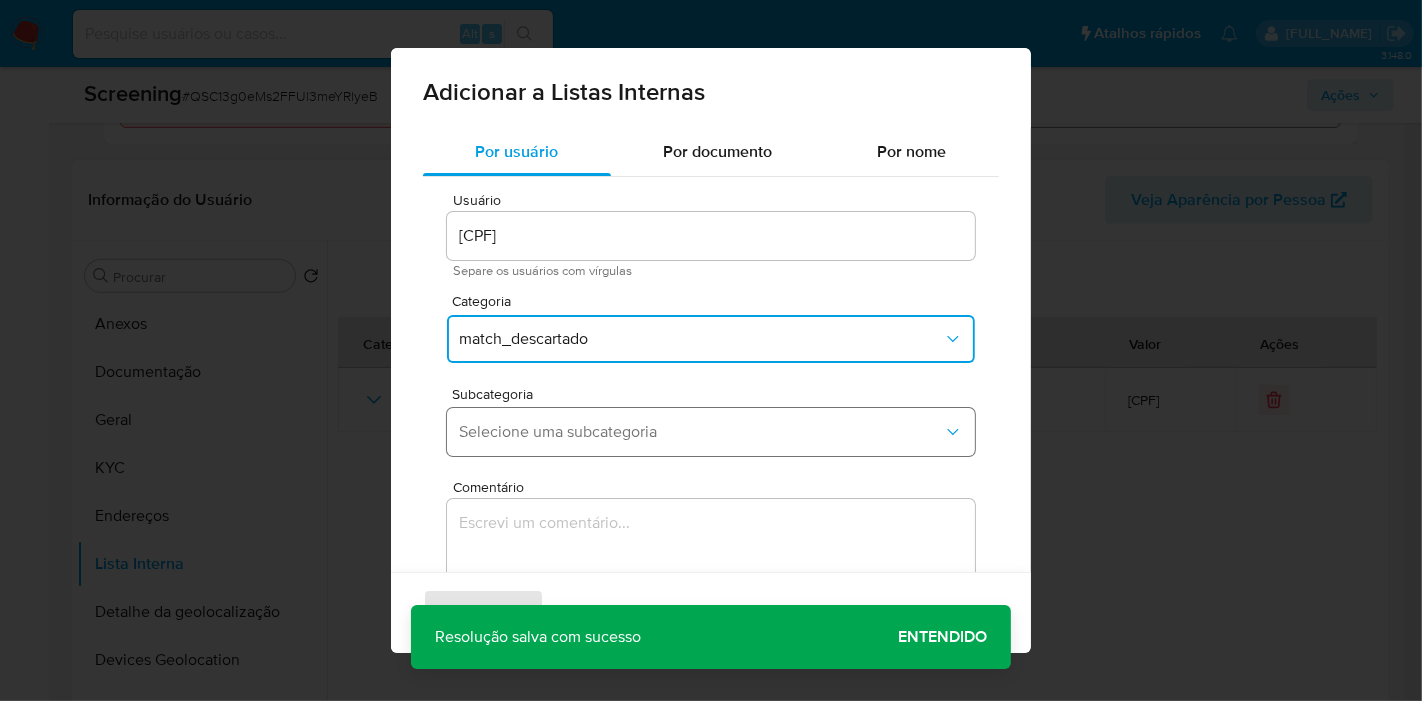 click on "Selecione uma subcategoria" at bounding box center [701, 432] 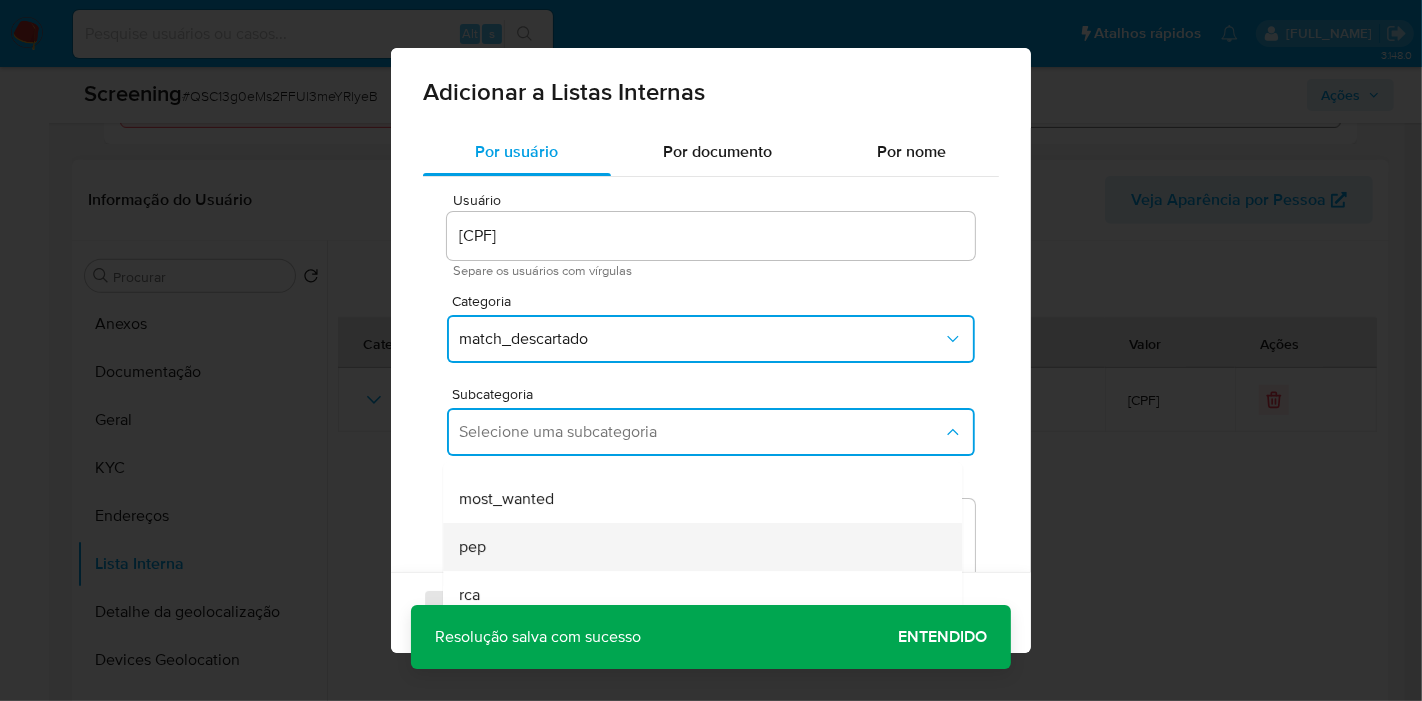 scroll, scrollTop: 135, scrollLeft: 0, axis: vertical 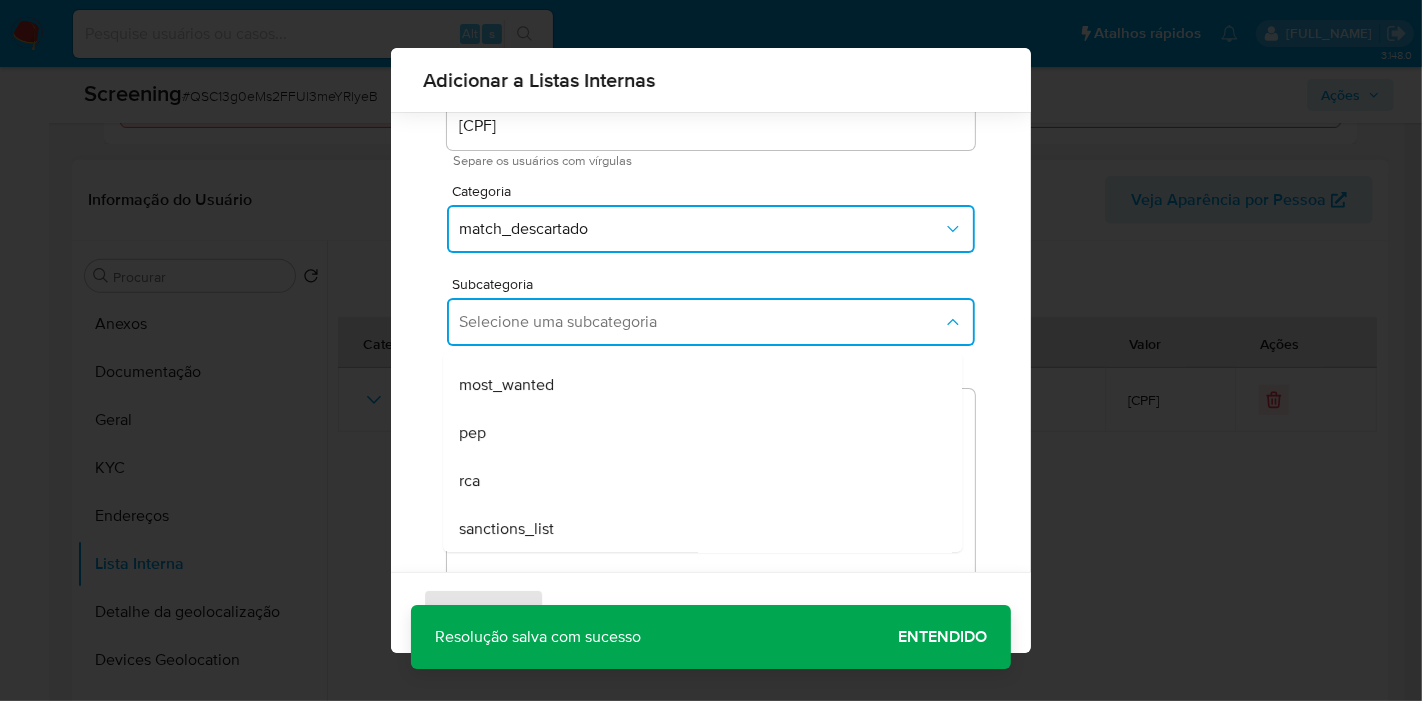 drag, startPoint x: 685, startPoint y: 532, endPoint x: 683, endPoint y: 515, distance: 17.117243 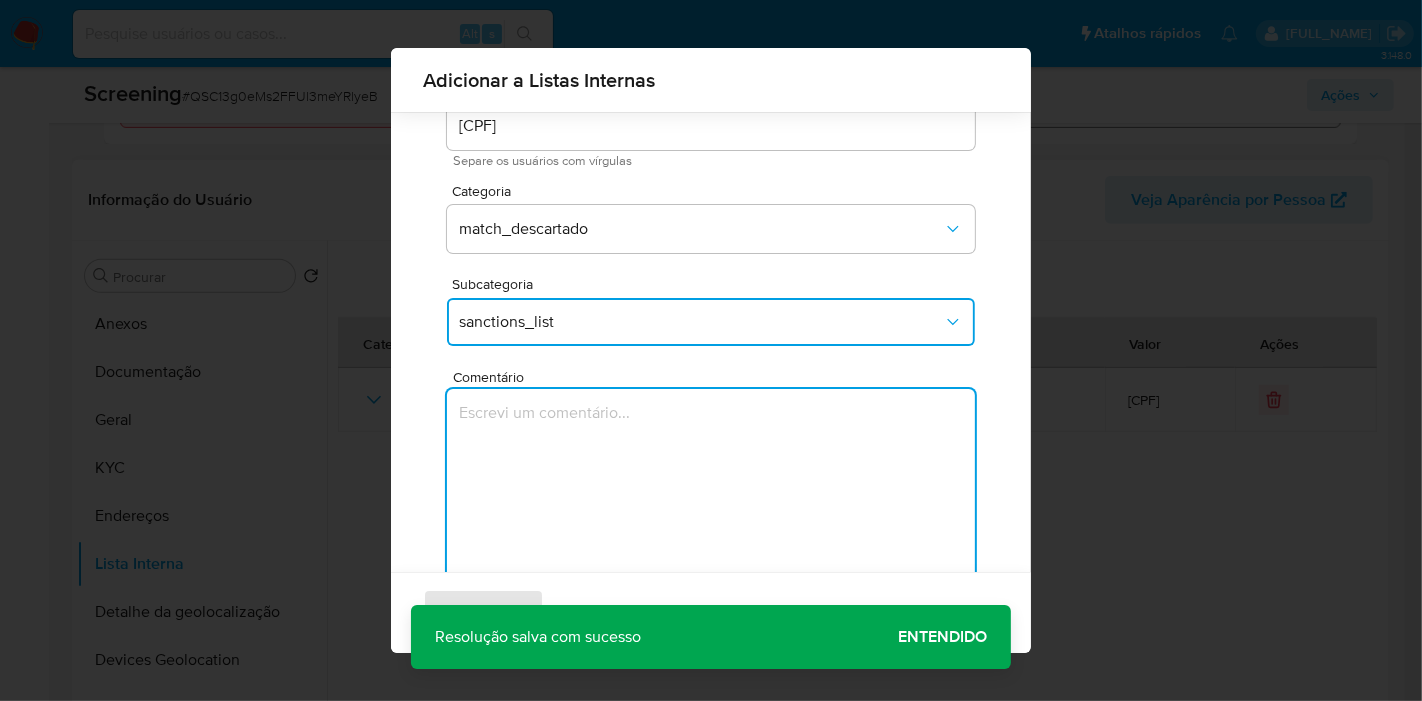 click at bounding box center (711, 485) 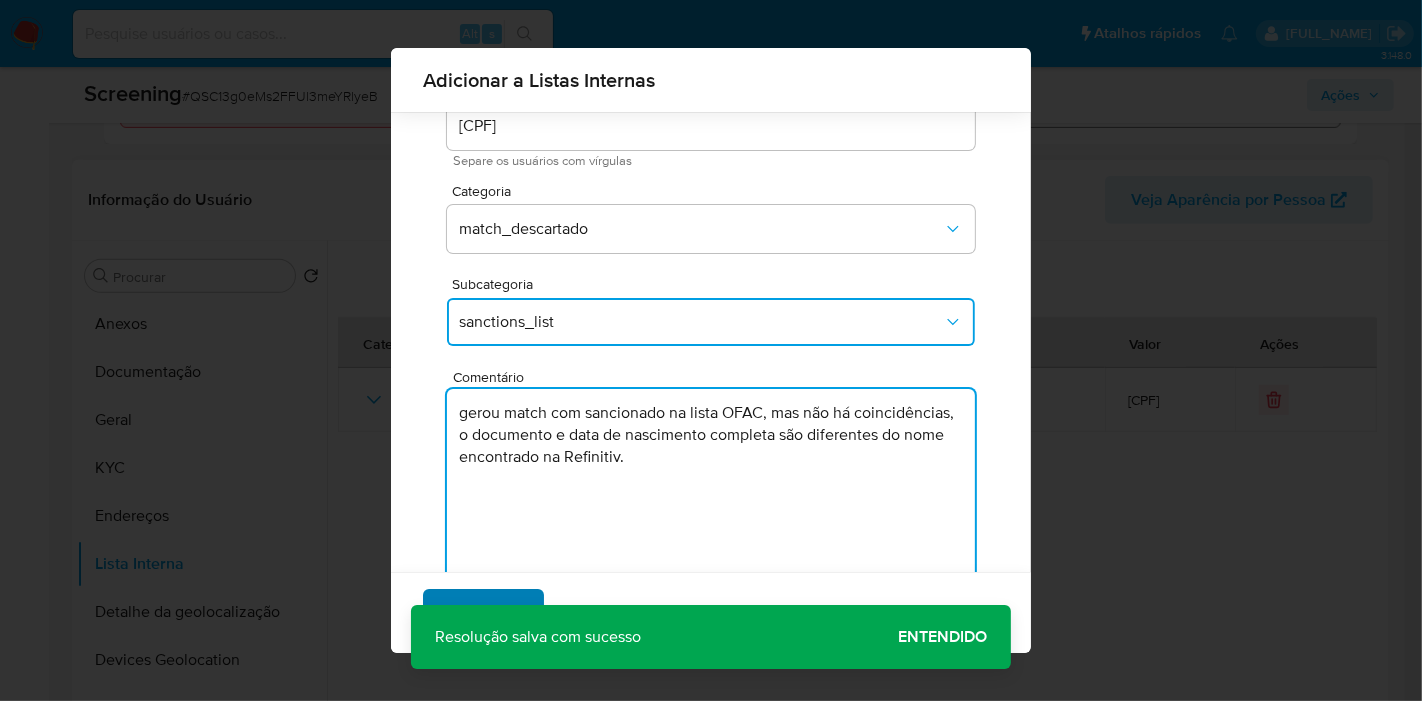 type on "gerou match com sancionado na lista OFAC, mas não há coincidências, o documento e data de nascimento completa são diferentes do nome encontrado na Refinitiv." 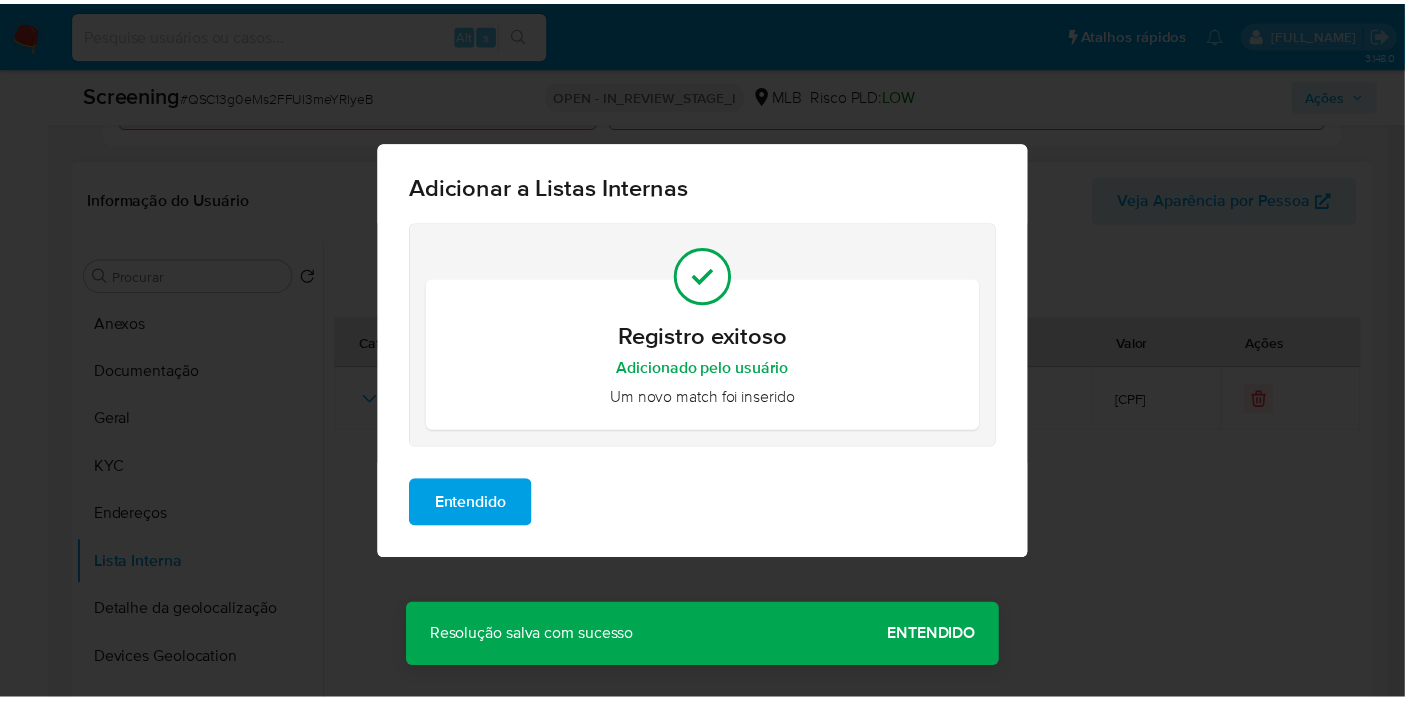scroll, scrollTop: 0, scrollLeft: 0, axis: both 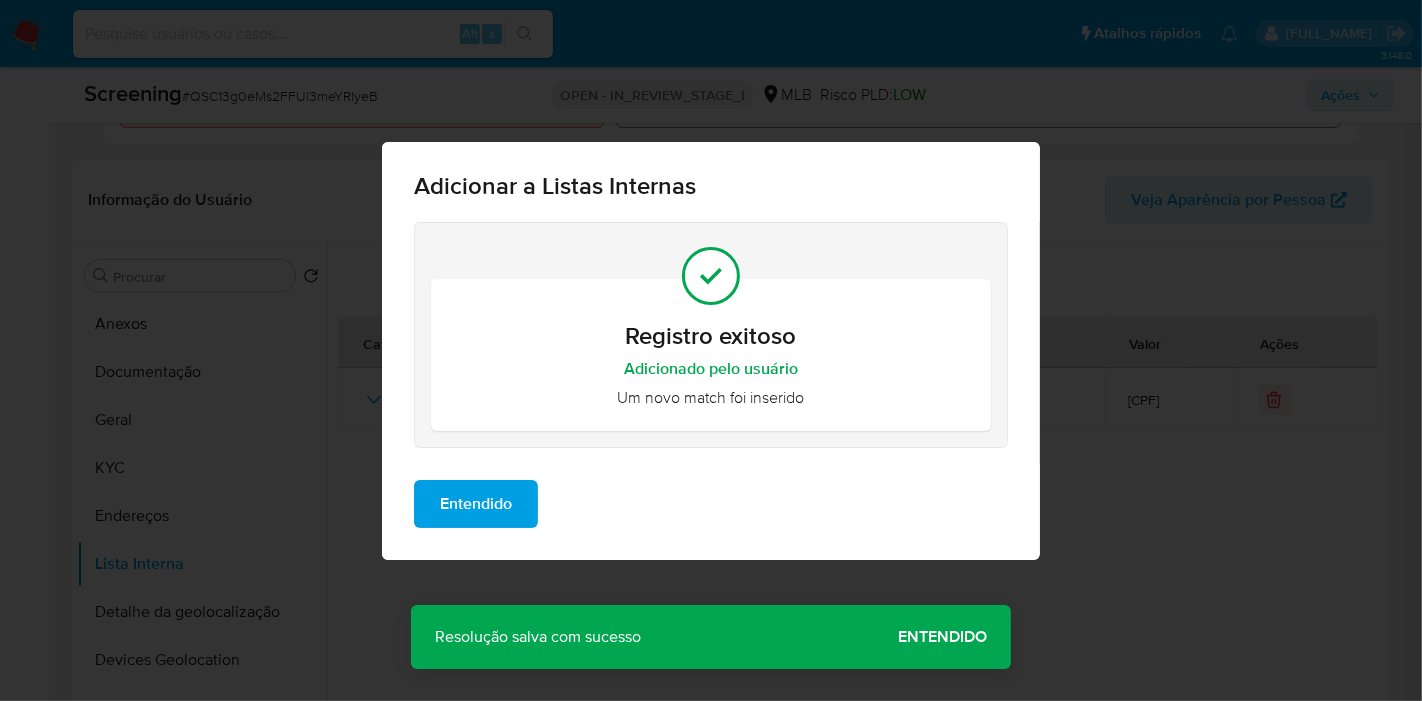 click on "Entendido" at bounding box center [476, 504] 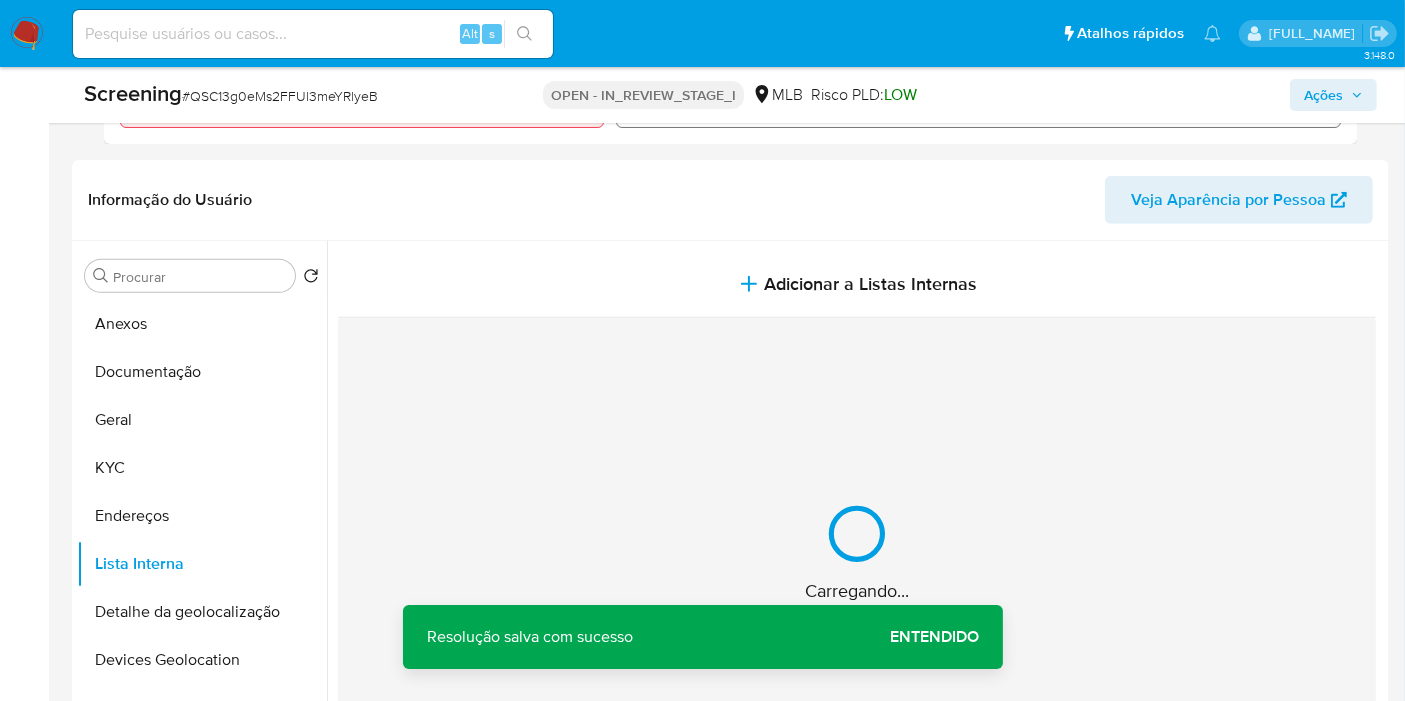click on "Entendido" at bounding box center [934, 637] 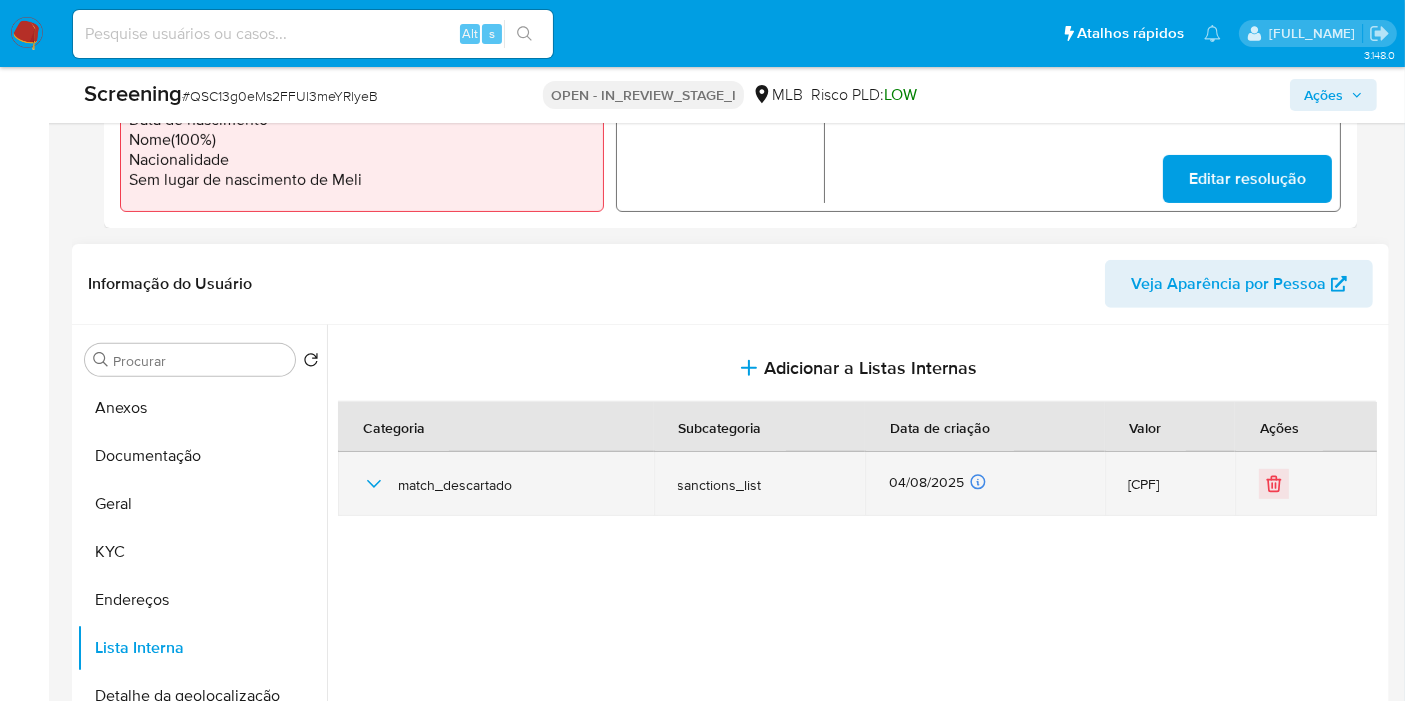 scroll, scrollTop: 888, scrollLeft: 0, axis: vertical 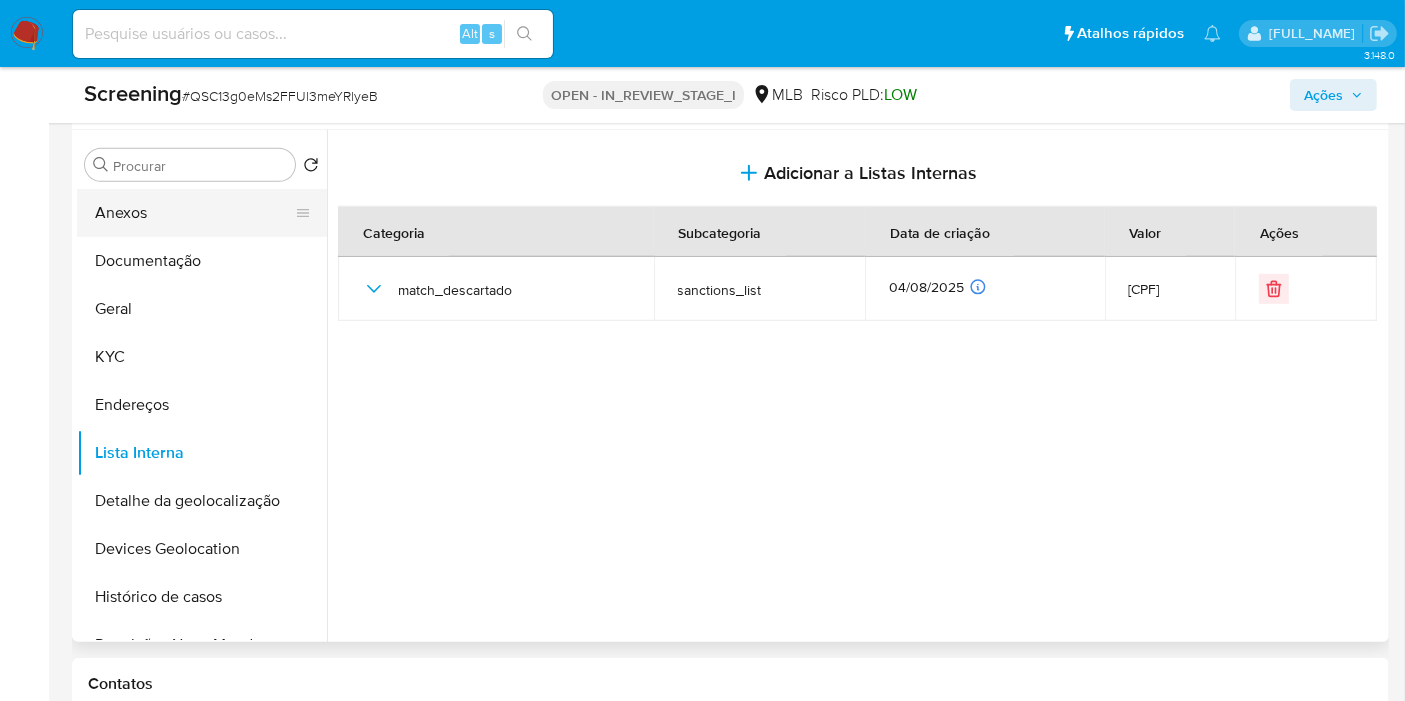 click on "Anexos" at bounding box center (194, 213) 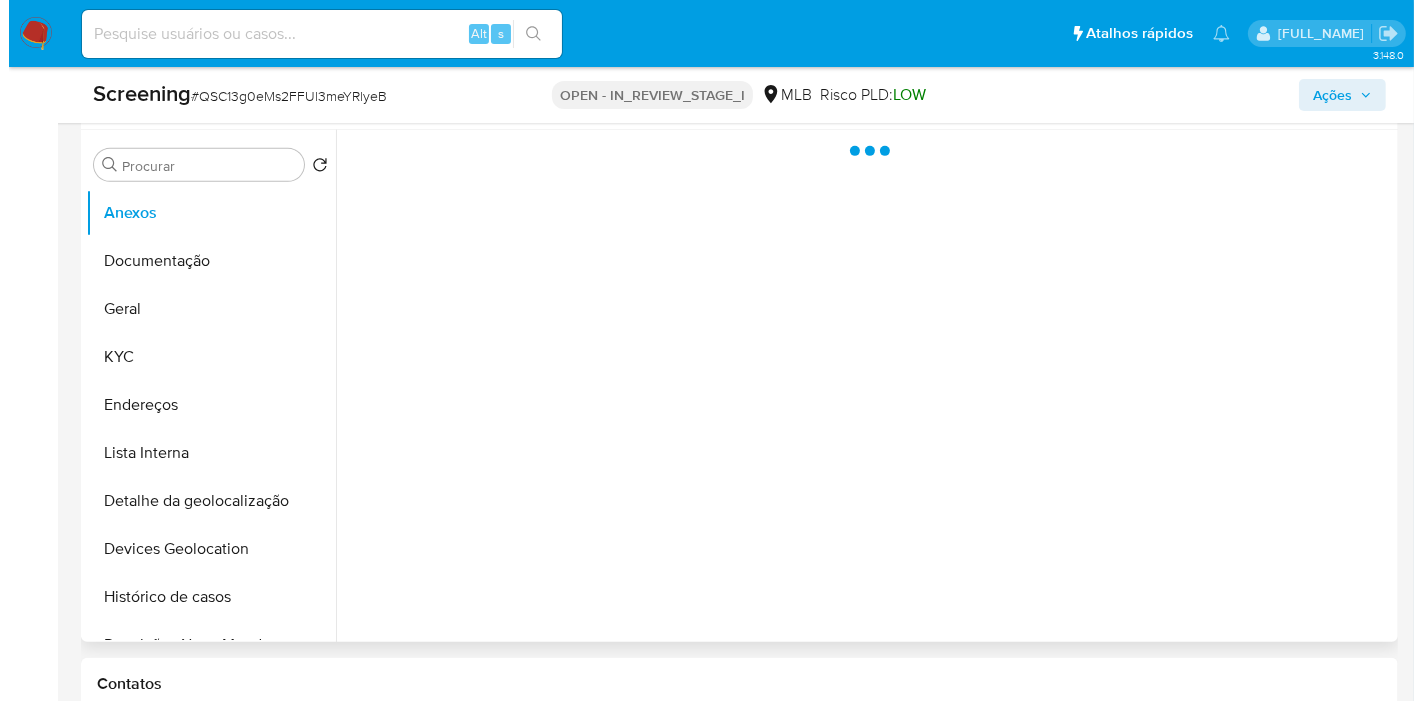 scroll, scrollTop: 777, scrollLeft: 0, axis: vertical 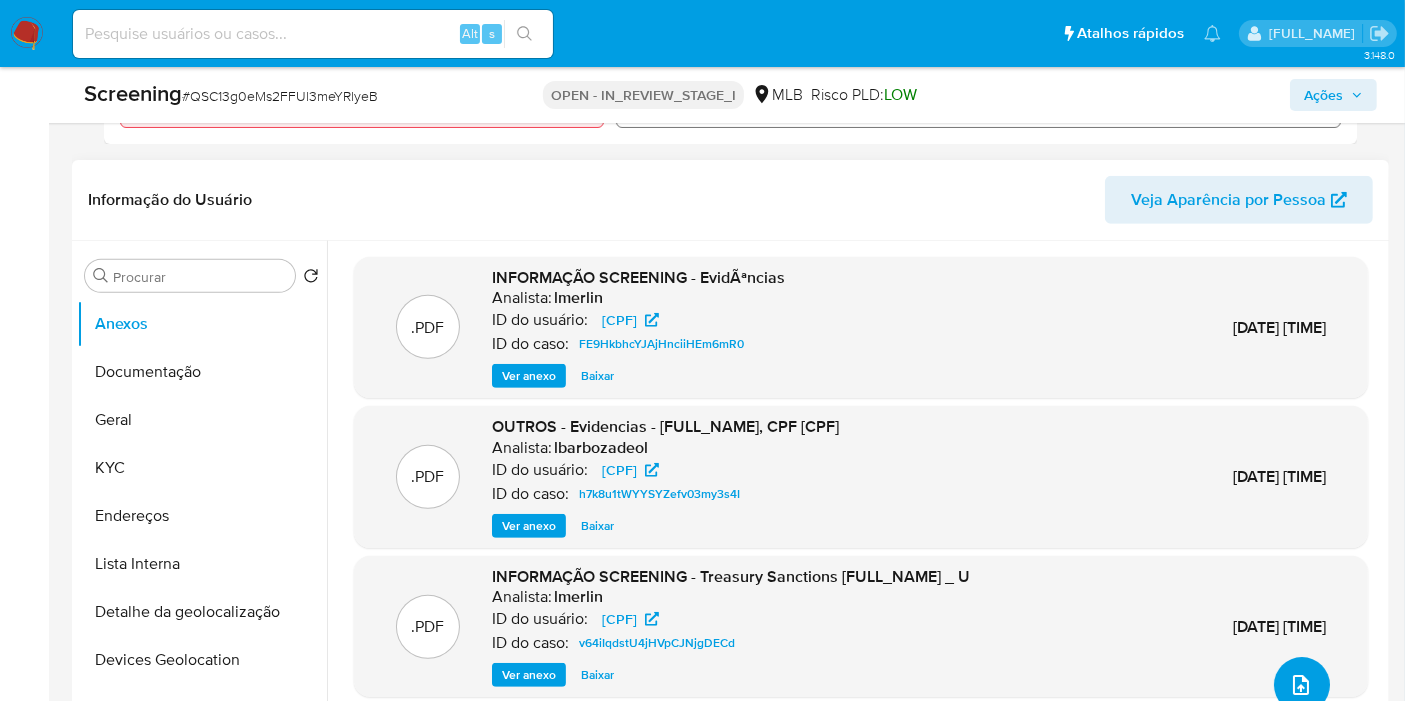 click 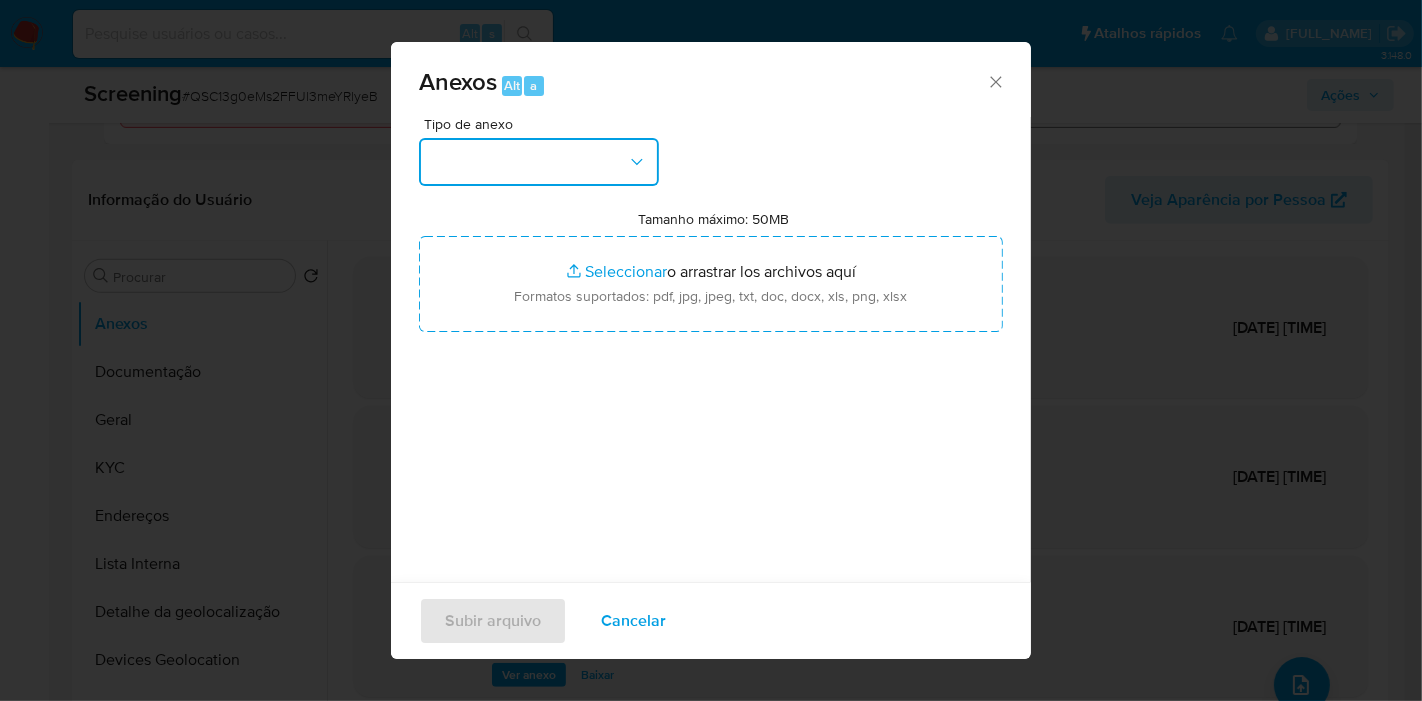 click at bounding box center (539, 162) 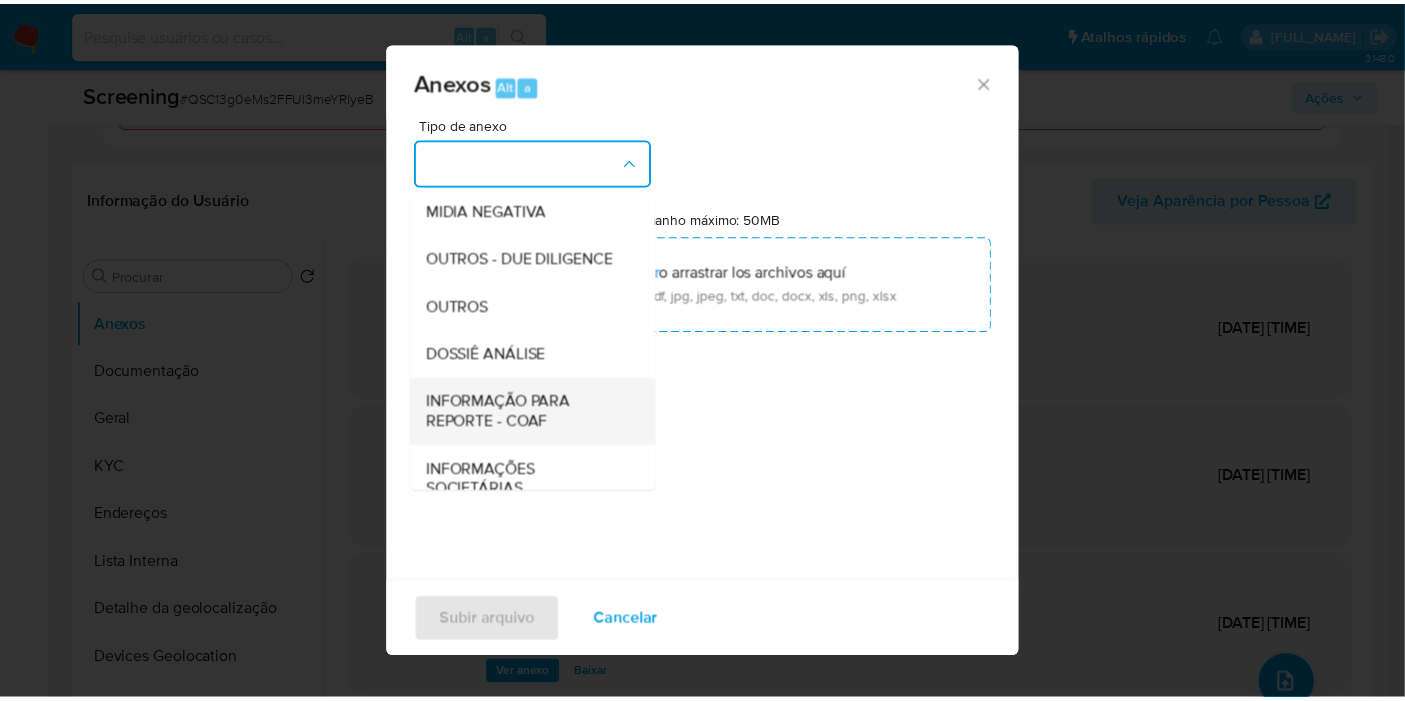 scroll, scrollTop: 196, scrollLeft: 0, axis: vertical 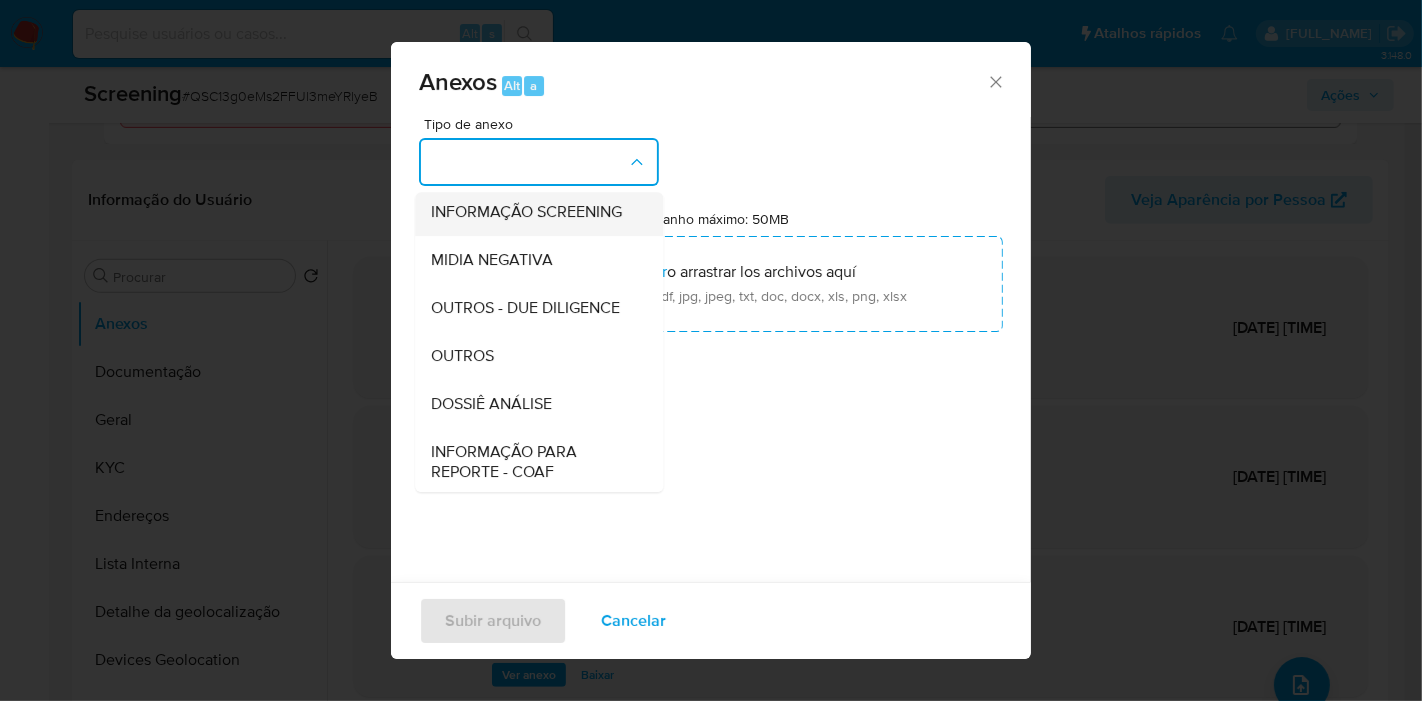 click on "INFORMAÇÃO SCREENING" at bounding box center (526, 212) 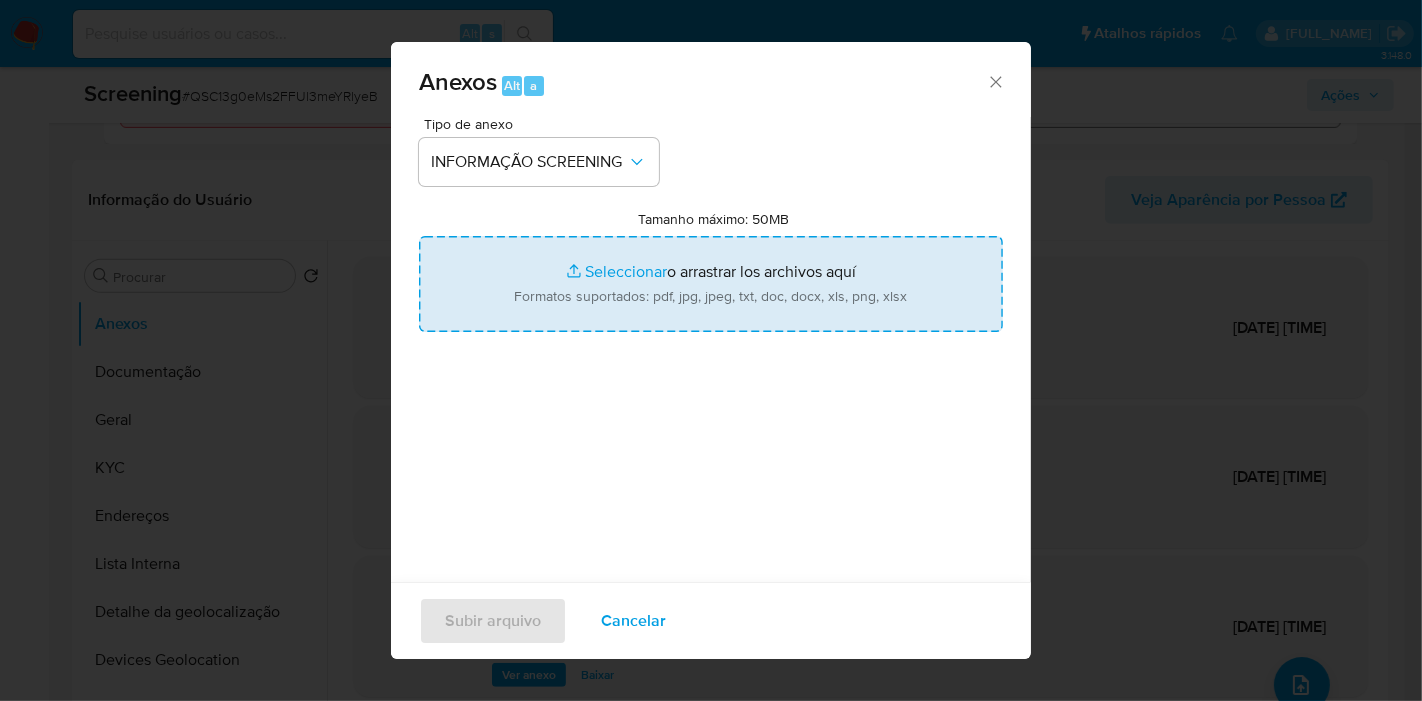 click on "Tamanho máximo: 50MB Seleccionar archivos" at bounding box center [711, 284] 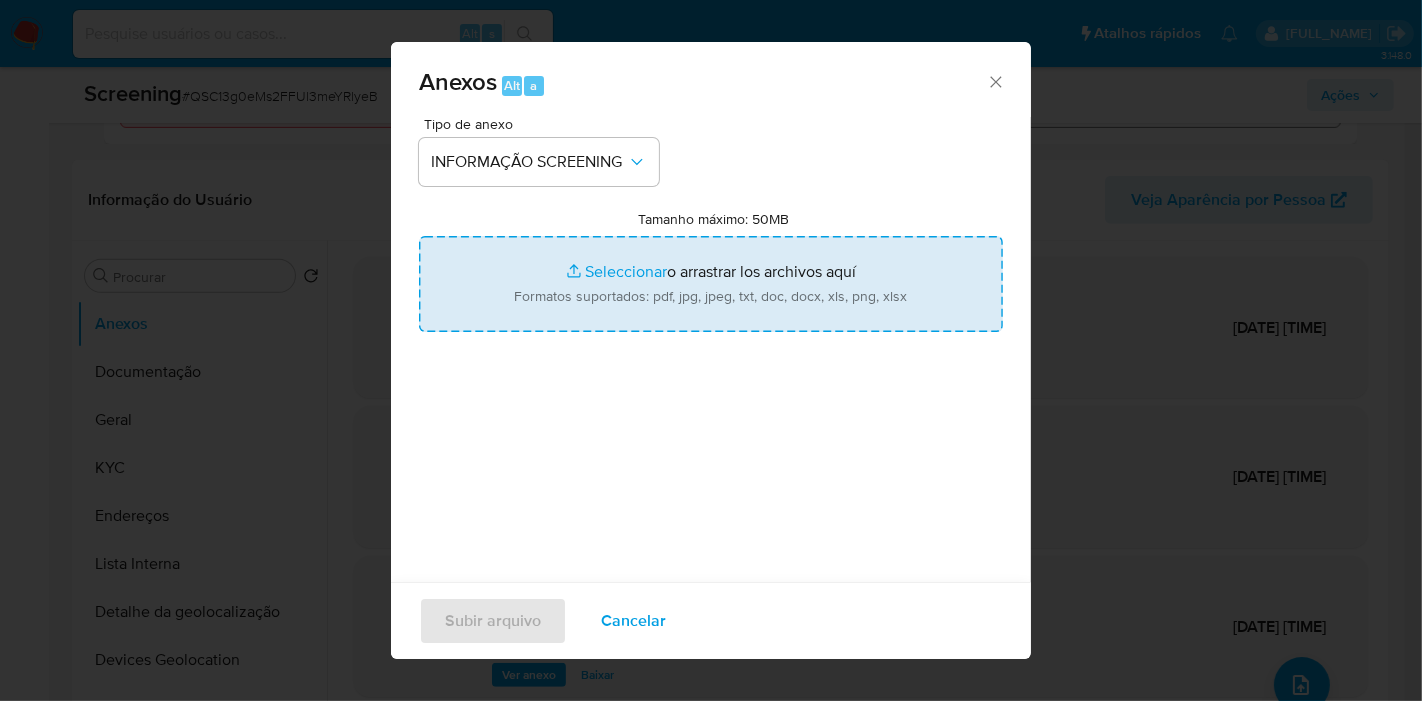 type on "C:\fakepath\Evidências.pdf" 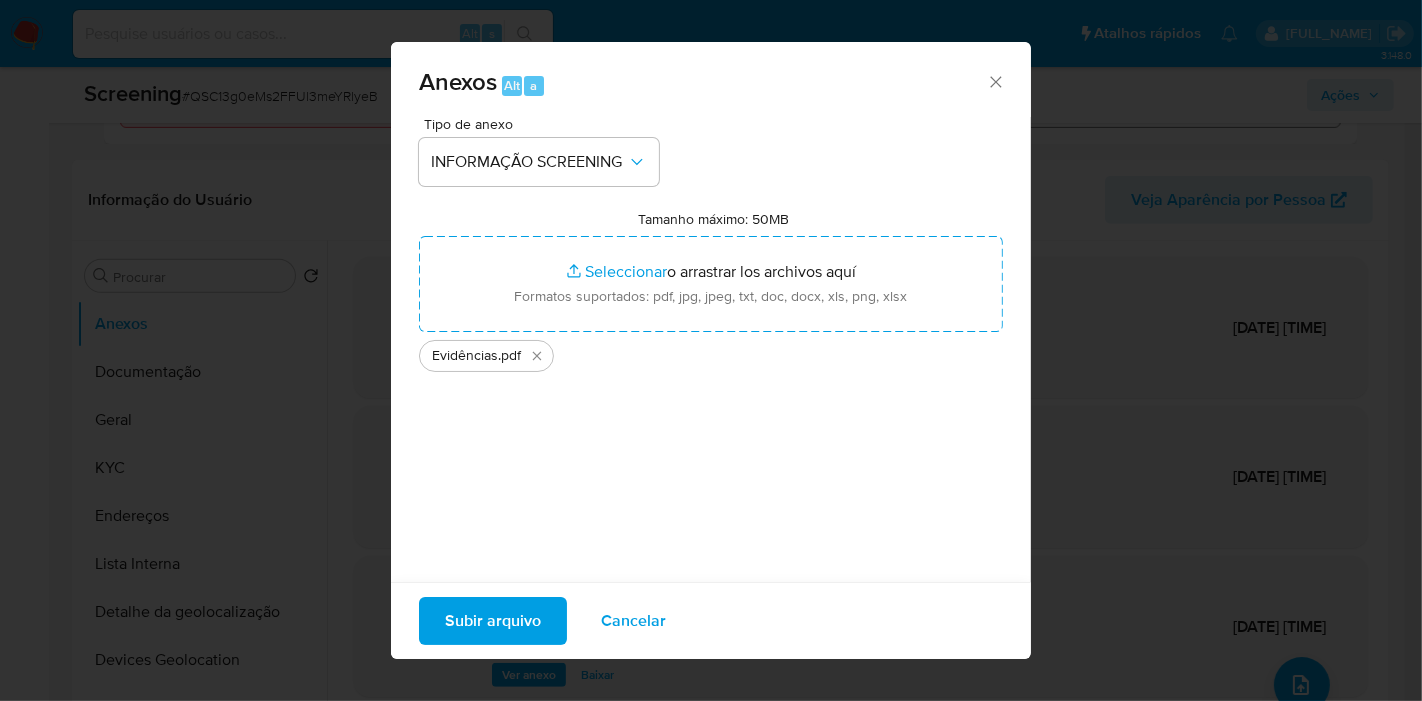 click on "Subir arquivo" at bounding box center (493, 621) 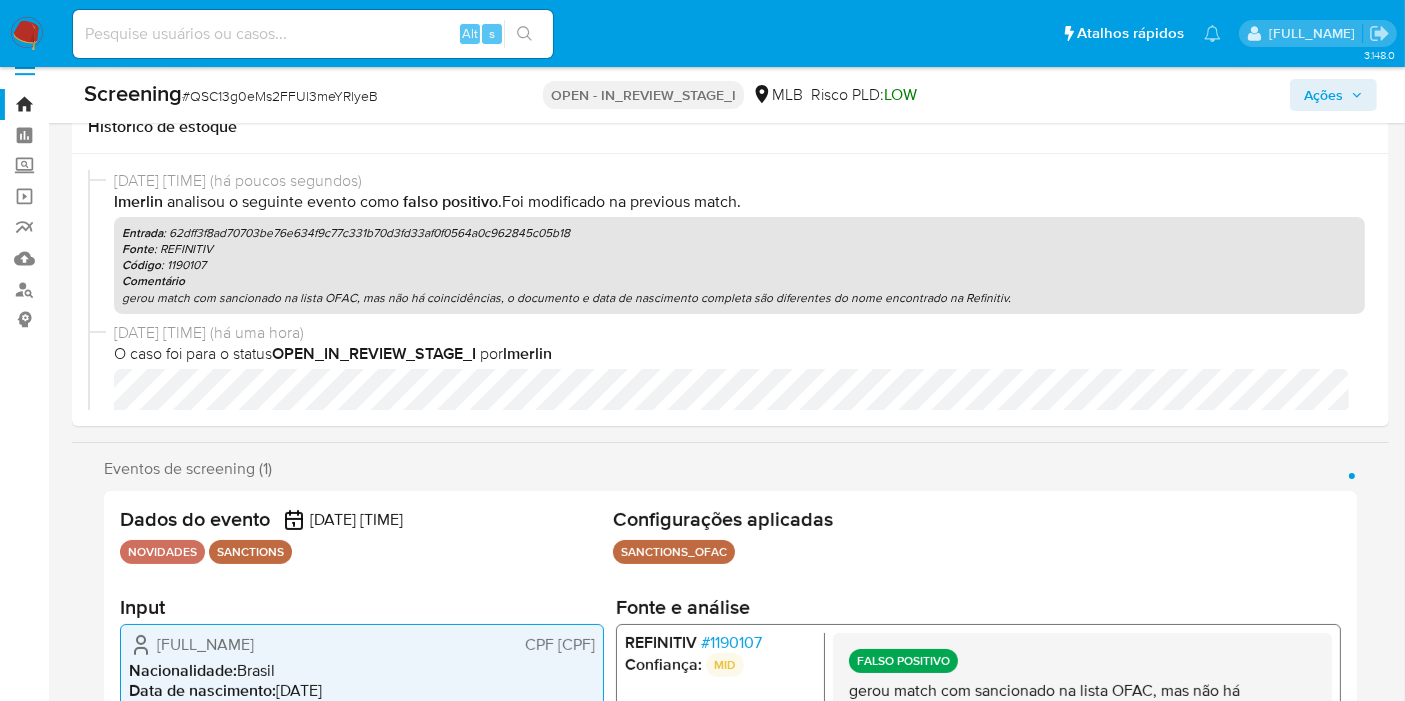 scroll, scrollTop: 0, scrollLeft: 0, axis: both 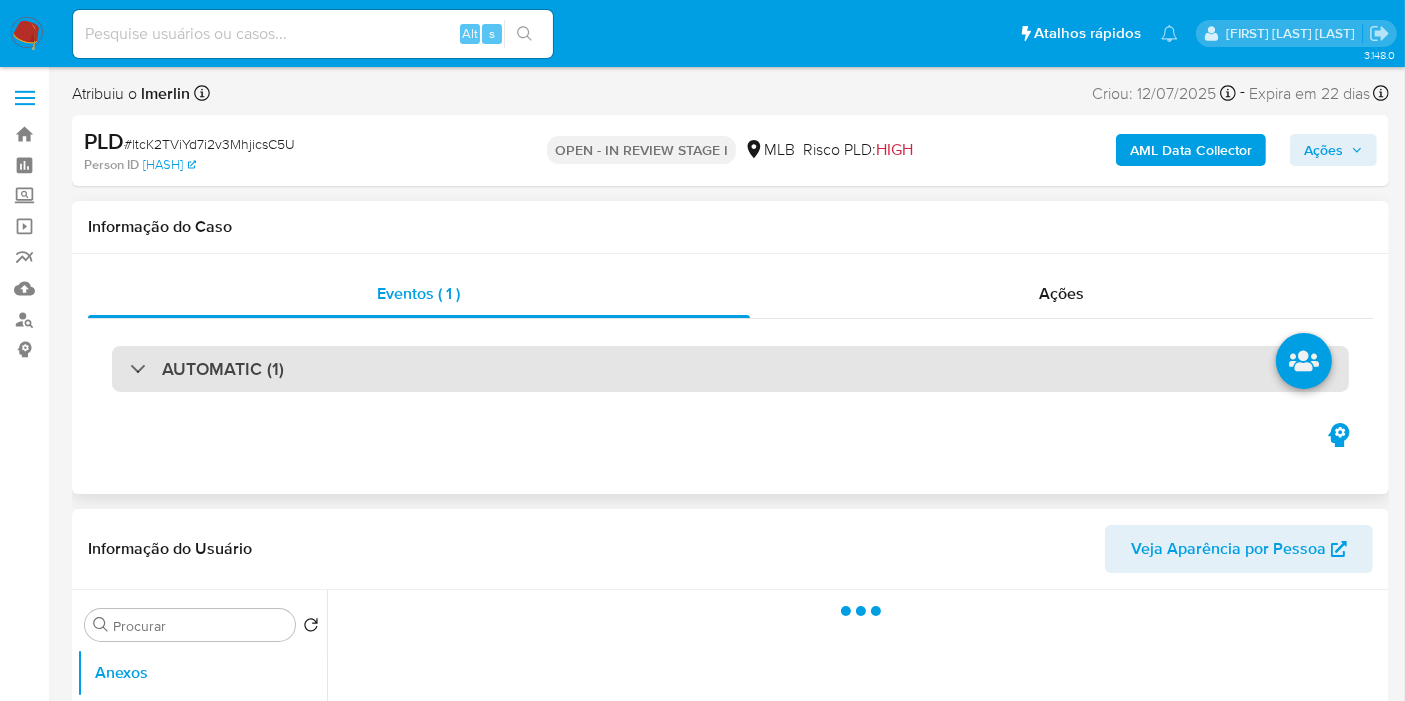 click on "AUTOMATIC (1)" at bounding box center [730, 369] 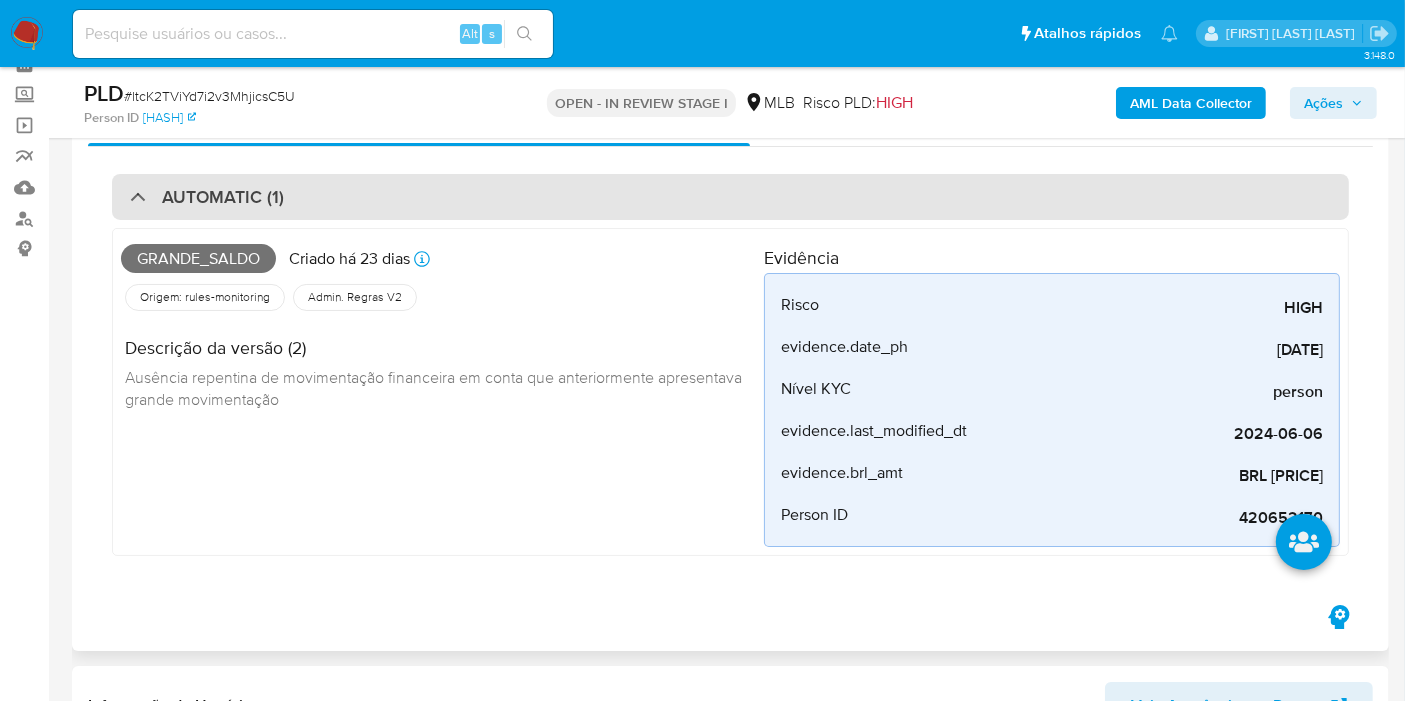 scroll, scrollTop: 111, scrollLeft: 0, axis: vertical 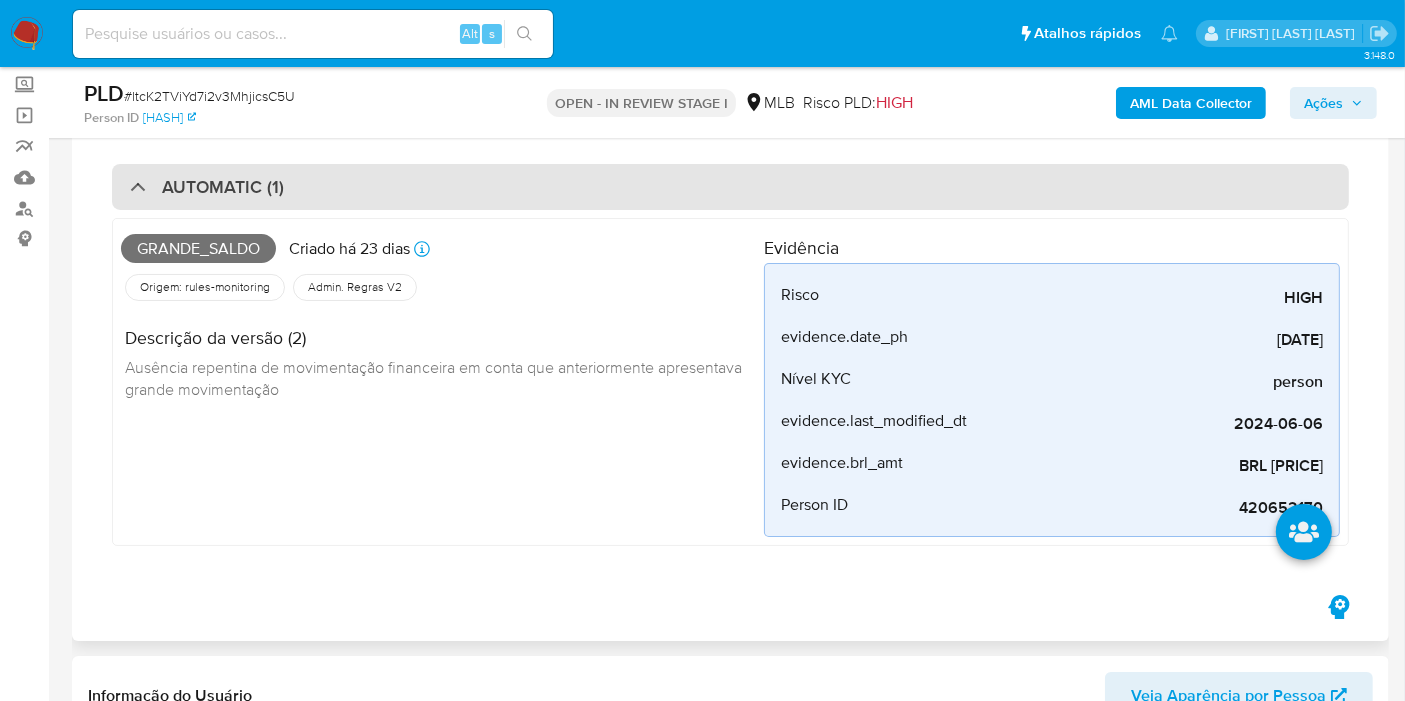 select on "10" 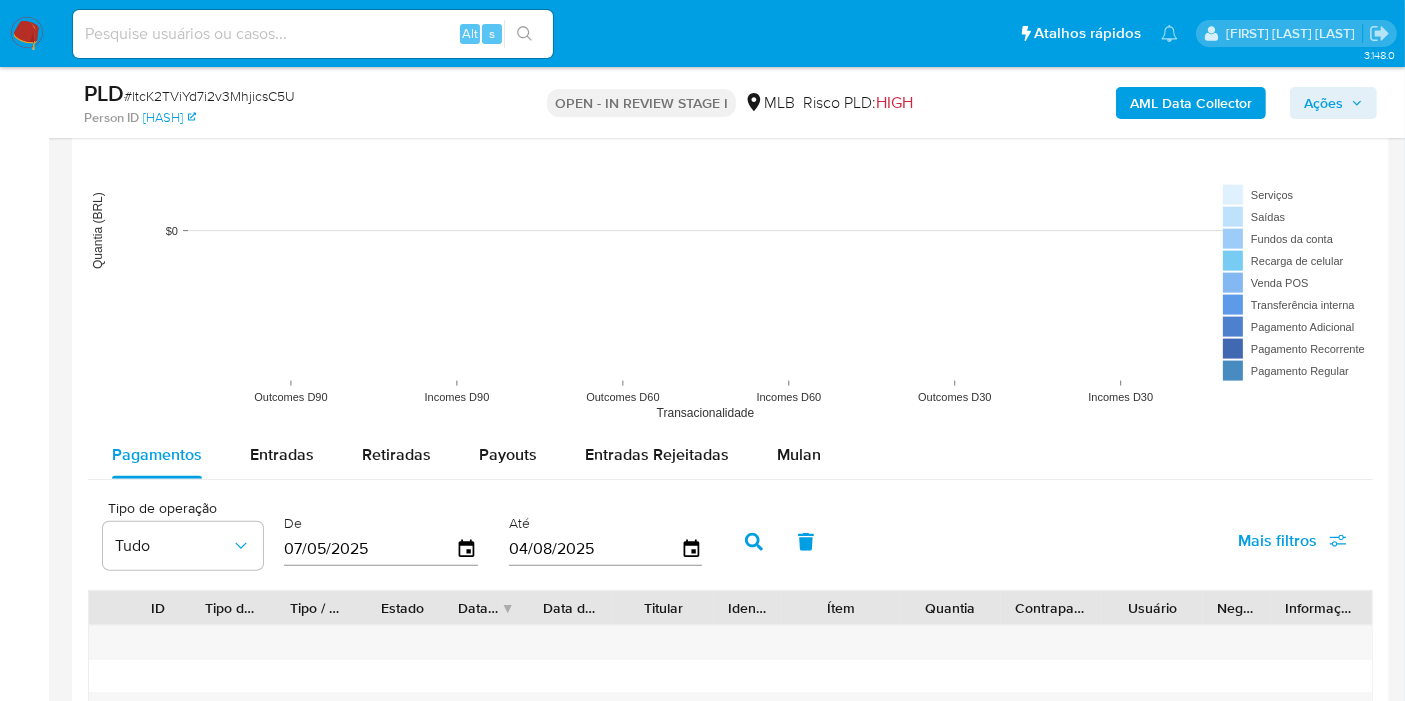scroll, scrollTop: 2555, scrollLeft: 0, axis: vertical 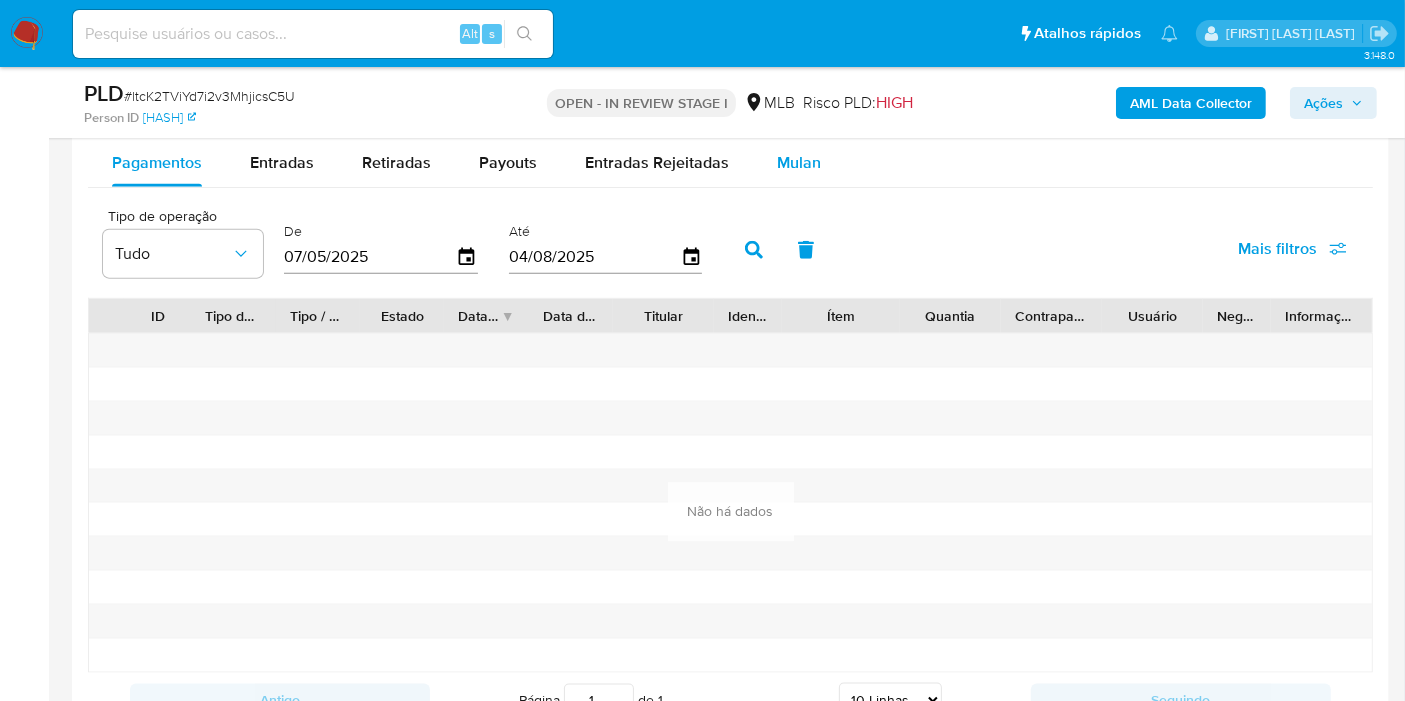 click on "Mulan" at bounding box center [799, 163] 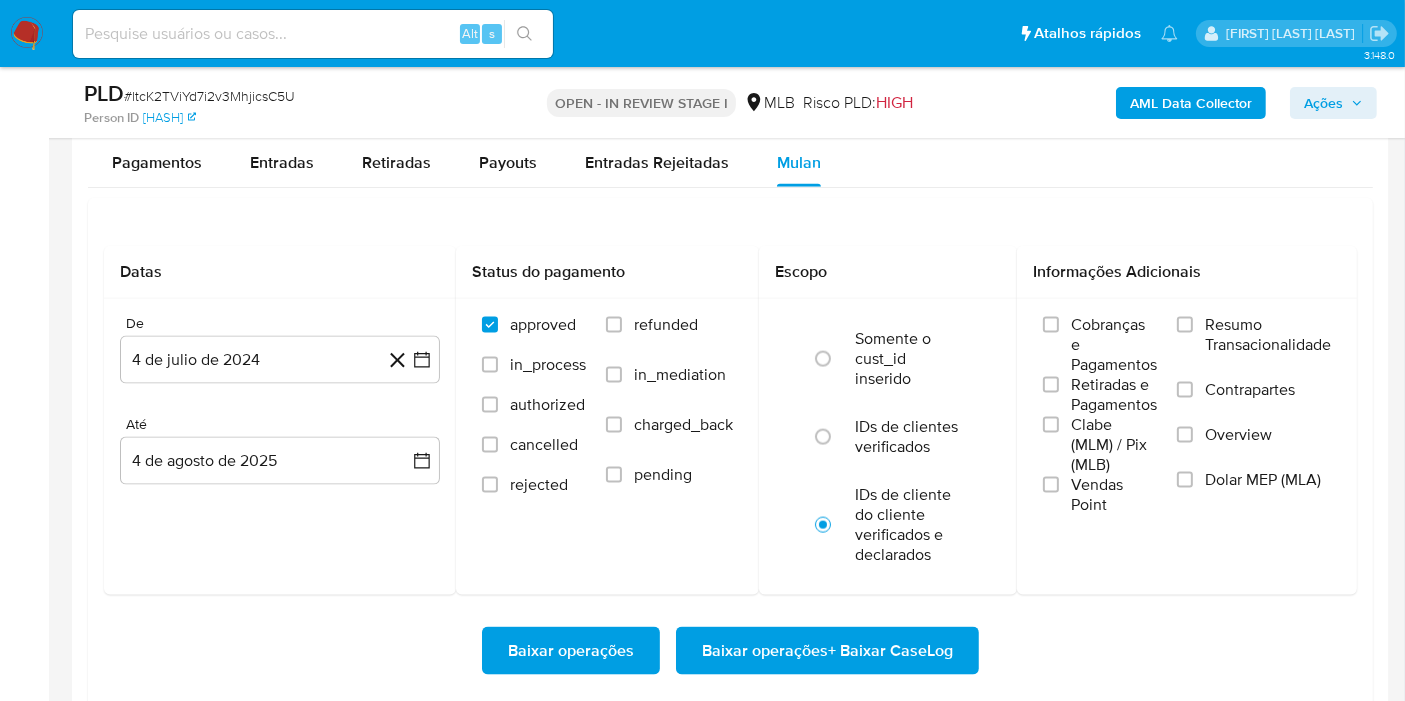 click on "Resumo Transacionalidade" at bounding box center [1268, 335] 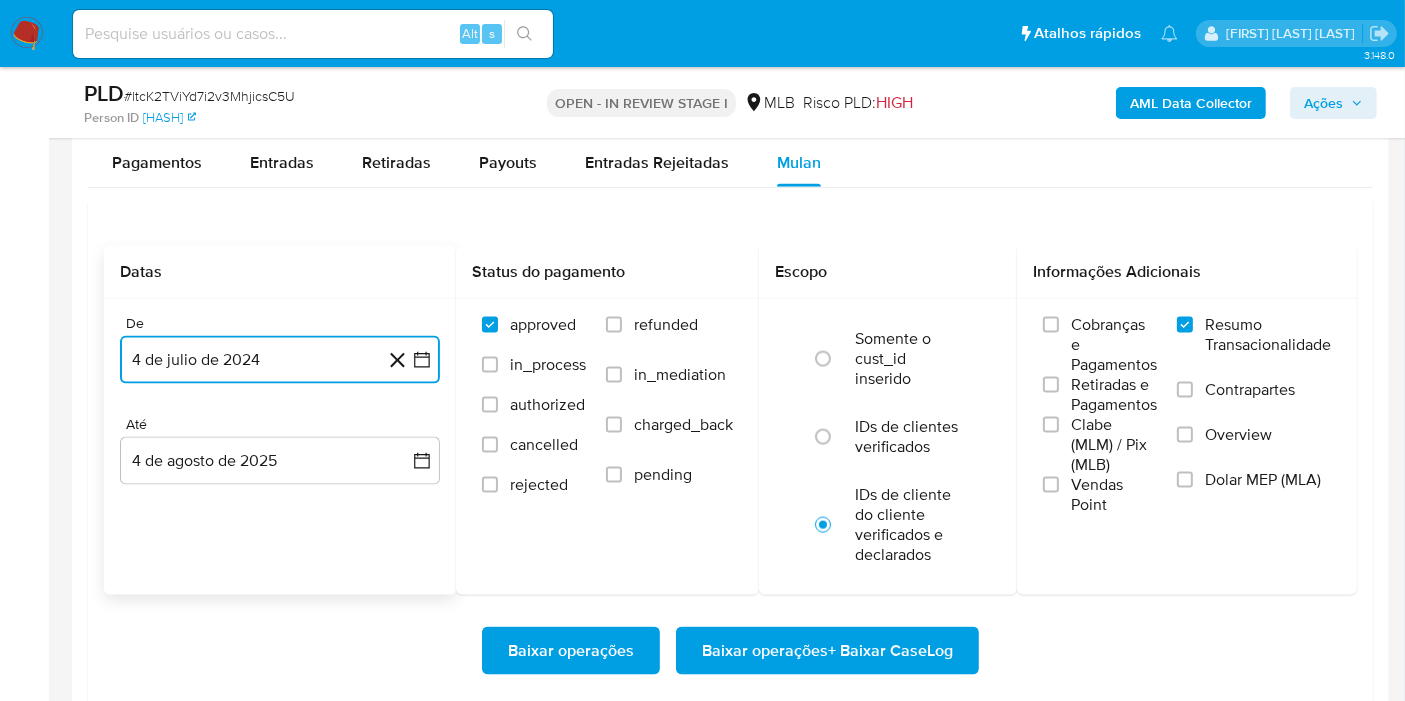 click 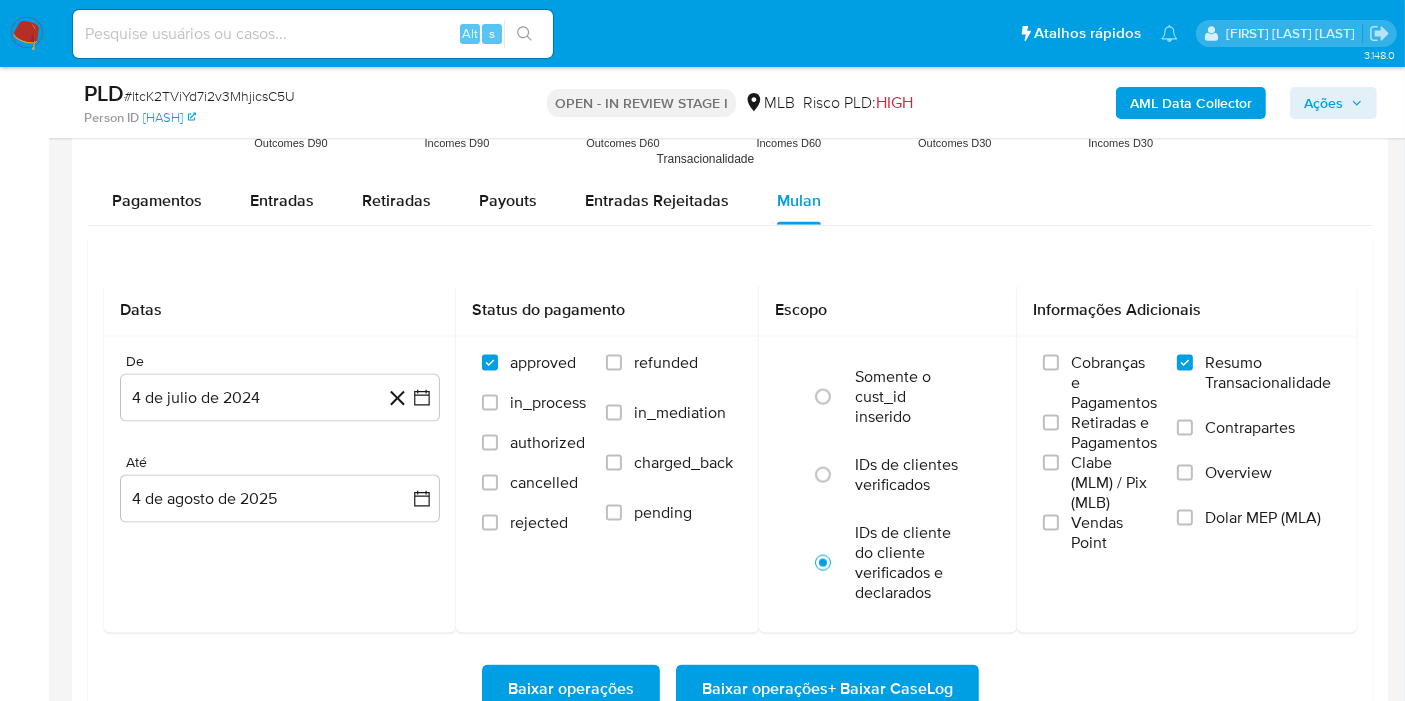 scroll, scrollTop: 2480, scrollLeft: 0, axis: vertical 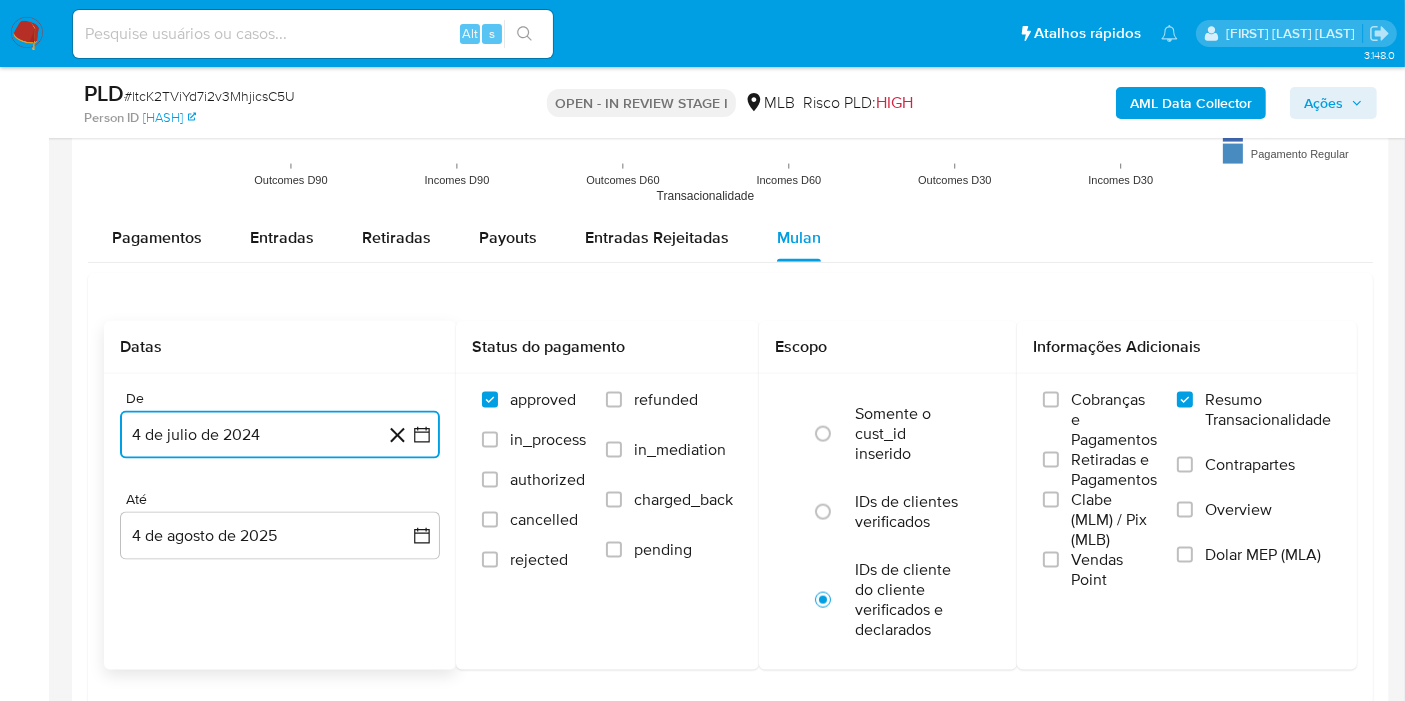 click 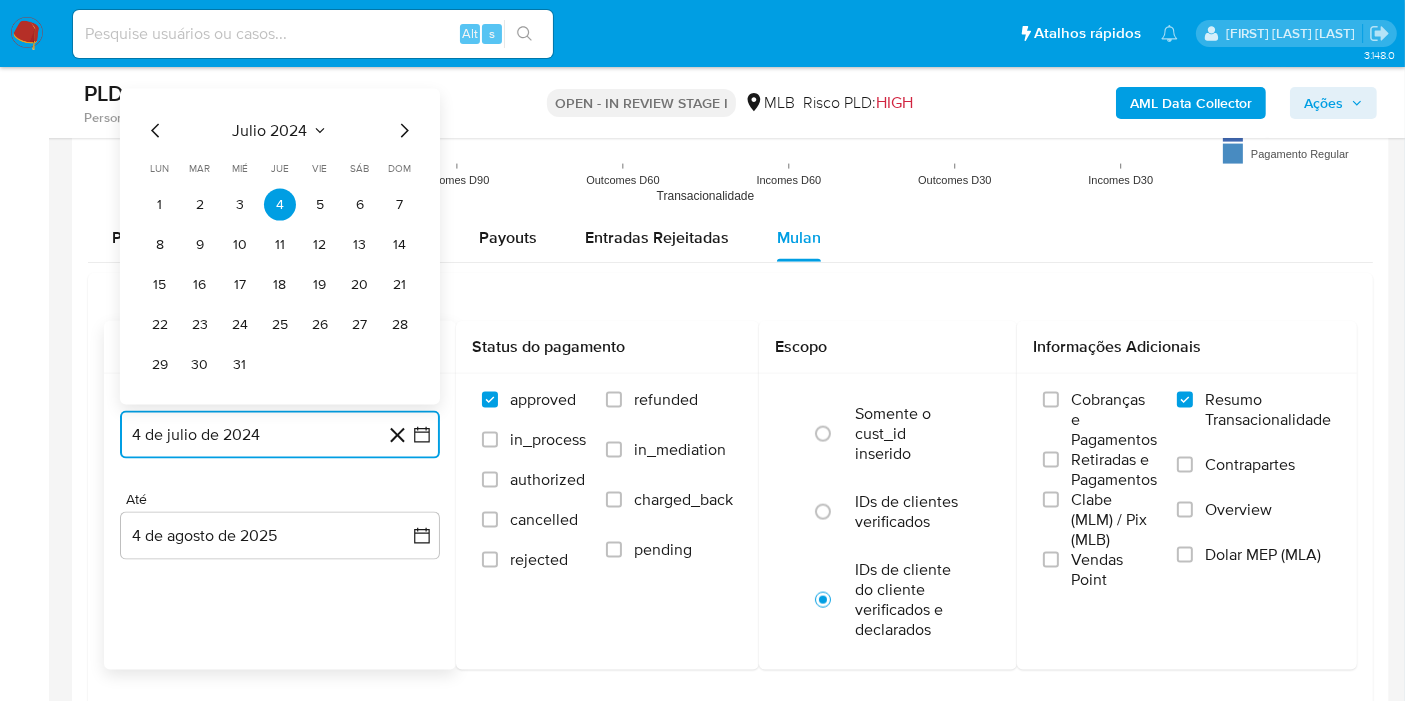 click 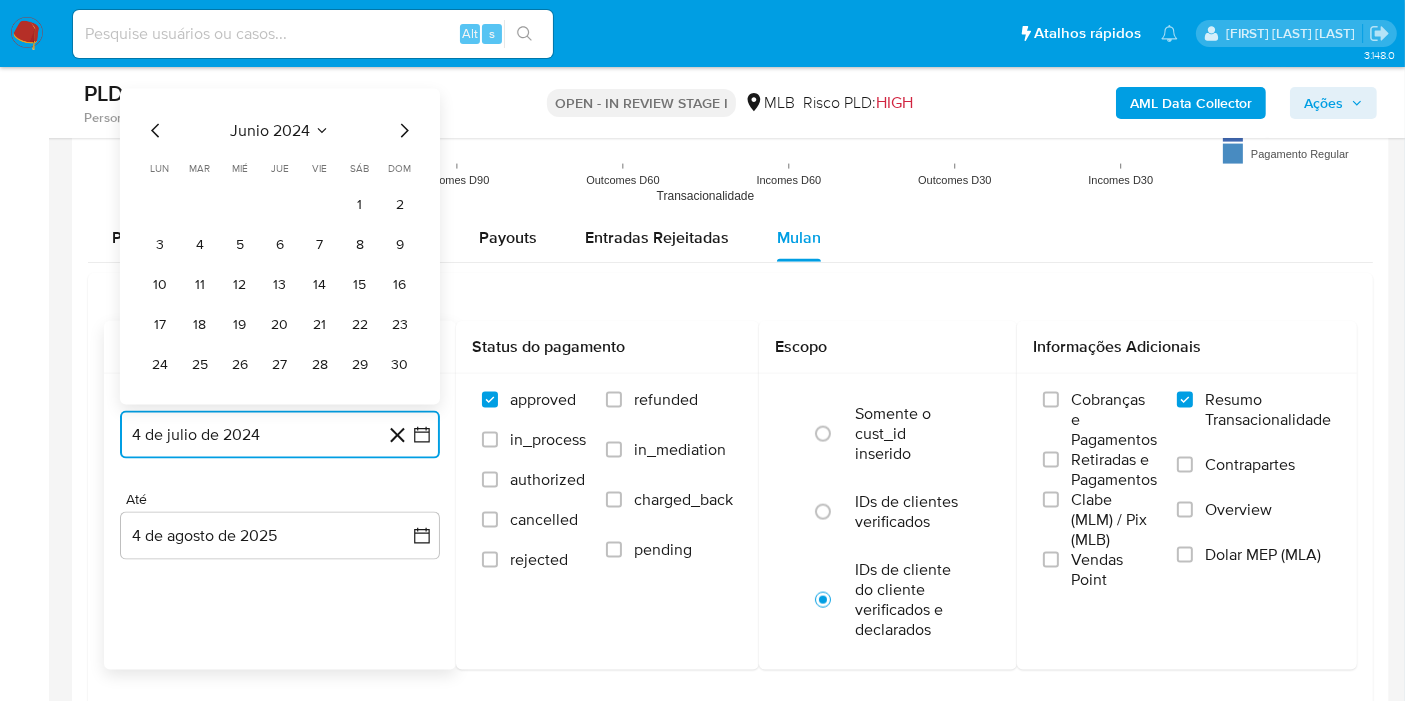click 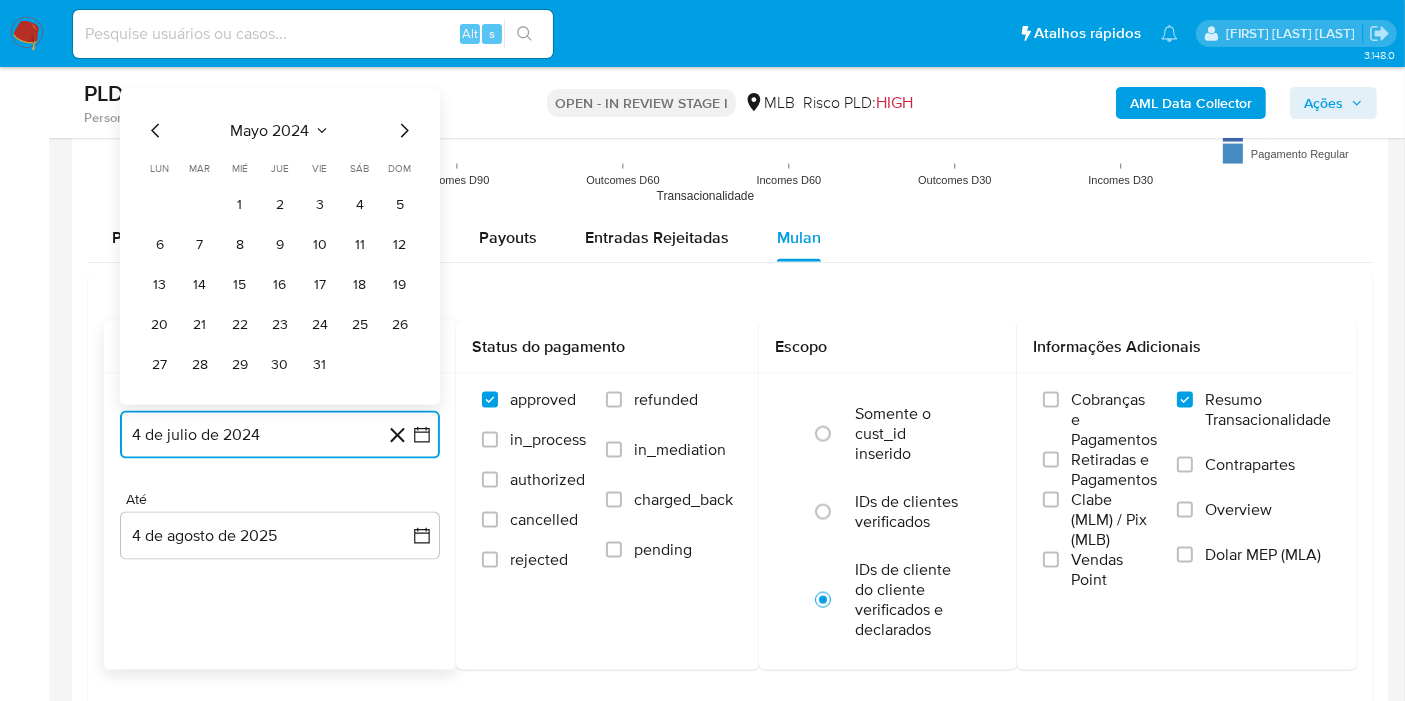 click 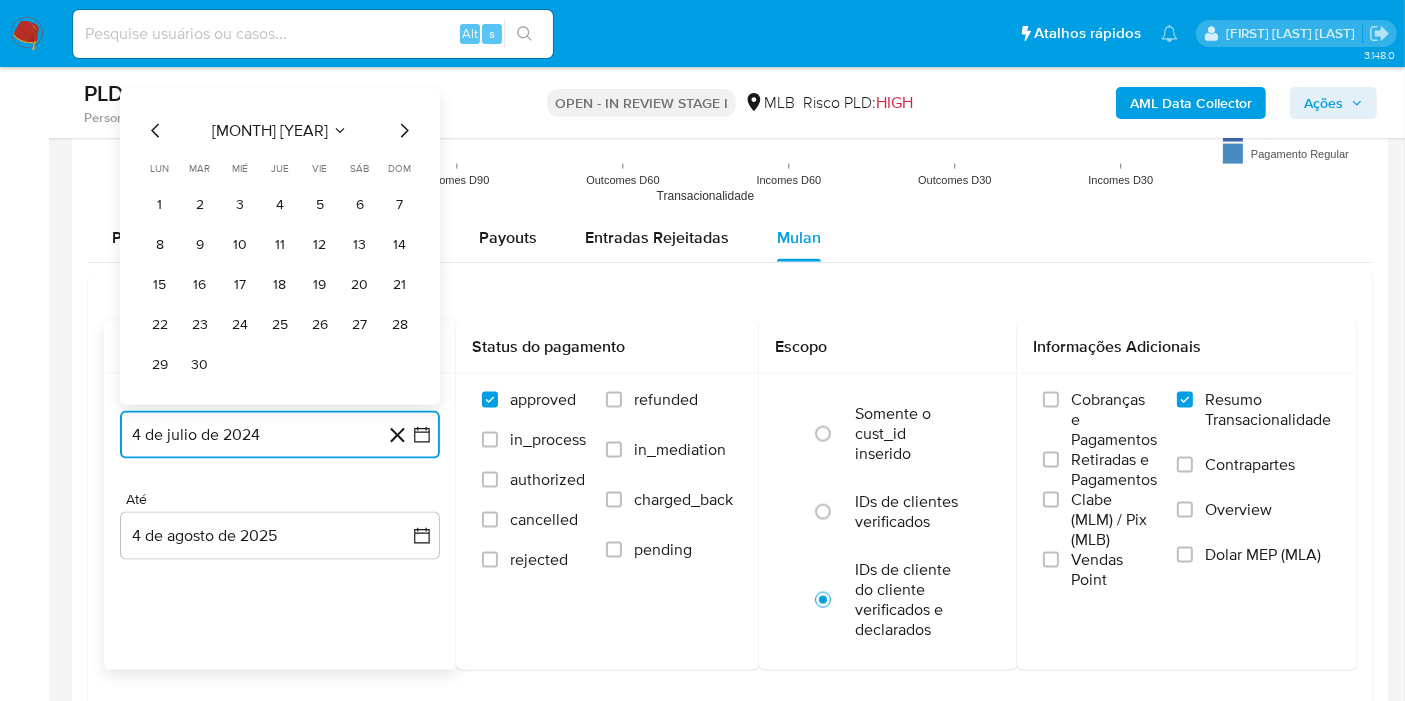 click 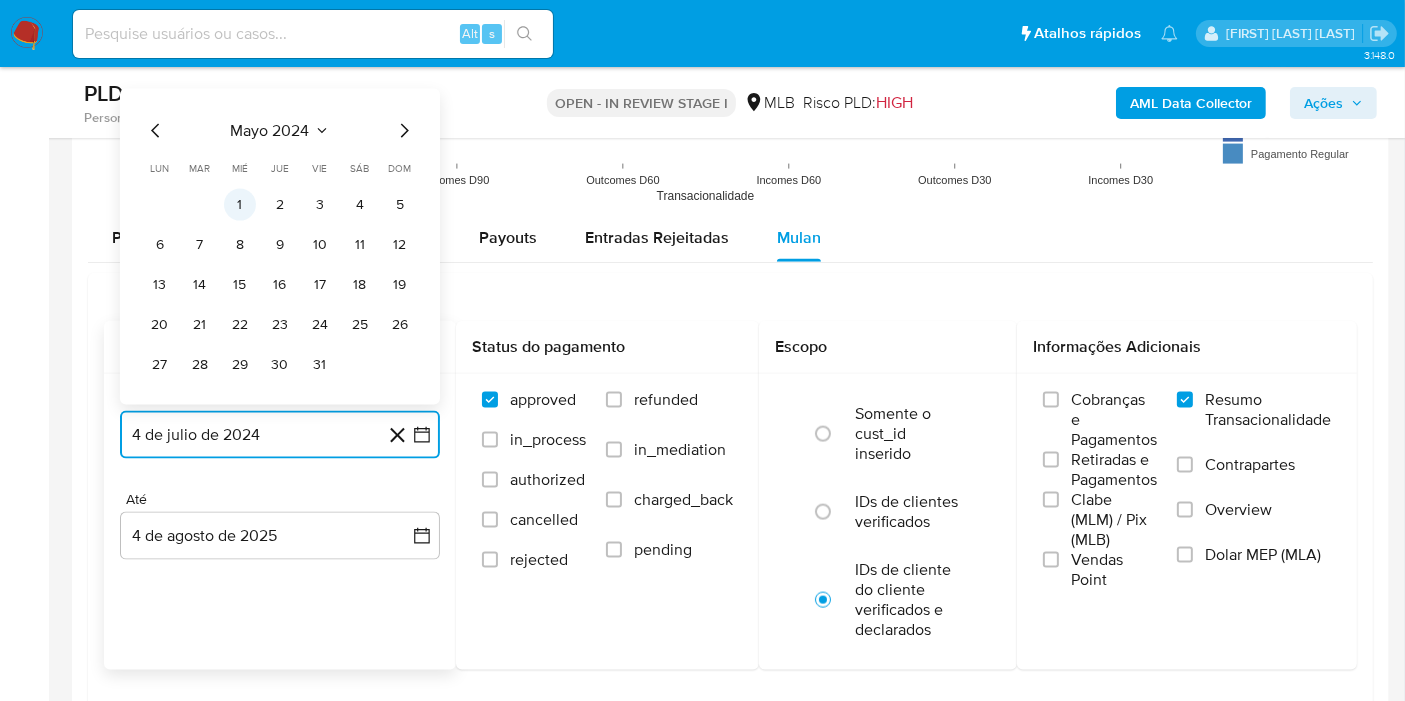 click on "1" at bounding box center [240, 205] 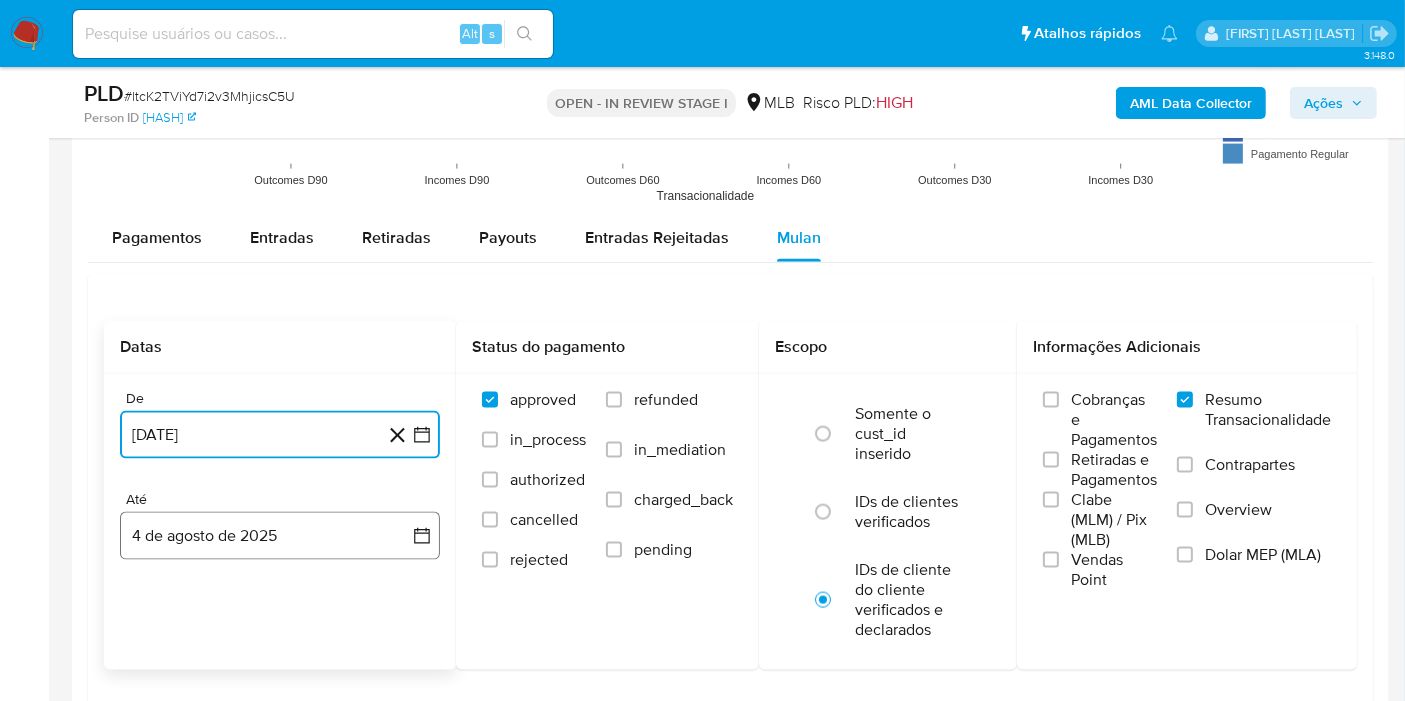 click on "4 de agosto de 2025" at bounding box center (280, 536) 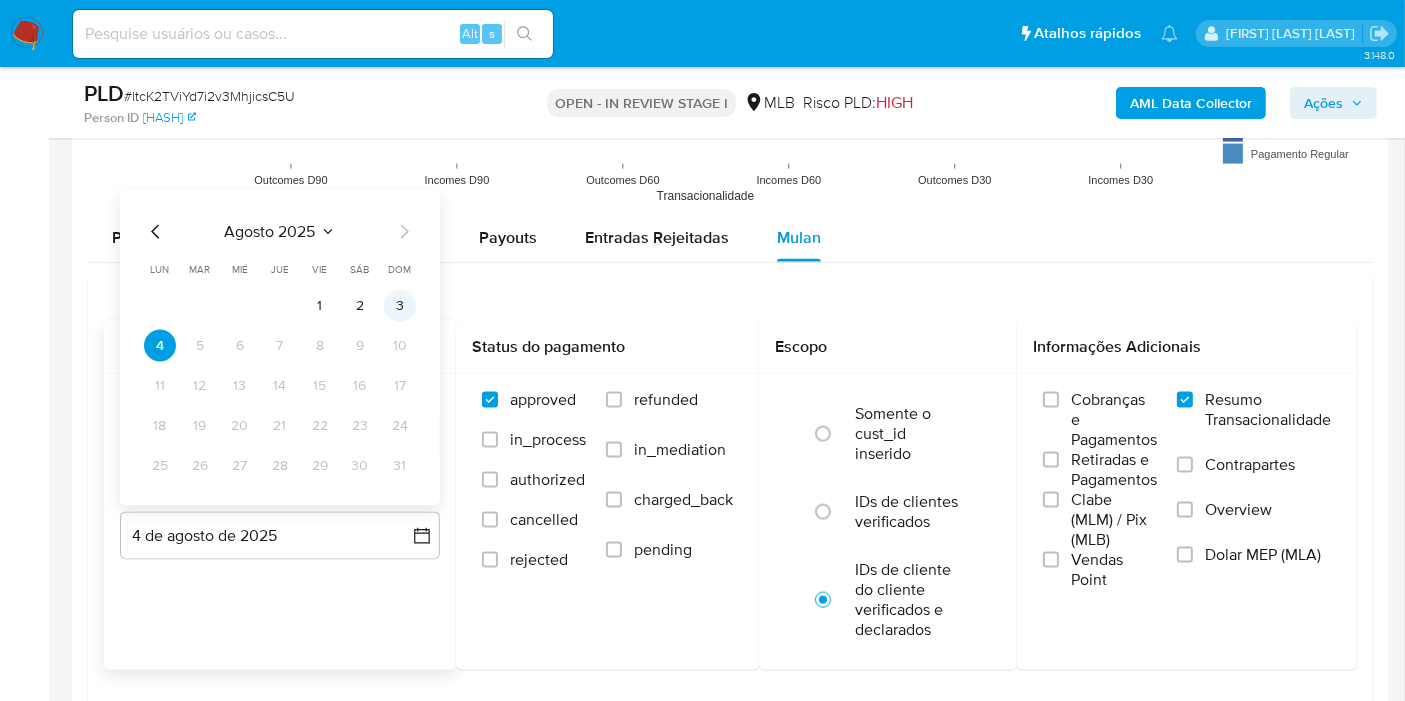 click on "3" at bounding box center [400, 306] 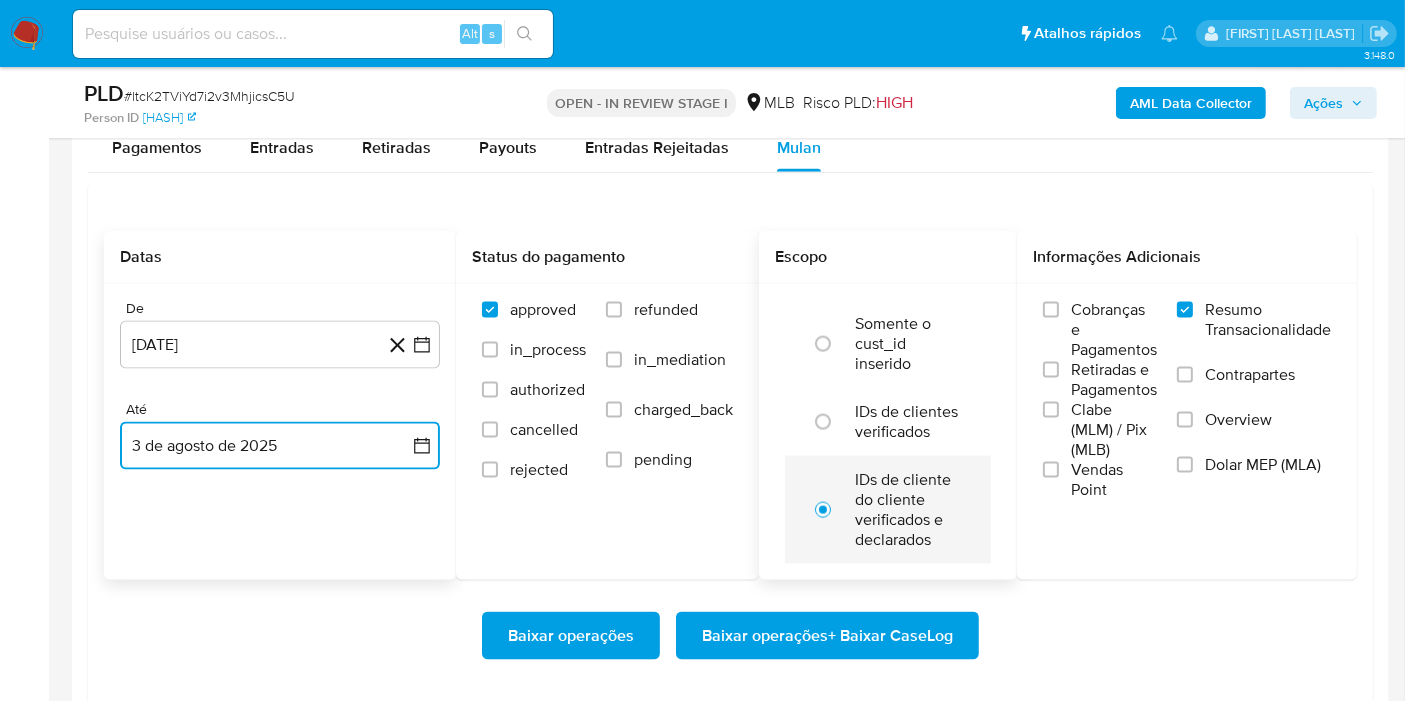 scroll, scrollTop: 2591, scrollLeft: 0, axis: vertical 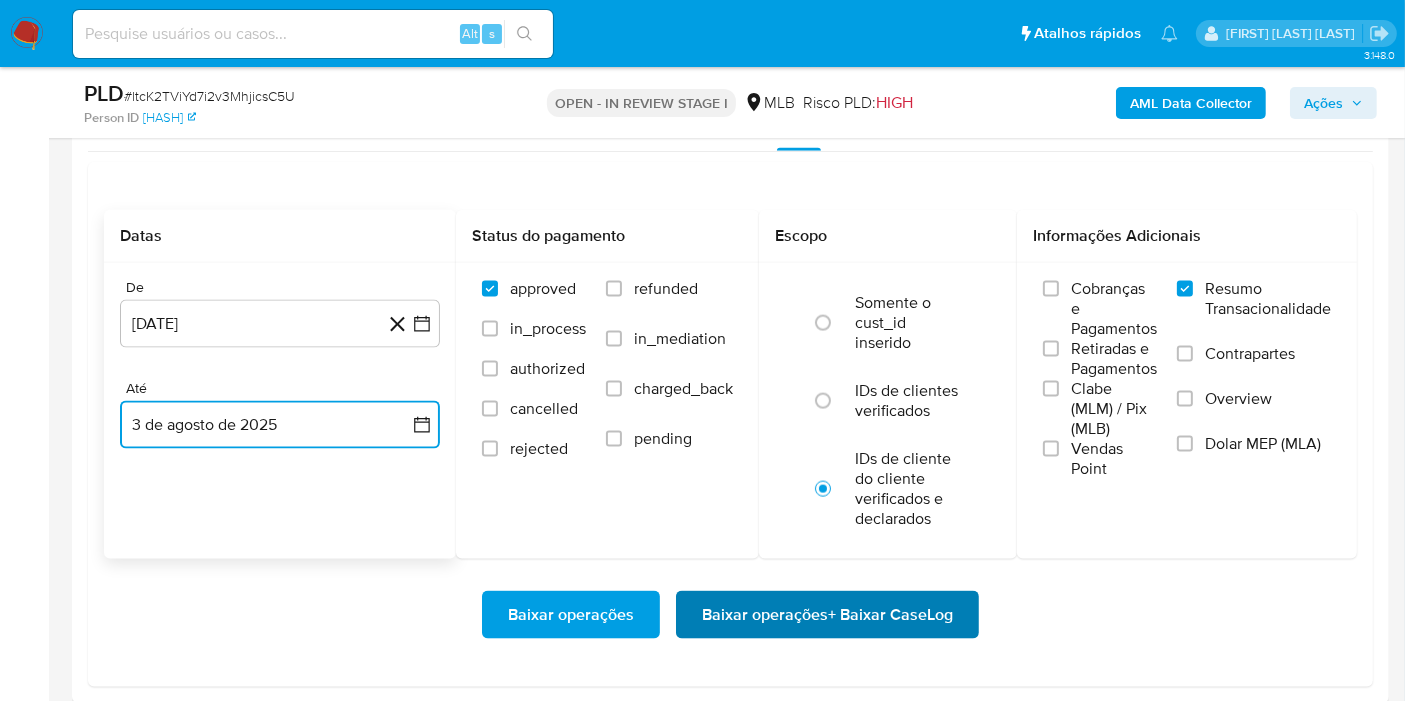 click on "Baixar operações  +   Baixar CaseLog" at bounding box center [827, 615] 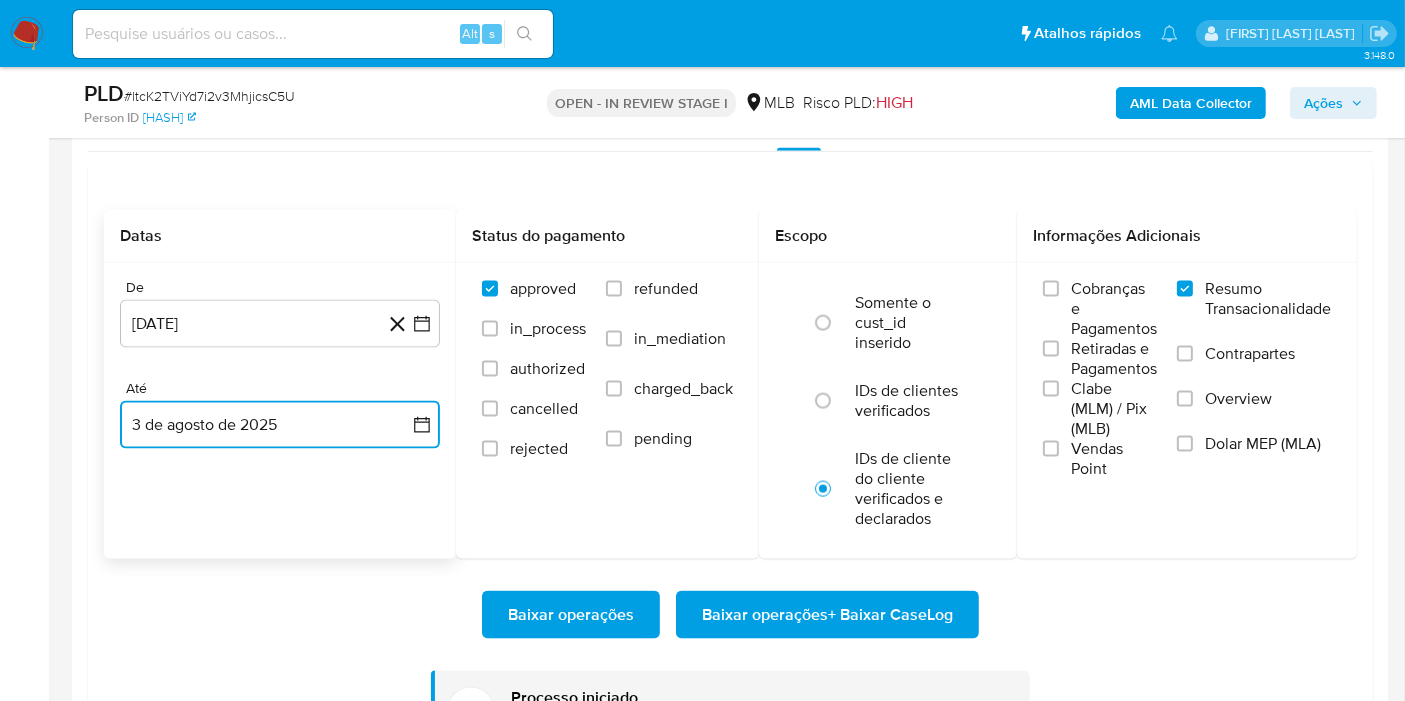 scroll, scrollTop: 2702, scrollLeft: 0, axis: vertical 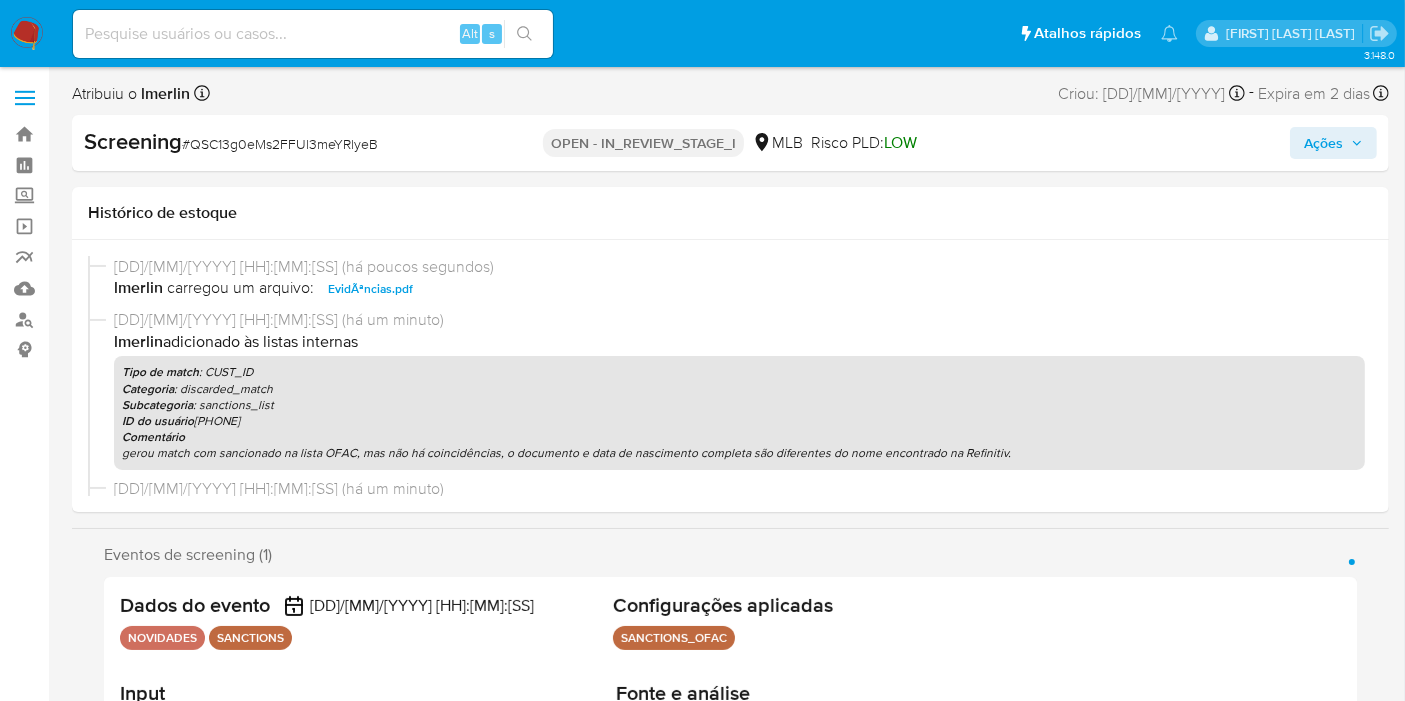 select on "10" 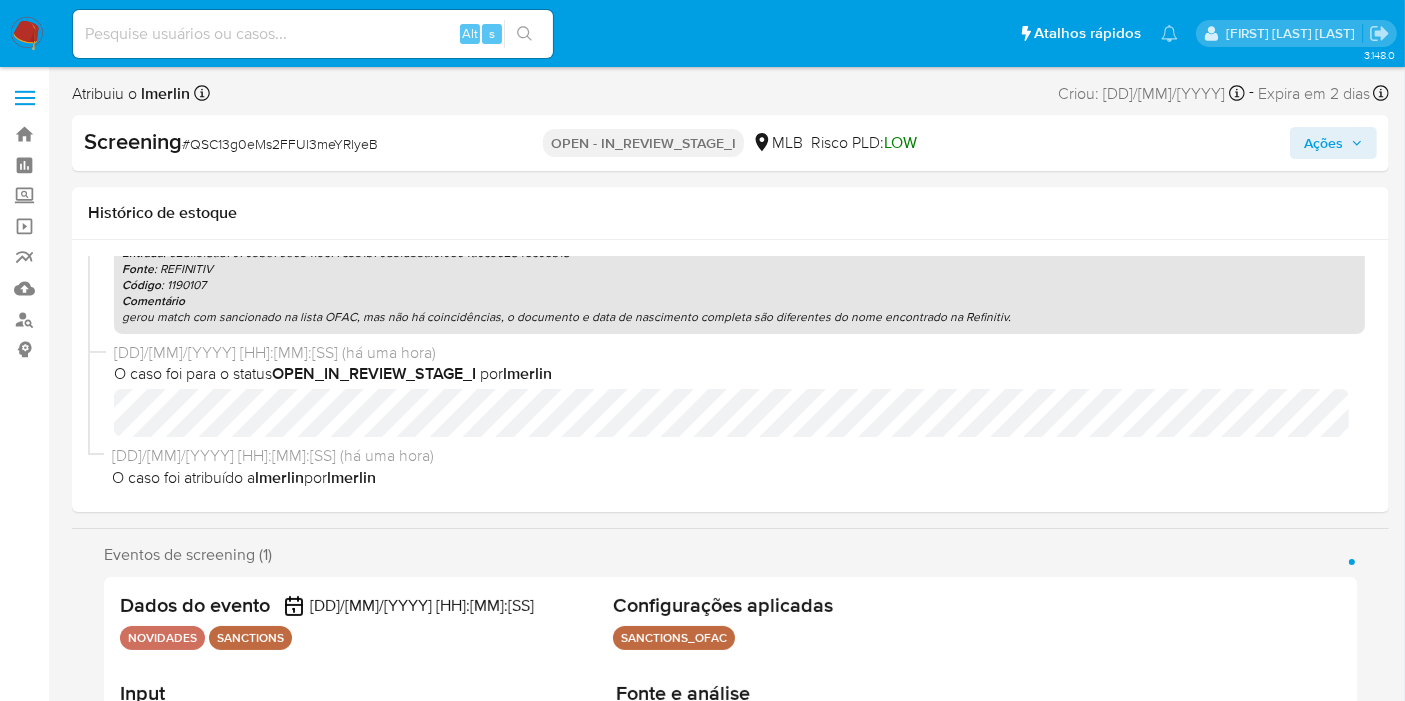 scroll, scrollTop: 0, scrollLeft: 0, axis: both 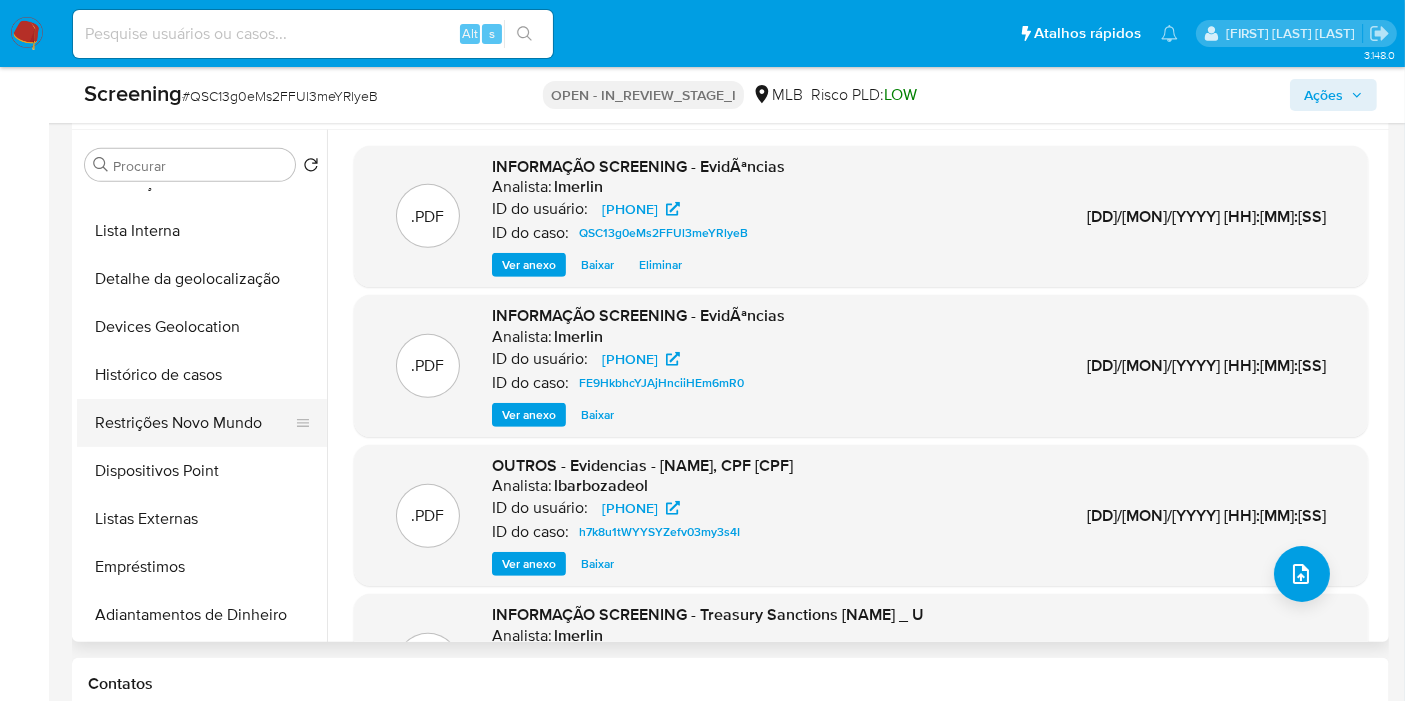 click on "Restrições Novo Mundo" at bounding box center [194, 423] 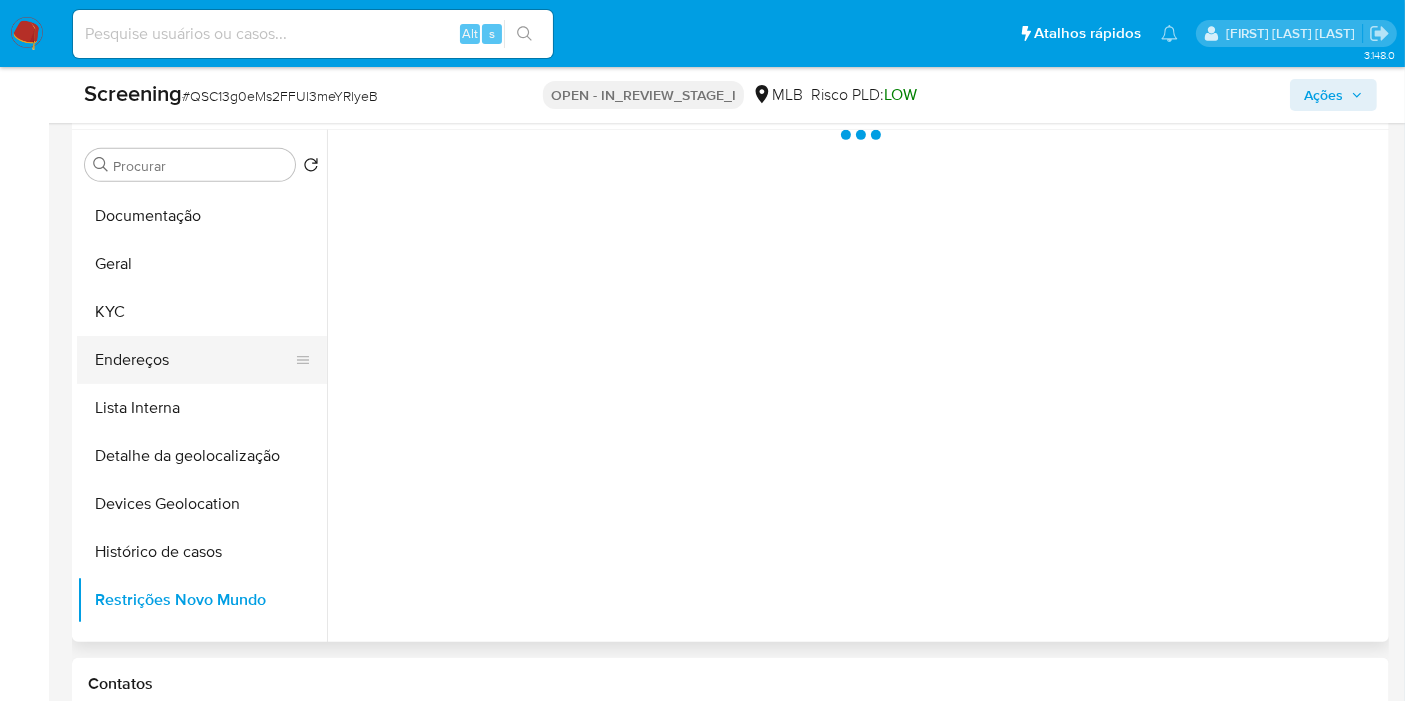 scroll, scrollTop: 0, scrollLeft: 0, axis: both 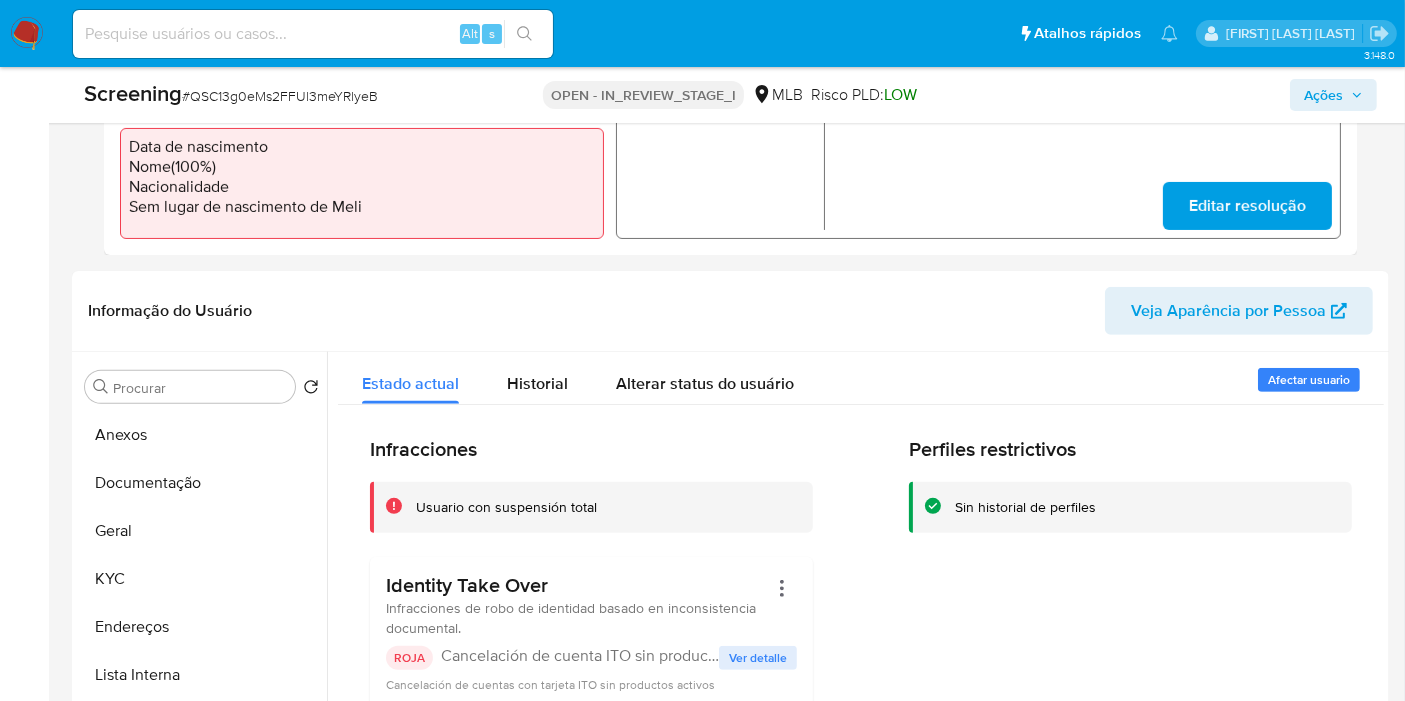 click on "Ações" at bounding box center (1333, 95) 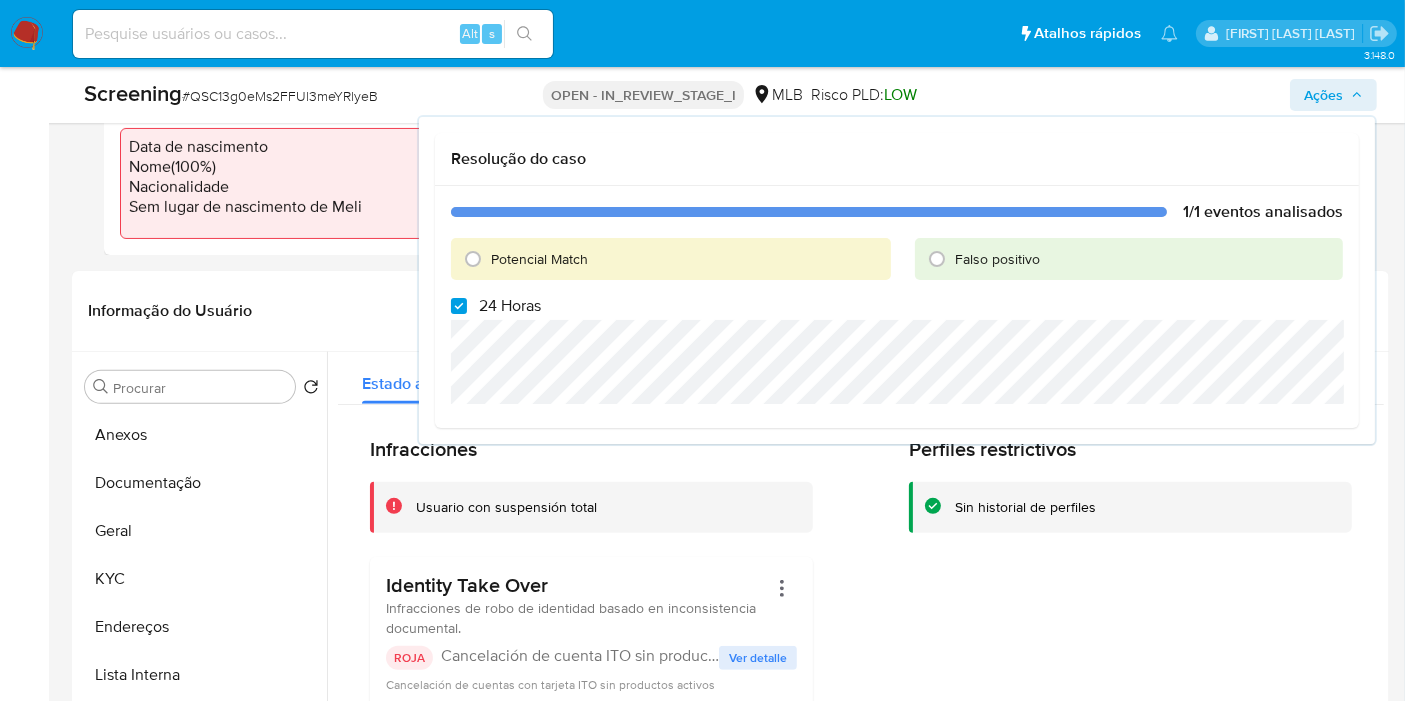 click on "Falso positivo" at bounding box center (997, 259) 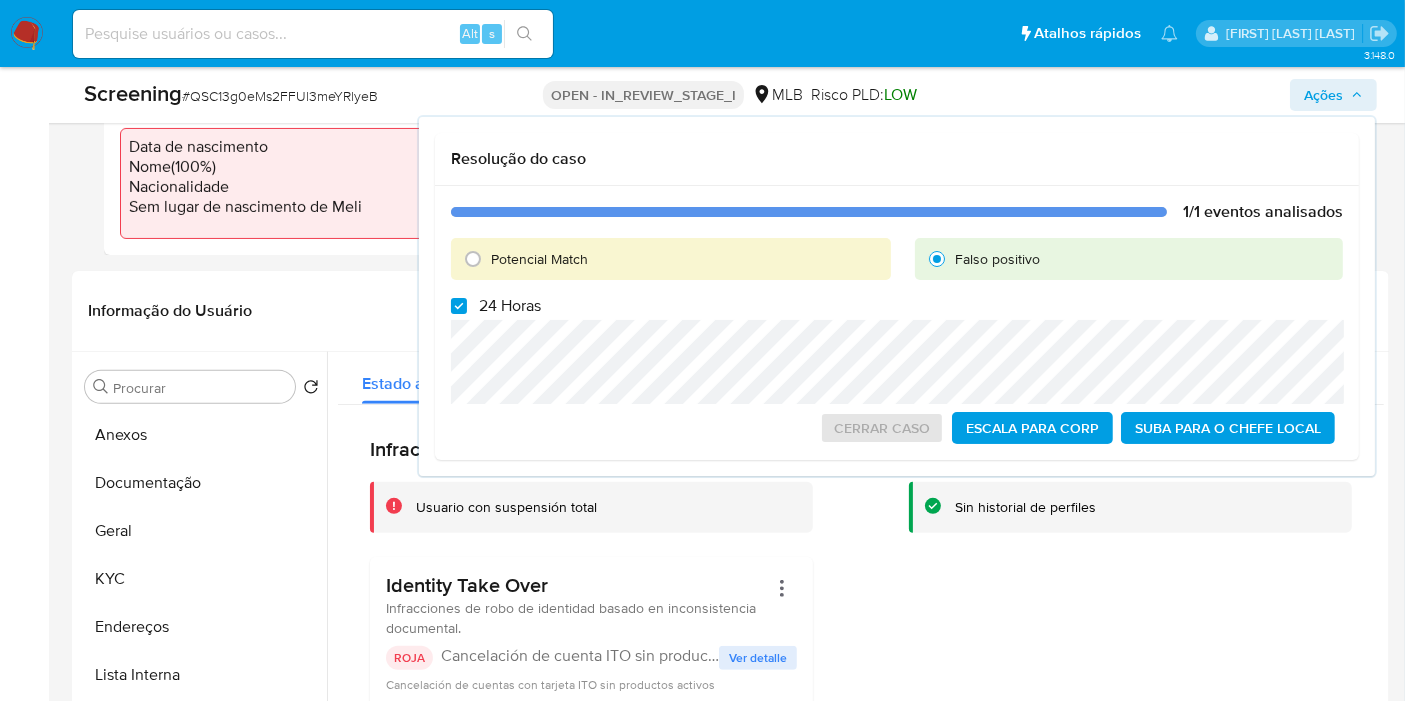 click on "24 Horas" at bounding box center [510, 306] 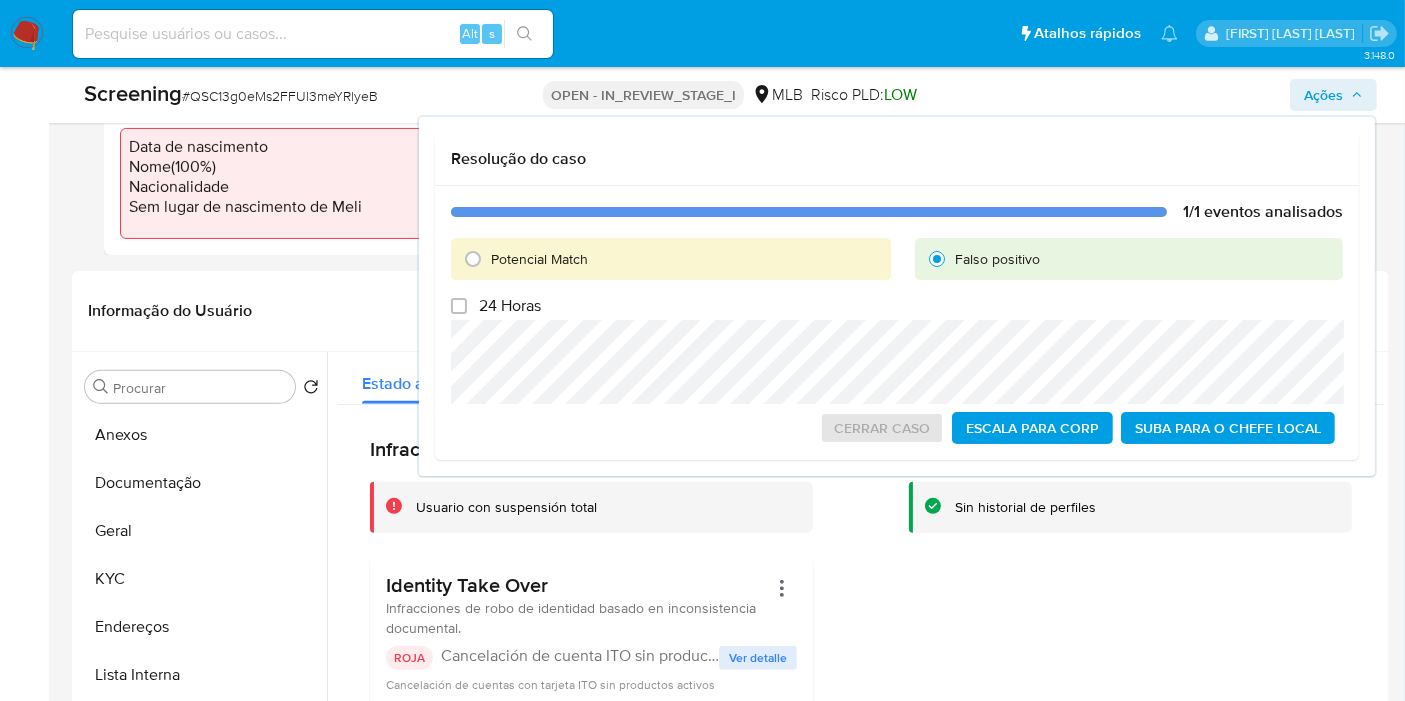 checkbox on "false" 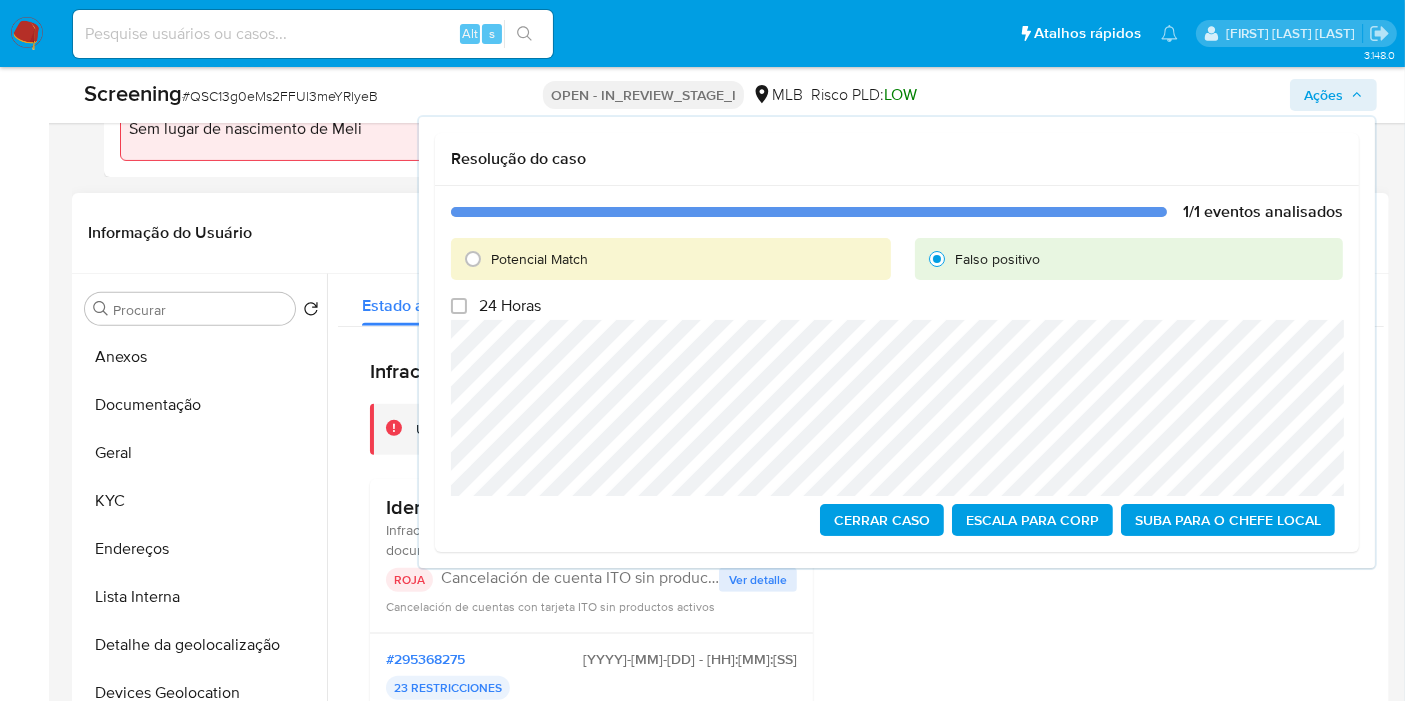 scroll, scrollTop: 777, scrollLeft: 0, axis: vertical 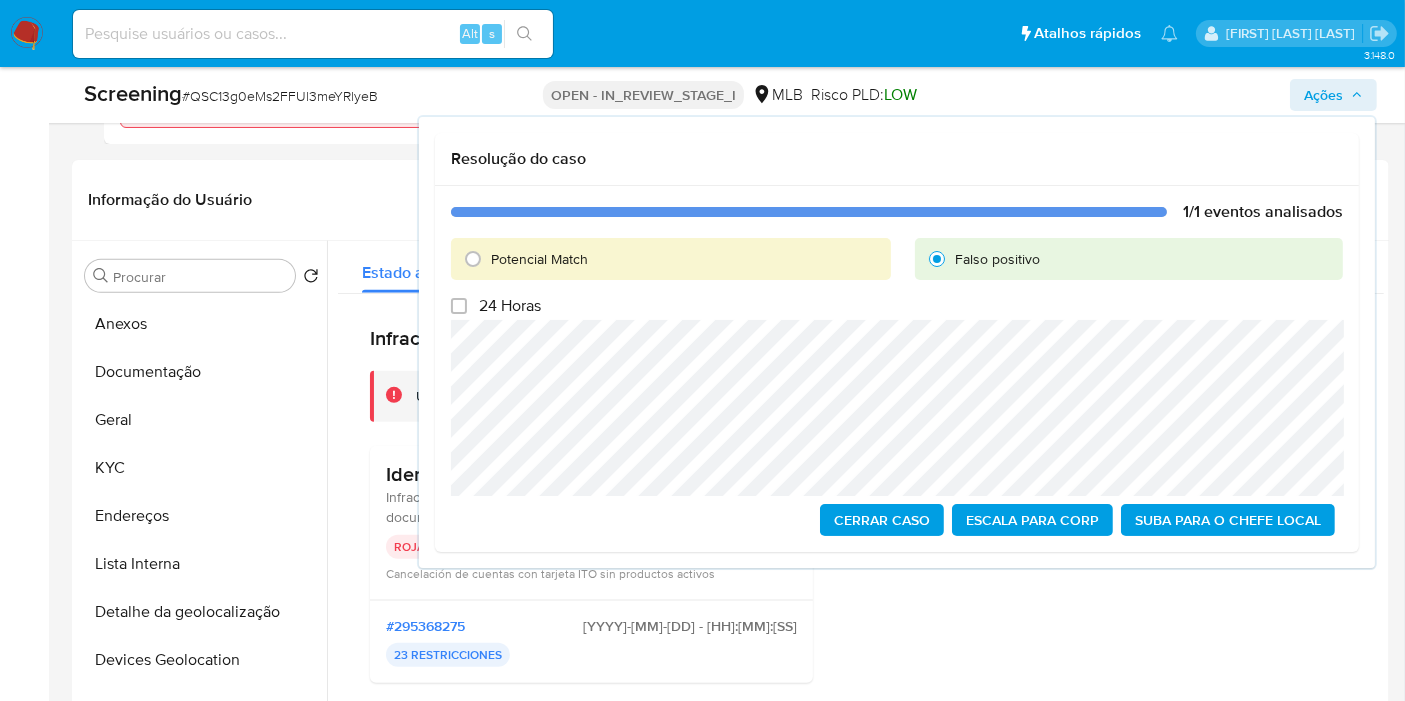 click on "Cerrar caso" at bounding box center [882, 520] 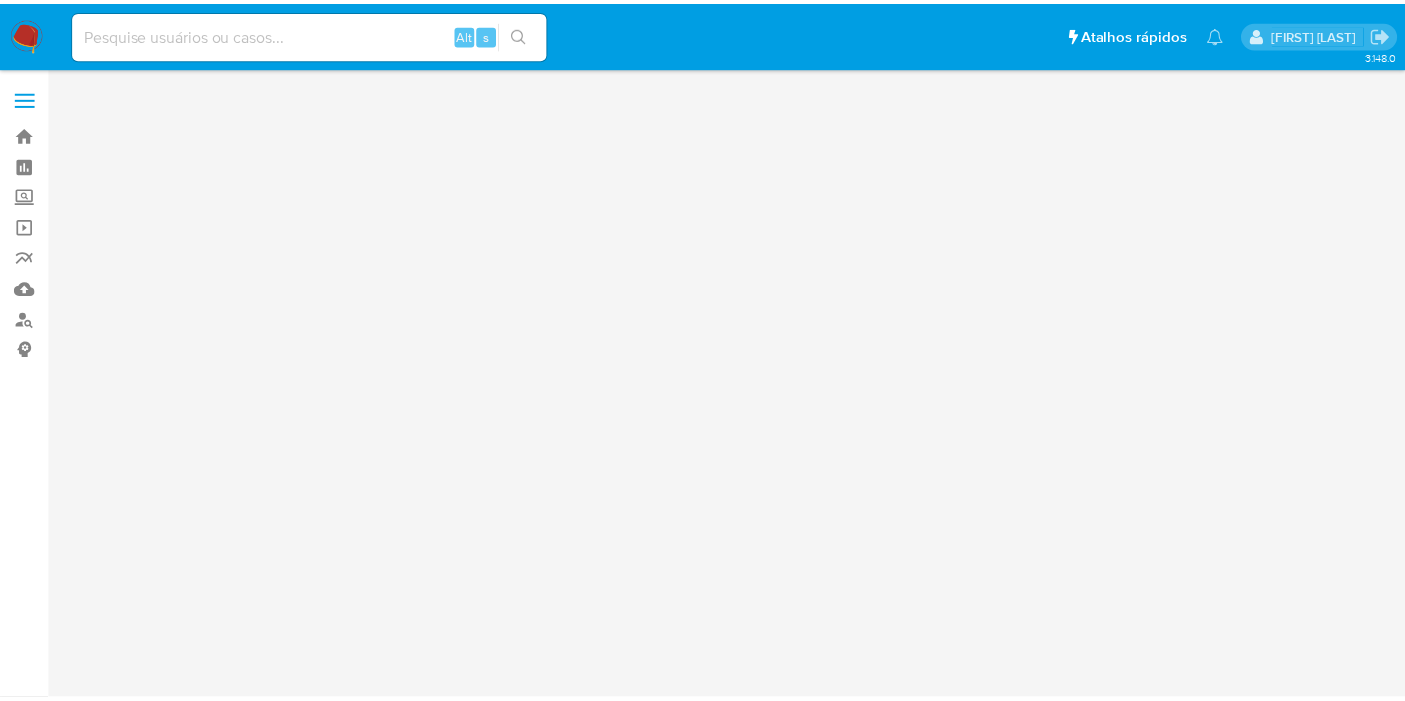 scroll, scrollTop: 0, scrollLeft: 0, axis: both 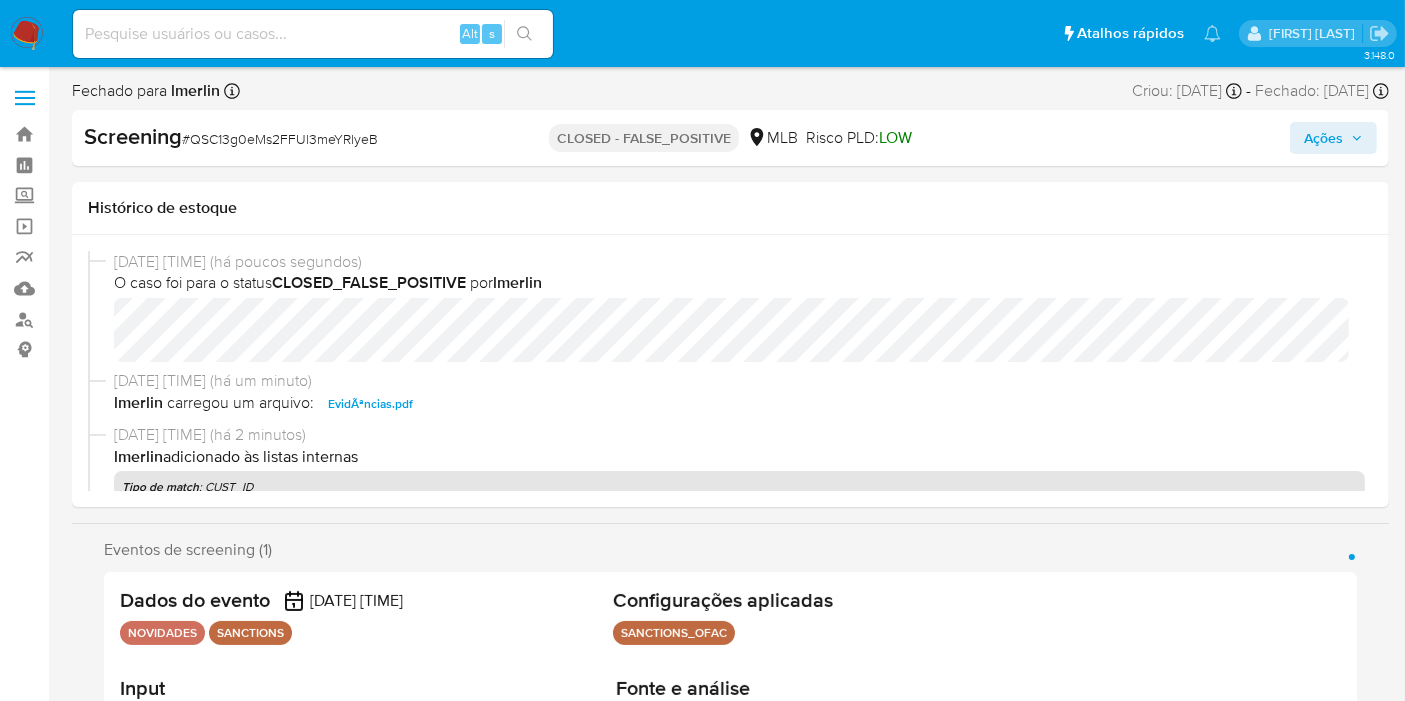 select on "10" 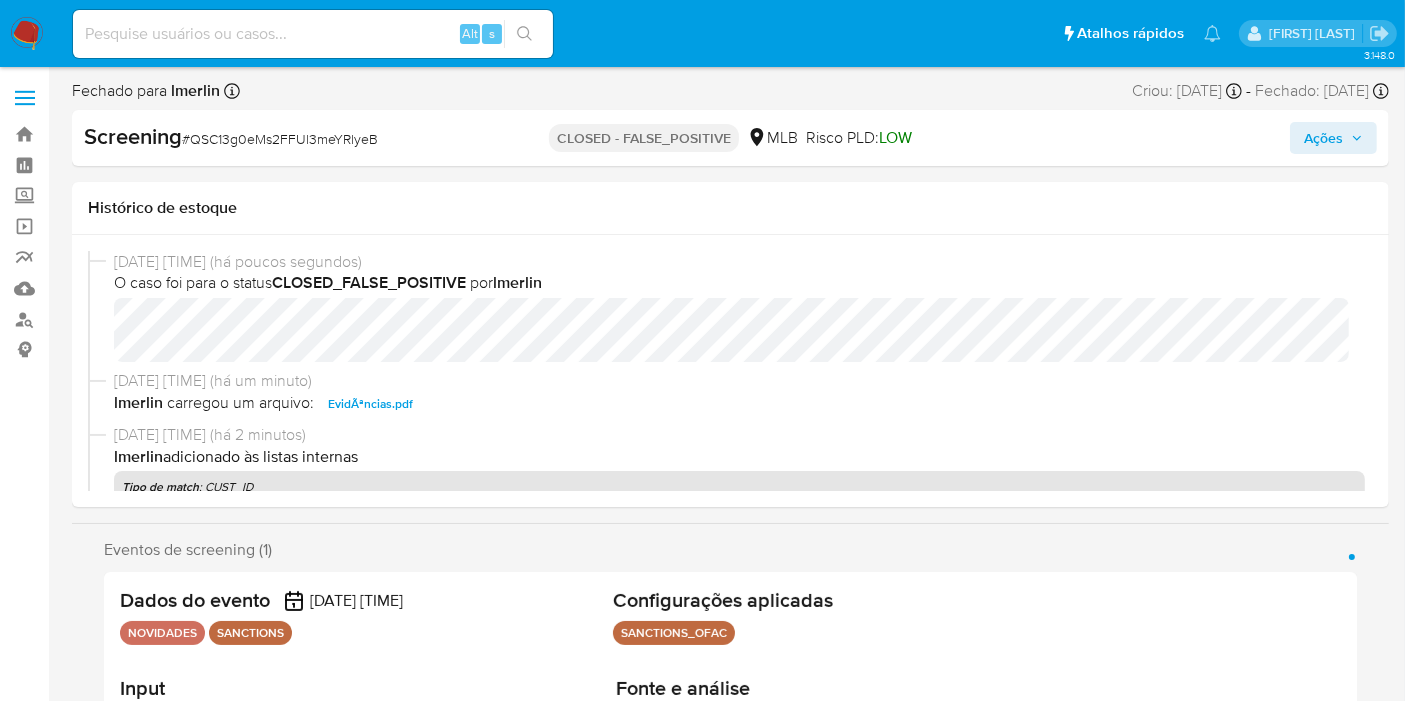click on "Bandeja Painel Screening Pesquisa em Listas Watchlist Ferramentas Operações em massa relatórios Mulan Localizador de pessoas Consolidado" at bounding box center (24, 1818) 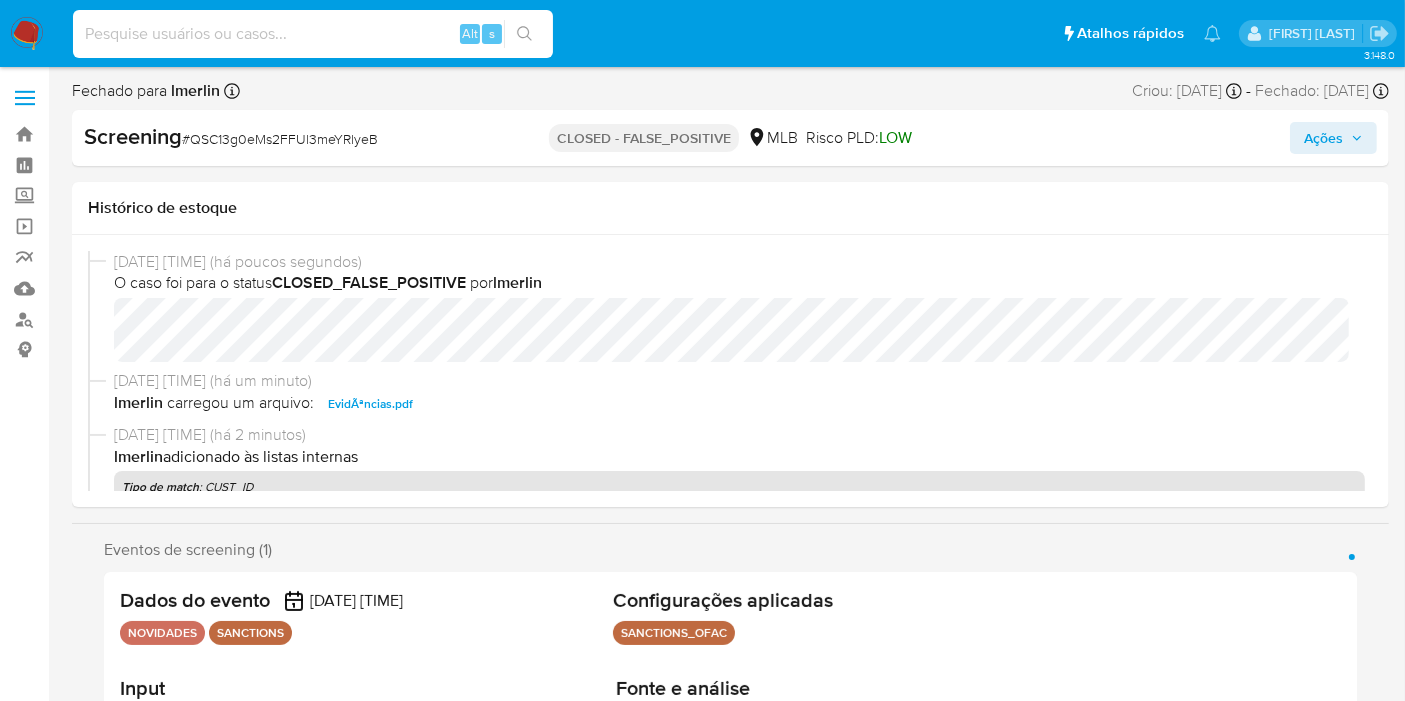 paste on "i94U7qZx1ZRgjZPignuw443a" 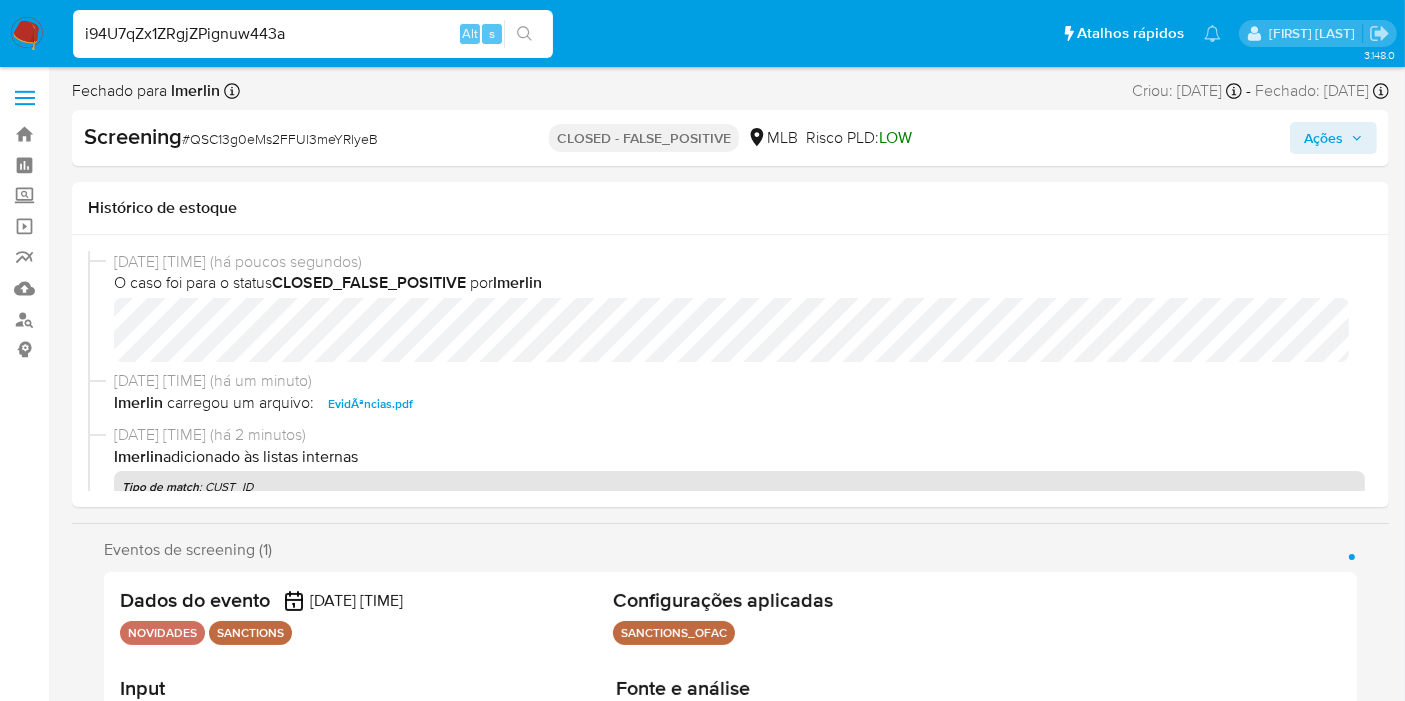 type on "i94U7qZx1ZRgjZPignuw443a" 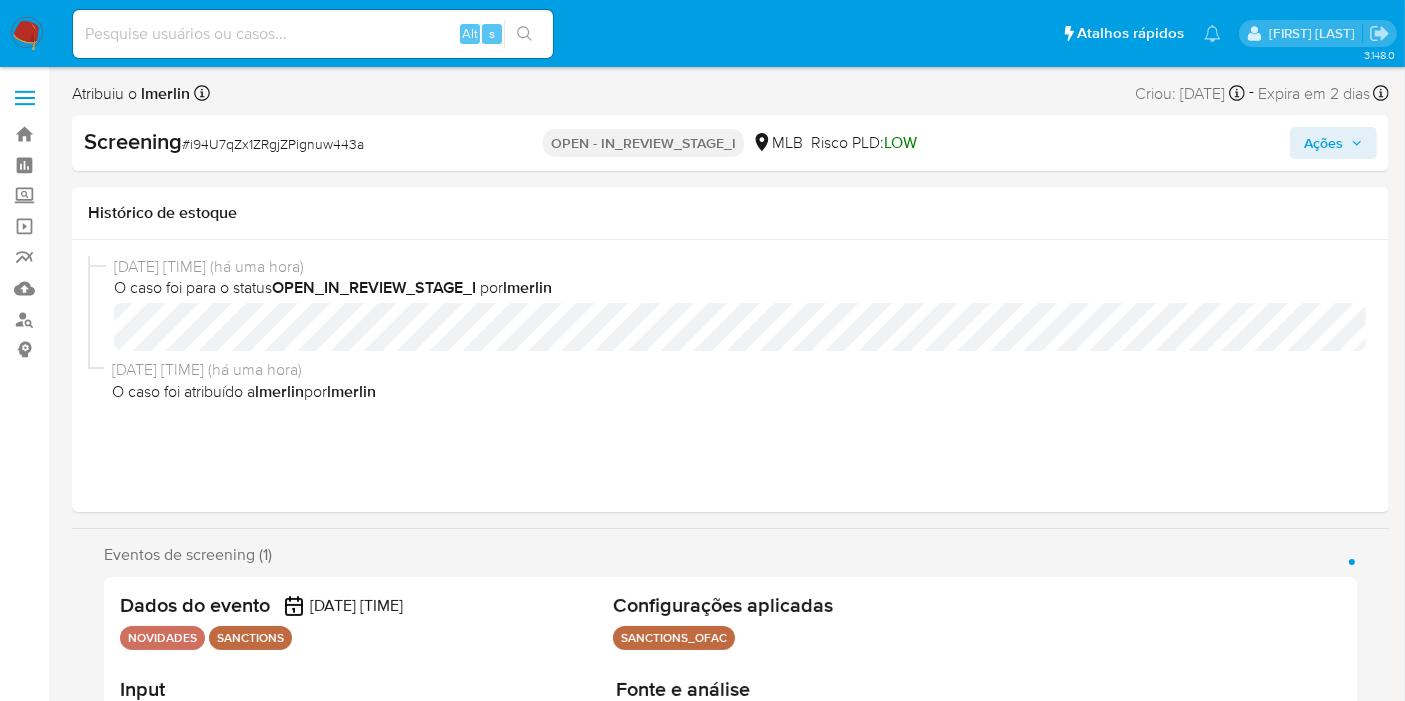 select on "10" 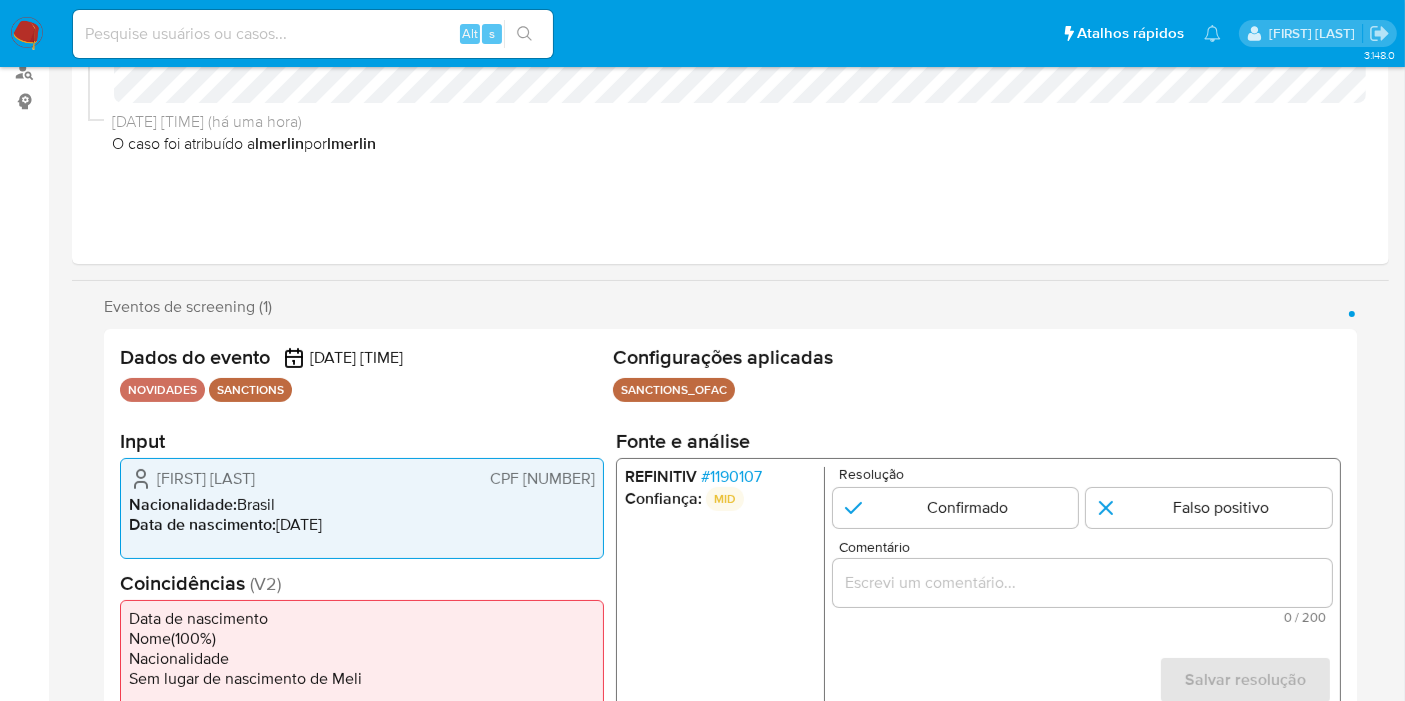 scroll, scrollTop: 333, scrollLeft: 0, axis: vertical 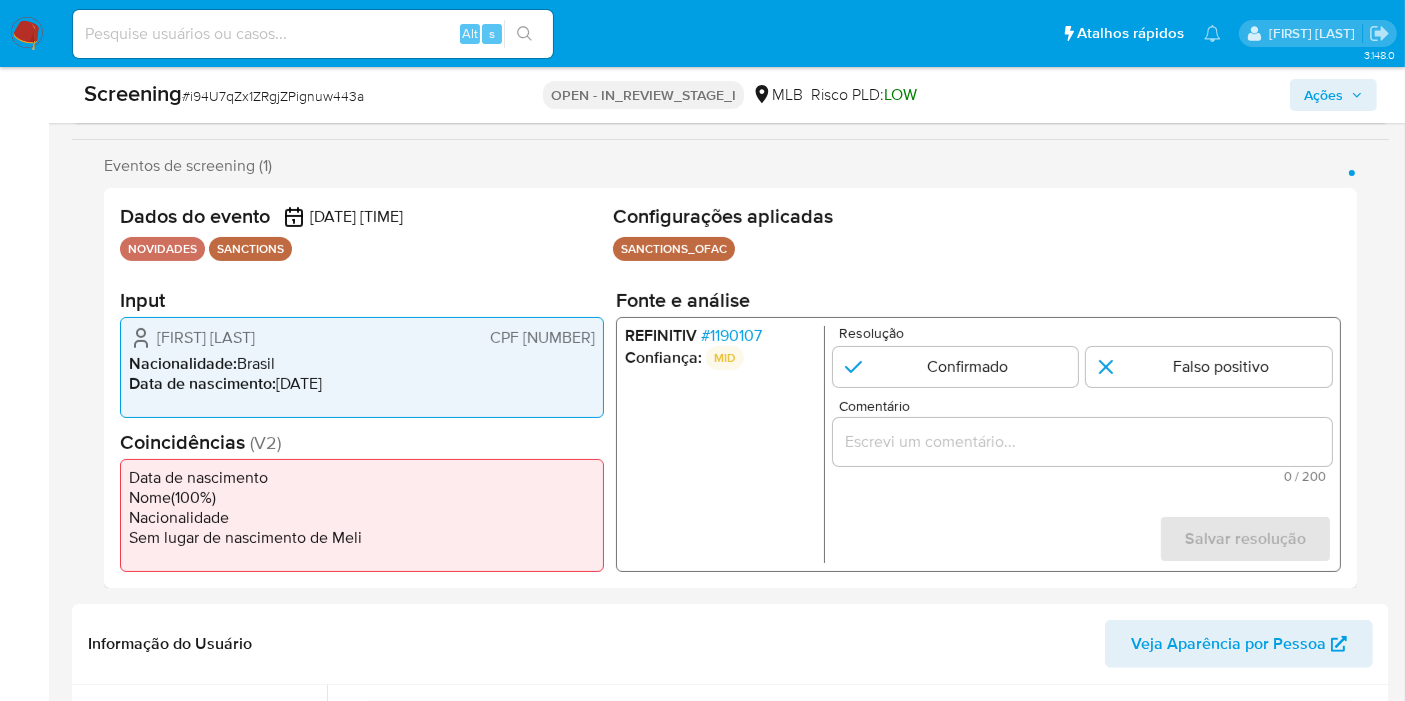 click on "Nome  ( 100 %)" at bounding box center [362, 498] 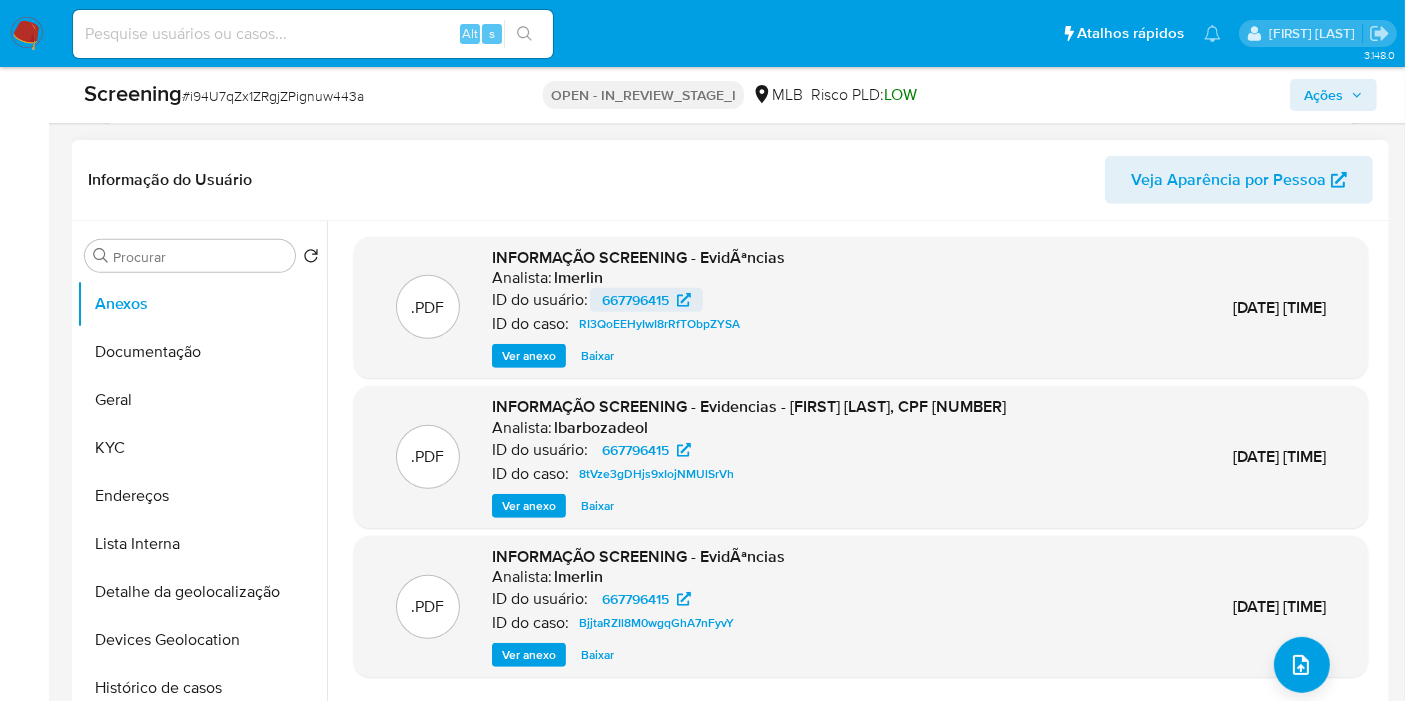 scroll, scrollTop: 888, scrollLeft: 0, axis: vertical 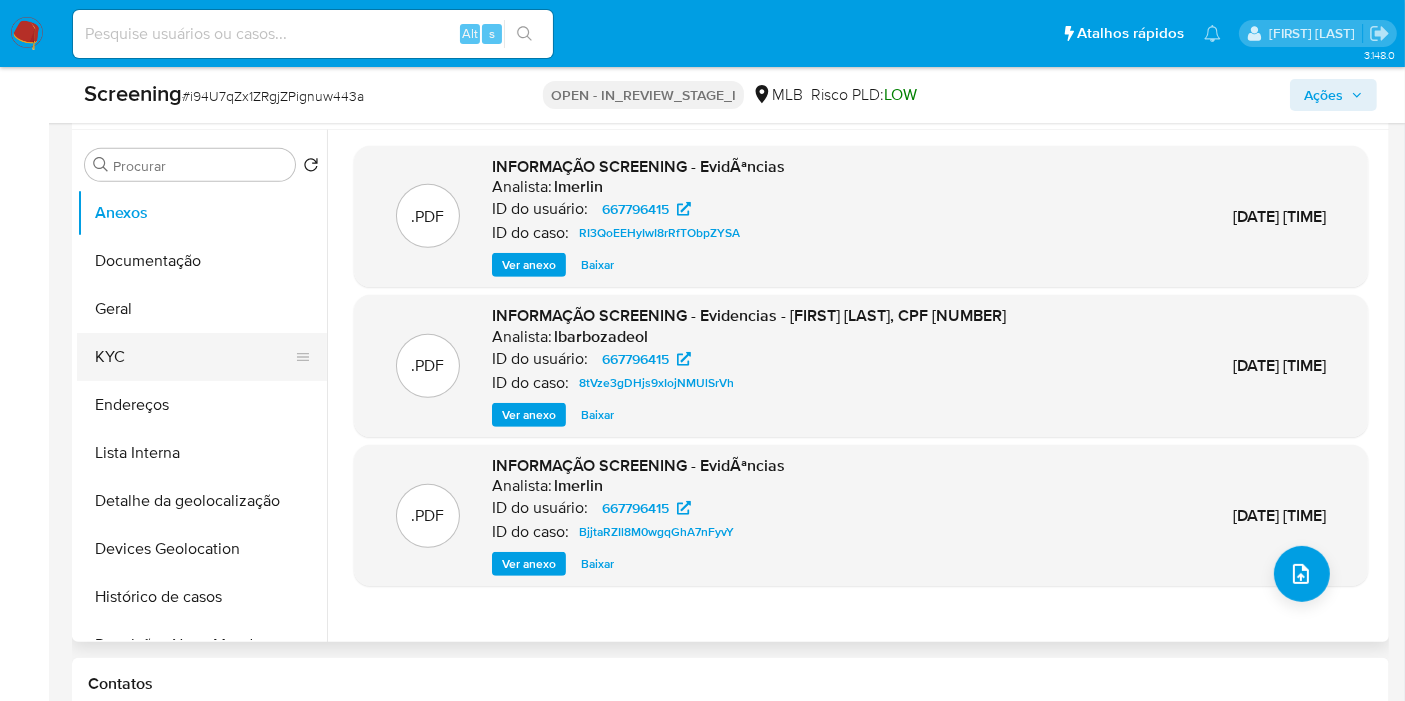 click on "KYC" at bounding box center [194, 357] 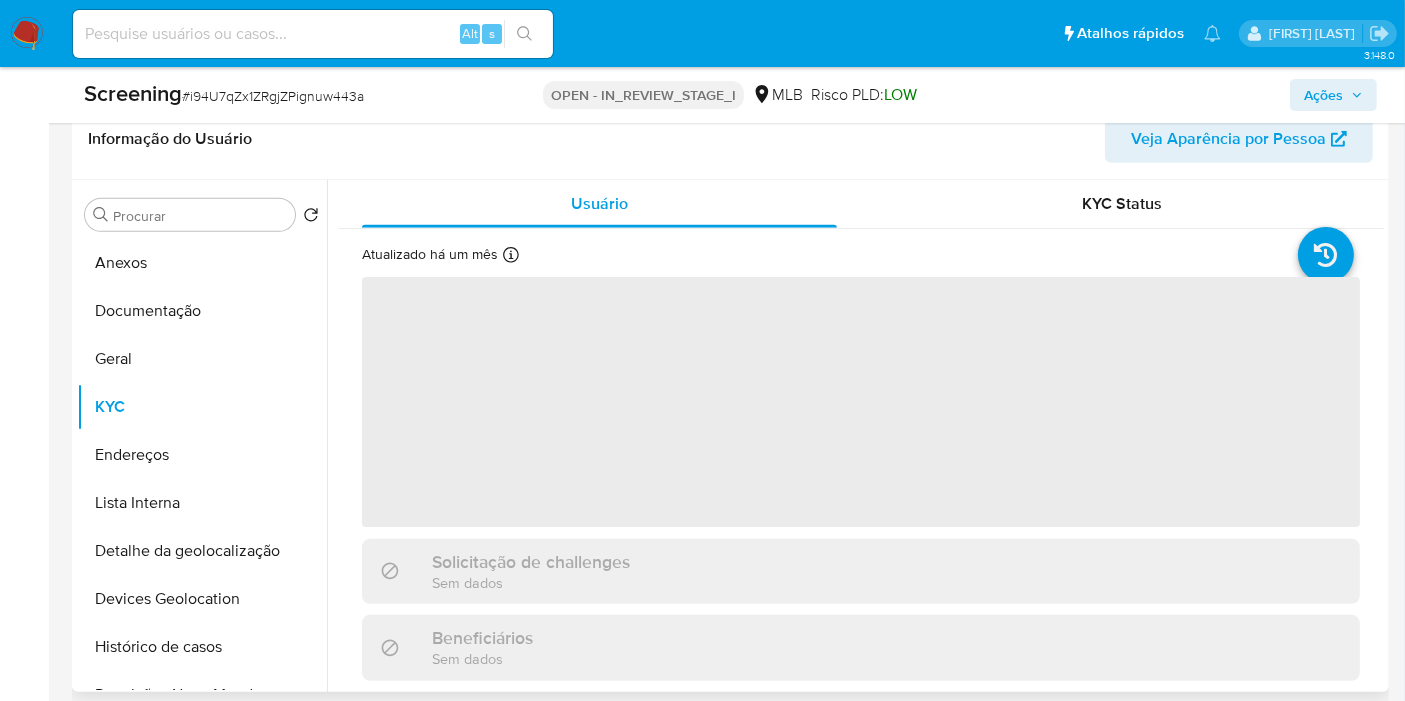 scroll, scrollTop: 888, scrollLeft: 0, axis: vertical 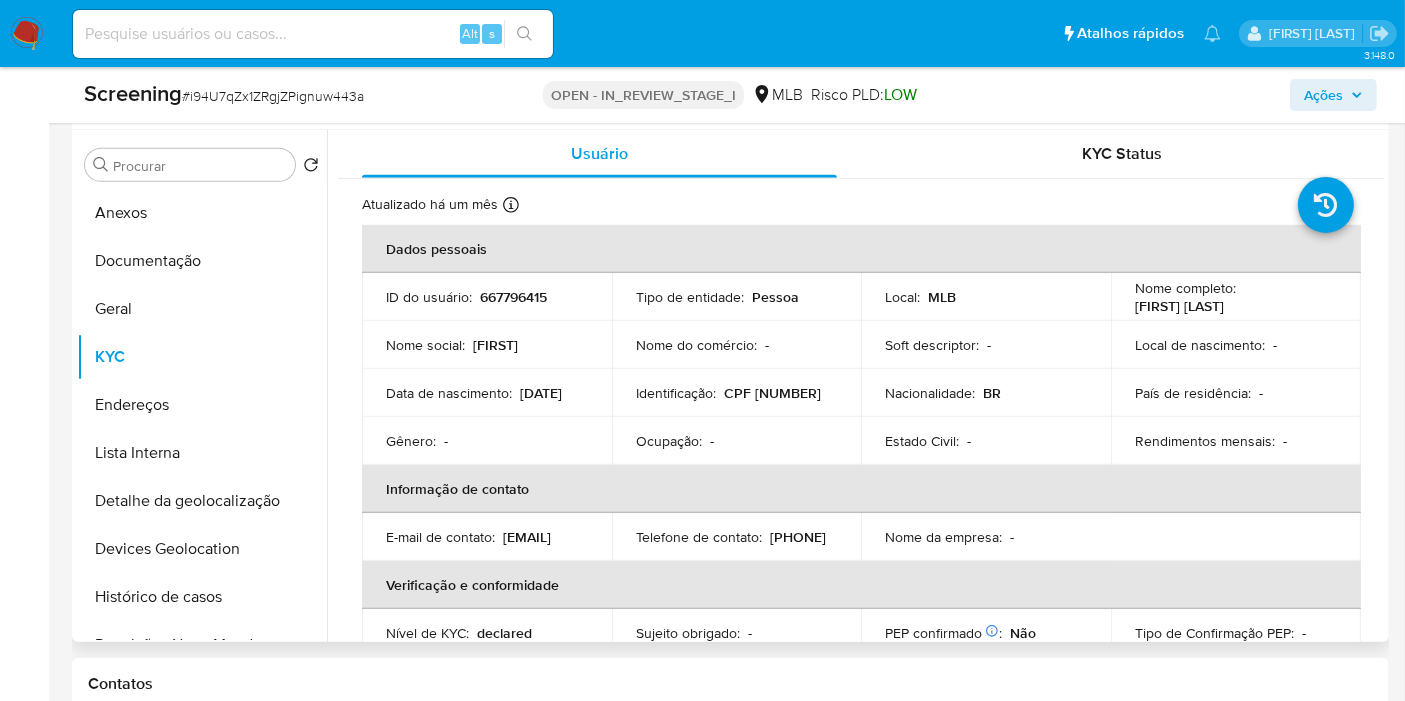 click on "667796415" at bounding box center [513, 297] 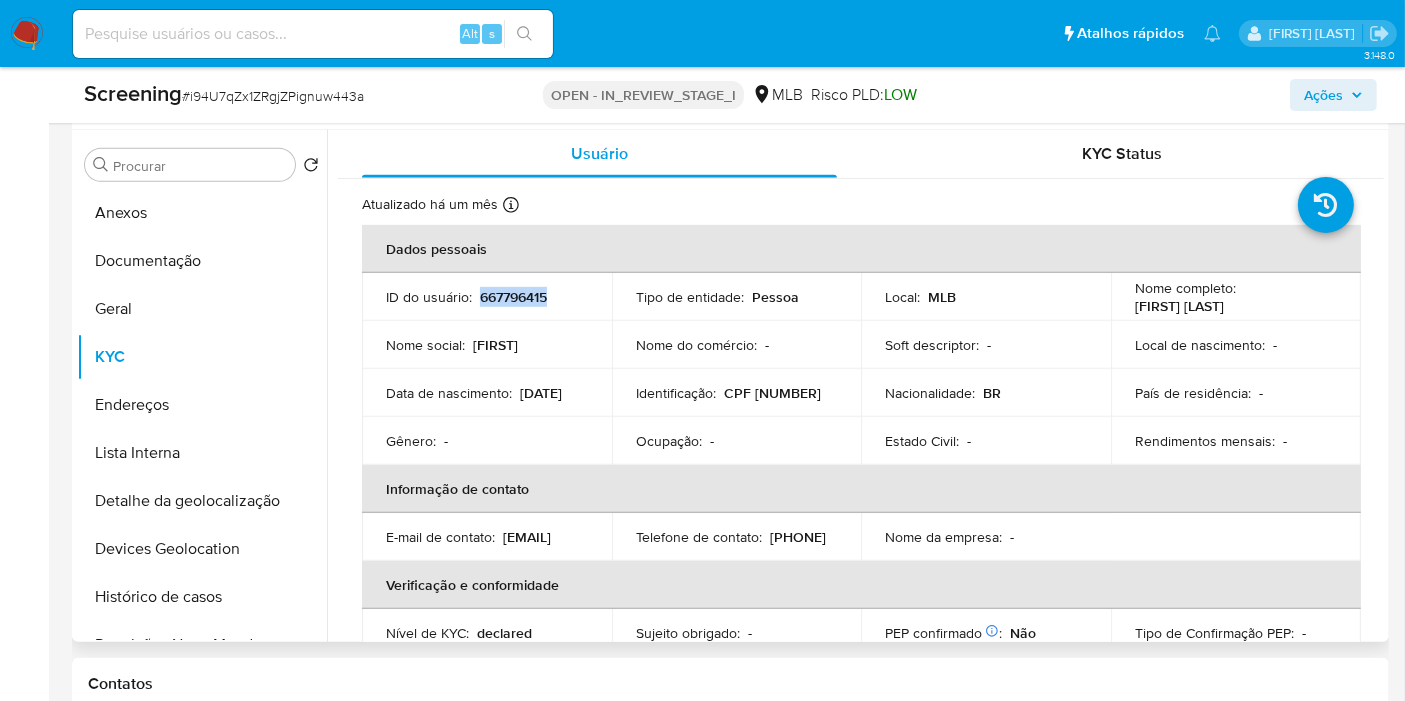 click on "667796415" at bounding box center (513, 297) 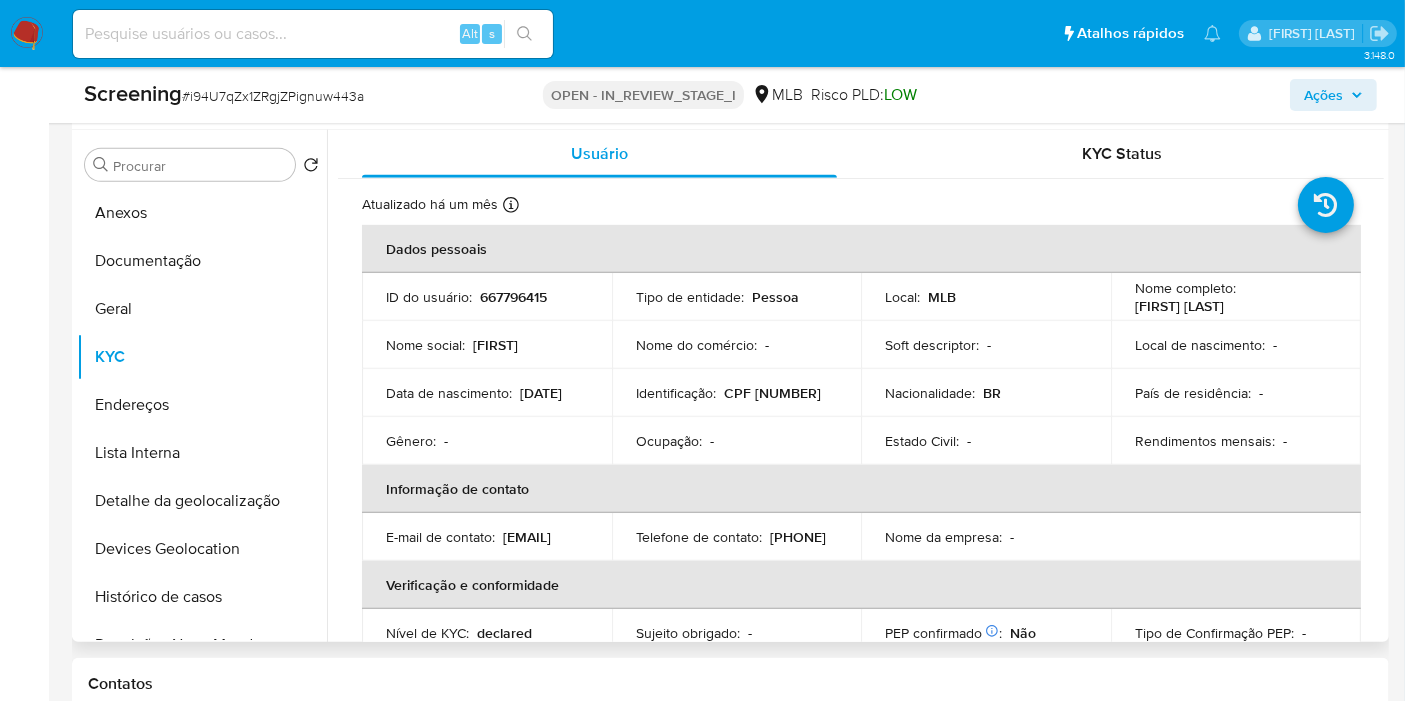 click on "CPF 10685237869" at bounding box center (772, 393) 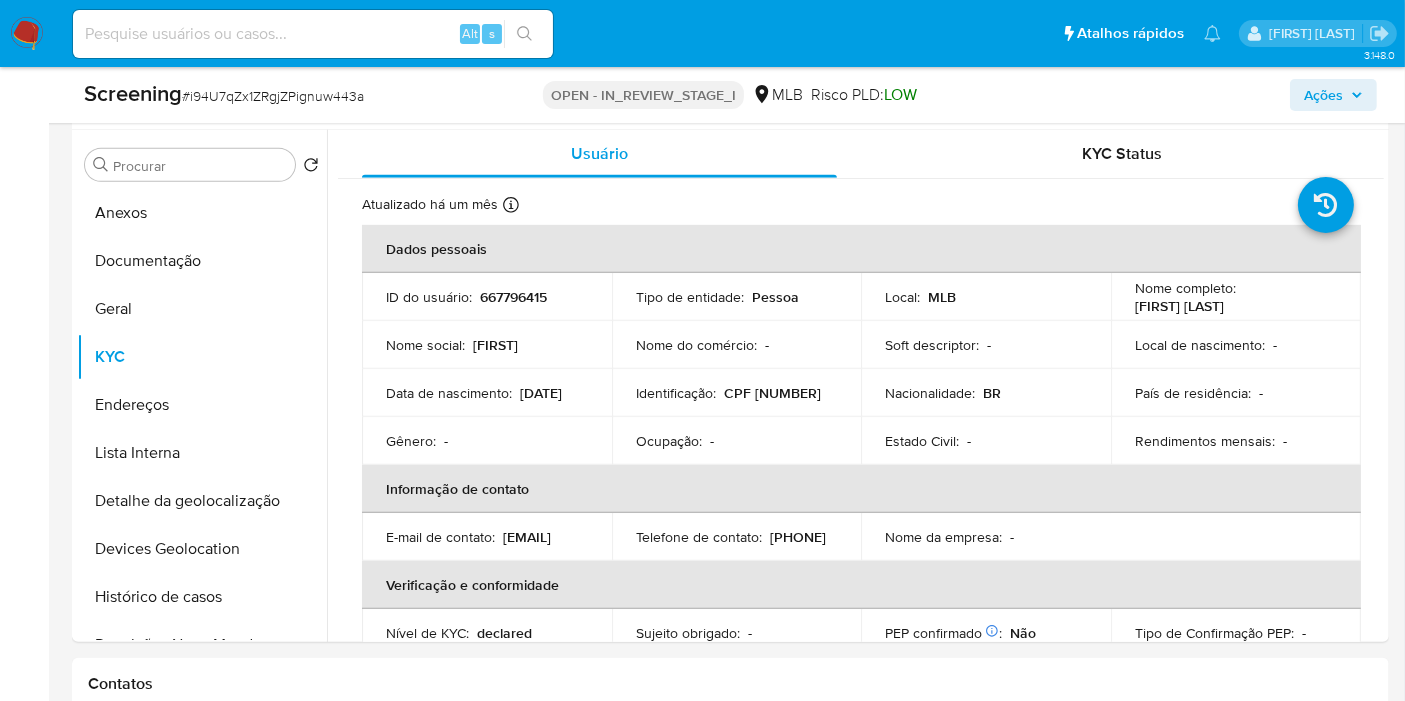 copy on "10685237869" 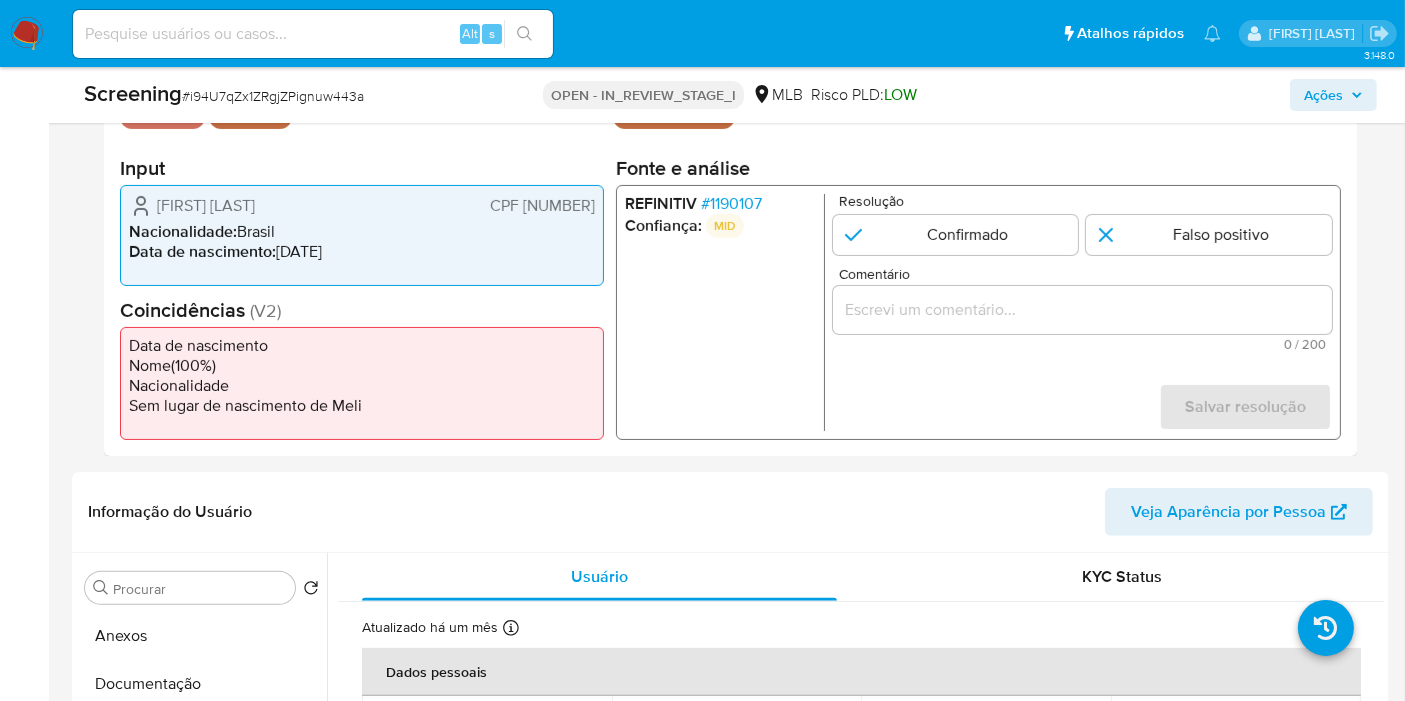 scroll, scrollTop: 444, scrollLeft: 0, axis: vertical 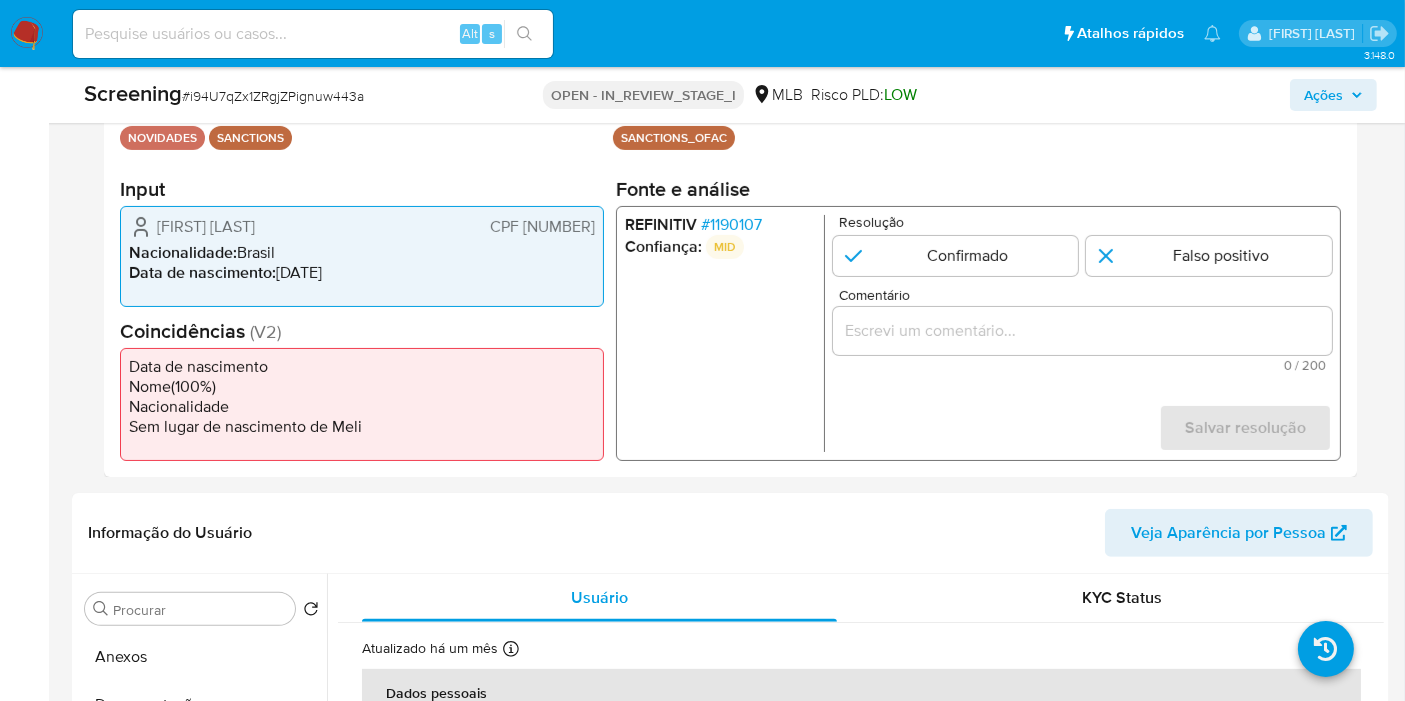 click at bounding box center [1082, 331] 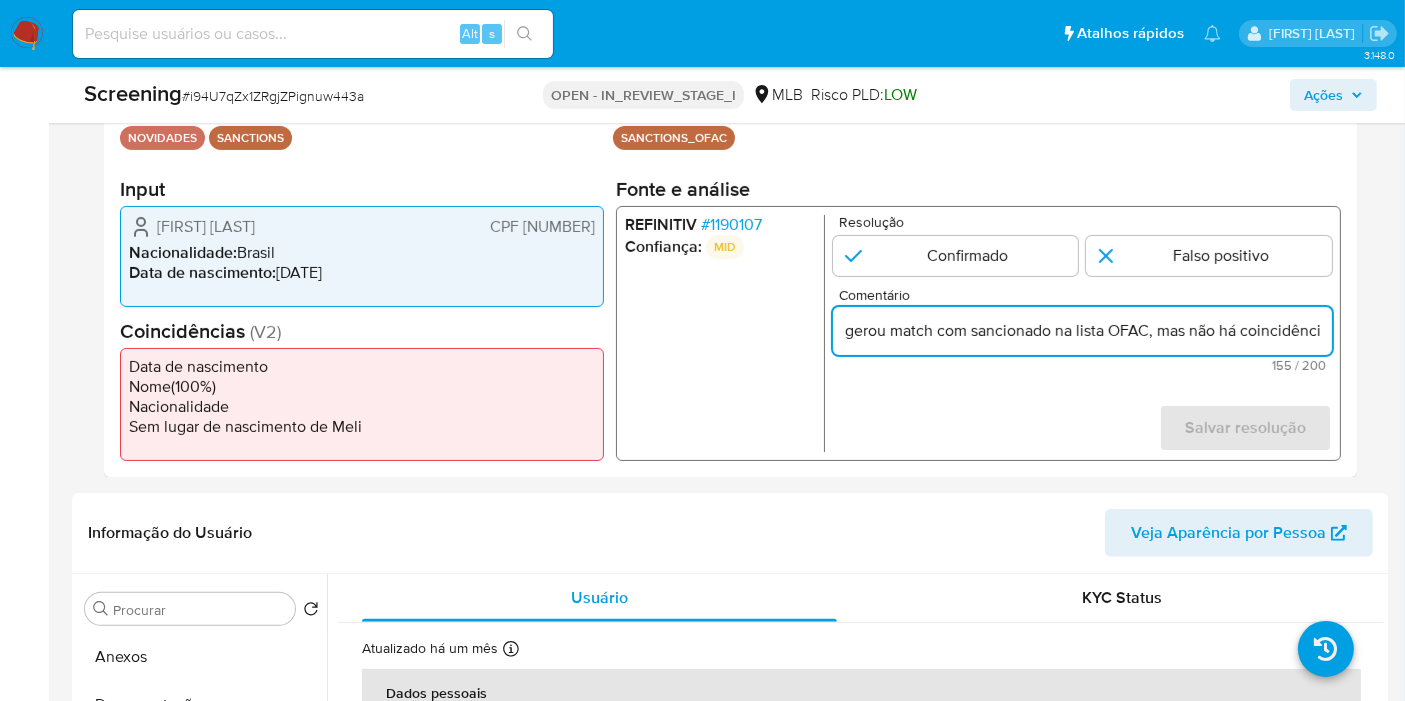 scroll, scrollTop: 0, scrollLeft: 667, axis: horizontal 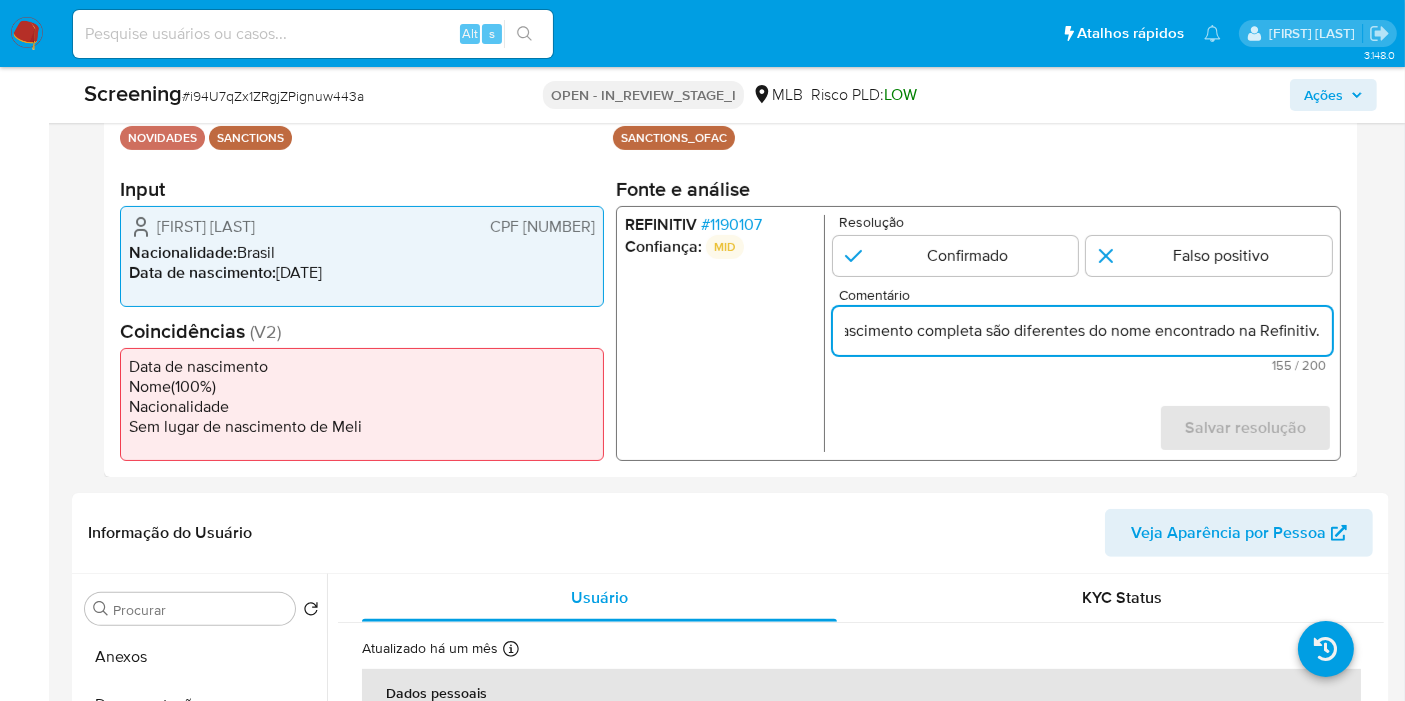 type on "gerou match com sancionado na lista OFAC, mas não há coincidências, documento e data de nascimento completa são diferentes do nome encontrado na Refinitiv." 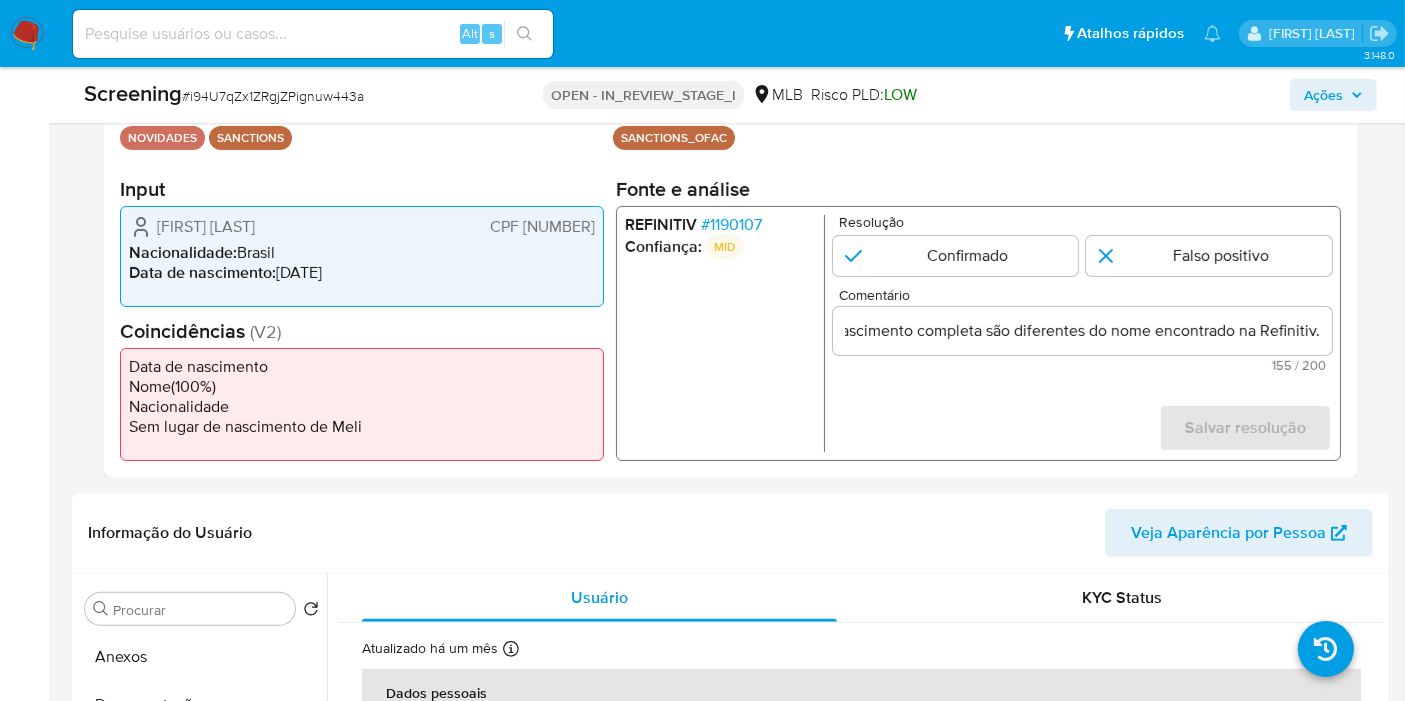 scroll, scrollTop: 0, scrollLeft: 0, axis: both 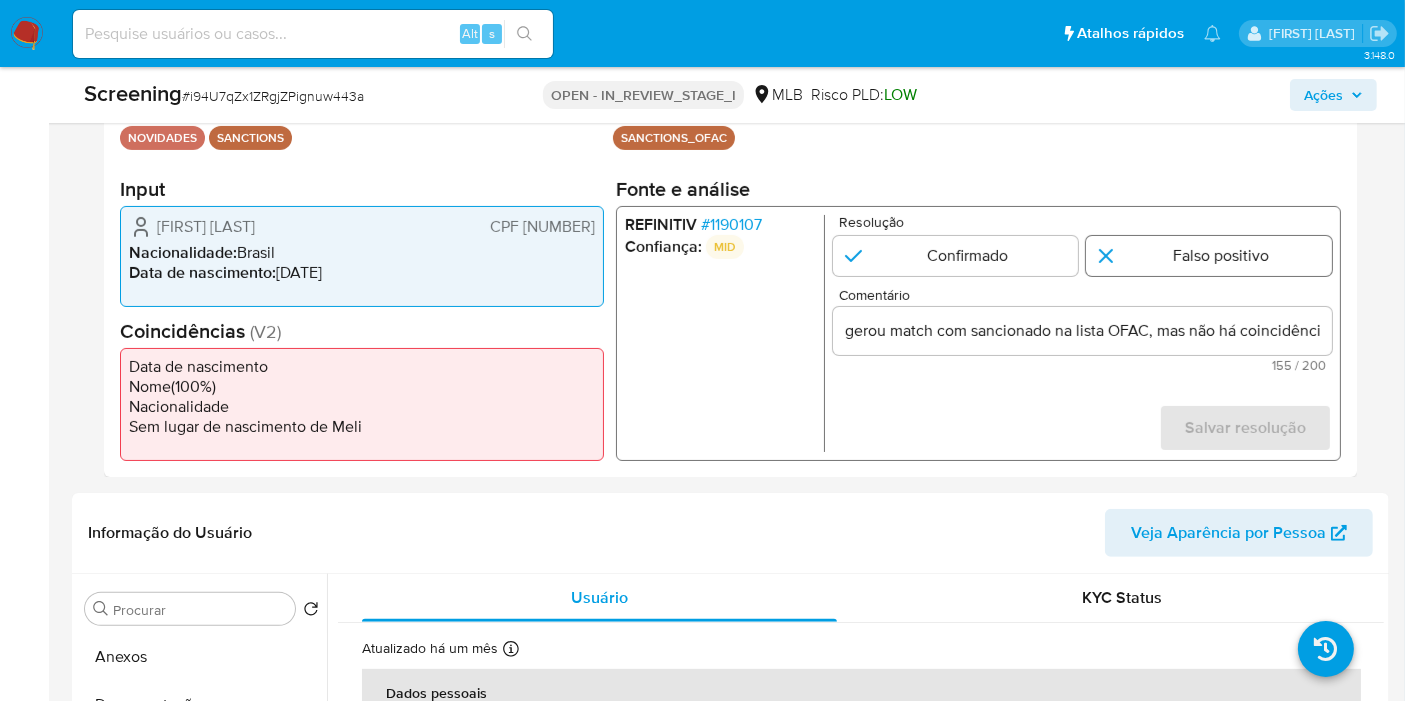 click at bounding box center [1209, 256] 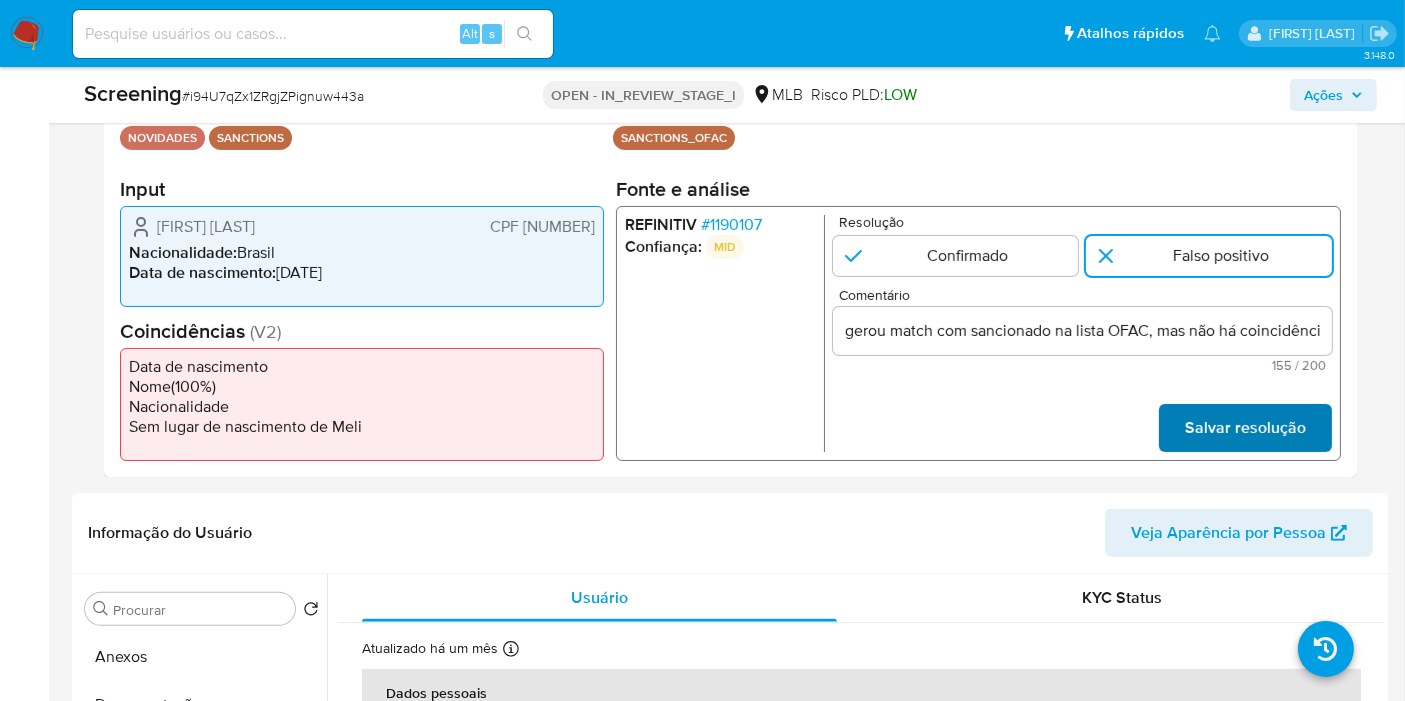 click on "Salvar resolução" at bounding box center (1245, 428) 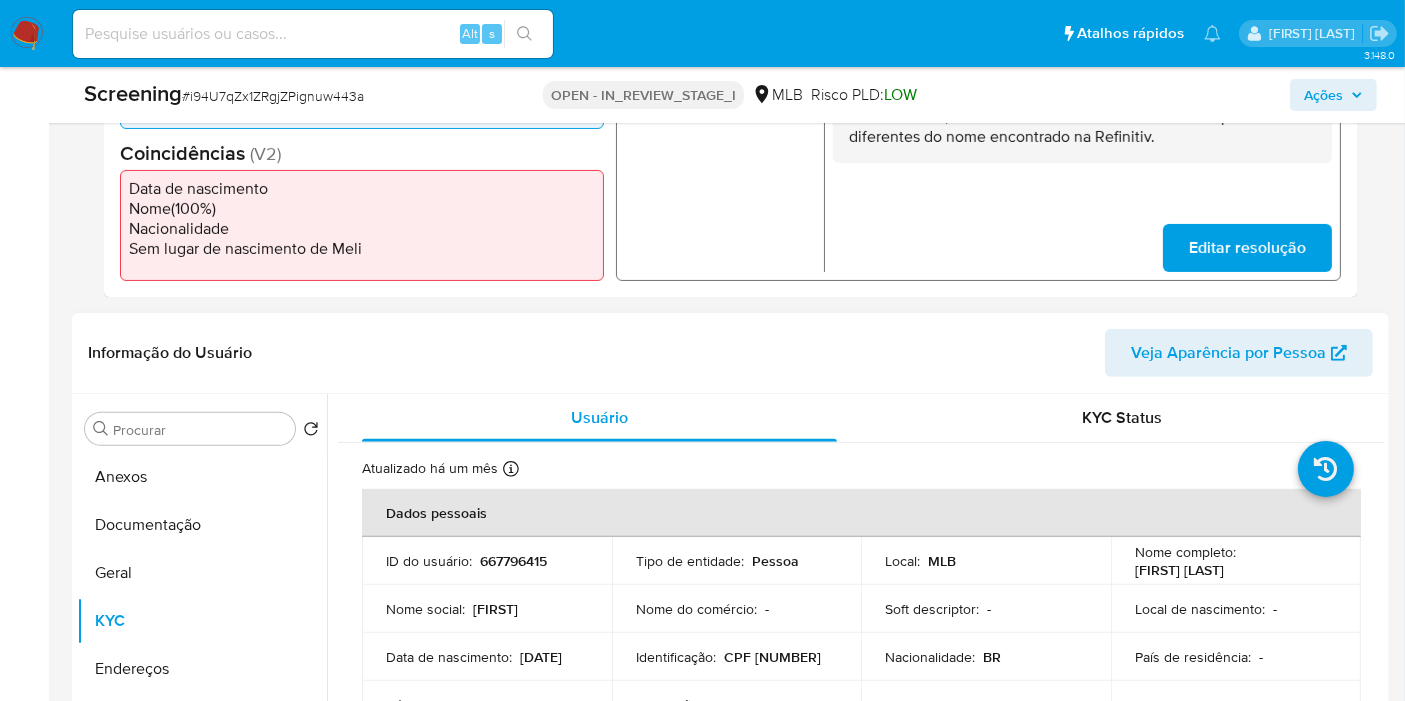 scroll, scrollTop: 888, scrollLeft: 0, axis: vertical 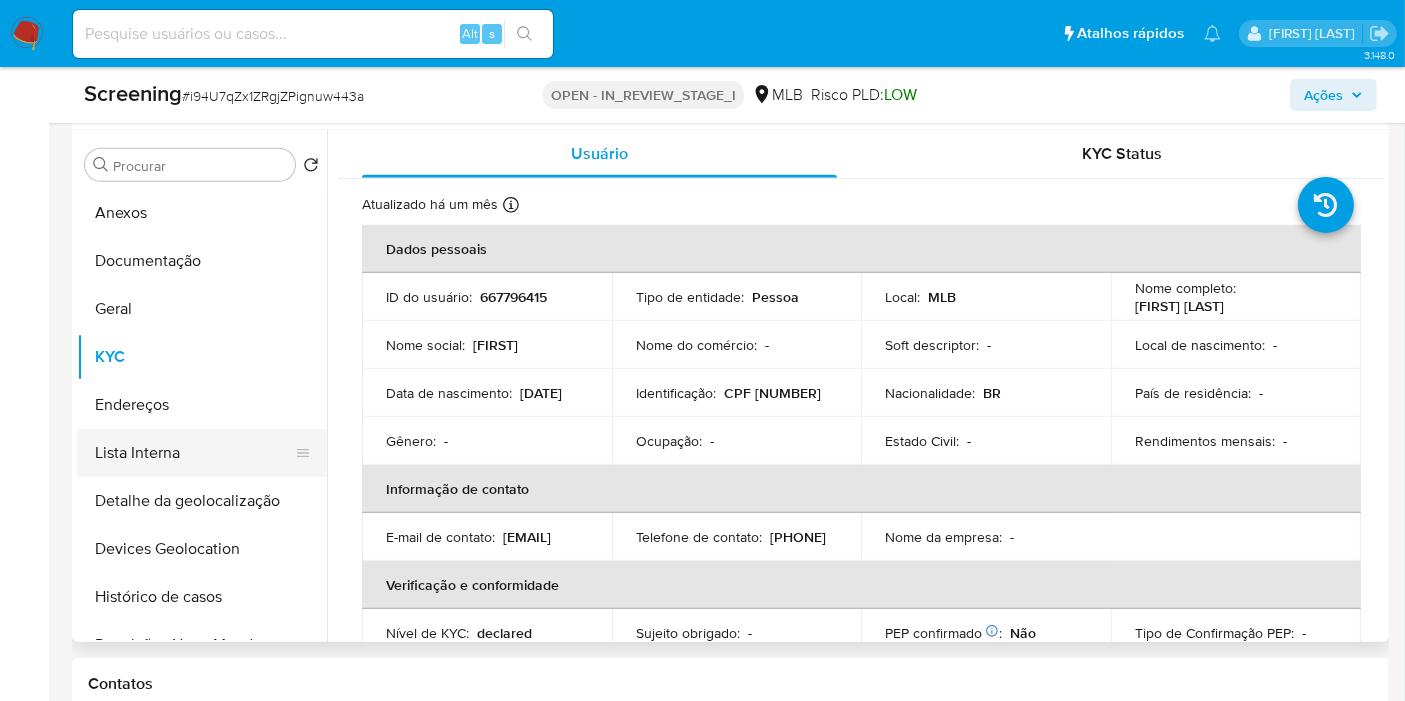 click on "Lista Interna" at bounding box center [194, 453] 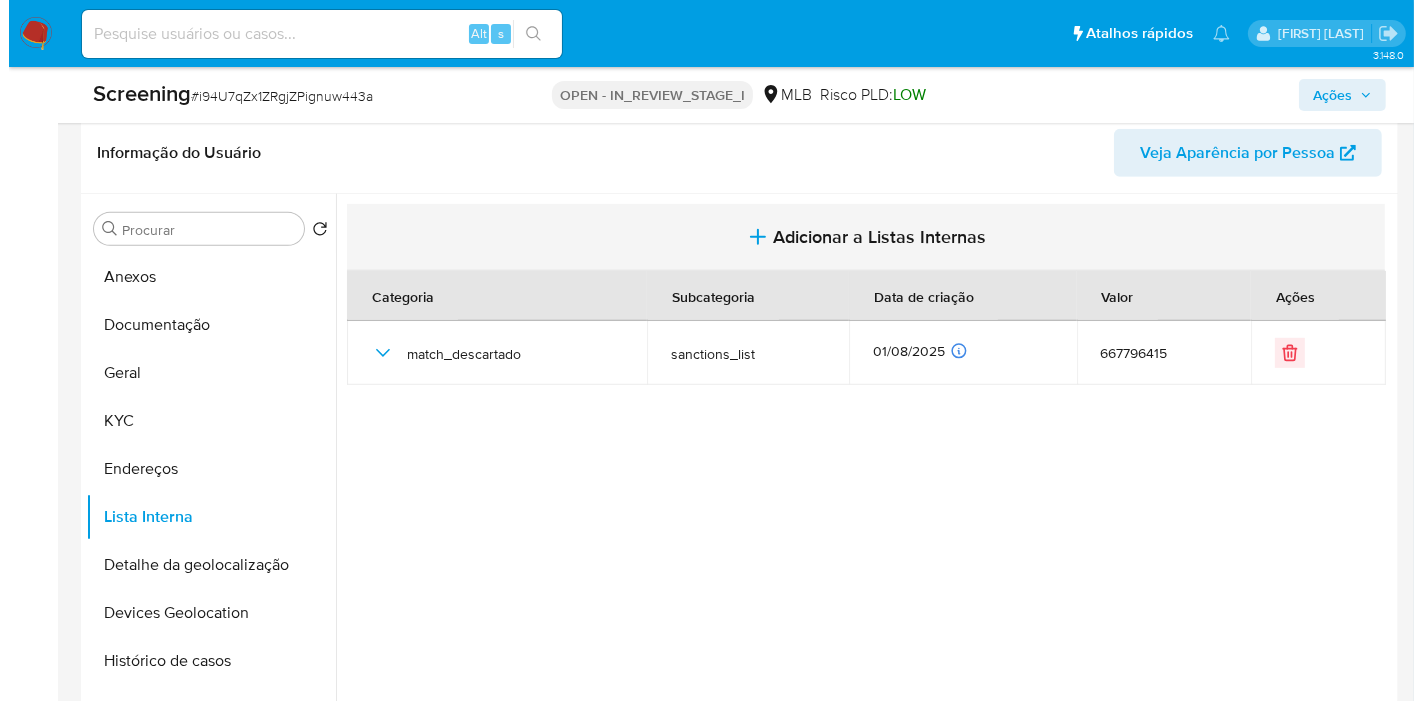 scroll, scrollTop: 777, scrollLeft: 0, axis: vertical 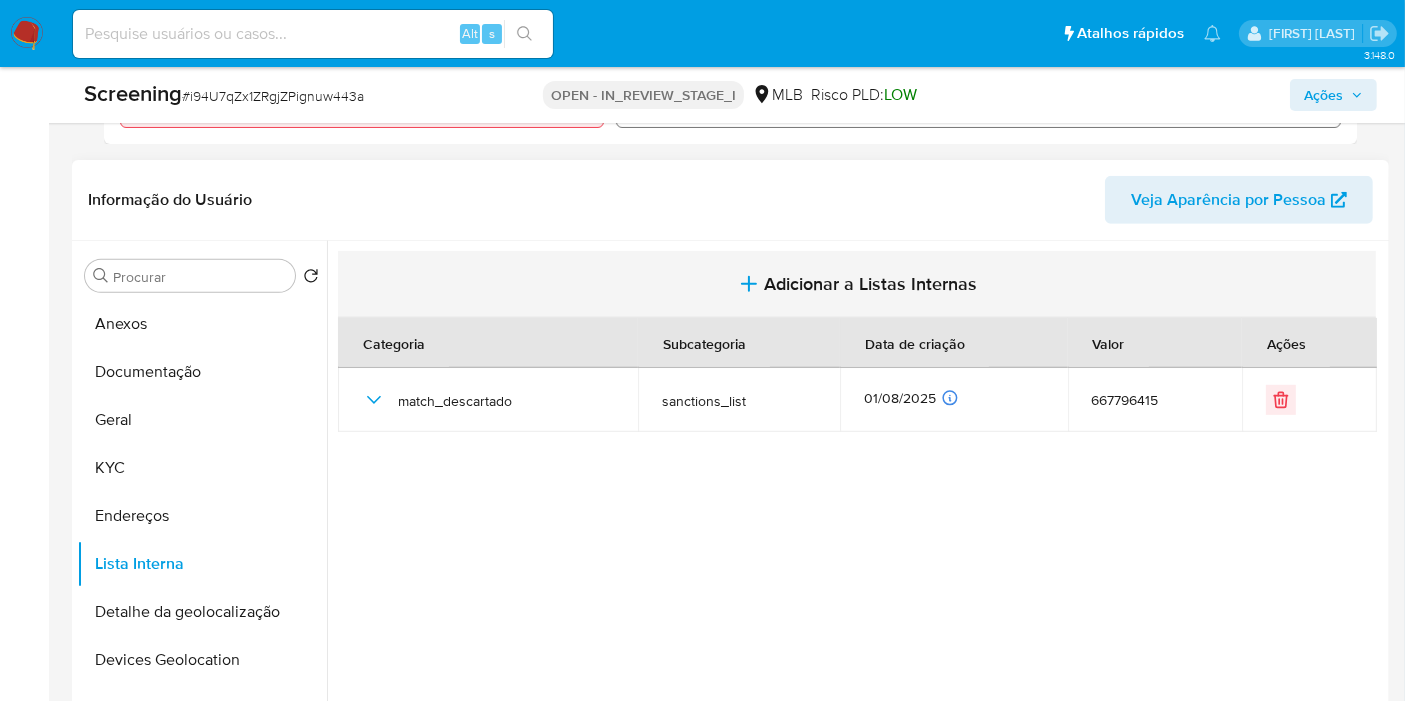 click on "Adicionar a Listas Internas" at bounding box center (871, 284) 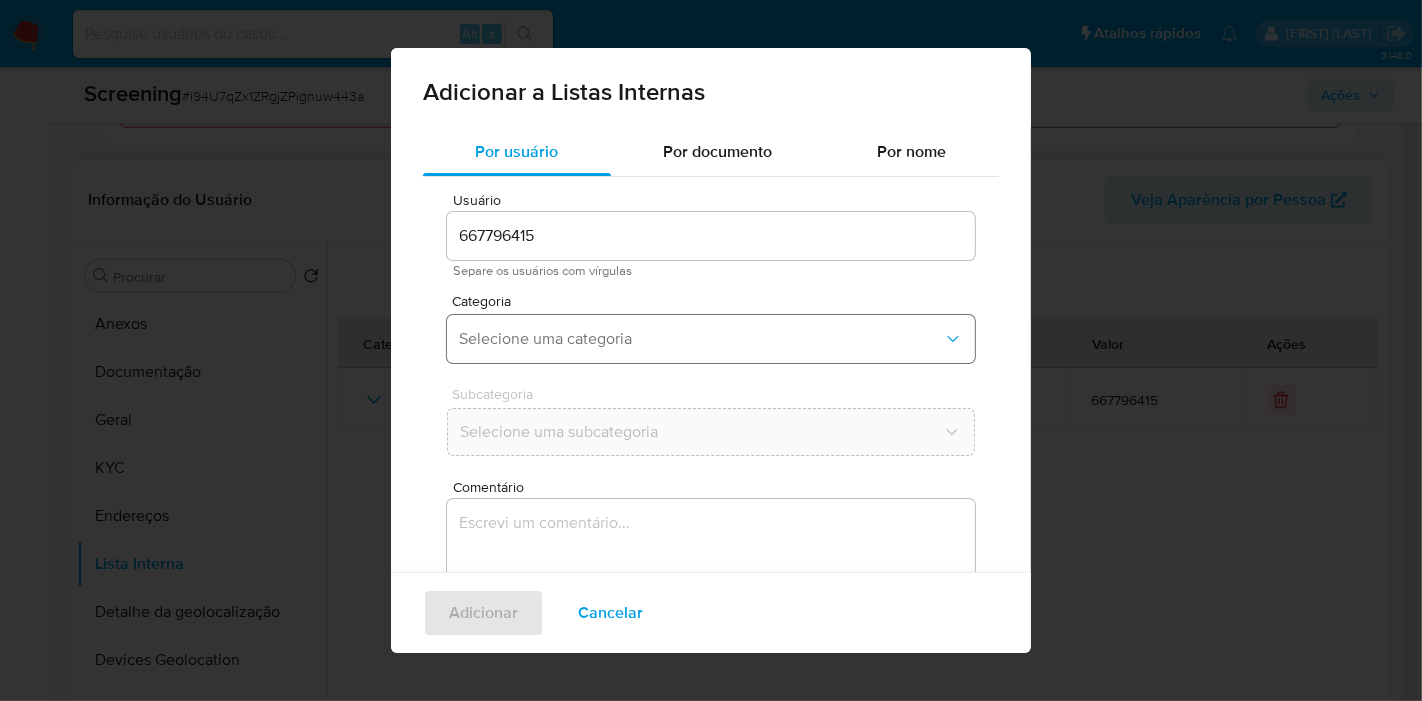 click on "Selecione uma categoria" at bounding box center (701, 339) 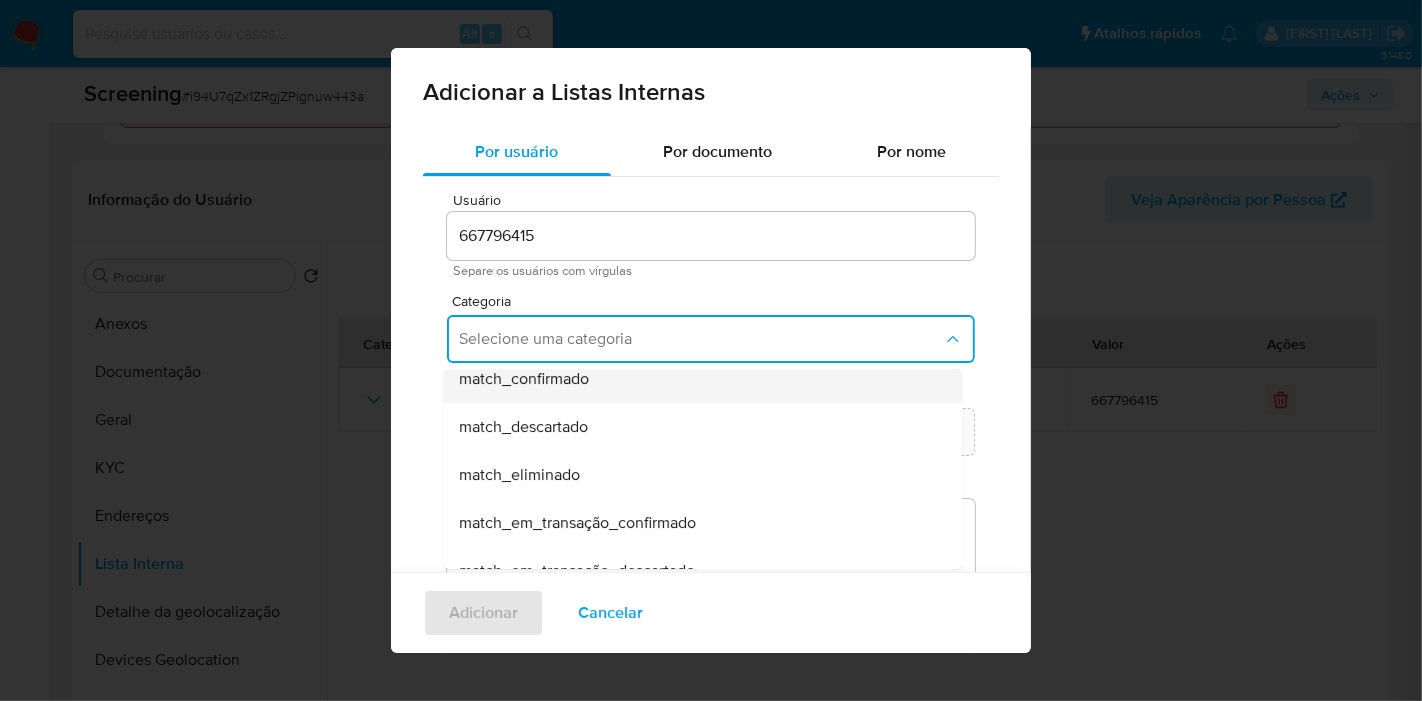 scroll, scrollTop: 111, scrollLeft: 0, axis: vertical 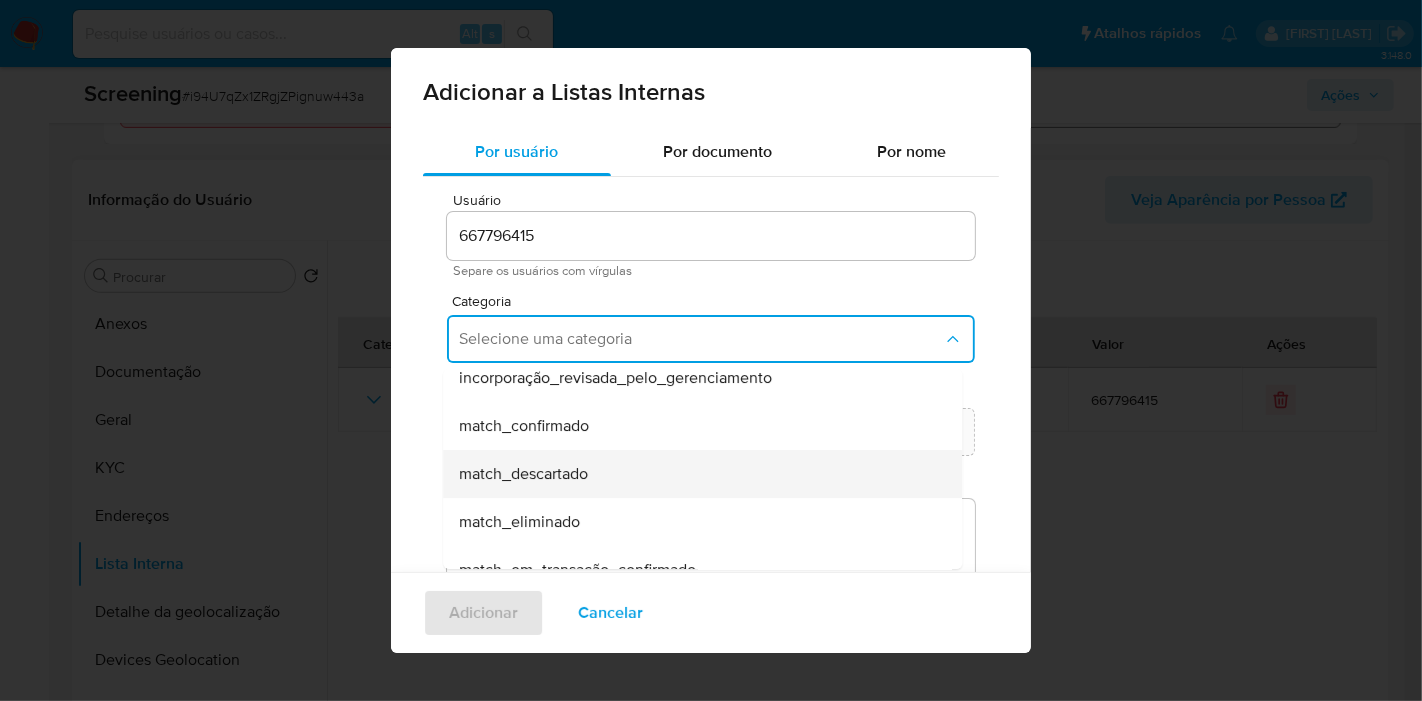 click on "match_descartado" at bounding box center (696, 474) 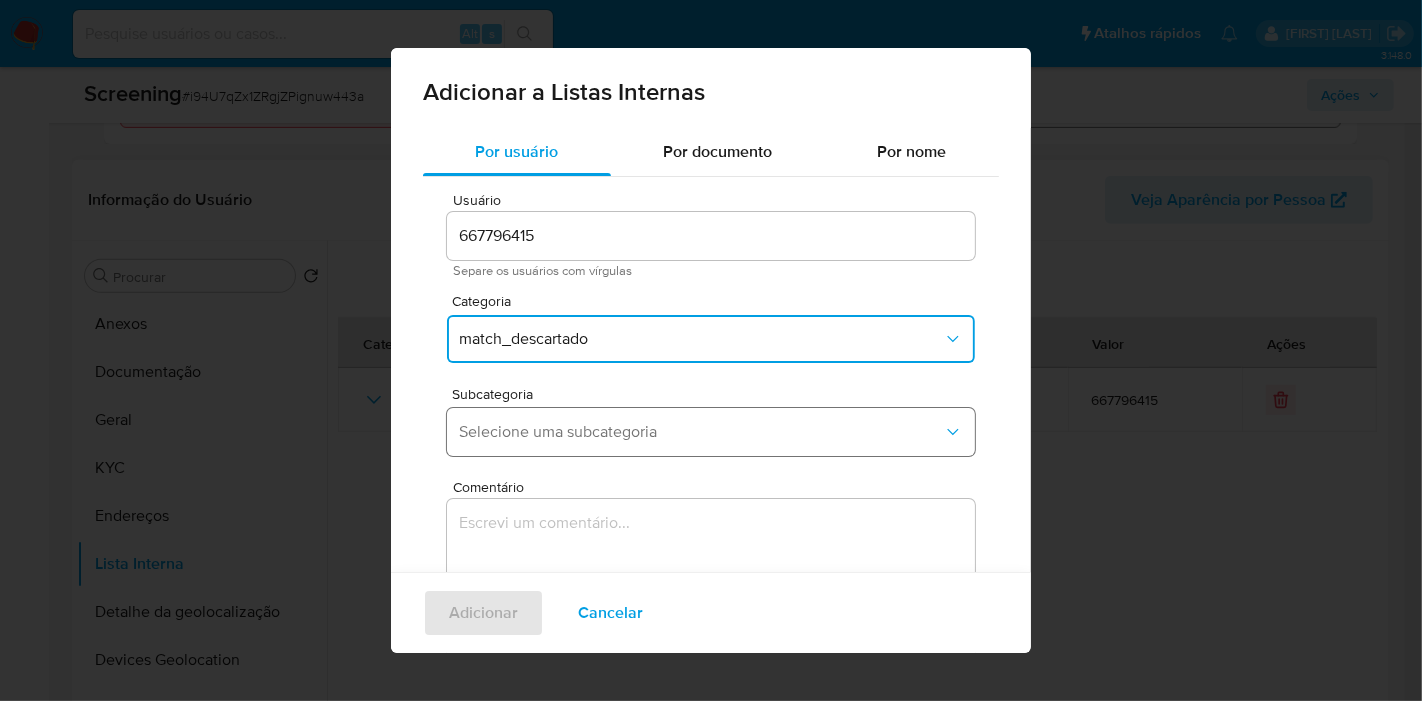 drag, startPoint x: 651, startPoint y: 435, endPoint x: 642, endPoint y: 453, distance: 20.12461 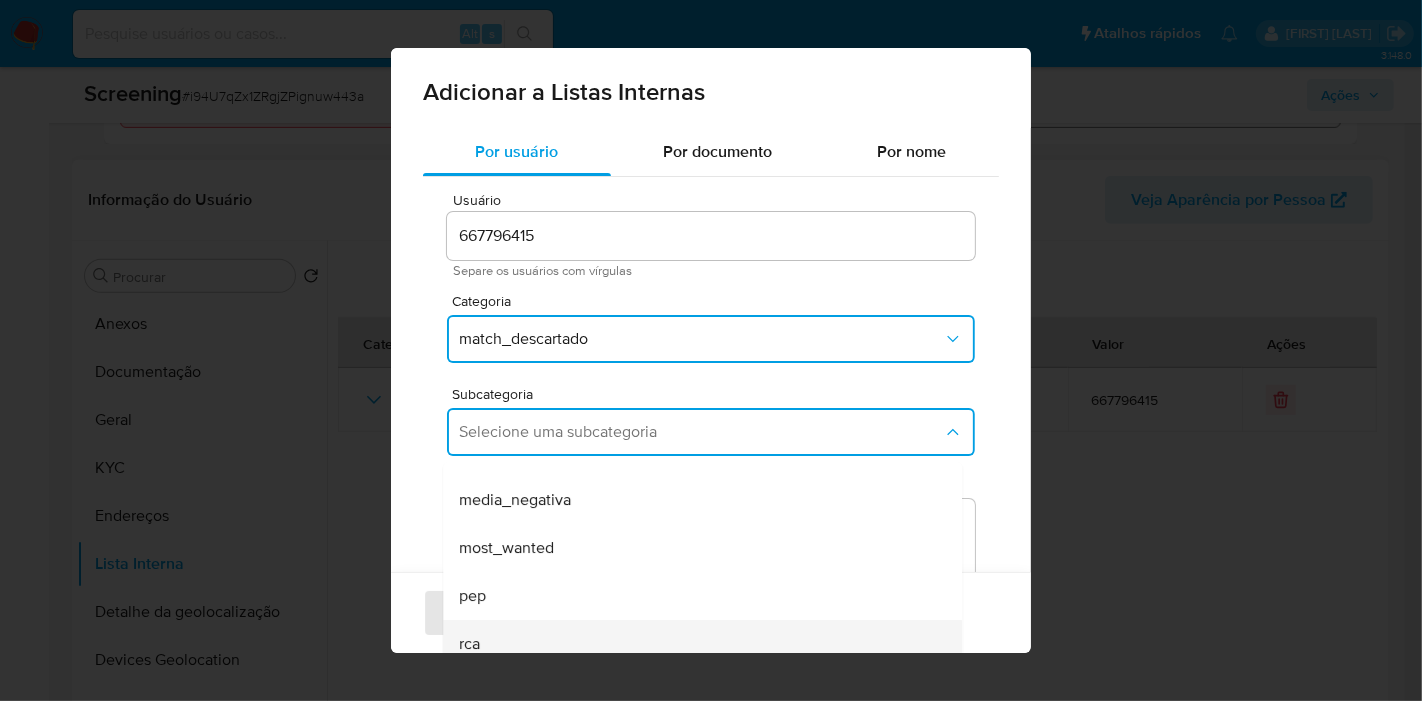 scroll, scrollTop: 135, scrollLeft: 0, axis: vertical 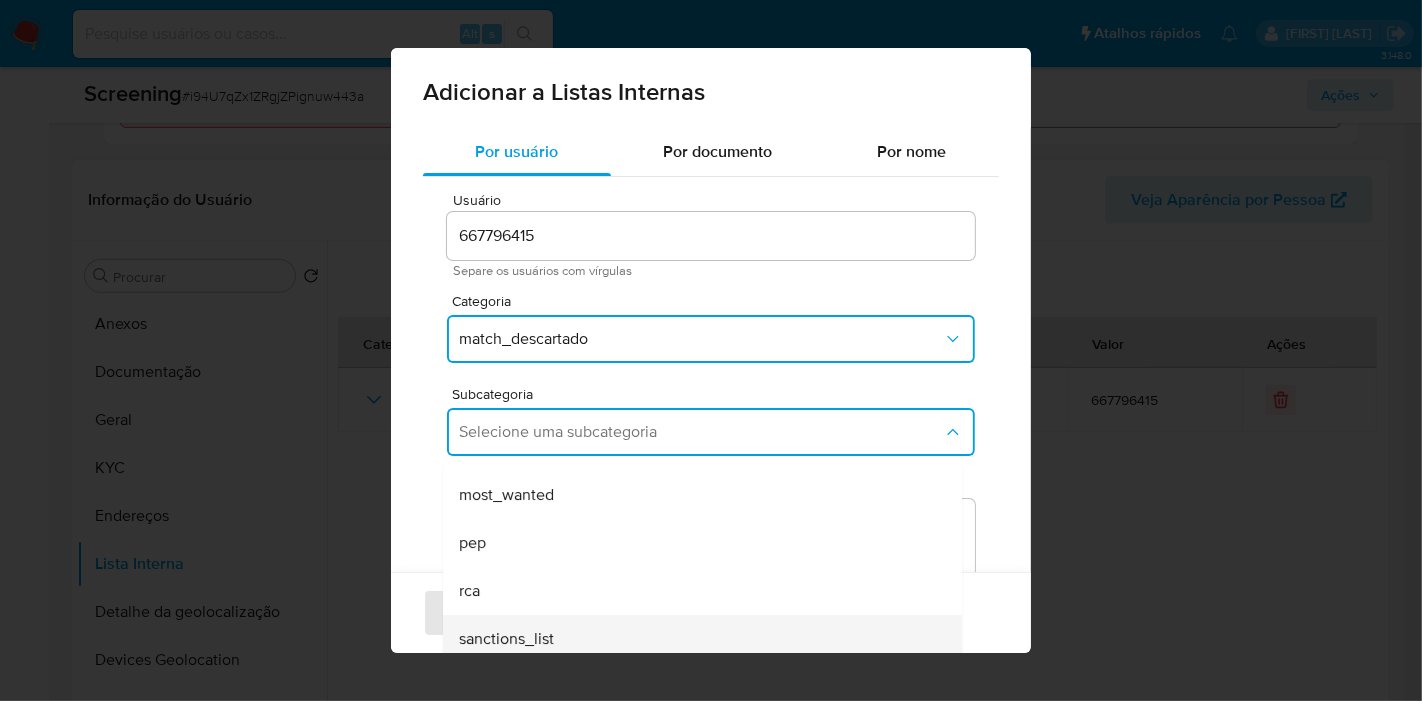 click on "sanctions_list" at bounding box center (696, 639) 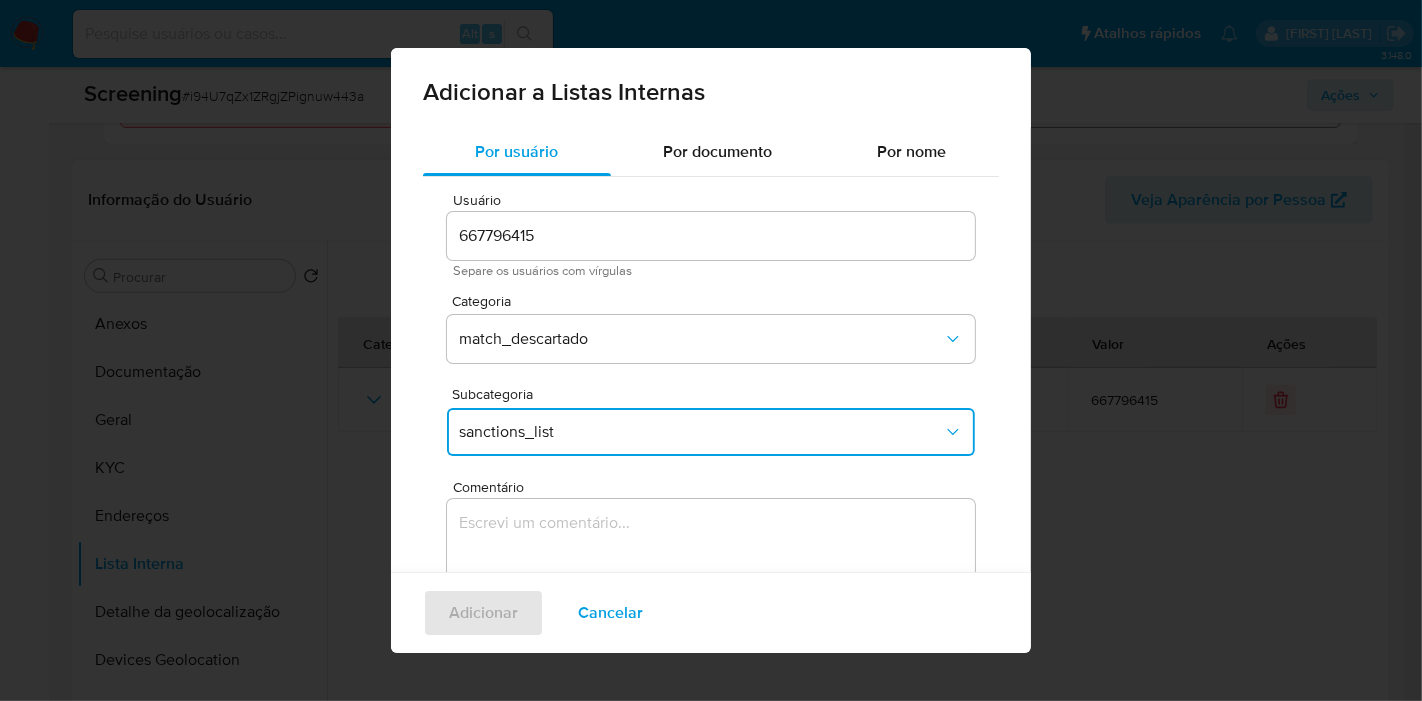 click at bounding box center [711, 595] 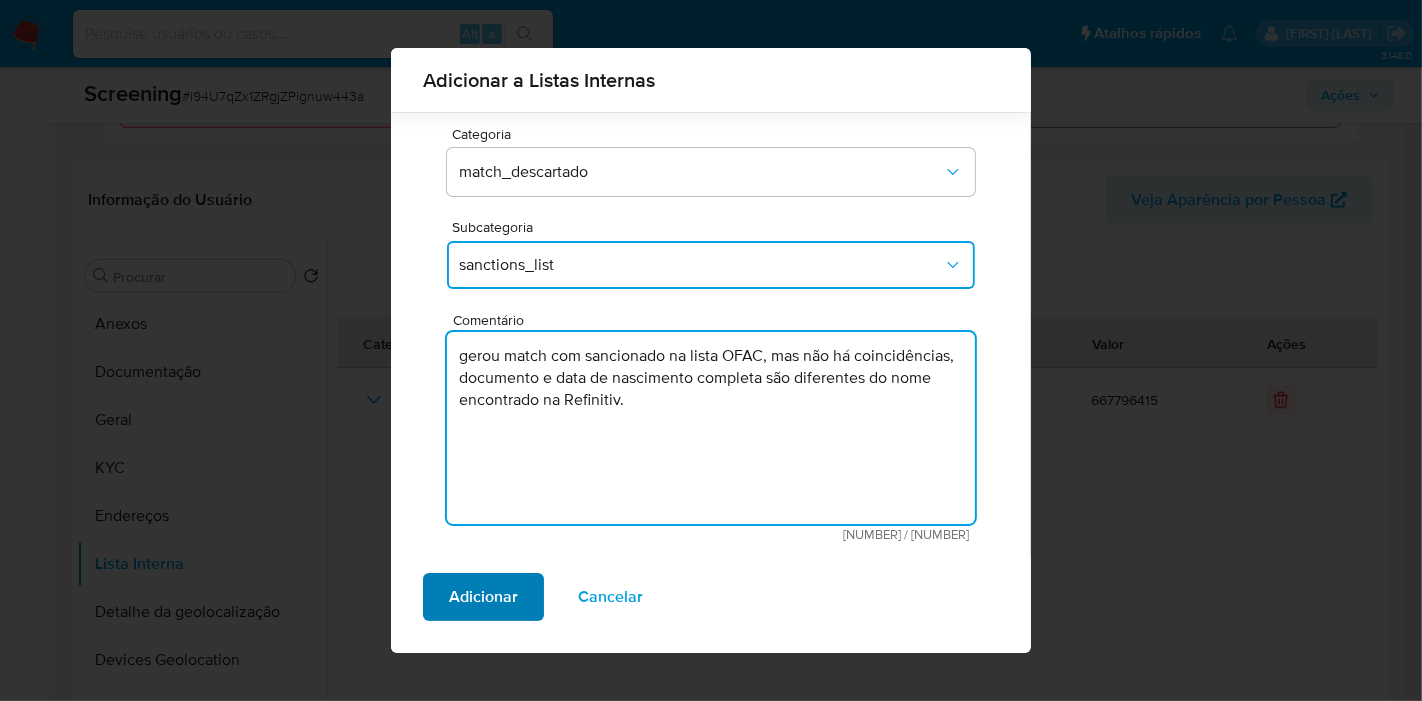 type on "gerou match com sancionado na lista OFAC, mas não há coincidências, documento e data de nascimento completa são diferentes do nome encontrado na Refinitiv." 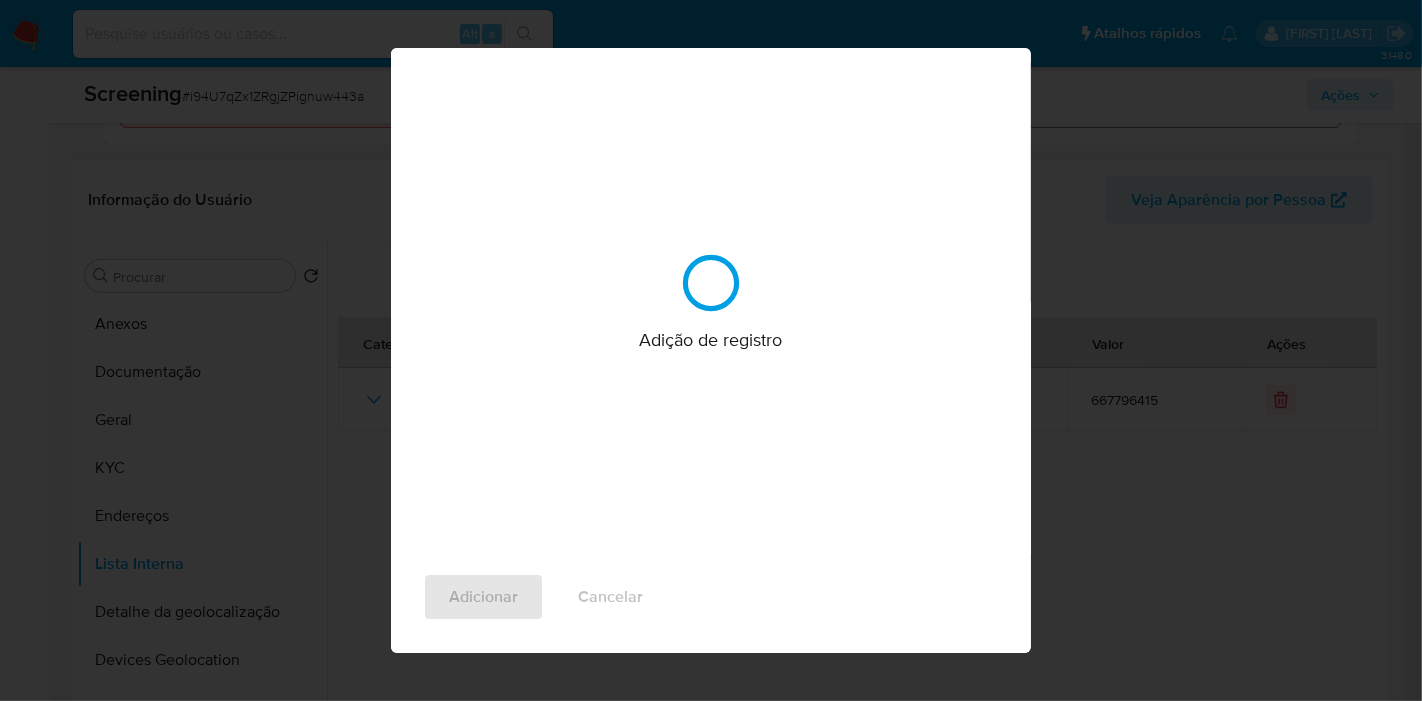 scroll, scrollTop: 0, scrollLeft: 0, axis: both 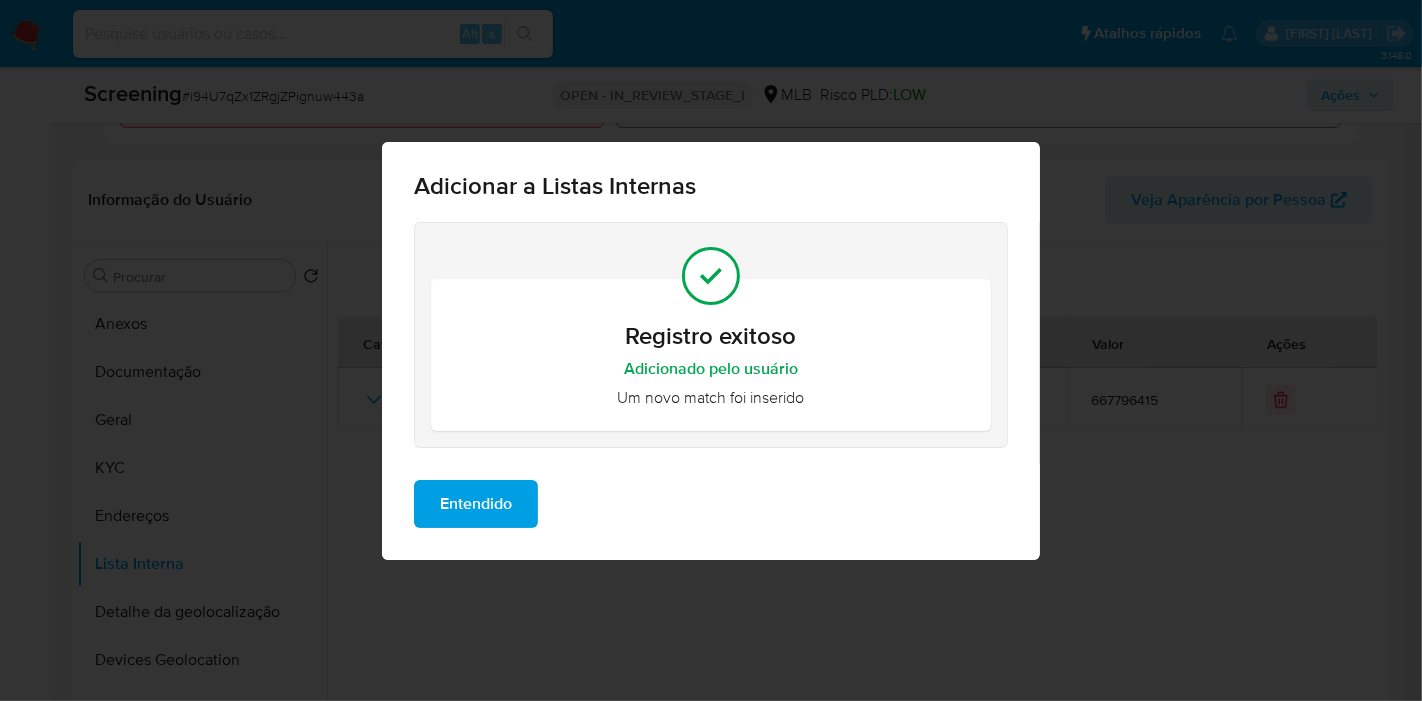 click on "Entendido" at bounding box center [476, 504] 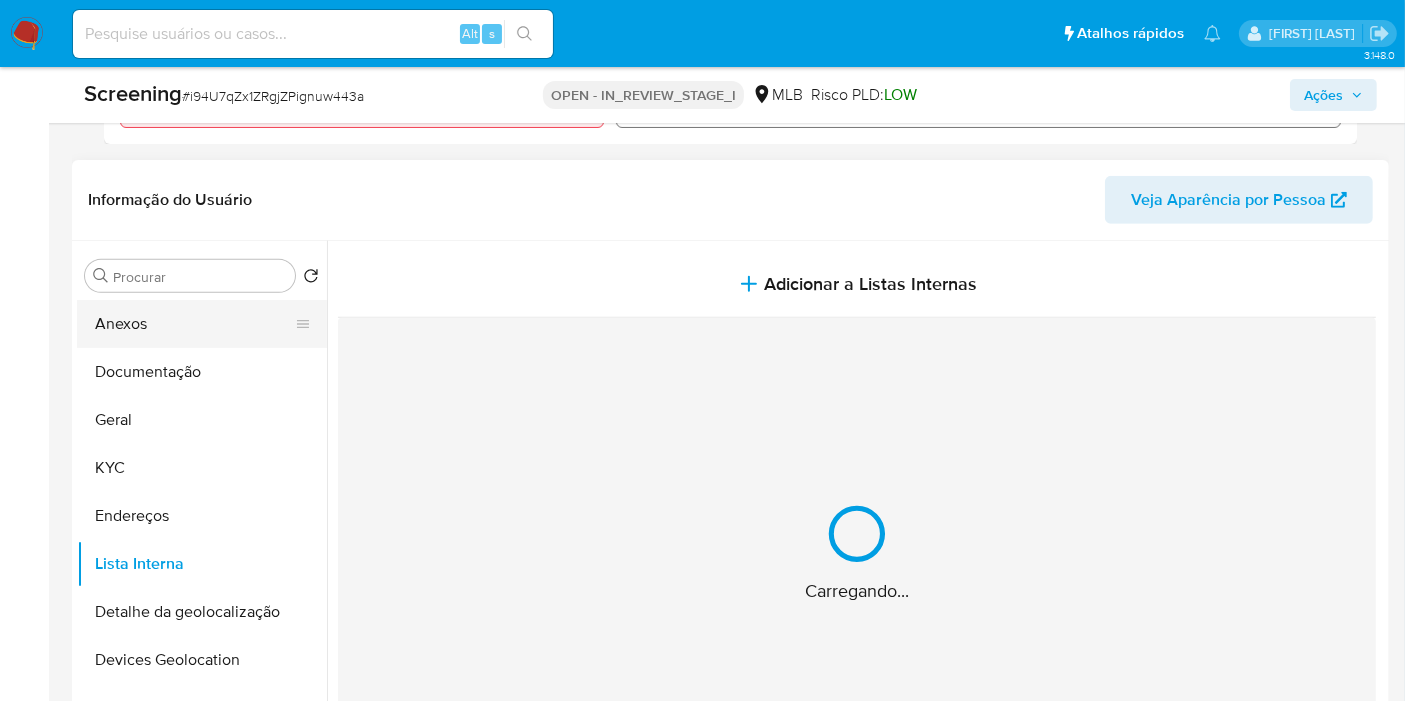 click on "Anexos" at bounding box center (194, 324) 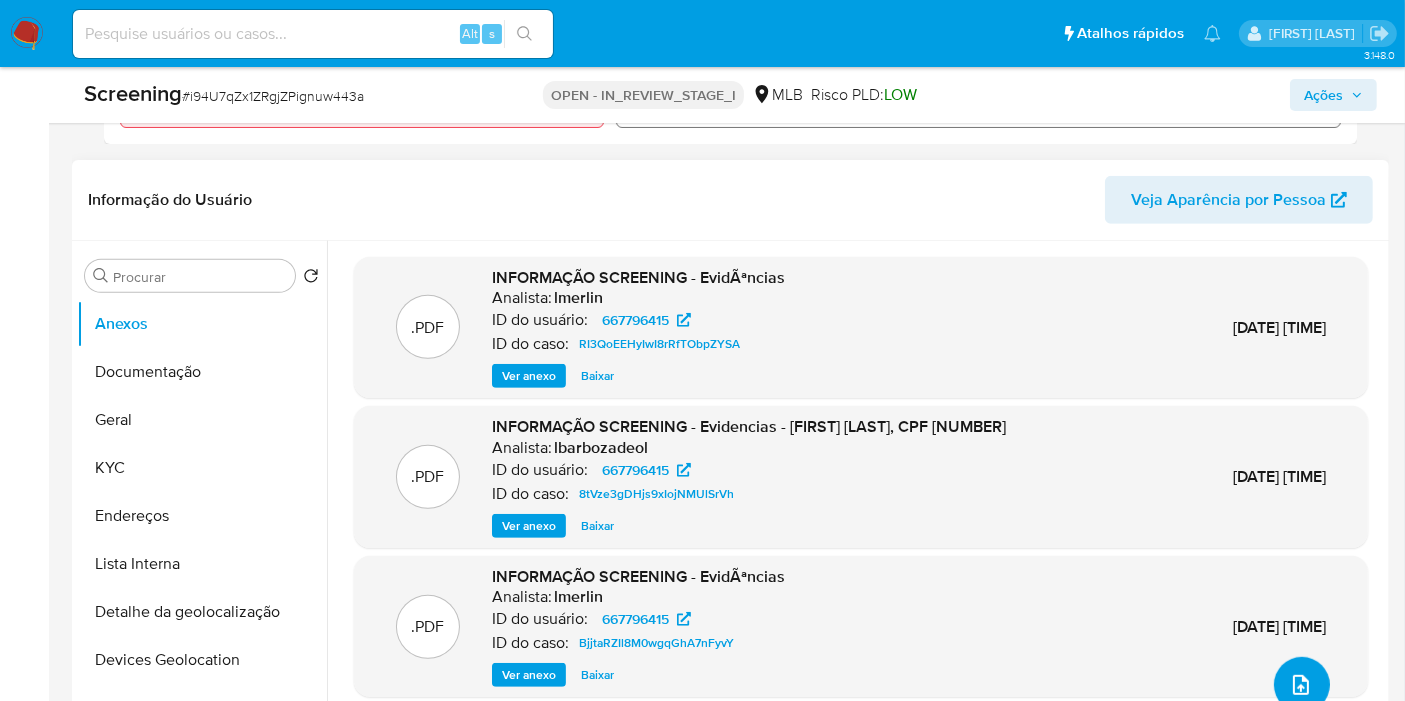 click 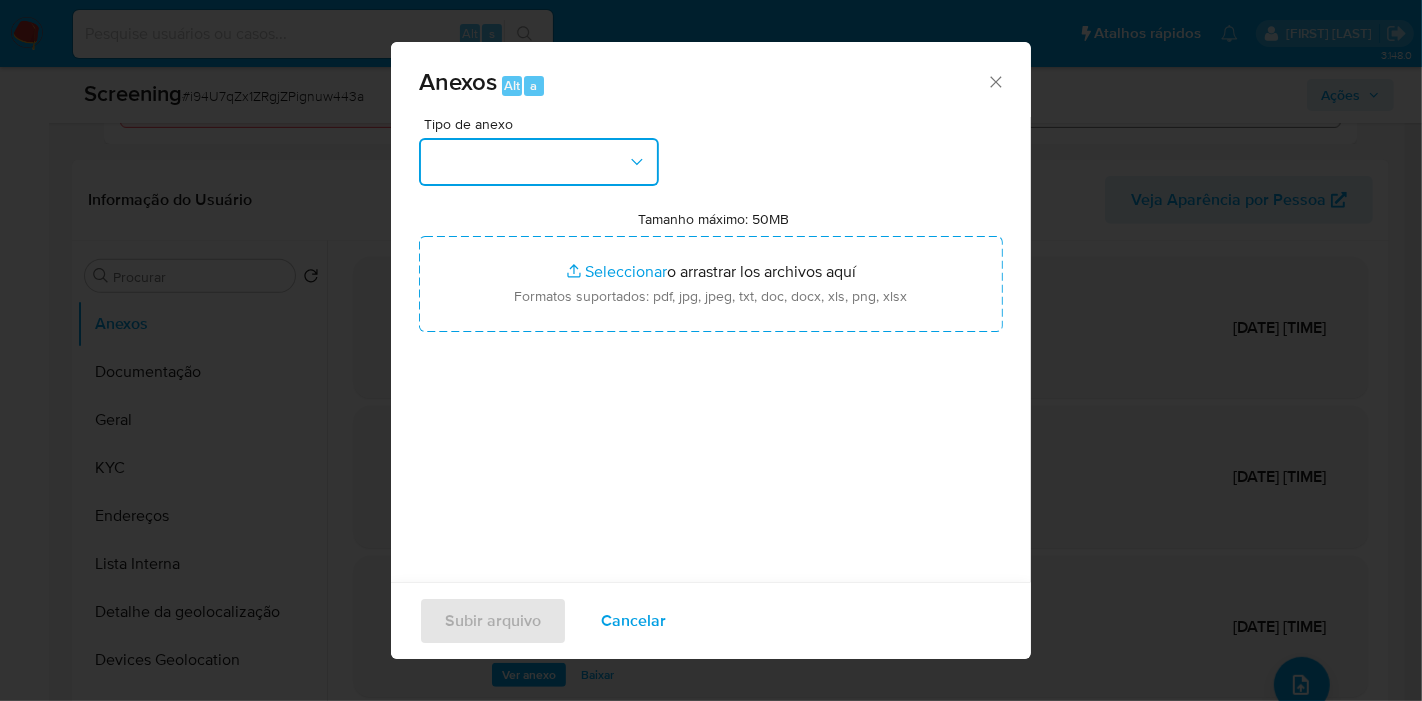 click at bounding box center [539, 162] 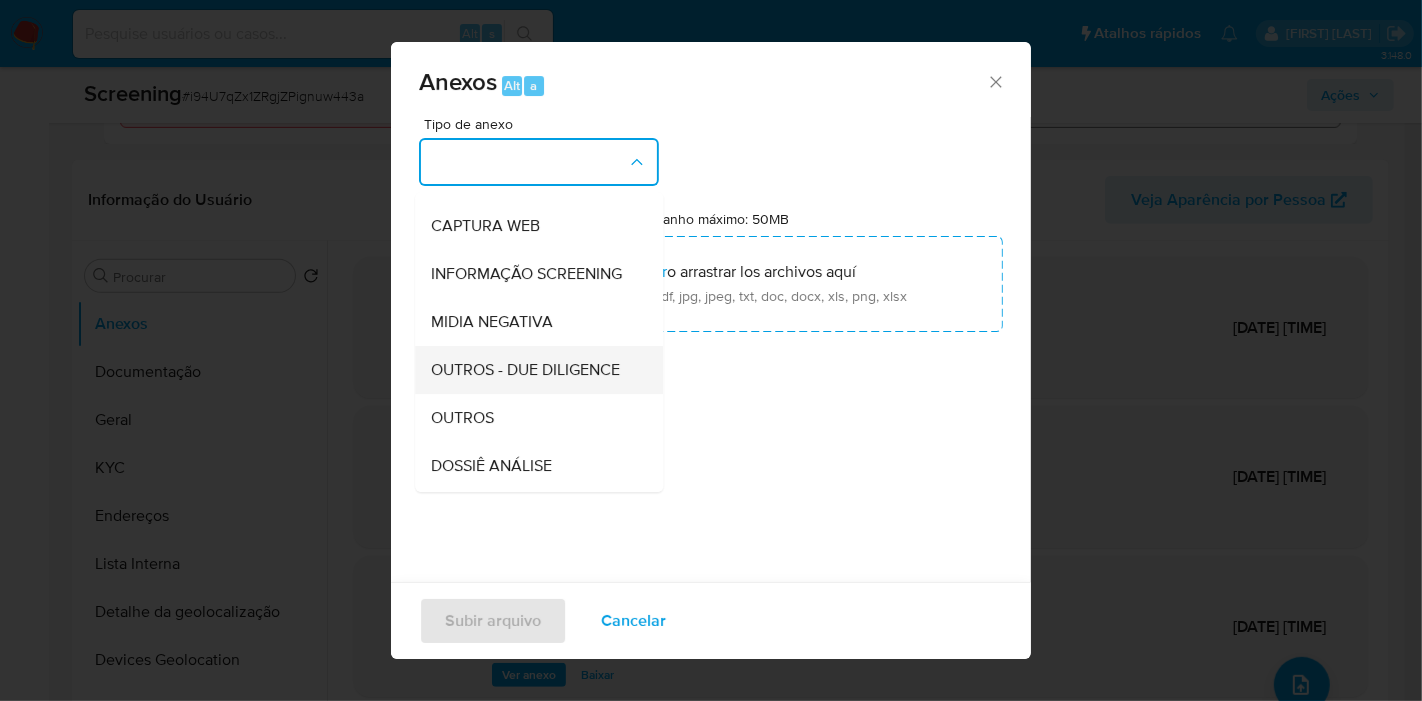 scroll, scrollTop: 222, scrollLeft: 0, axis: vertical 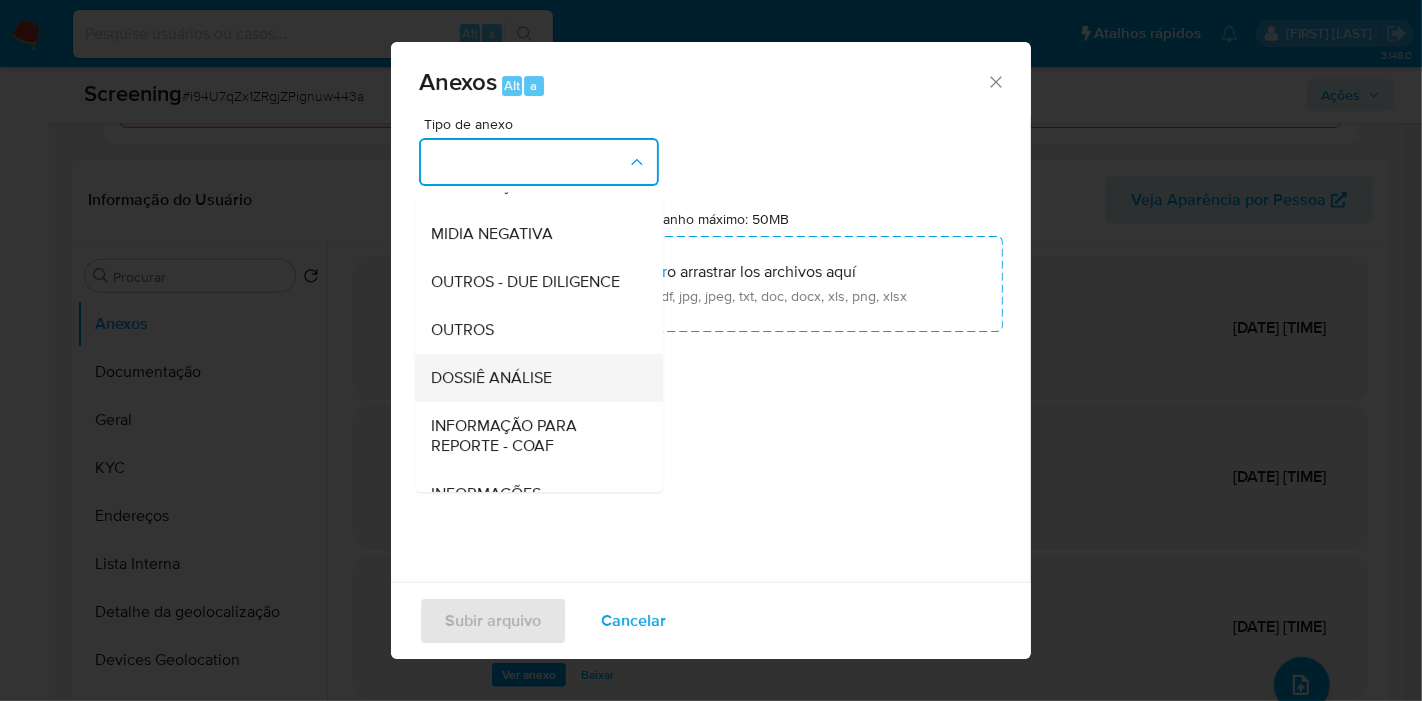 click on "DOSSIÊ ANÁLISE" at bounding box center [491, 378] 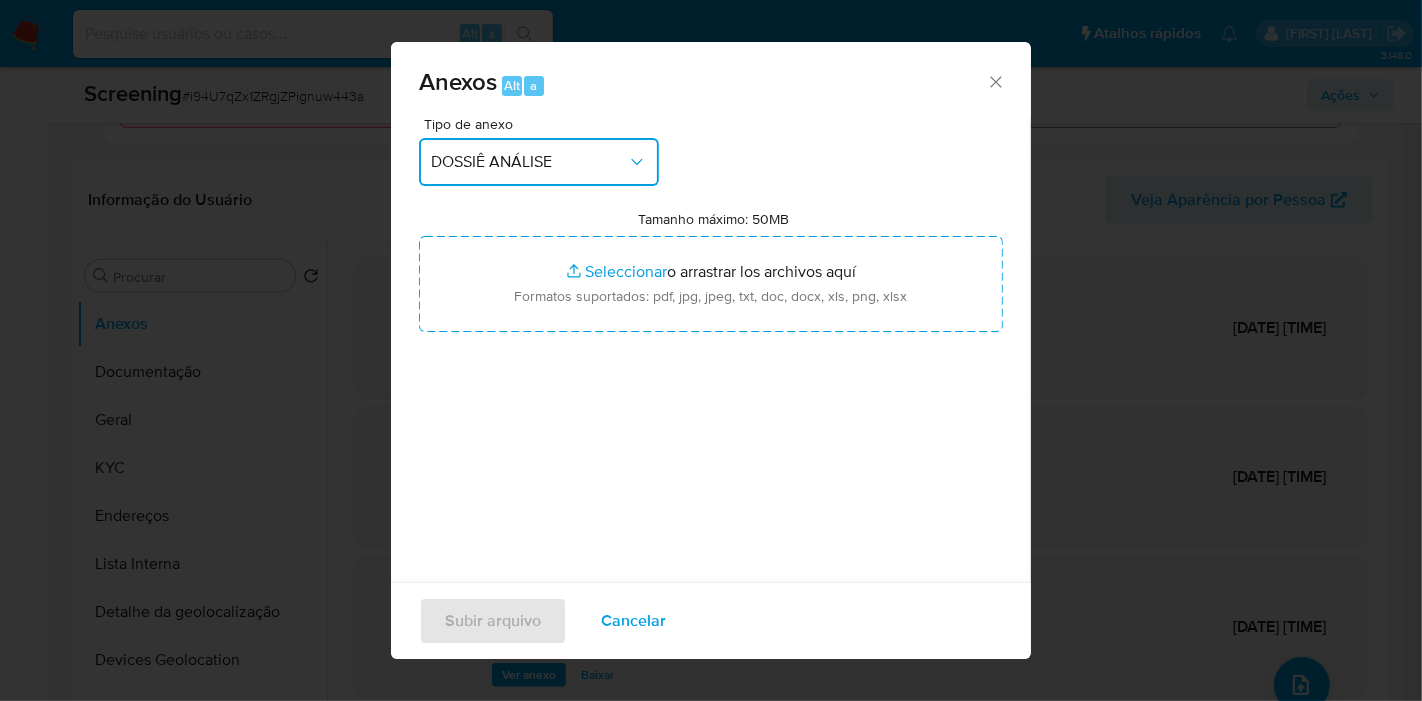 click on "DOSSIÊ ANÁLISE" at bounding box center [539, 162] 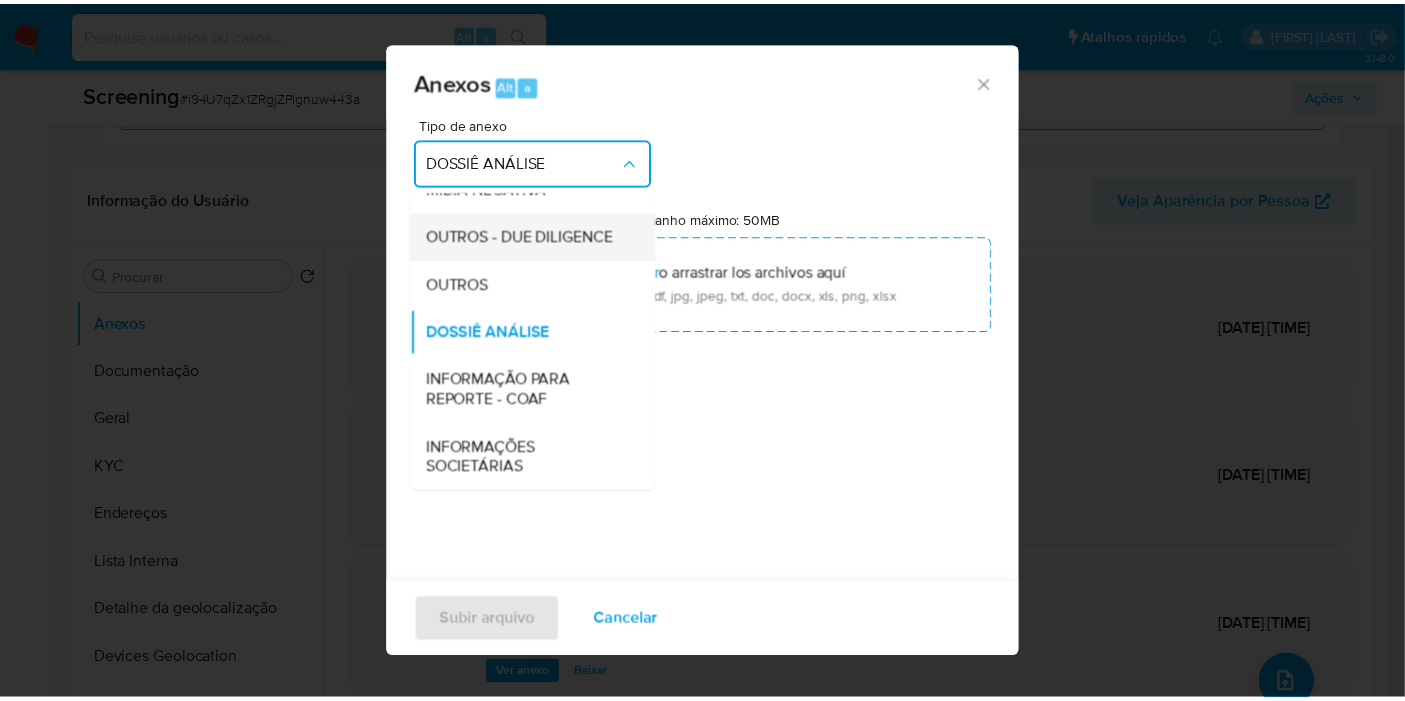 scroll, scrollTop: 196, scrollLeft: 0, axis: vertical 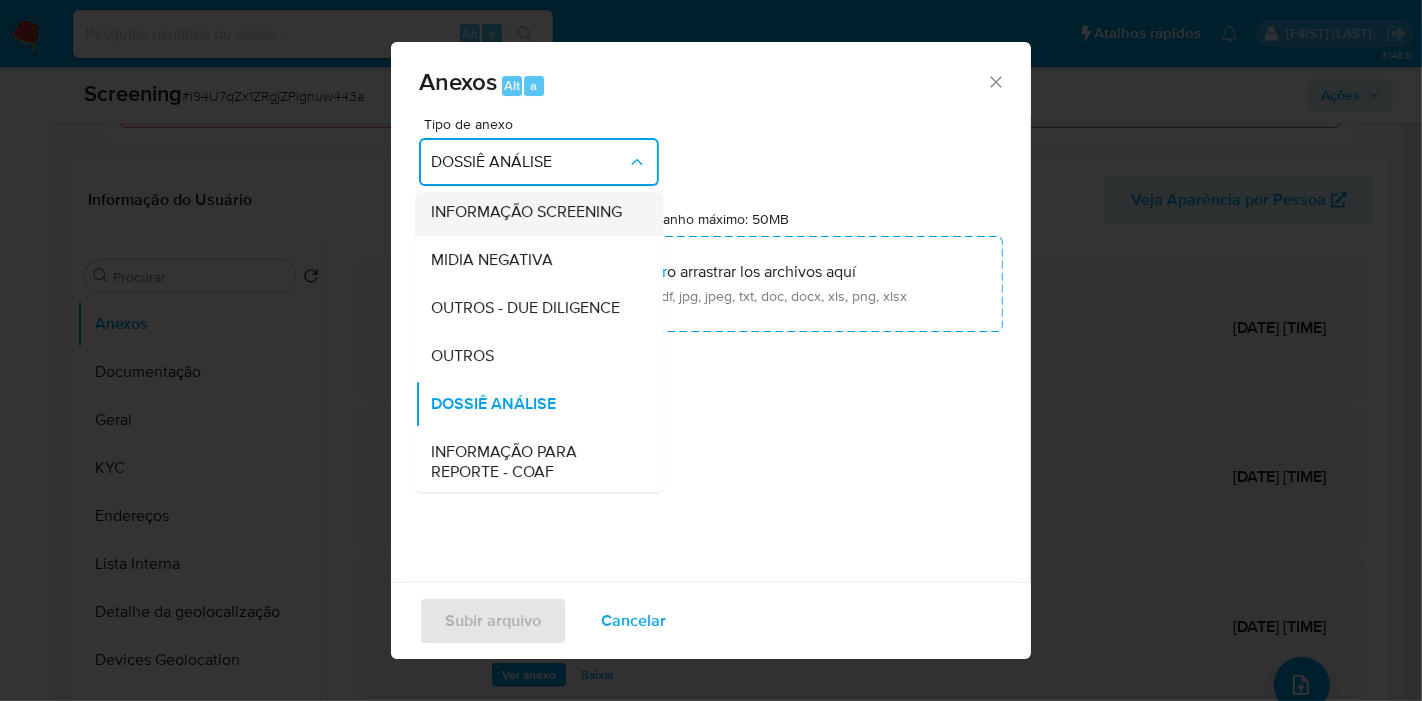 click on "INFORMAÇÃO SCREENING" at bounding box center (526, 212) 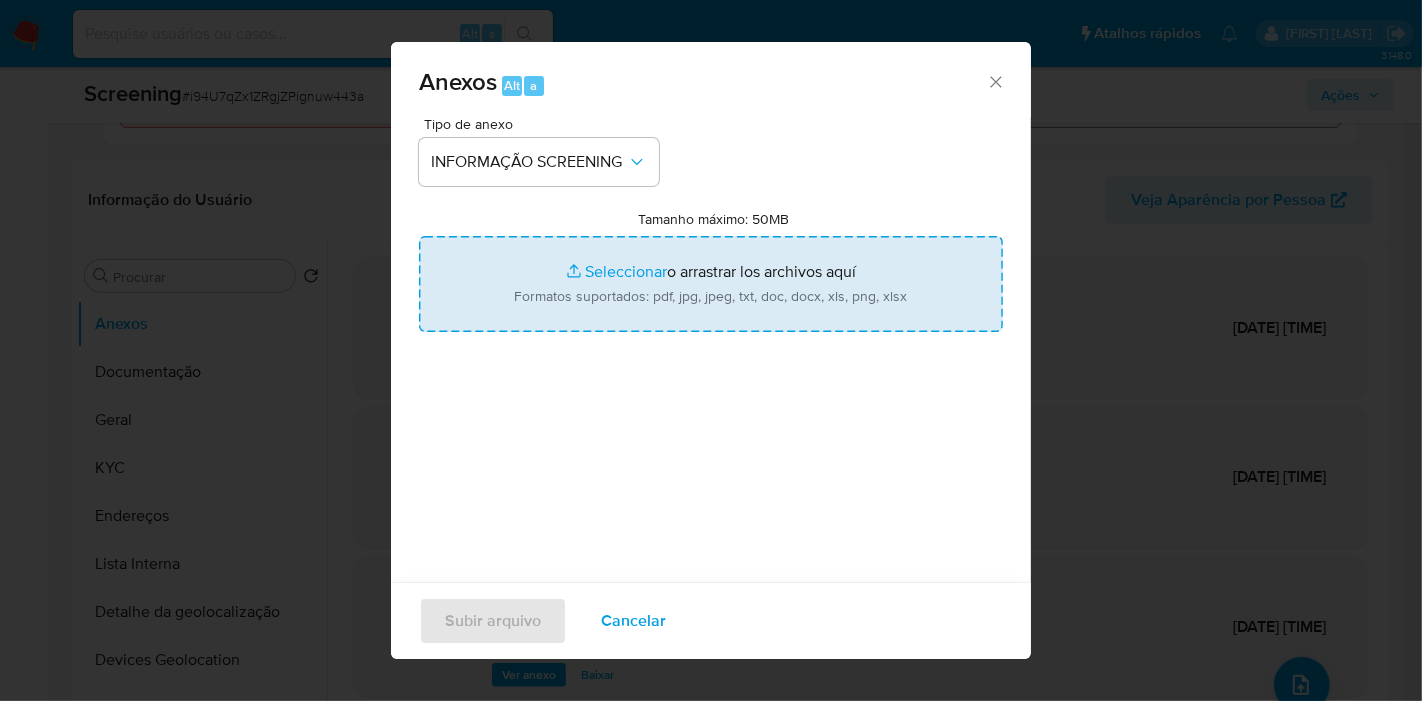 click on "Tamanho máximo: 50MB Seleccionar archivos" at bounding box center [711, 284] 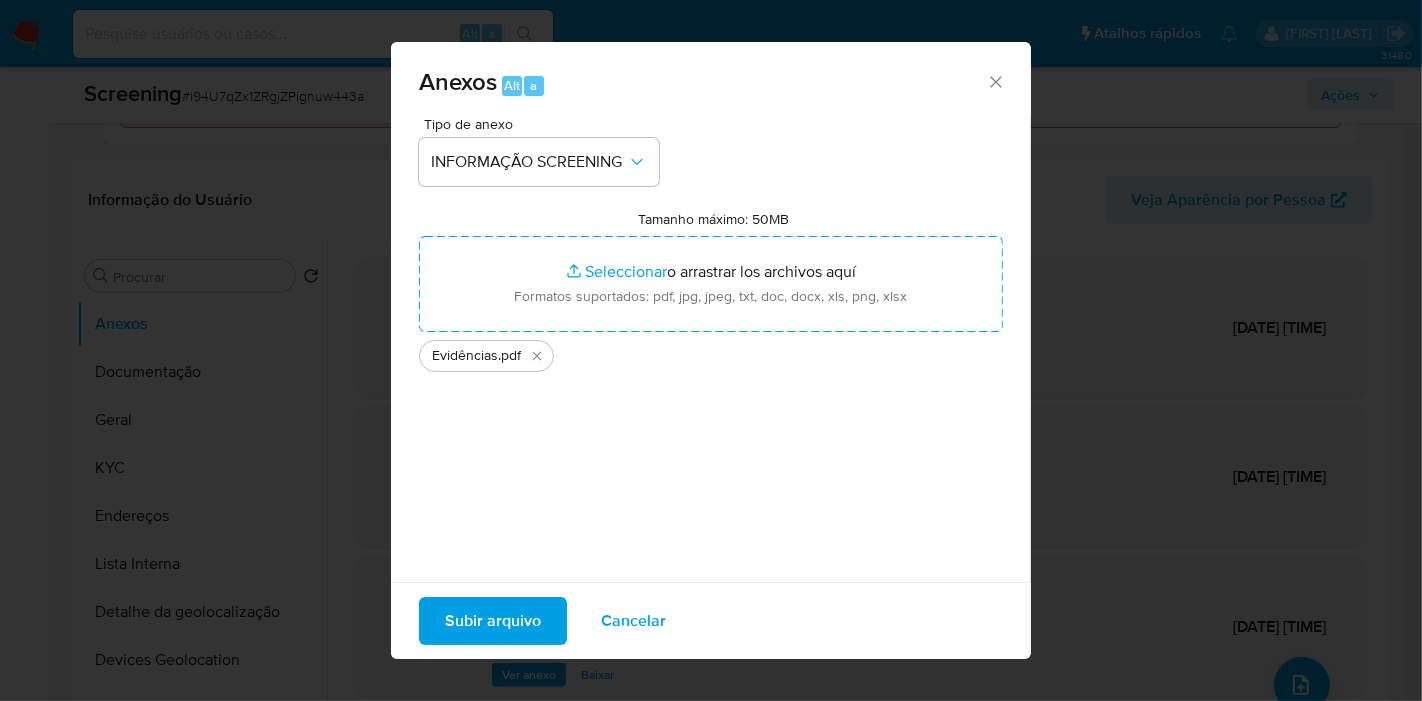 click on "Subir arquivo" at bounding box center [493, 621] 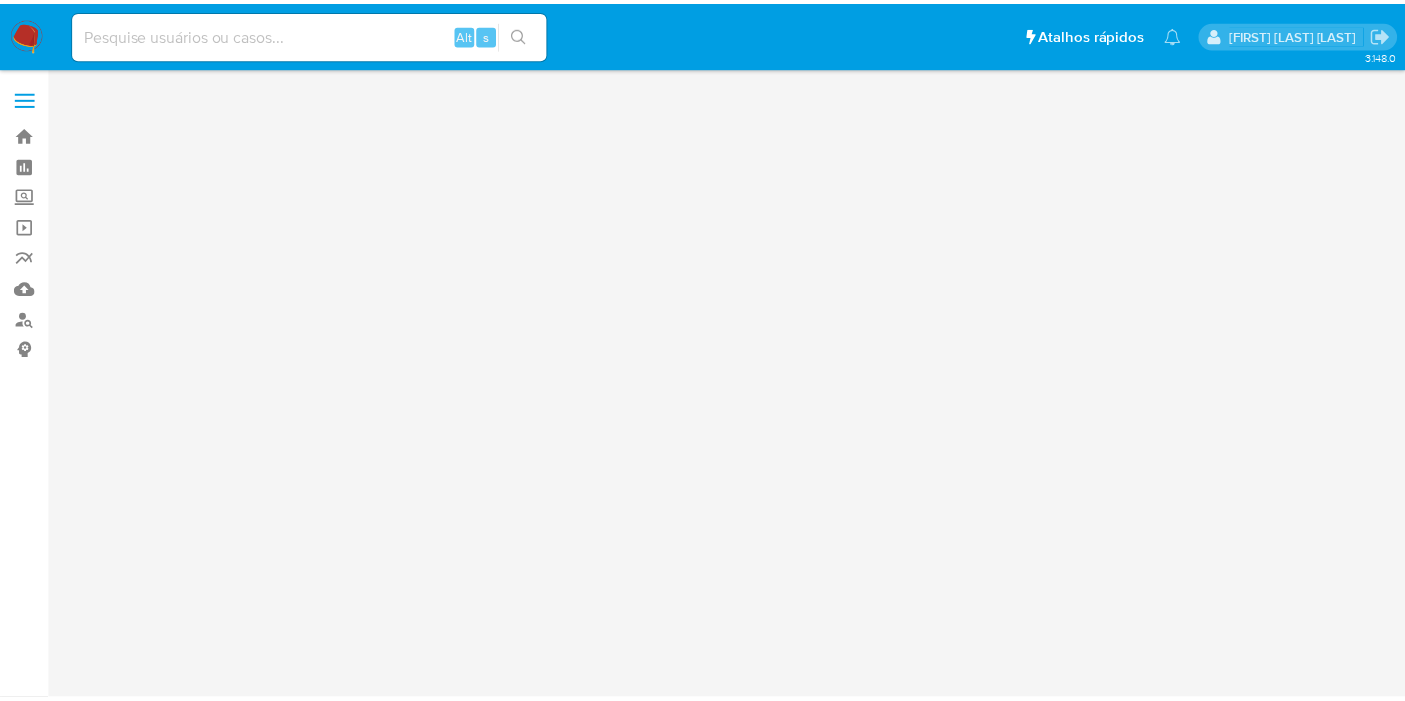 scroll, scrollTop: 0, scrollLeft: 0, axis: both 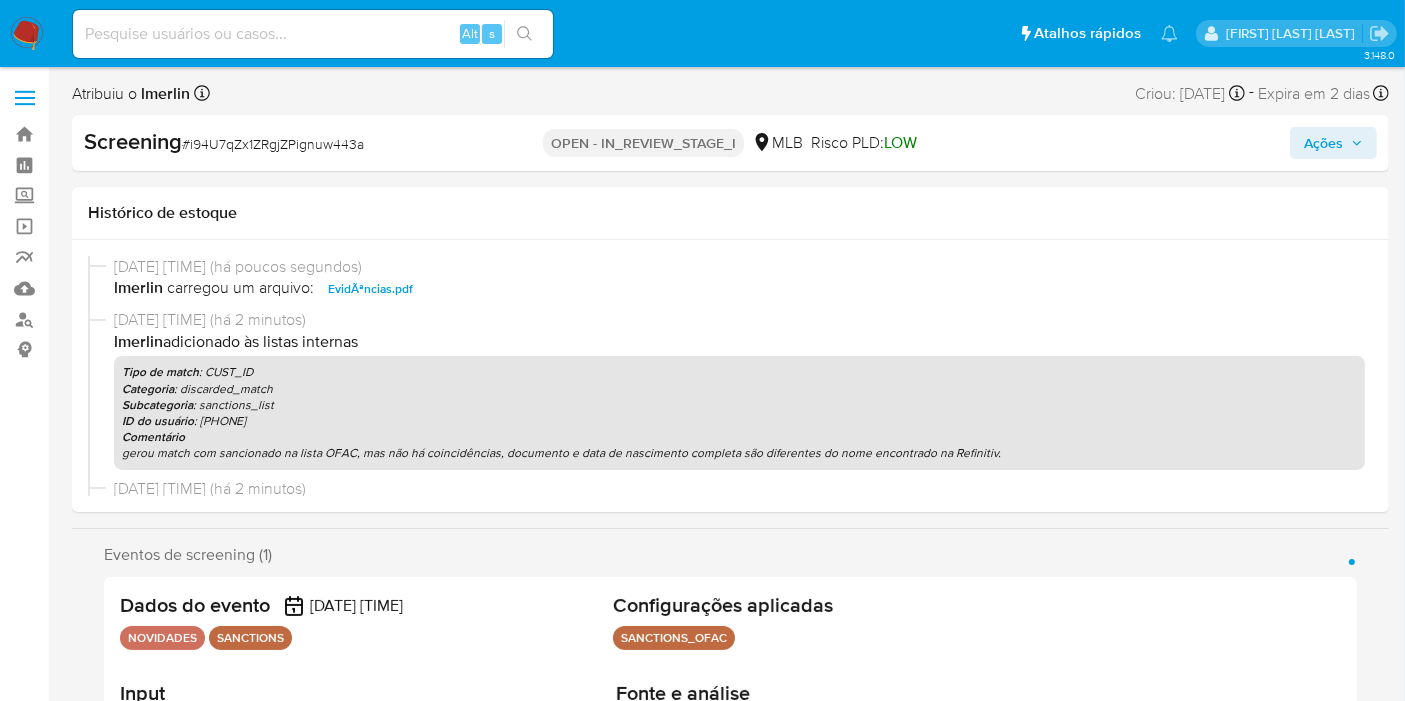 select on "10" 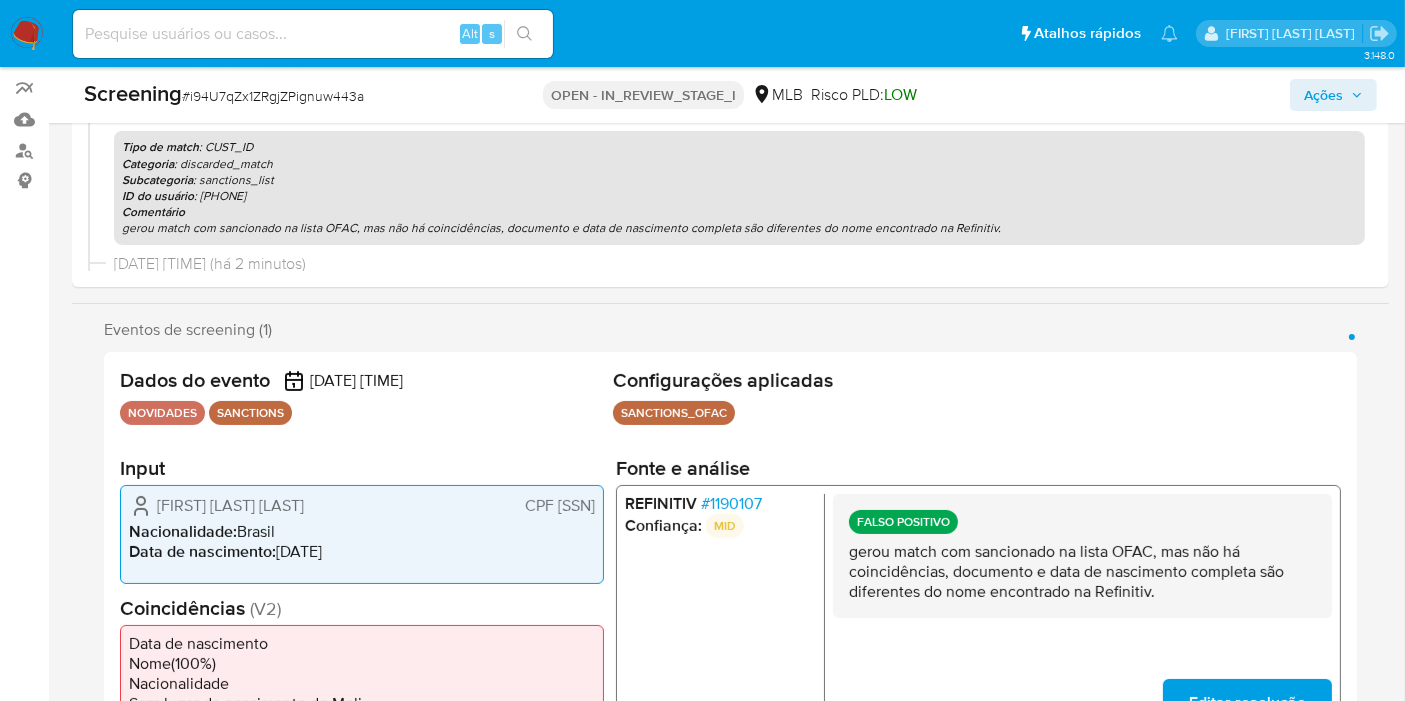 scroll, scrollTop: 0, scrollLeft: 0, axis: both 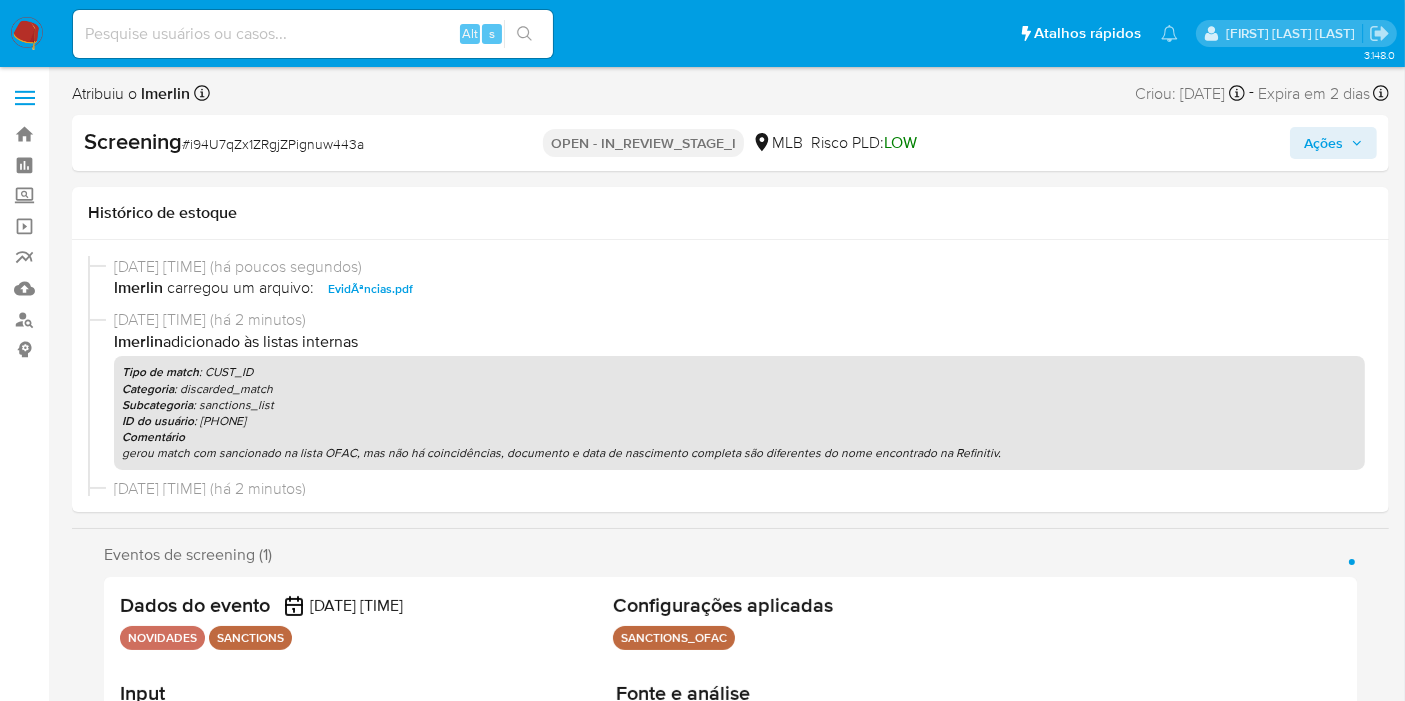 click on "Screening # i94U7qZx1ZRgjZPignuw443a OPEN - IN_REVIEW_STAGE_I  MLB Risco PLD:  LOW Ações" at bounding box center (730, 143) 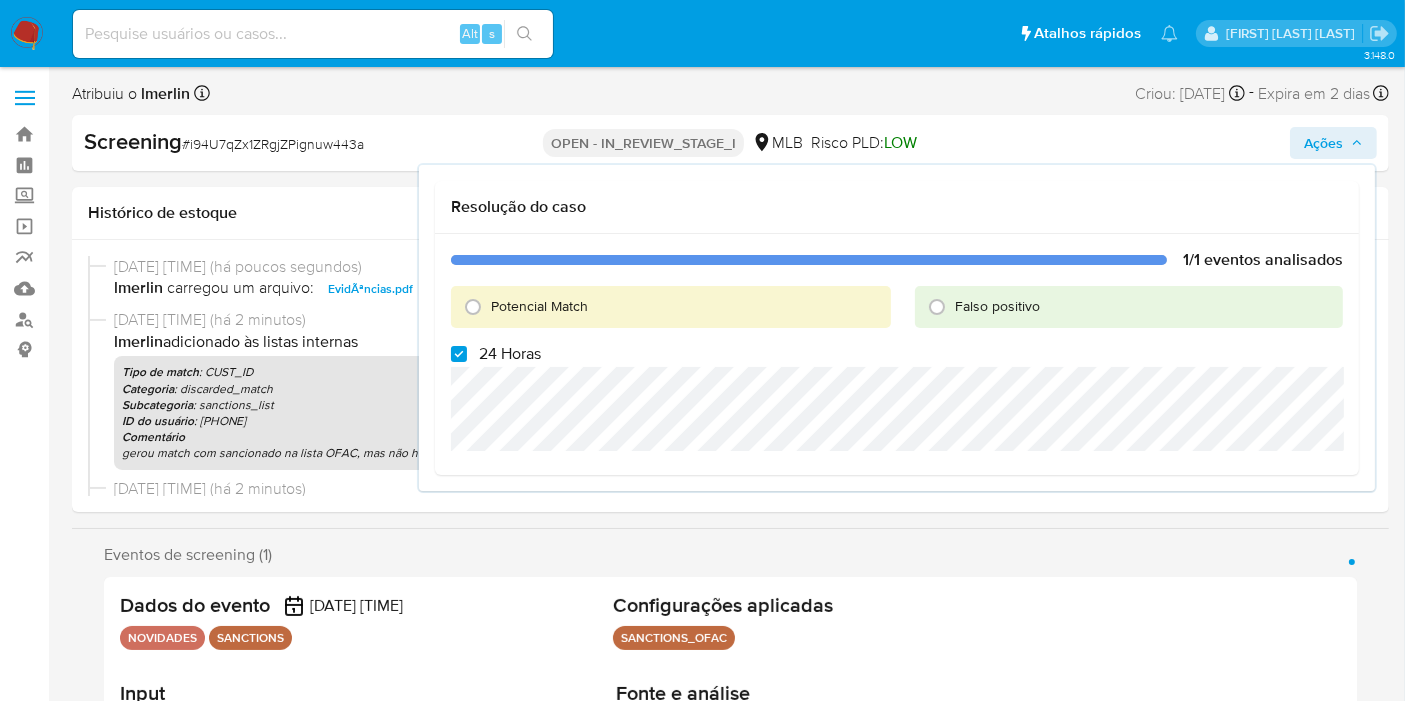 click on "24 Horas" at bounding box center (510, 354) 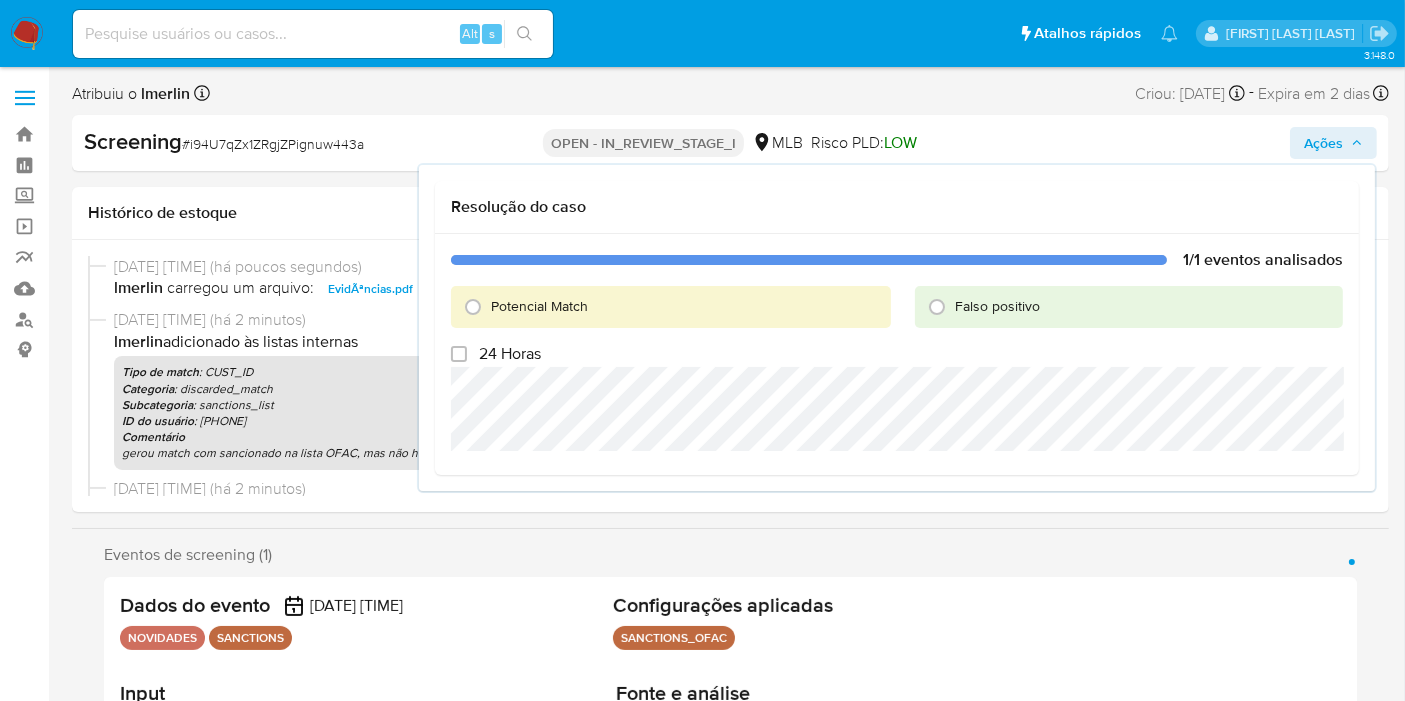 click on "Falso positivo" at bounding box center [997, 306] 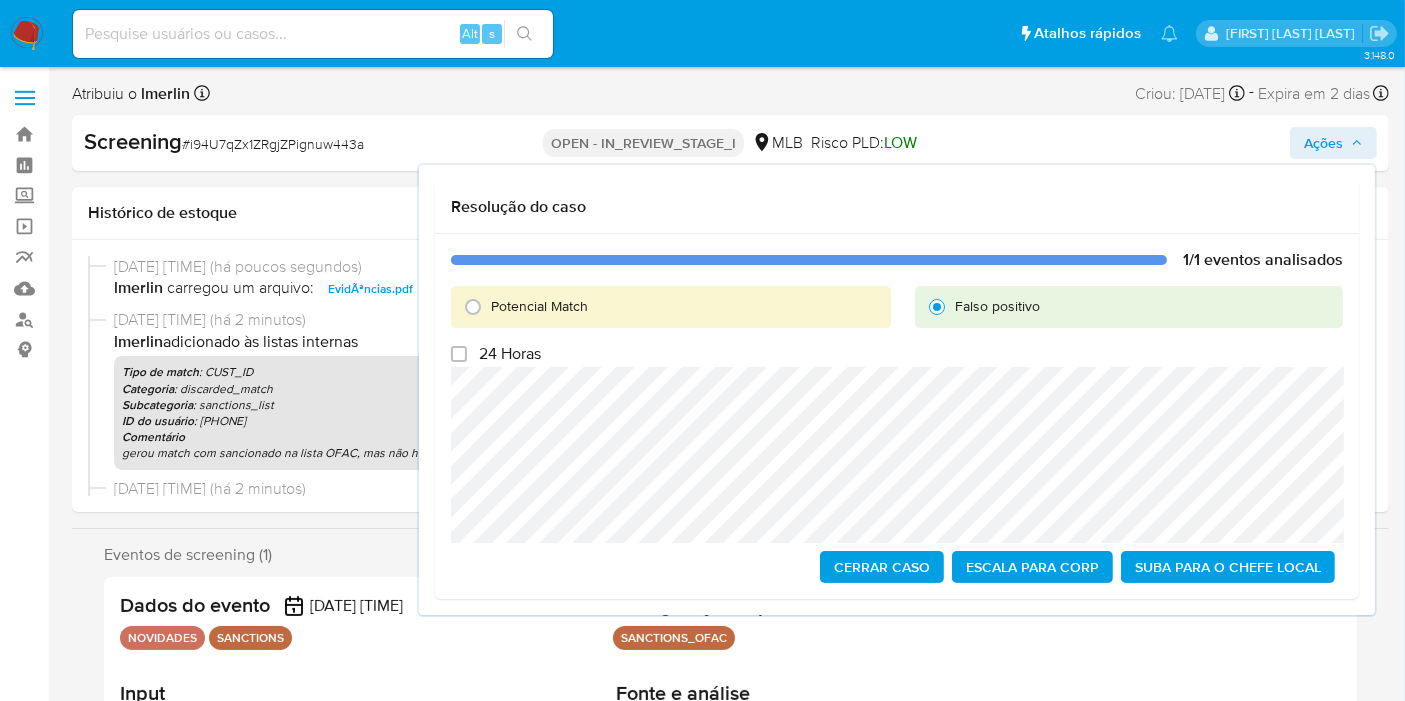 click on "Cerrar caso" at bounding box center (882, 567) 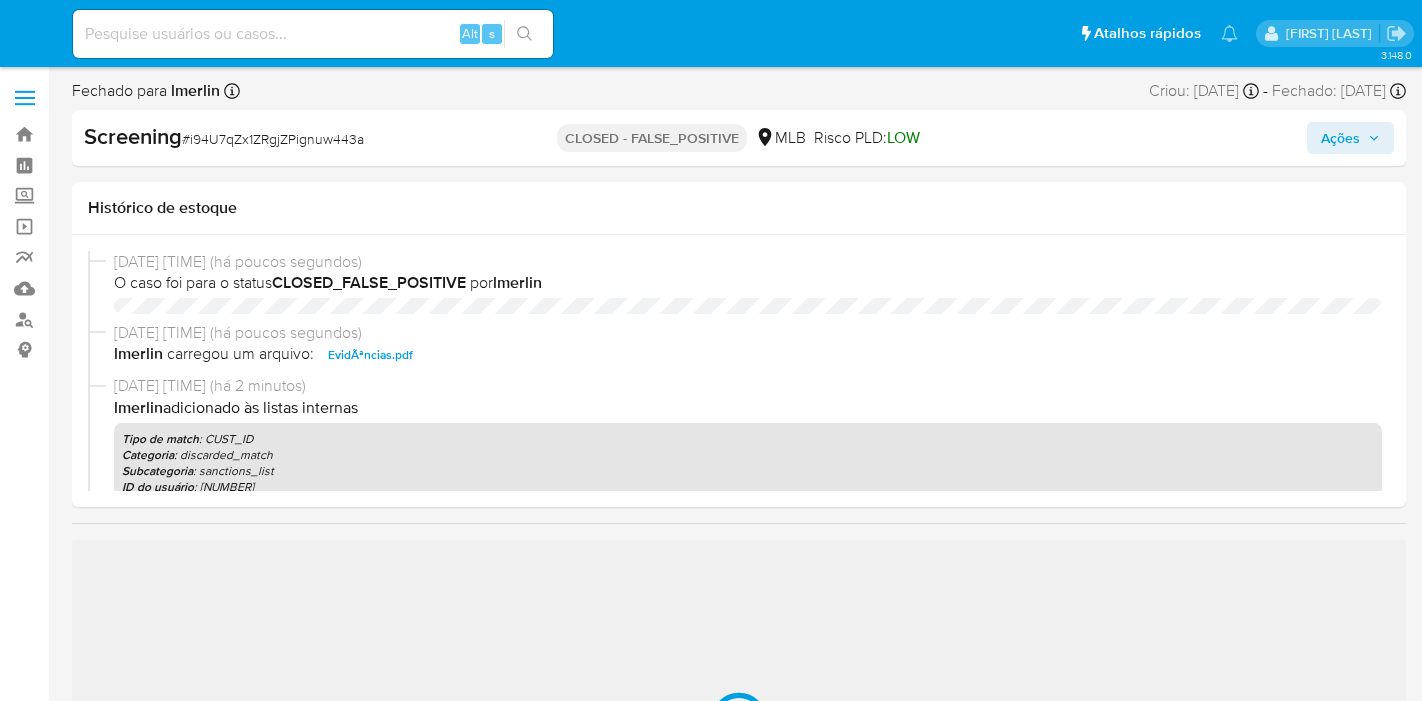 select on "10" 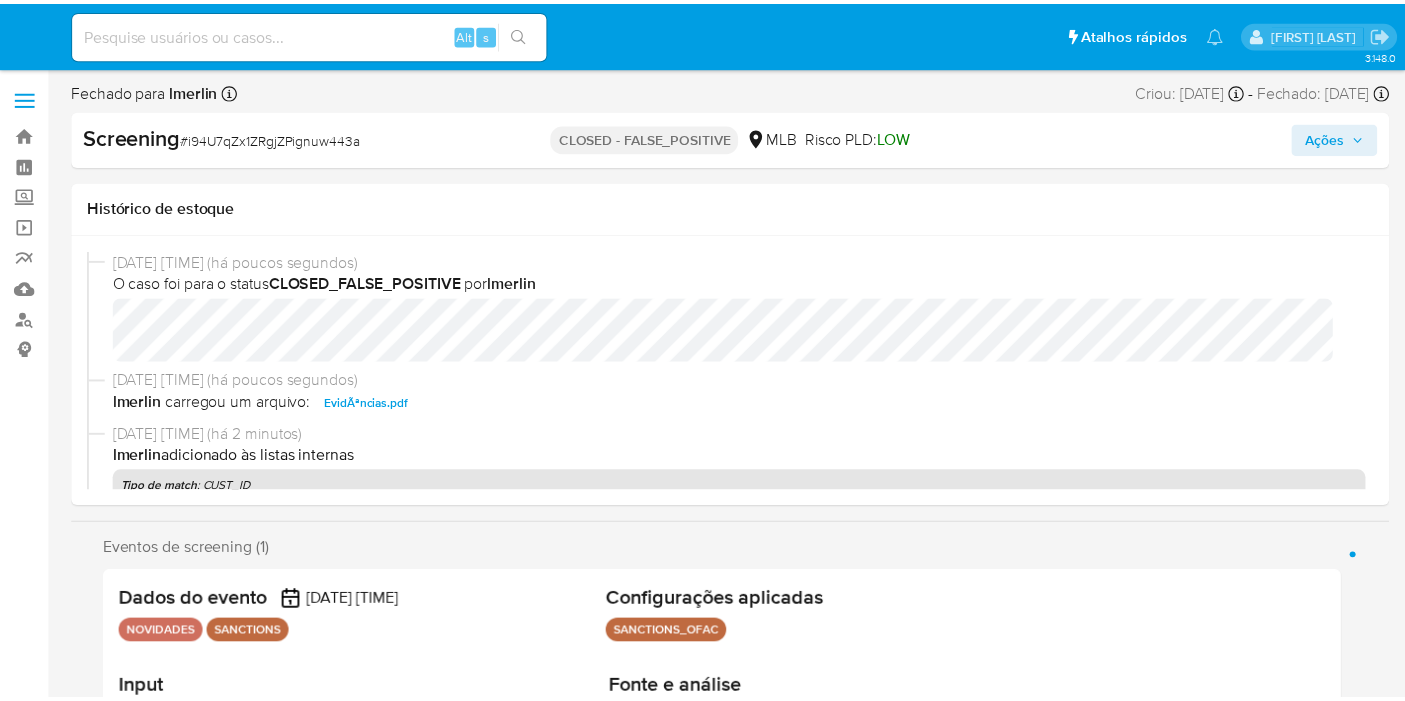 scroll, scrollTop: 0, scrollLeft: 0, axis: both 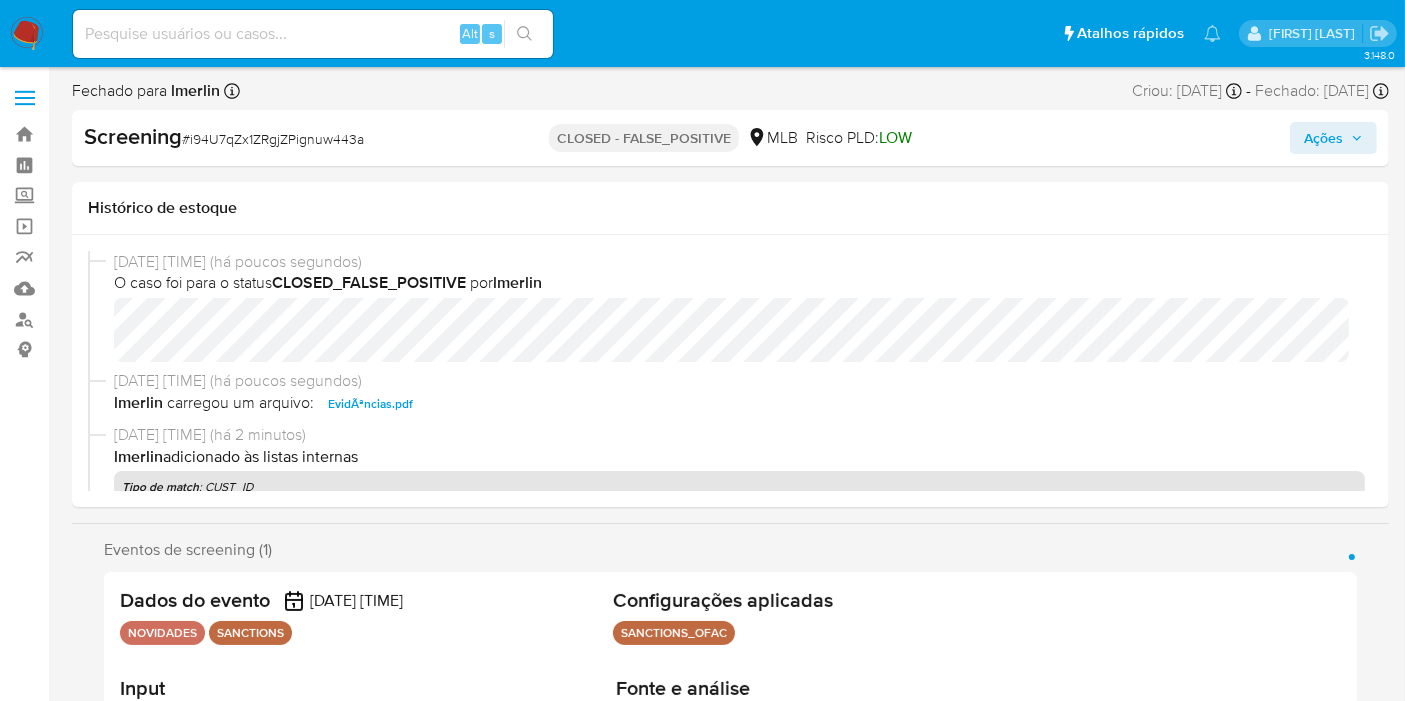 click on "Alt s" at bounding box center (313, 34) 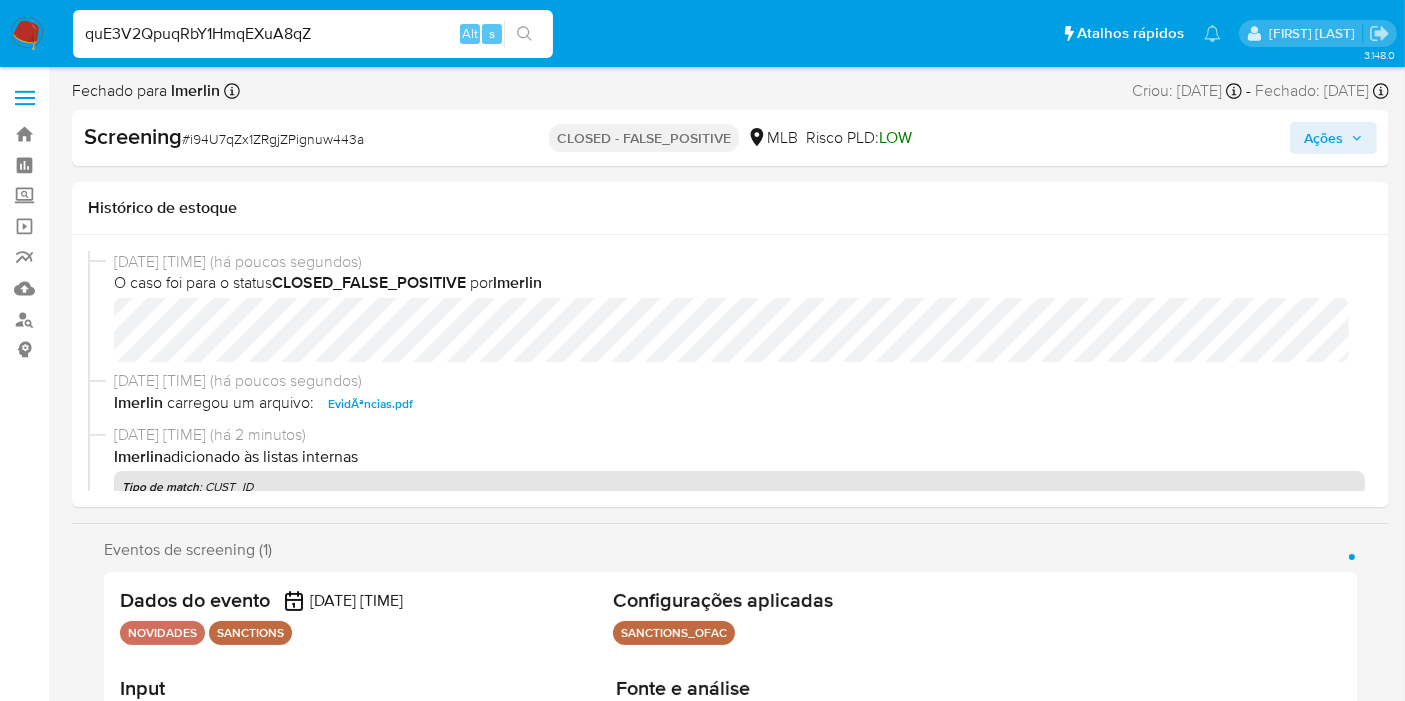 type on "quE3V2QpuqRbY1HmqEXuA8qZ" 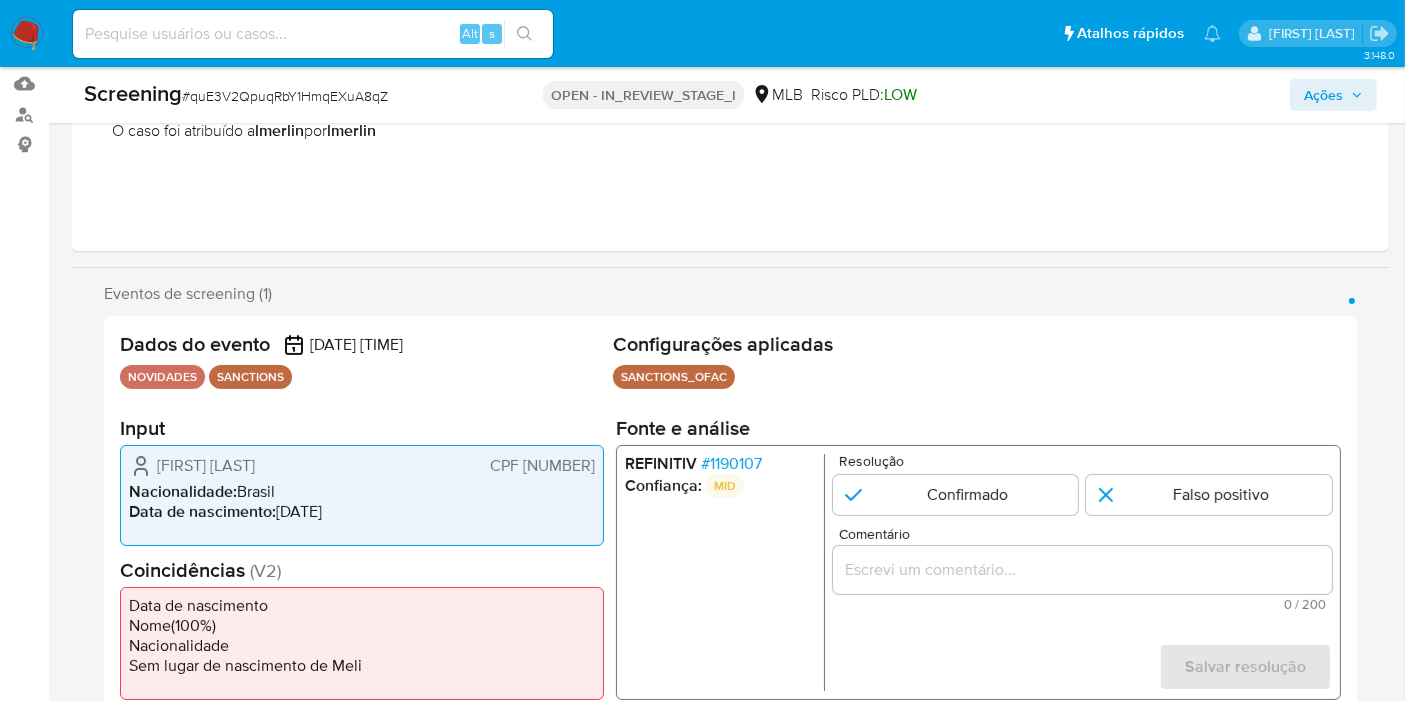 scroll, scrollTop: 333, scrollLeft: 0, axis: vertical 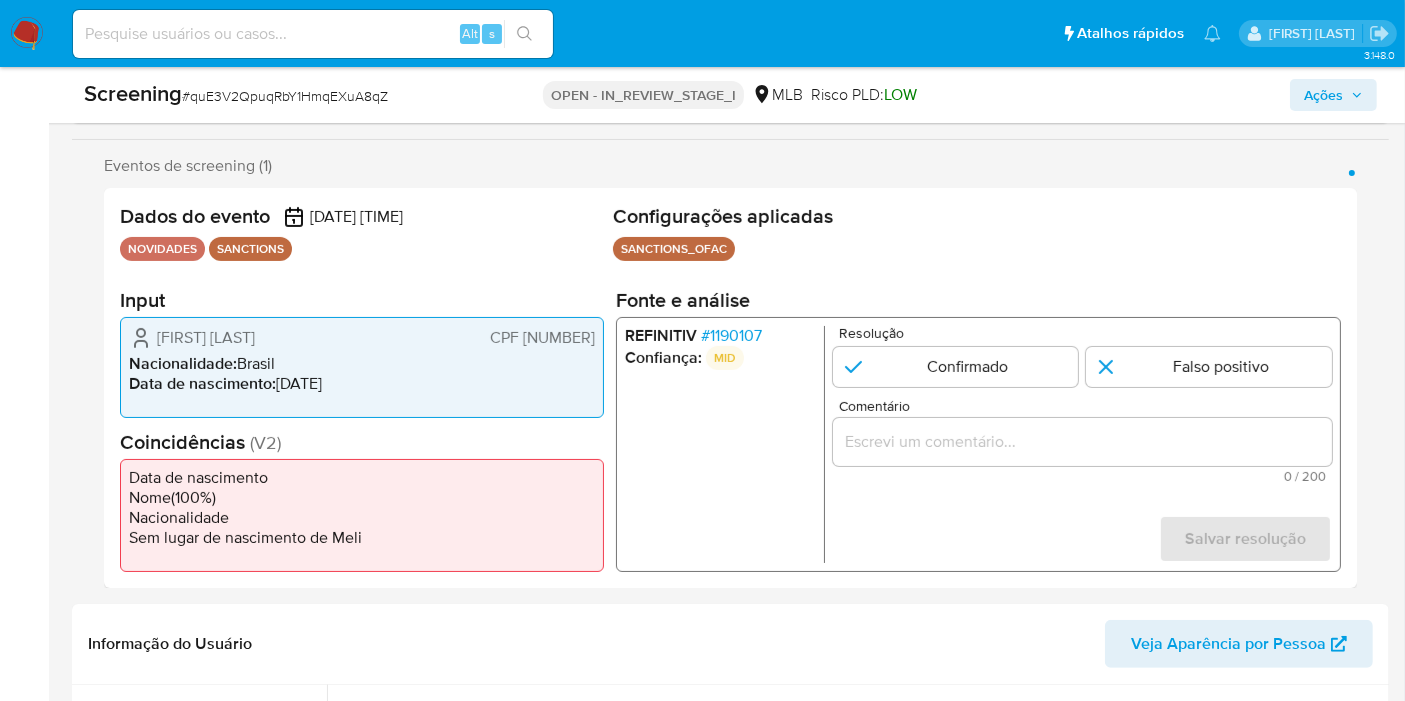 click on "CPF
[NUMBER]" at bounding box center (542, 338) 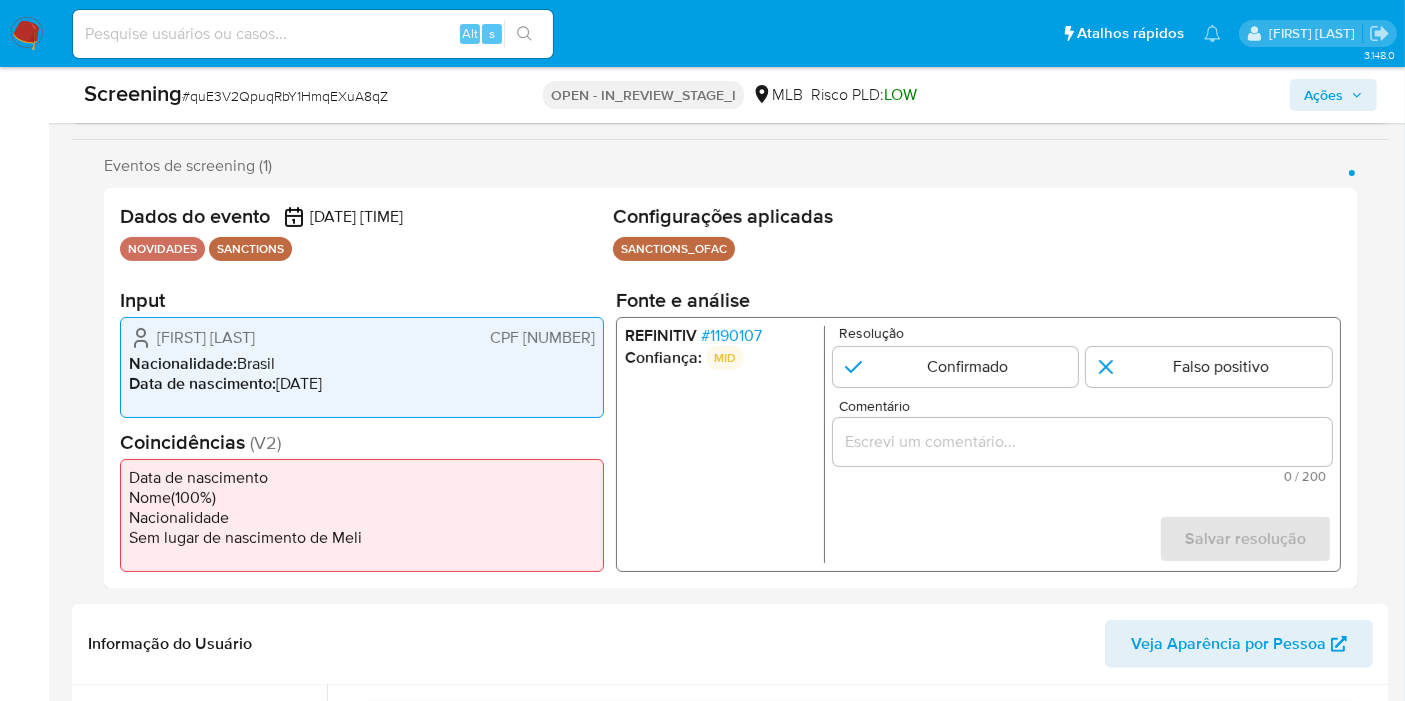 drag, startPoint x: 989, startPoint y: 449, endPoint x: 1215, endPoint y: 380, distance: 236.29854 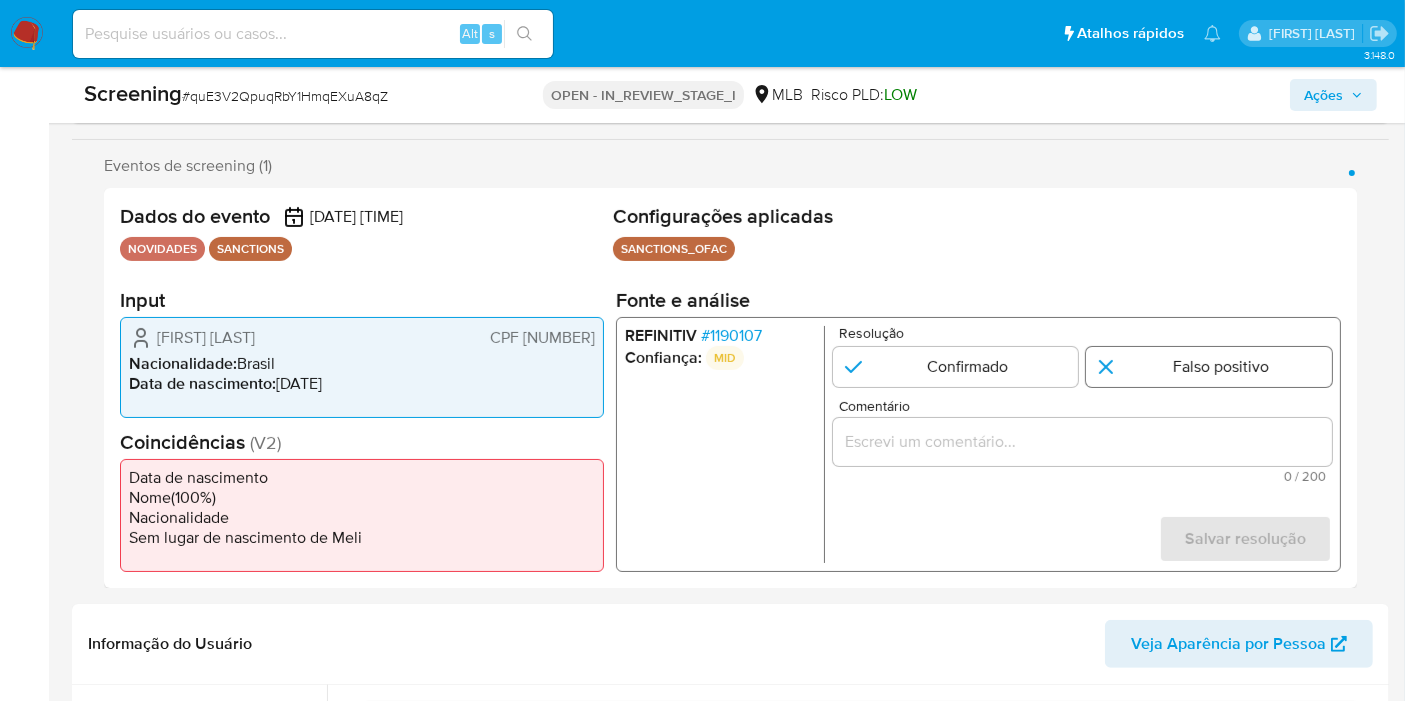 click at bounding box center [1082, 442] 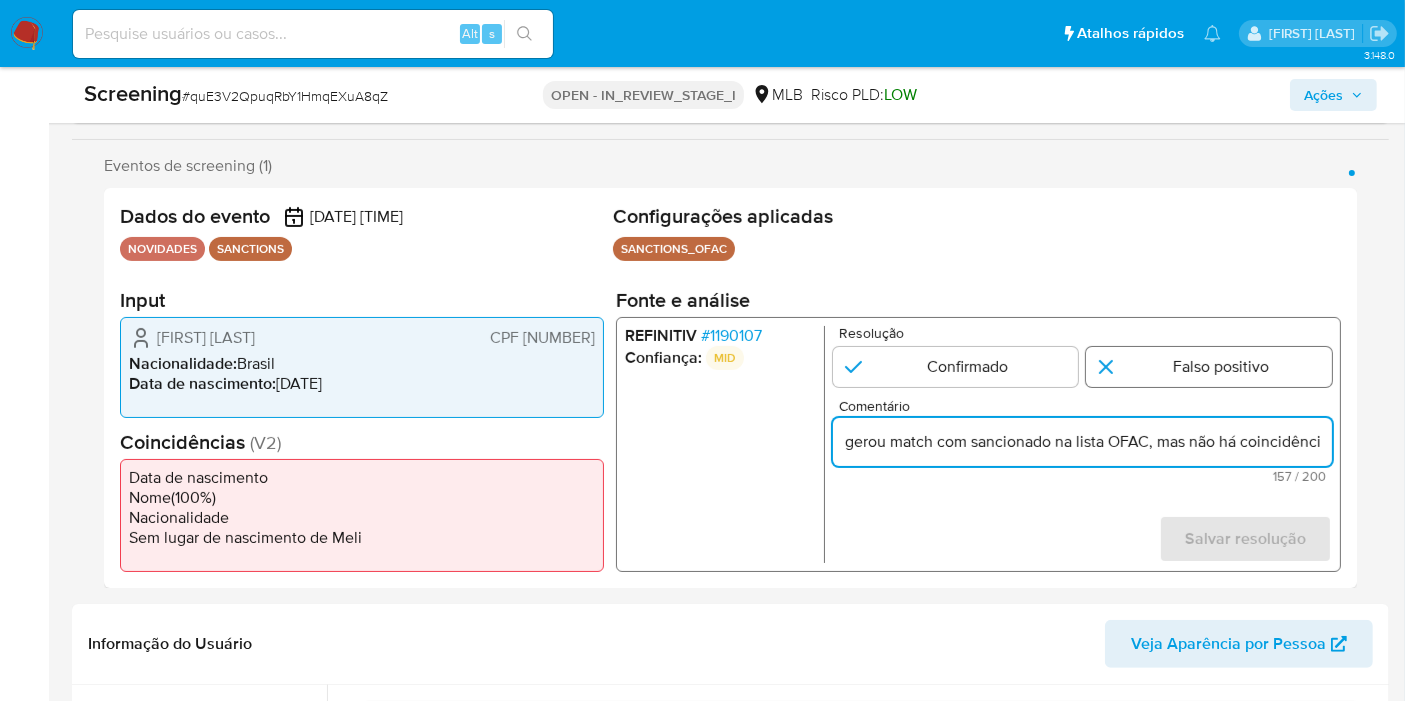 scroll, scrollTop: 0, scrollLeft: 680, axis: horizontal 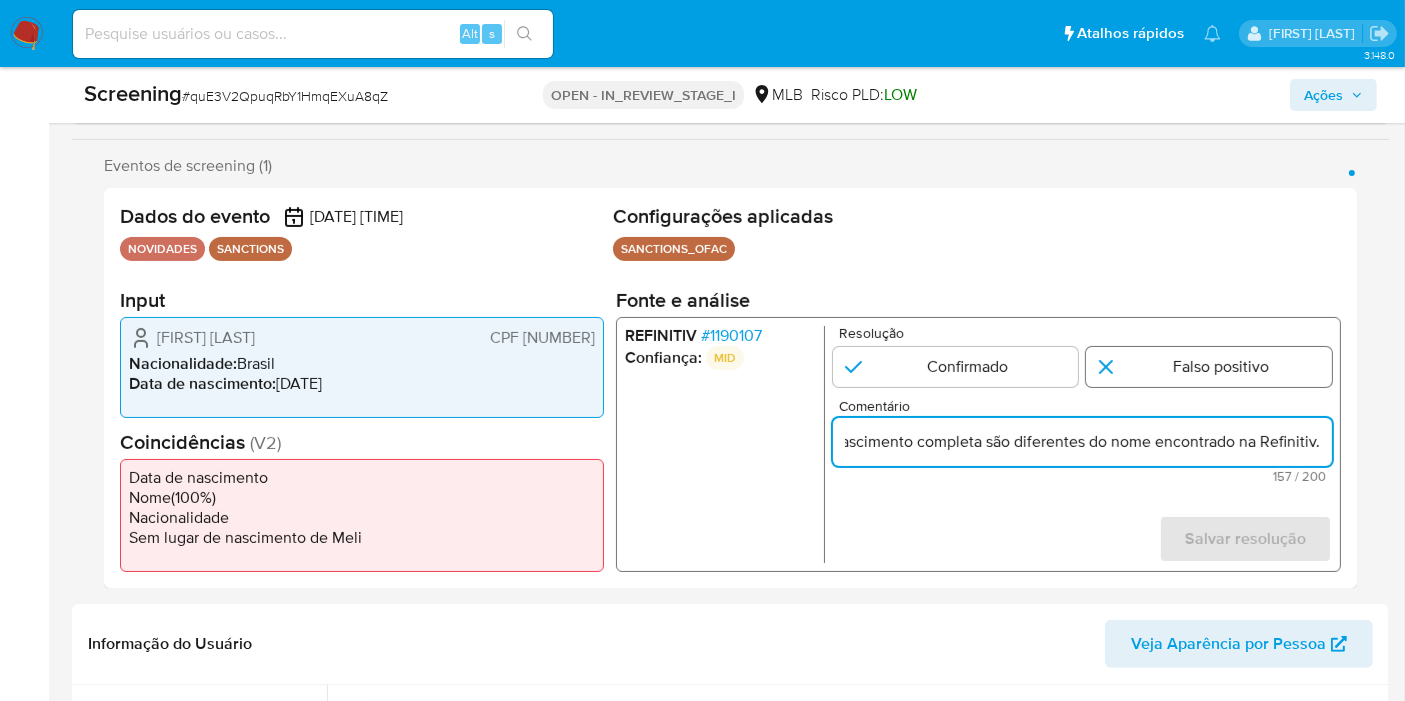 type on "gerou match com sancionado na lista OFAC, mas não há coincidências, o documento e data de nascimento completa são diferentes do nome encontrado na Refinitiv." 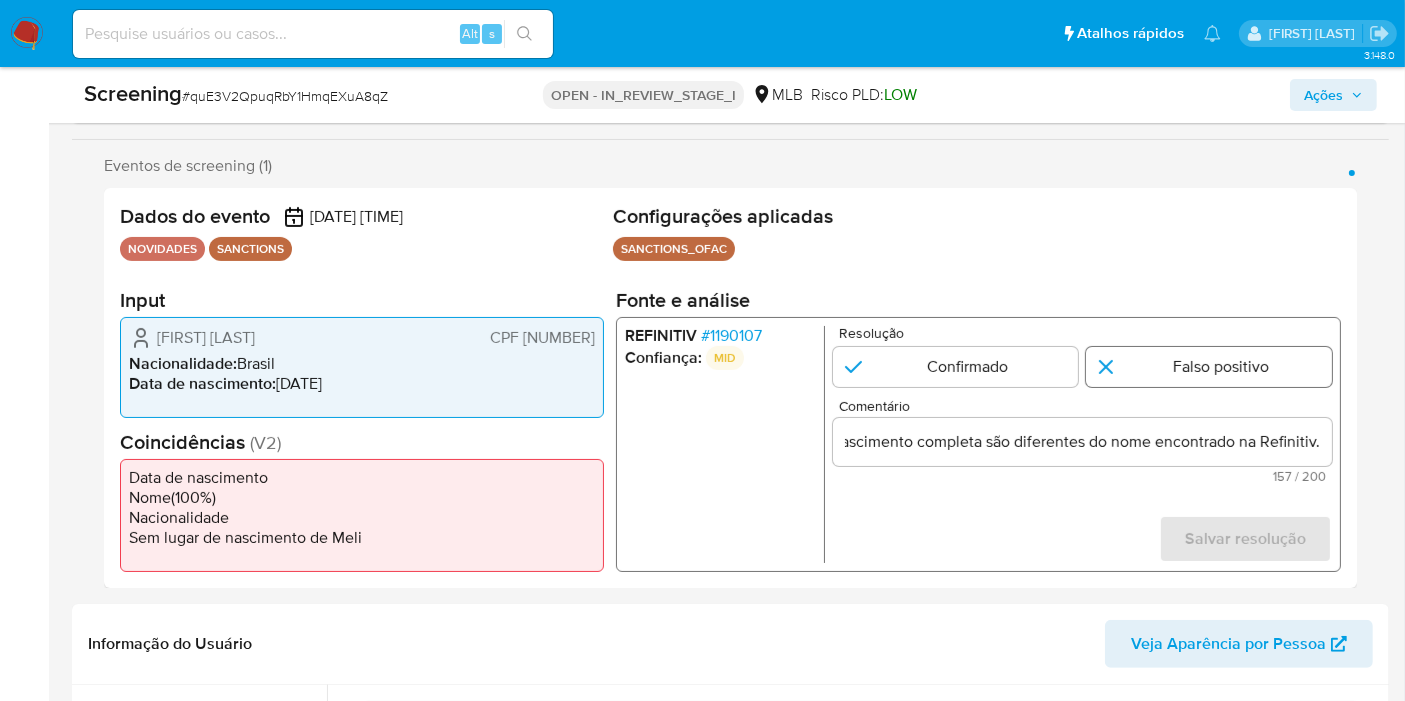 click at bounding box center (1209, 367) 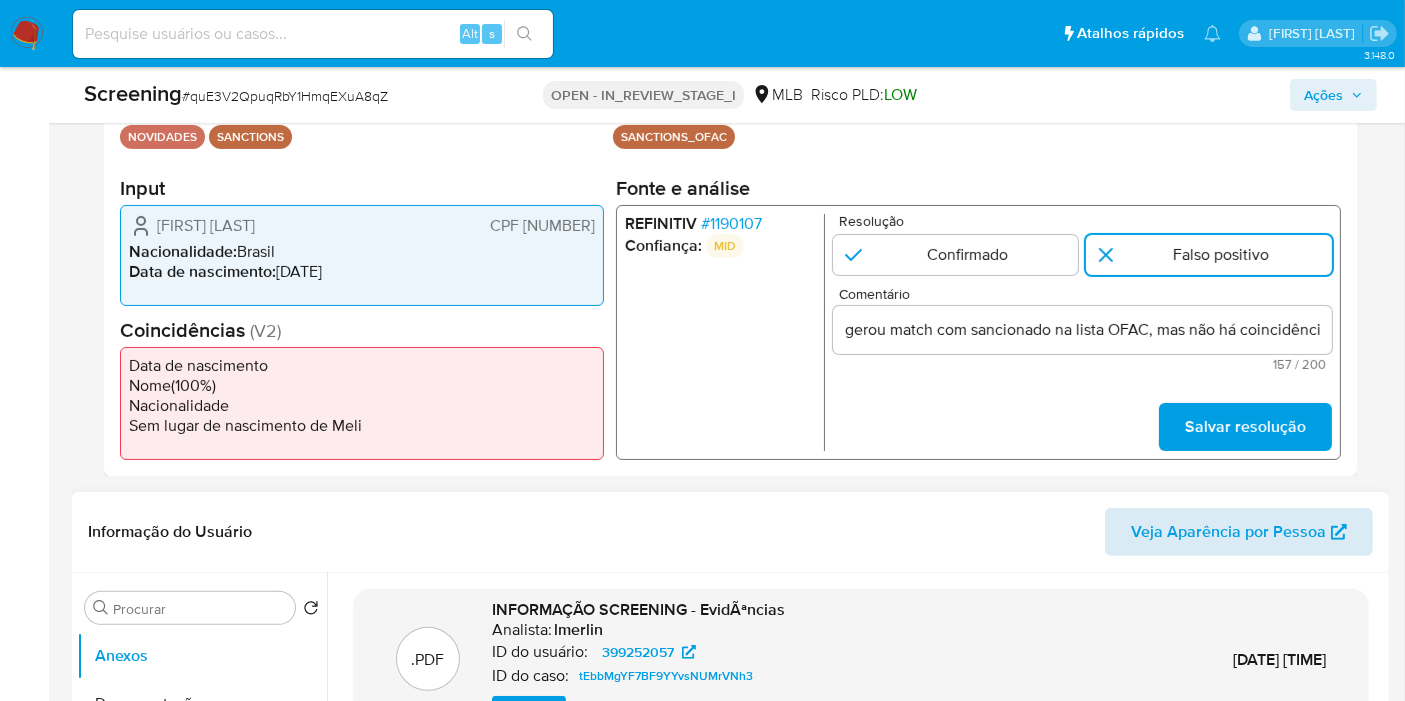 scroll, scrollTop: 555, scrollLeft: 0, axis: vertical 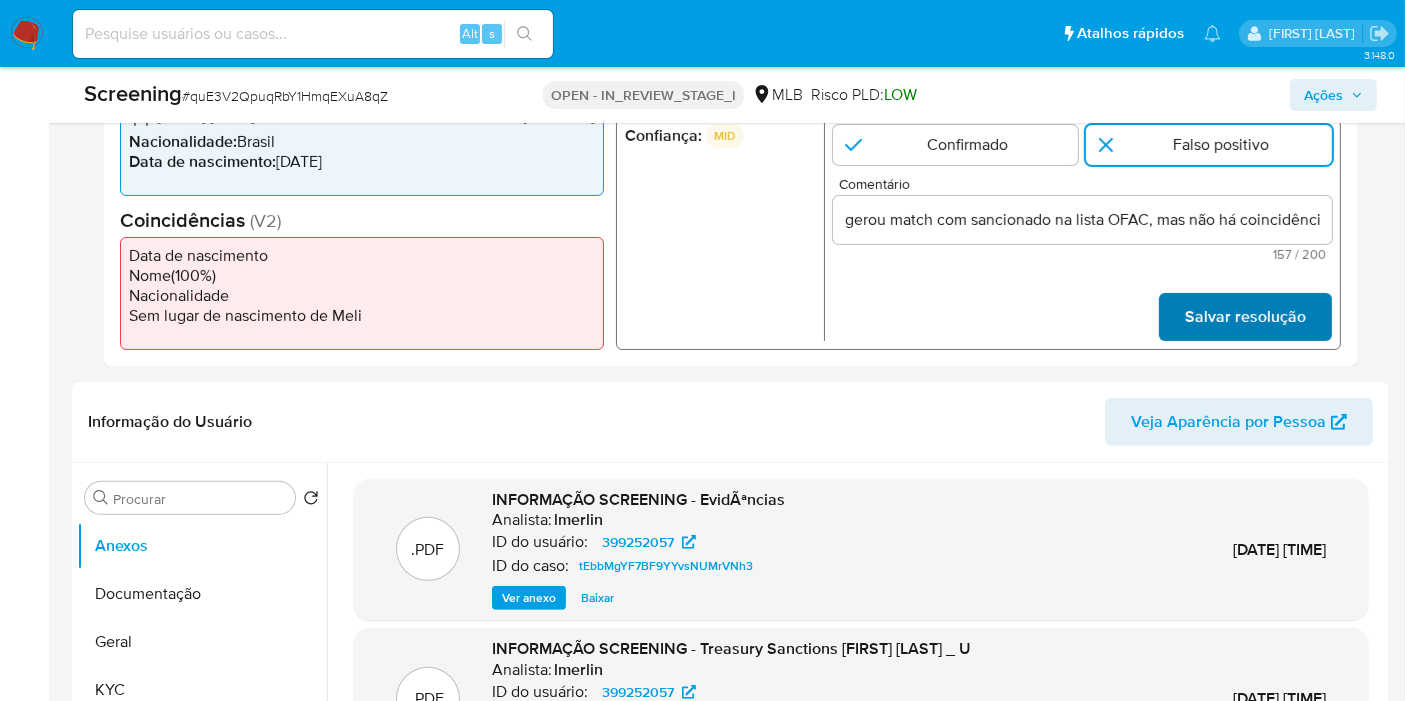 click on "Salvar resolução" at bounding box center [1245, 317] 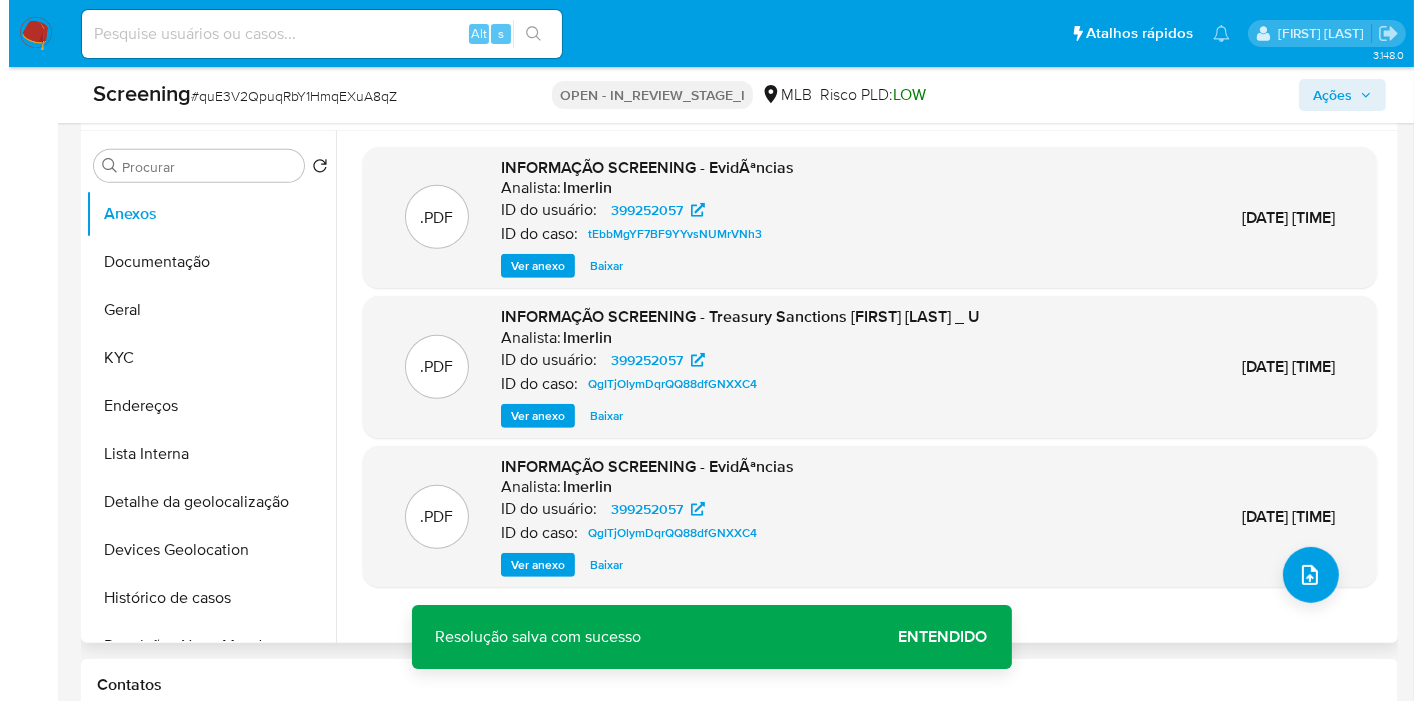 scroll, scrollTop: 888, scrollLeft: 0, axis: vertical 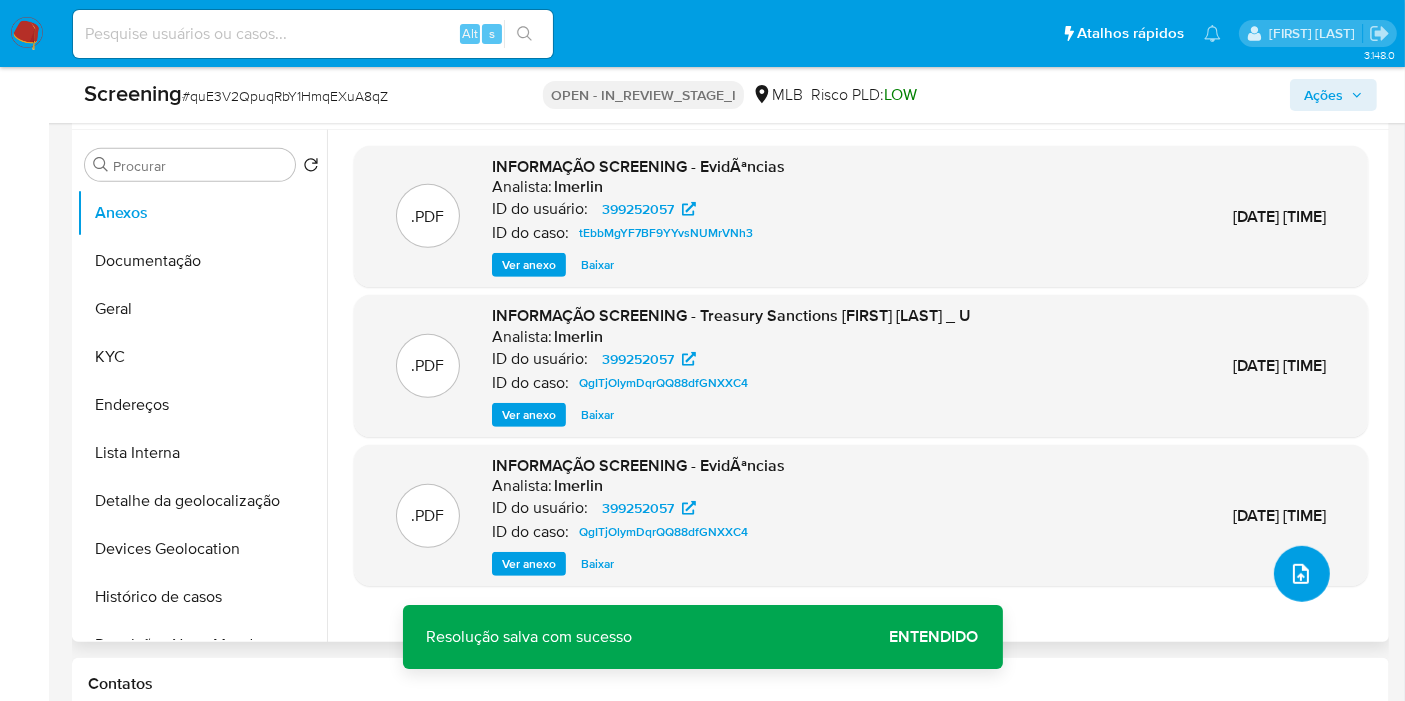 click at bounding box center [1302, 574] 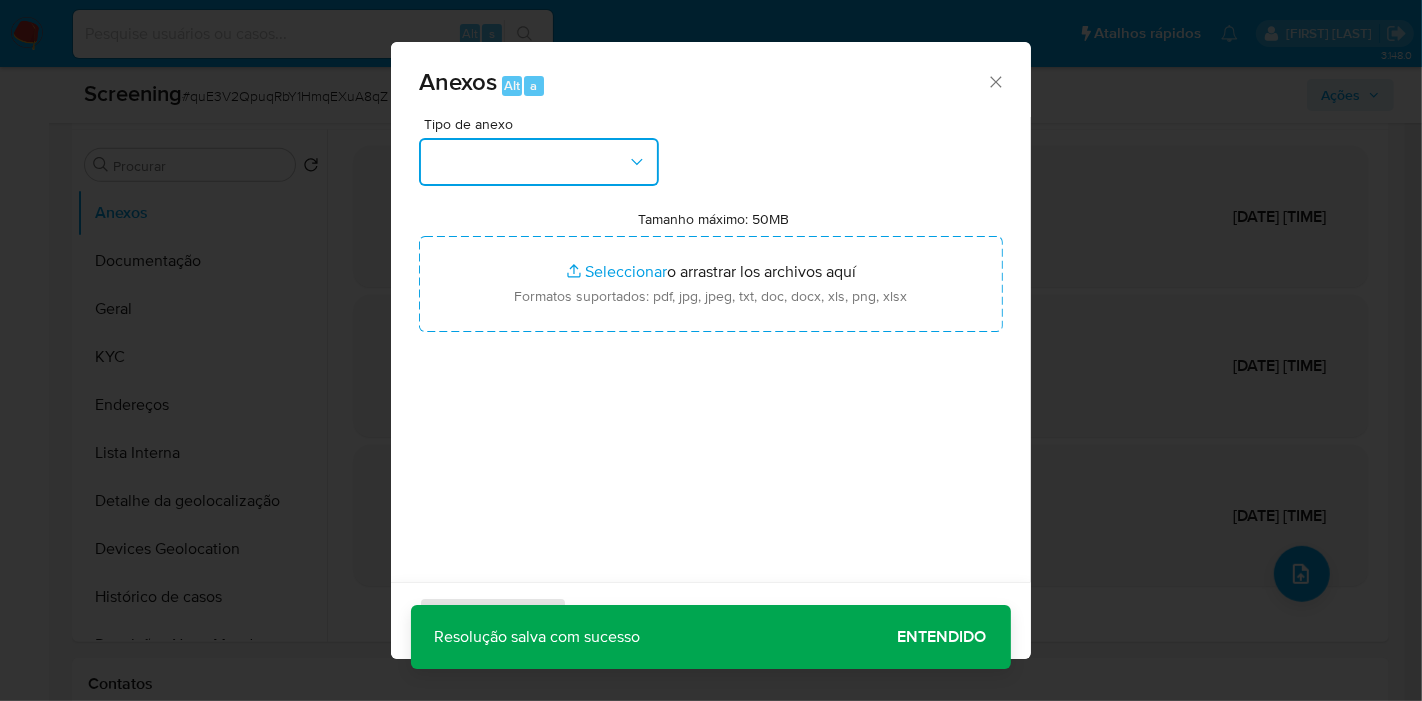click at bounding box center (539, 162) 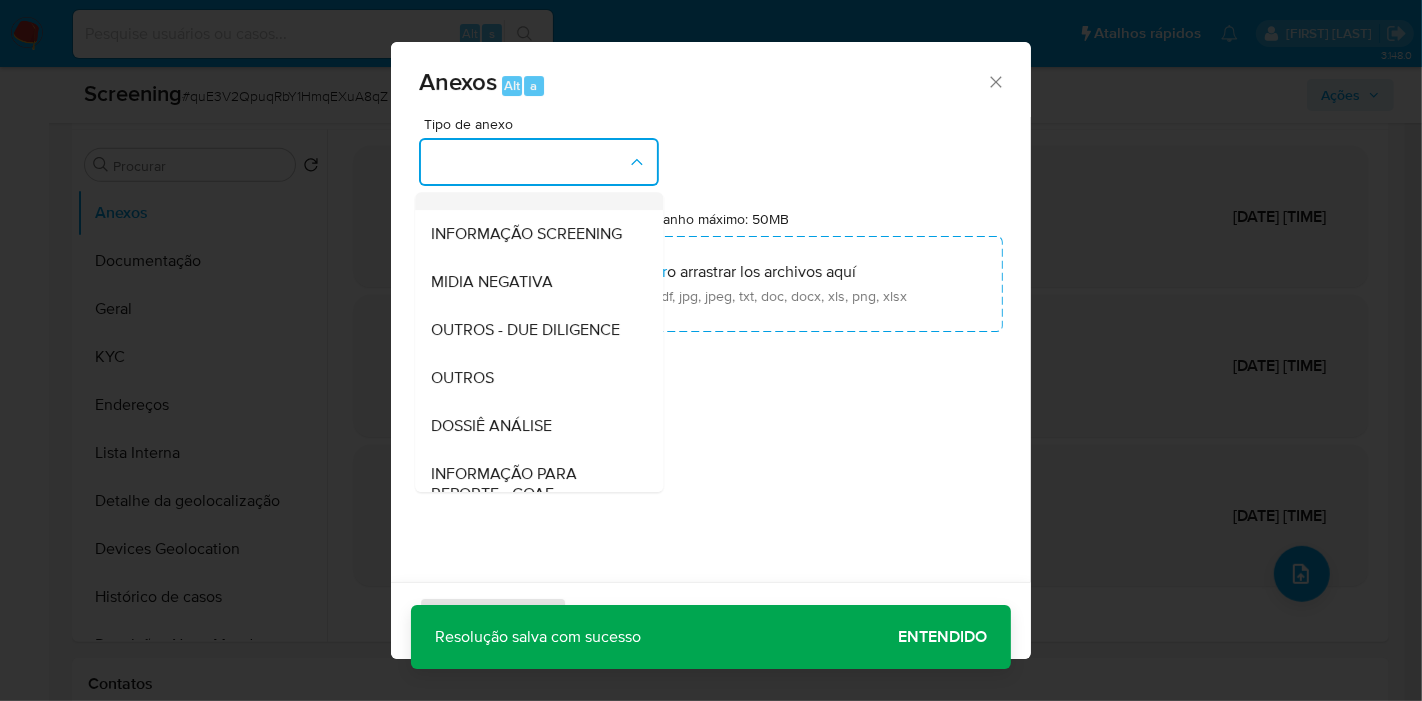 scroll, scrollTop: 85, scrollLeft: 0, axis: vertical 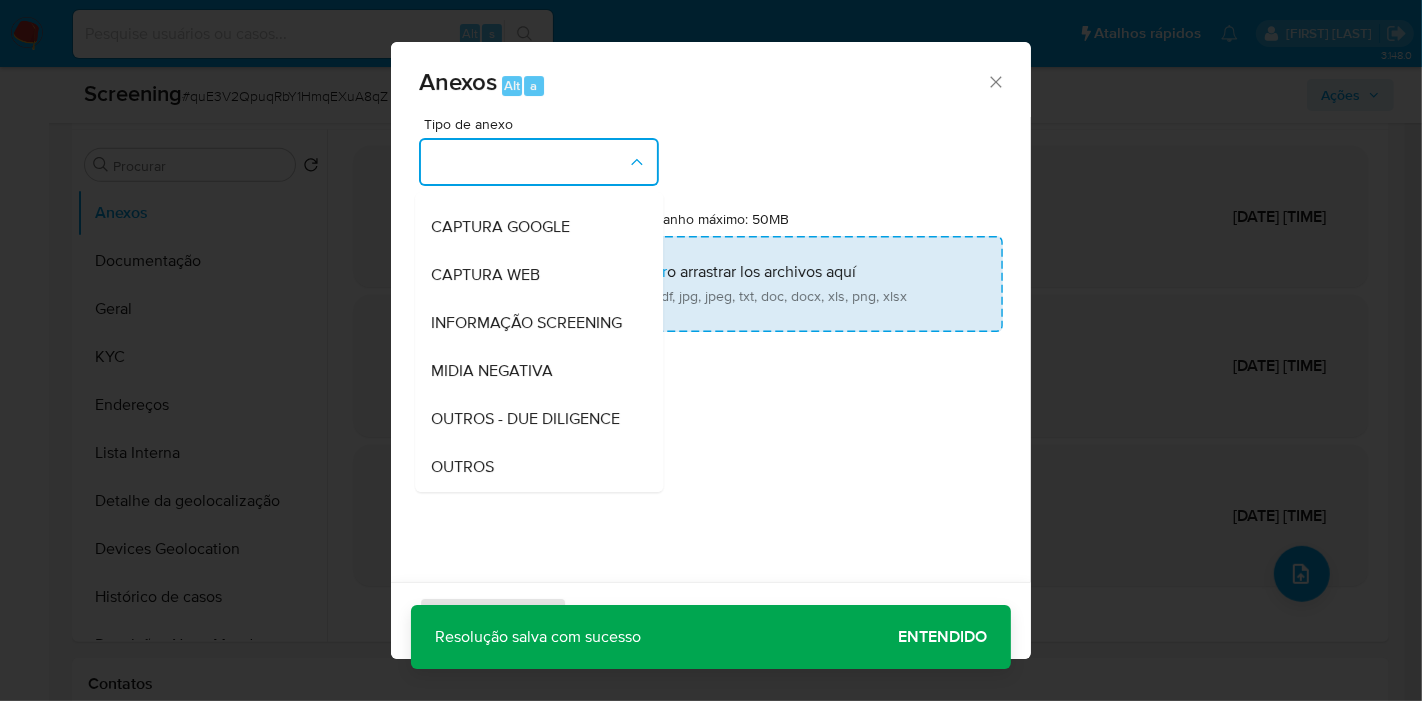 click on "INFORMAÇÃO SCREENING" at bounding box center (526, 323) 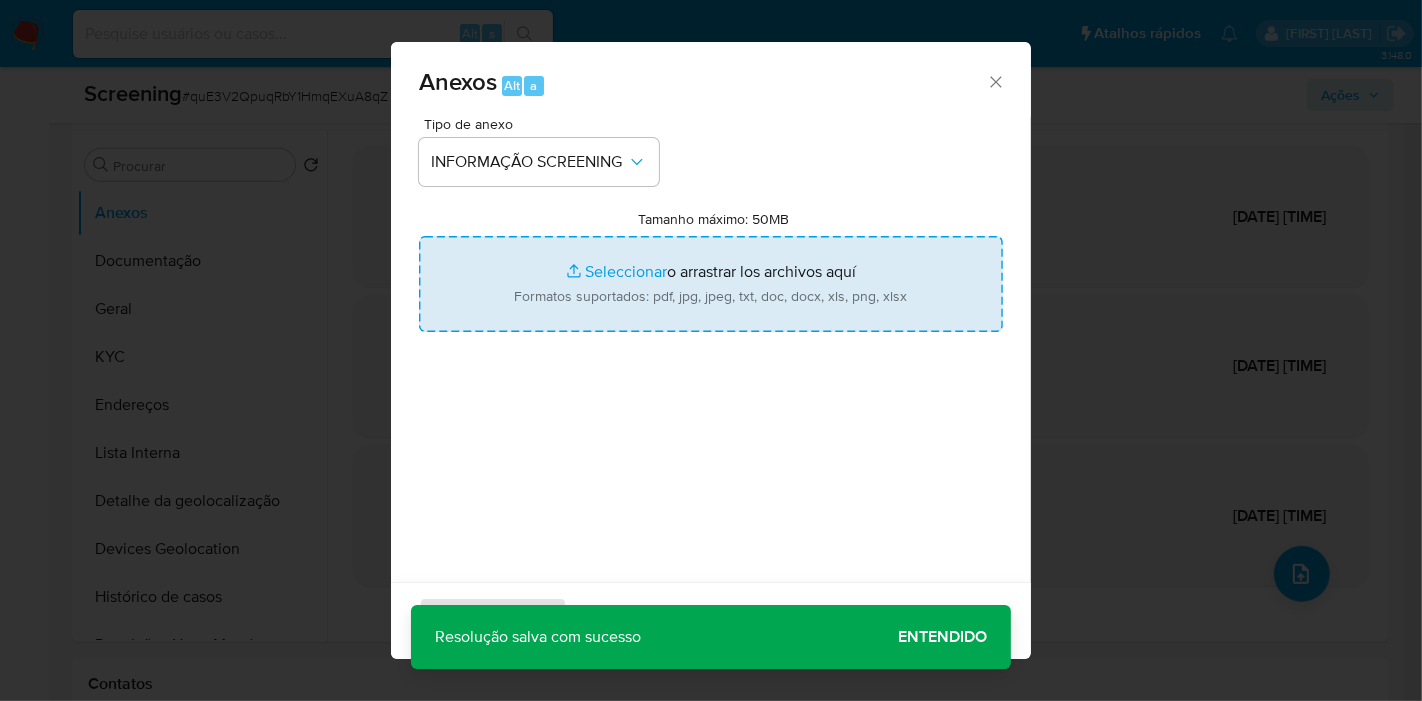click on "Tamanho máximo: 50MB Seleccionar archivos" at bounding box center [711, 284] 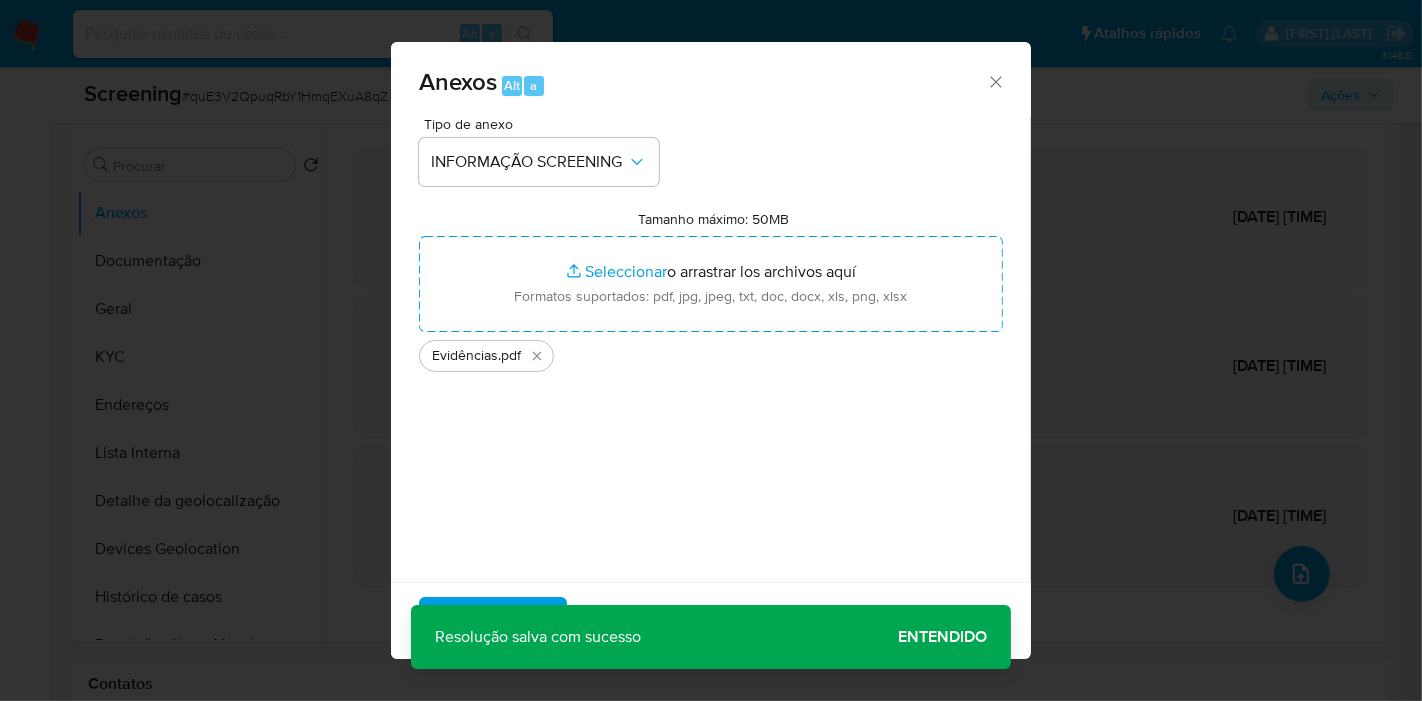 click on "Subir arquivo Cancelar" at bounding box center (711, 620) 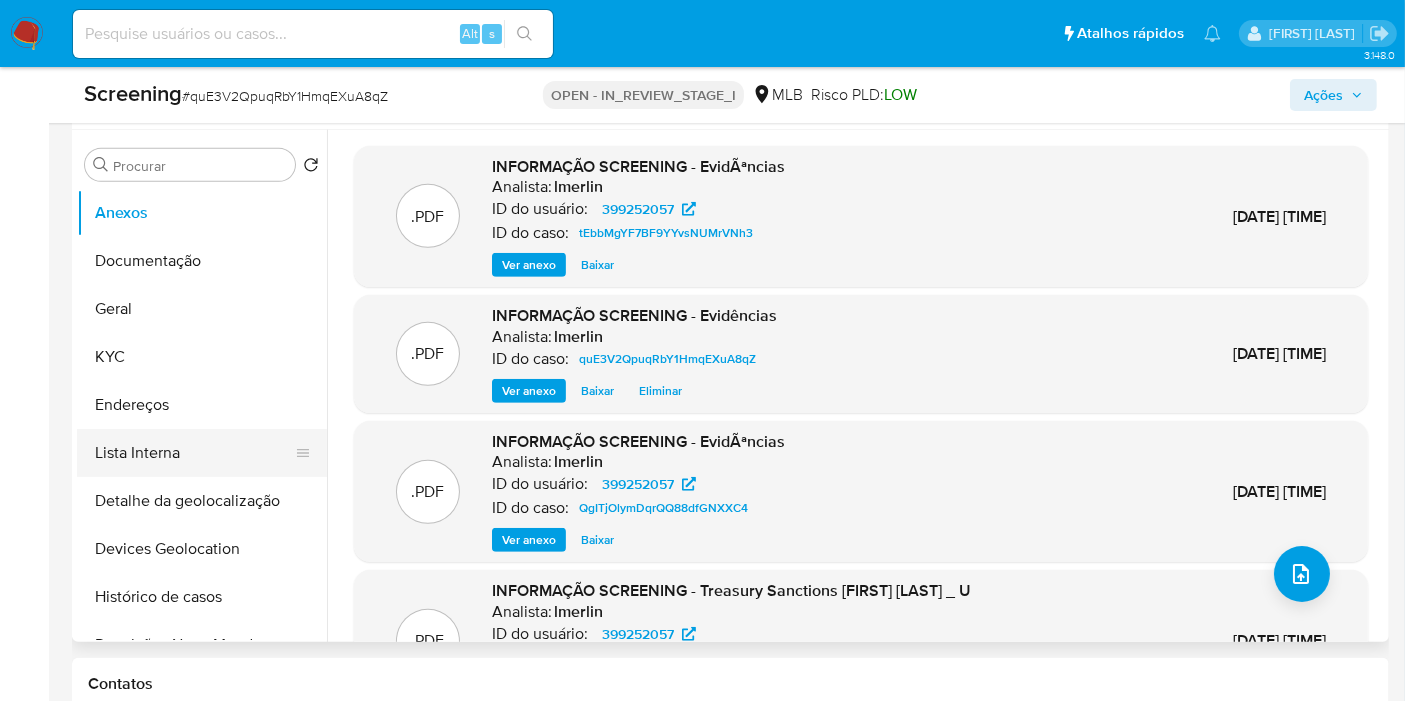 click on "Lista Interna" at bounding box center [194, 453] 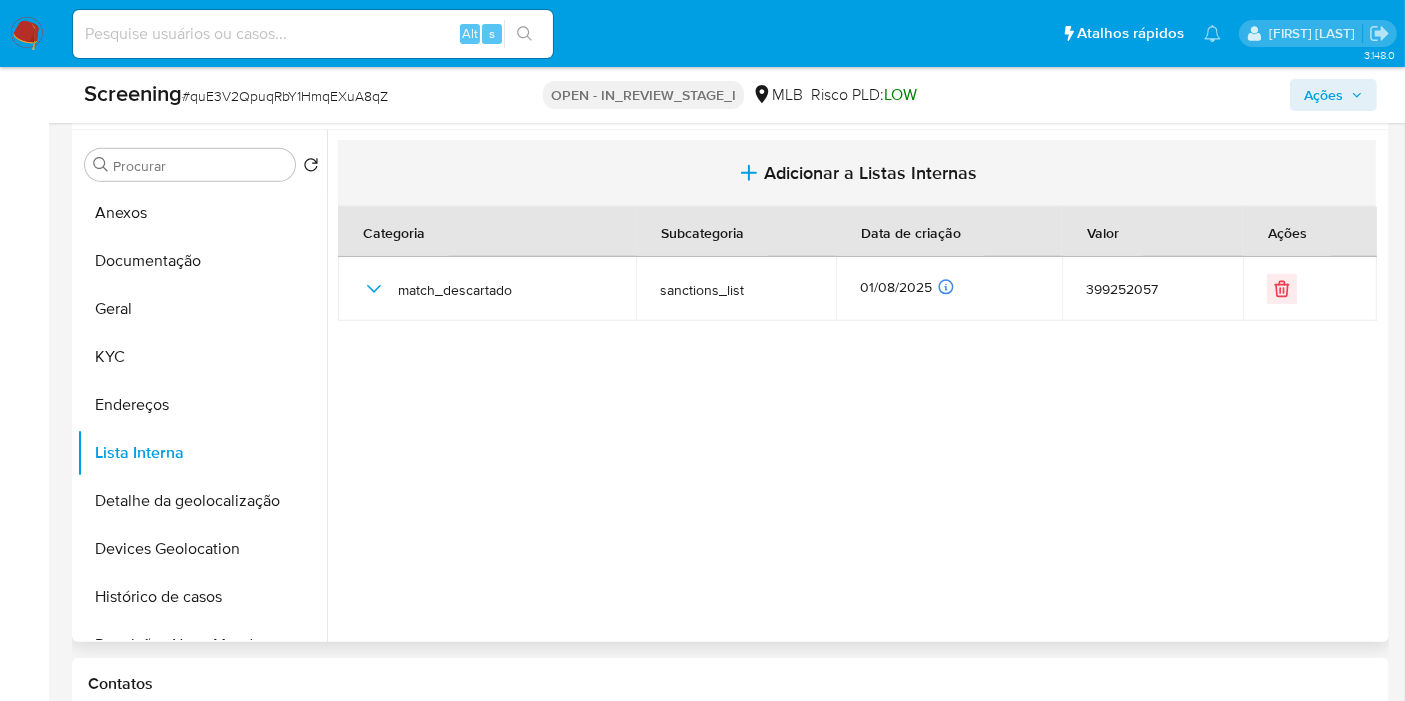 click on "Adicionar a Listas Internas" at bounding box center (857, 173) 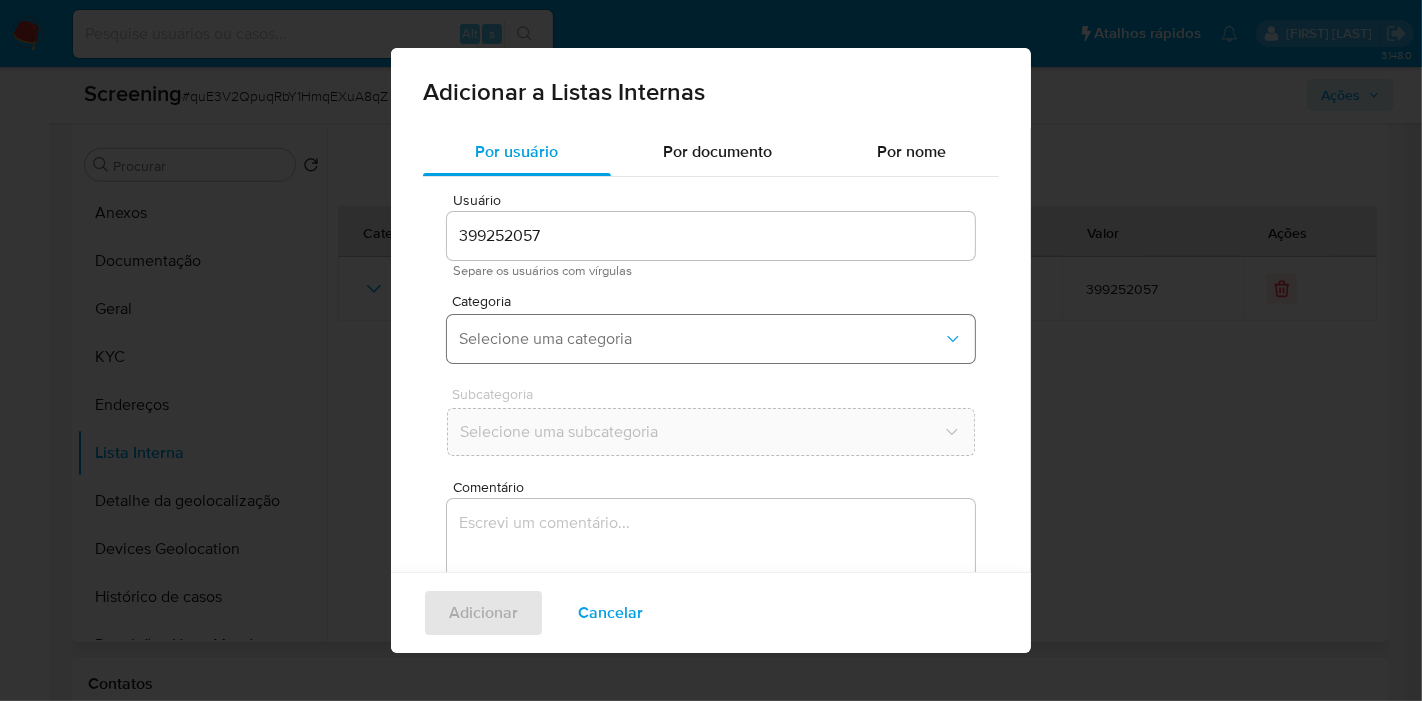 click on "Selecione uma categoria" at bounding box center [701, 339] 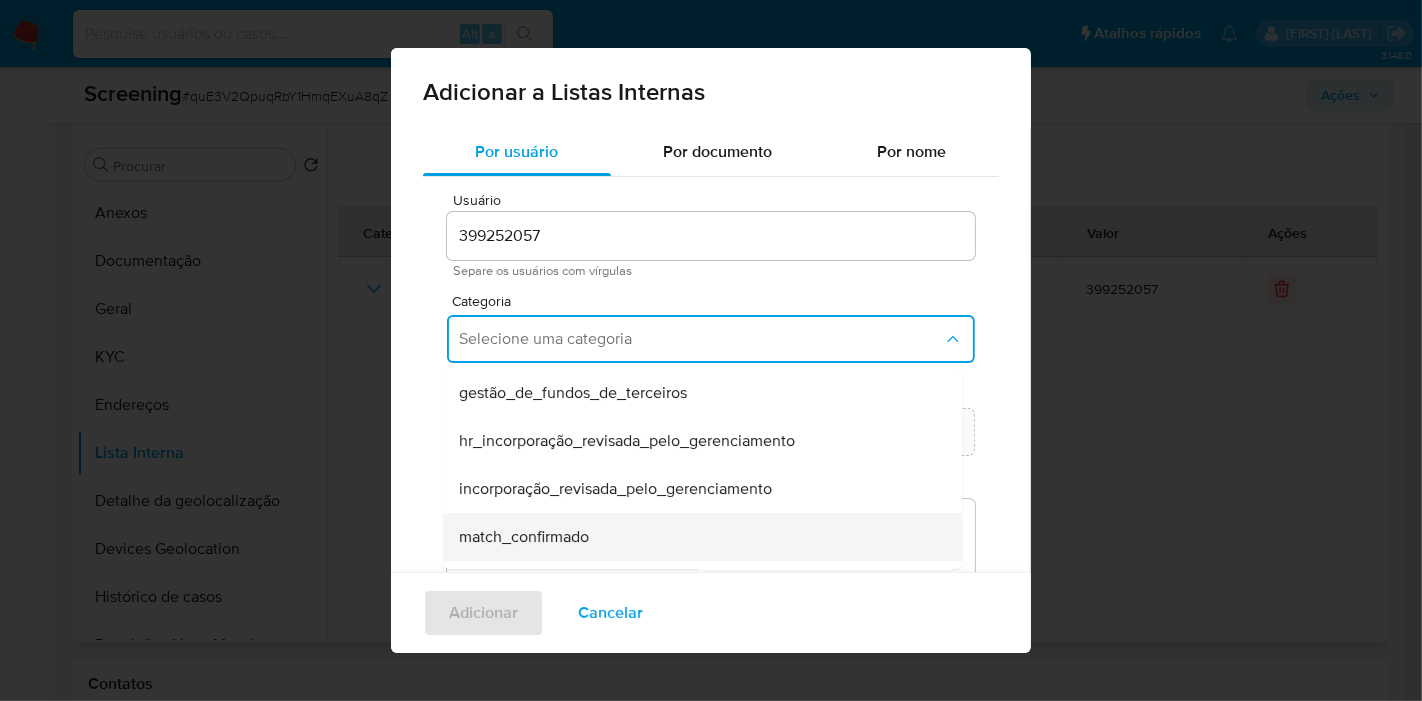 scroll, scrollTop: 111, scrollLeft: 0, axis: vertical 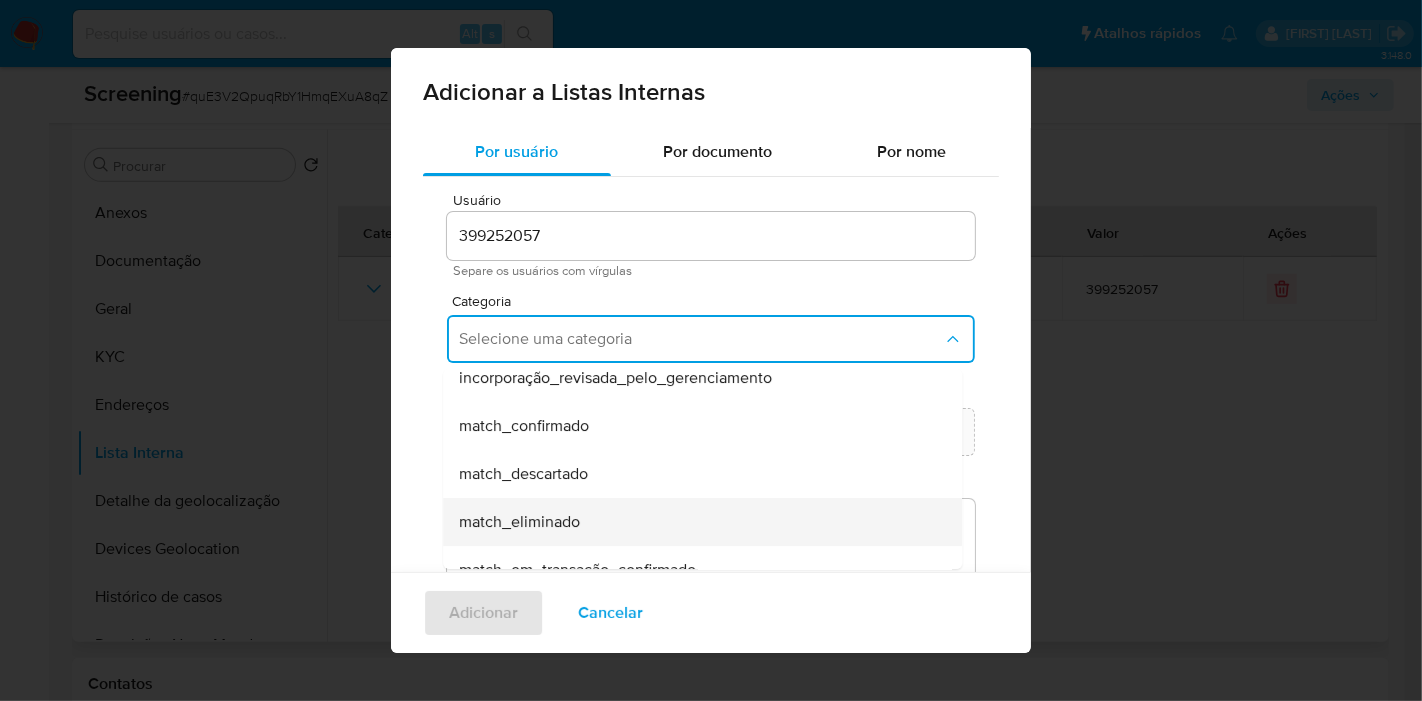 click on "match_eliminado" at bounding box center (696, 522) 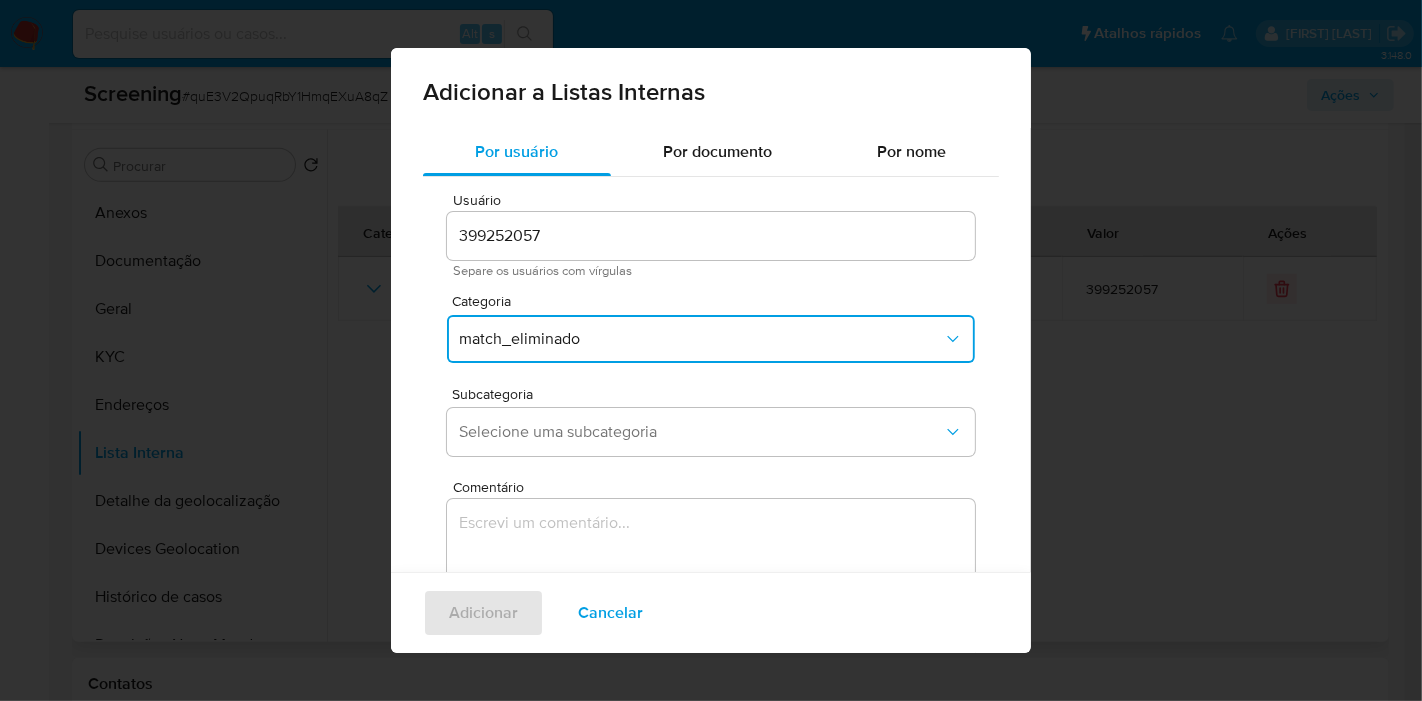 click on "match_eliminado" at bounding box center (701, 339) 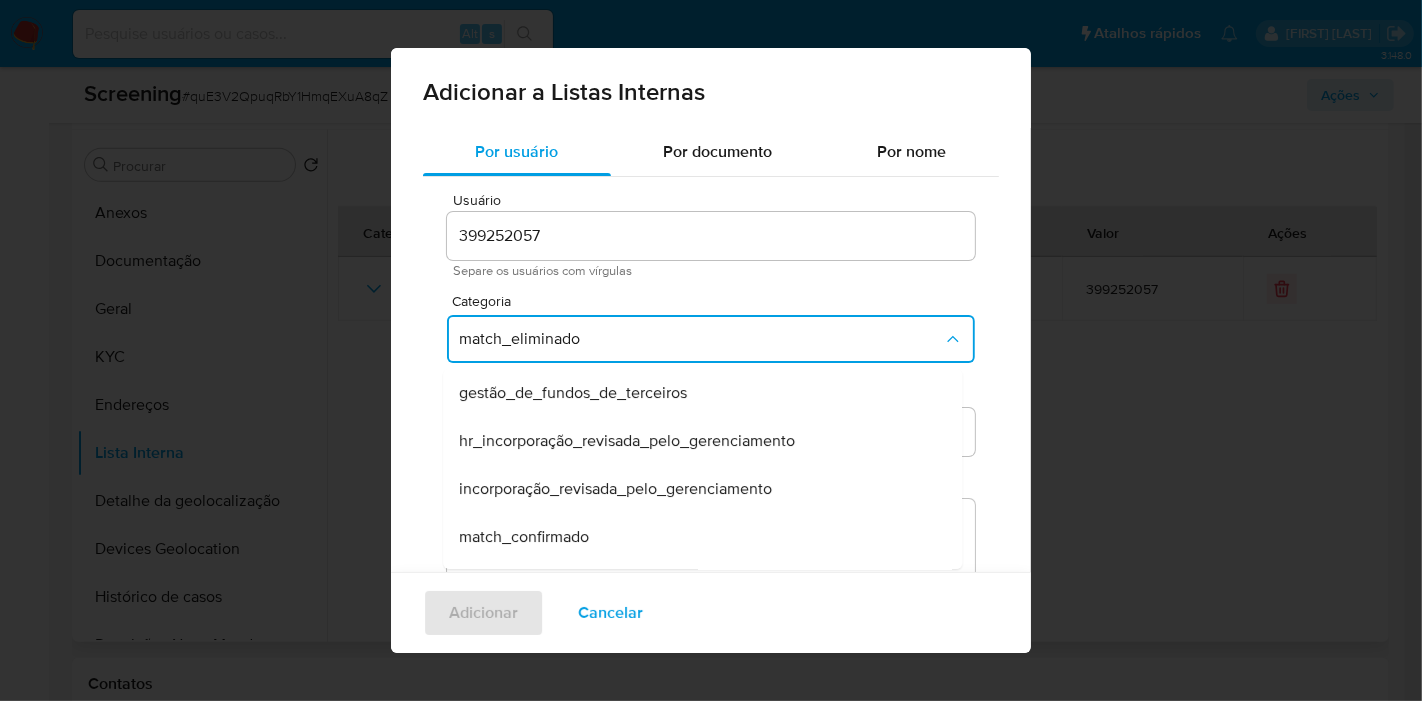scroll, scrollTop: 163, scrollLeft: 0, axis: vertical 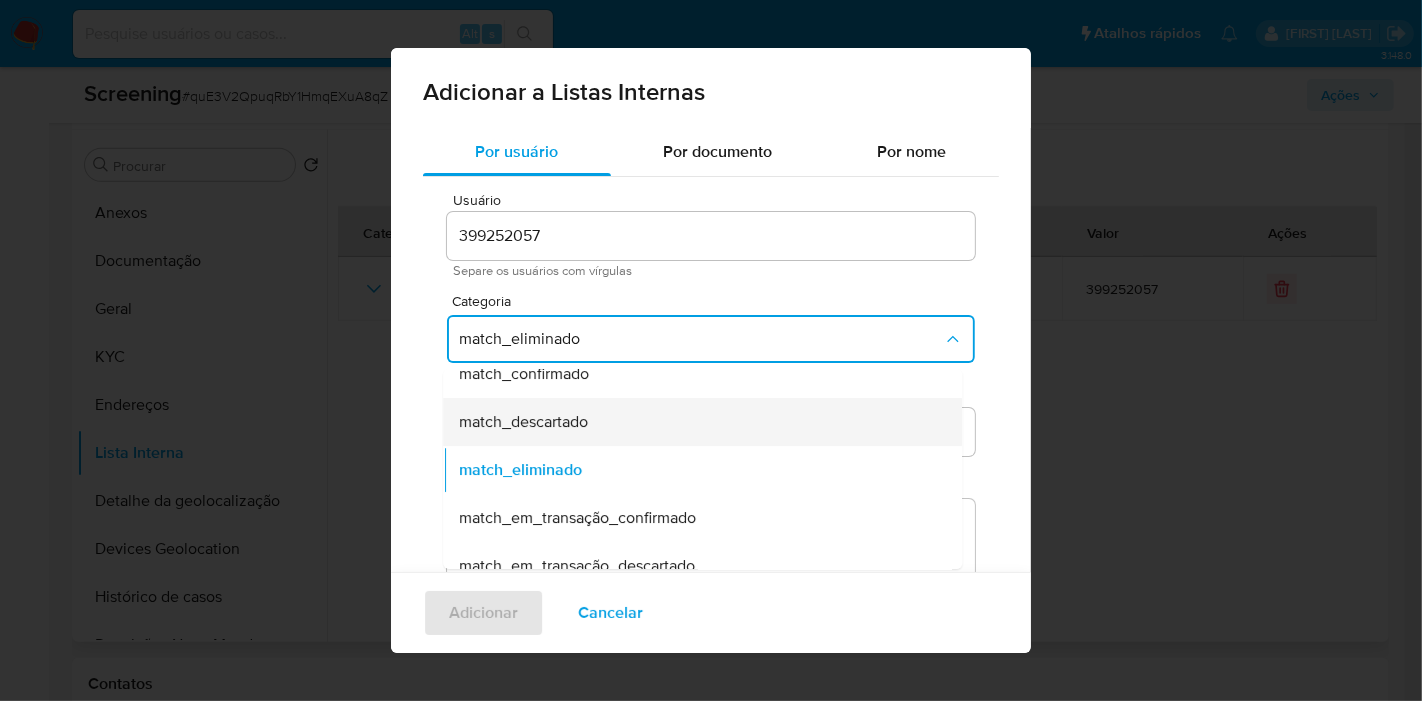 click on "match_descartado" at bounding box center [696, 422] 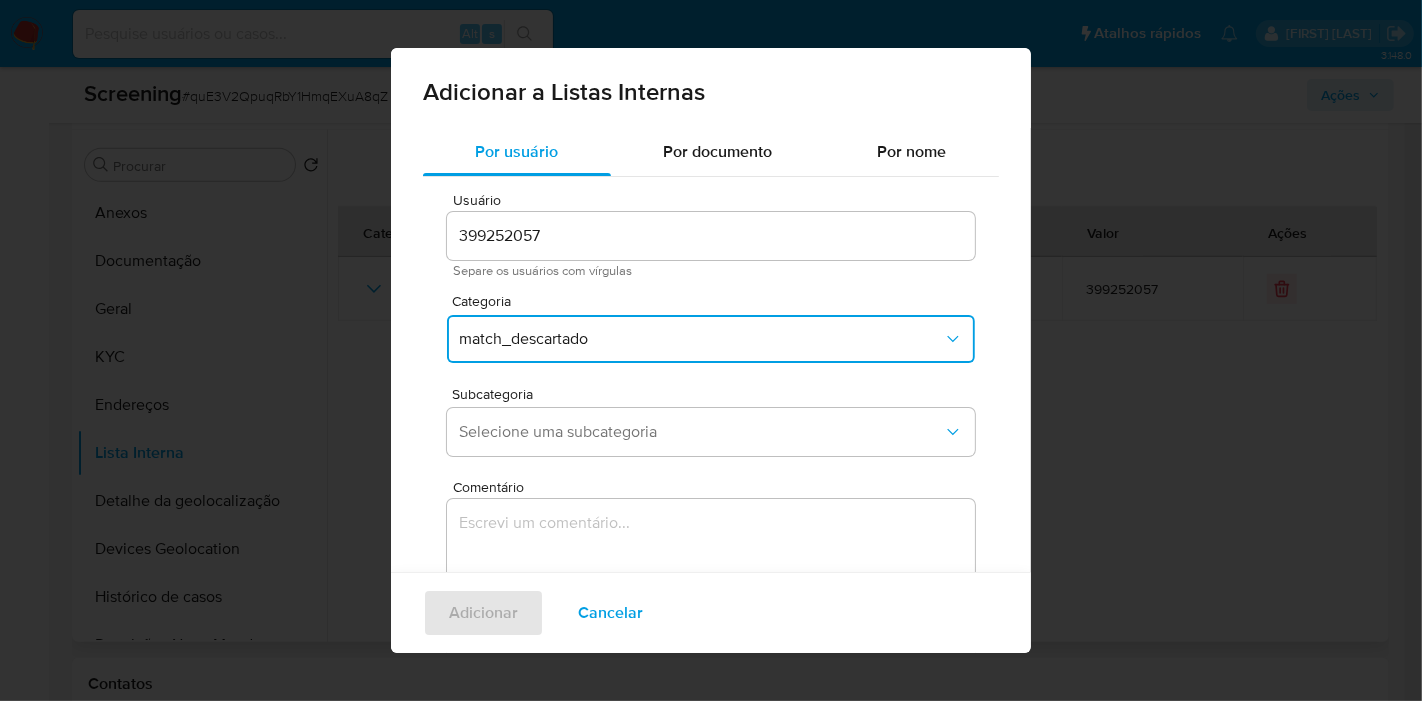 click on "Selecione uma subcategoria" at bounding box center [701, 432] 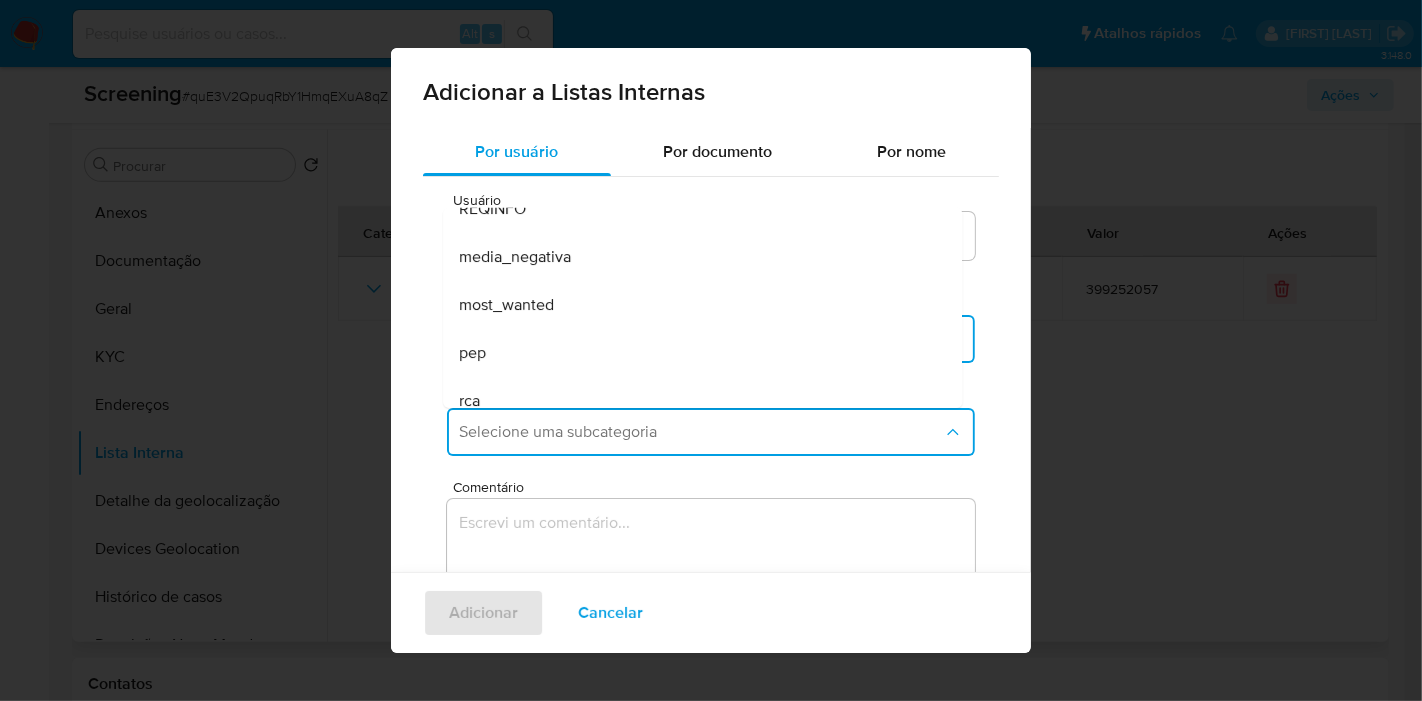 scroll, scrollTop: 135, scrollLeft: 0, axis: vertical 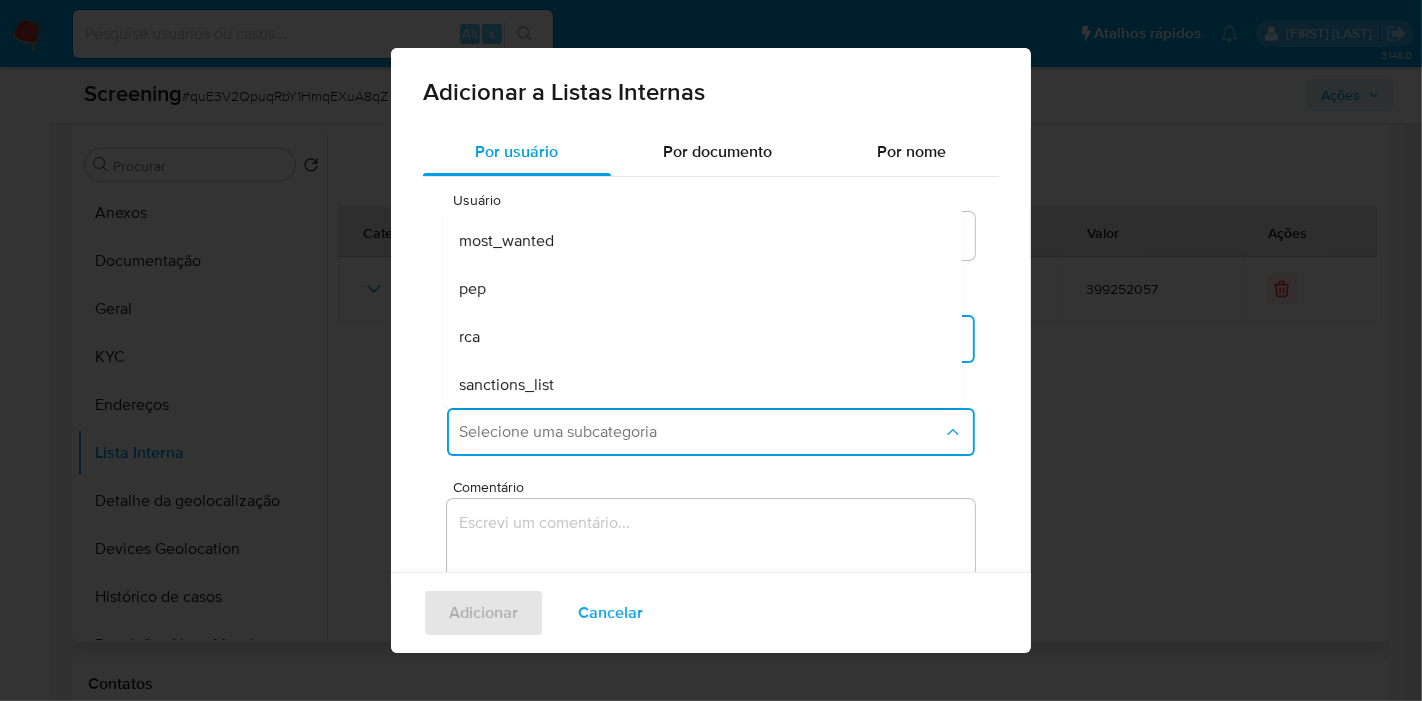 click on "sanctions_list" at bounding box center (696, 385) 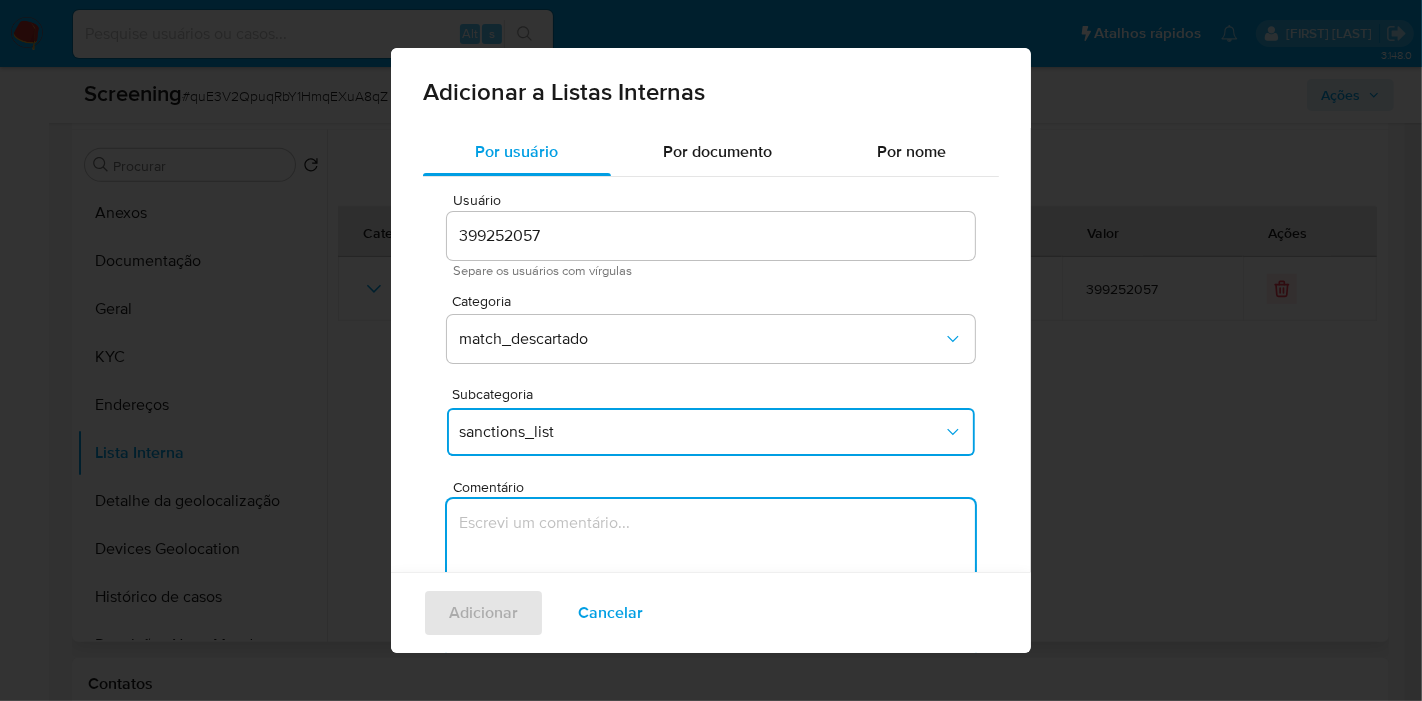 click at bounding box center (711, 595) 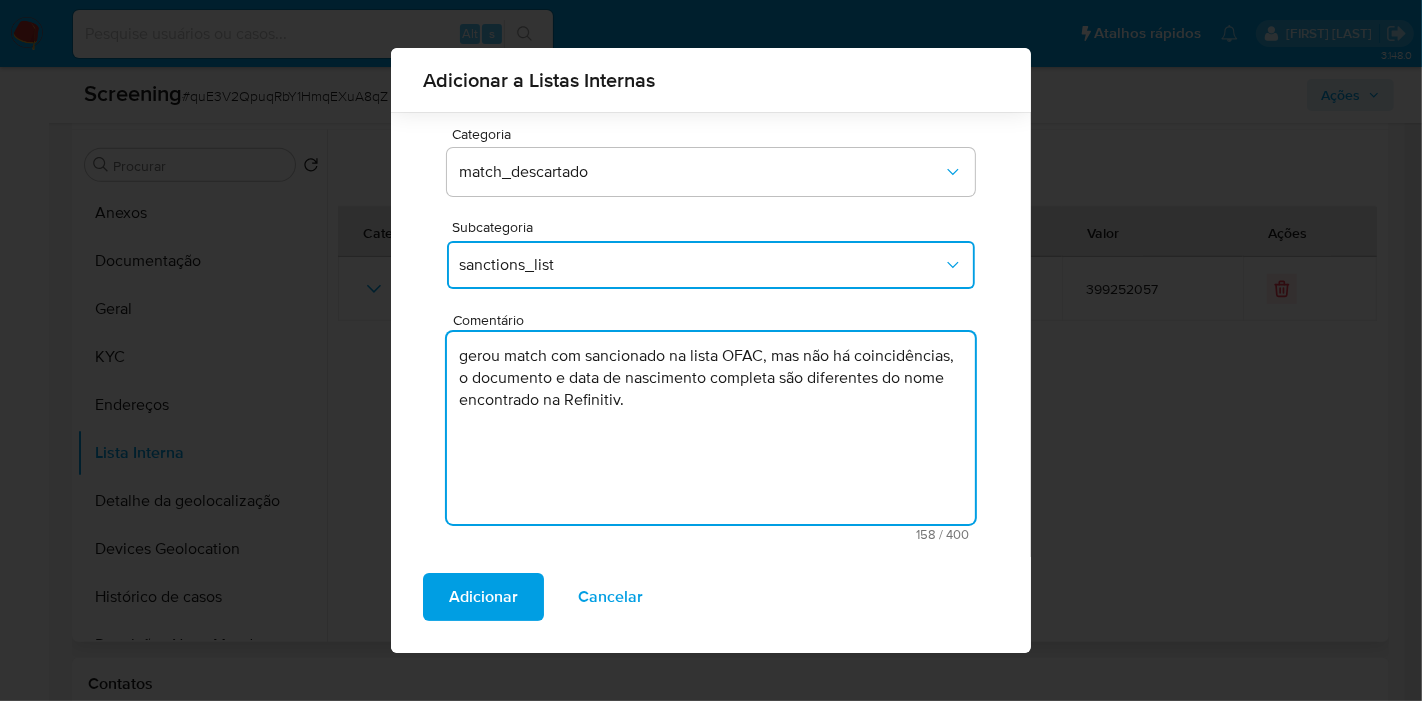 type on "gerou match com sancionado na lista OFAC, mas não há coincidências, o documento e data de nascimento completa são diferentes do nome encontrado na Refinitiv." 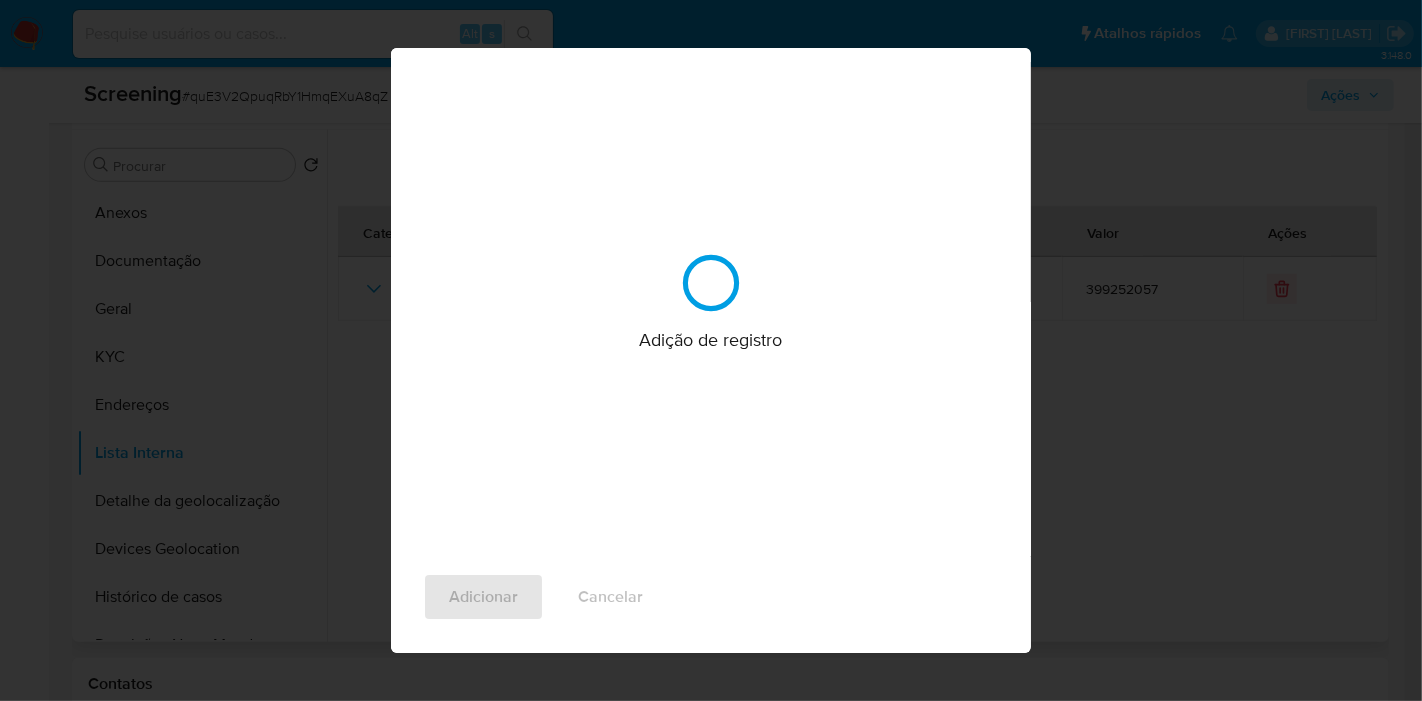 scroll, scrollTop: 0, scrollLeft: 0, axis: both 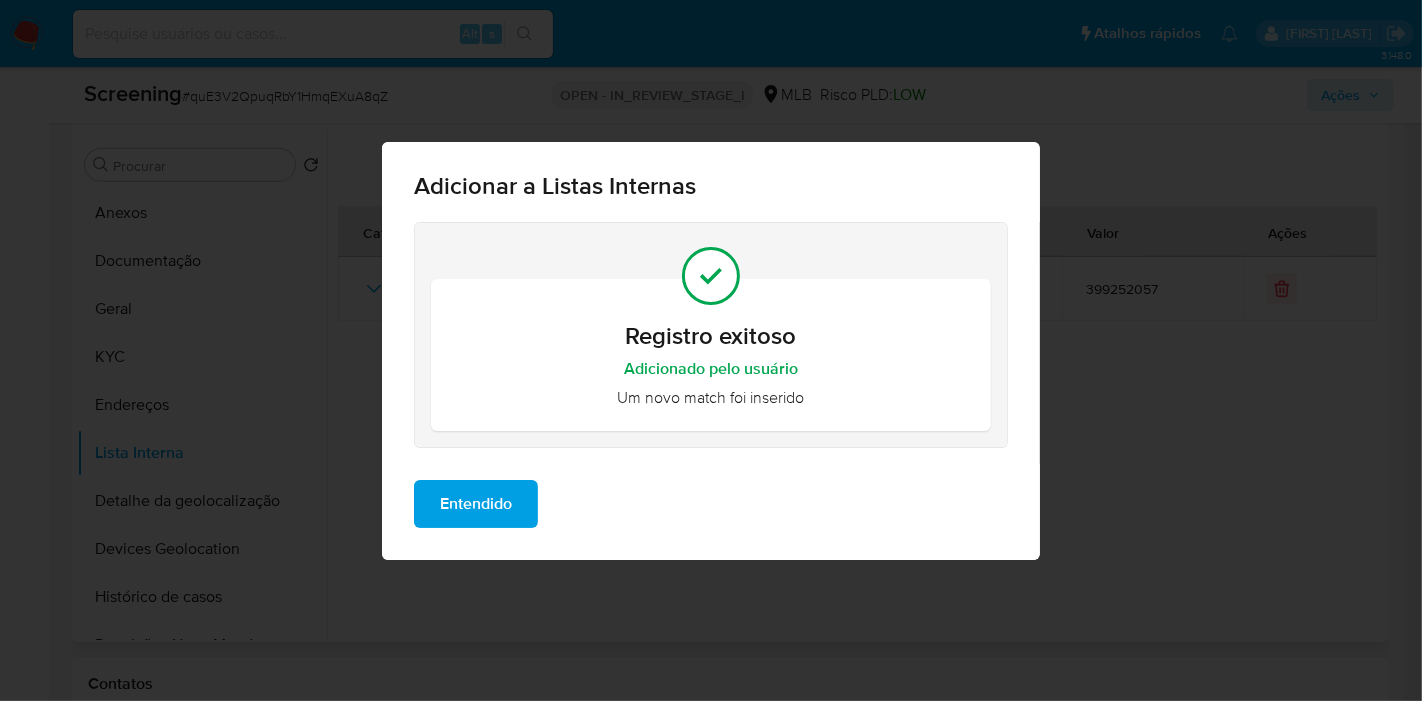 click on "Entendido" at bounding box center (476, 504) 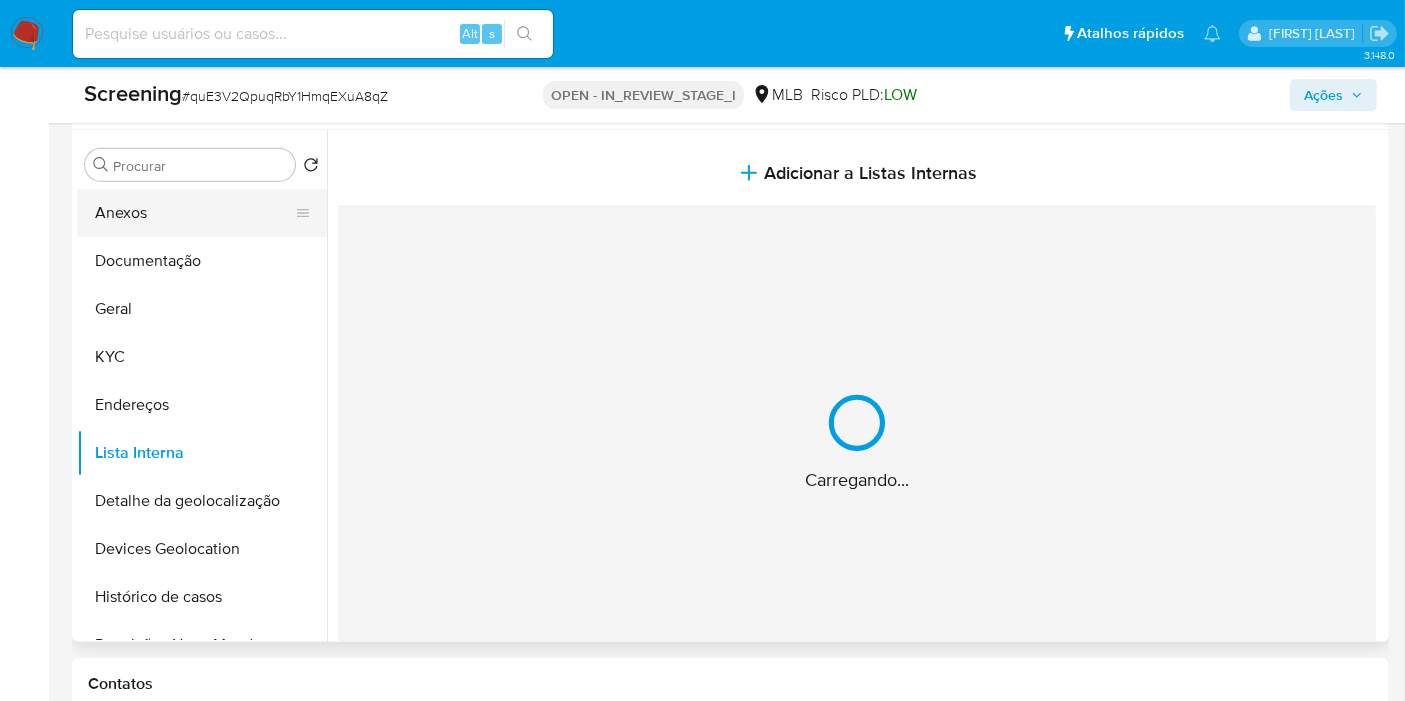 click on "Anexos" at bounding box center (194, 213) 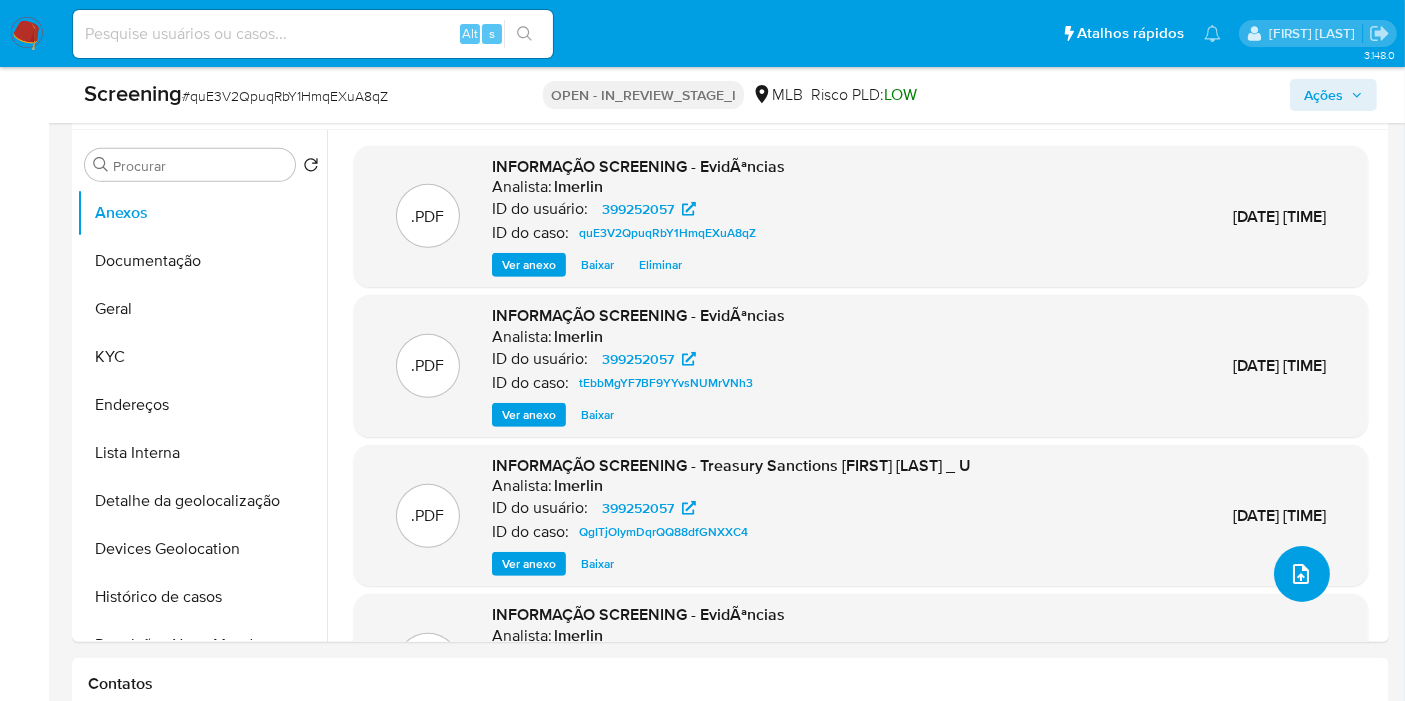 click at bounding box center [1302, 574] 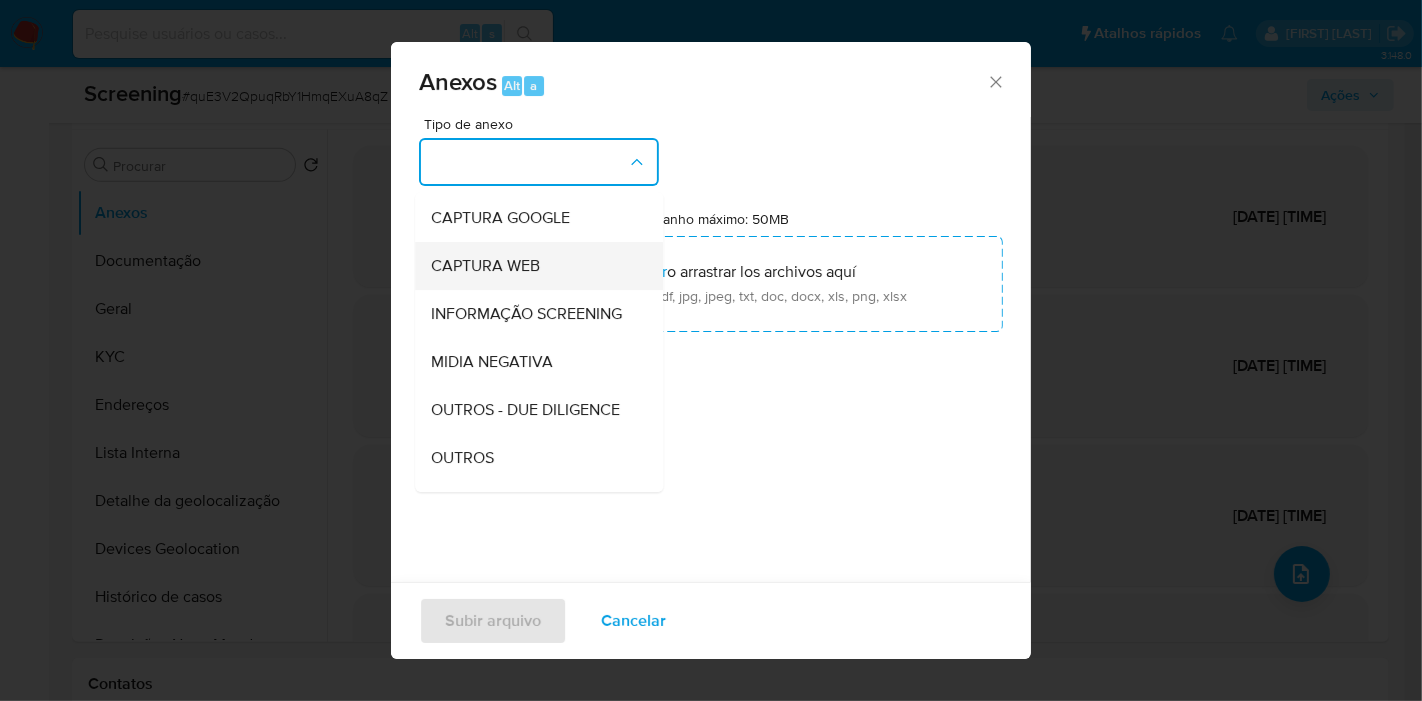 scroll, scrollTop: 222, scrollLeft: 0, axis: vertical 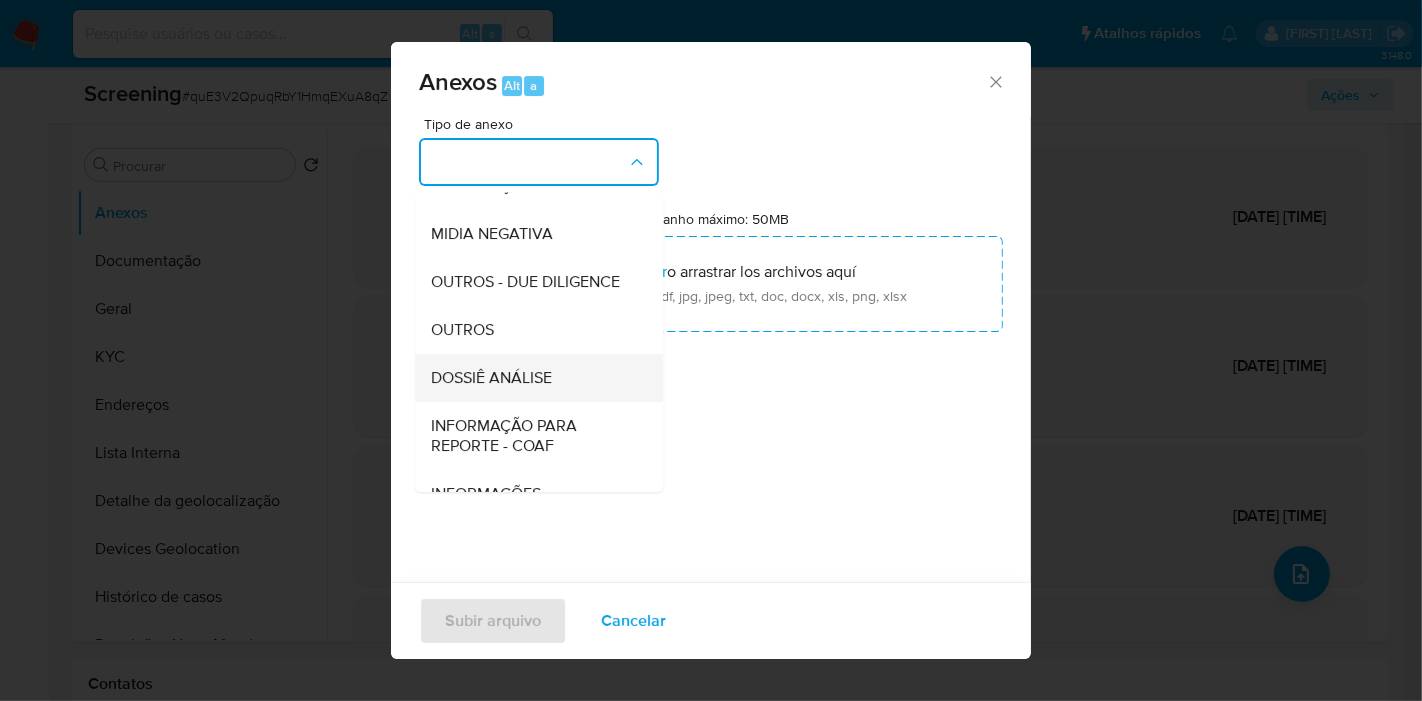 click on "DOSSIÊ ANÁLISE" at bounding box center [533, 378] 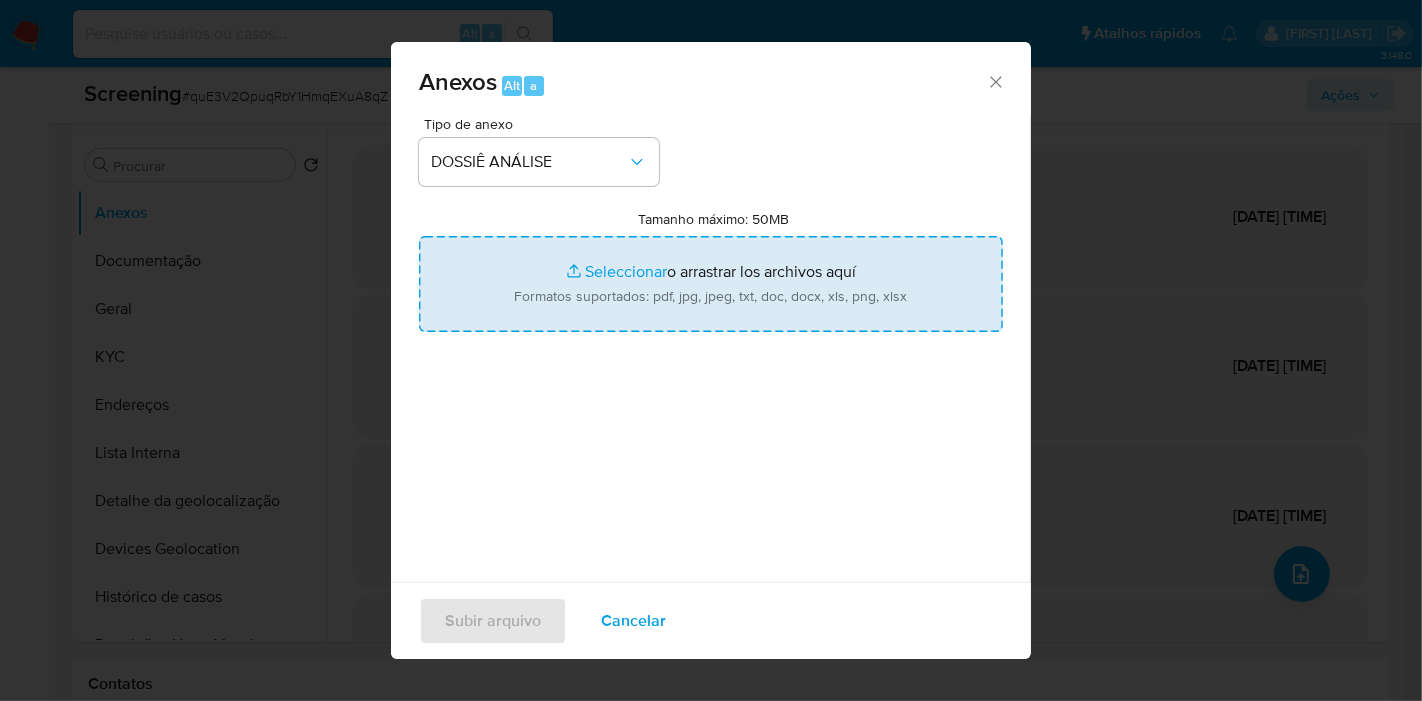click on "Tamanho máximo: 50MB Seleccionar archivos" at bounding box center (711, 284) 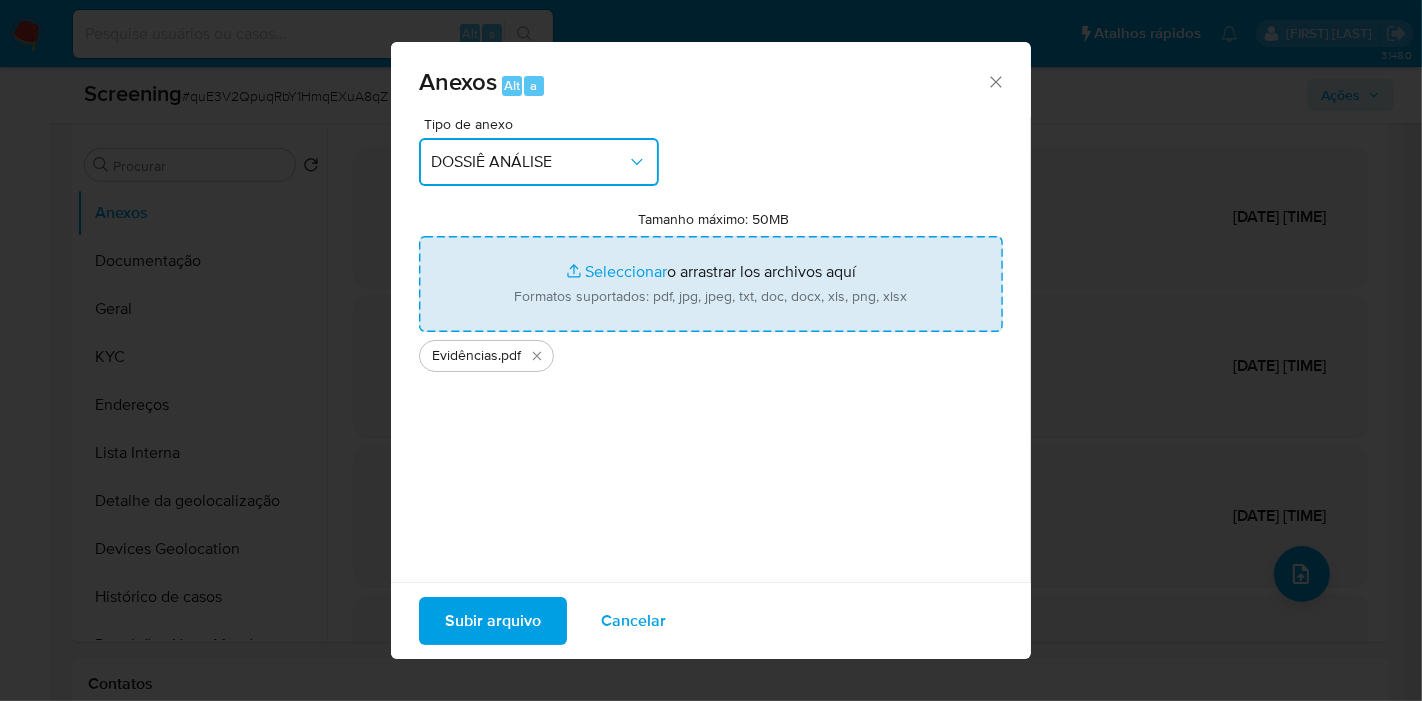click on "DOSSIÊ ANÁLISE" at bounding box center (529, 162) 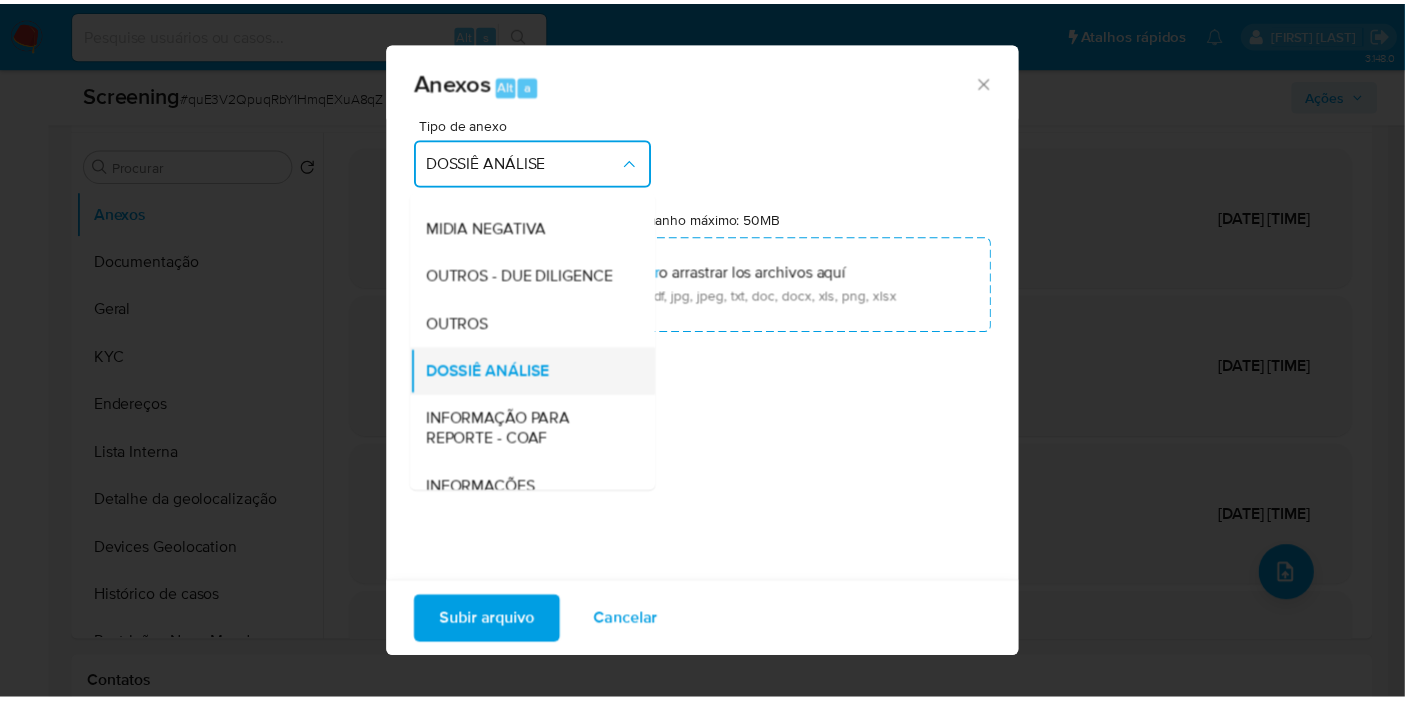 scroll, scrollTop: 196, scrollLeft: 0, axis: vertical 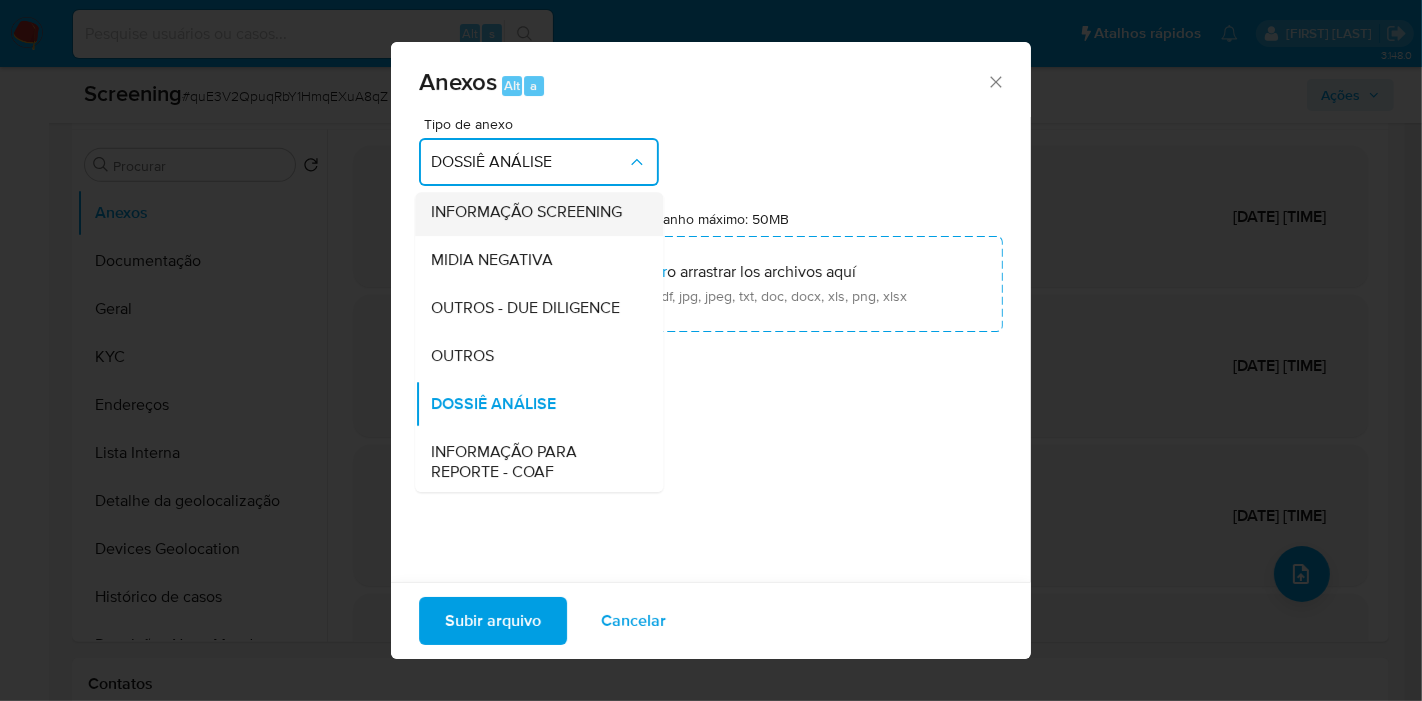click on "INFORMAÇÃO SCREENING" at bounding box center [526, 212] 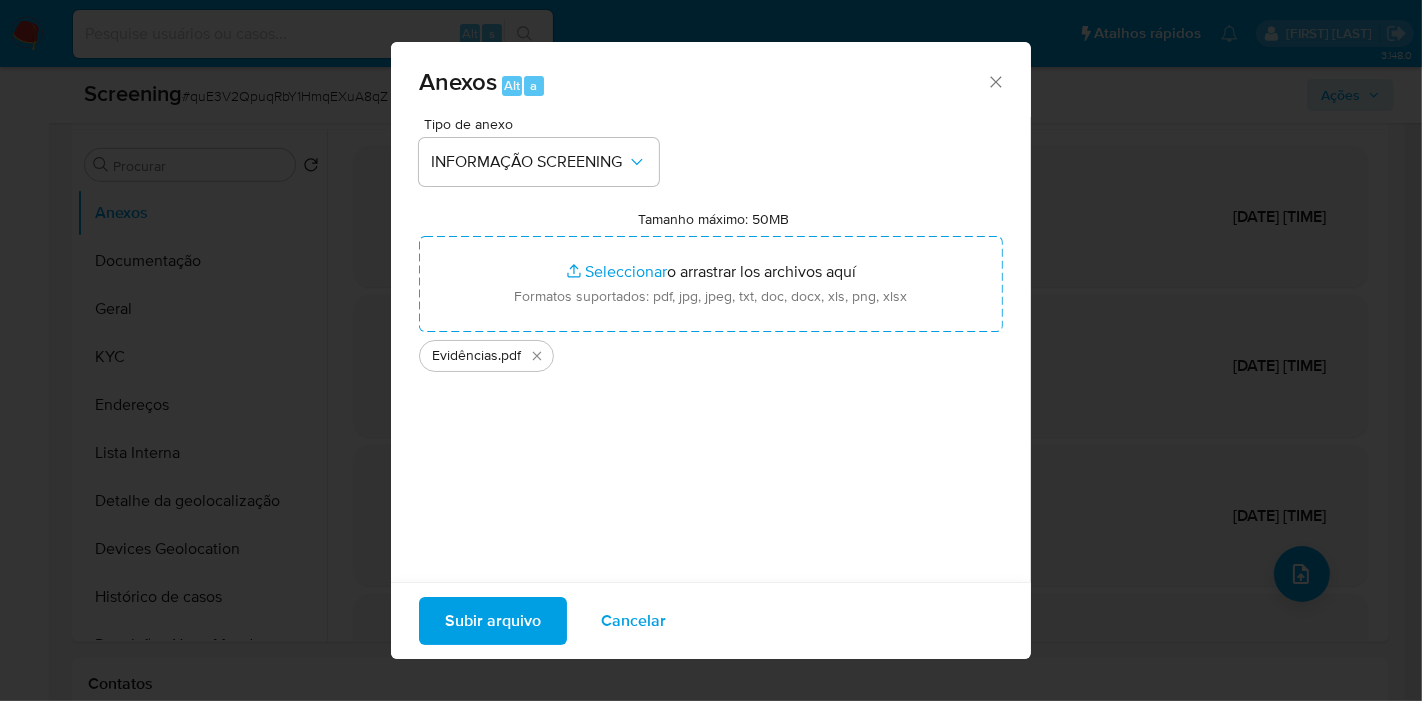 click on "Subir arquivo" at bounding box center [493, 621] 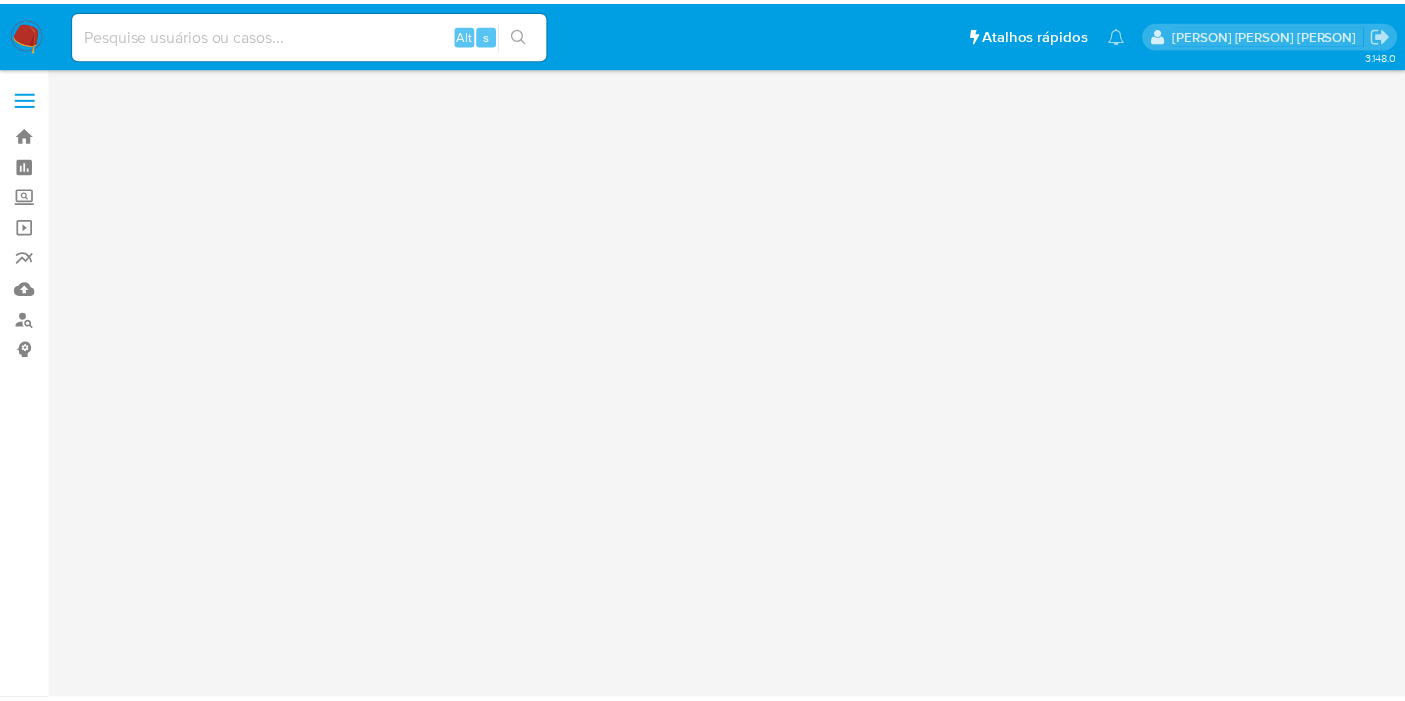 scroll, scrollTop: 0, scrollLeft: 0, axis: both 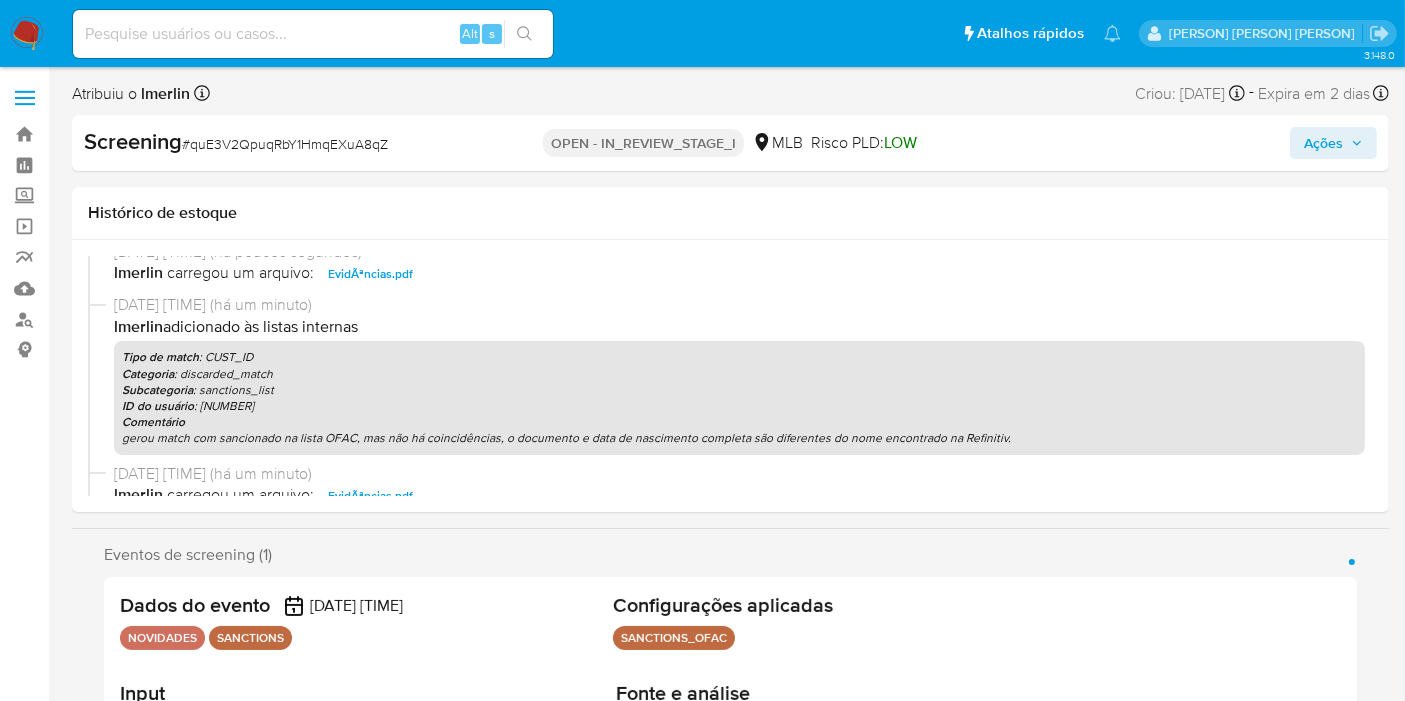 select on "10" 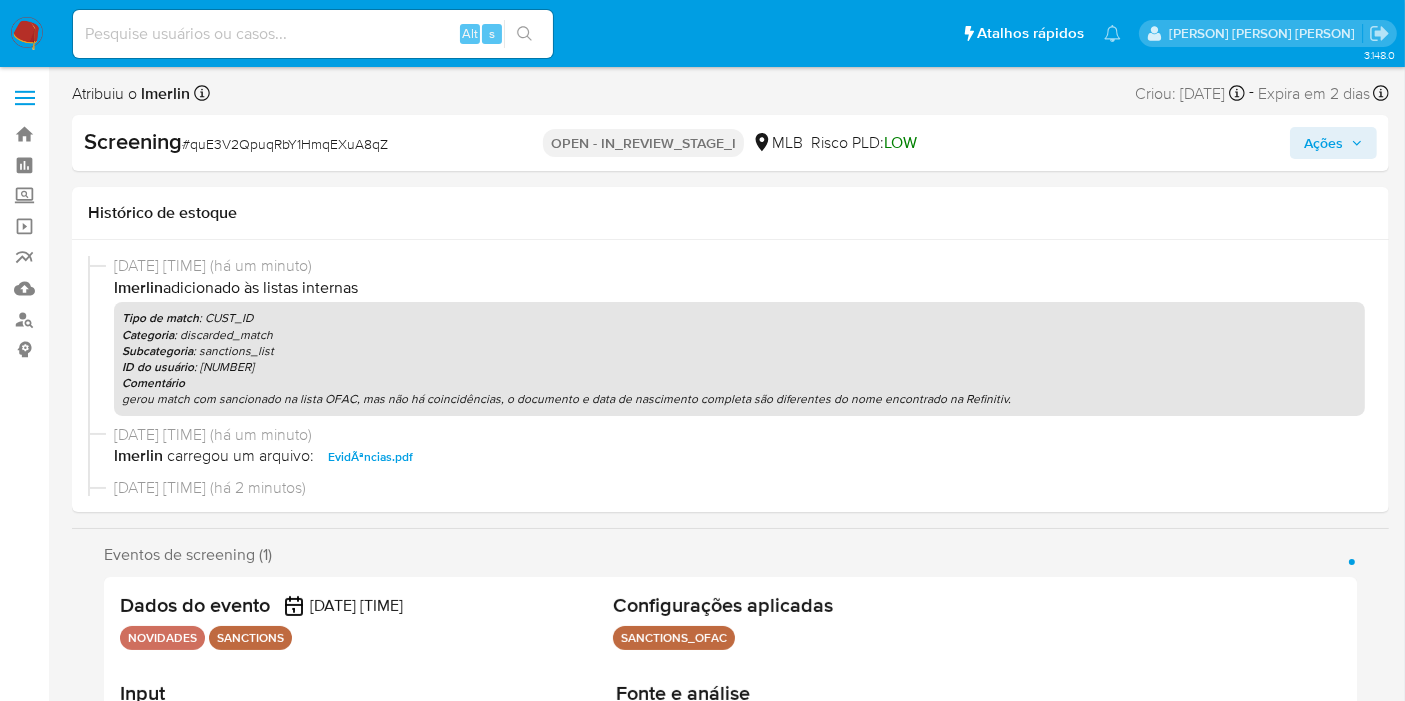 scroll, scrollTop: 0, scrollLeft: 0, axis: both 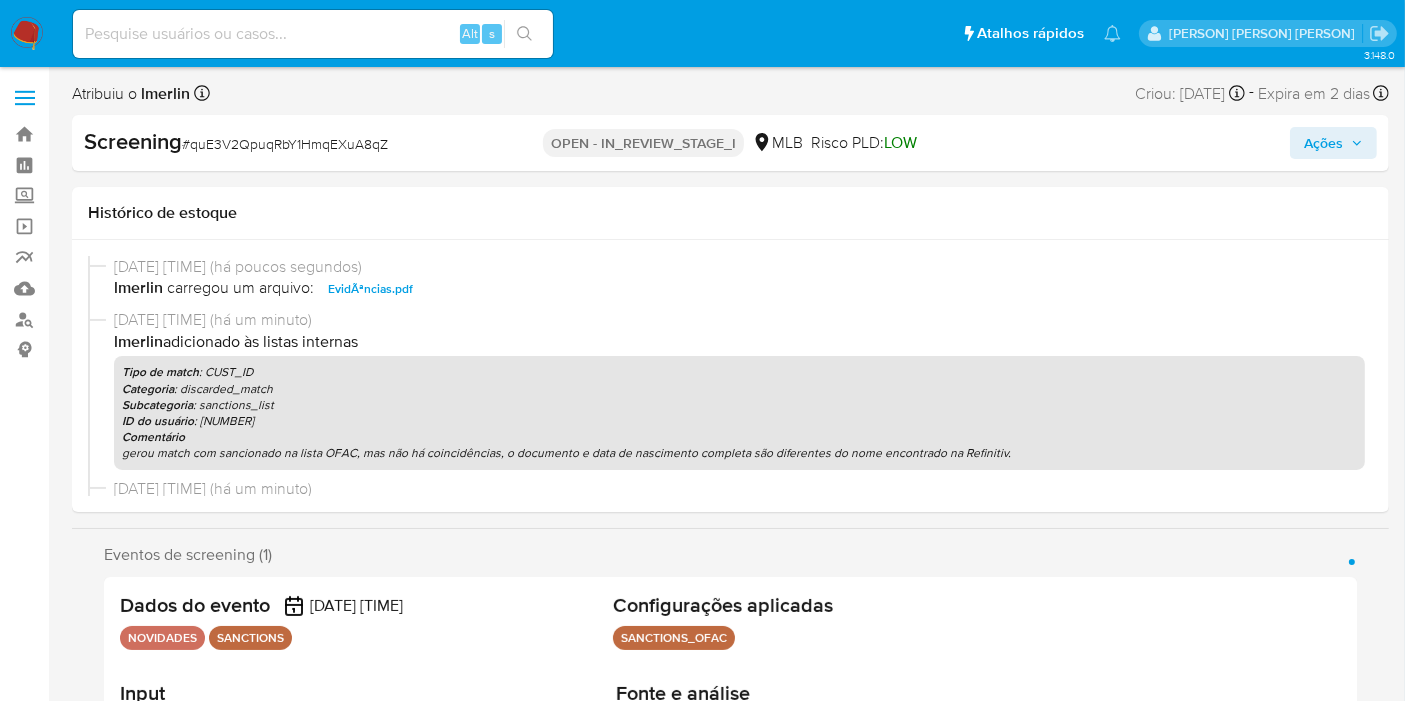 click on "Ações" at bounding box center (1323, 143) 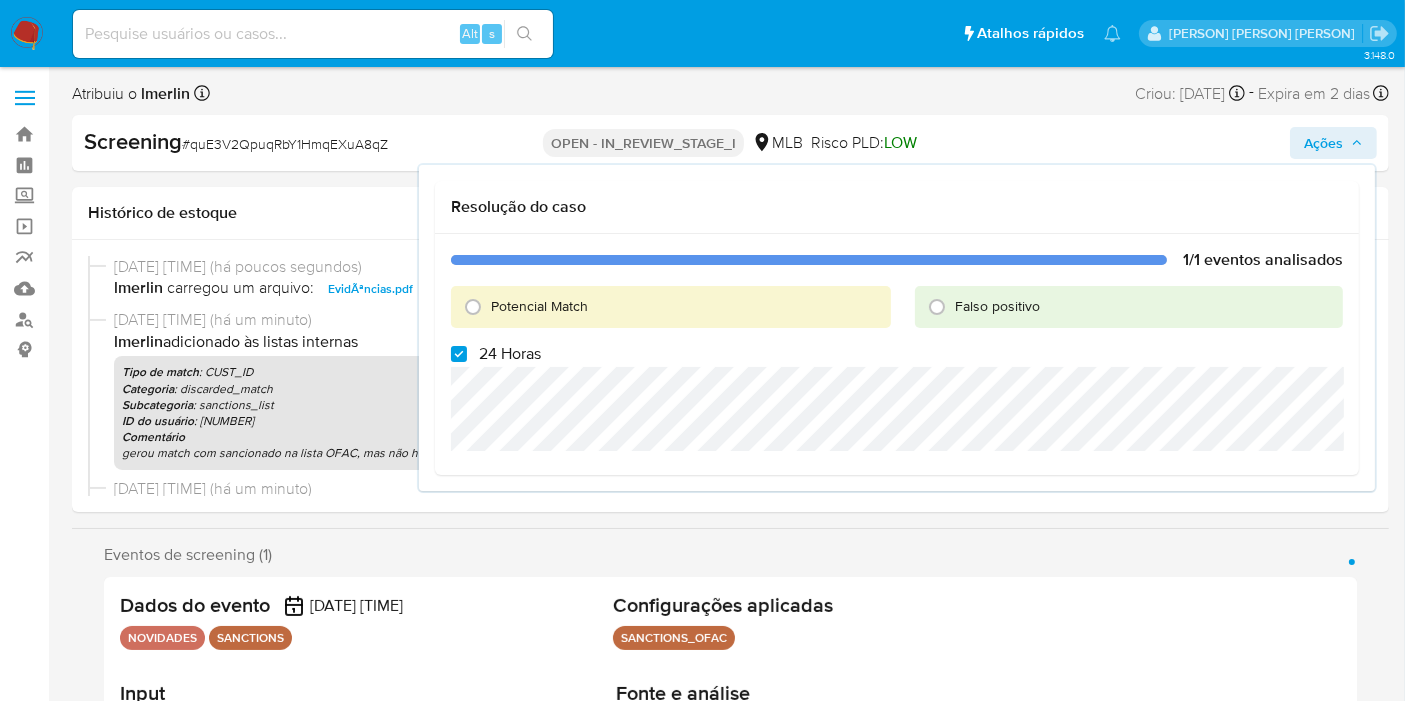 click on "24 Horas" at bounding box center (510, 354) 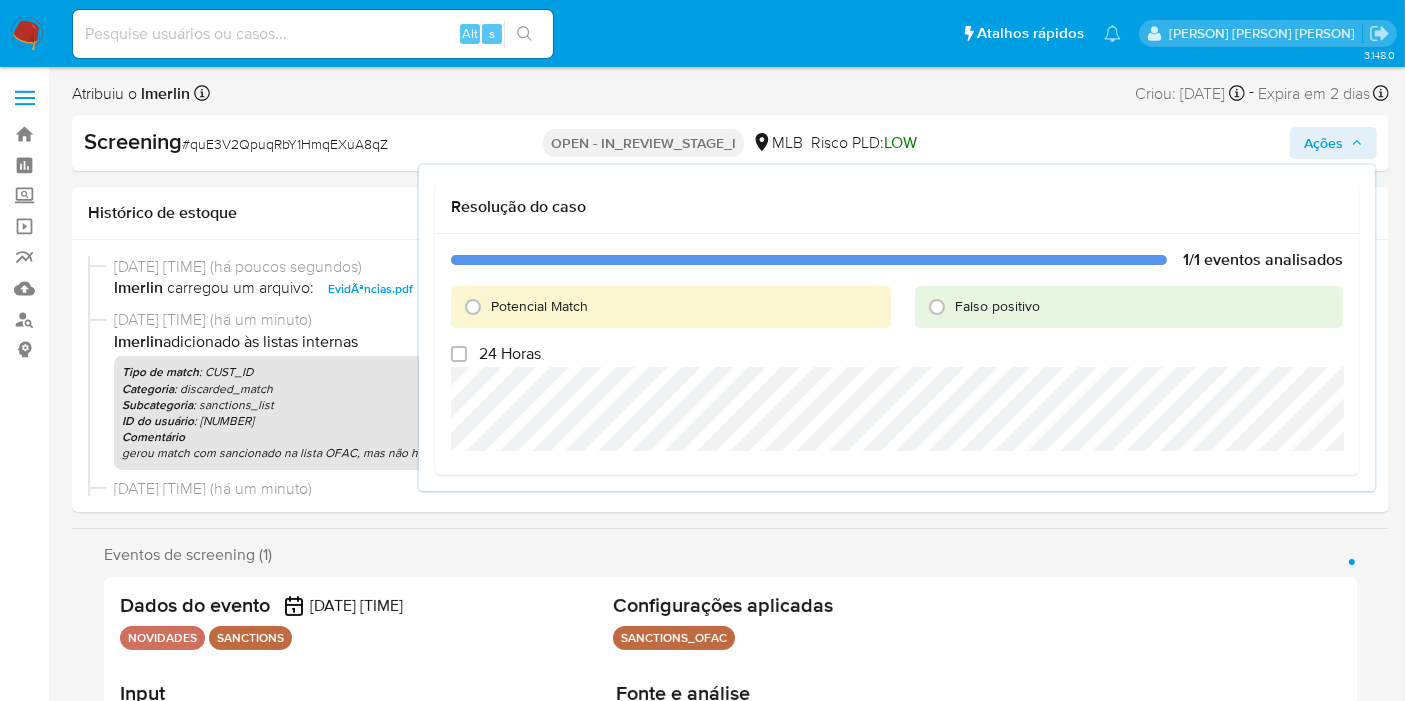 checkbox on "false" 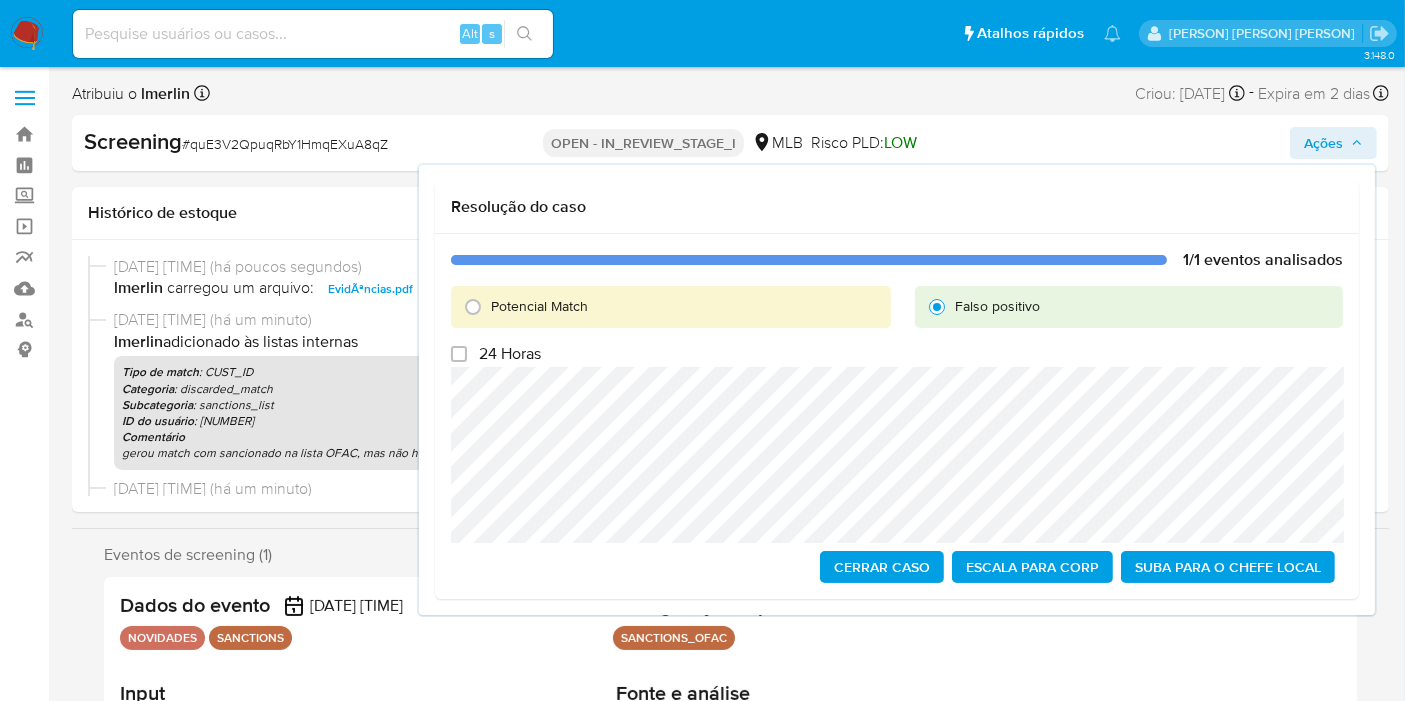 click on "Cerrar caso" at bounding box center (882, 567) 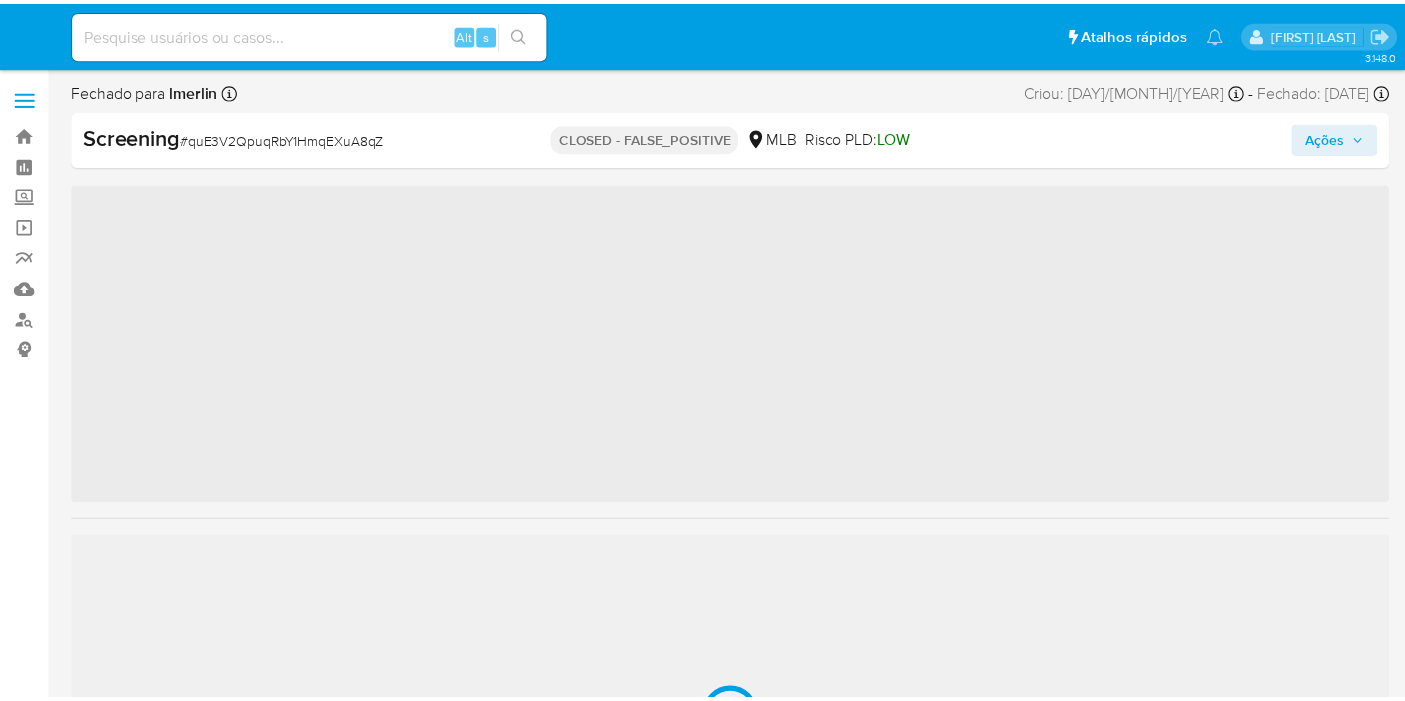 scroll, scrollTop: 0, scrollLeft: 0, axis: both 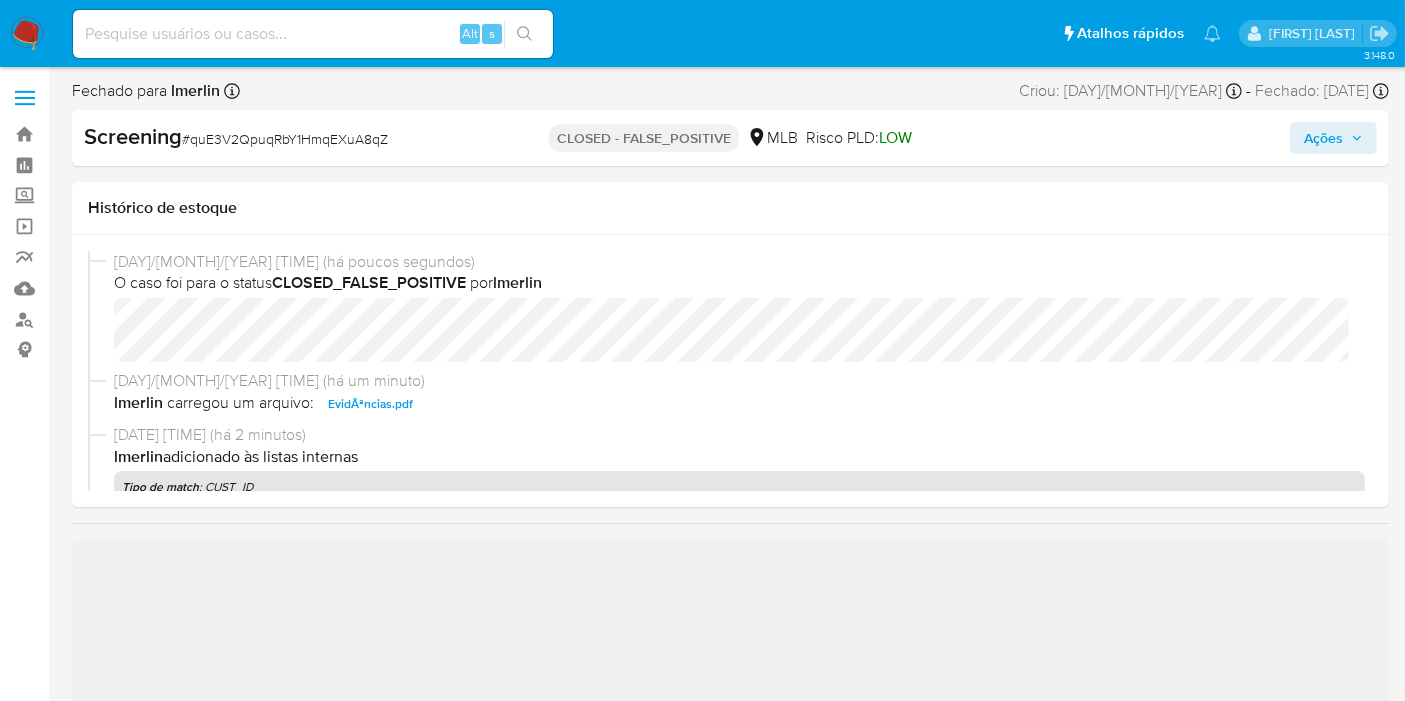click at bounding box center [313, 34] 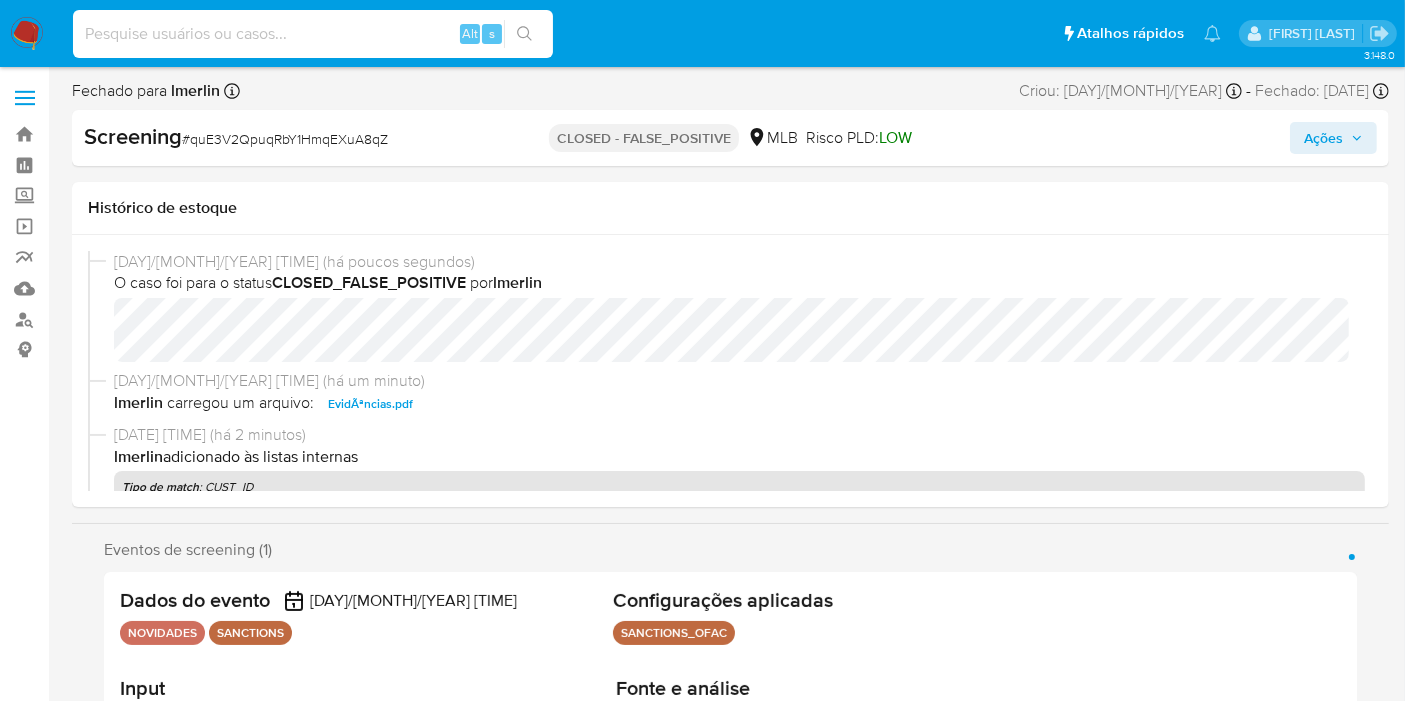 paste on "48BX8nrIFgoEnAXlS3Fy7nWJ" 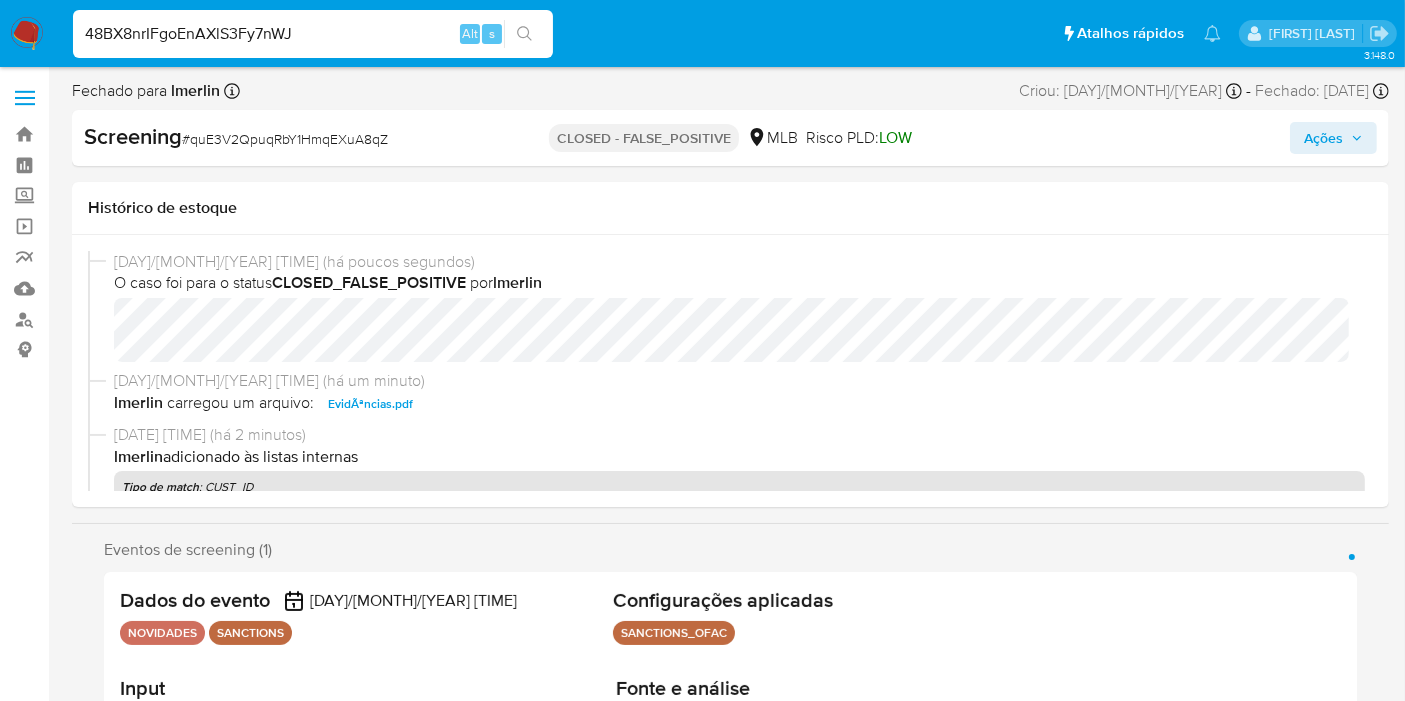 type on "48BX8nrIFgoEnAXlS3Fy7nWJ" 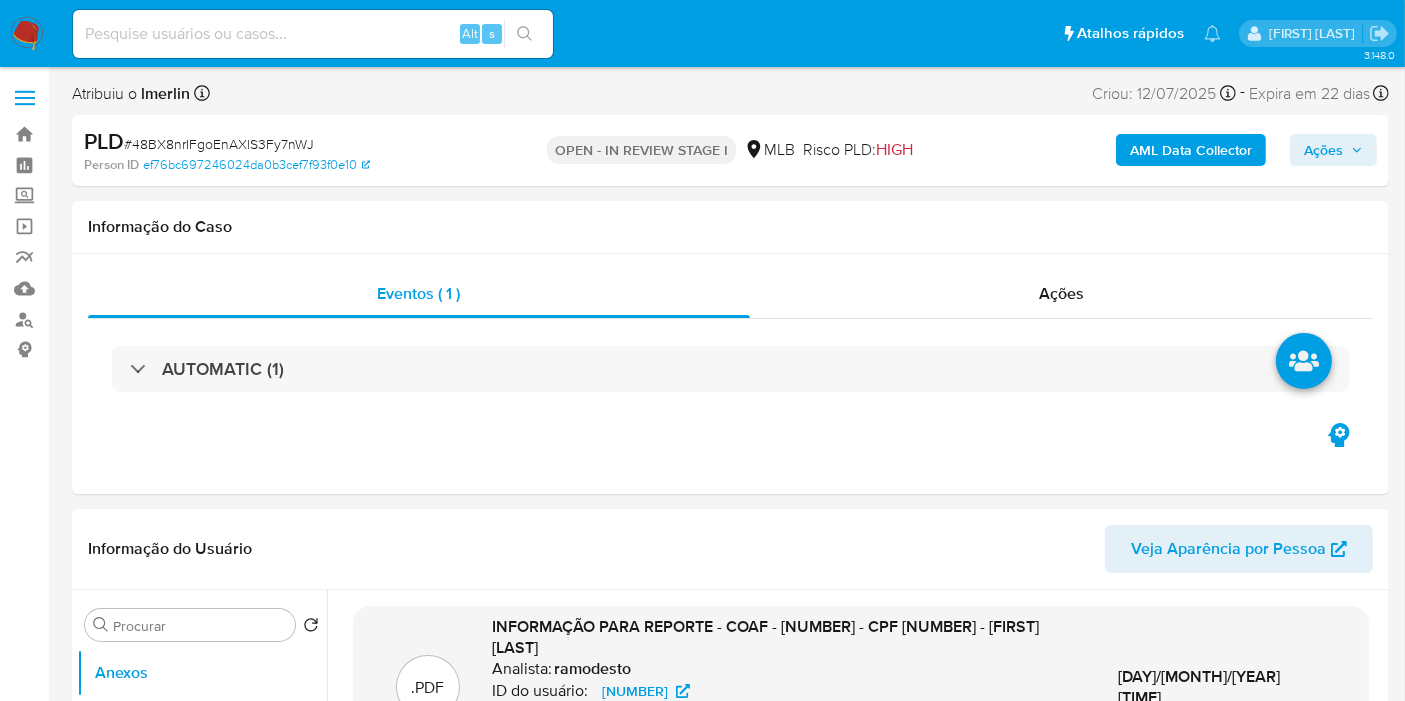 select on "10" 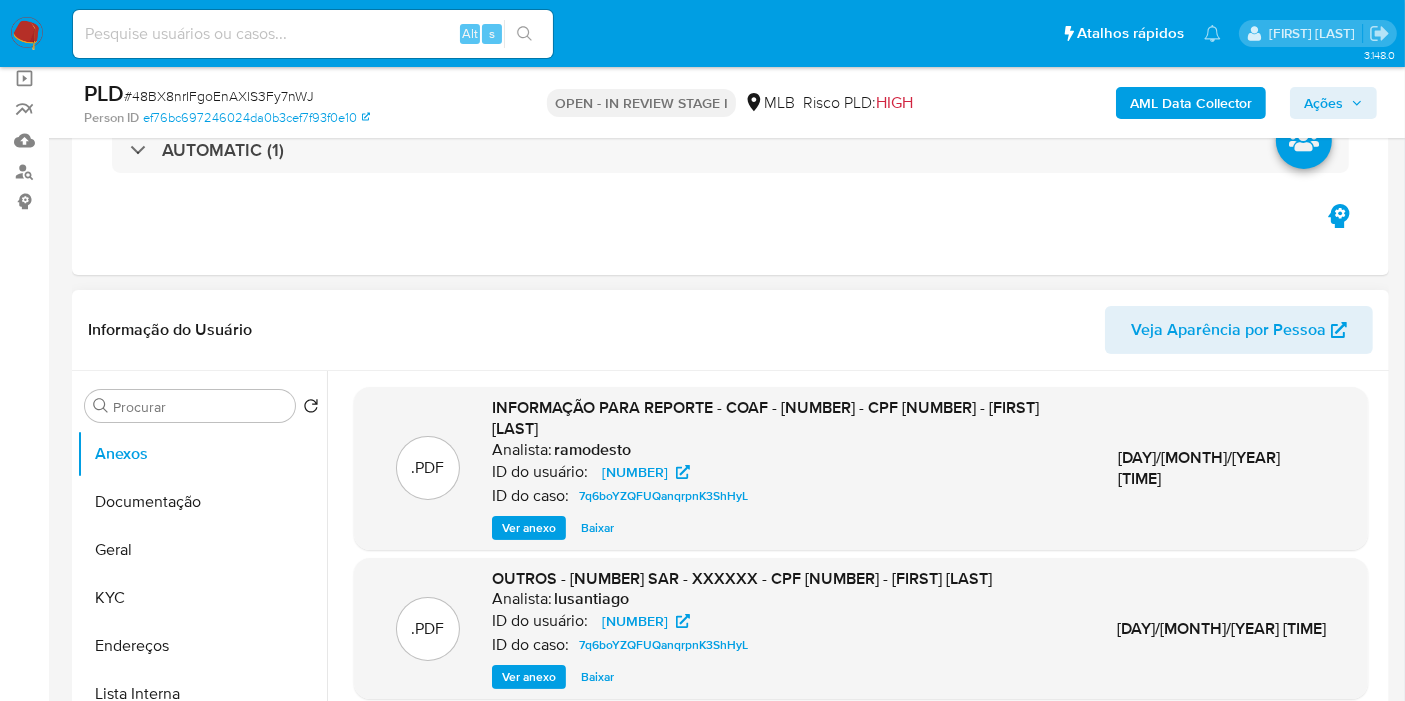 scroll, scrollTop: 333, scrollLeft: 0, axis: vertical 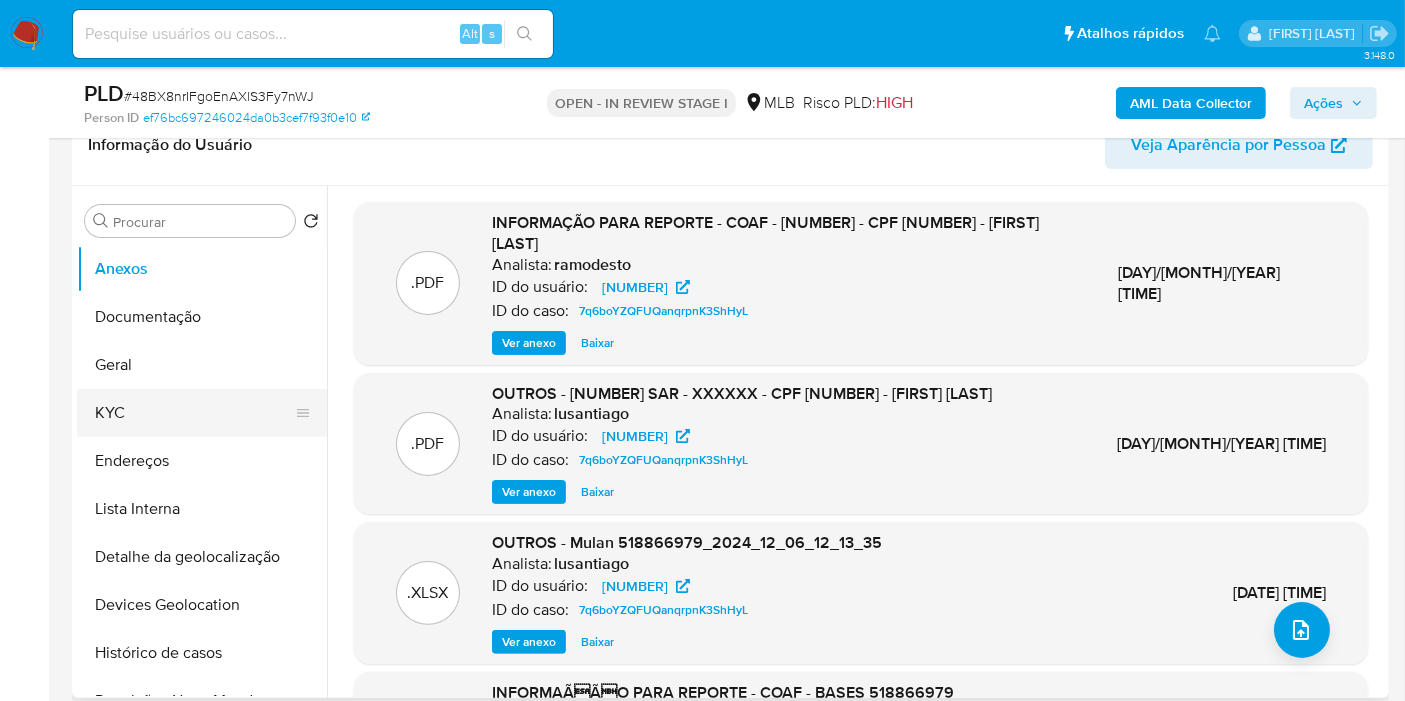 click on "KYC" at bounding box center [194, 413] 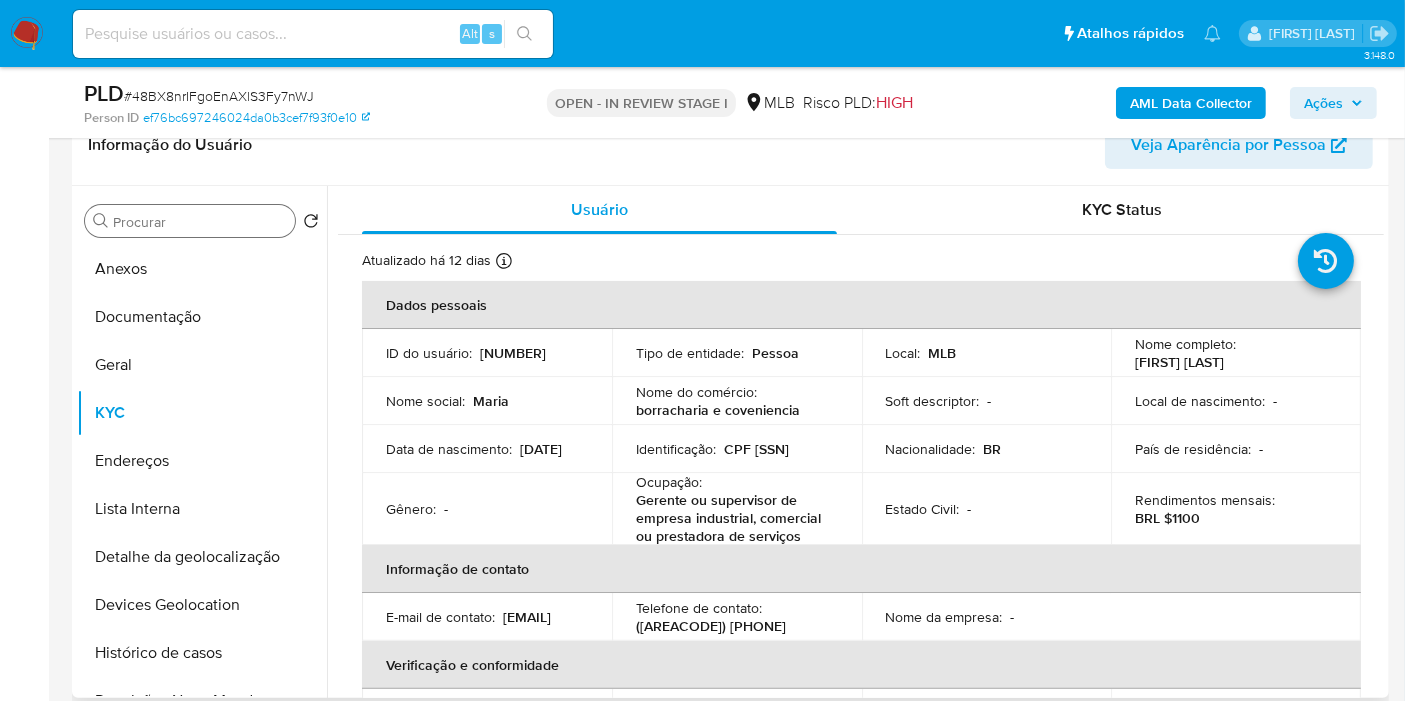 click on "Procurar" at bounding box center [200, 222] 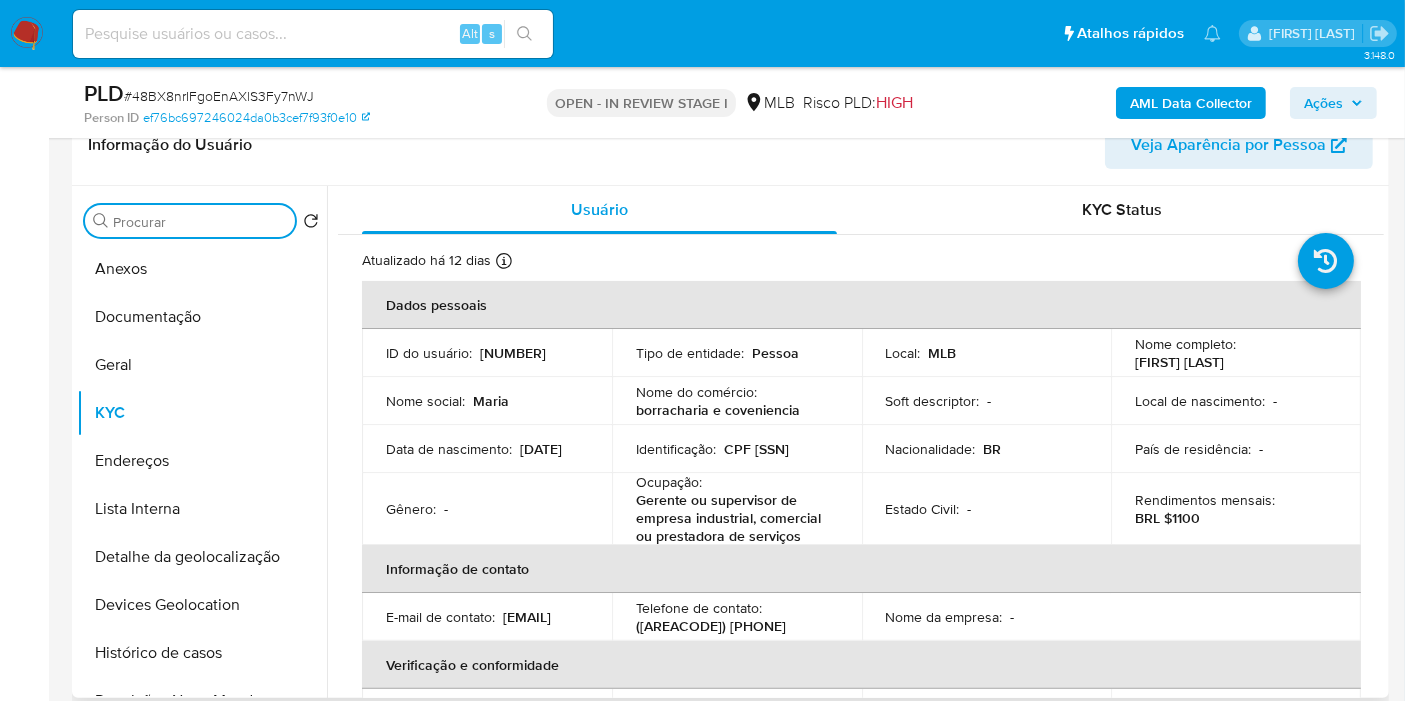 type on "e" 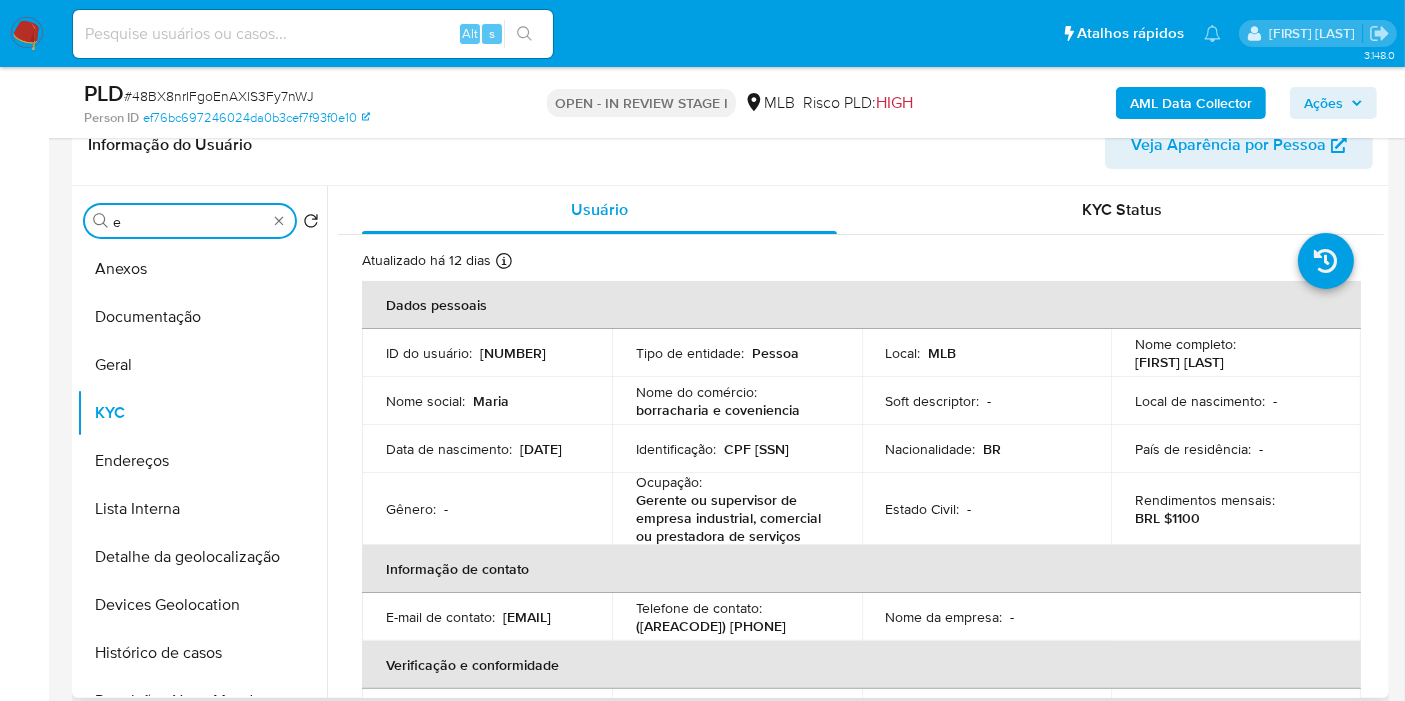 type 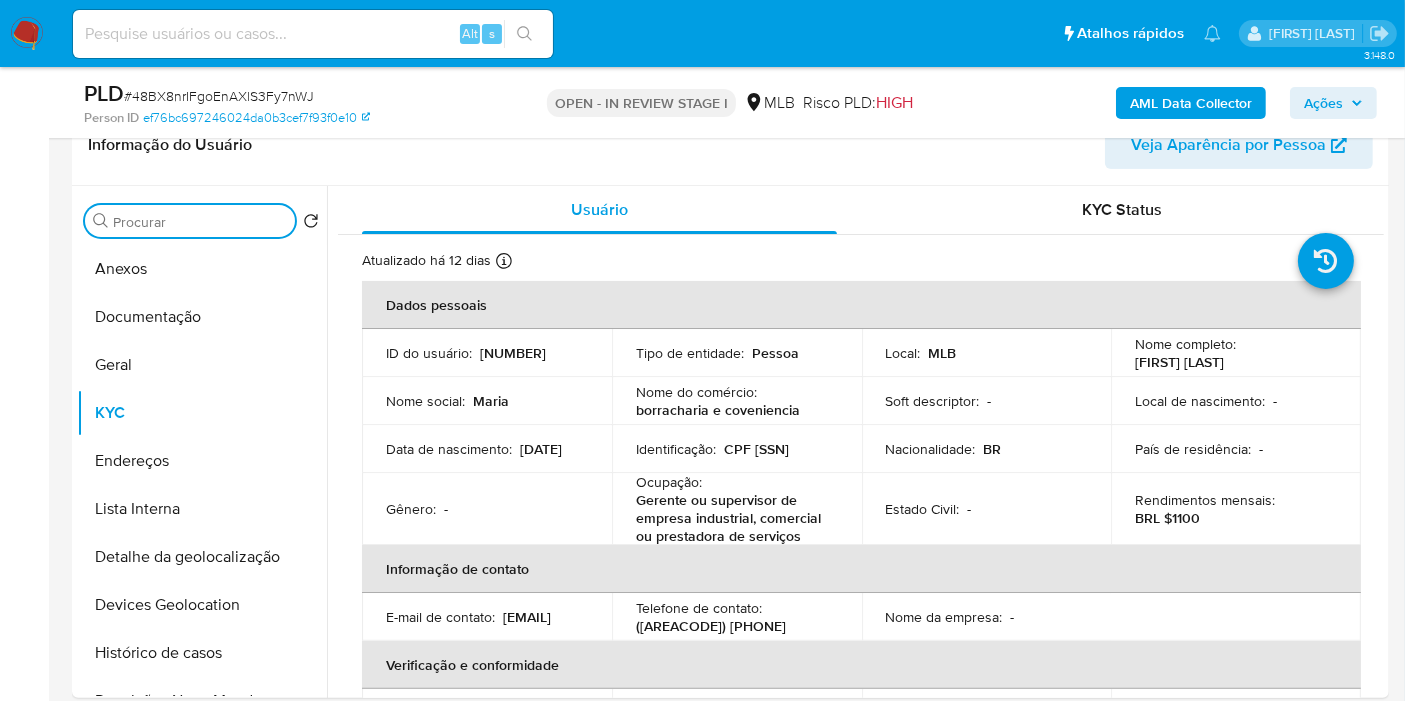click at bounding box center [313, 34] 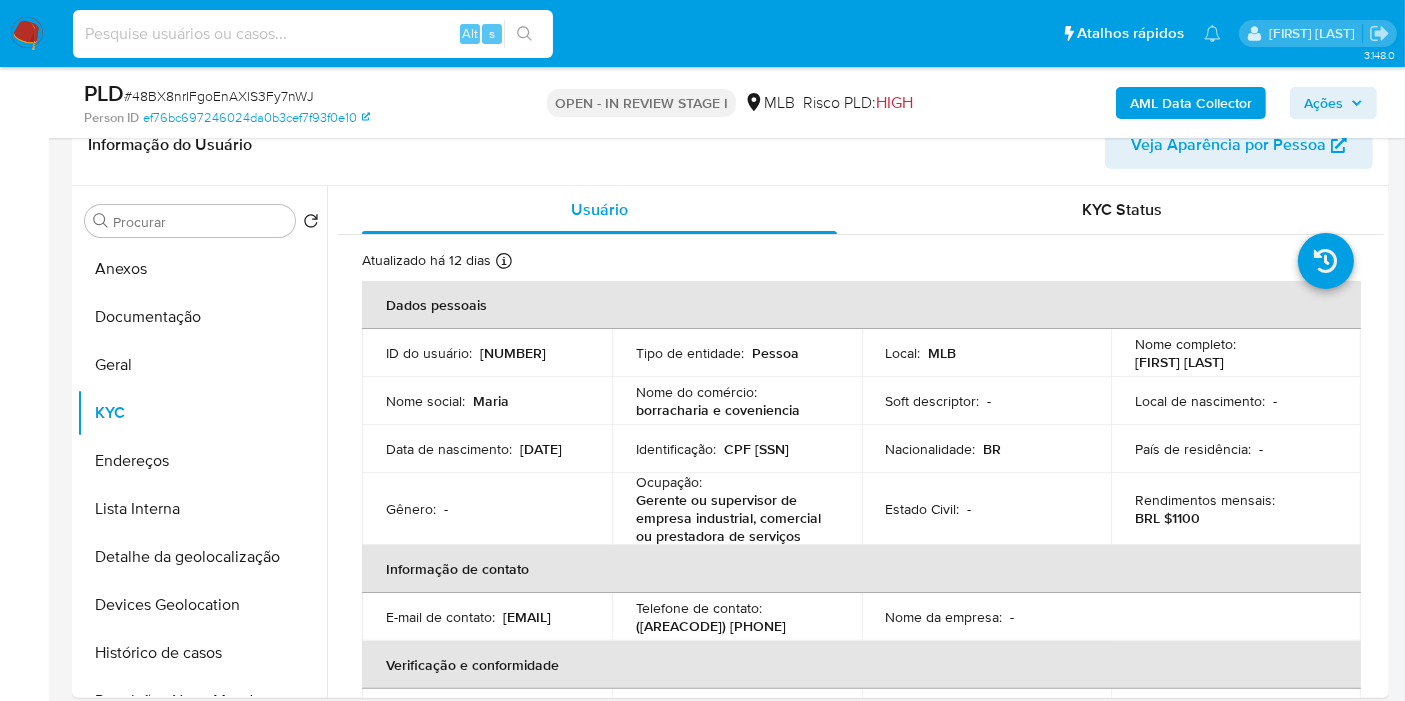 paste on "[NUMBER]" 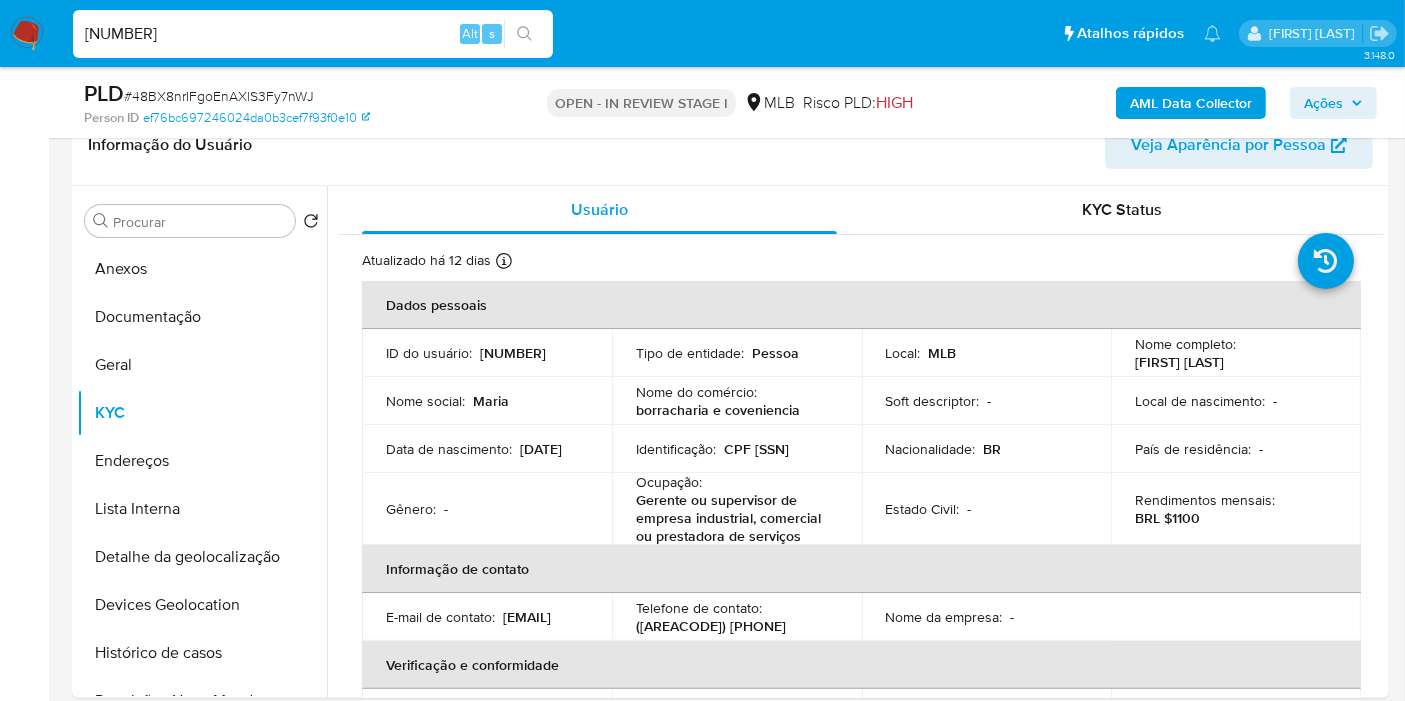 type on "[NUMBER]" 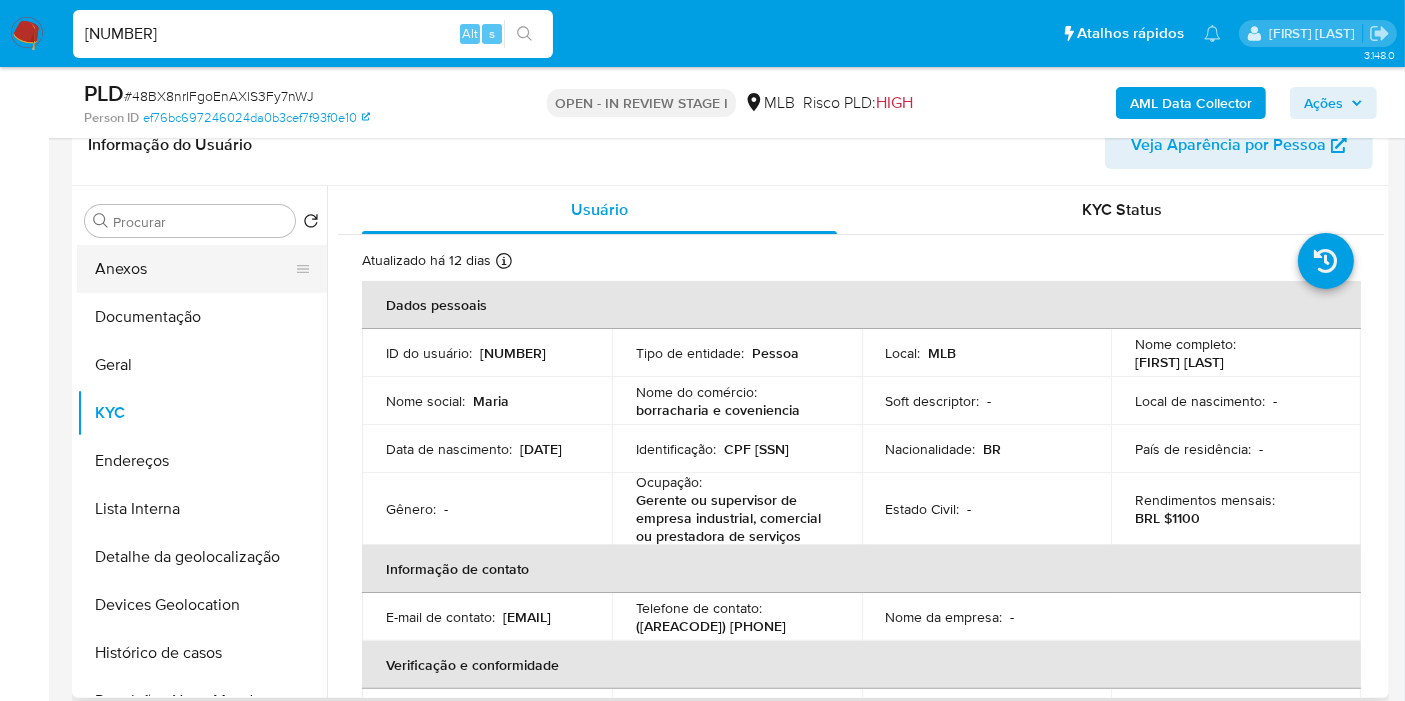 scroll, scrollTop: 0, scrollLeft: 0, axis: both 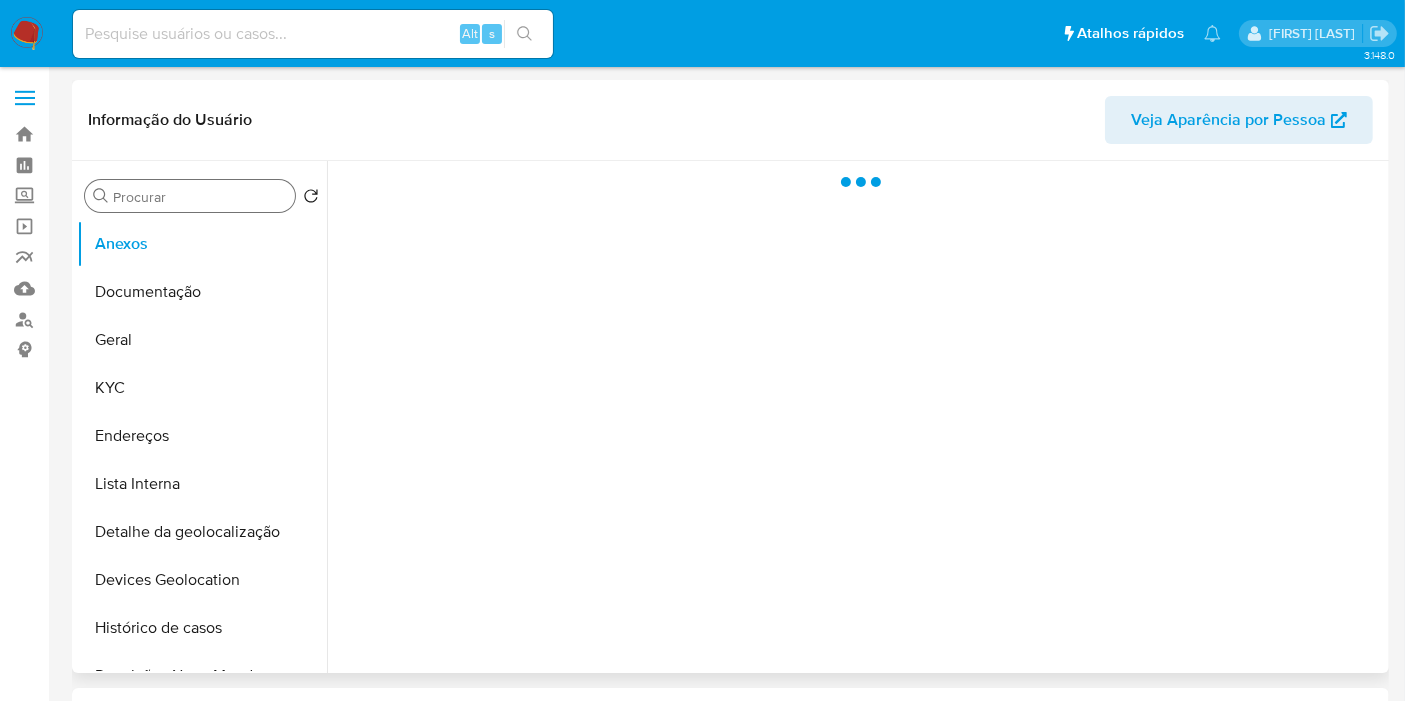 click on "Procurar" at bounding box center [190, 196] 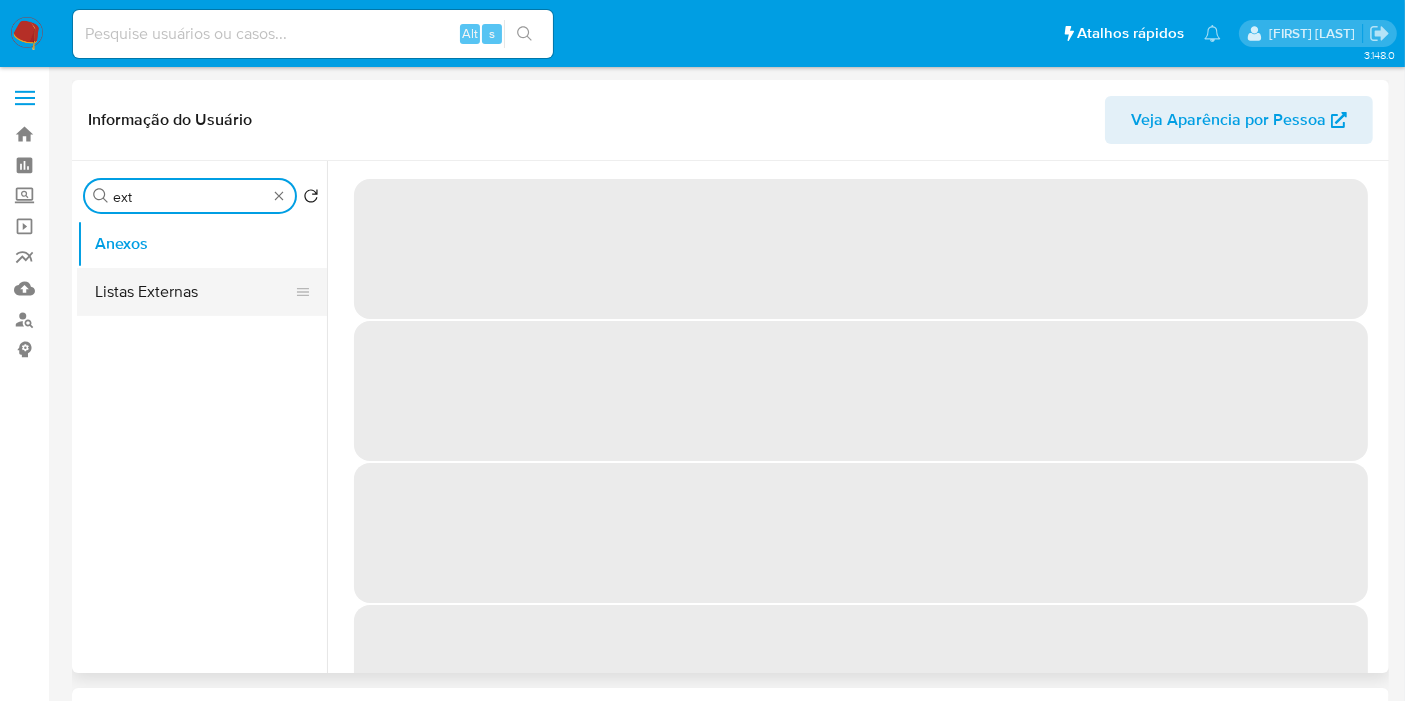 type on "ext" 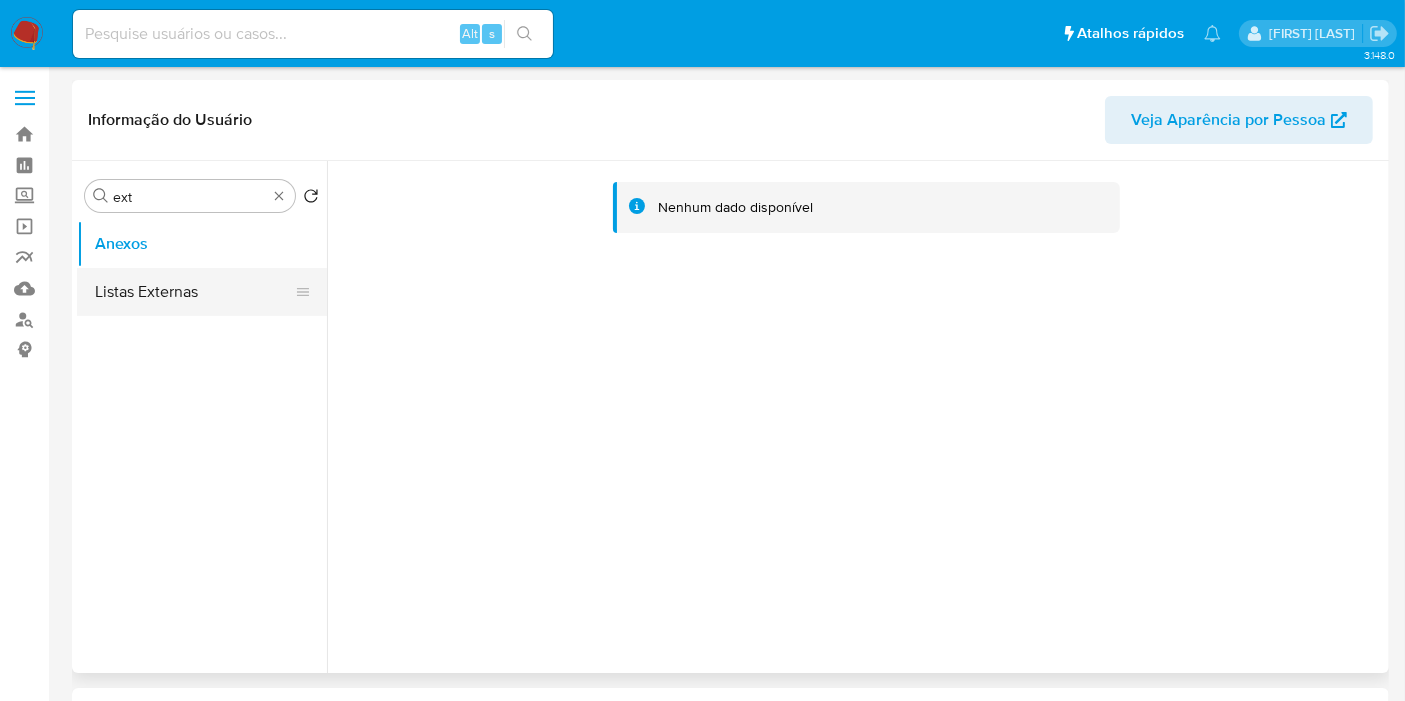click on "Listas Externas" at bounding box center (194, 292) 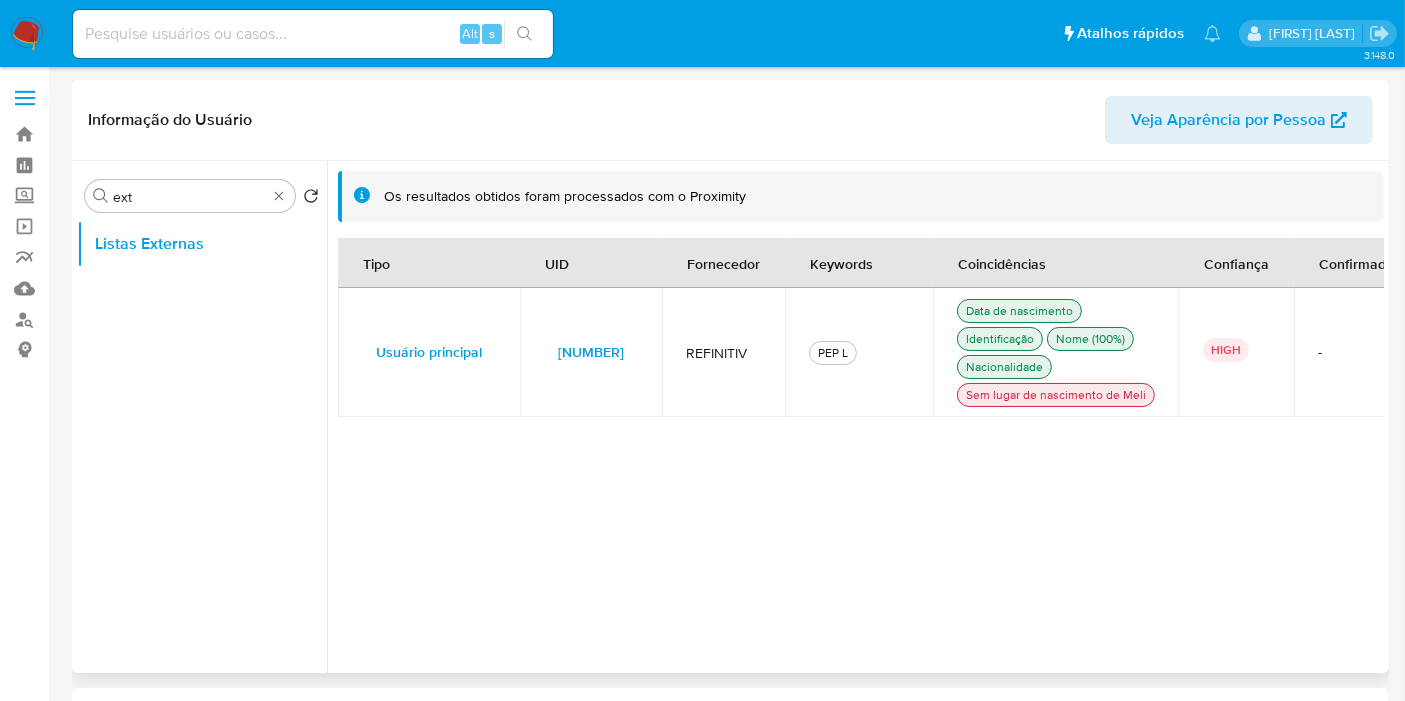 click on "[NUMBER]" at bounding box center [591, 352] 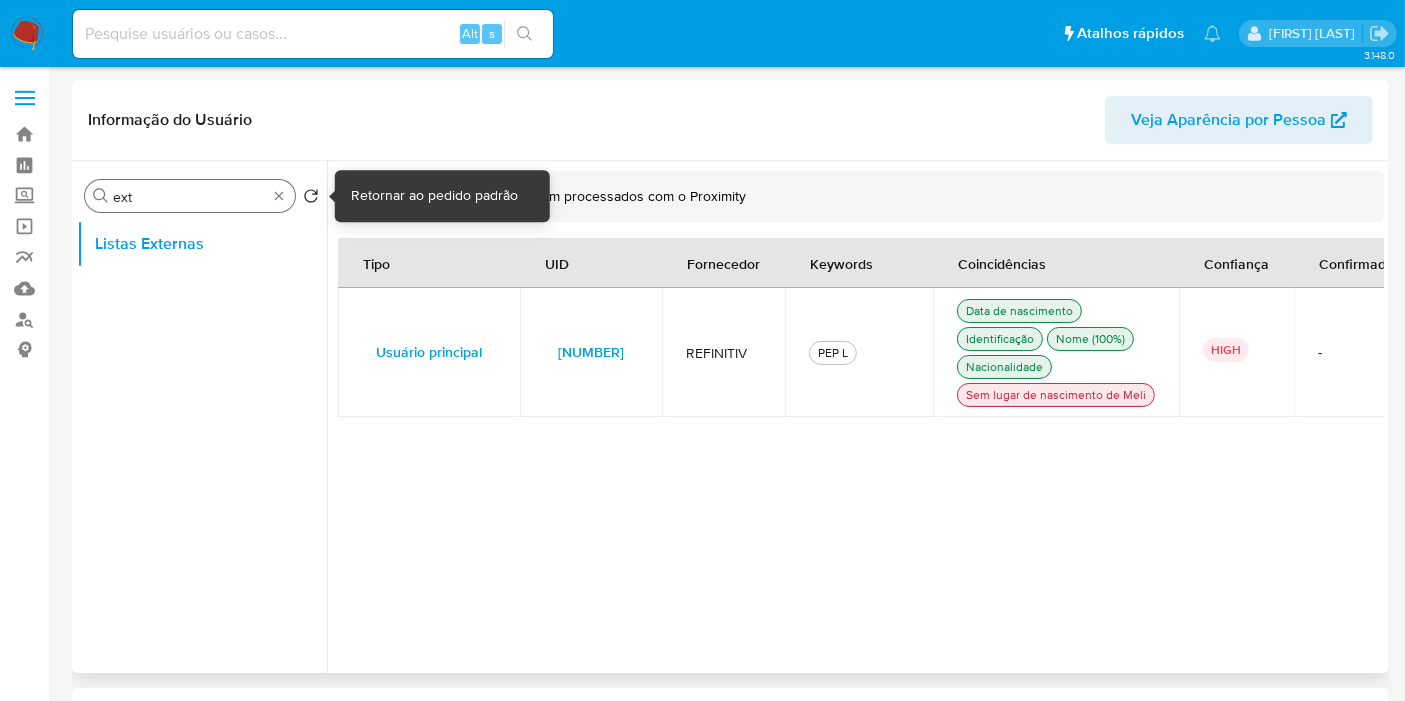type 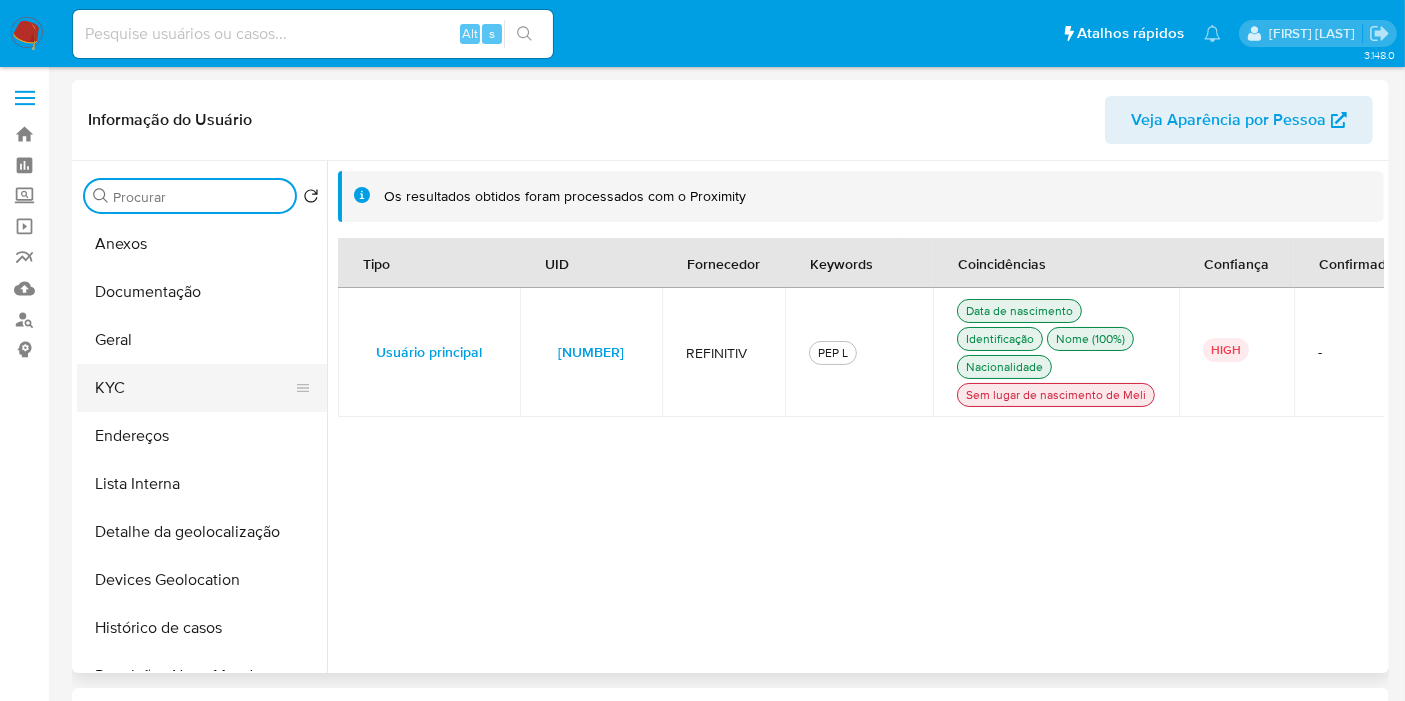 click on "KYC" at bounding box center [194, 388] 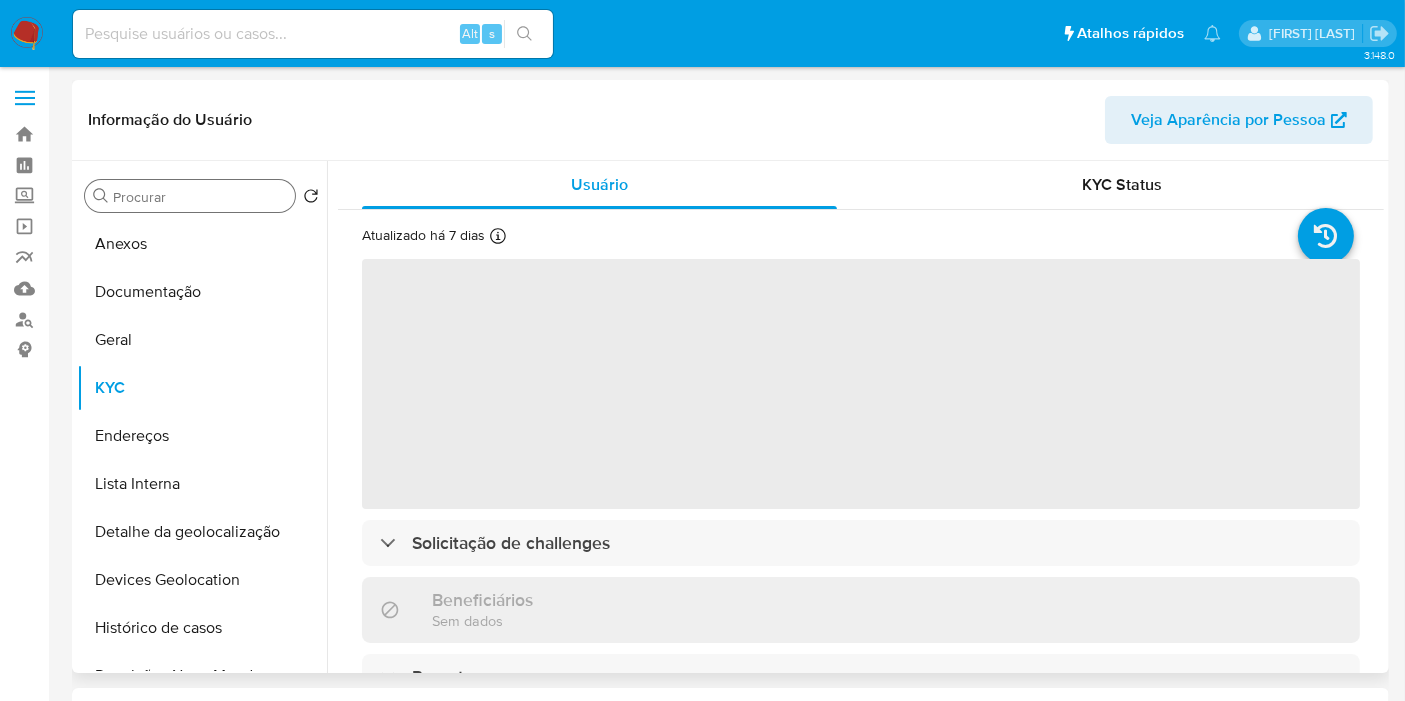 type 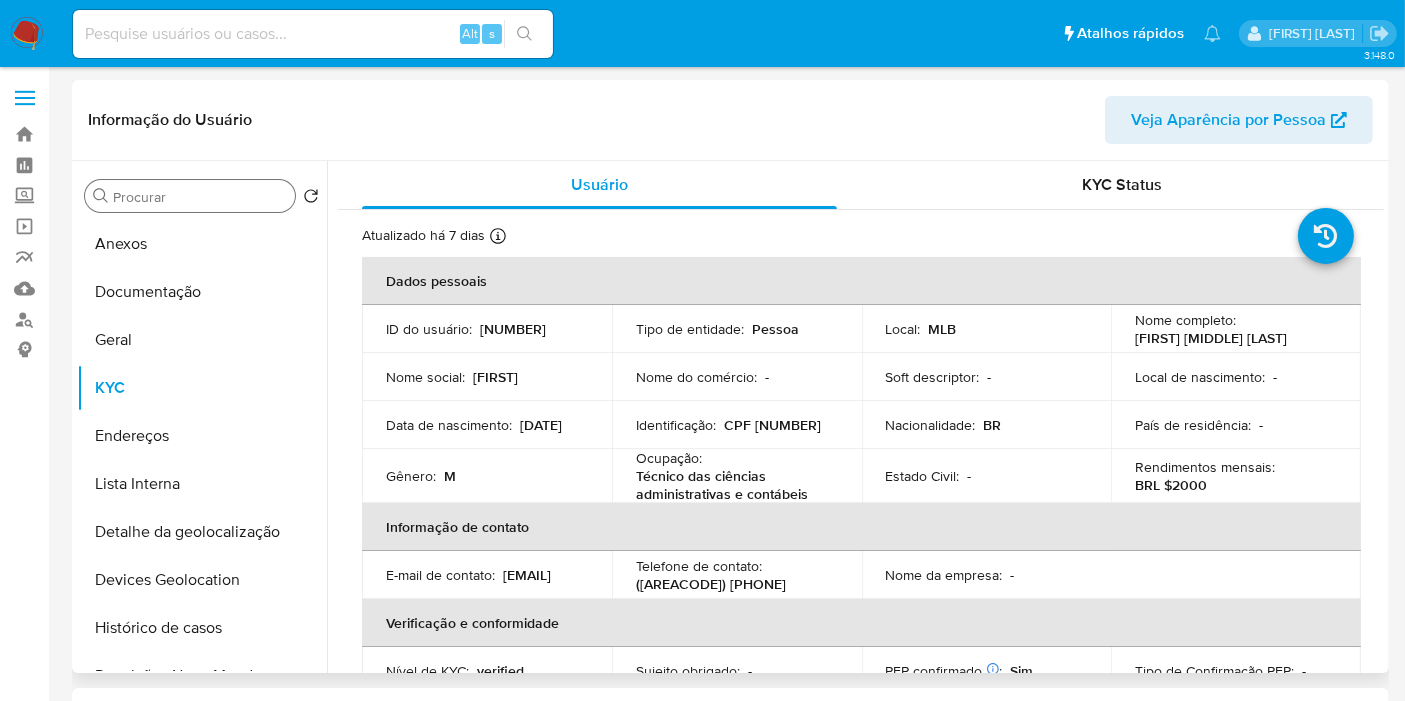 click on "CPF 04617757350" at bounding box center (772, 425) 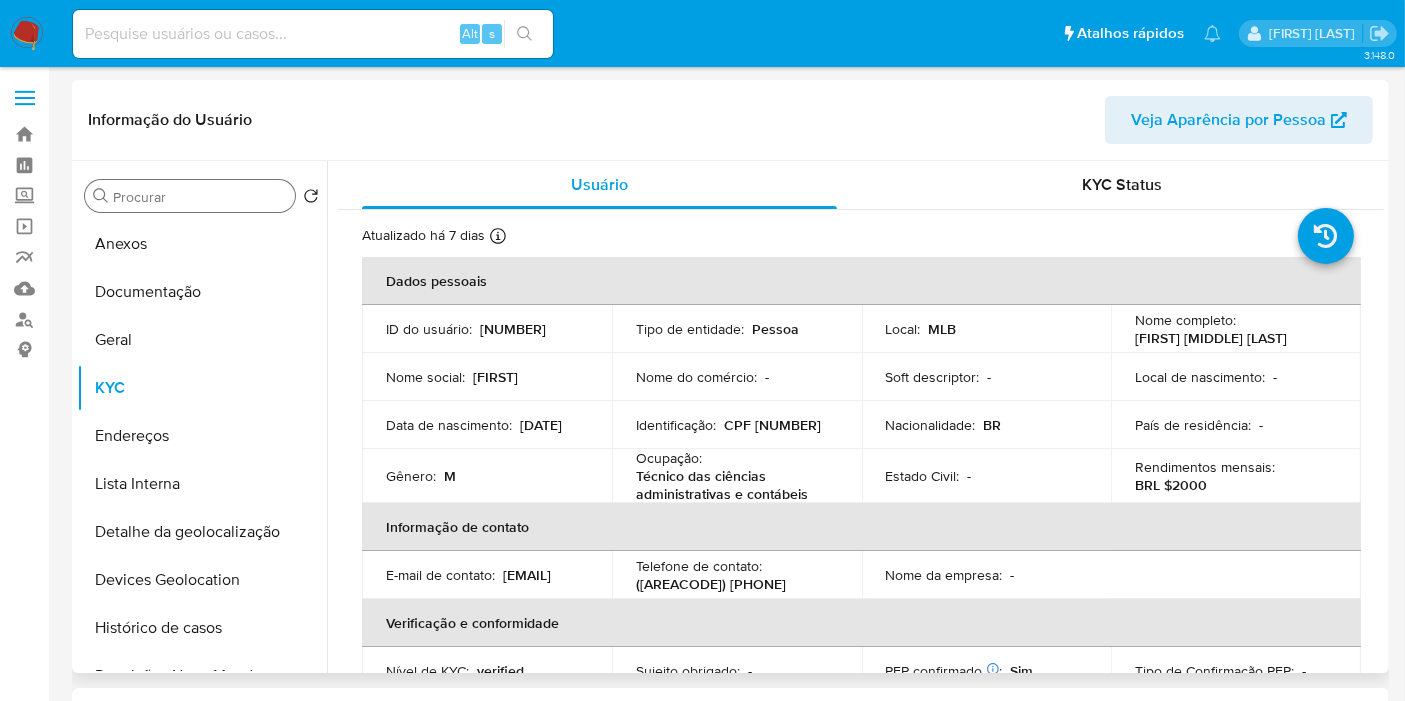 copy on "04617757350" 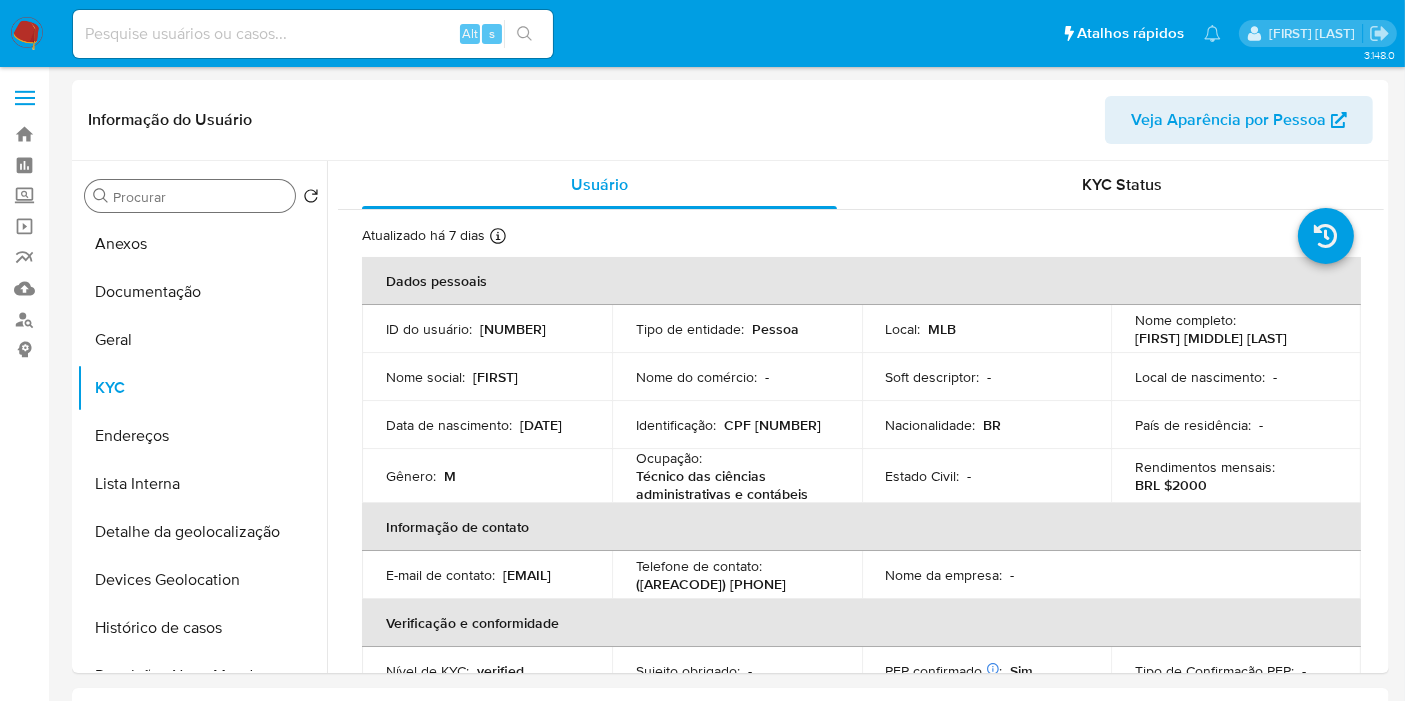 click at bounding box center [313, 34] 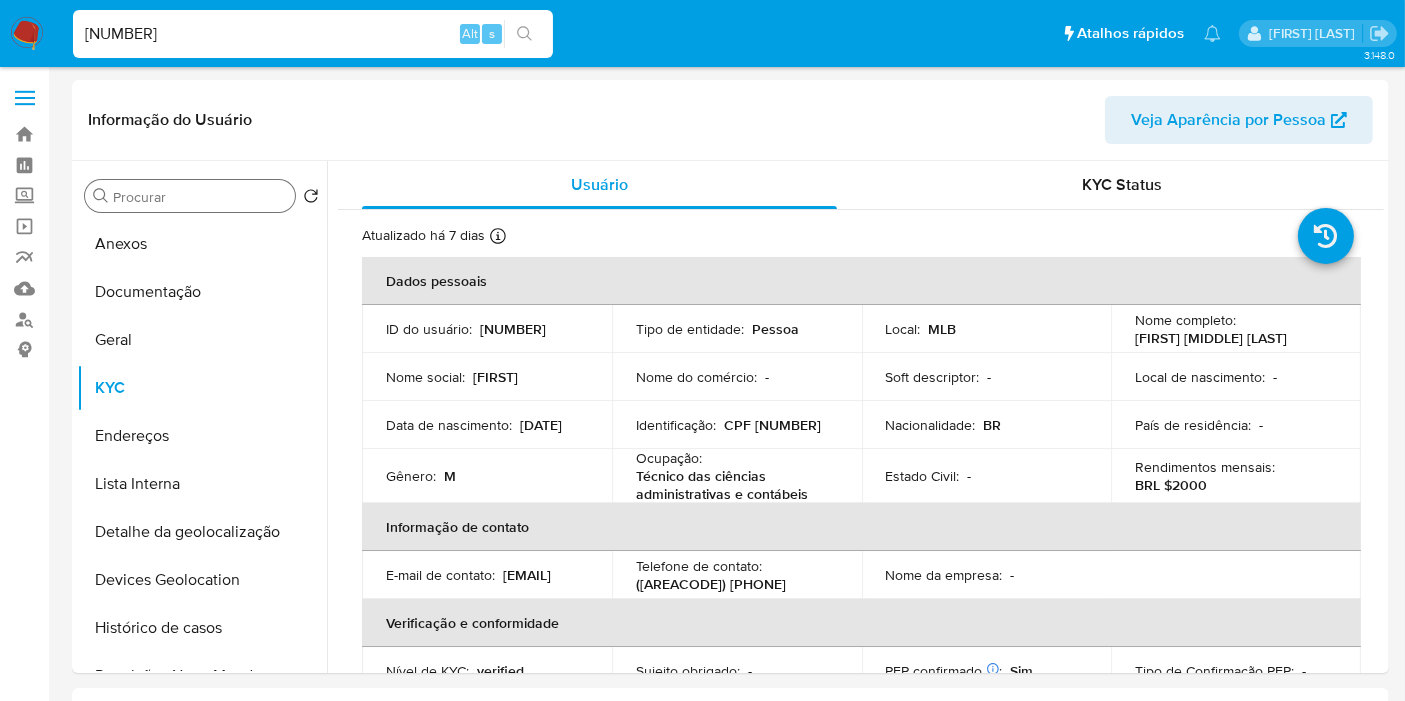 type on "271051929" 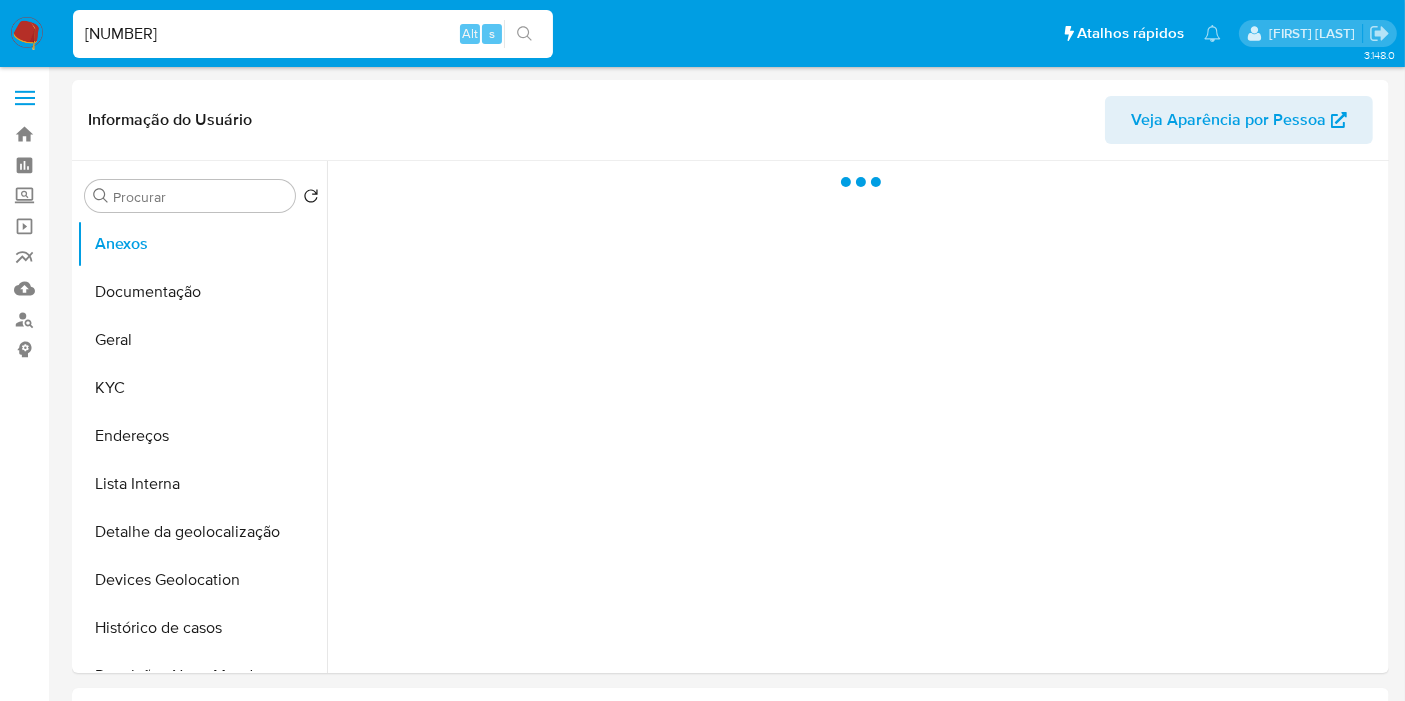 select on "10" 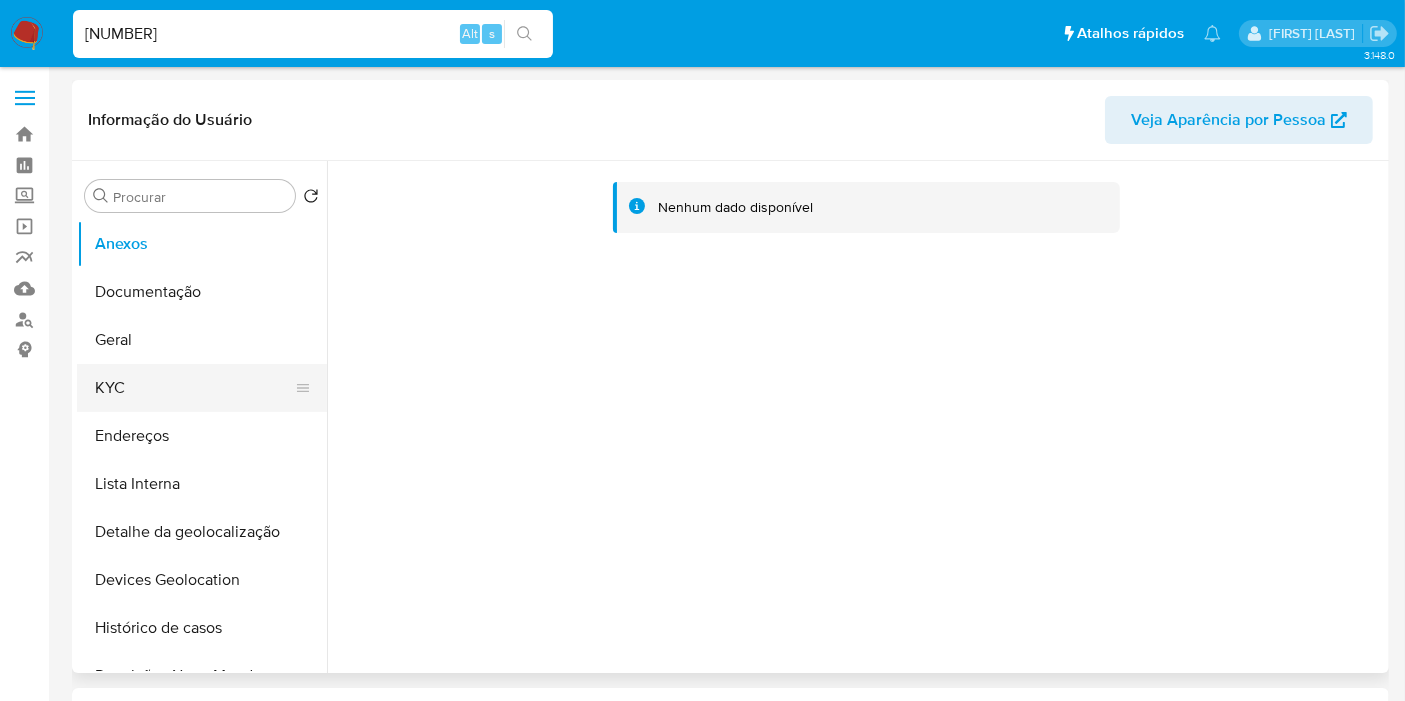 click on "KYC" at bounding box center [194, 388] 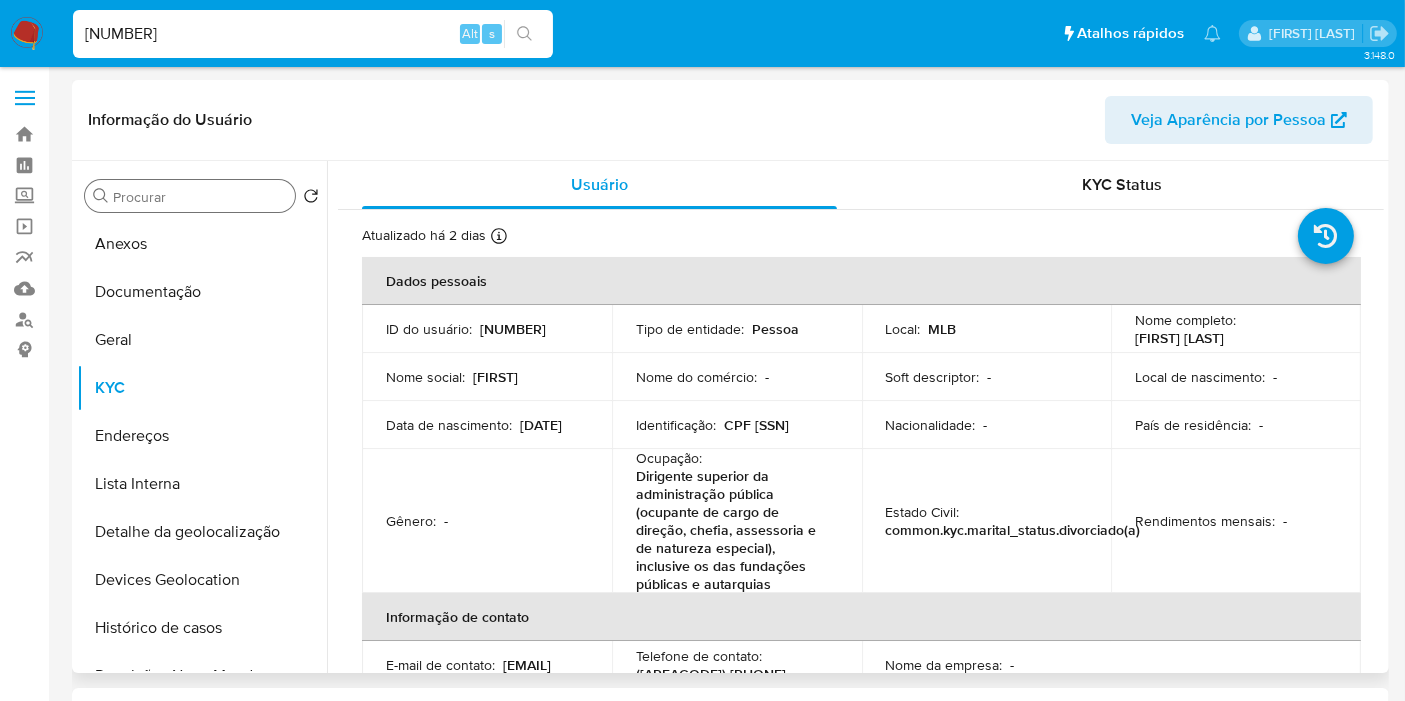 click on "Procurar" at bounding box center (190, 196) 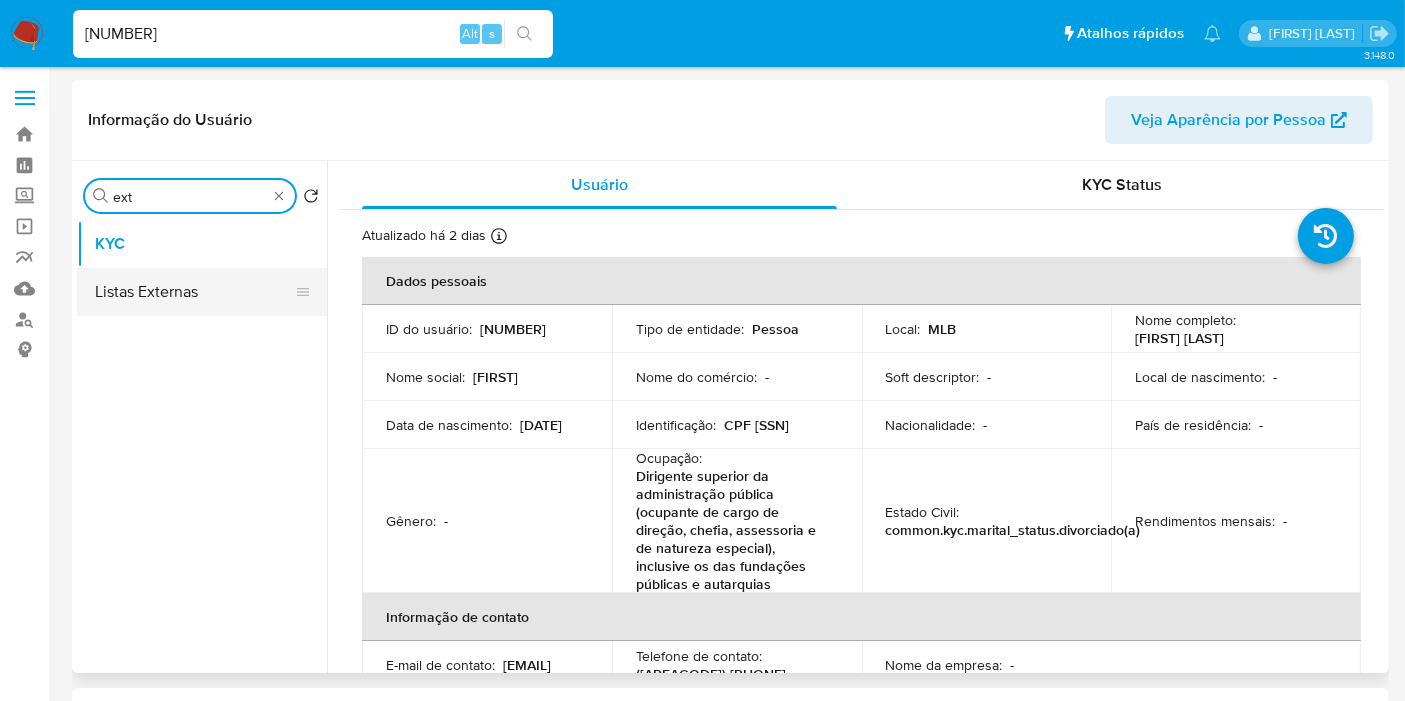 type on "ext" 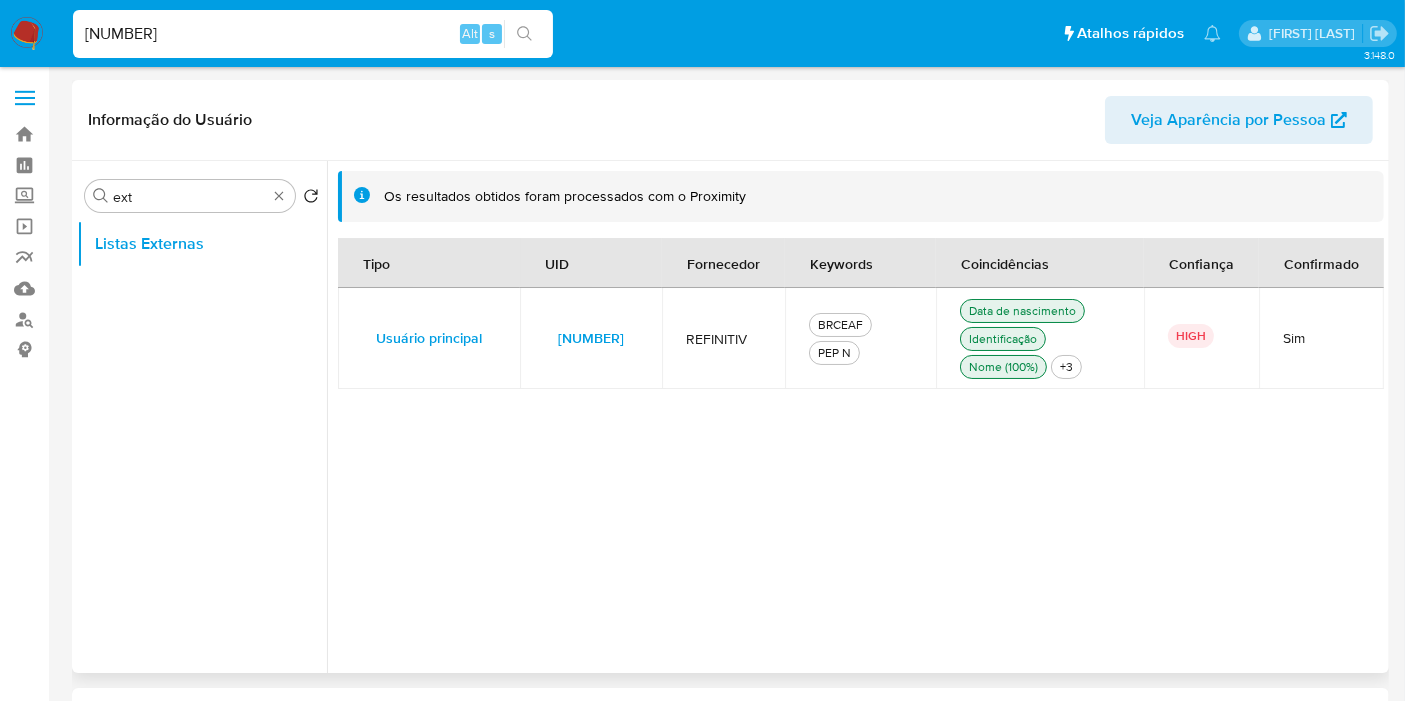 click on "729619" at bounding box center (591, 338) 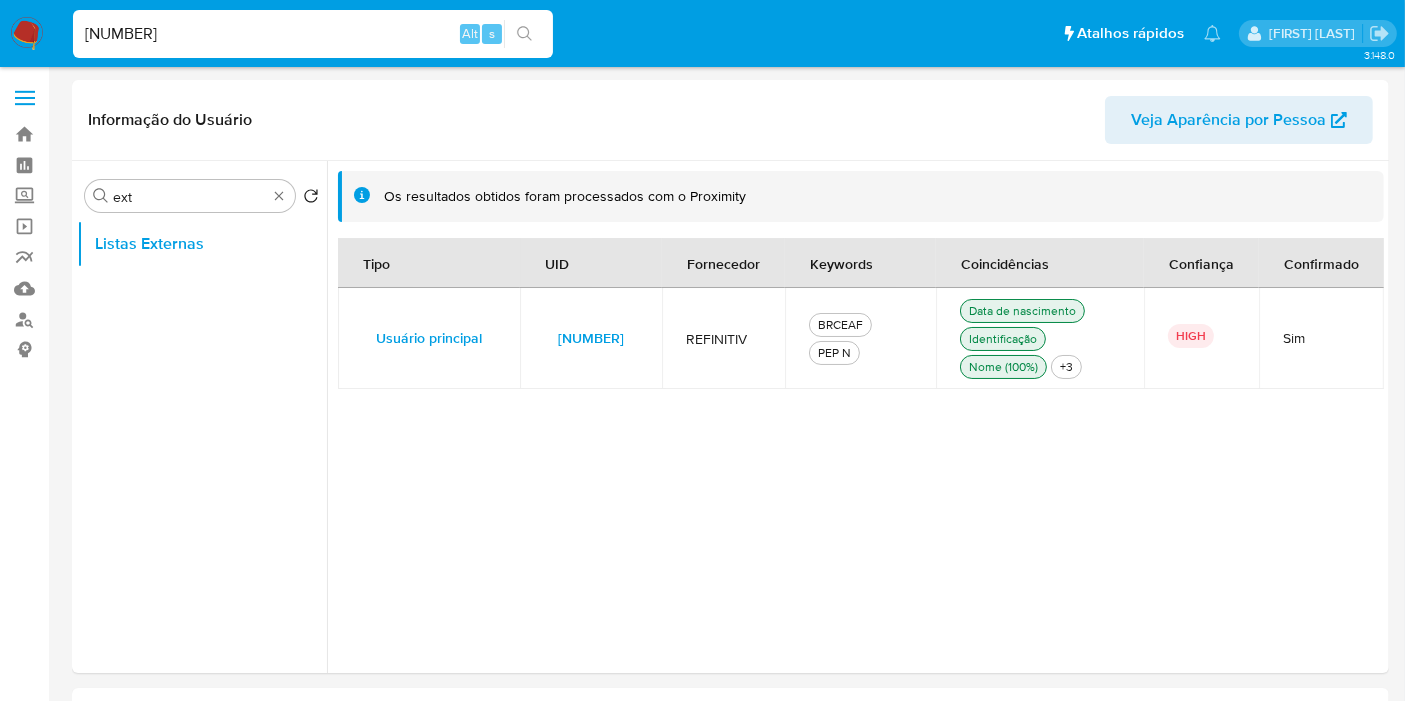 click on "271051929" at bounding box center (313, 34) 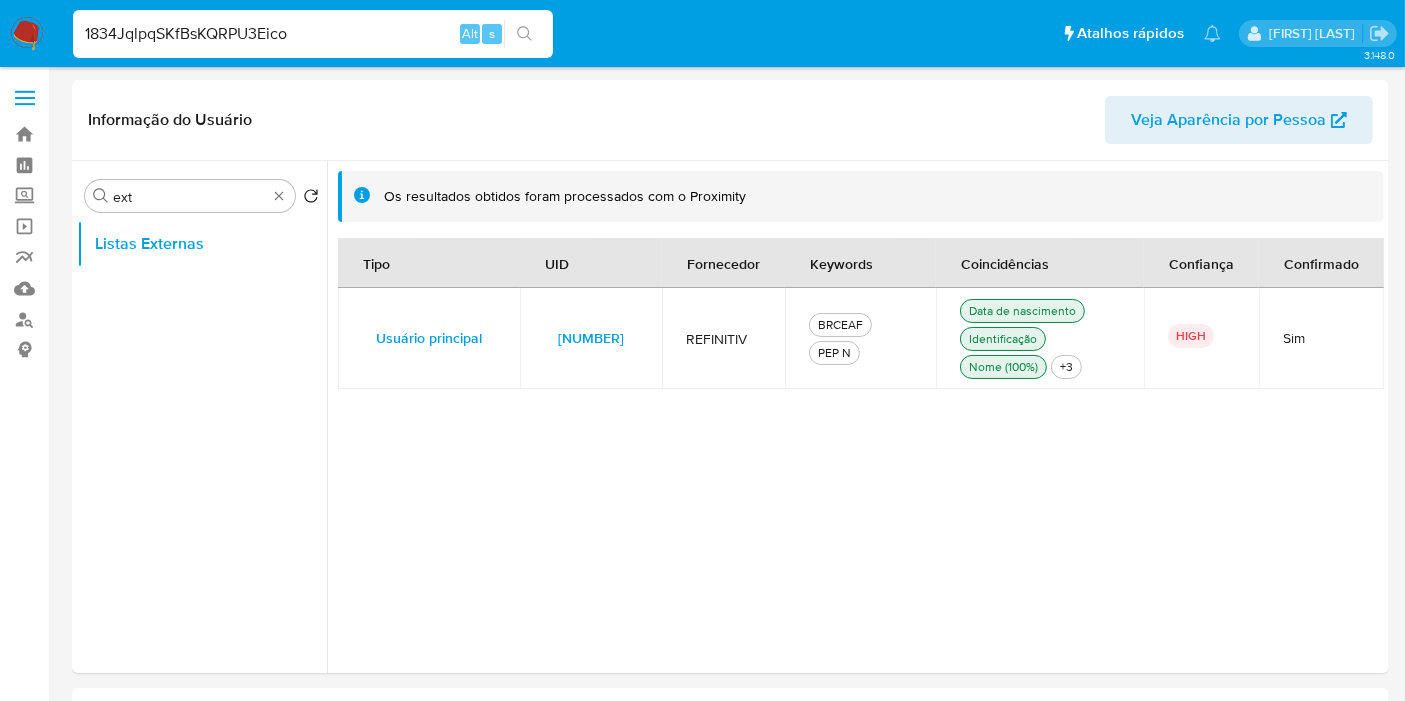 type on "1834JqlpqSKfBsKQRPU3Eico" 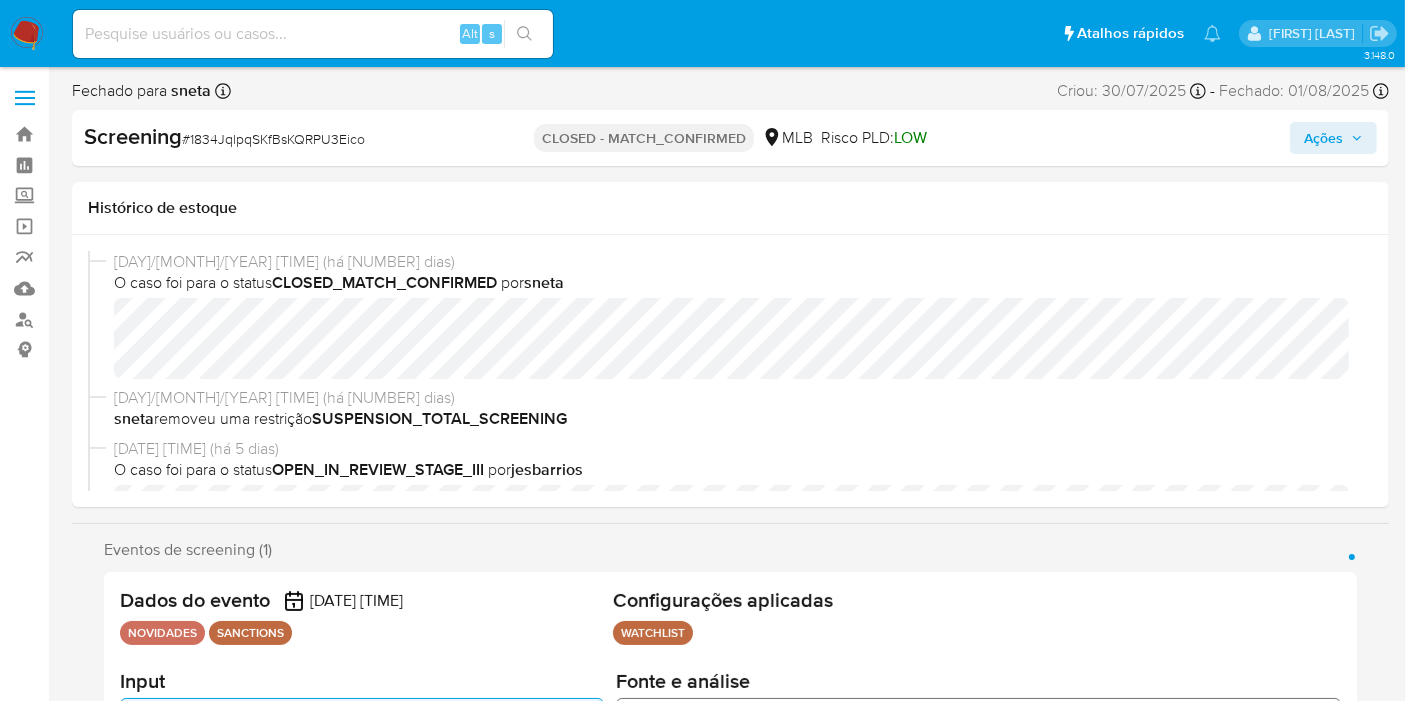 select on "10" 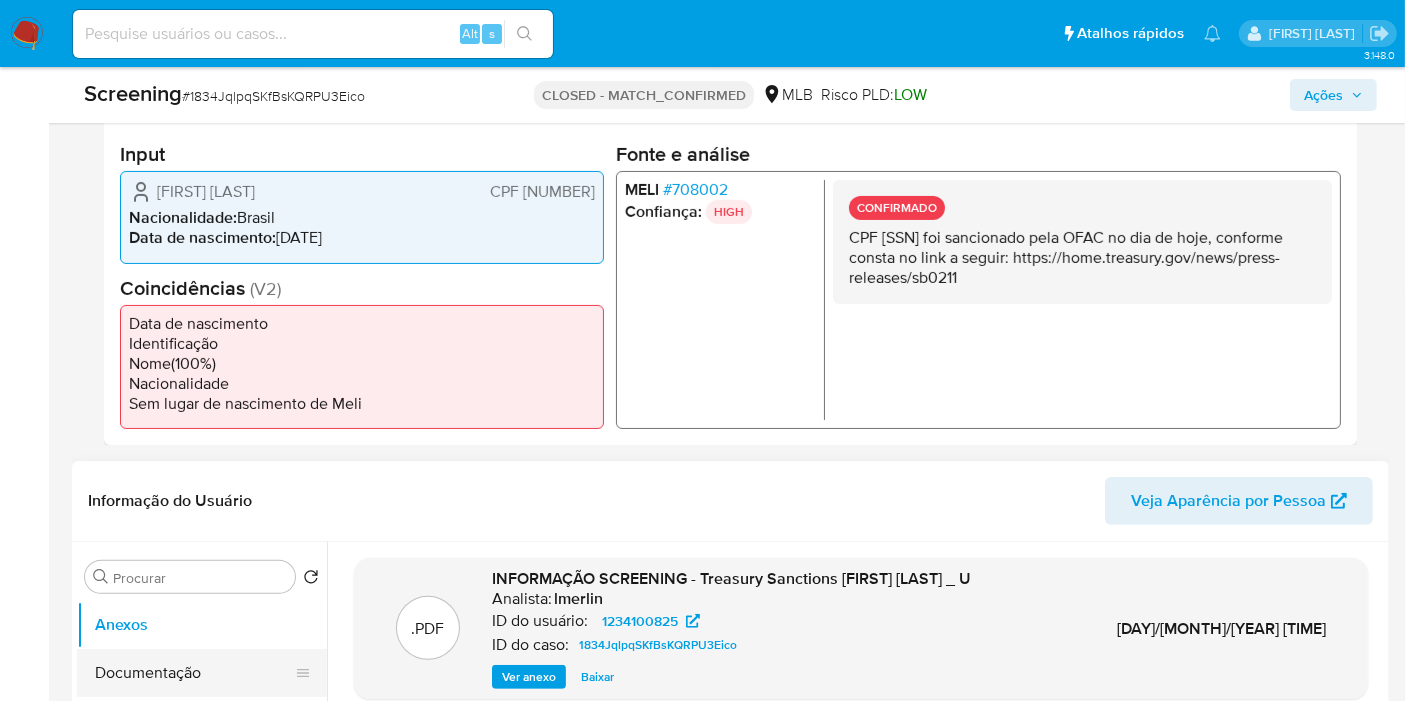 scroll, scrollTop: 666, scrollLeft: 0, axis: vertical 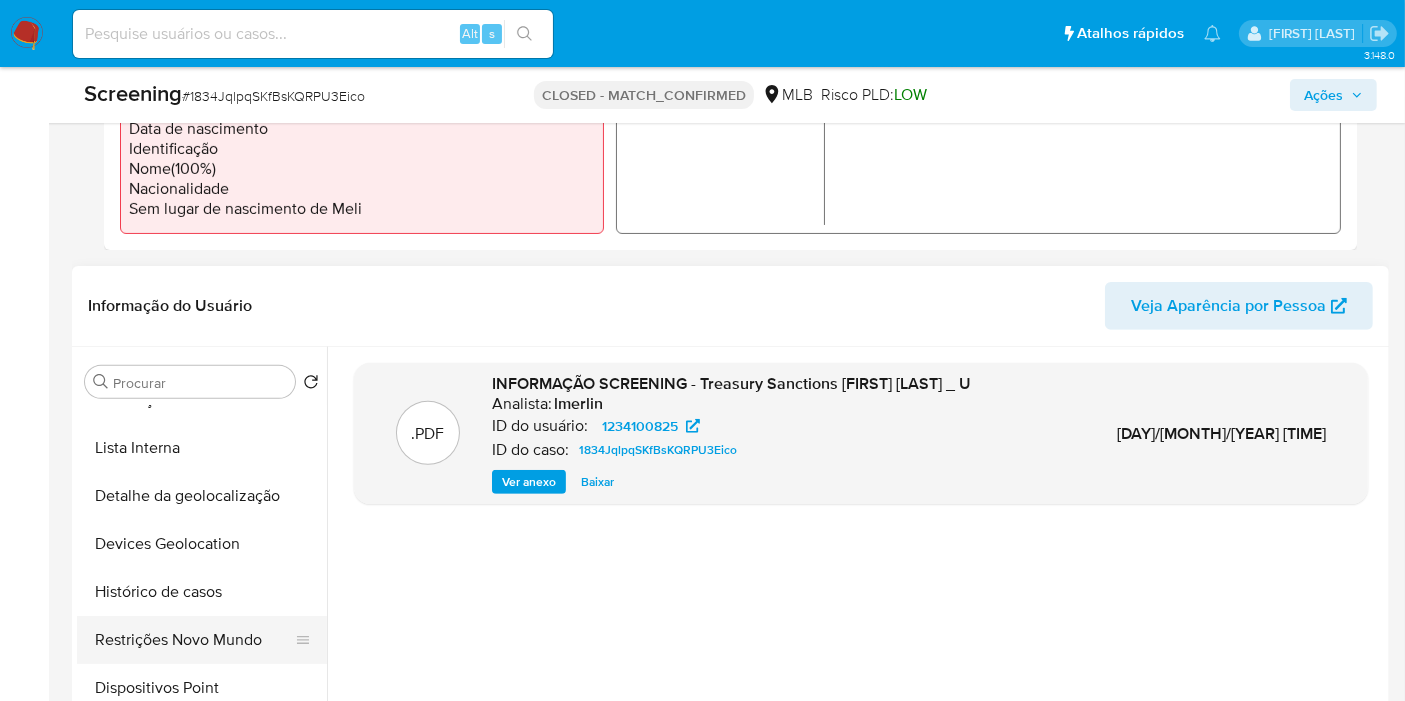 click on "Restrições Novo Mundo" at bounding box center [194, 640] 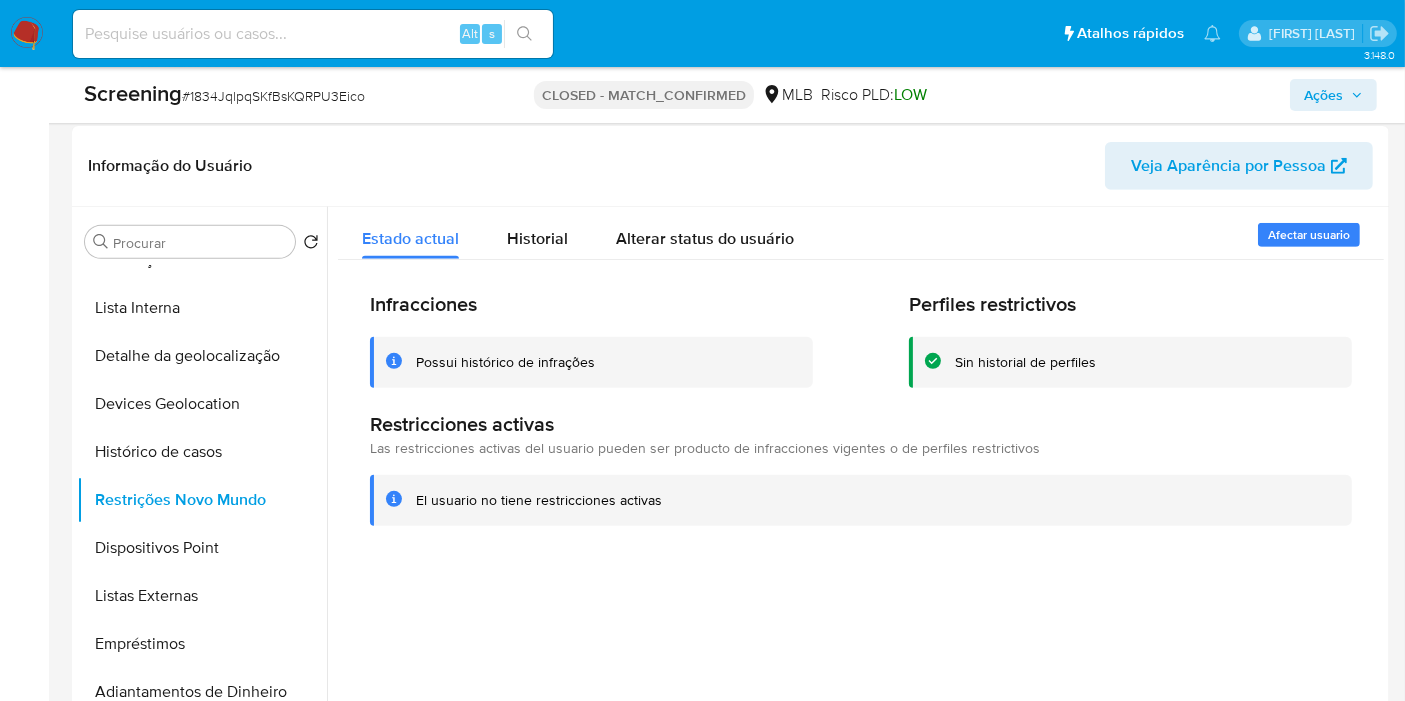 scroll, scrollTop: 777, scrollLeft: 0, axis: vertical 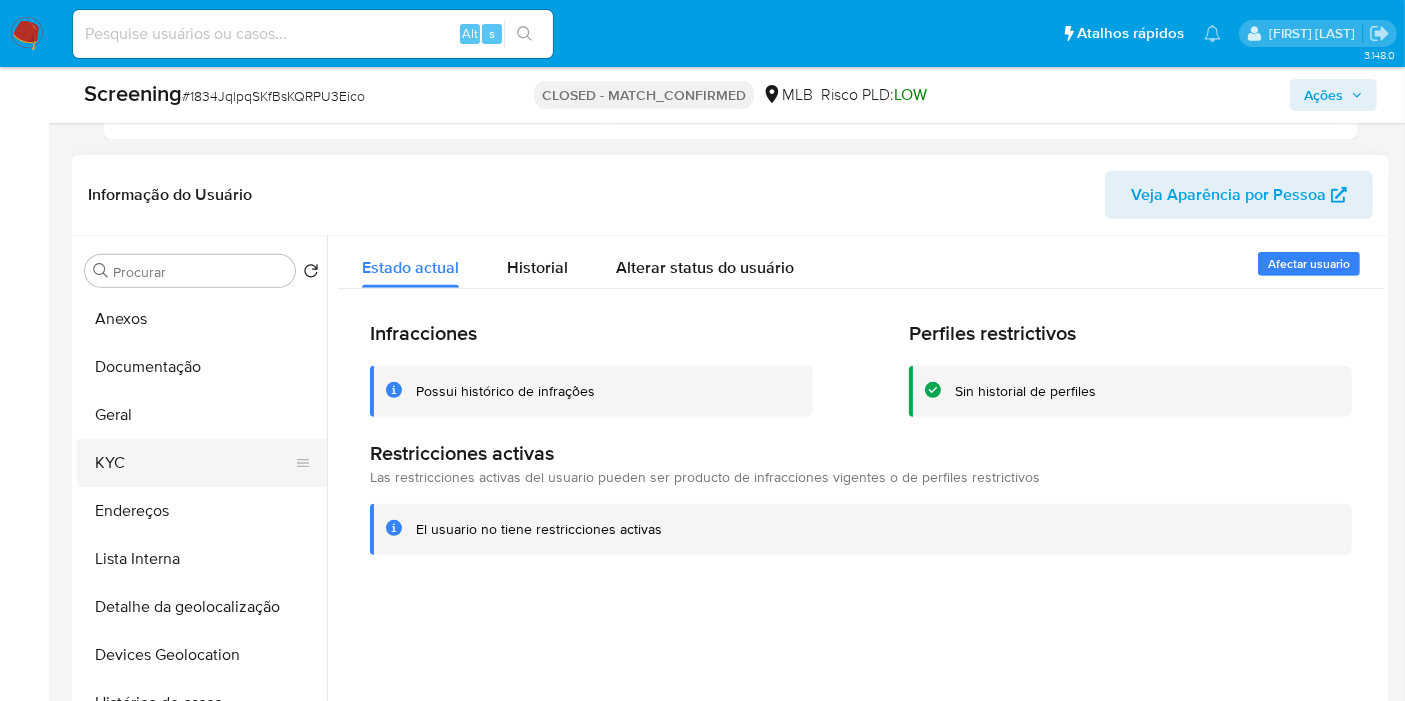 click on "KYC" at bounding box center (194, 463) 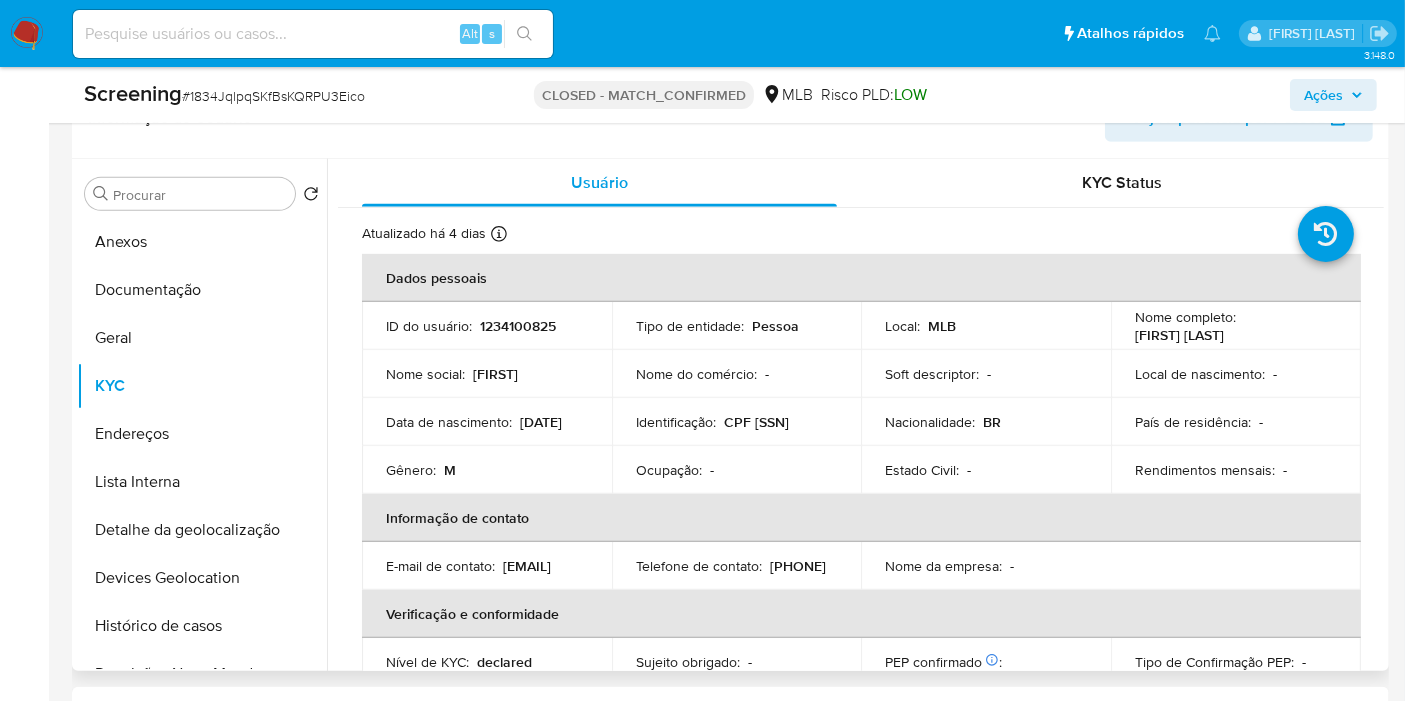 scroll, scrollTop: 888, scrollLeft: 0, axis: vertical 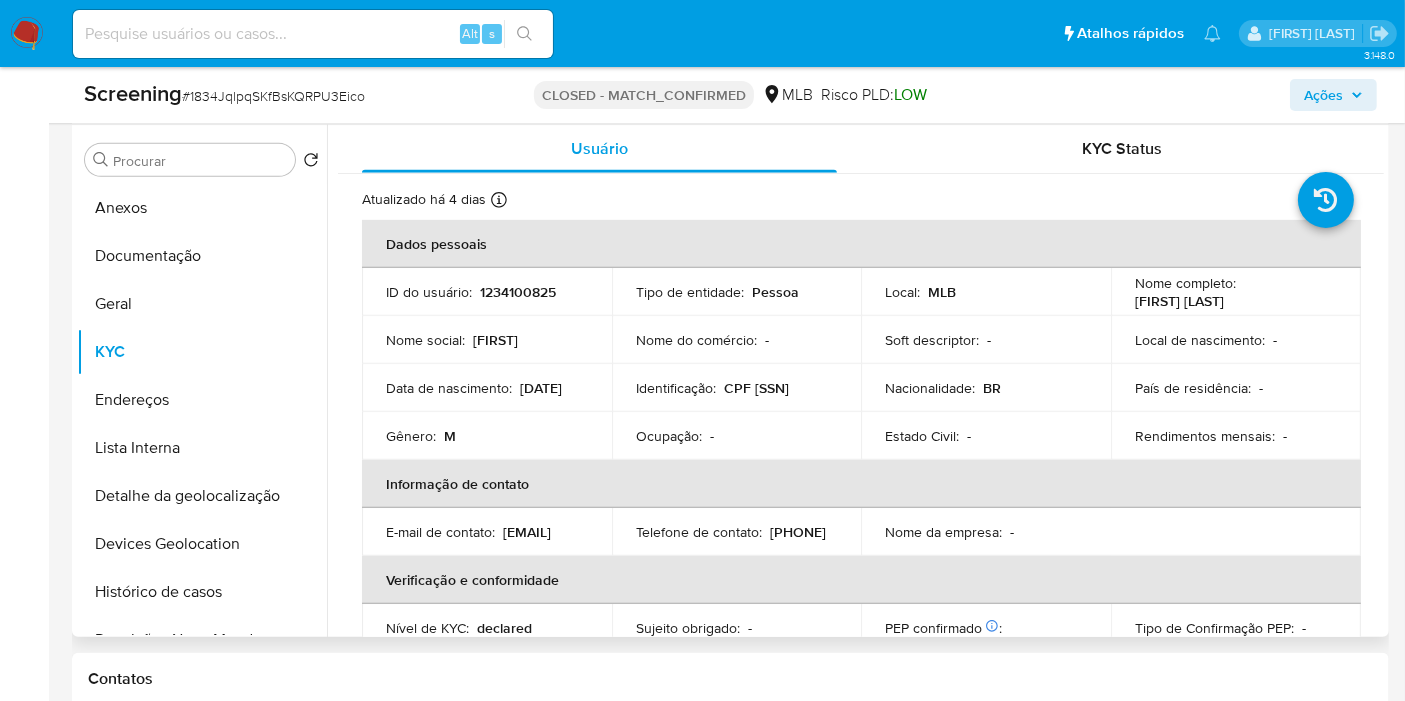 click on "CPF 11209260840" at bounding box center [756, 388] 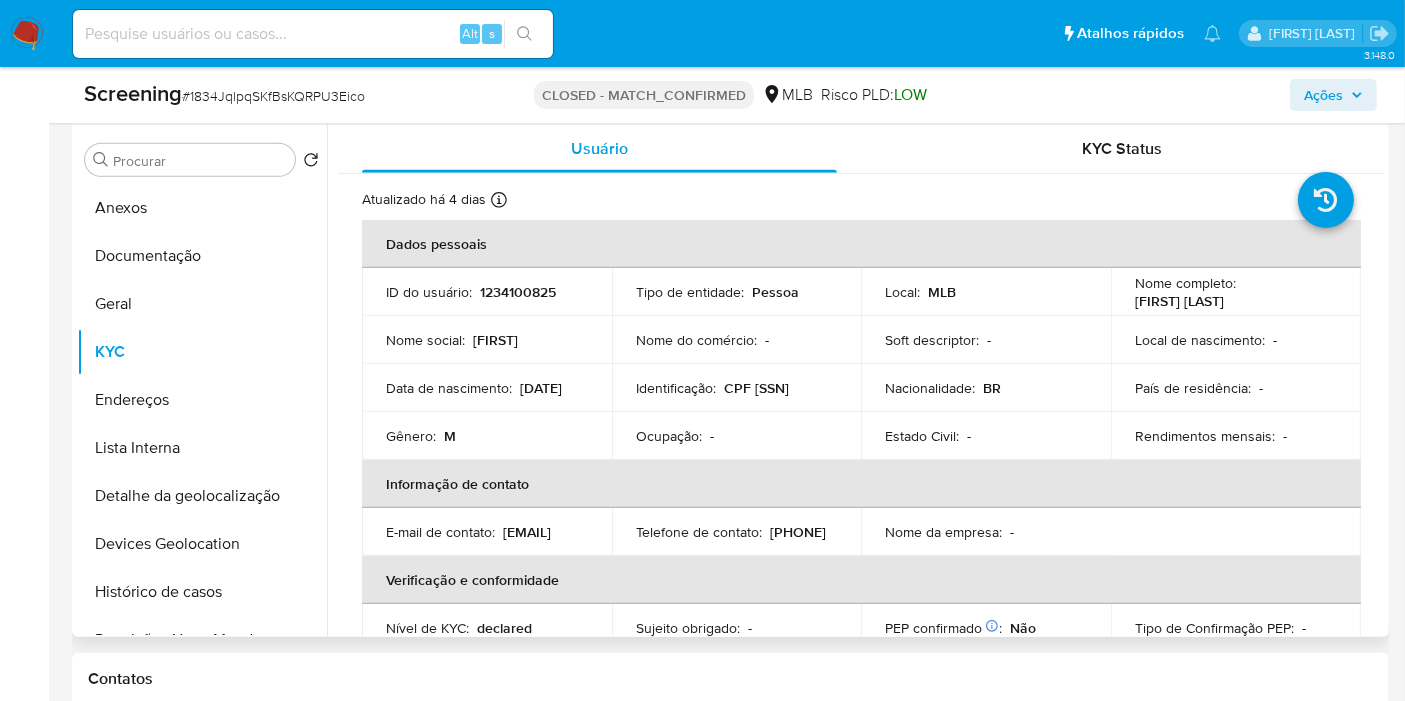 click on "CPF 11209260840" at bounding box center [756, 388] 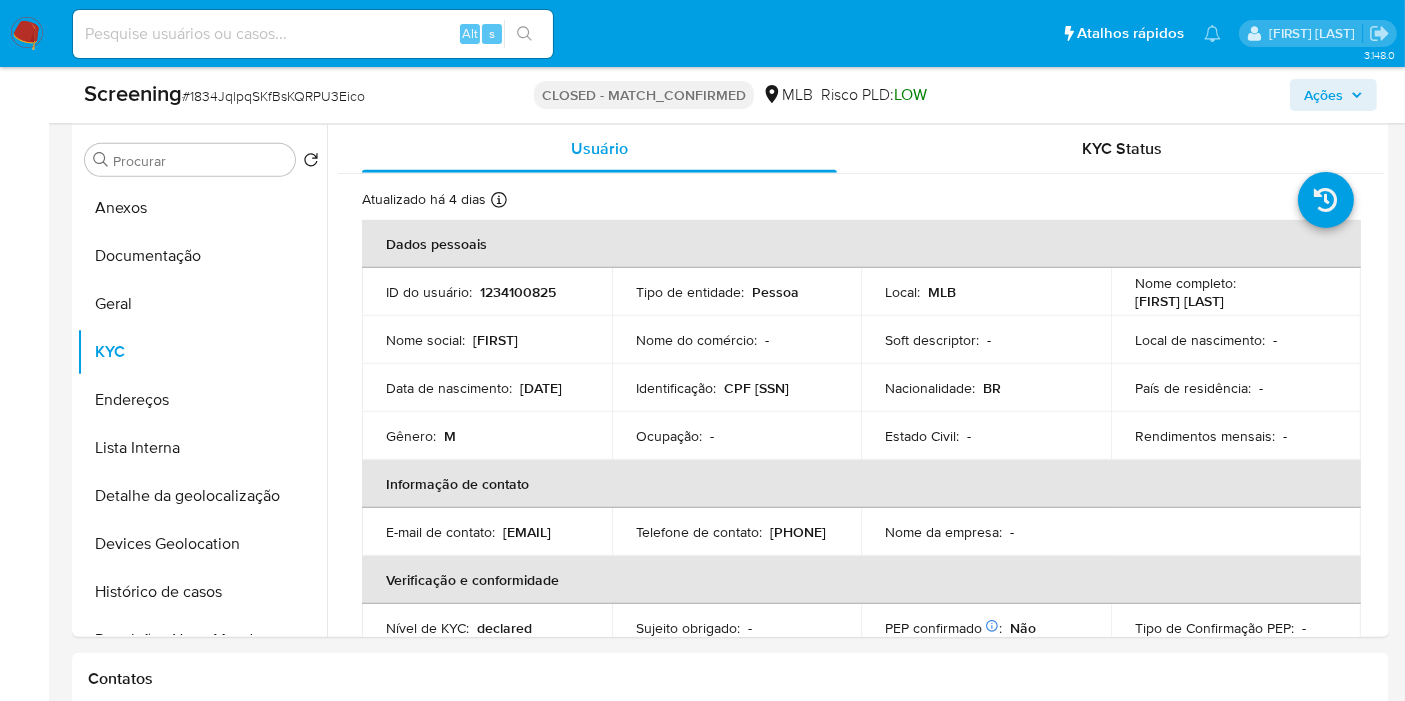 click at bounding box center (313, 34) 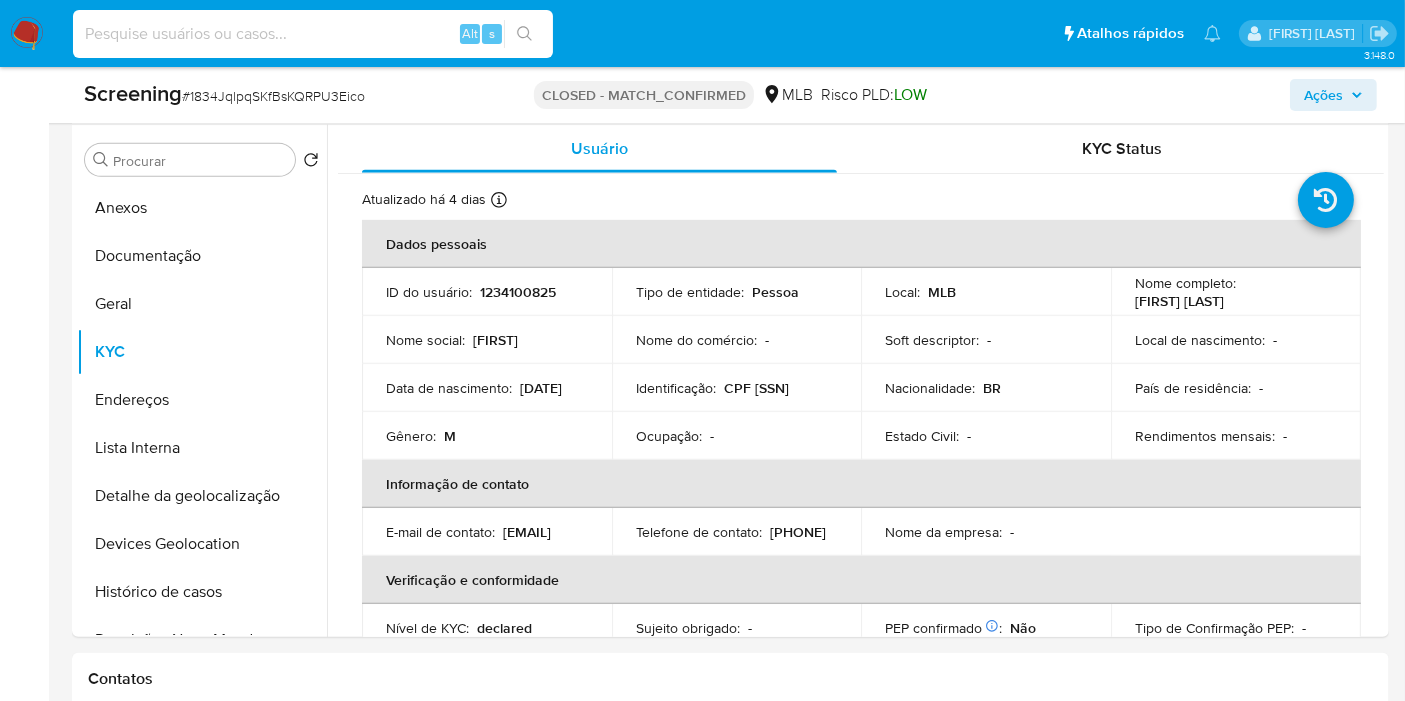 paste on "2580617415" 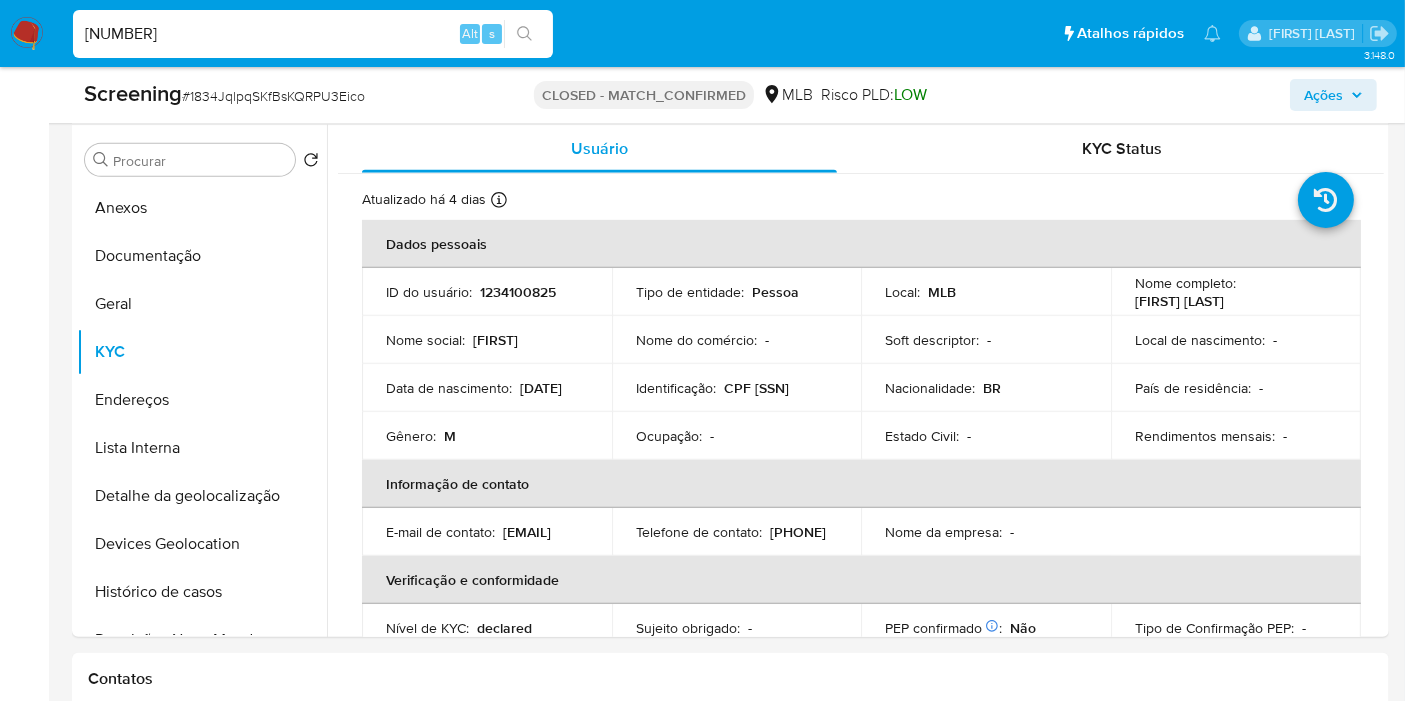 type on "2580617415" 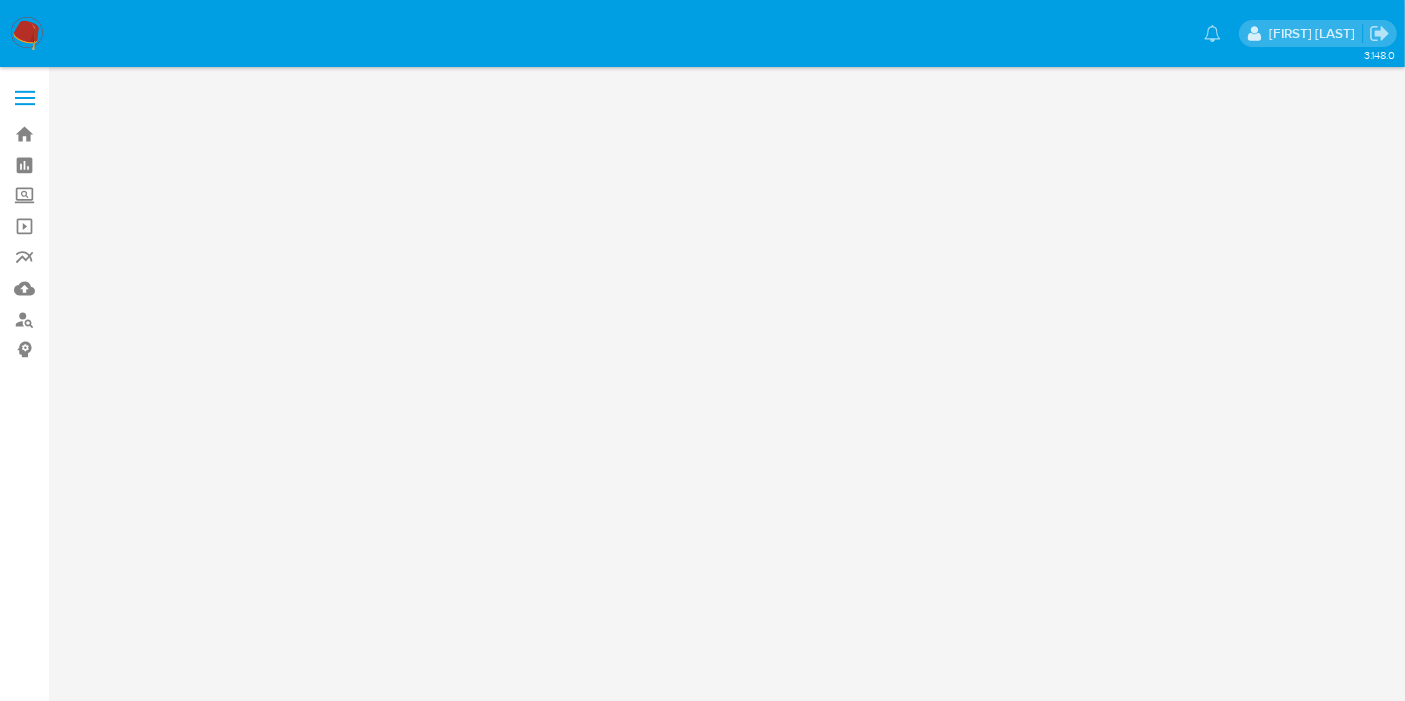 scroll, scrollTop: 0, scrollLeft: 0, axis: both 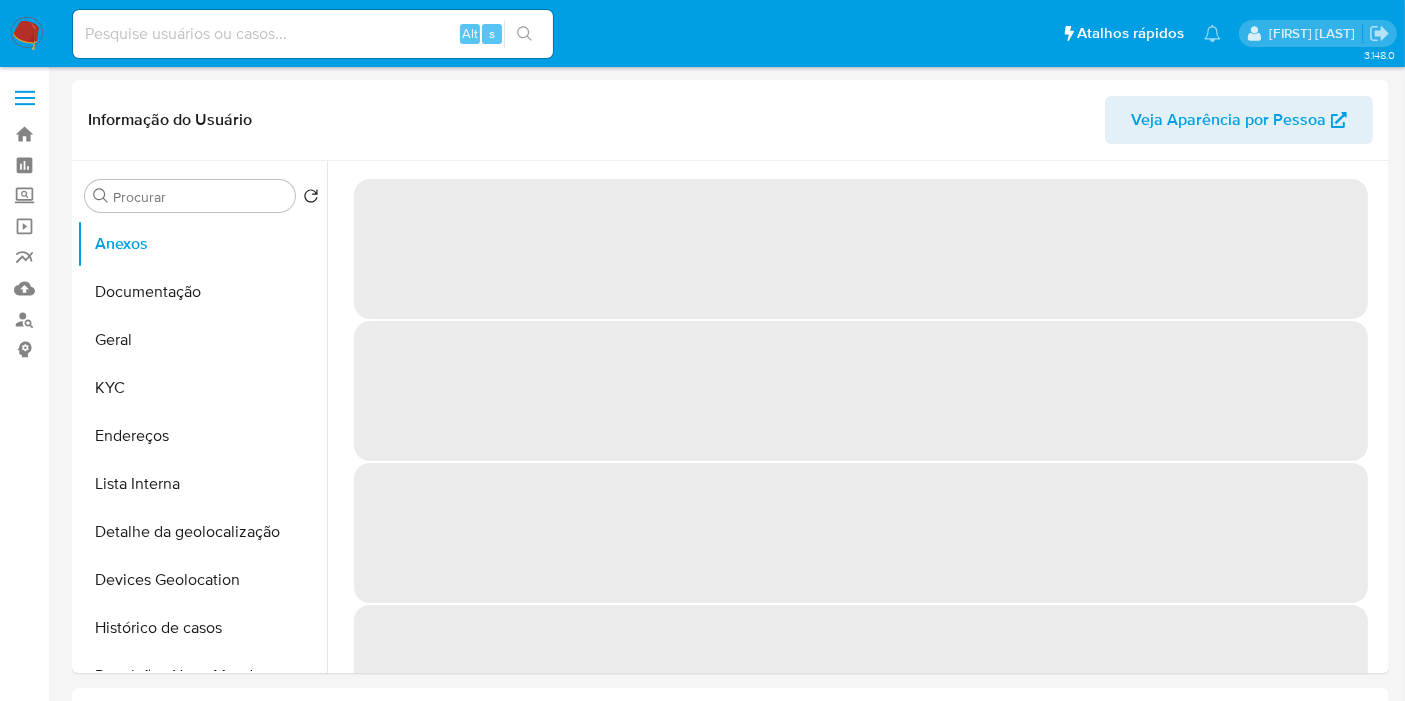 select on "10" 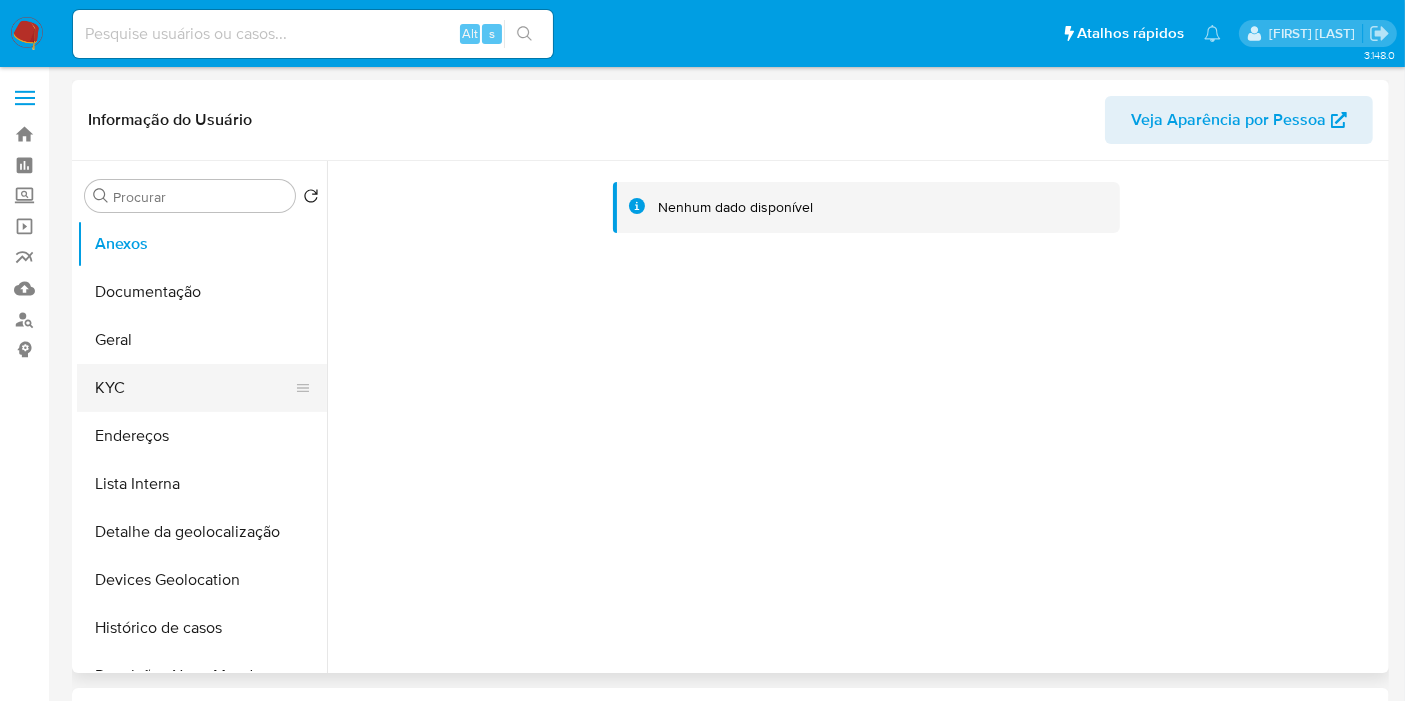 click on "KYC" at bounding box center (194, 388) 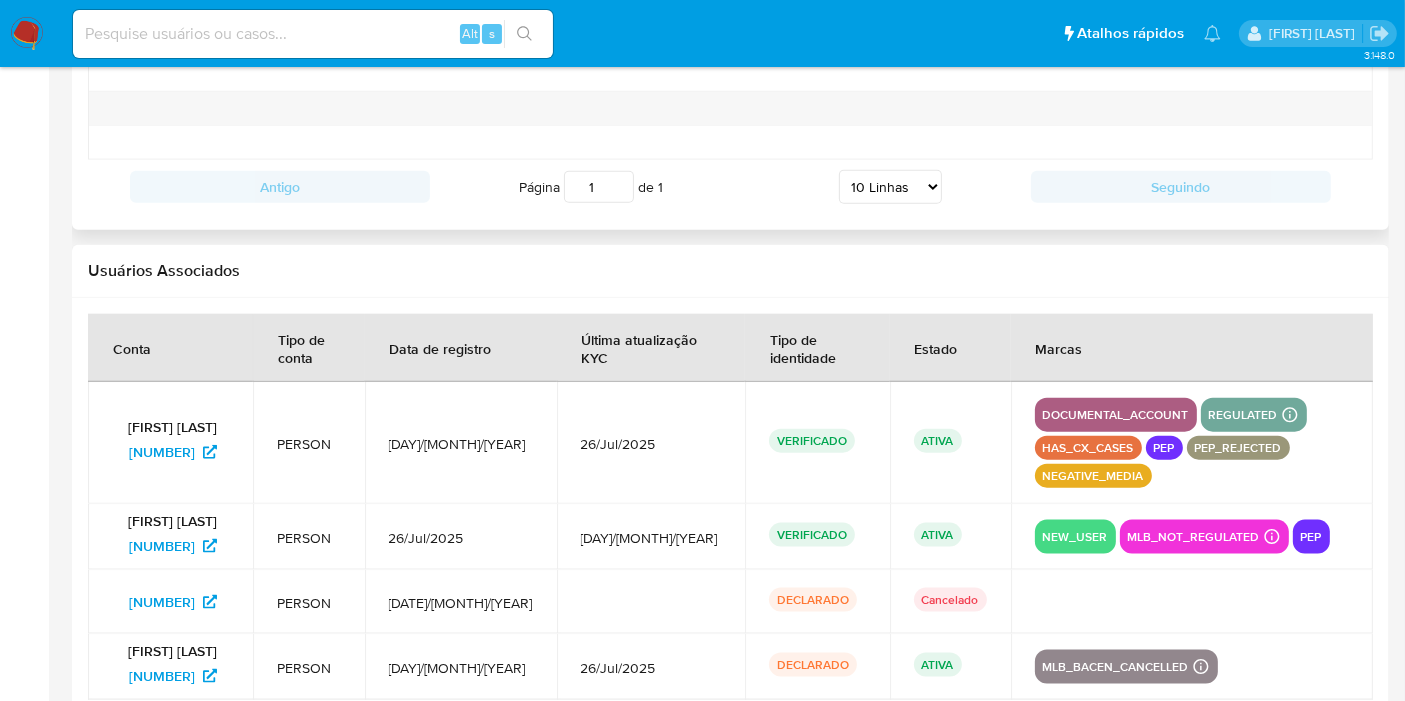 scroll, scrollTop: 2454, scrollLeft: 0, axis: vertical 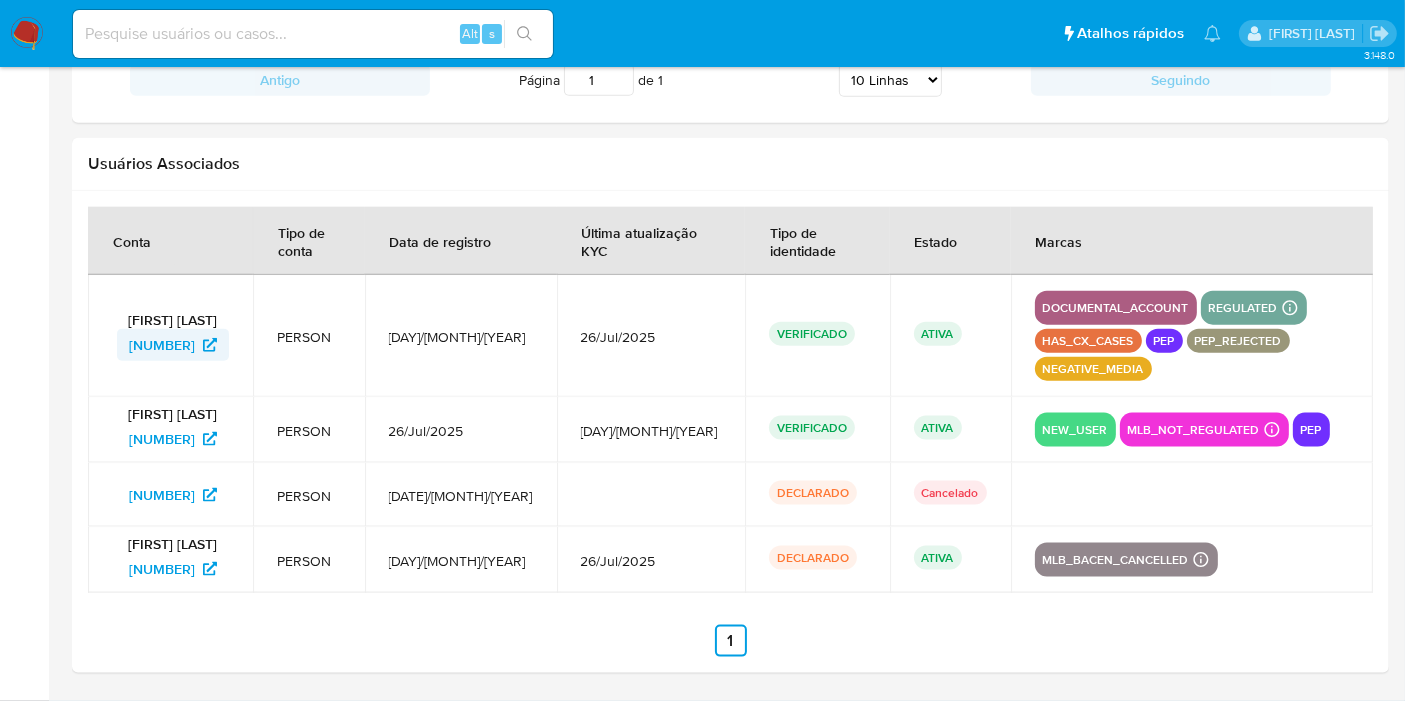 click on "1600395925" at bounding box center (162, 345) 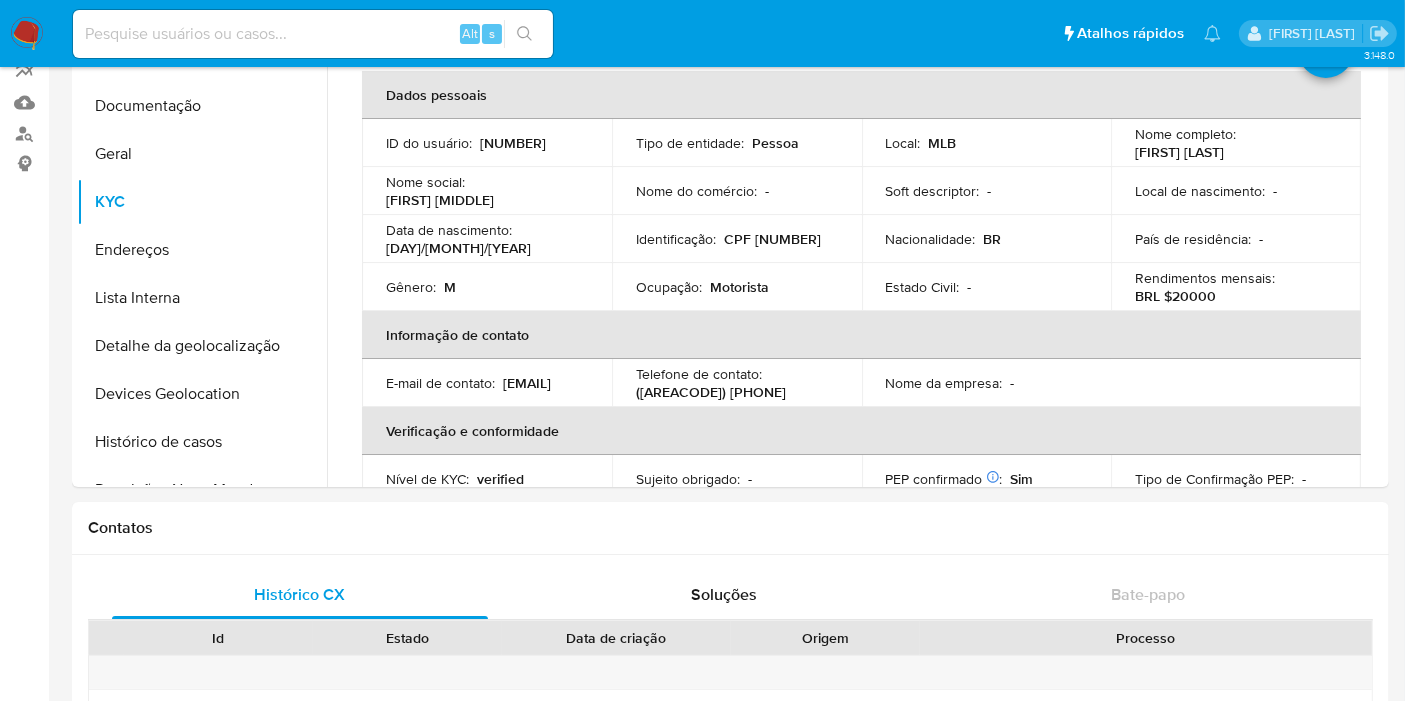 scroll, scrollTop: 0, scrollLeft: 0, axis: both 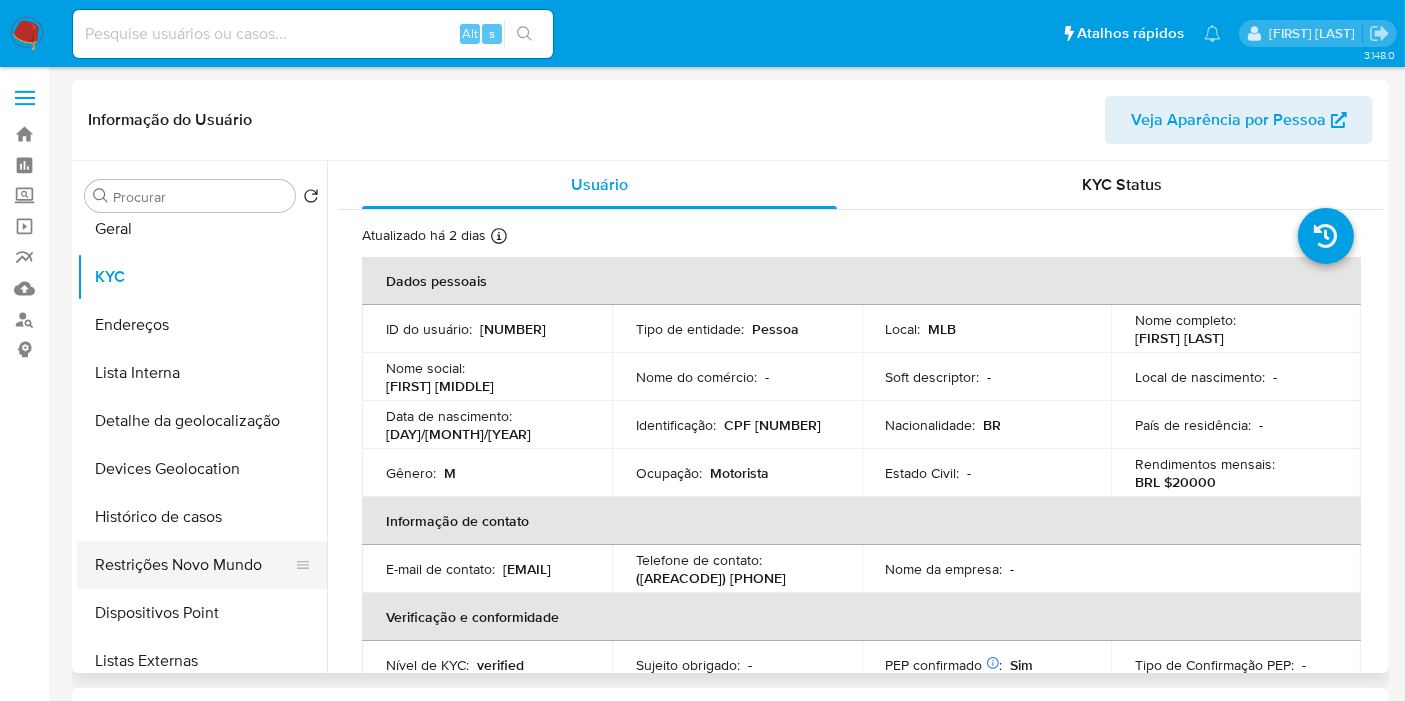 click on "Restrições Novo Mundo" at bounding box center (194, 565) 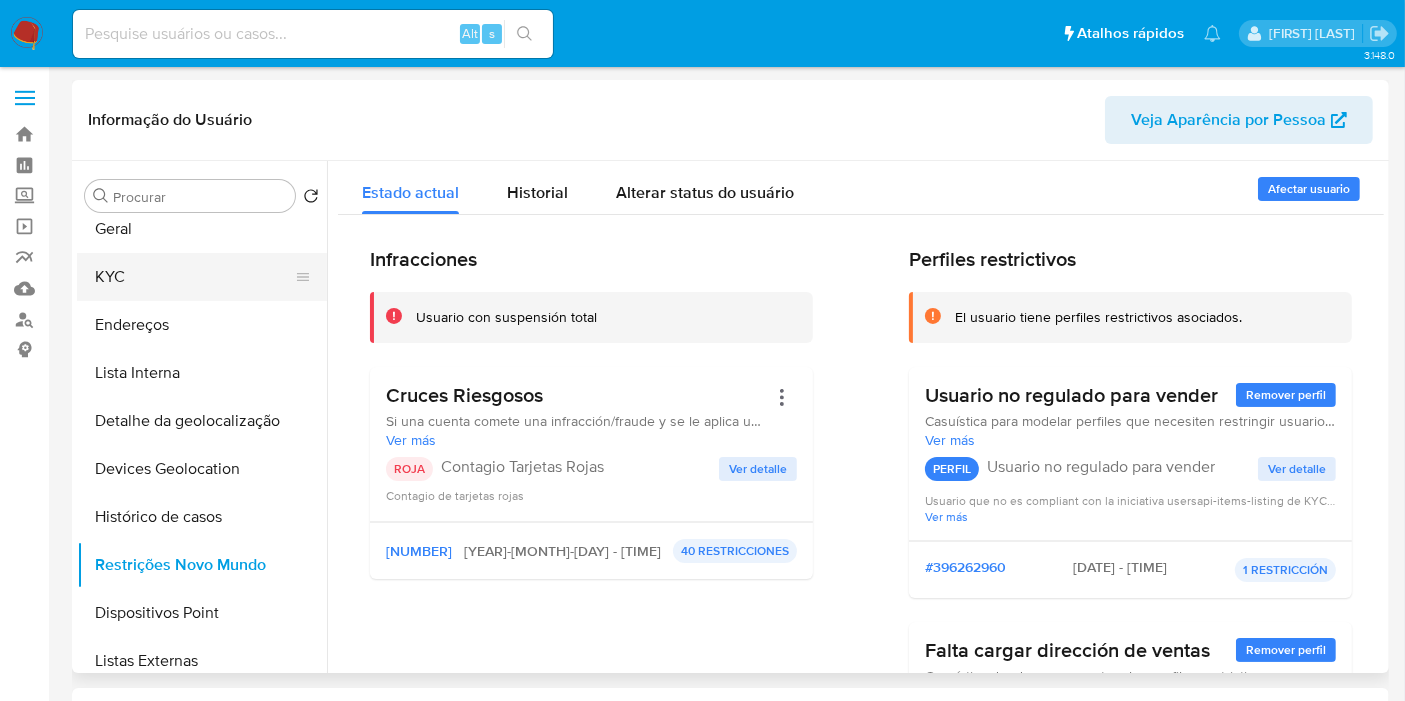 click on "KYC" at bounding box center [194, 277] 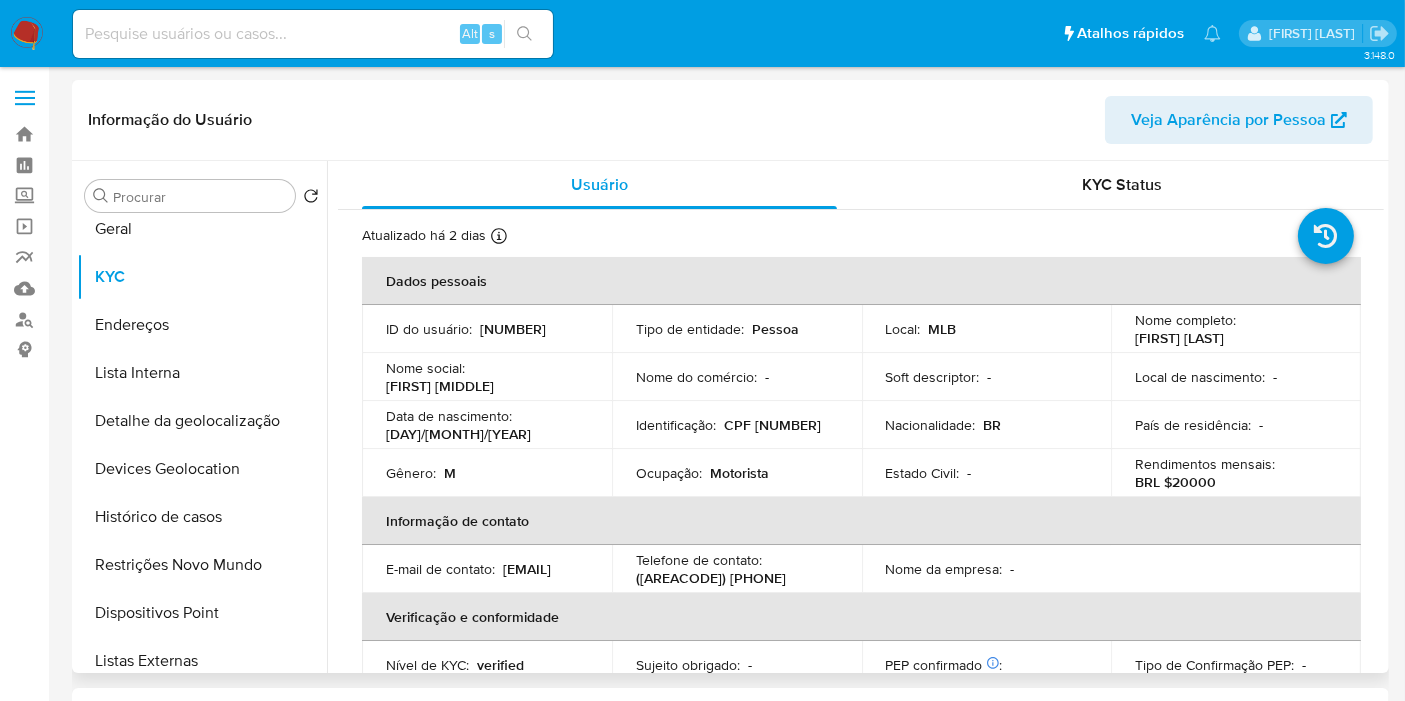 click on "BRL $20000" at bounding box center (1175, 482) 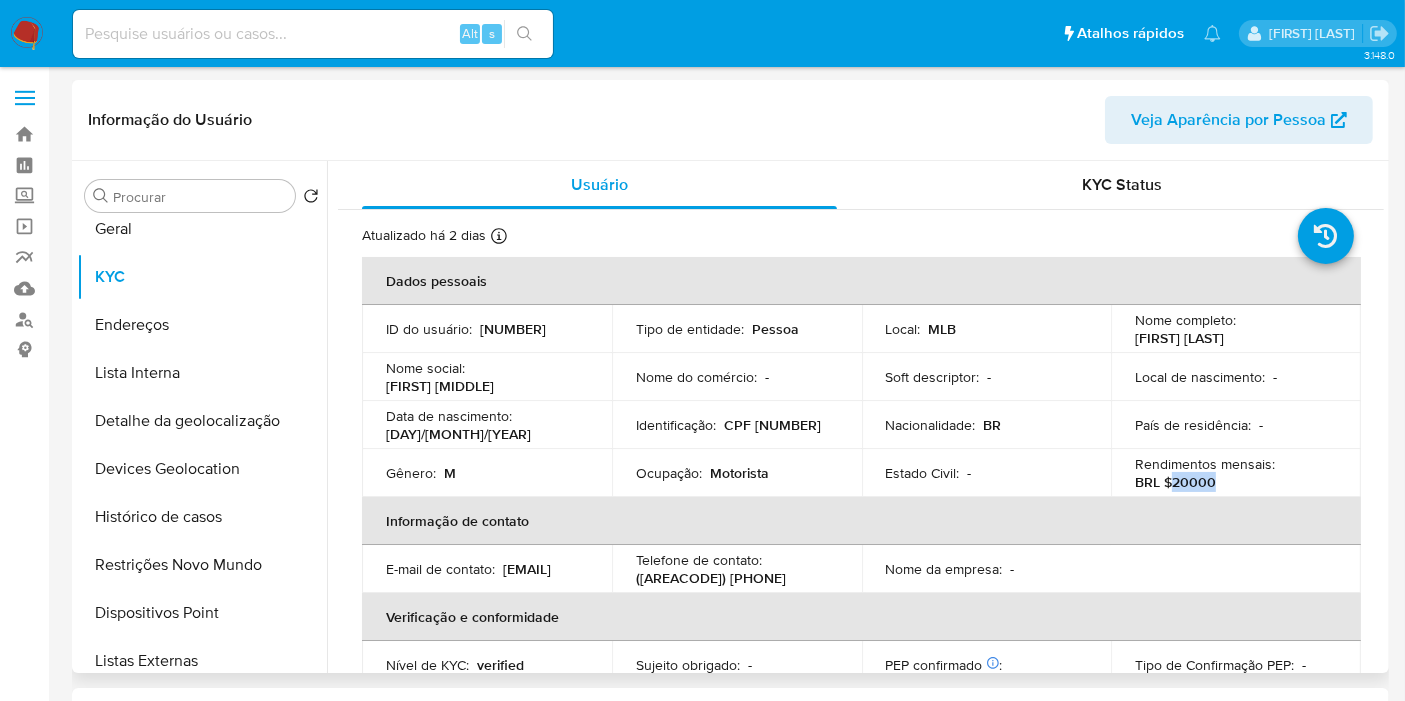 click on "BRL $20000" at bounding box center [1175, 482] 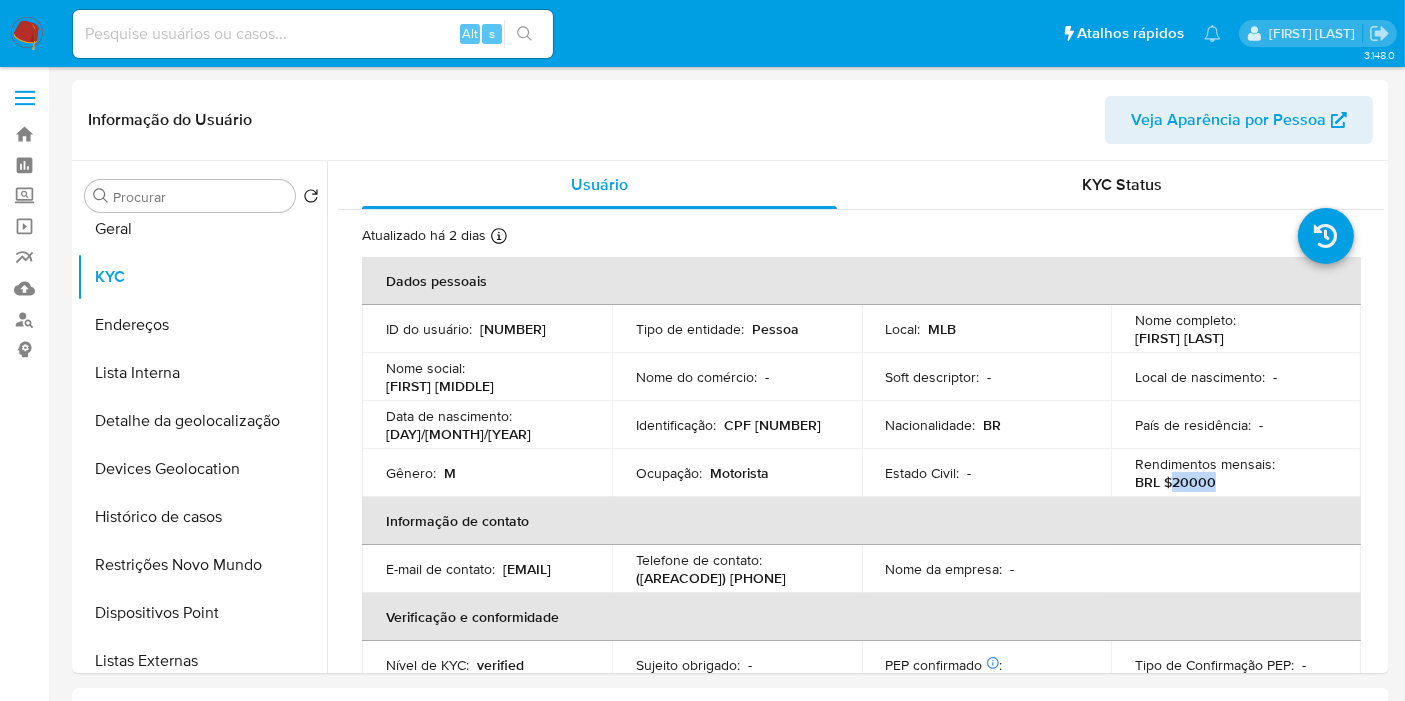 copy on "20000" 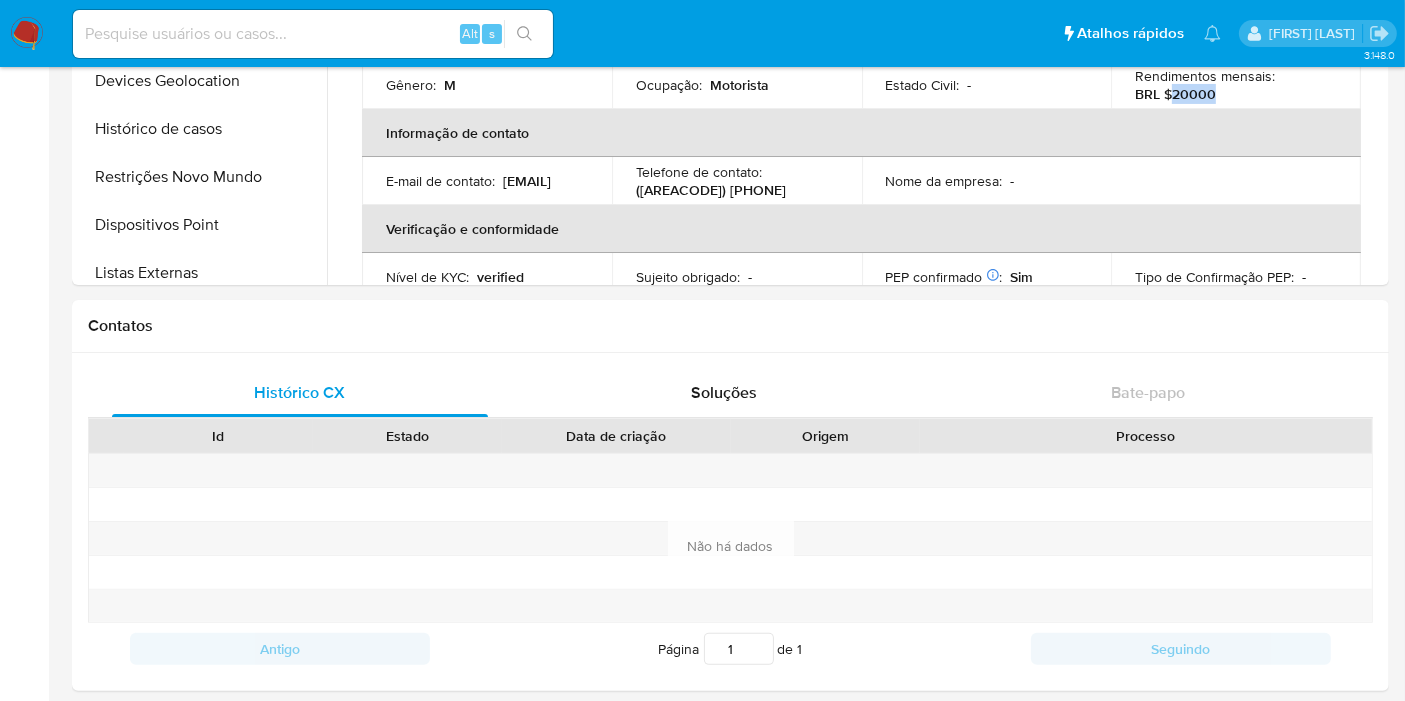 scroll, scrollTop: 1000, scrollLeft: 0, axis: vertical 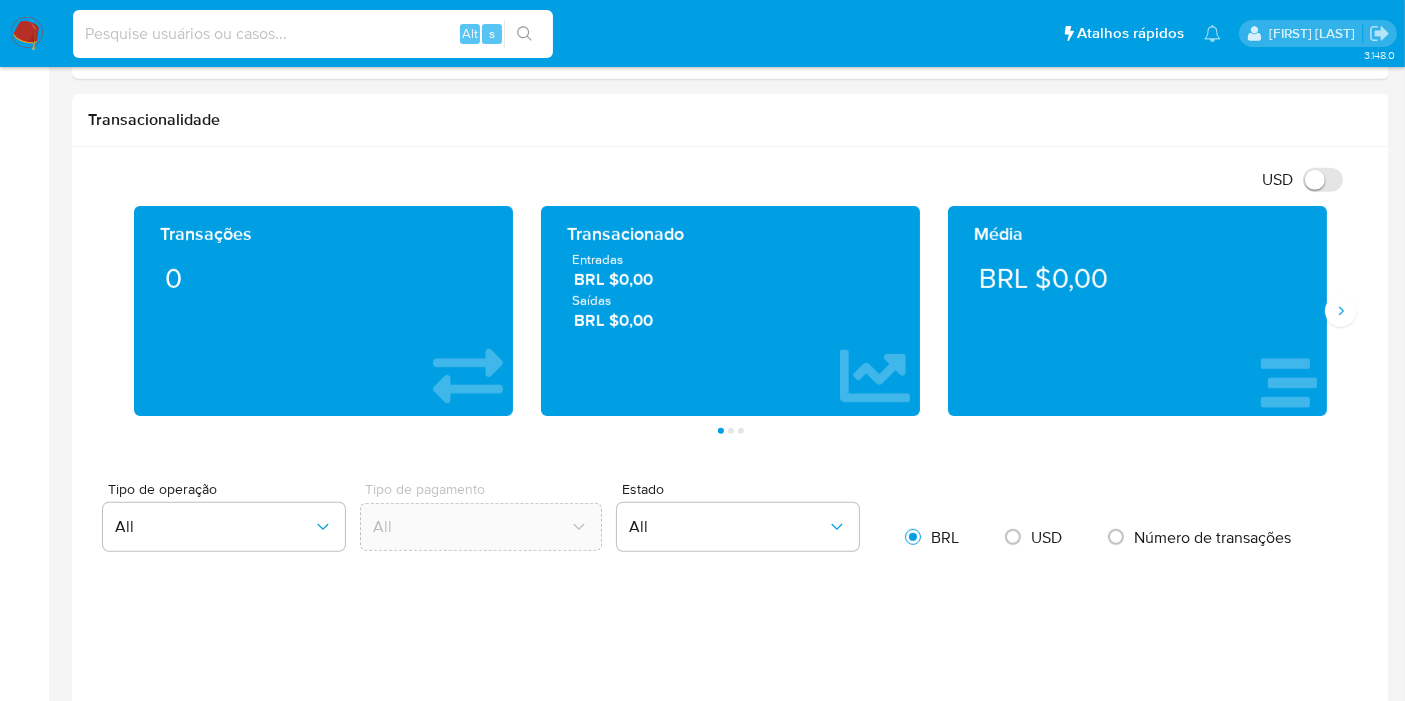 click at bounding box center [313, 34] 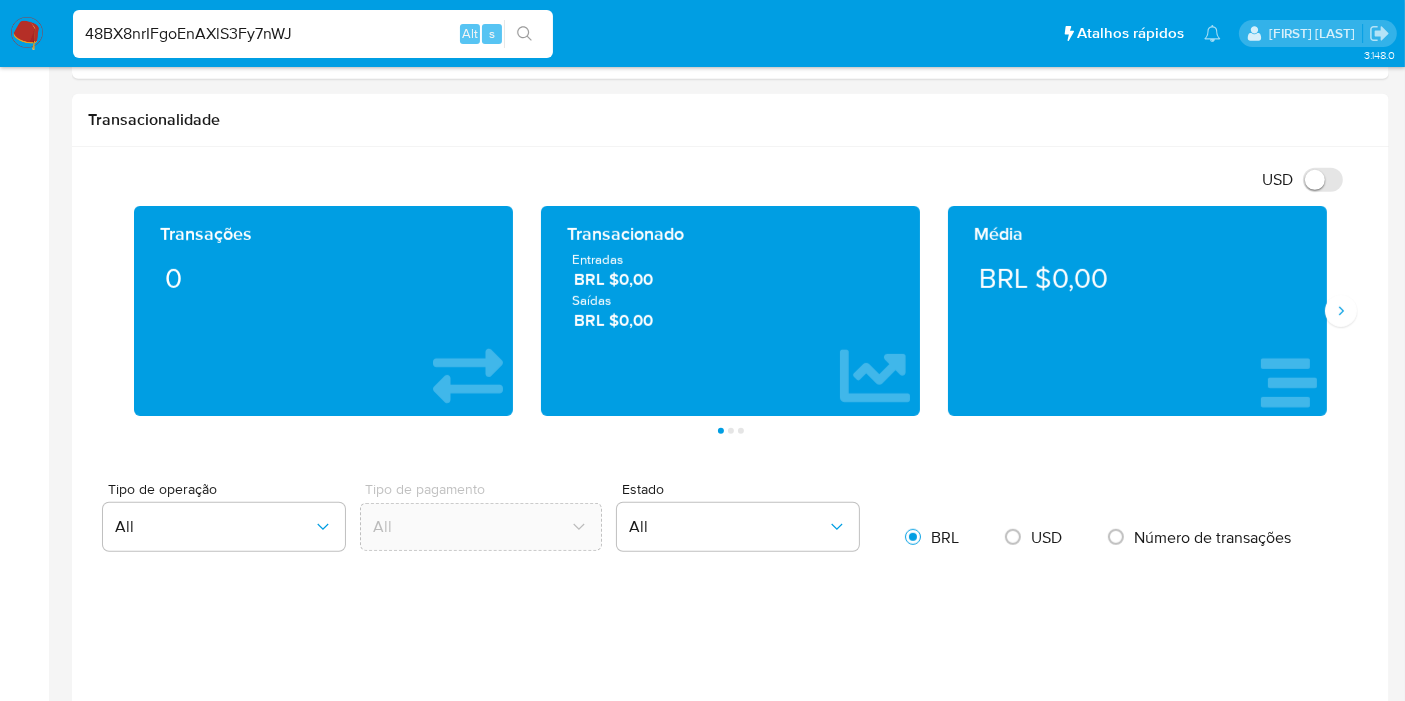 type on "48BX8nrIFgoEnAXlS3Fy7nWJ" 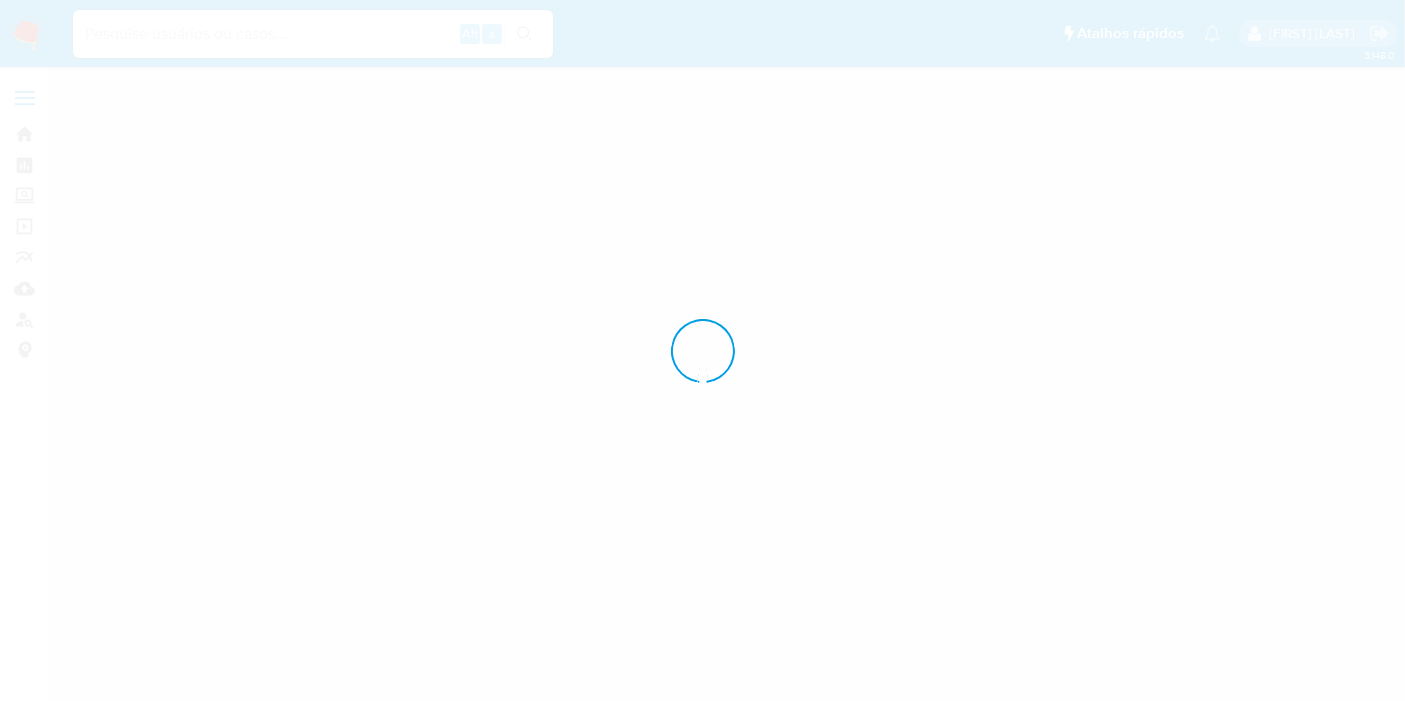scroll, scrollTop: 0, scrollLeft: 0, axis: both 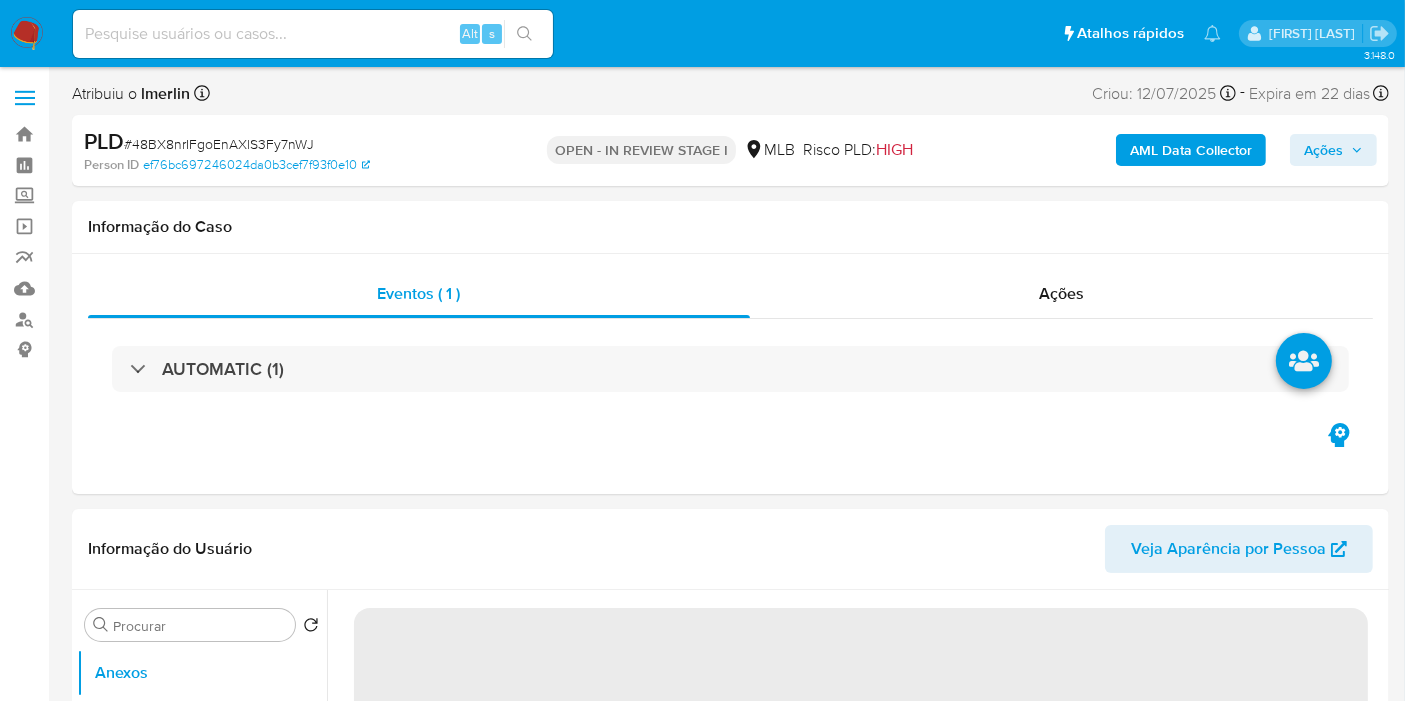 select on "10" 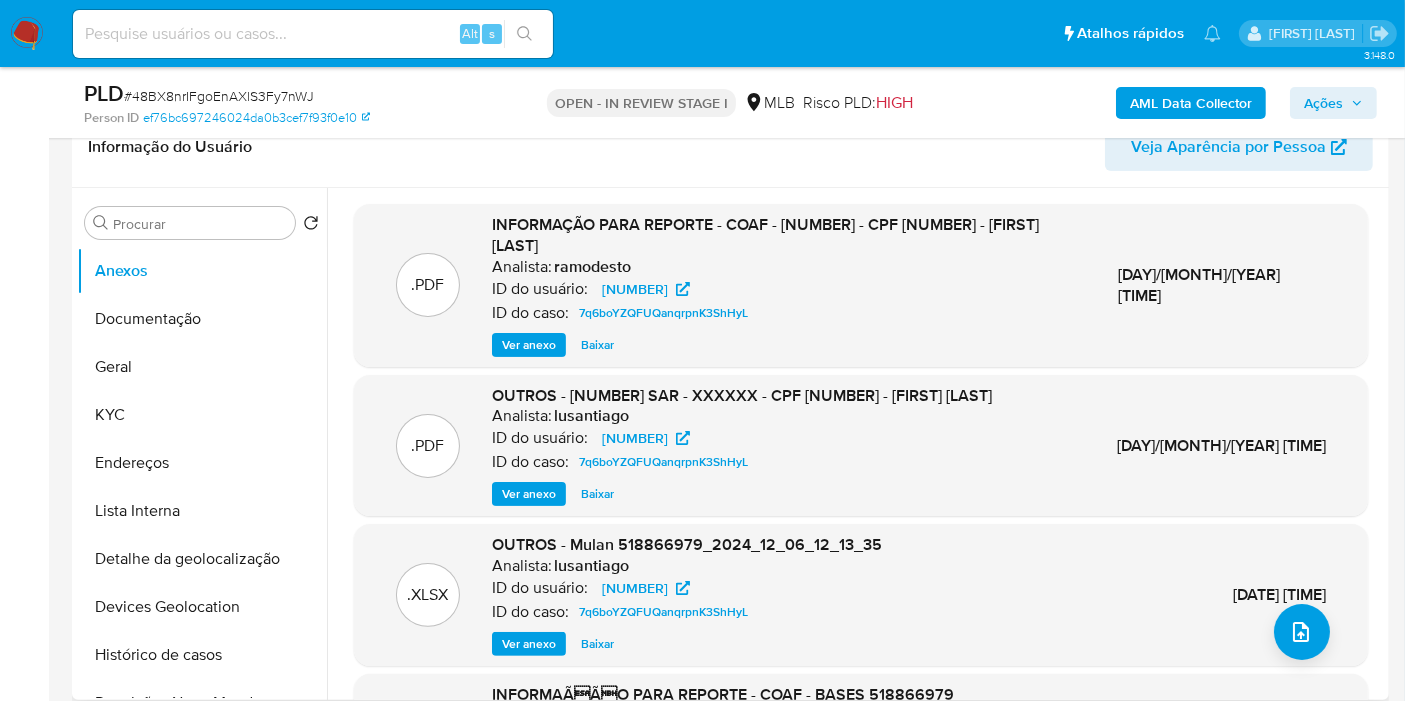 scroll, scrollTop: 333, scrollLeft: 0, axis: vertical 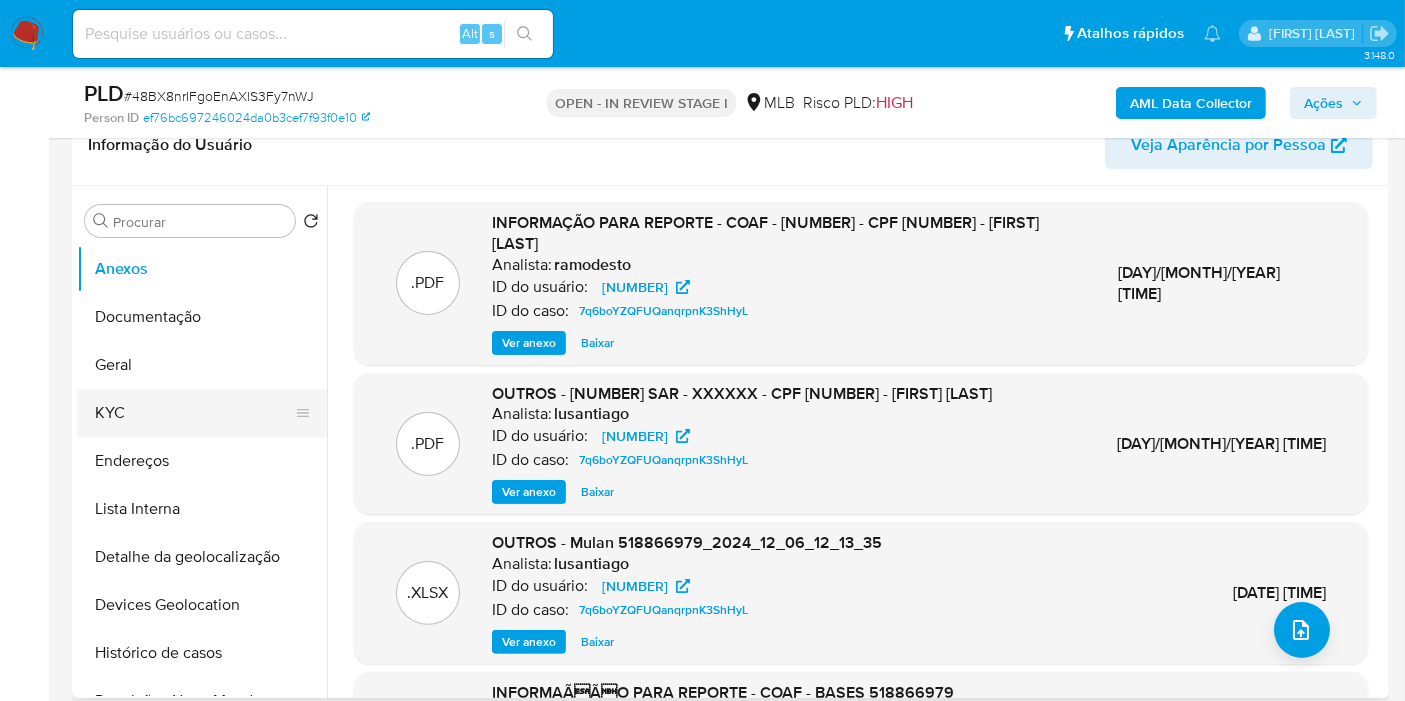 click on "KYC" at bounding box center (194, 413) 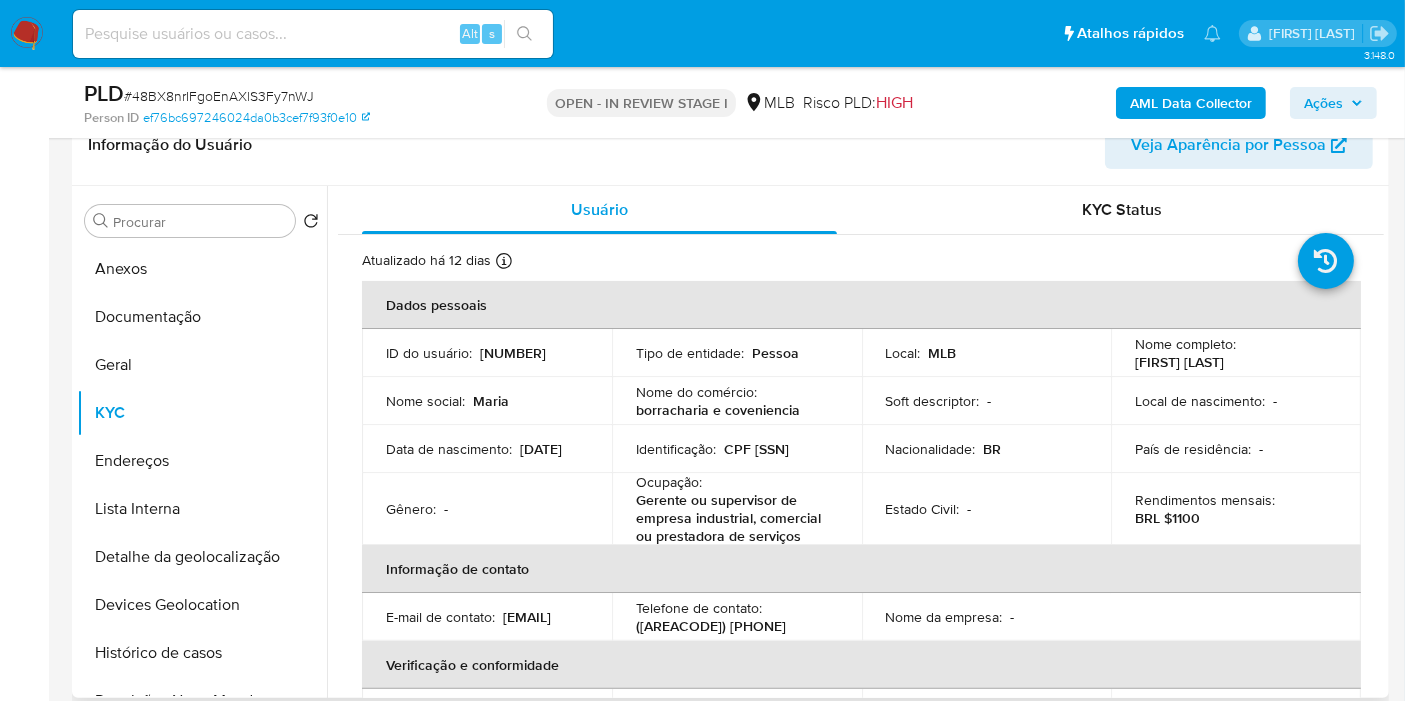 click on "CPF 00252371100" at bounding box center (756, 449) 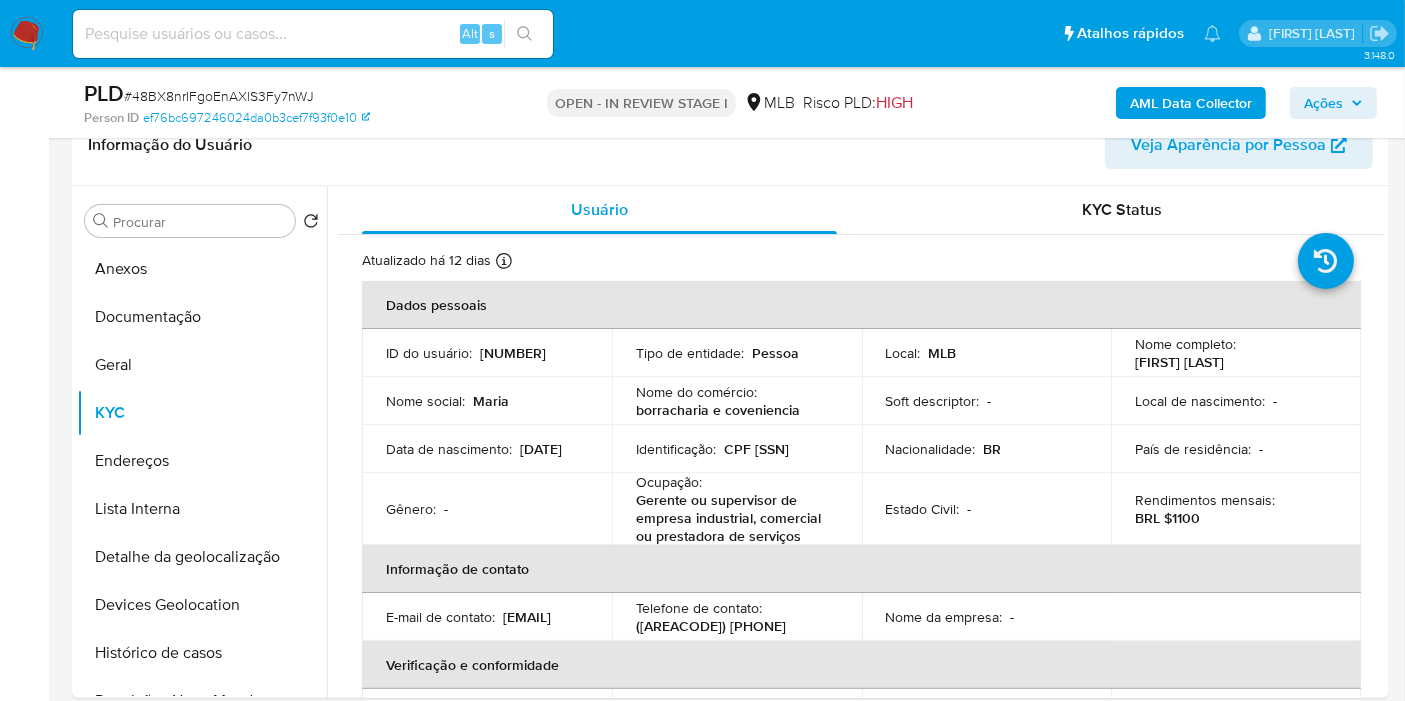 copy on "00252371100" 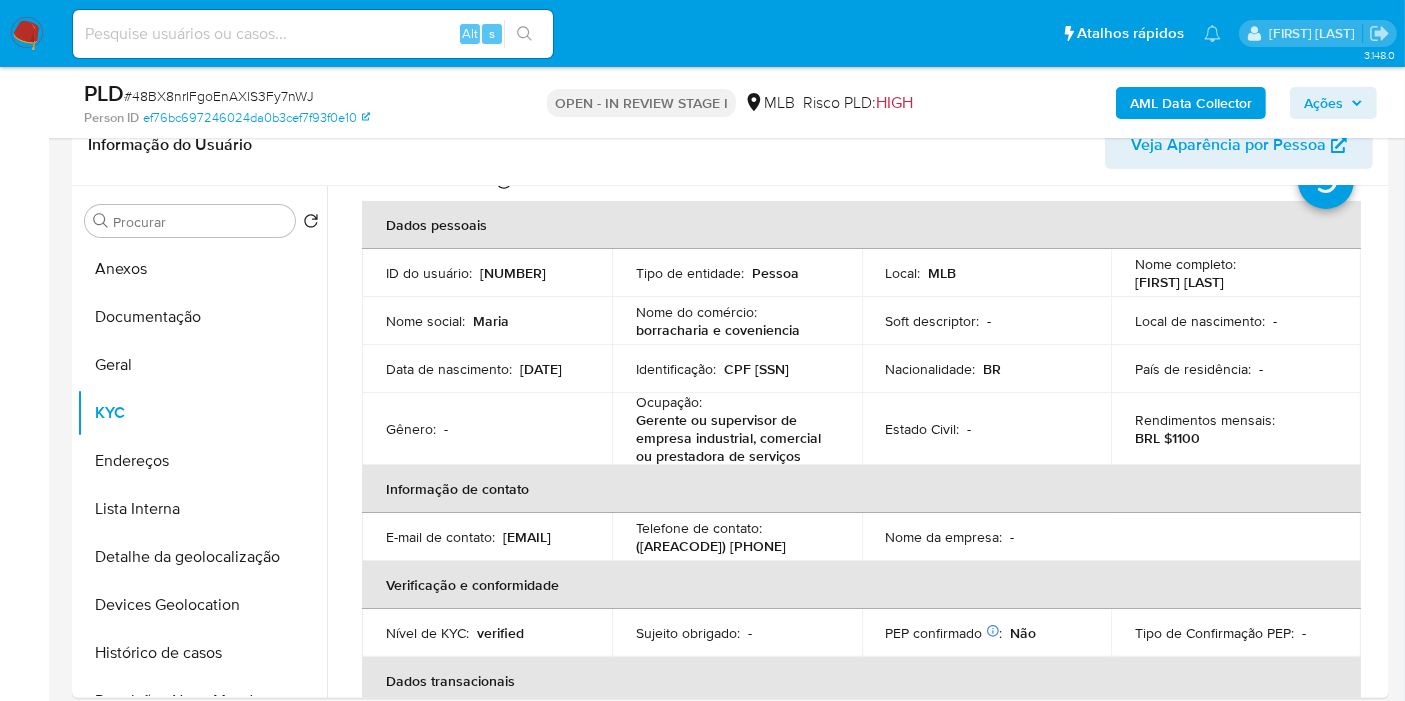 scroll, scrollTop: 0, scrollLeft: 0, axis: both 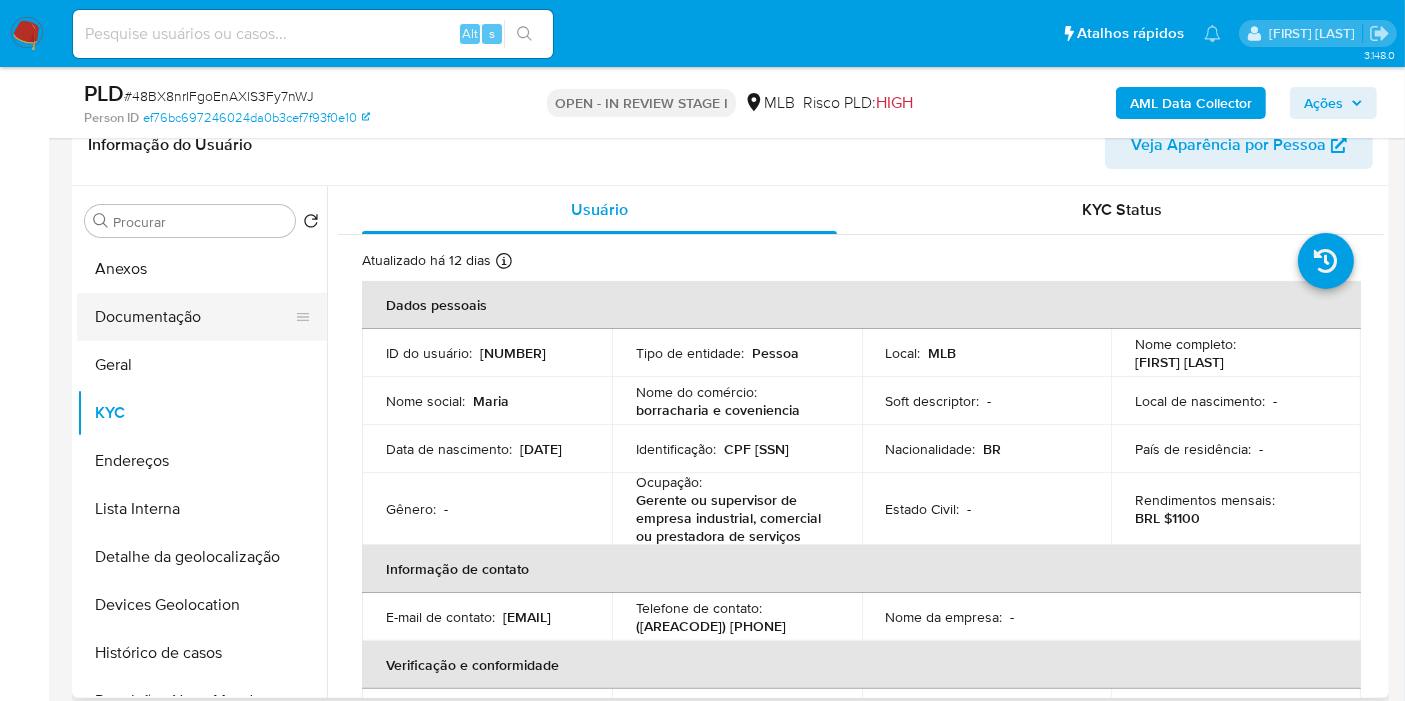 click on "Documentação" at bounding box center [194, 317] 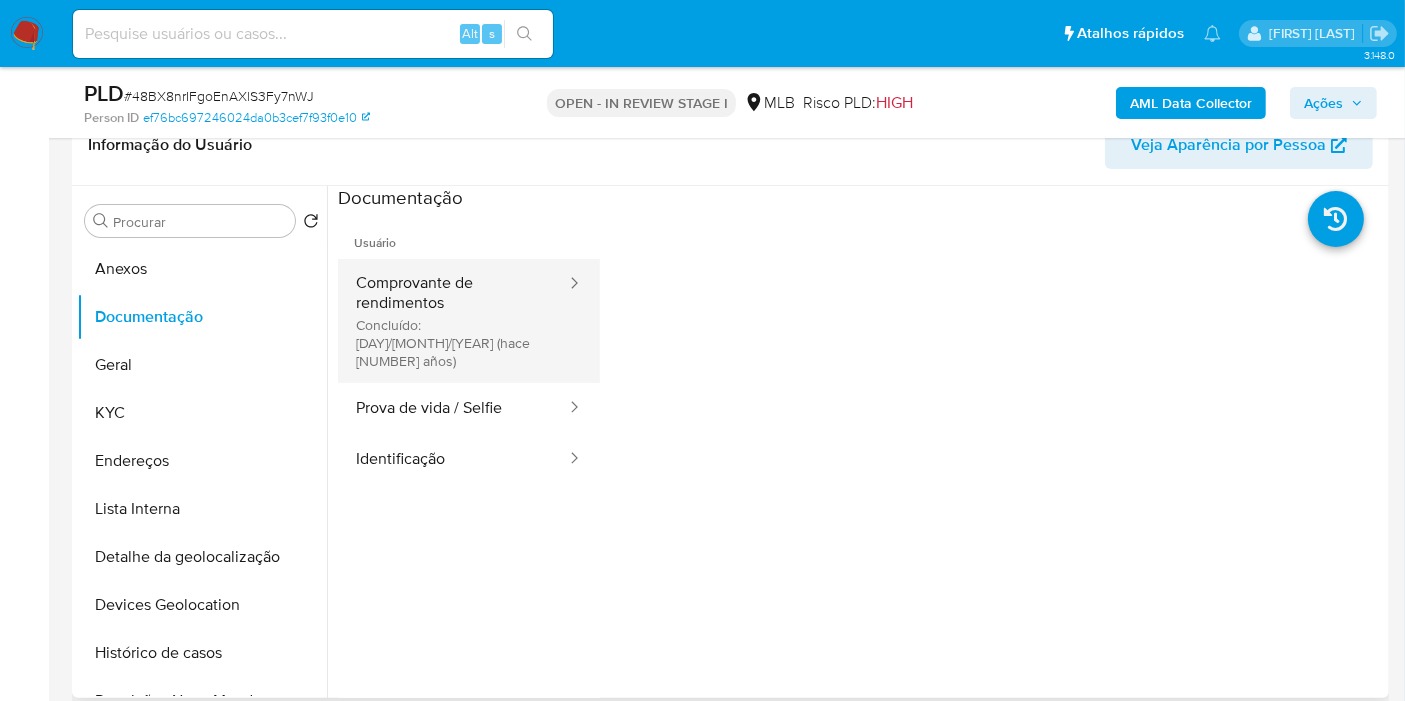 click on "Comprovante de rendimentos Concluído: 08/12/2022 (hace 3 años)" at bounding box center (453, 321) 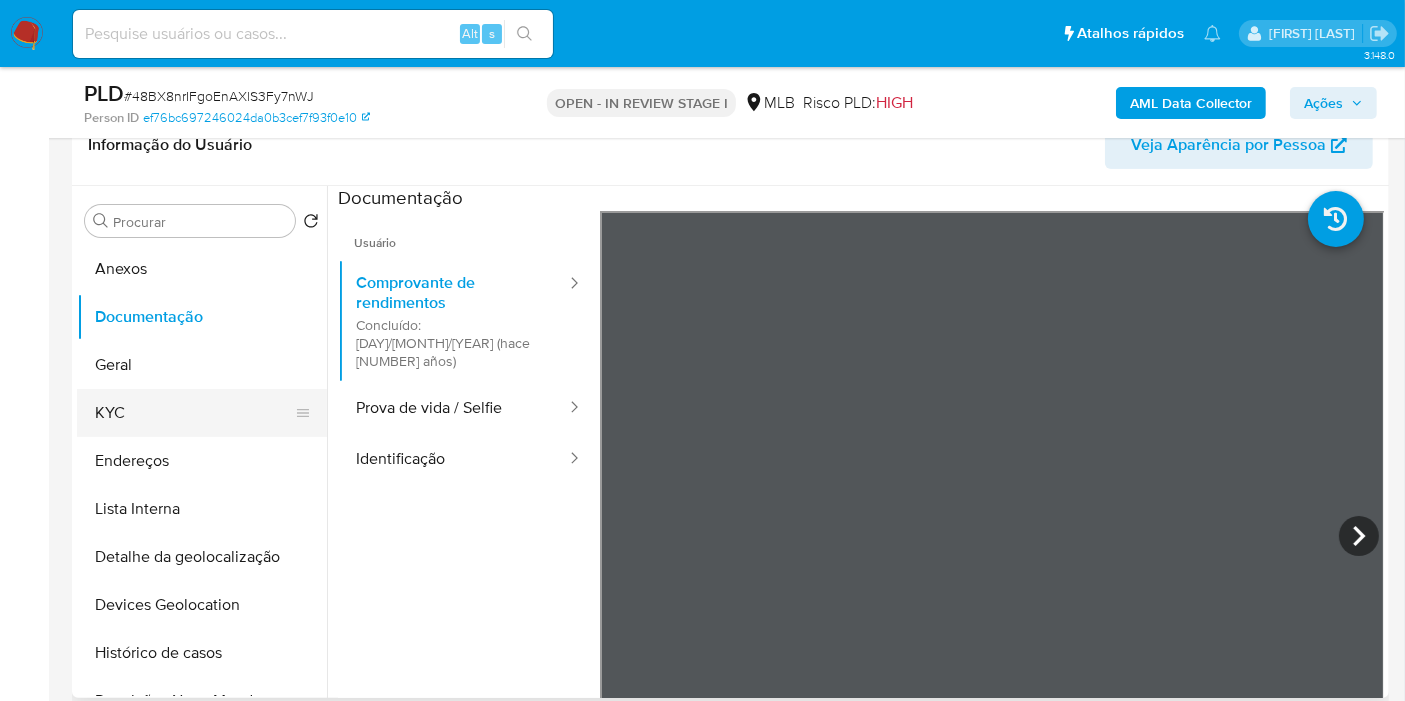 click on "KYC" at bounding box center (194, 413) 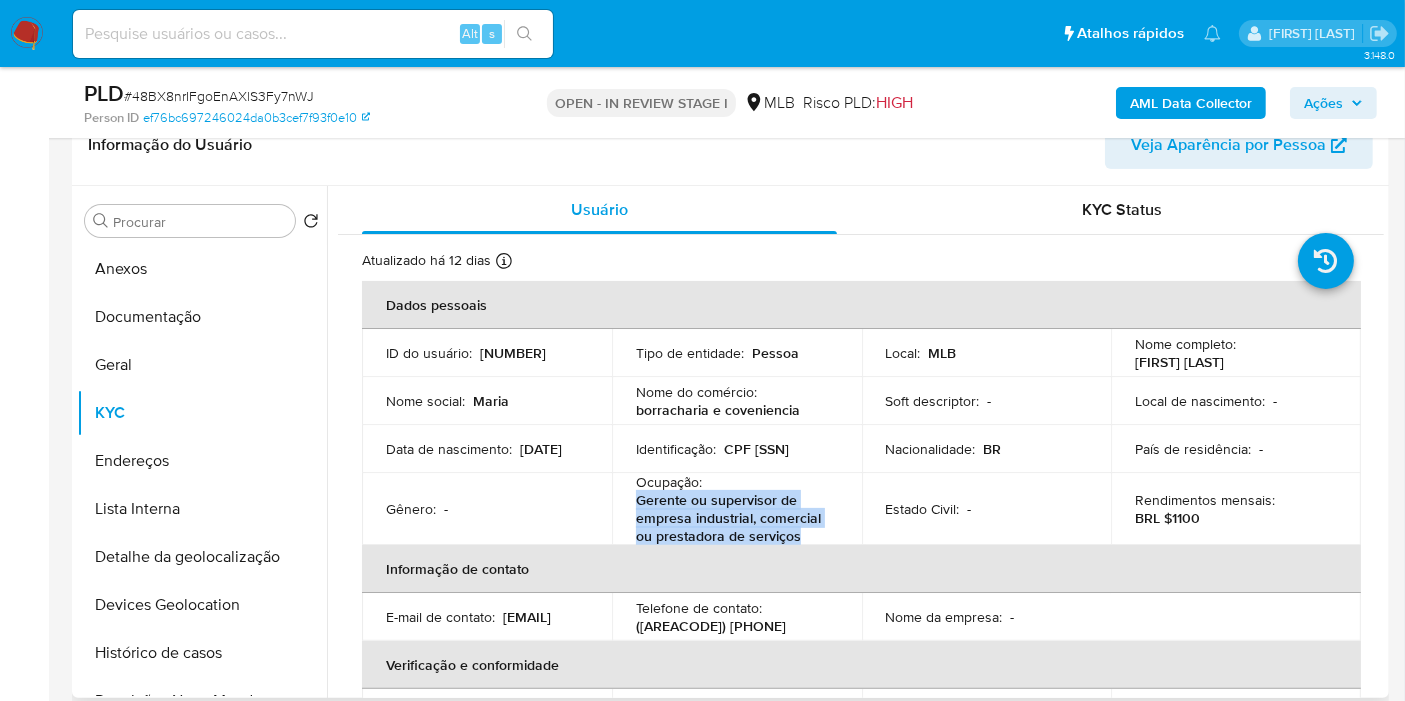 drag, startPoint x: 635, startPoint y: 502, endPoint x: 800, endPoint y: 532, distance: 167.7051 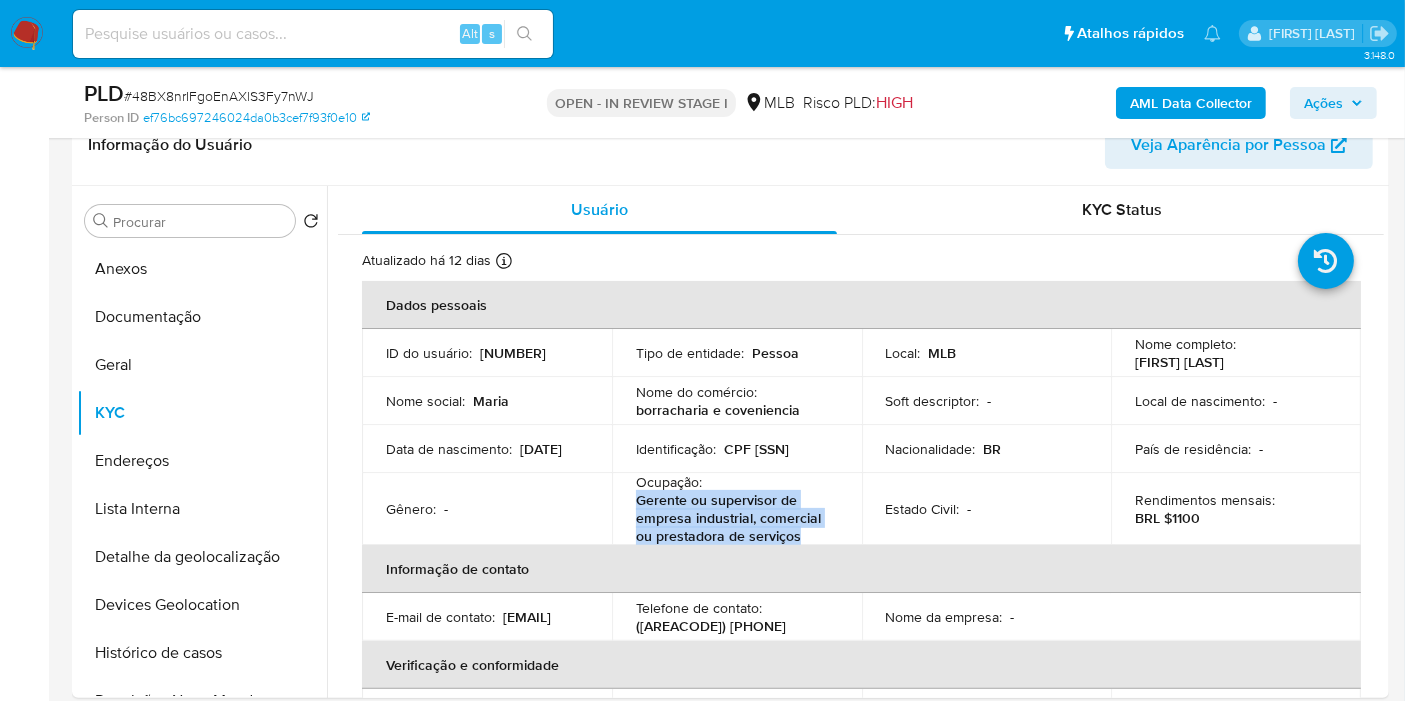 copy on "Gerente ou supervisor de empresa industrial, comercial ou prestadora de serviços" 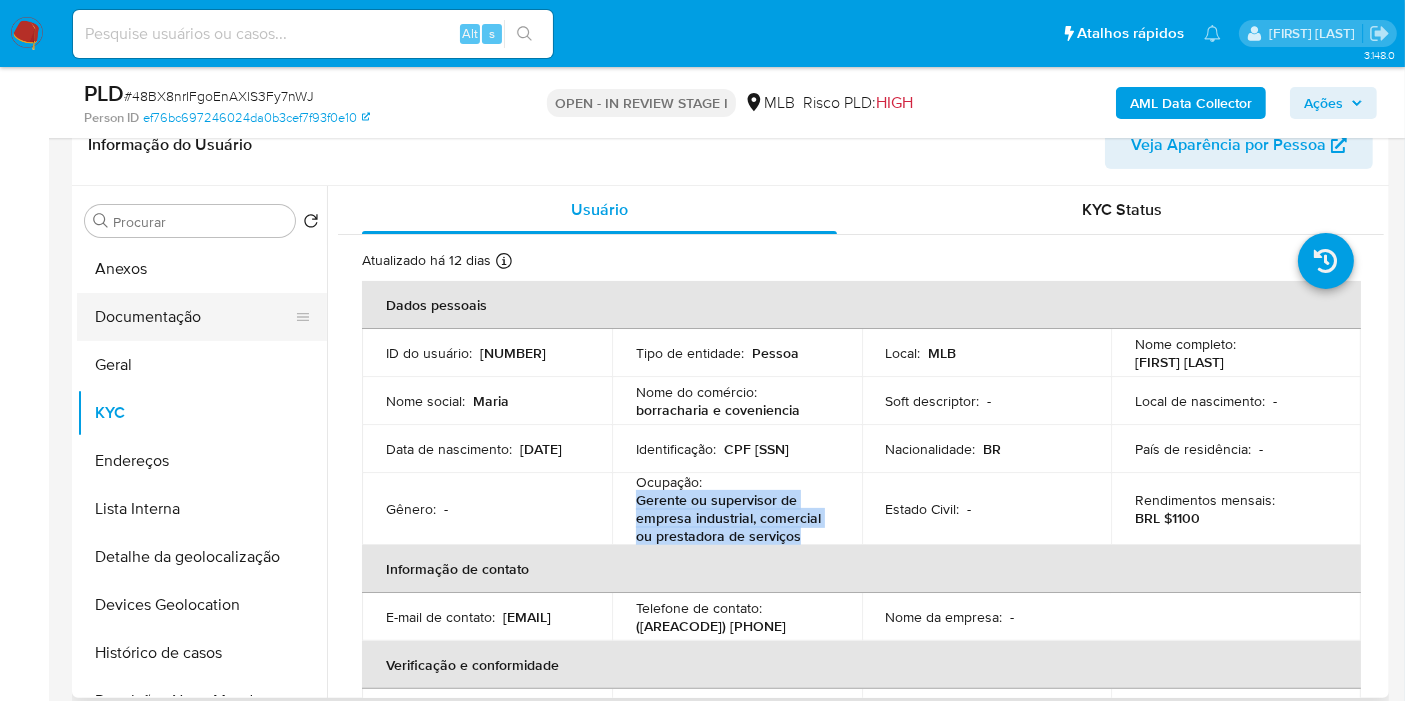 click on "Documentação" at bounding box center (194, 317) 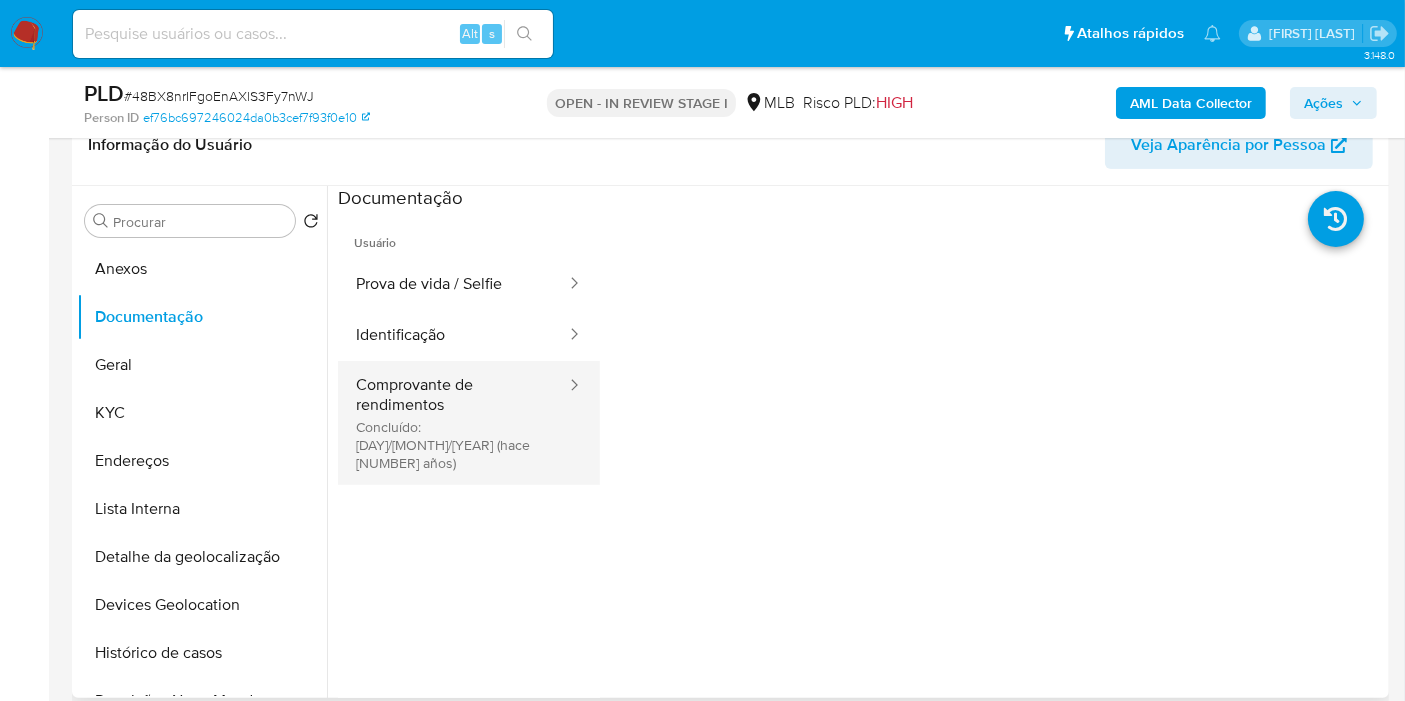click on "Comprovante de rendimentos Concluído: 08/12/2022 (hace 3 años)" at bounding box center (453, 423) 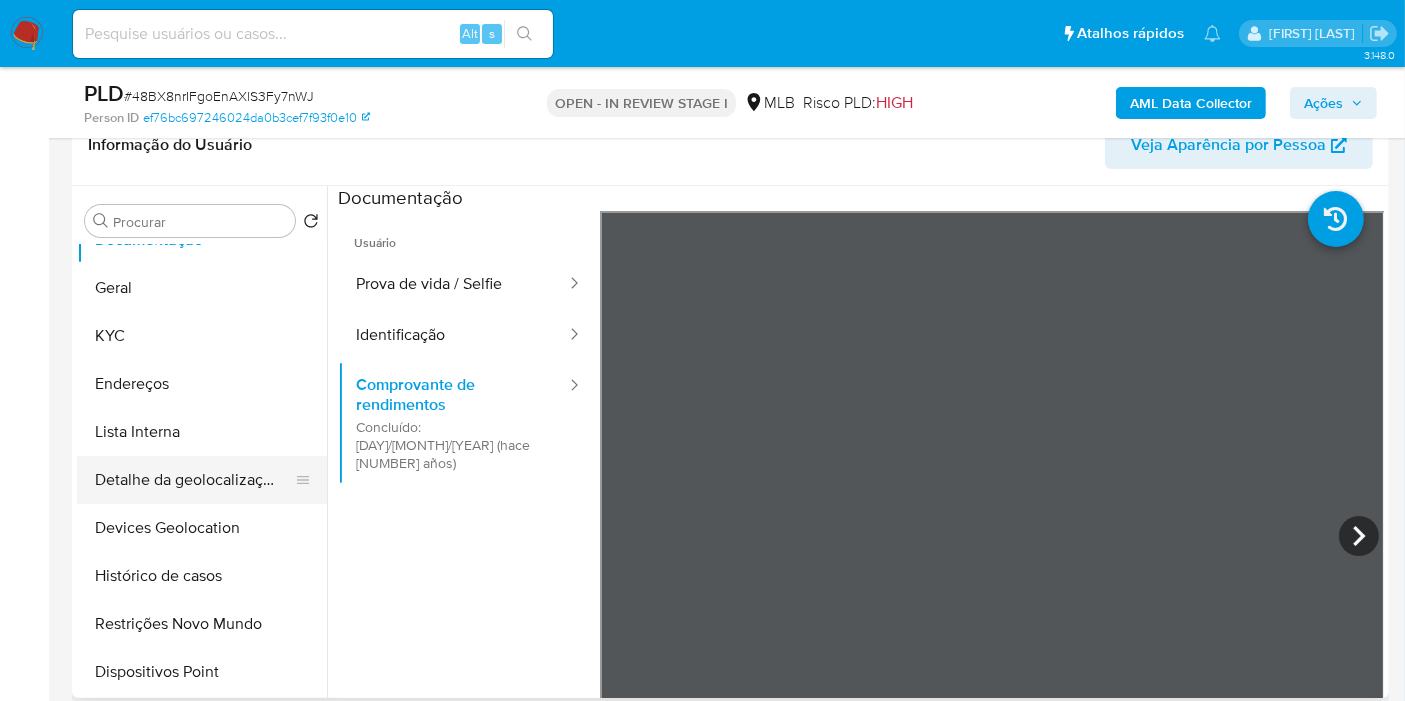 scroll, scrollTop: 111, scrollLeft: 0, axis: vertical 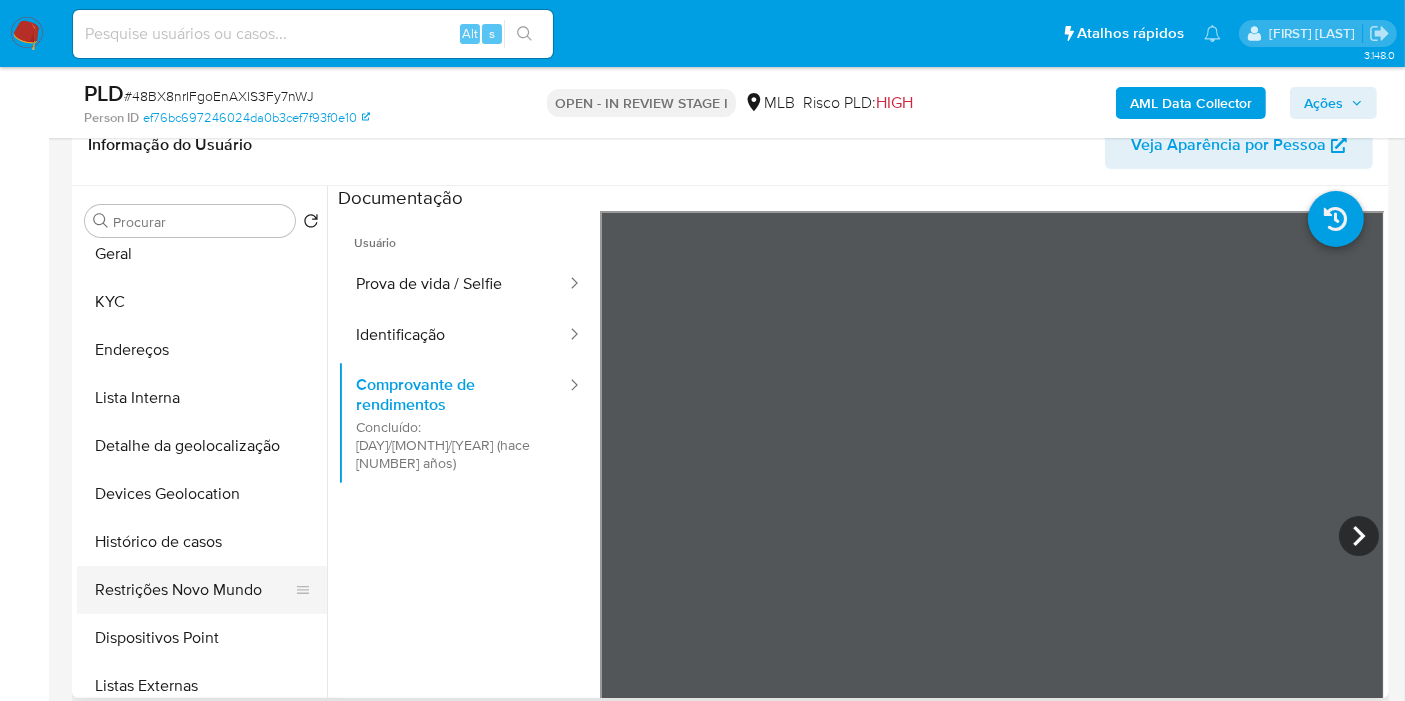 click on "Restrições Novo Mundo" at bounding box center (194, 590) 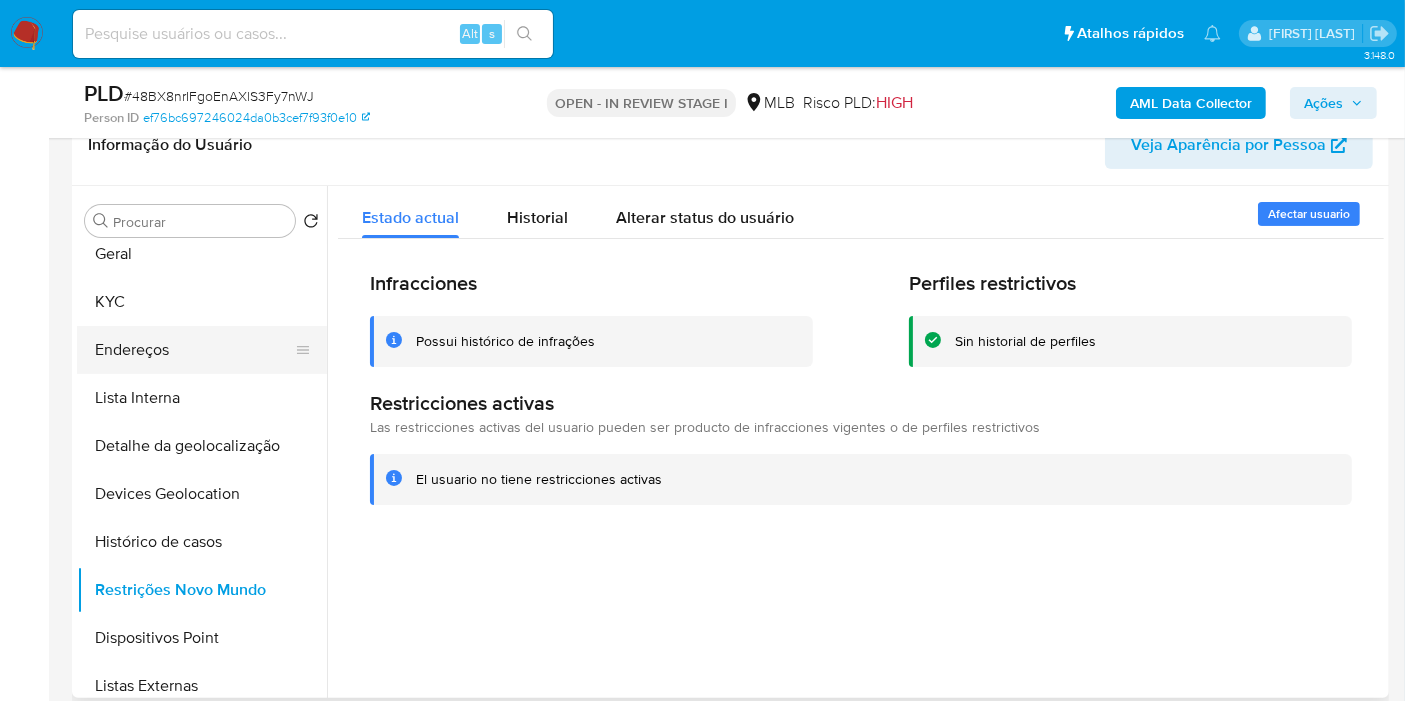 click on "Endereços" at bounding box center (194, 350) 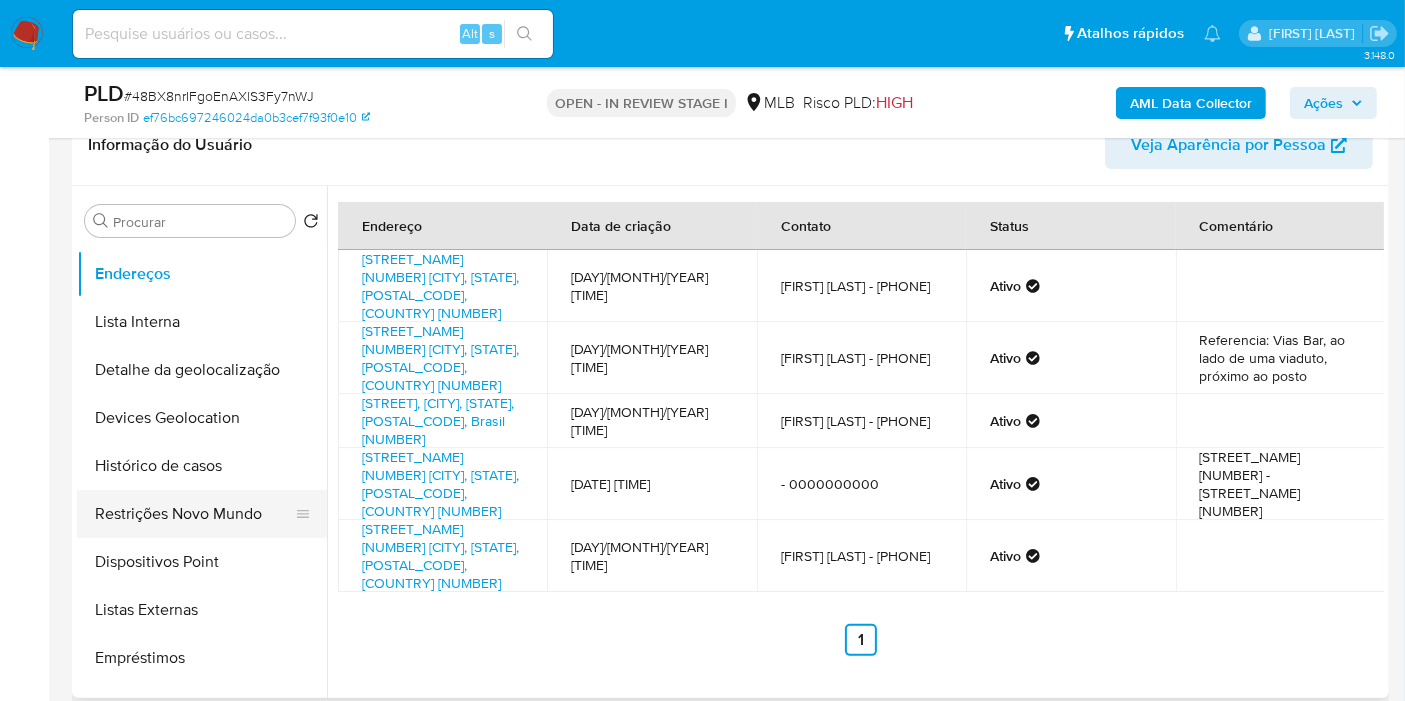 scroll, scrollTop: 222, scrollLeft: 0, axis: vertical 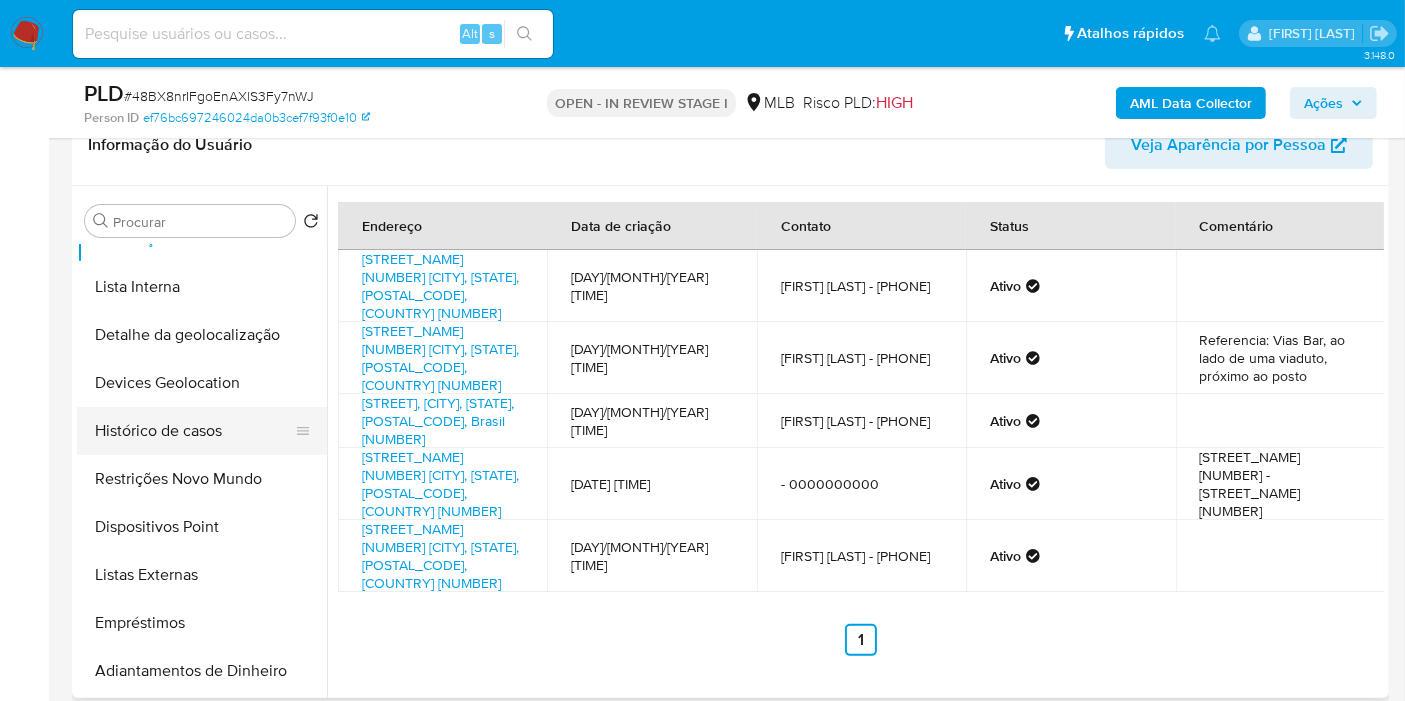 click on "Histórico de casos" at bounding box center (194, 431) 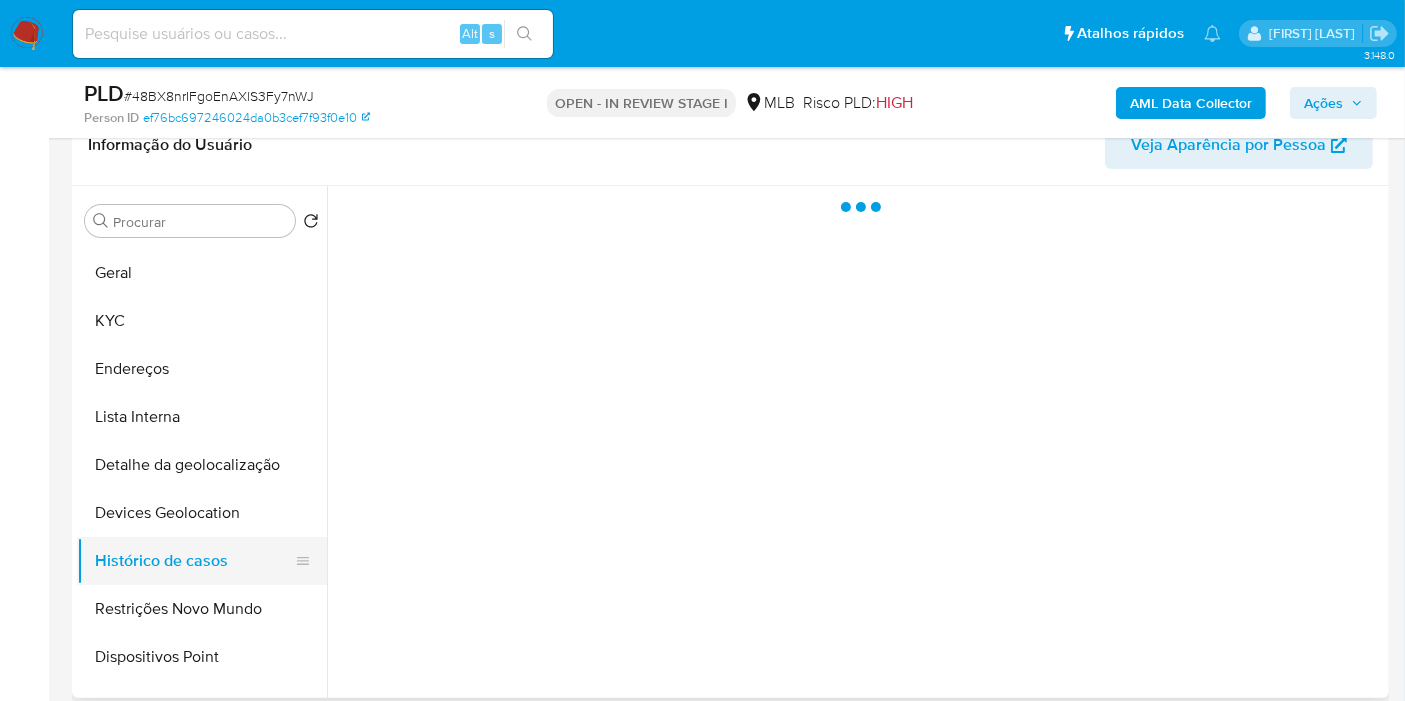 scroll, scrollTop: 0, scrollLeft: 0, axis: both 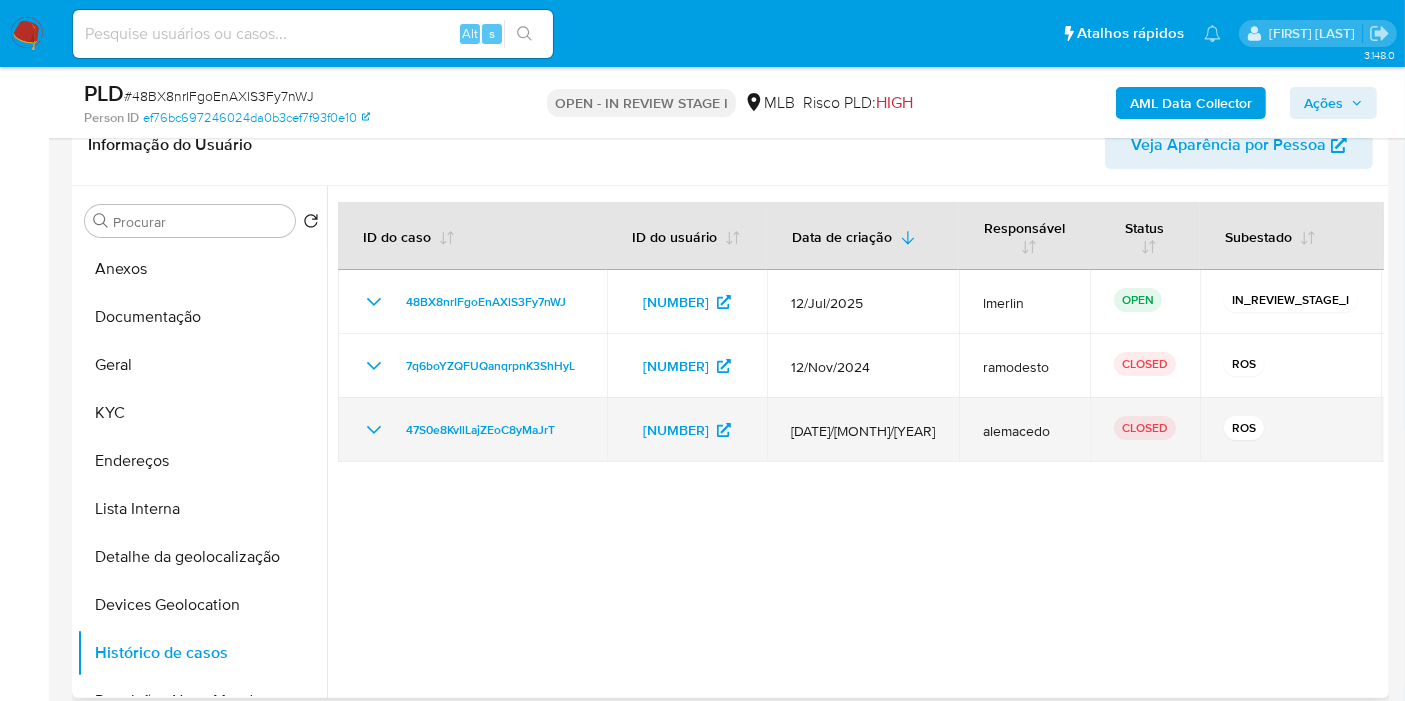 click 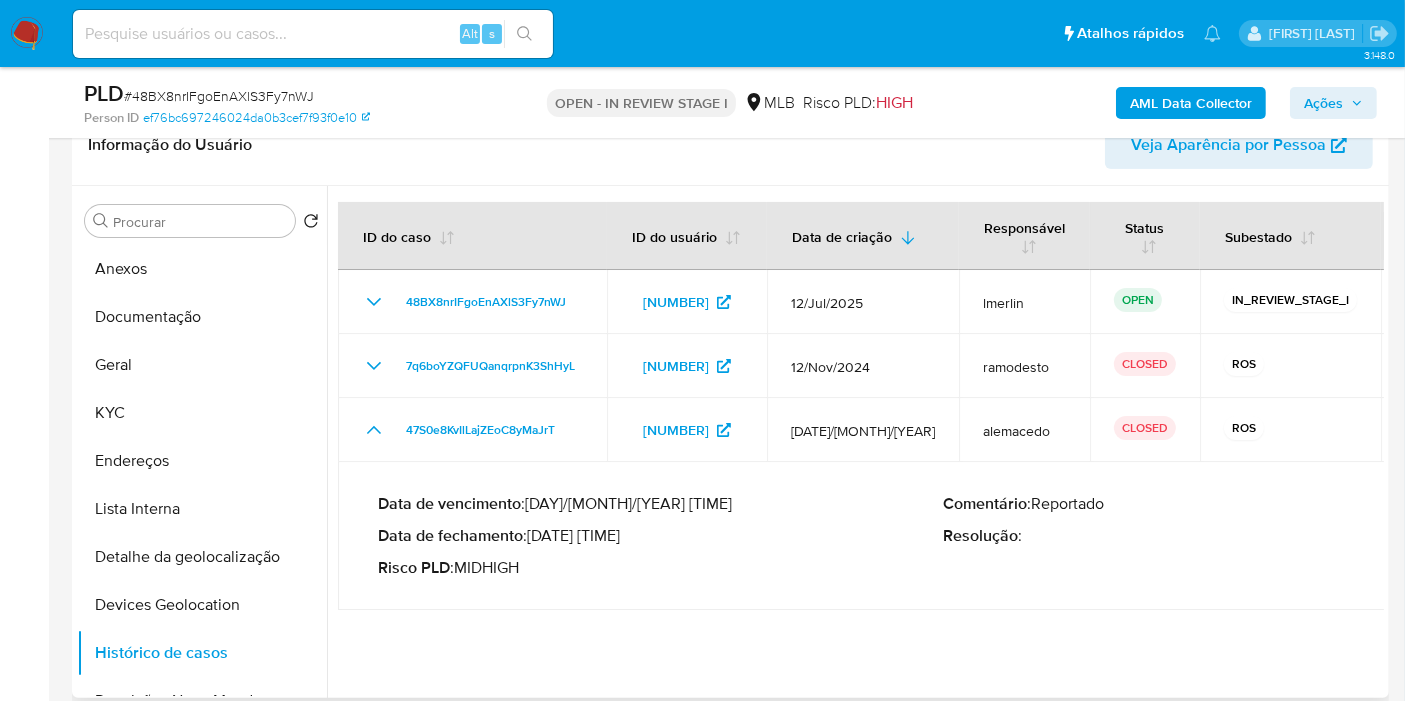 drag, startPoint x: 537, startPoint y: 538, endPoint x: 611, endPoint y: 535, distance: 74.06078 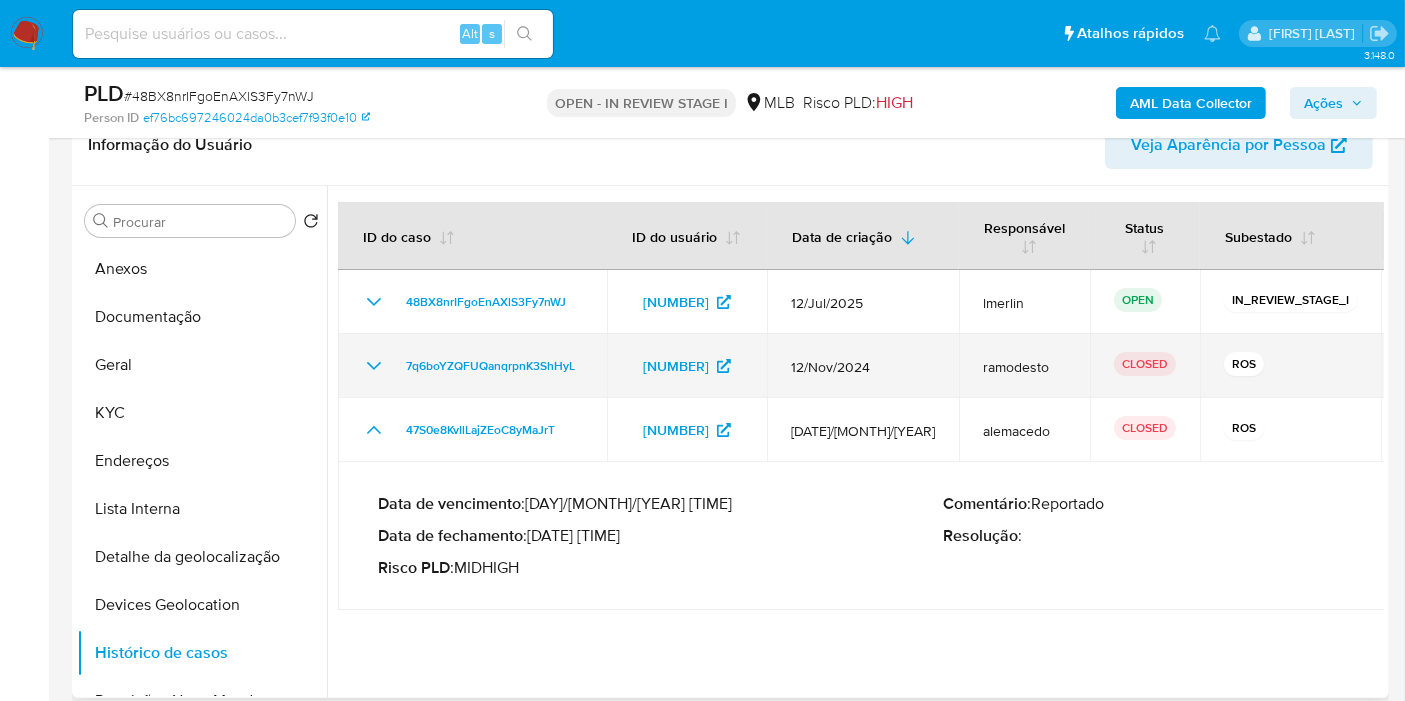 click 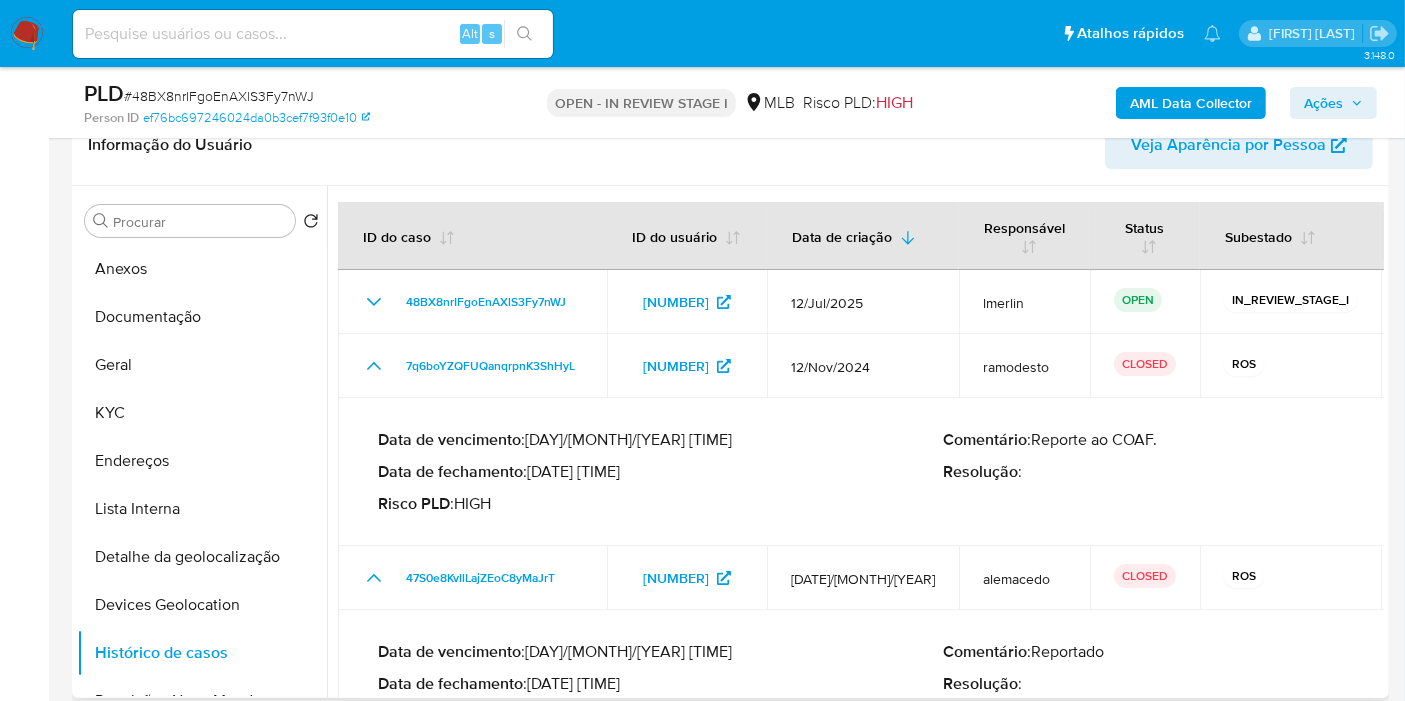 drag, startPoint x: 540, startPoint y: 469, endPoint x: 611, endPoint y: 470, distance: 71.00704 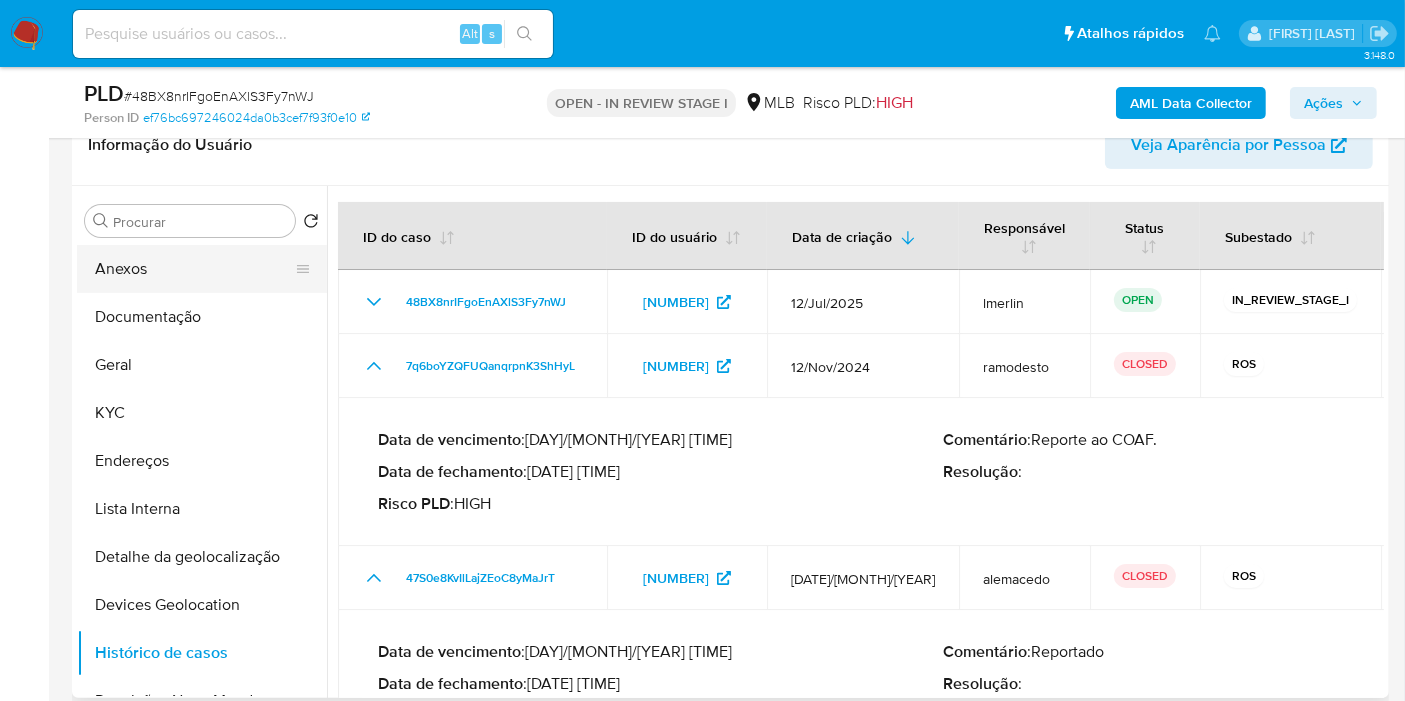 click on "Anexos" at bounding box center (194, 269) 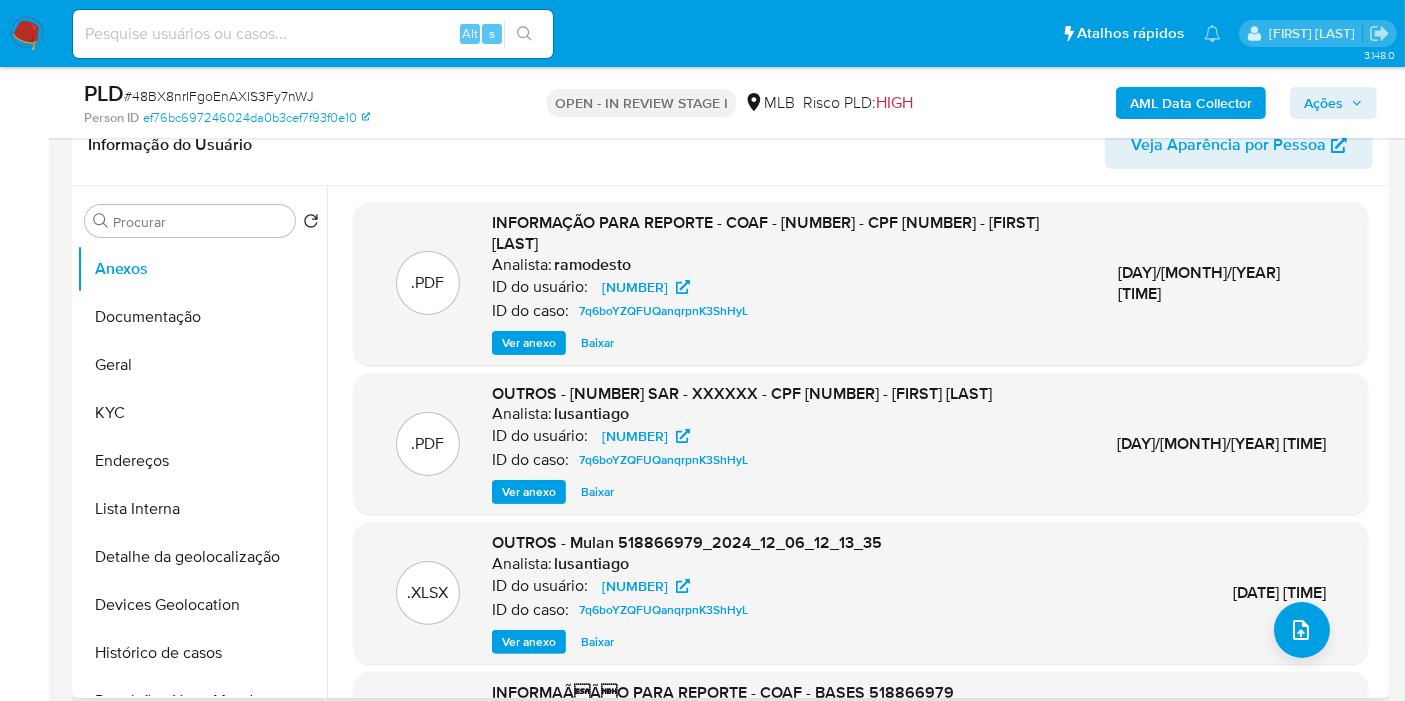 click on "Ver anexo" at bounding box center (529, 343) 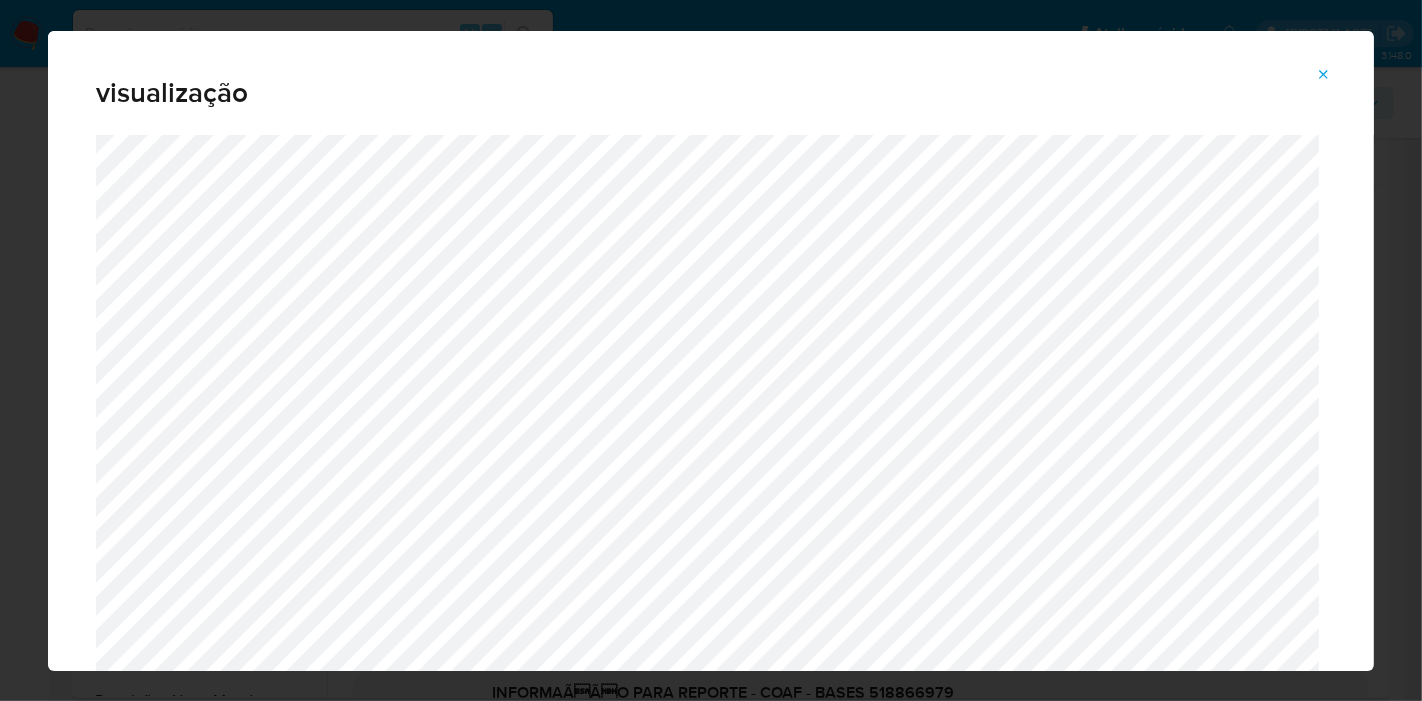 click 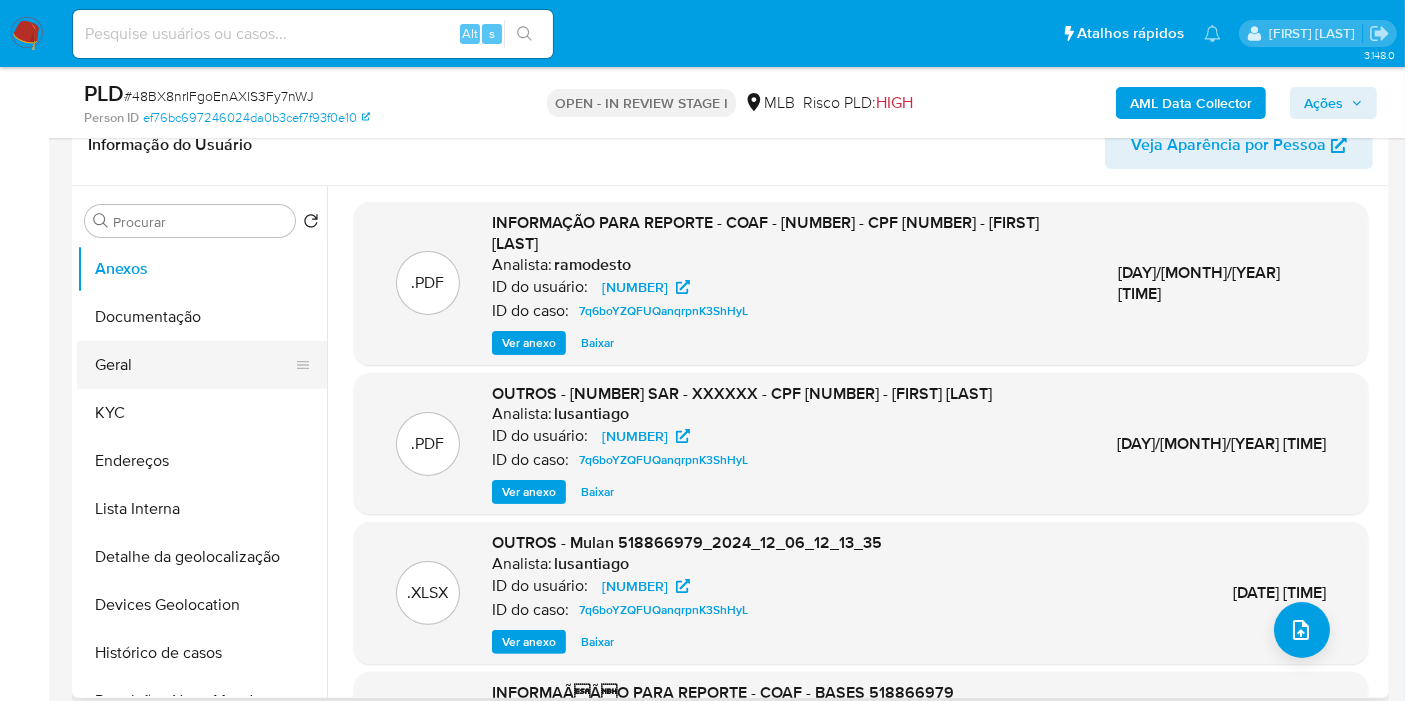 click on "Geral" at bounding box center (194, 365) 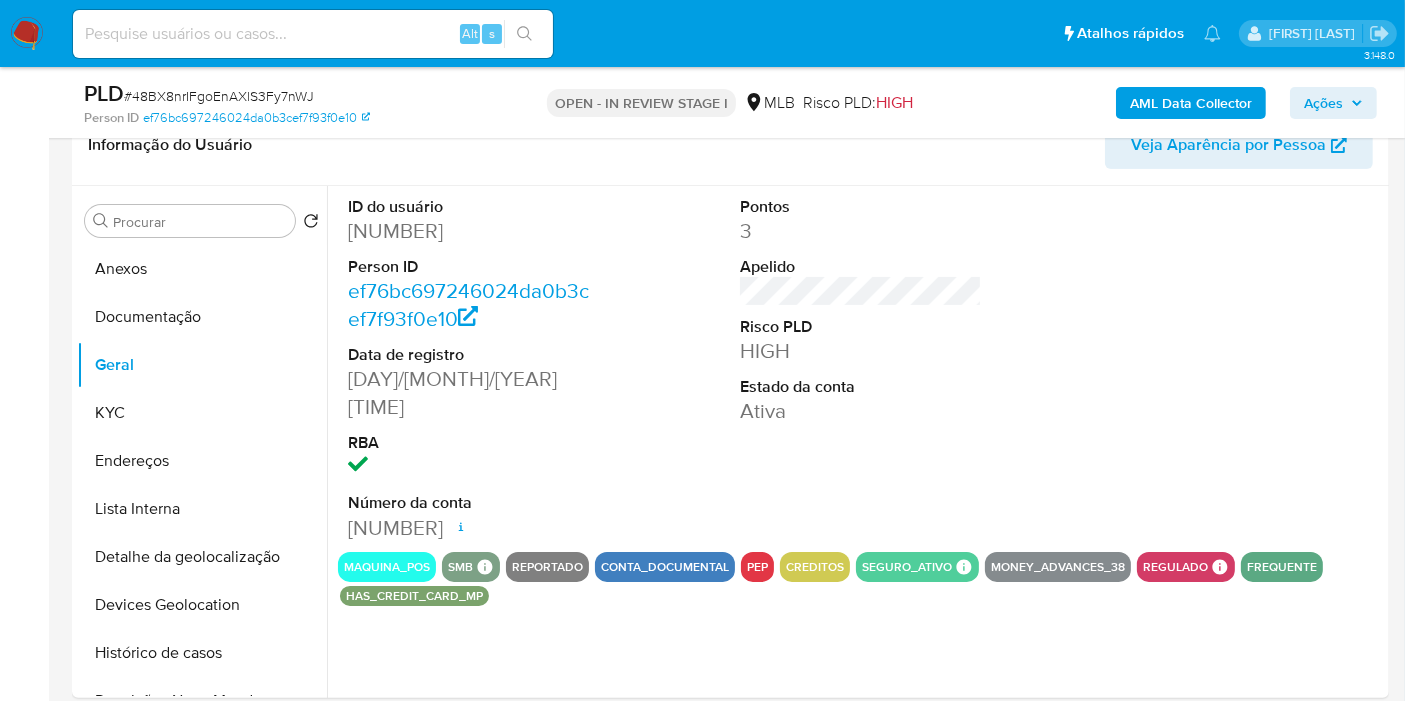 type 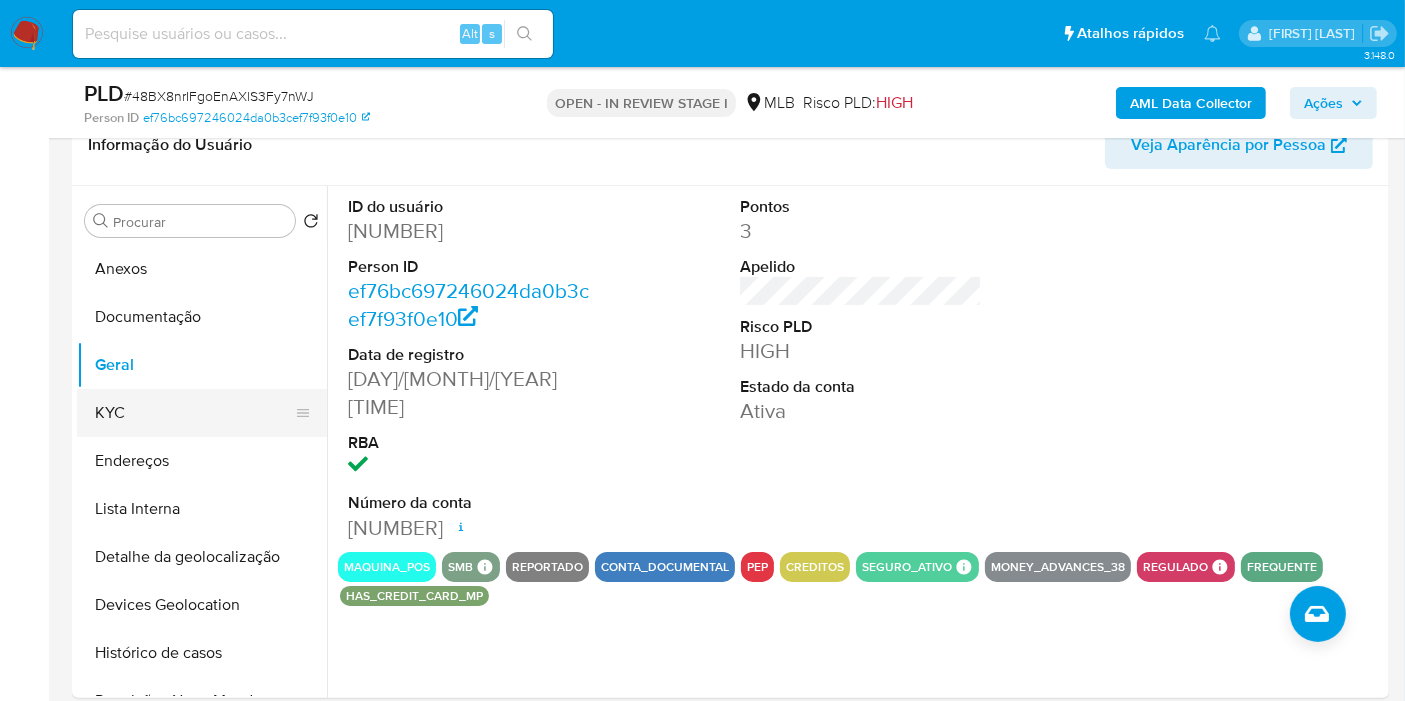 click on "KYC" at bounding box center [194, 413] 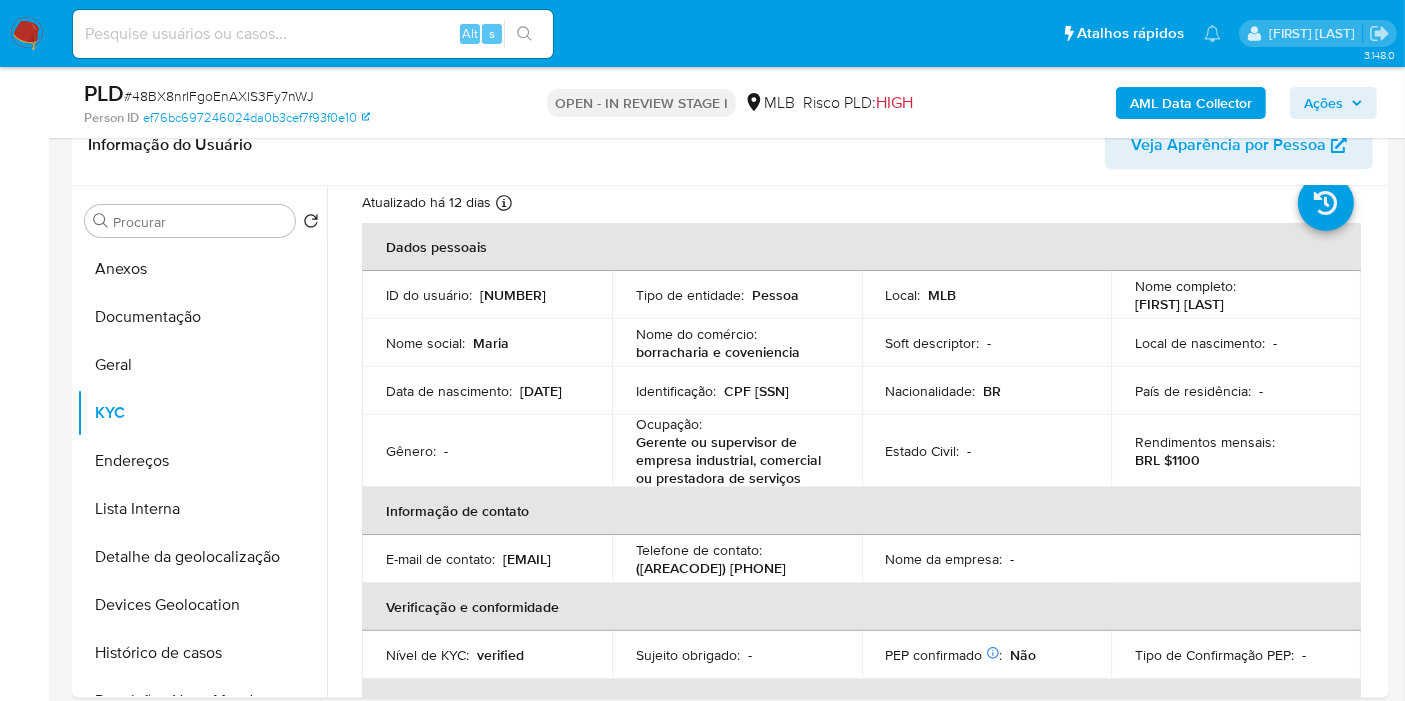 scroll, scrollTop: 54, scrollLeft: 0, axis: vertical 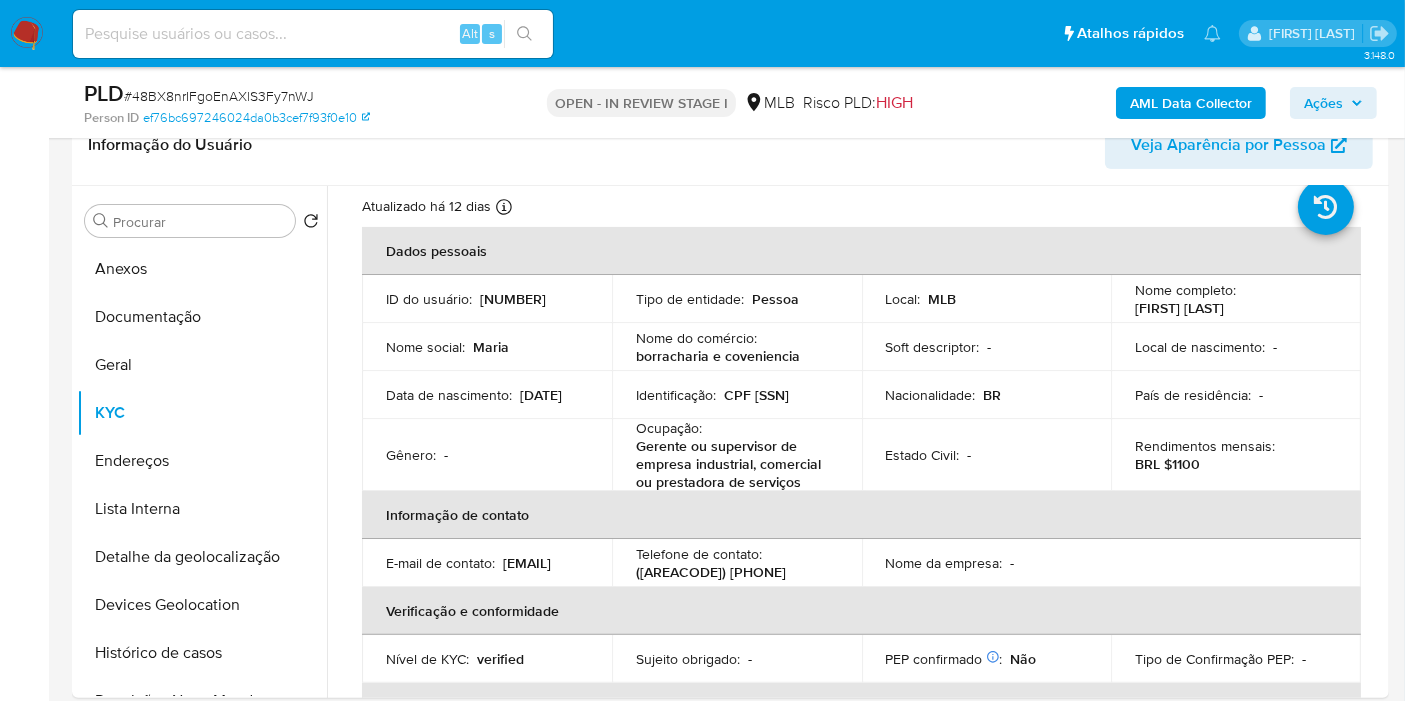 type 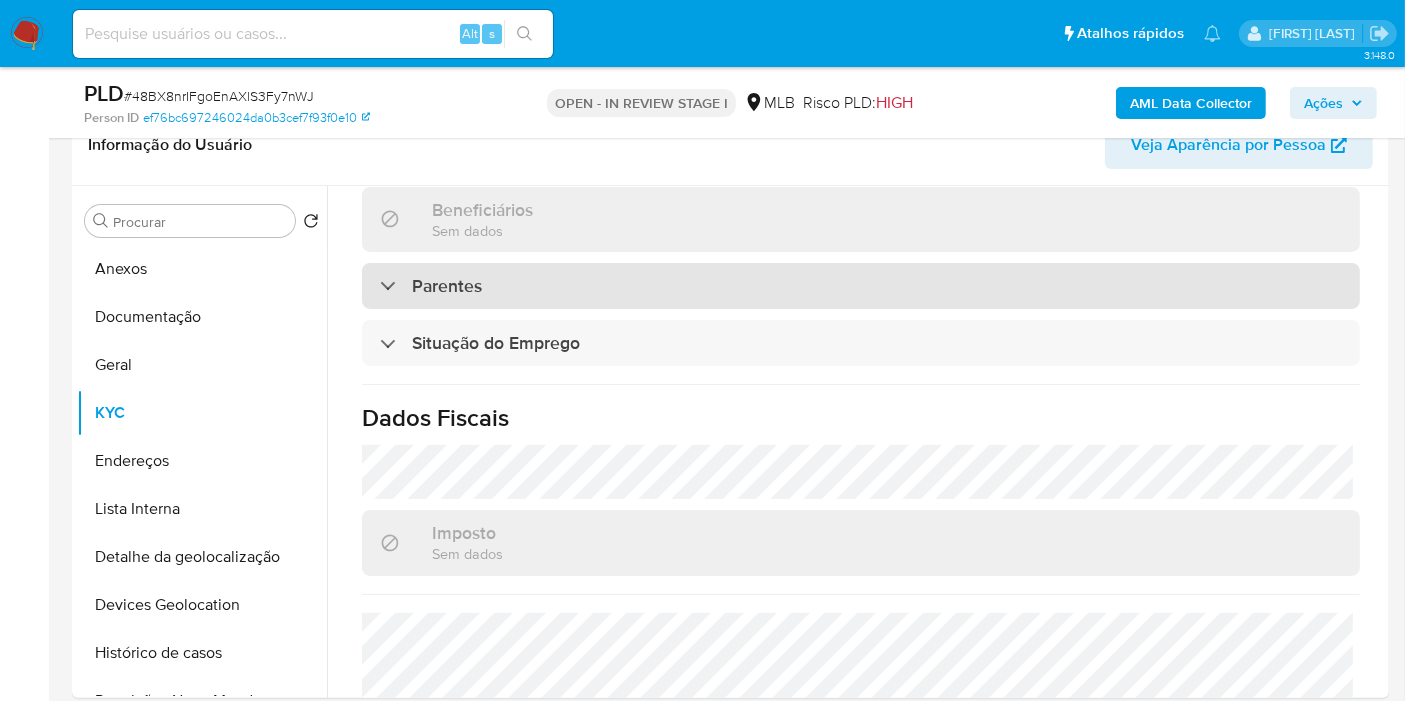 scroll, scrollTop: 932, scrollLeft: 0, axis: vertical 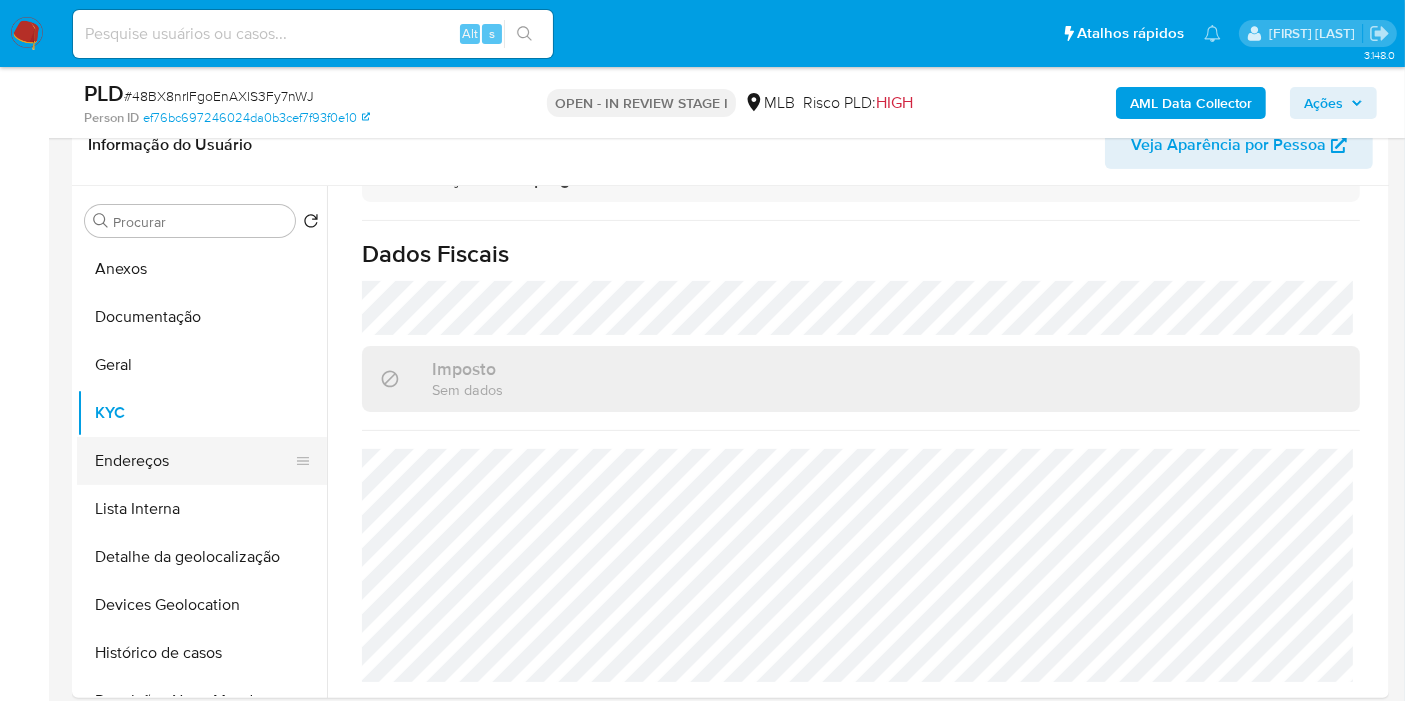 click on "Endereços" at bounding box center (194, 461) 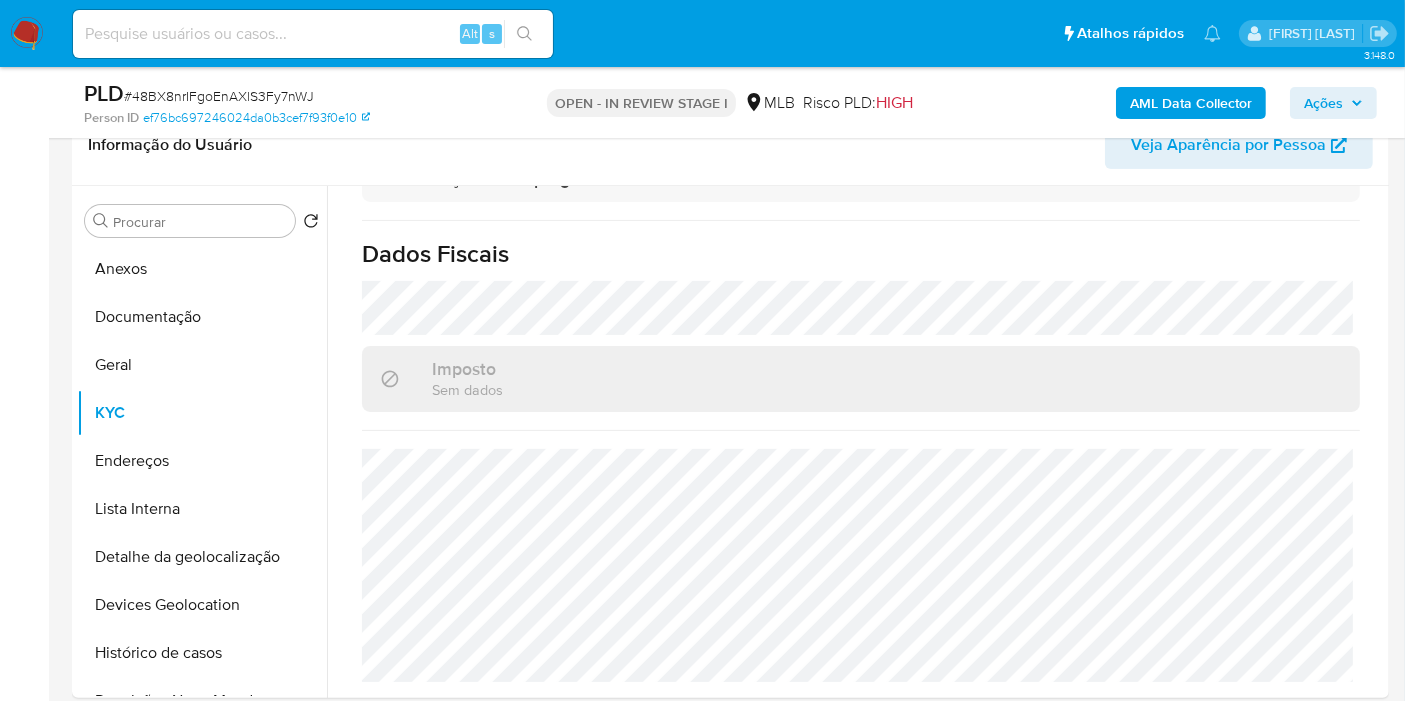 scroll, scrollTop: 0, scrollLeft: 0, axis: both 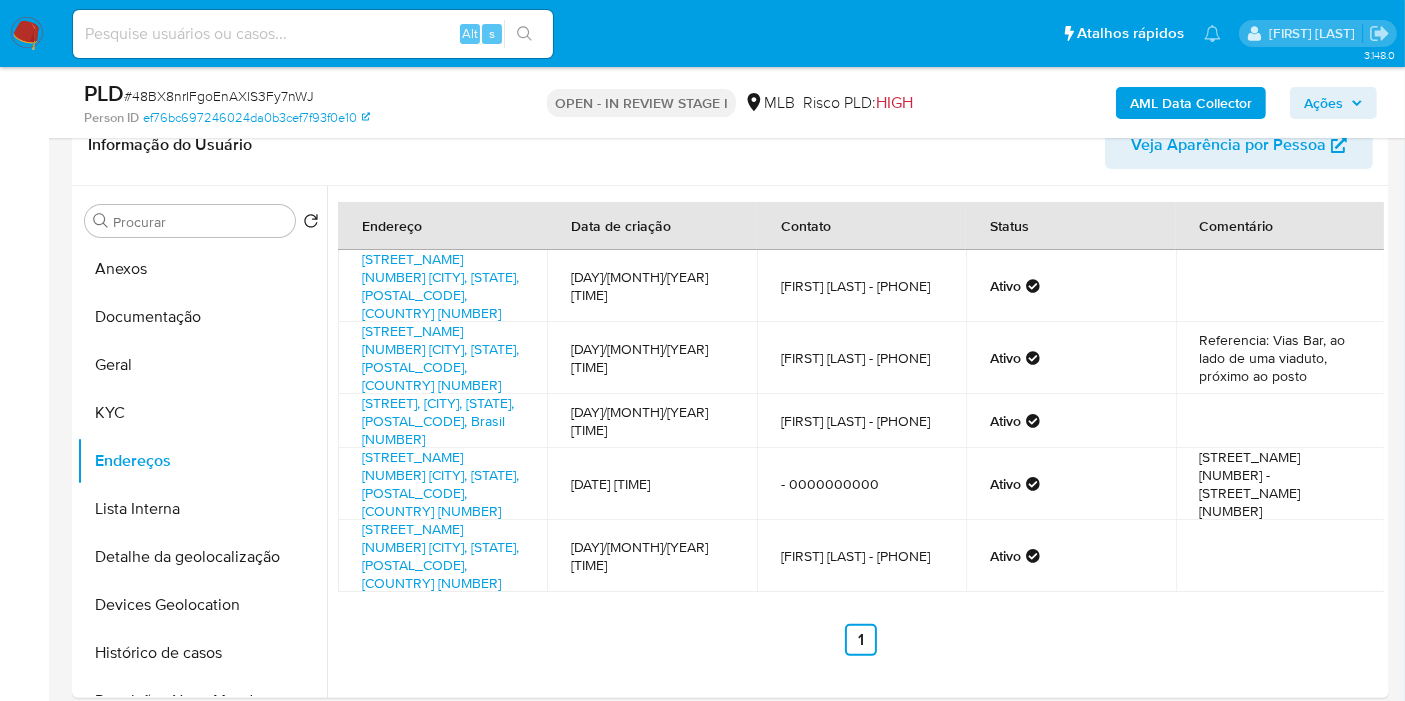type 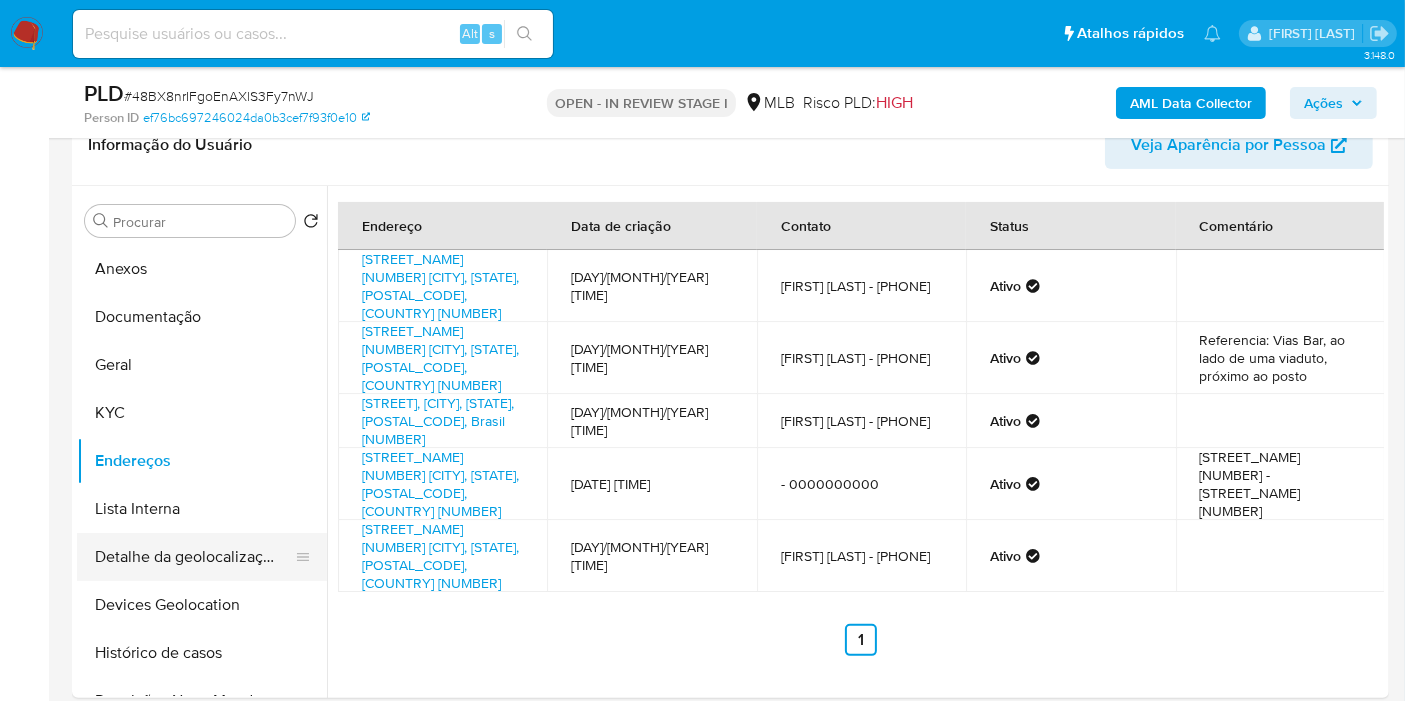 click on "Detalhe da geolocalização" at bounding box center [194, 557] 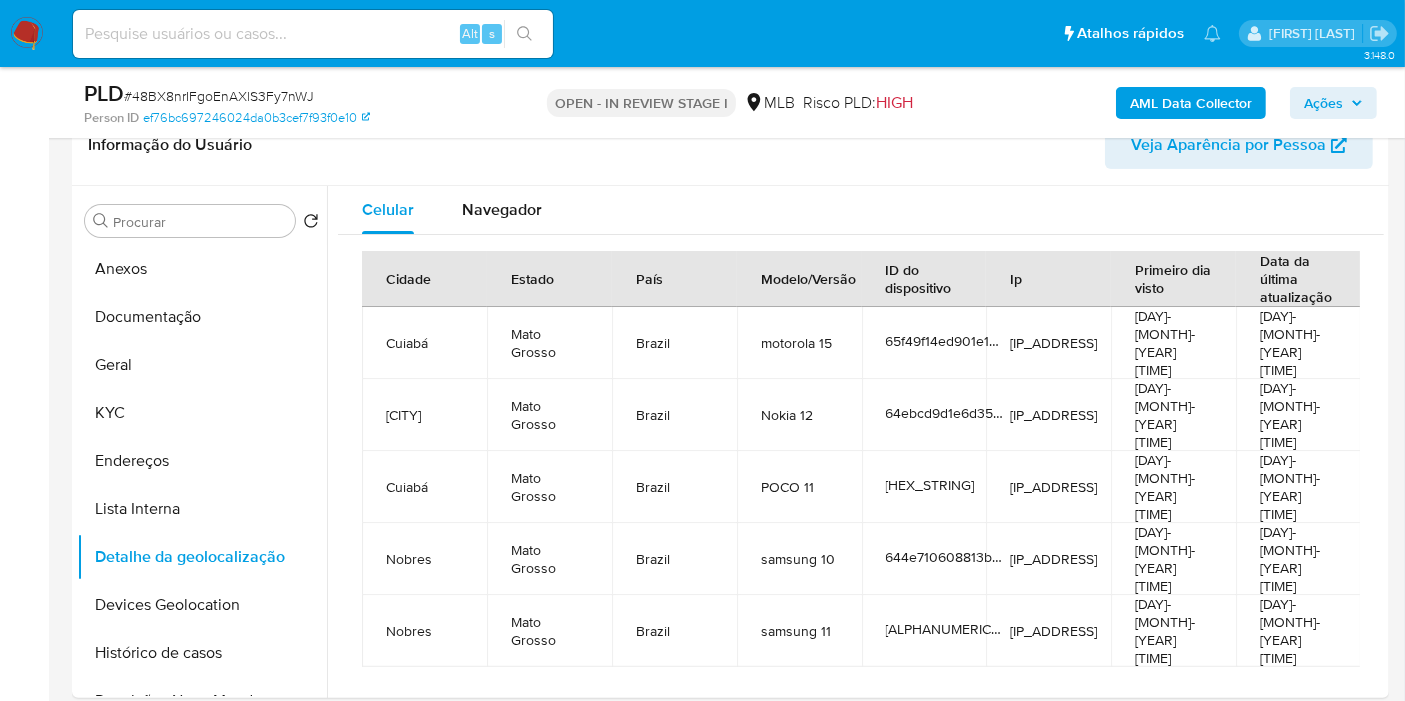 type 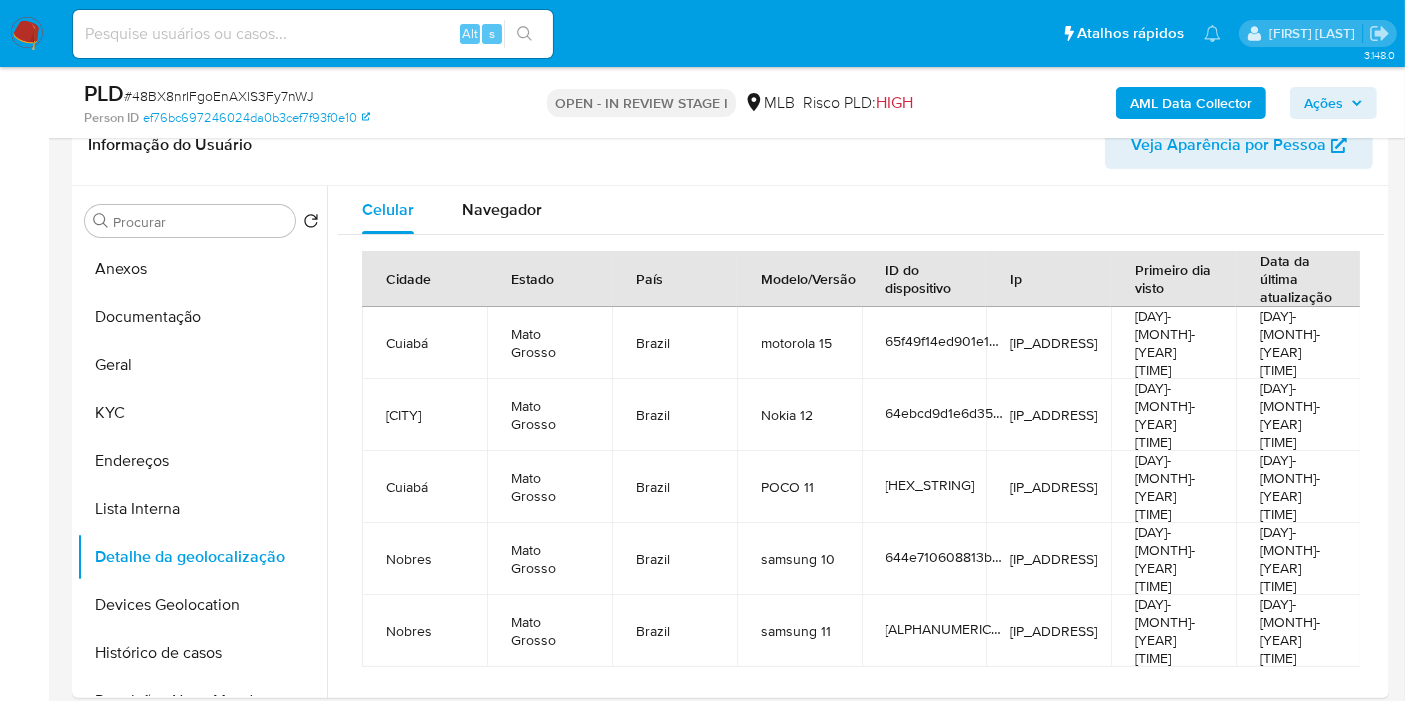 click on "Informação do Usuário Veja Aparência por Pessoa" at bounding box center (730, 145) 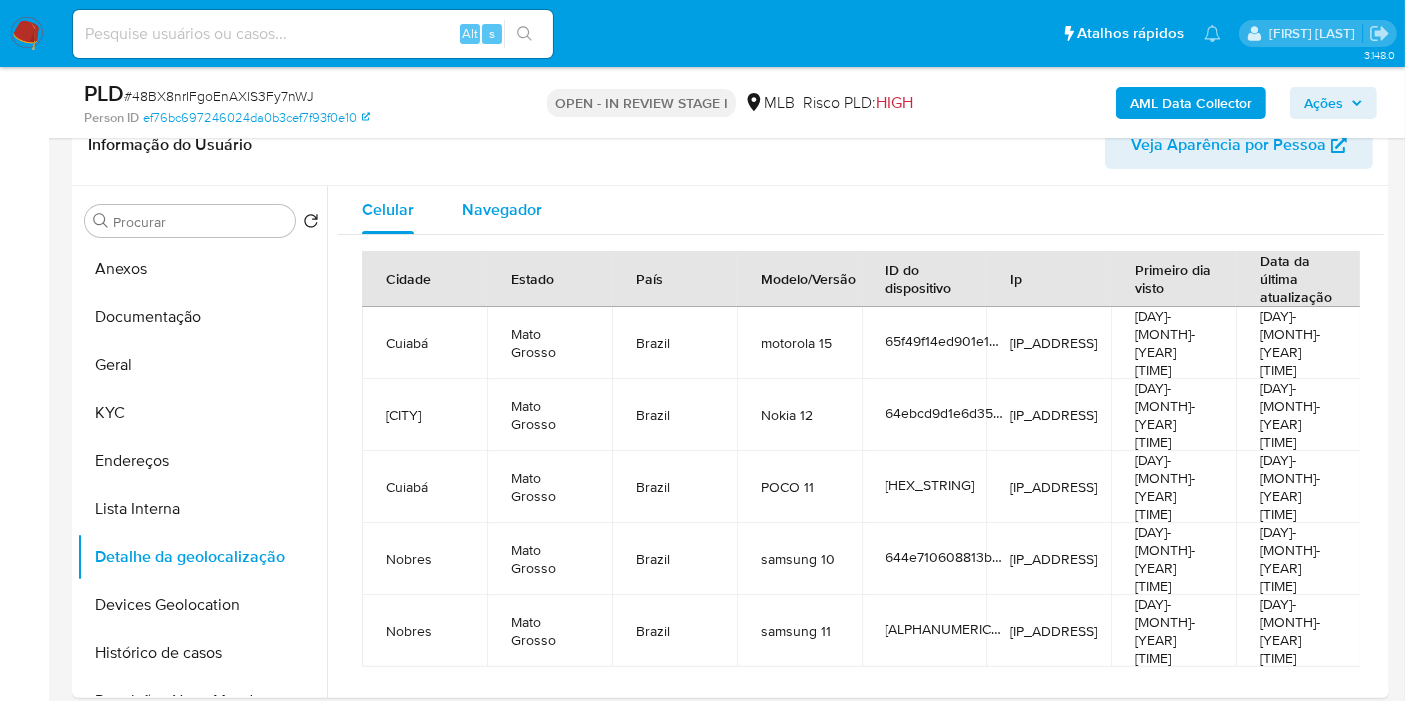 click on "Navegador" at bounding box center [502, 209] 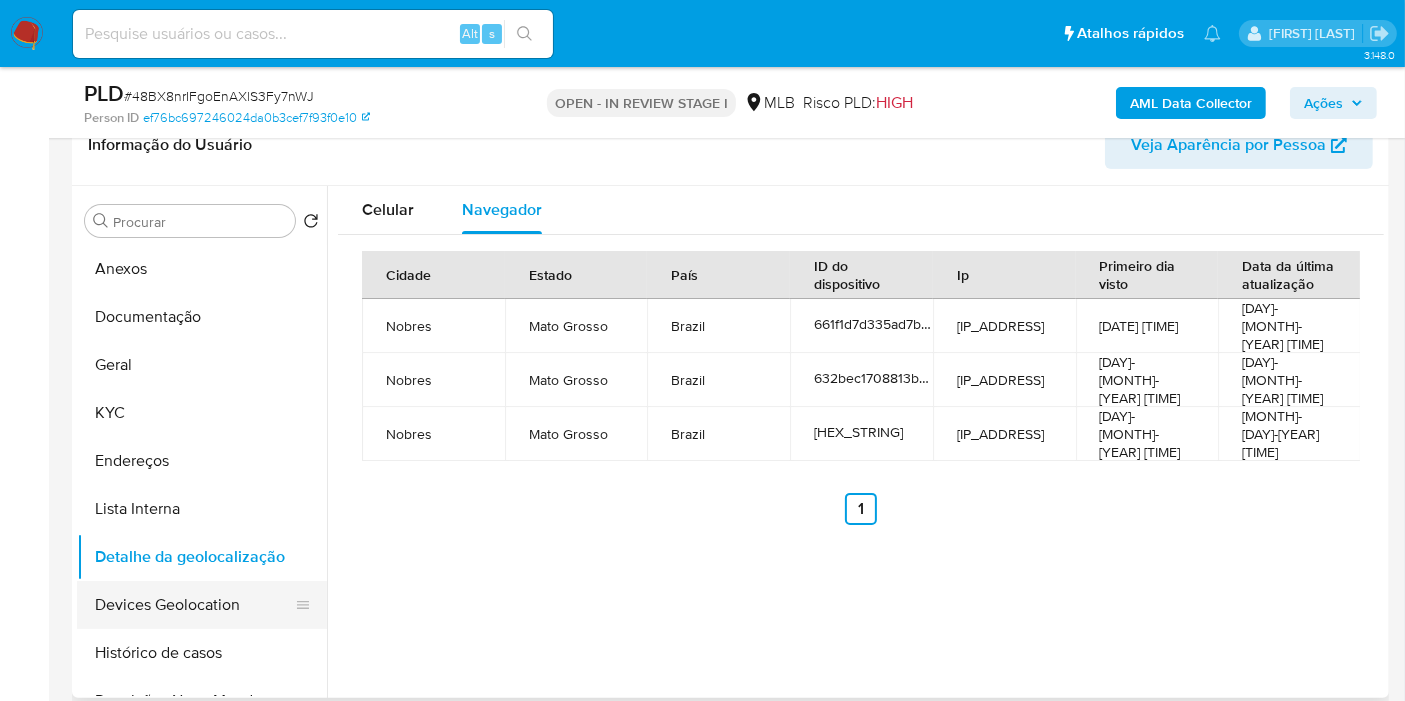 click on "Devices Geolocation" at bounding box center (194, 605) 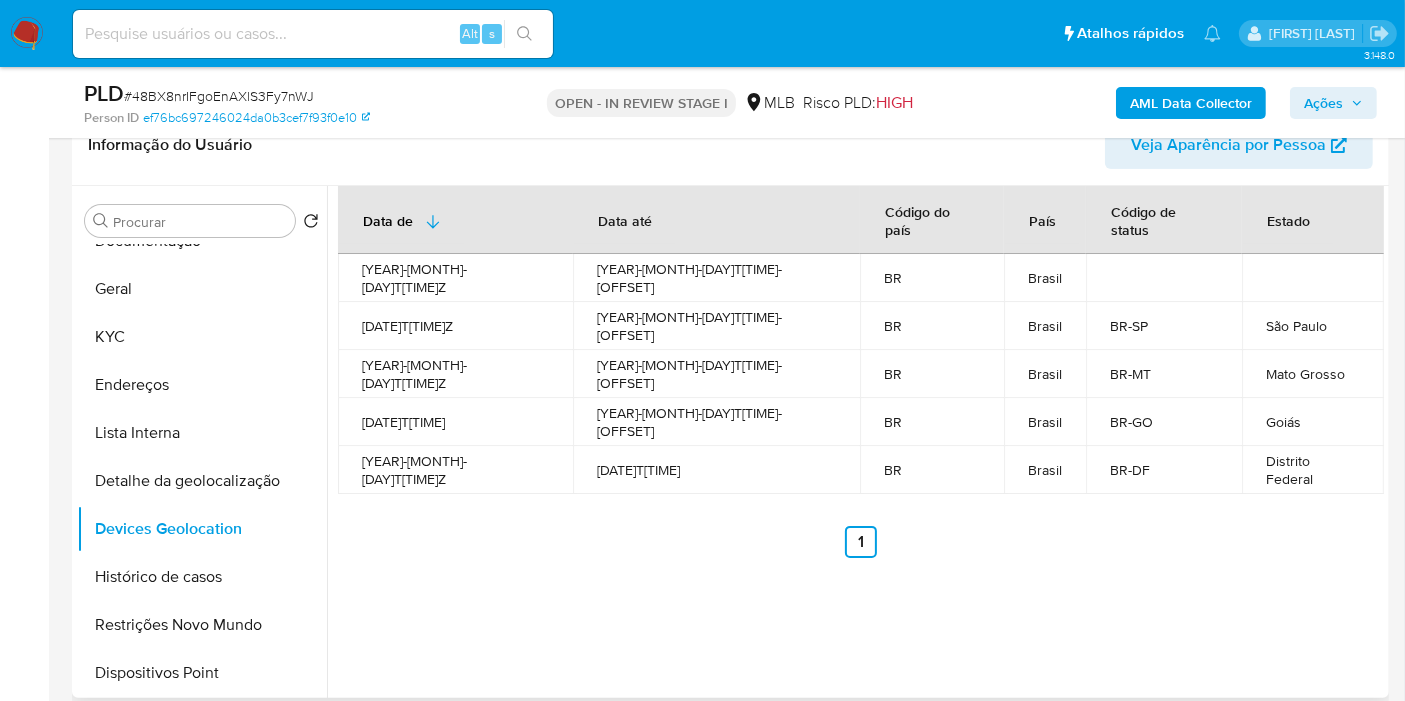 scroll, scrollTop: 111, scrollLeft: 0, axis: vertical 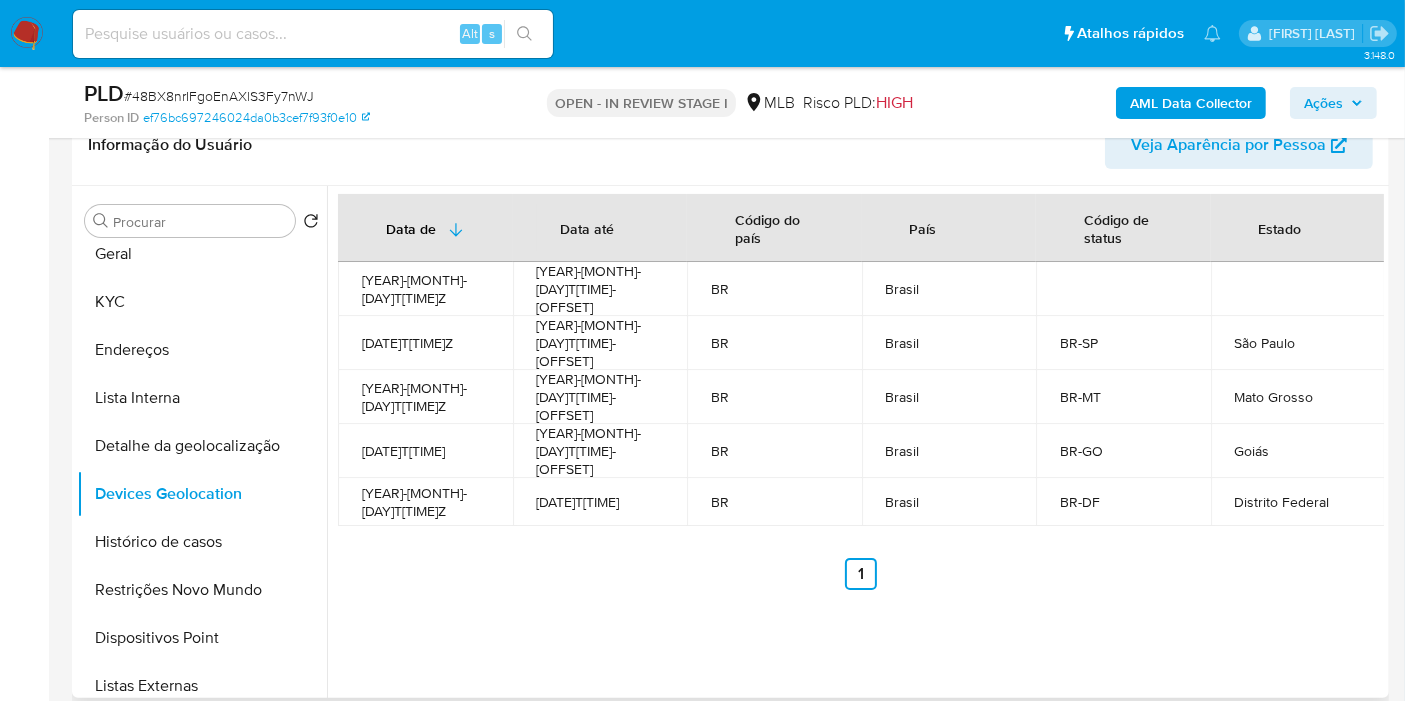 type 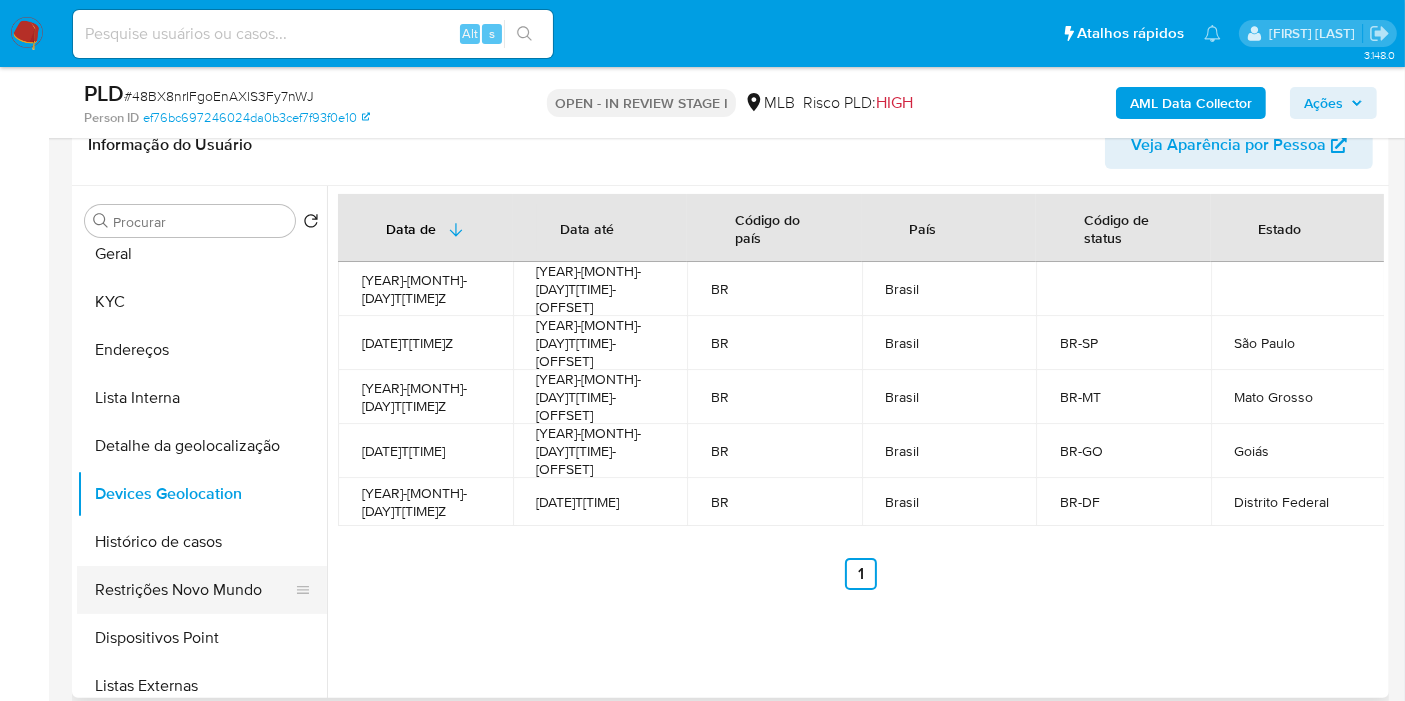 click on "Restrições Novo Mundo" at bounding box center [194, 590] 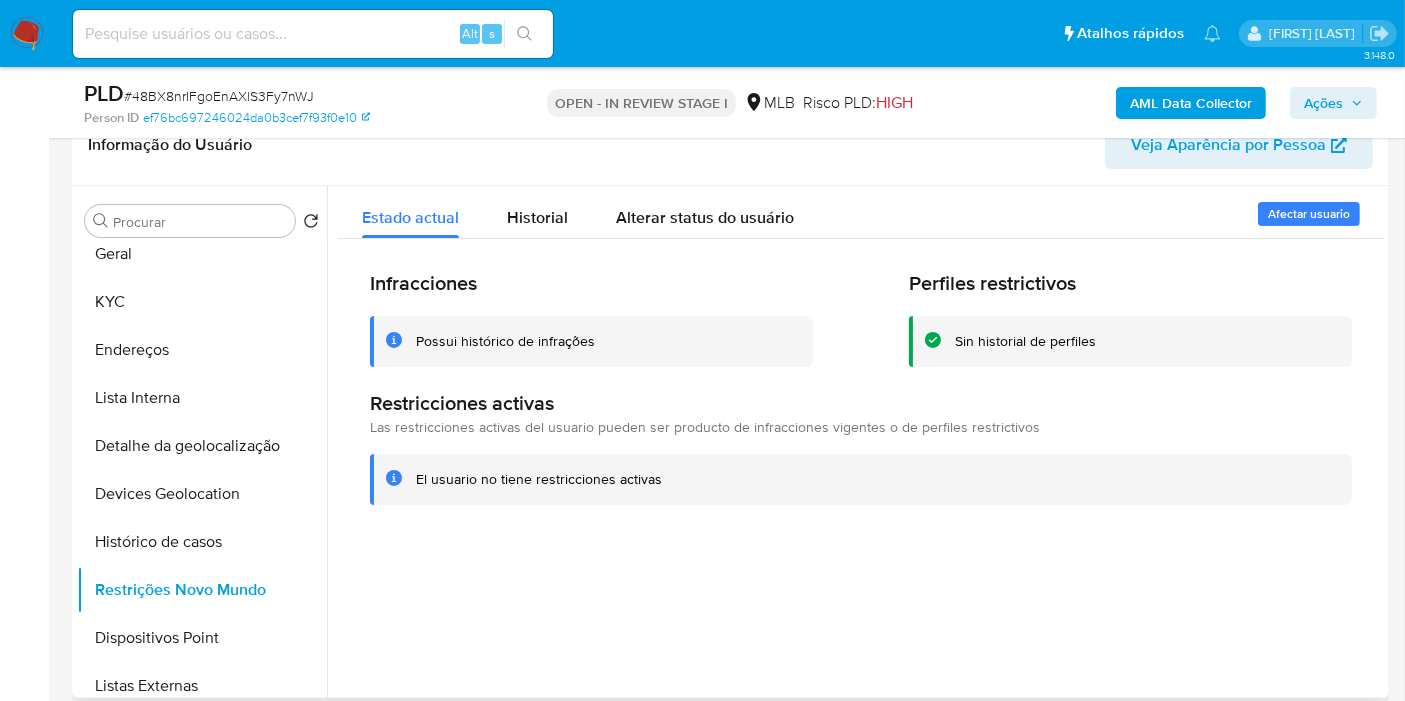 type 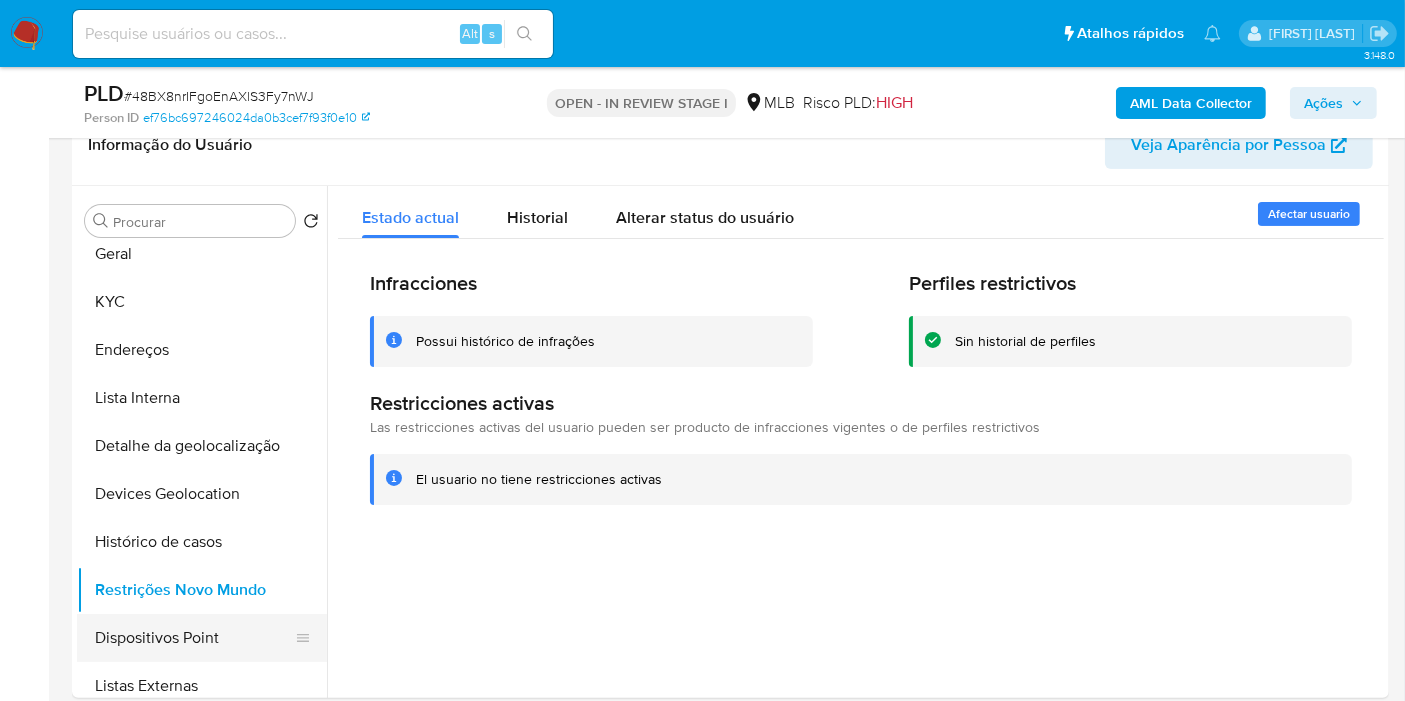 click on "Dispositivos Point" at bounding box center [194, 638] 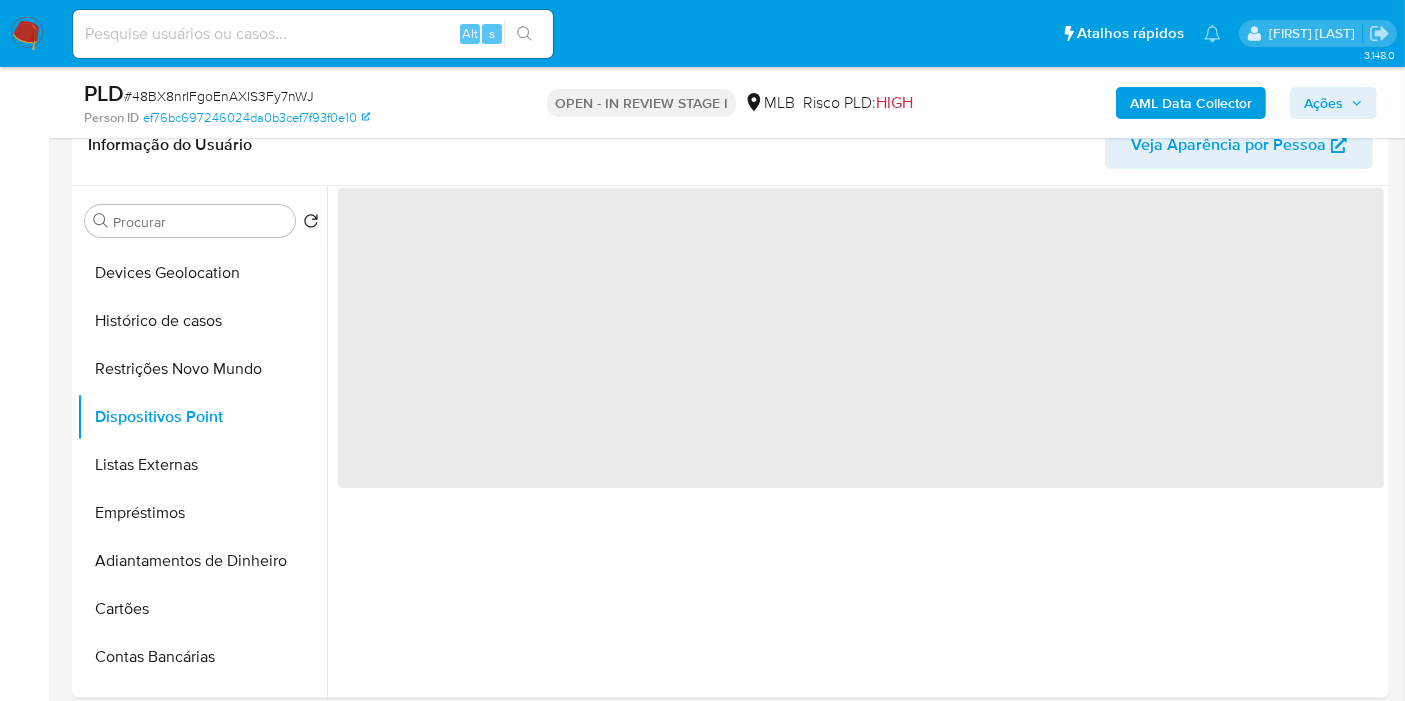 scroll, scrollTop: 333, scrollLeft: 0, axis: vertical 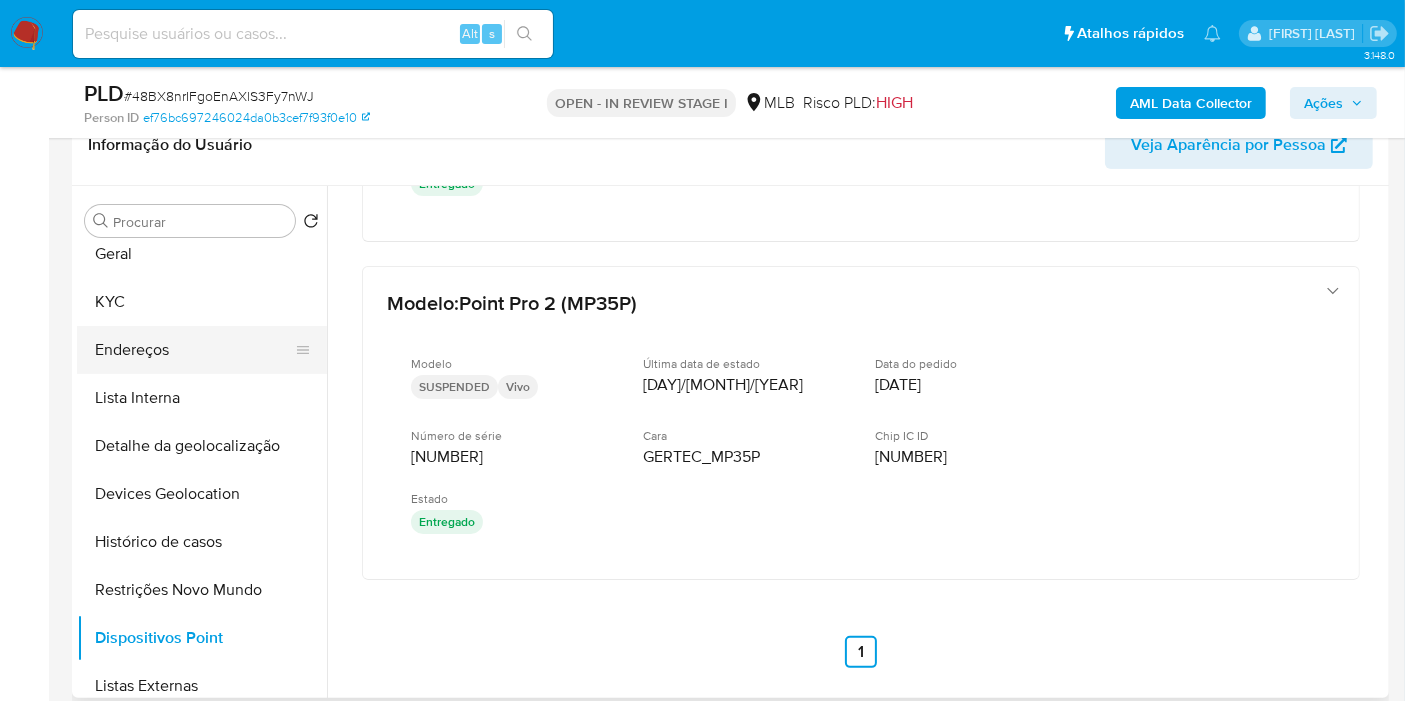 click on "Endereços" at bounding box center [194, 350] 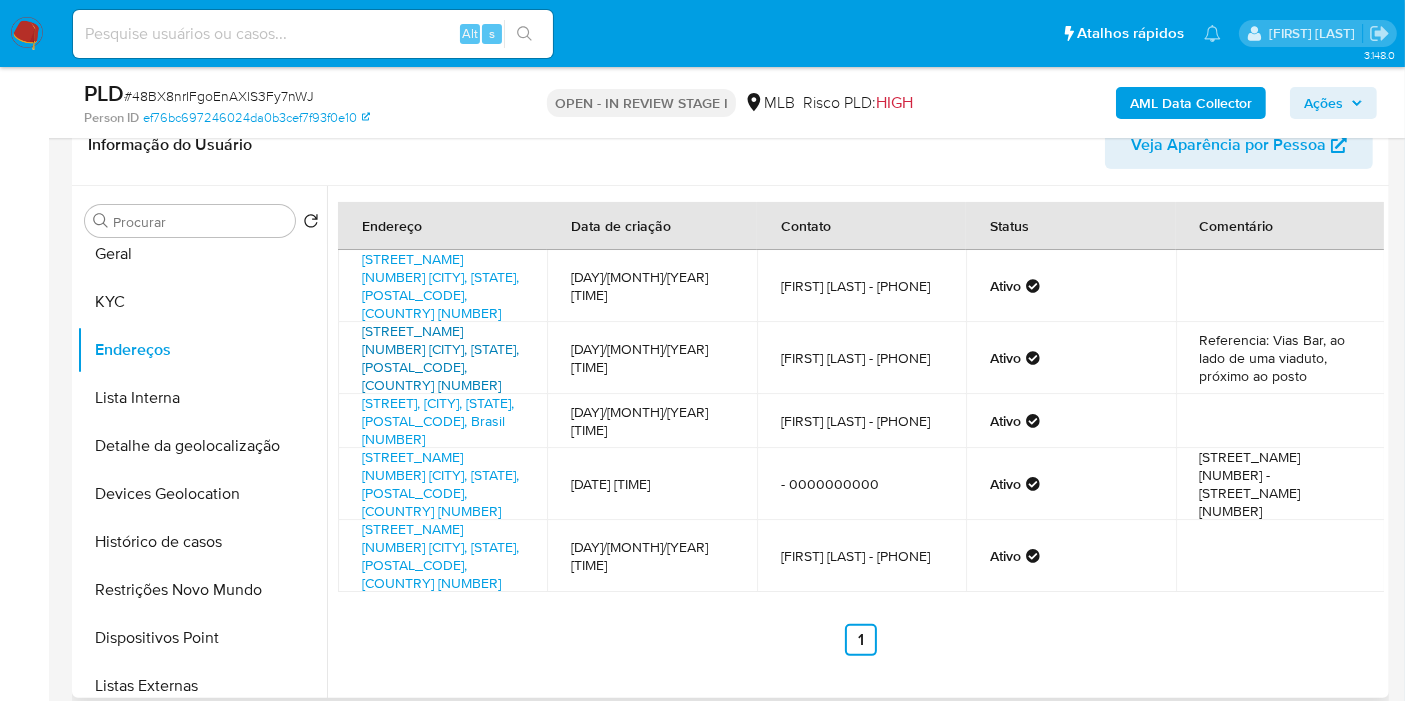 click on "Br 163 - 364 S/n, Nobres, Mato Grosso, 78470000, Brasil S/N" at bounding box center [440, 358] 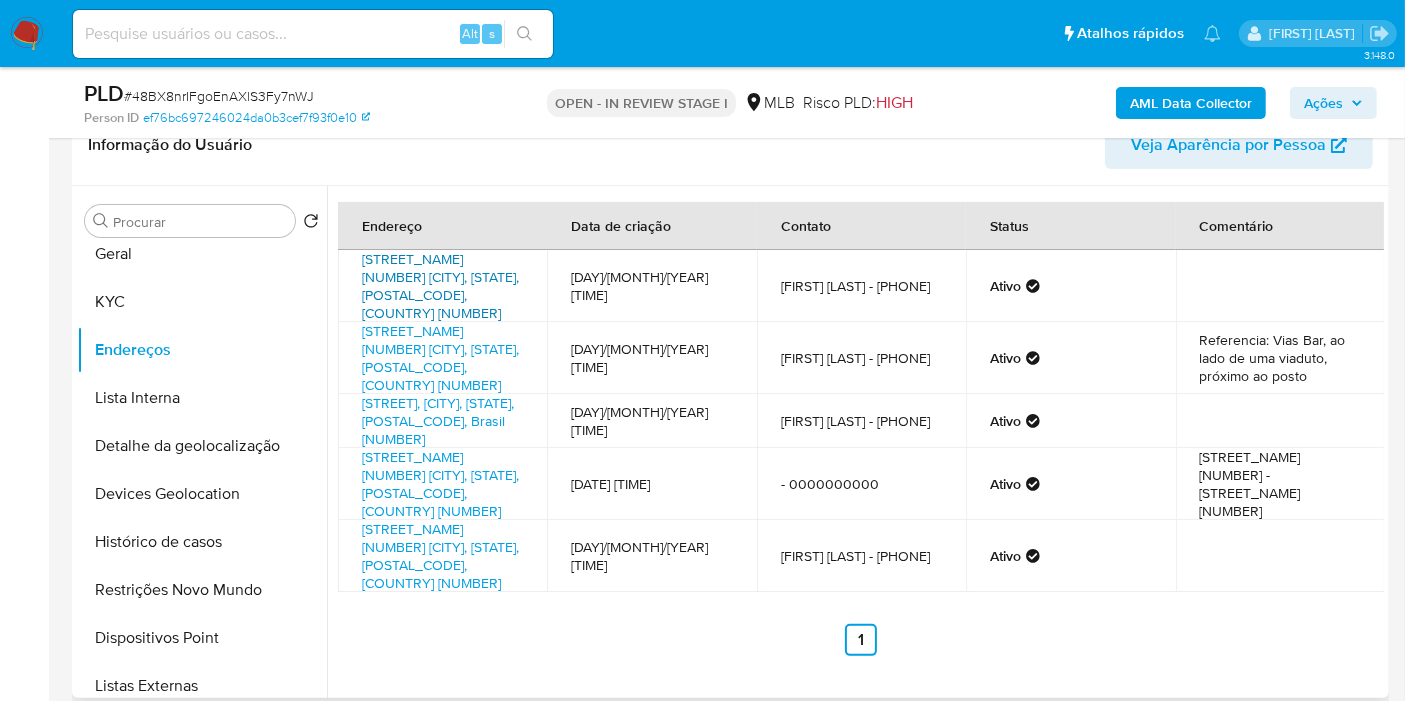 click on "Rua D Quadra C Lote 7, Nobres, Mato Grosso, 78470000, Brasil 7" at bounding box center (440, 286) 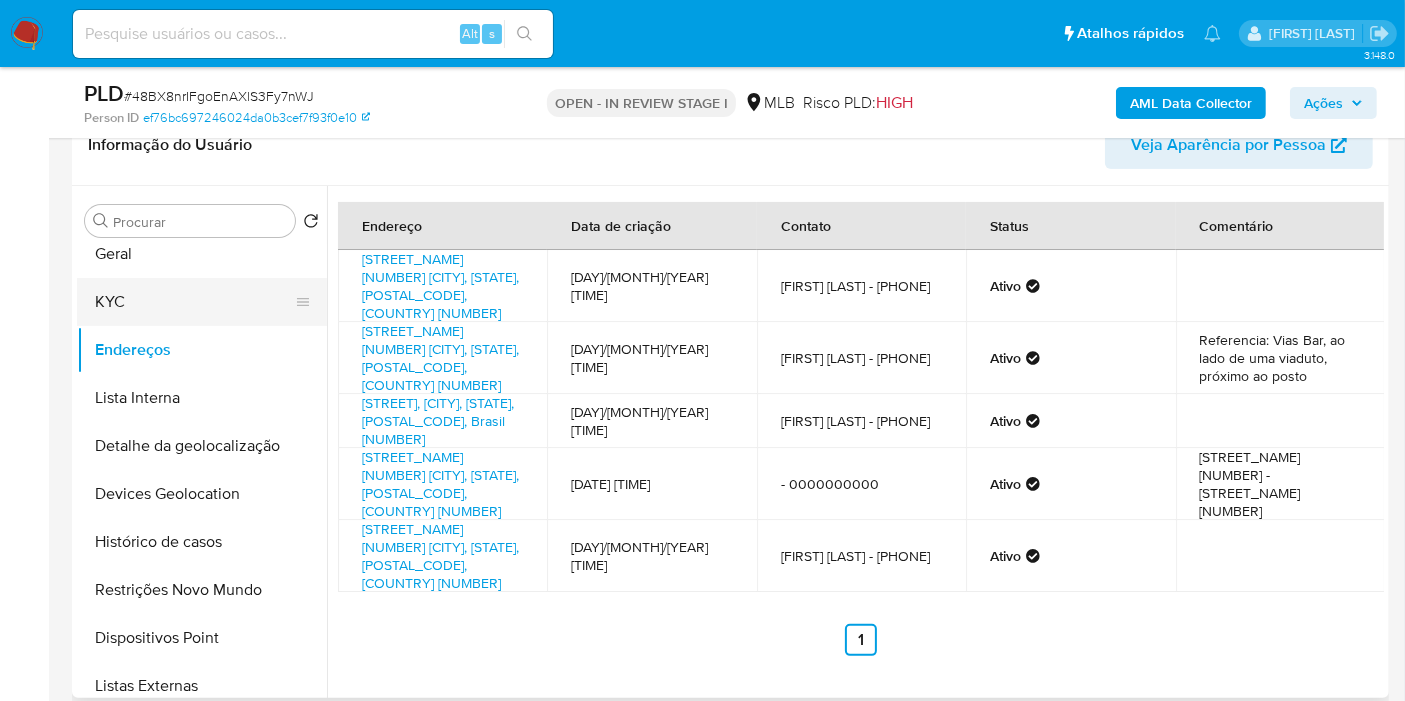 click on "KYC" at bounding box center (194, 302) 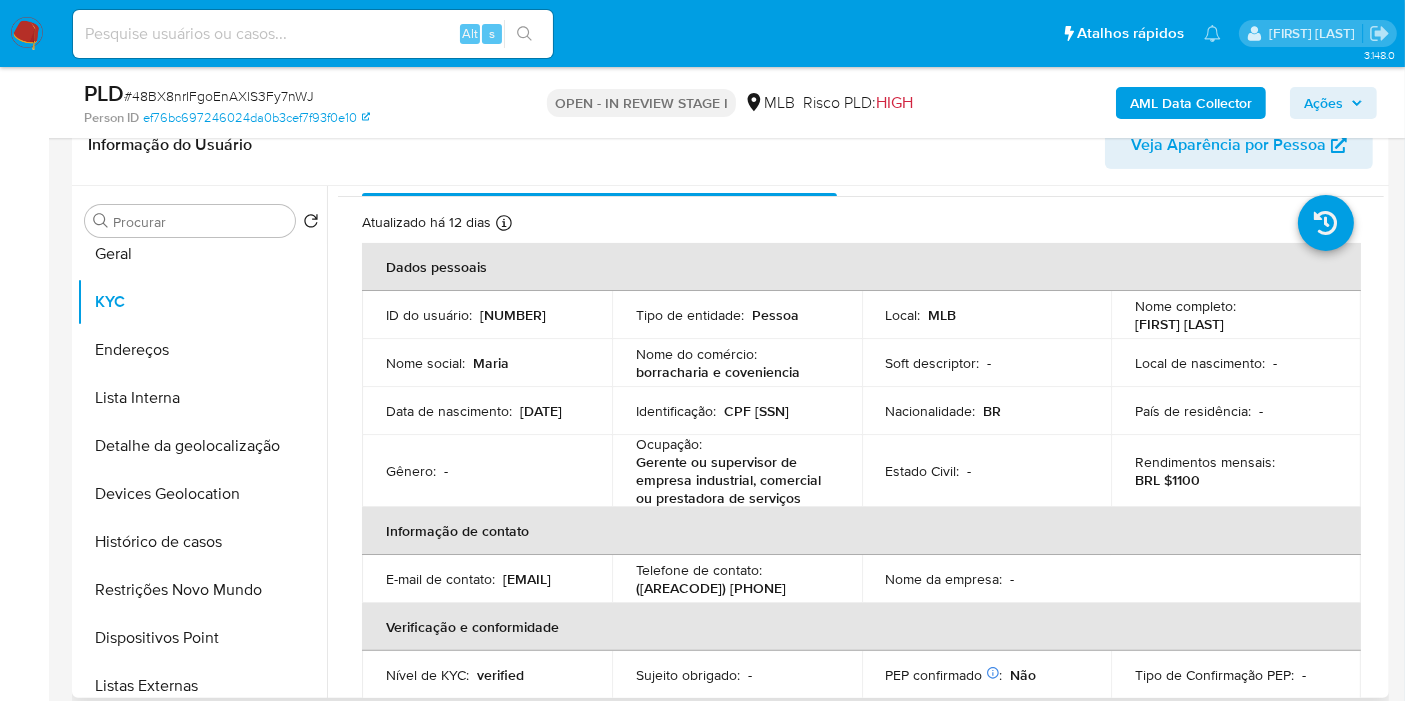 scroll, scrollTop: 0, scrollLeft: 0, axis: both 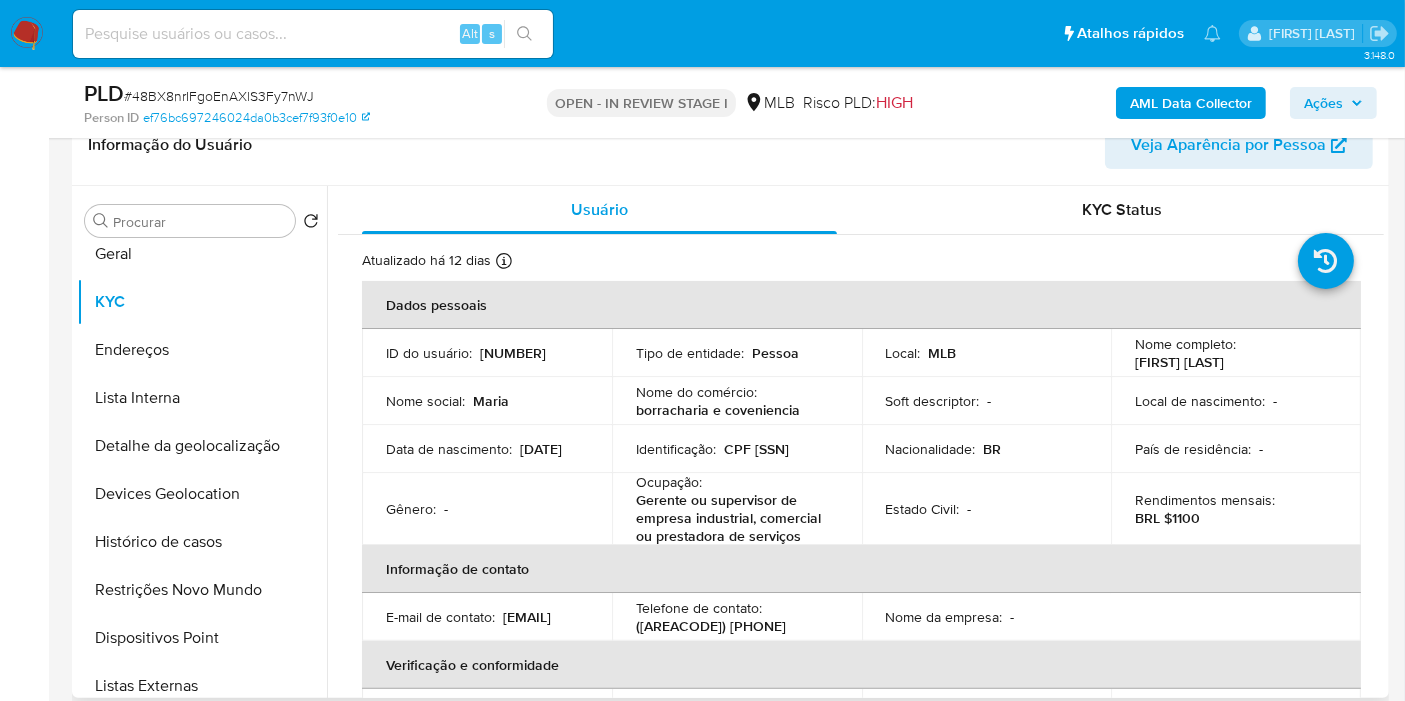 click on "CPF 00252371100" at bounding box center (756, 449) 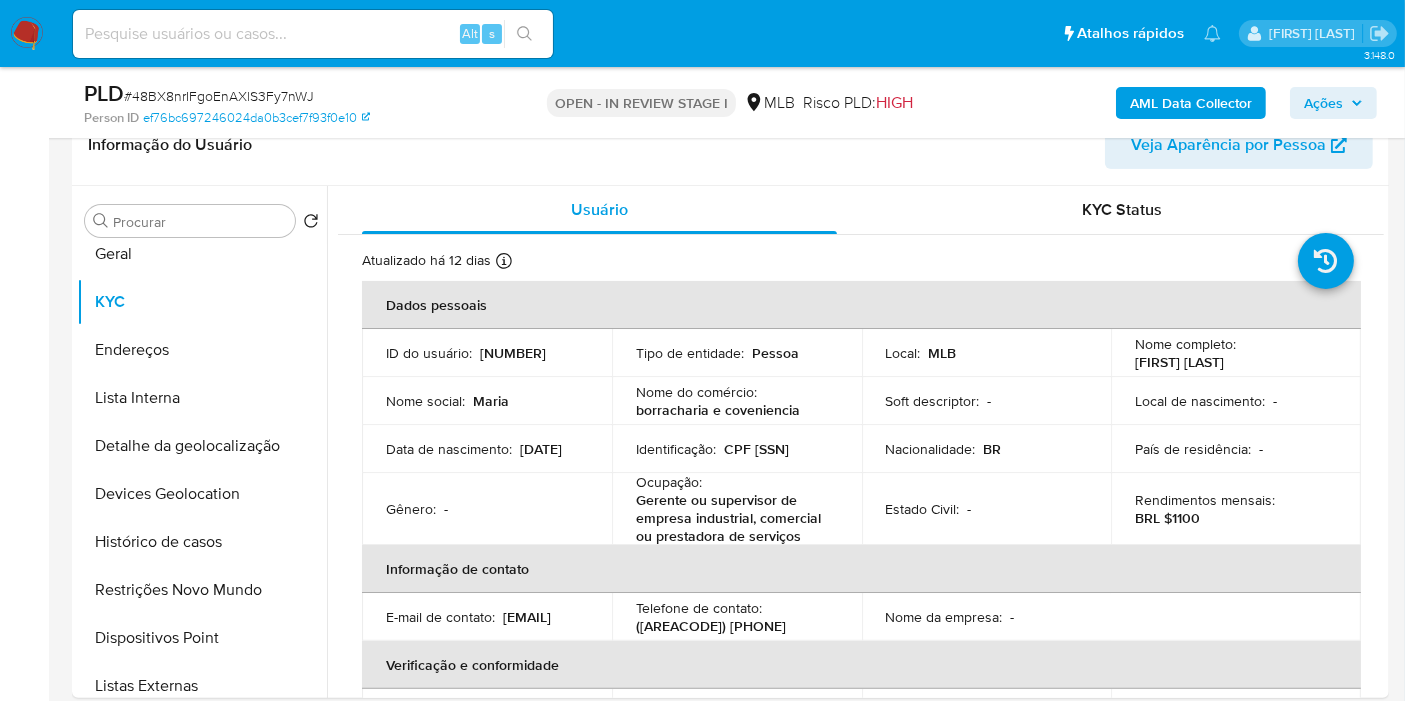 copy on "00252371100" 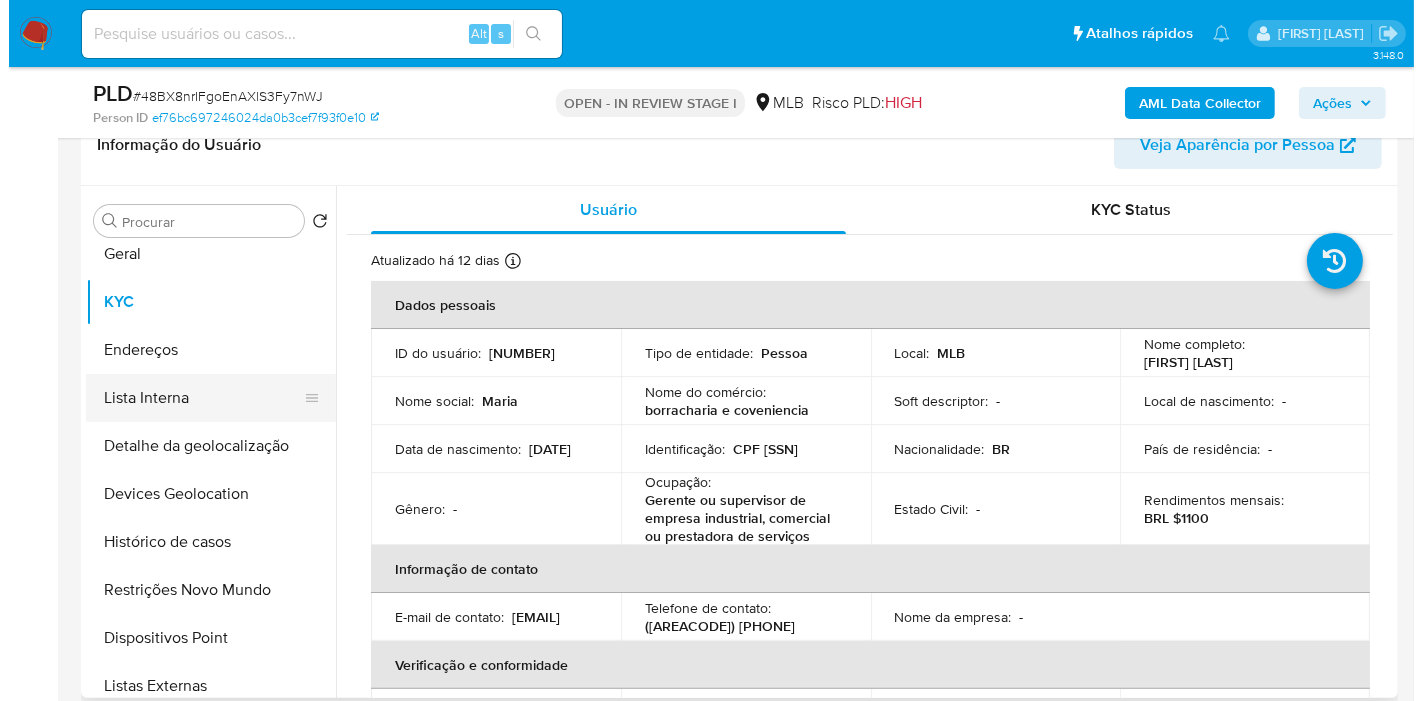 scroll, scrollTop: 0, scrollLeft: 0, axis: both 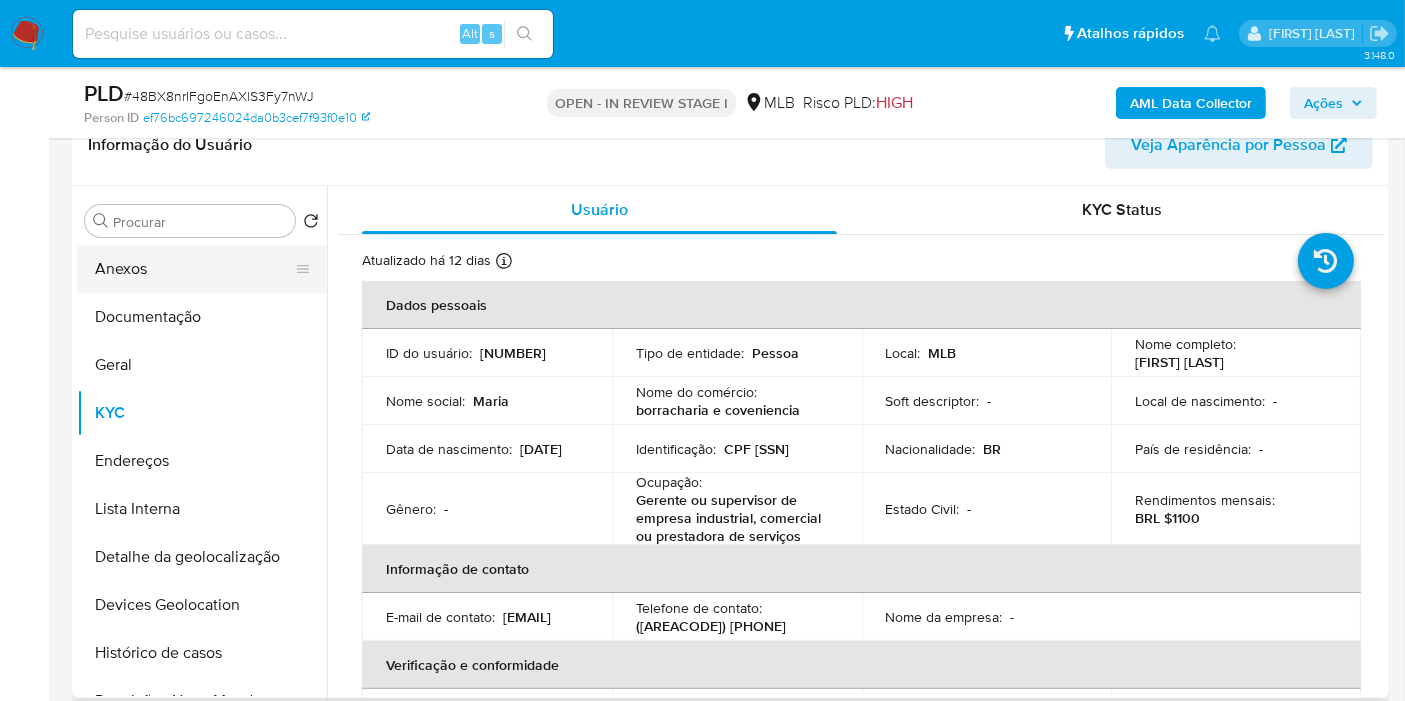 click on "Anexos" at bounding box center (194, 269) 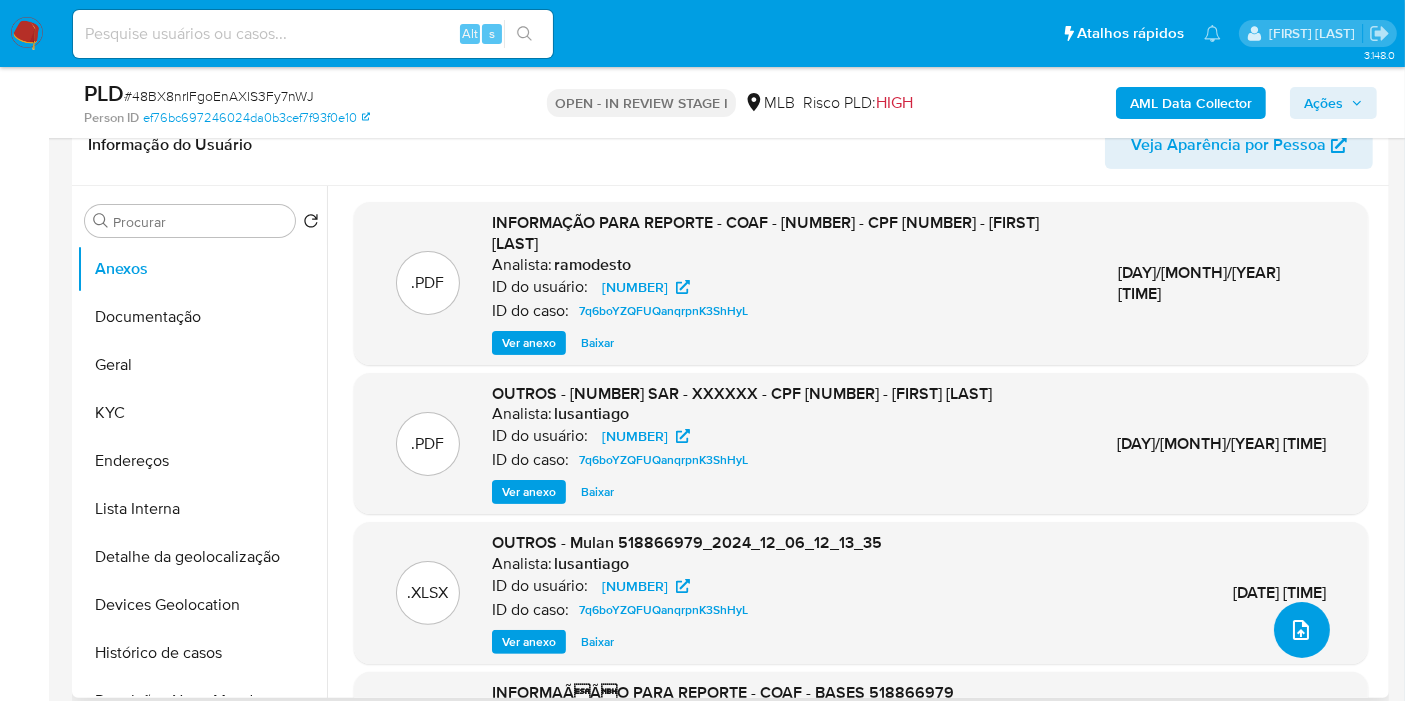 click 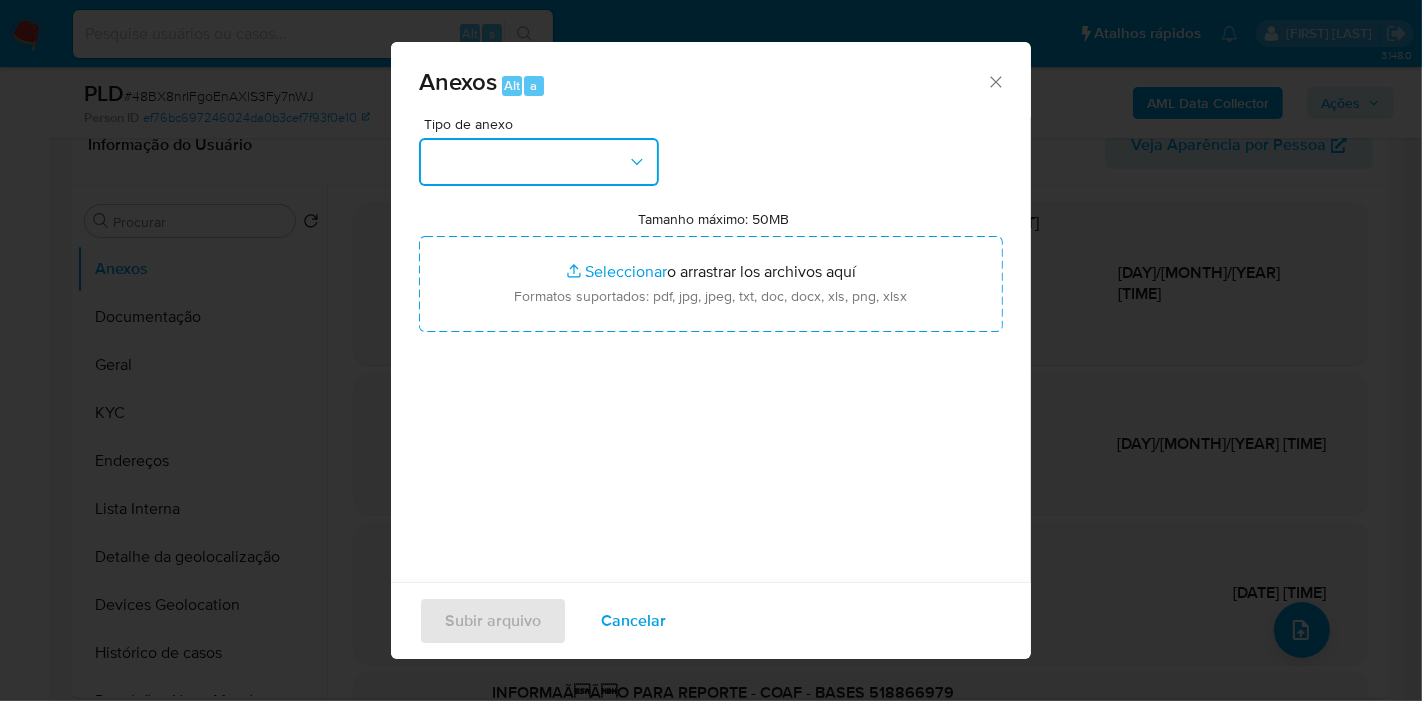 click at bounding box center (539, 162) 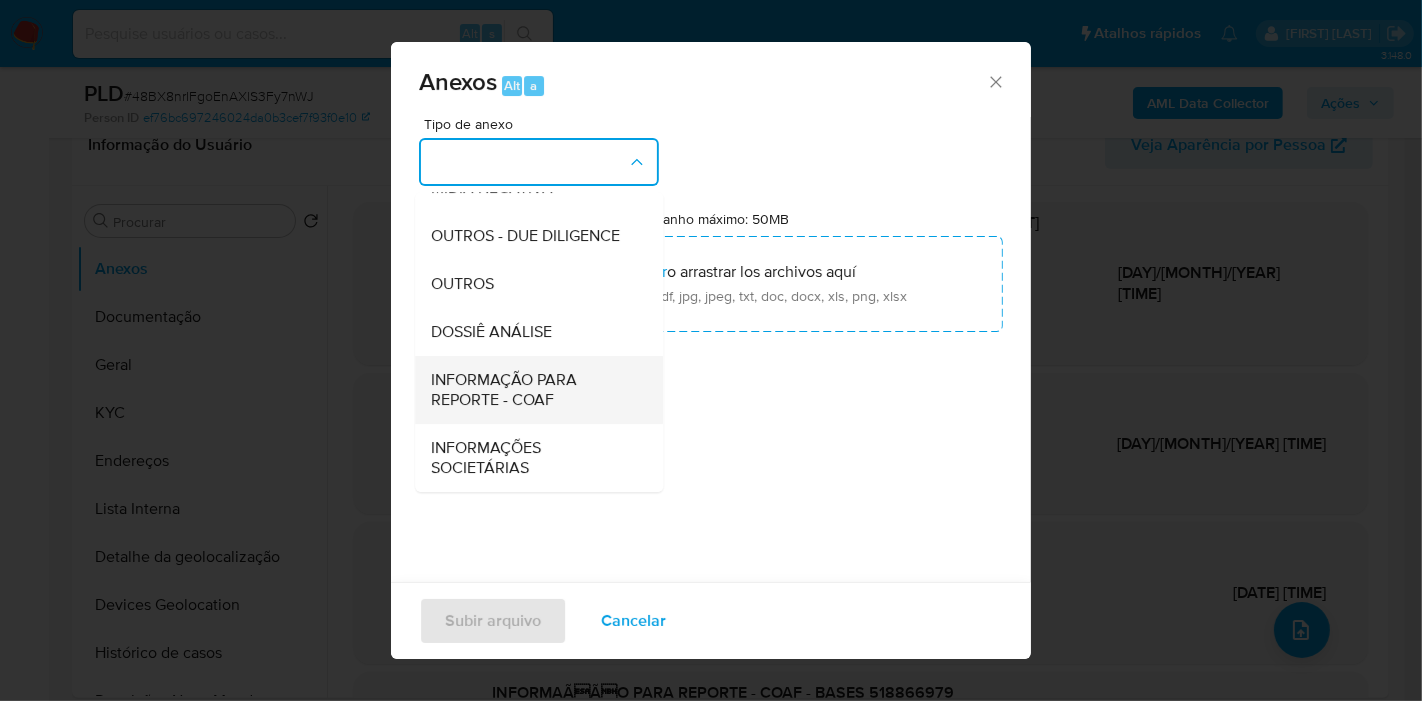 scroll, scrollTop: 307, scrollLeft: 0, axis: vertical 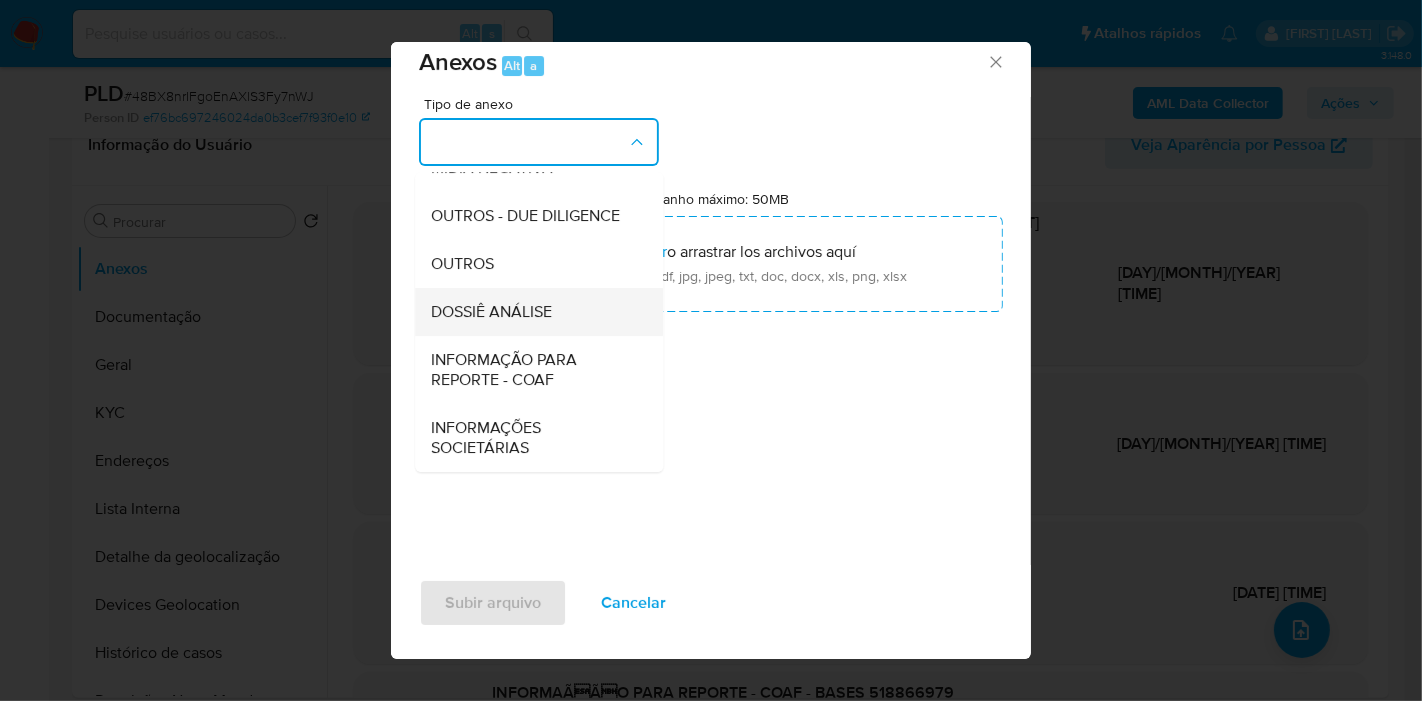 click on "DOSSIÊ ANÁLISE" at bounding box center (491, 312) 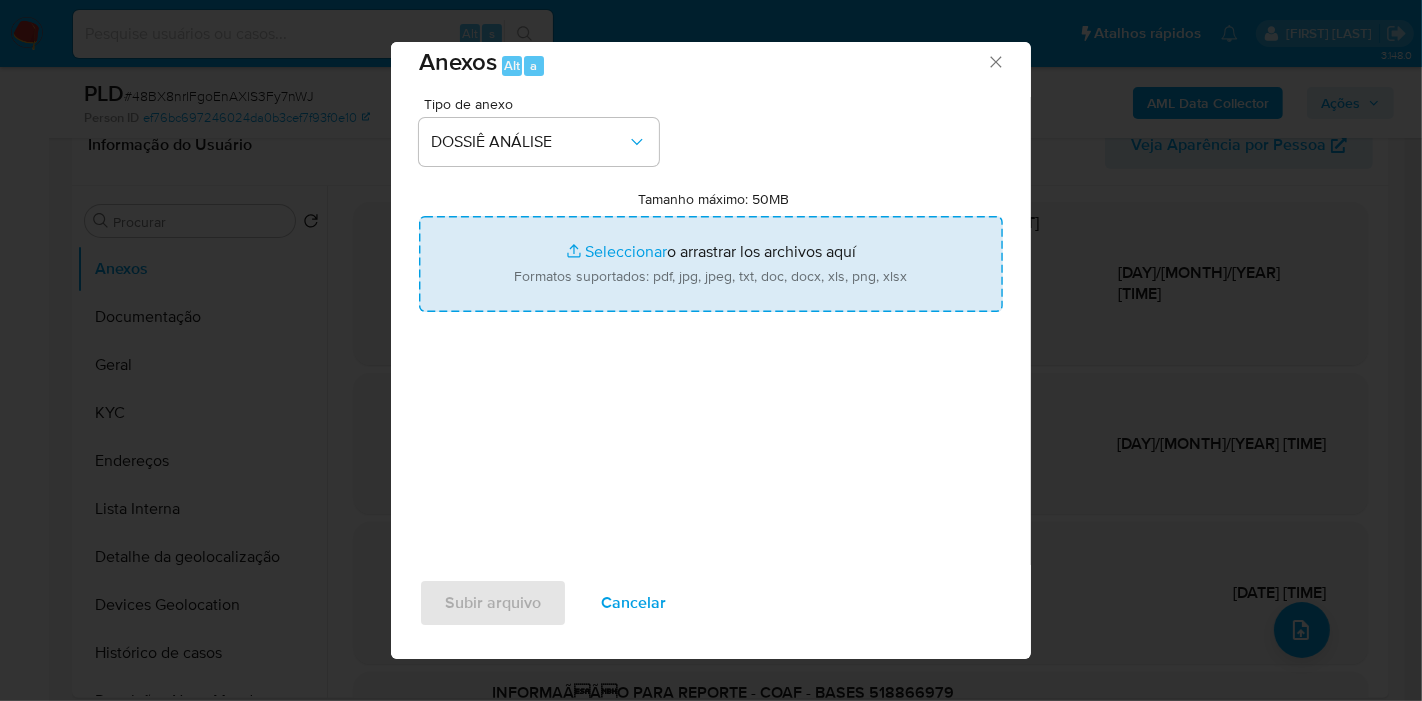 click on "Tamanho máximo: 50MB Seleccionar archivos" at bounding box center [711, 264] 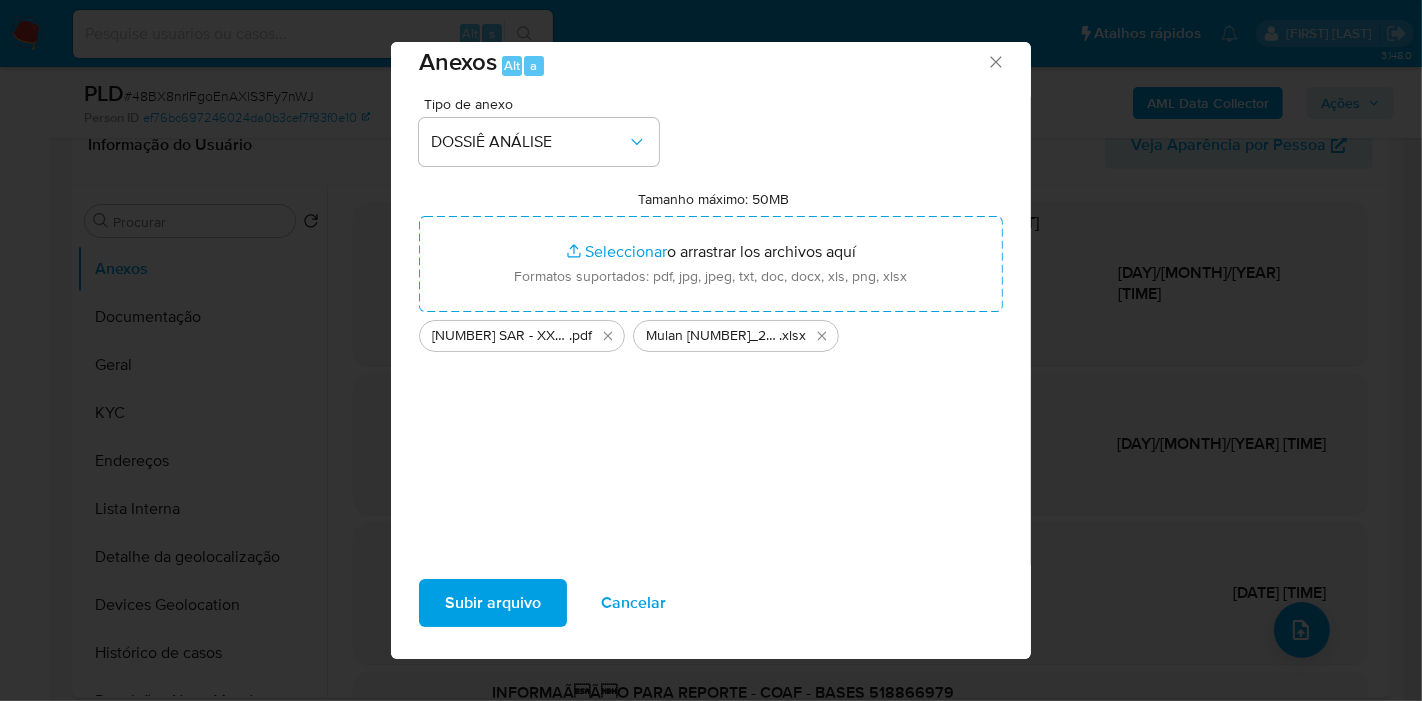 click on "Subir arquivo" at bounding box center [493, 603] 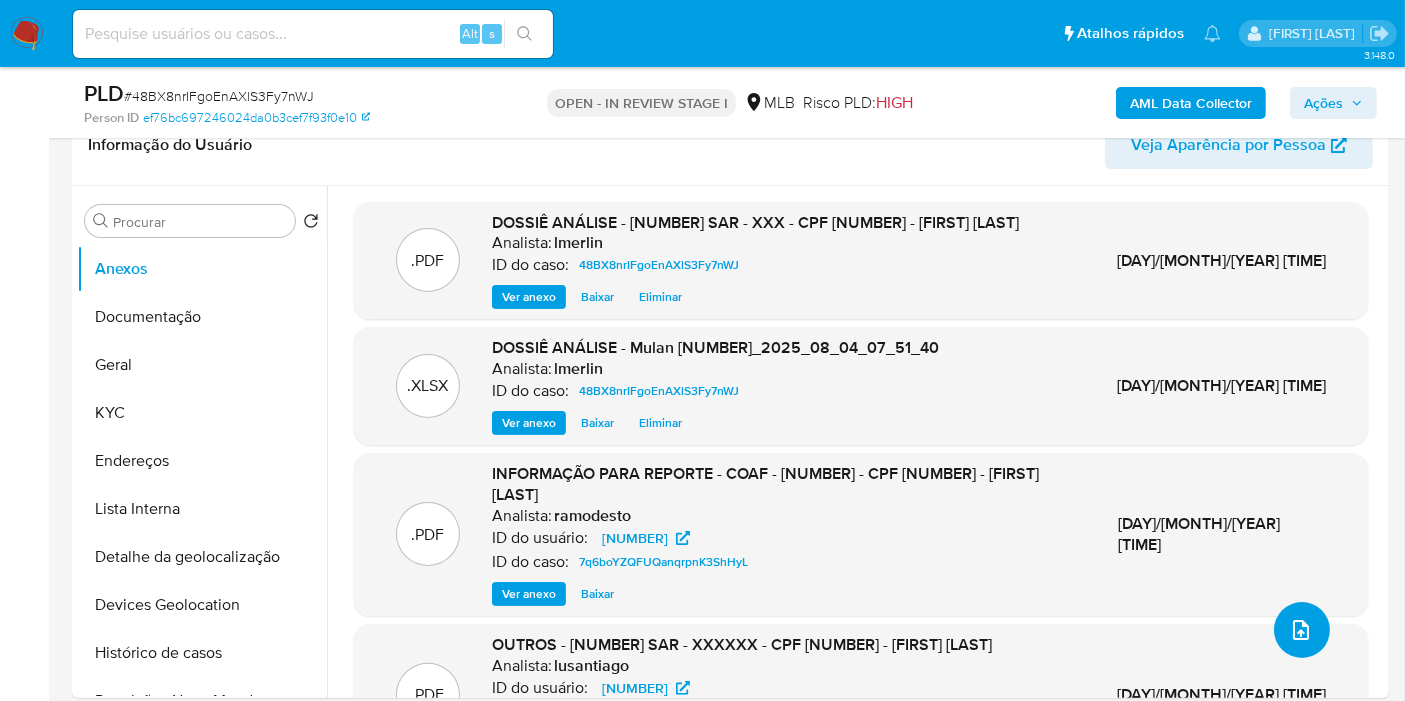 scroll, scrollTop: 0, scrollLeft: 0, axis: both 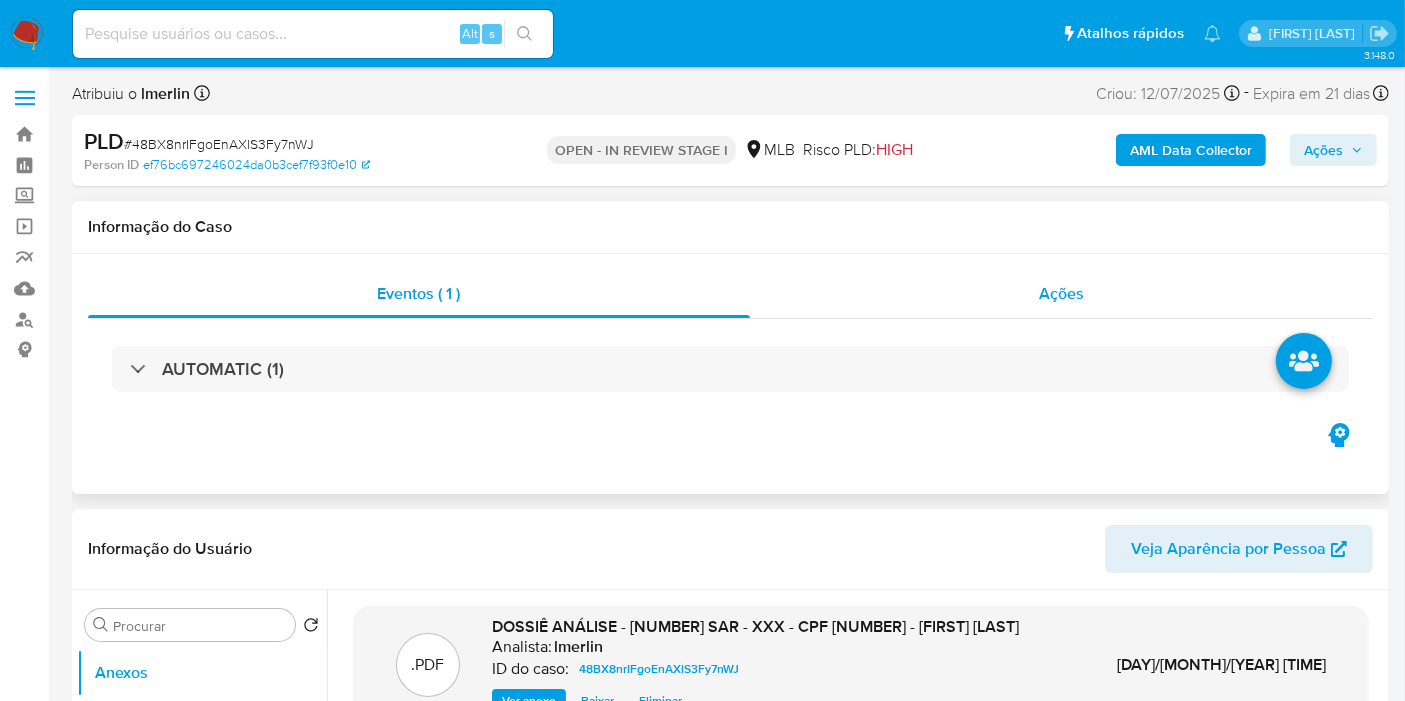 click on "Ações" at bounding box center (1062, 294) 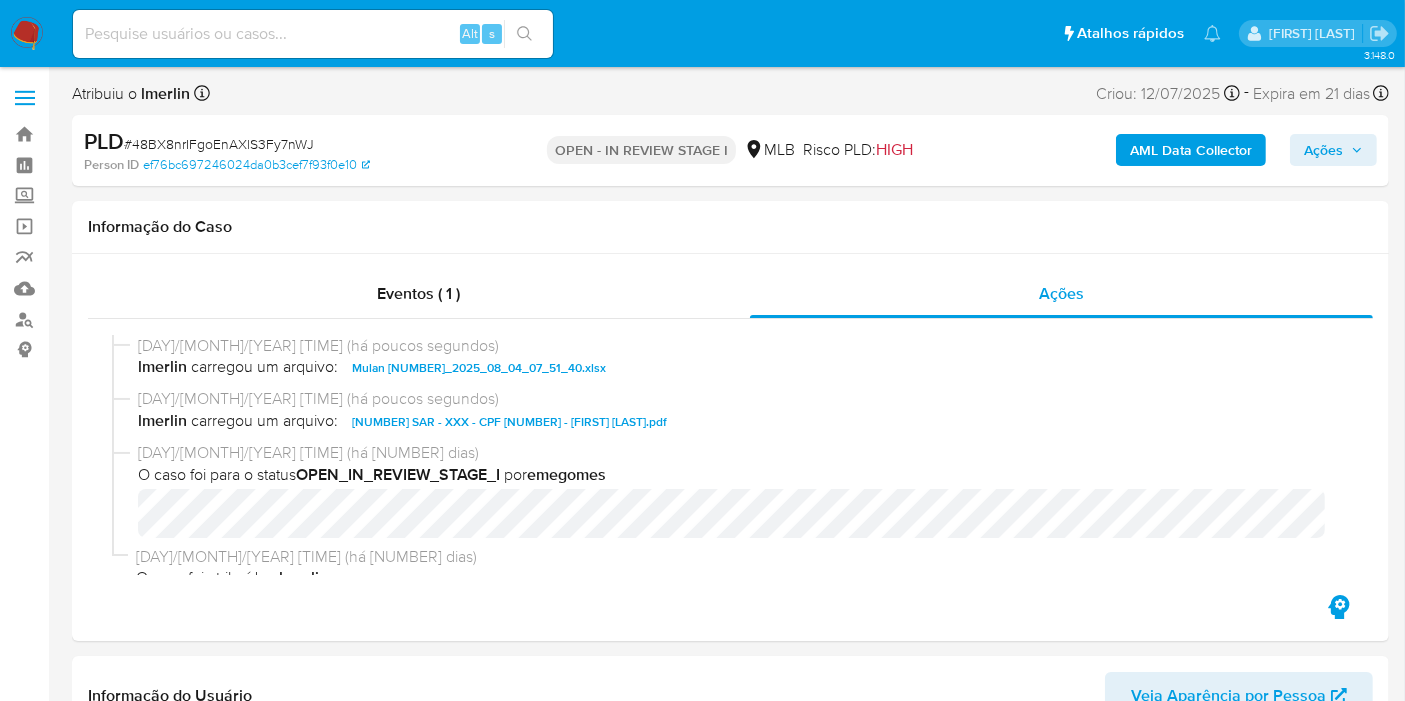 drag, startPoint x: 1349, startPoint y: 146, endPoint x: 1319, endPoint y: 154, distance: 31.04835 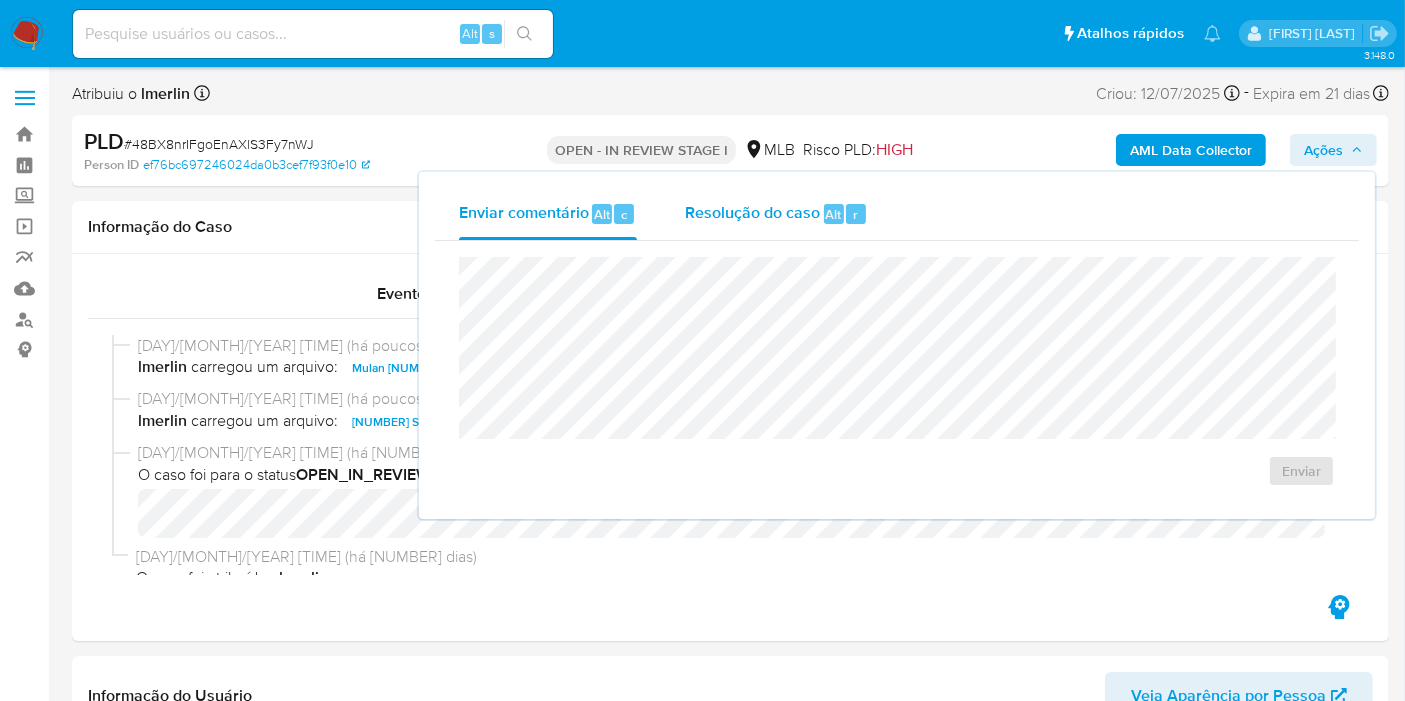 click on "Resolução do caso" at bounding box center (752, 213) 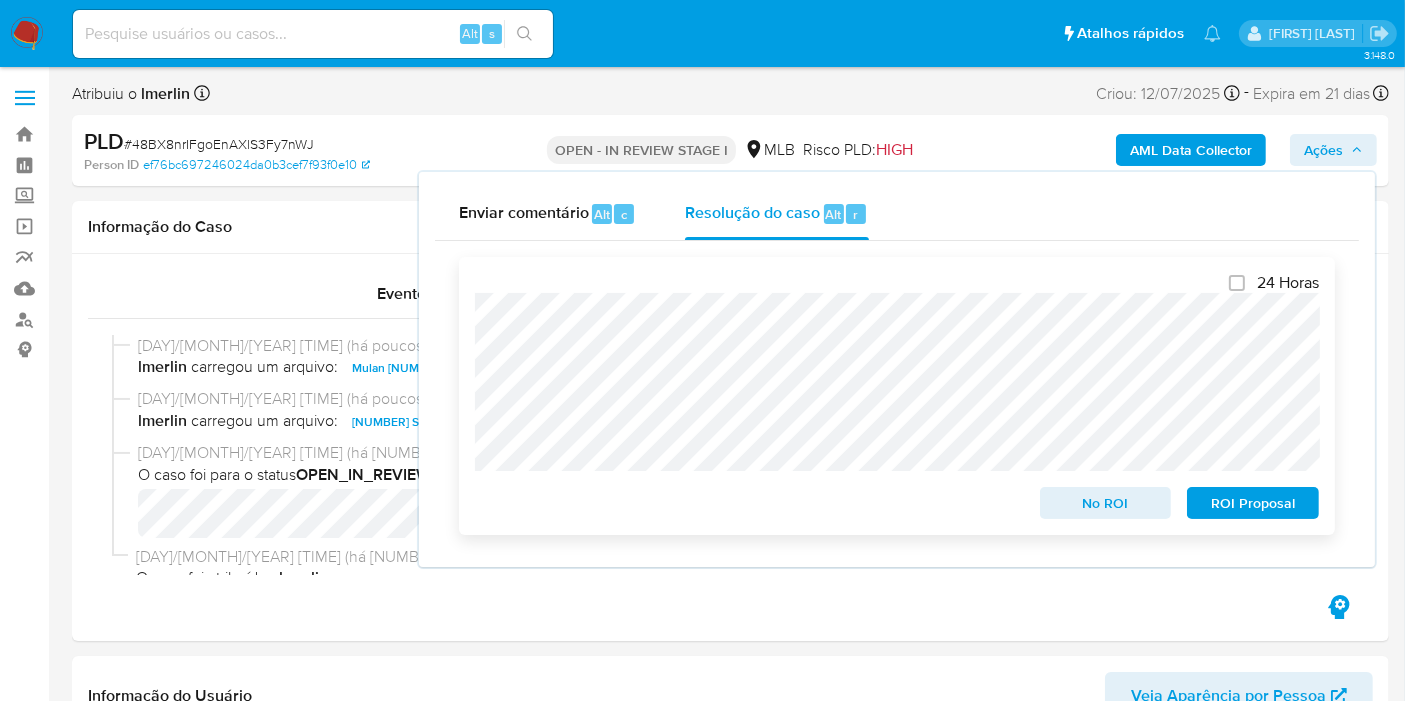 click on "ROI Proposal" at bounding box center [1253, 503] 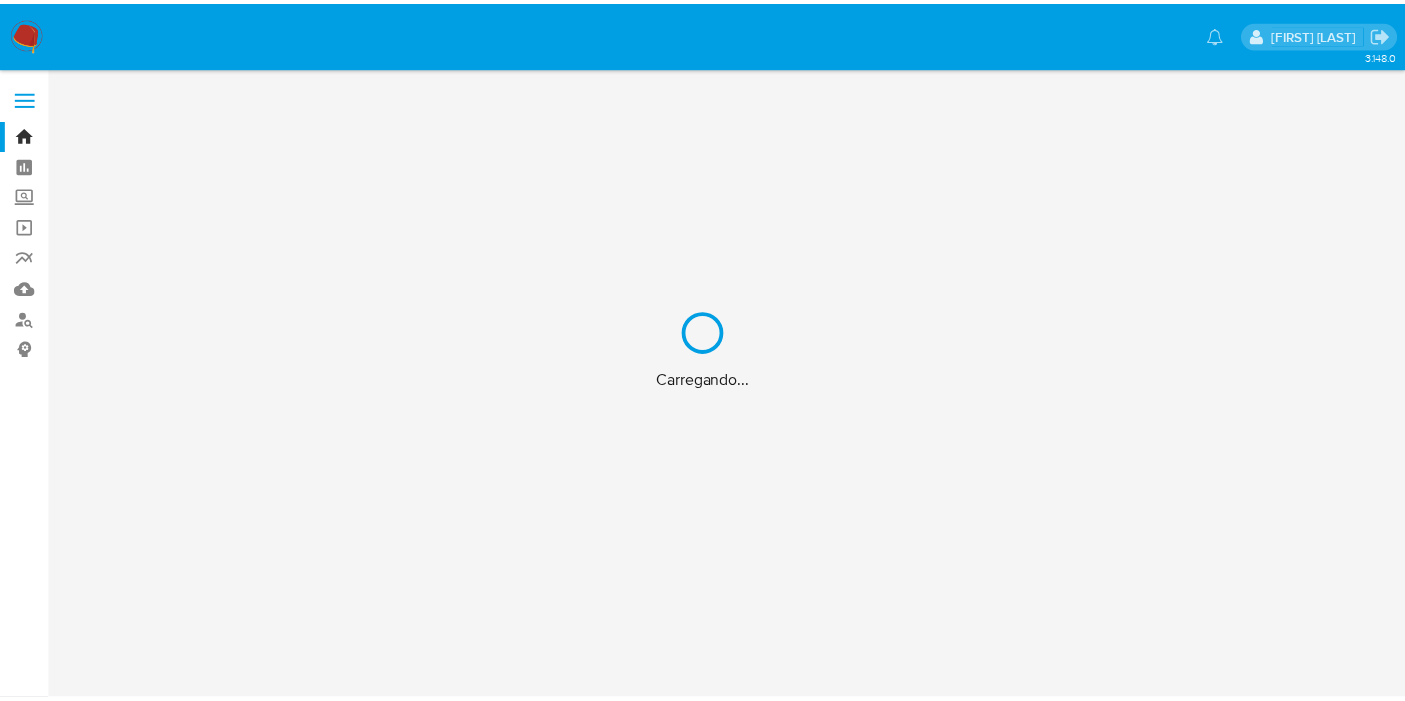 scroll, scrollTop: 0, scrollLeft: 0, axis: both 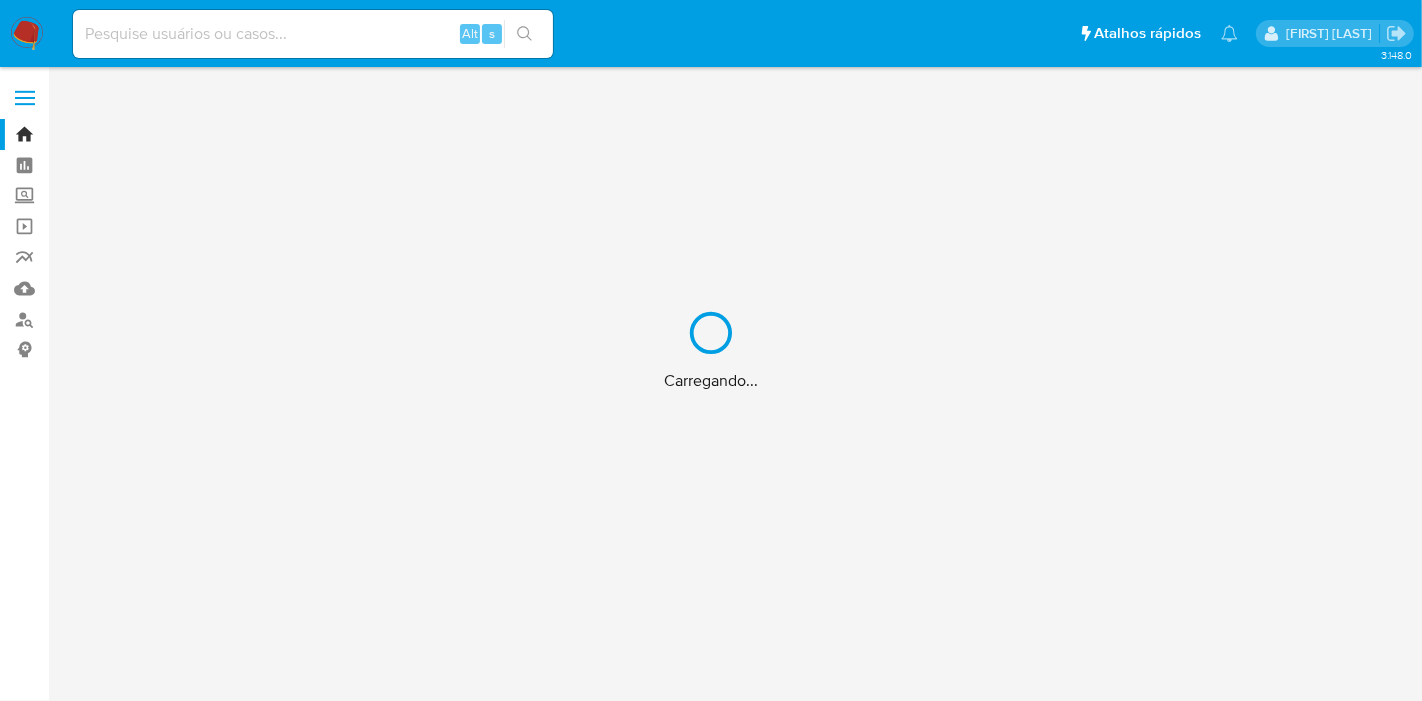 click on "Carregando..." at bounding box center [711, 350] 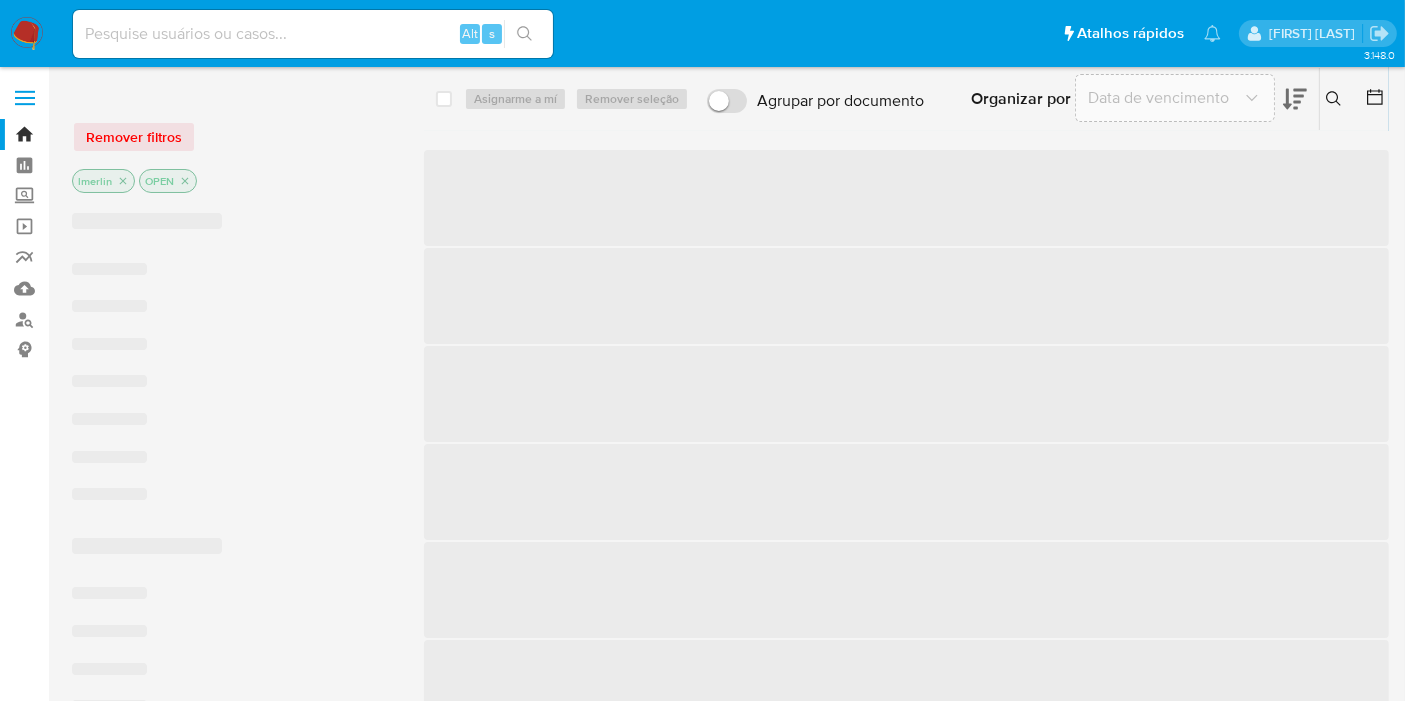 click at bounding box center [313, 34] 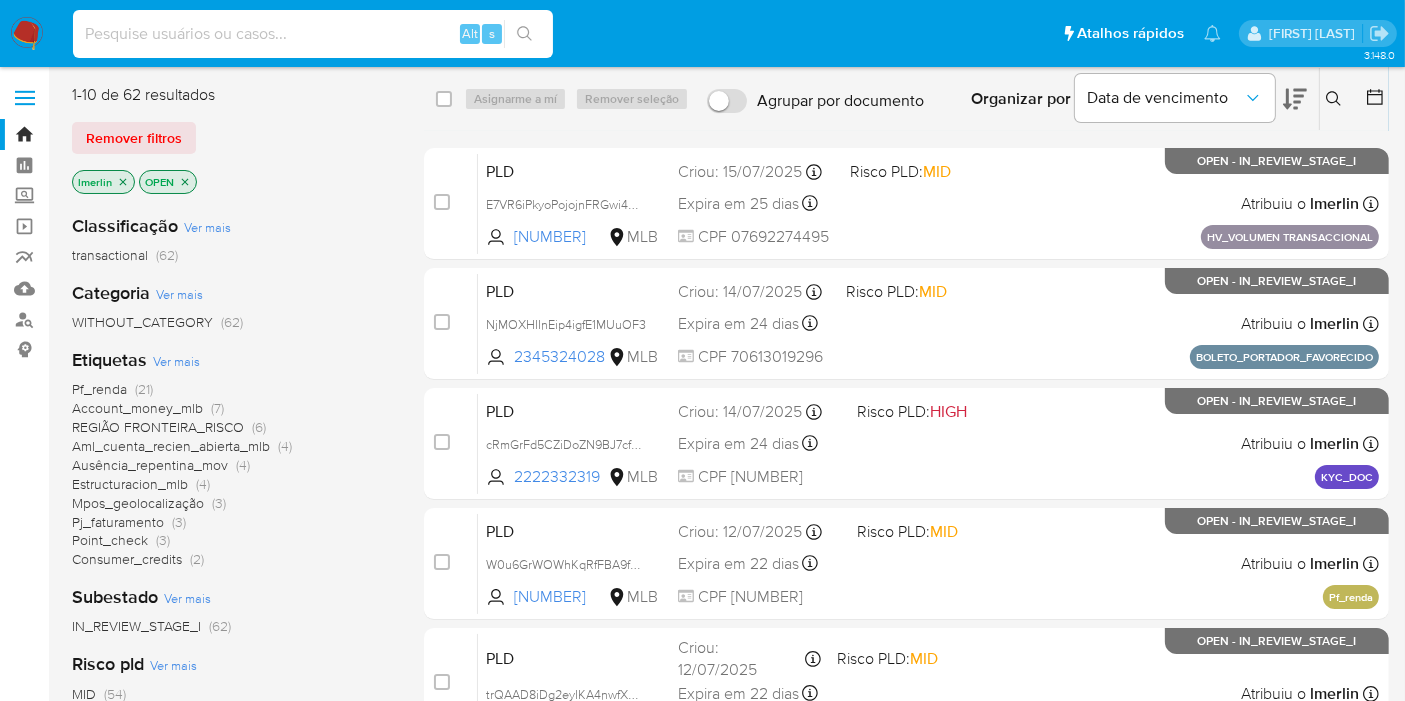 paste on "1834JqlpqSKfBsKQRPU3Eico" 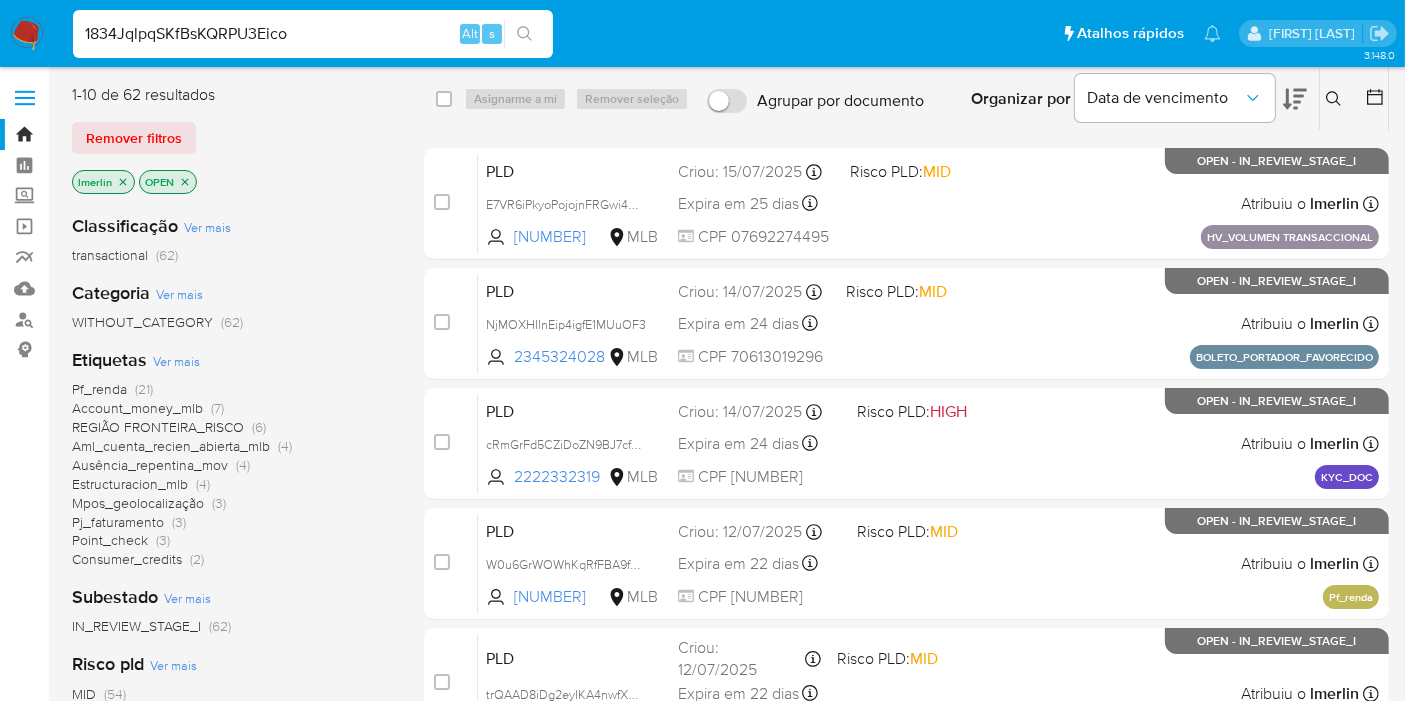 type on "1834JqlpqSKfBsKQRPU3Eico" 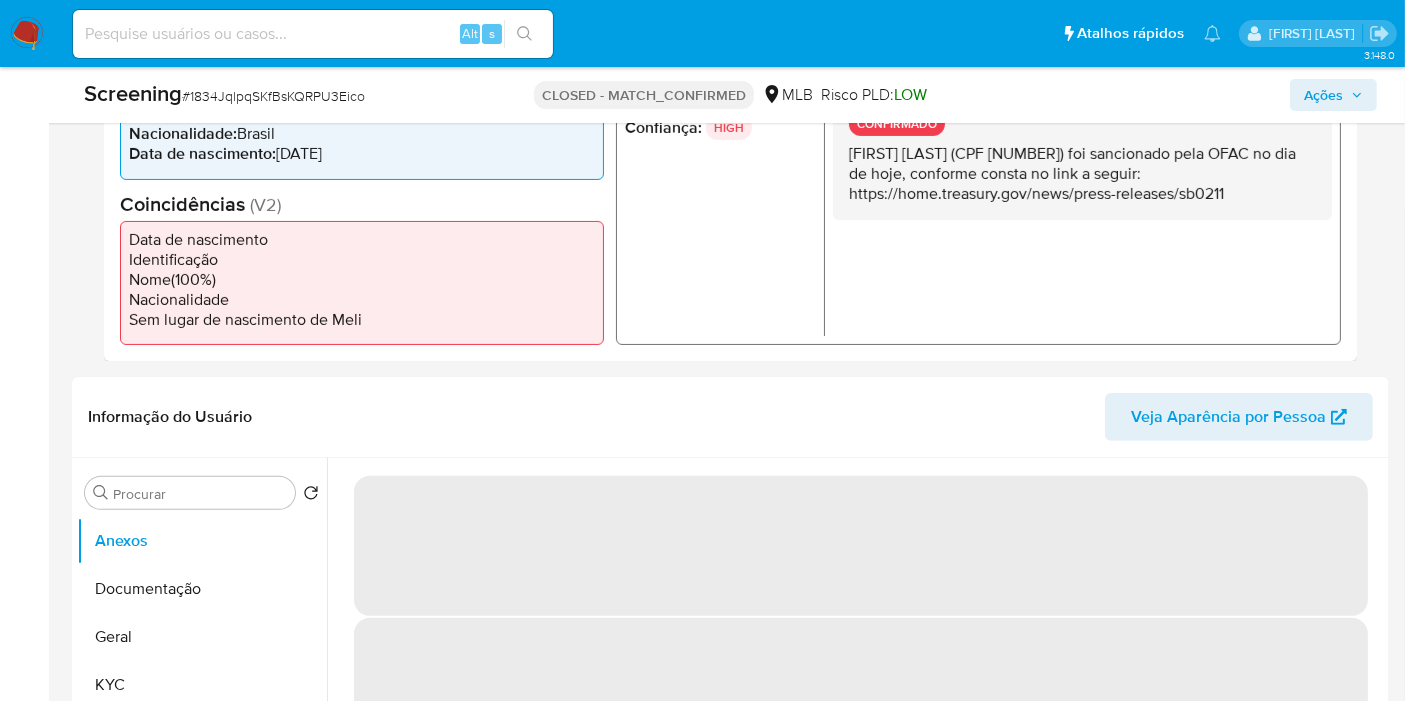 select on "10" 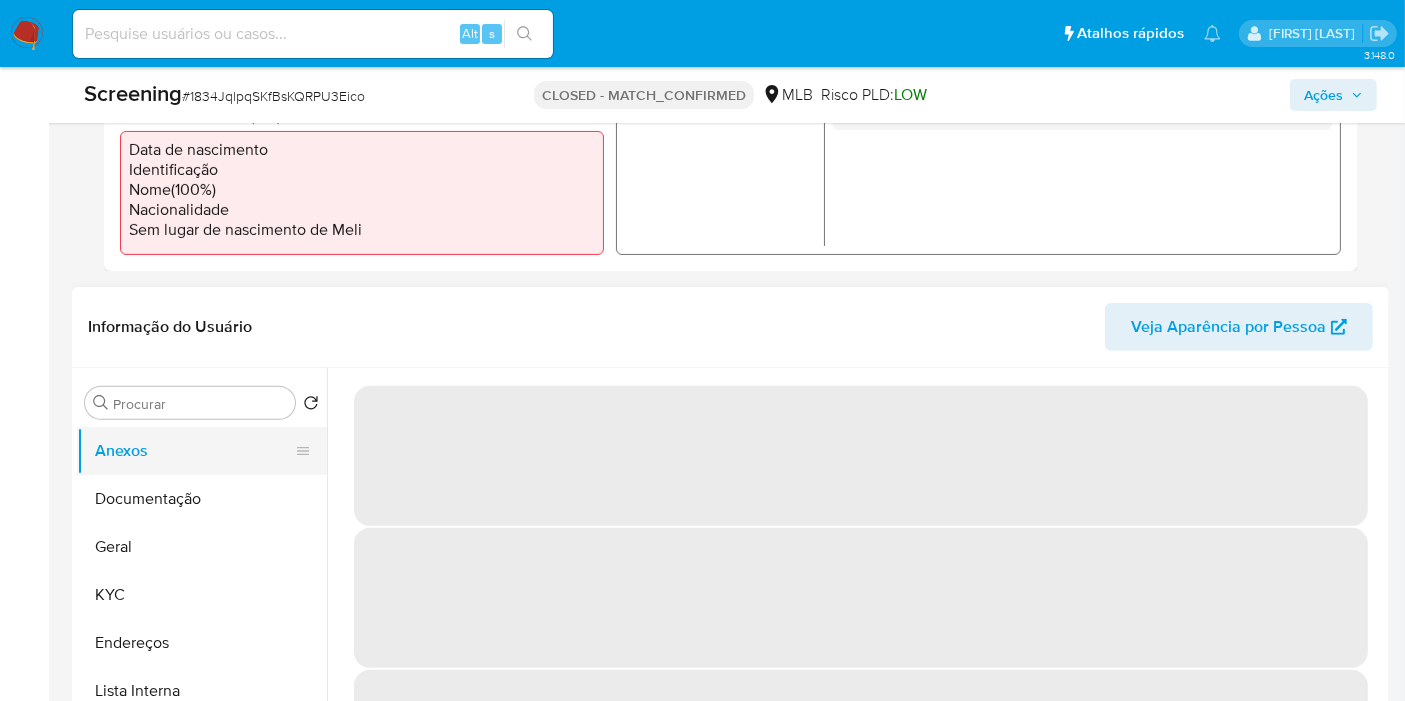 scroll, scrollTop: 666, scrollLeft: 0, axis: vertical 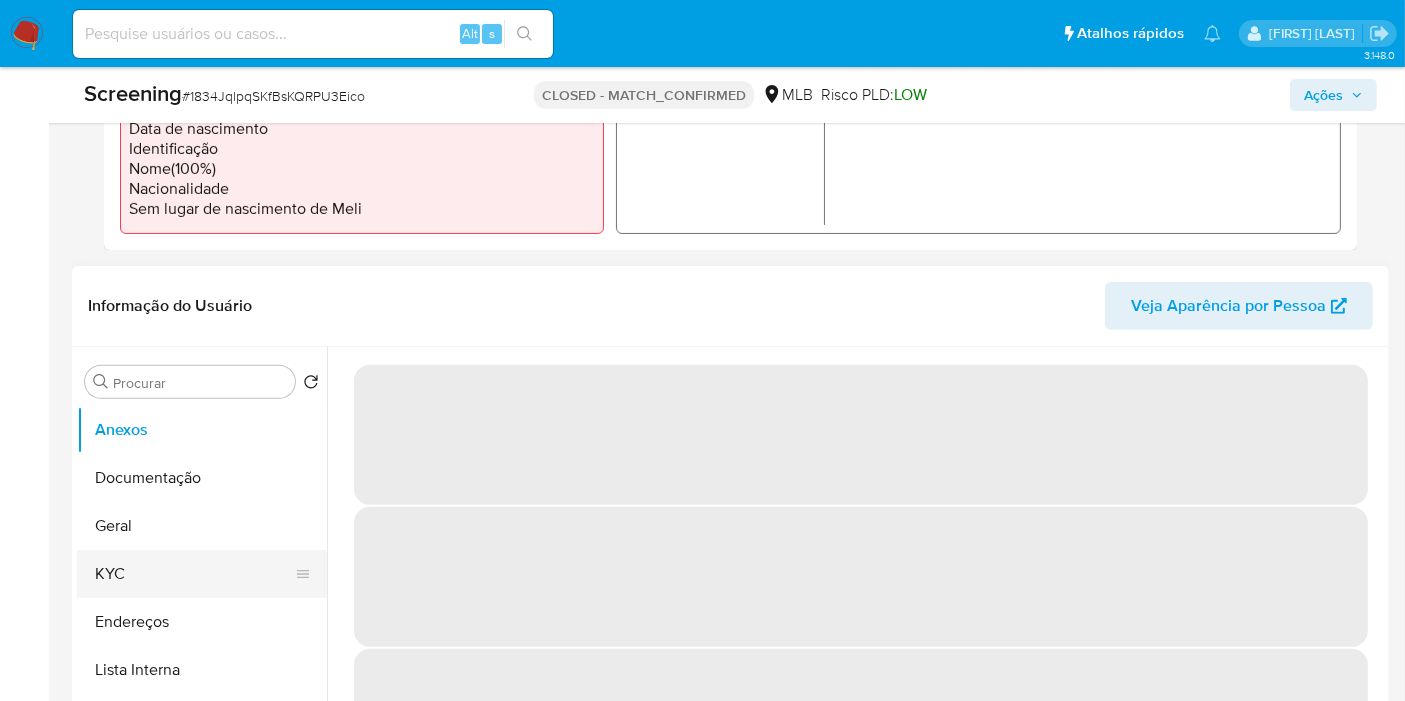 click on "KYC" at bounding box center (194, 574) 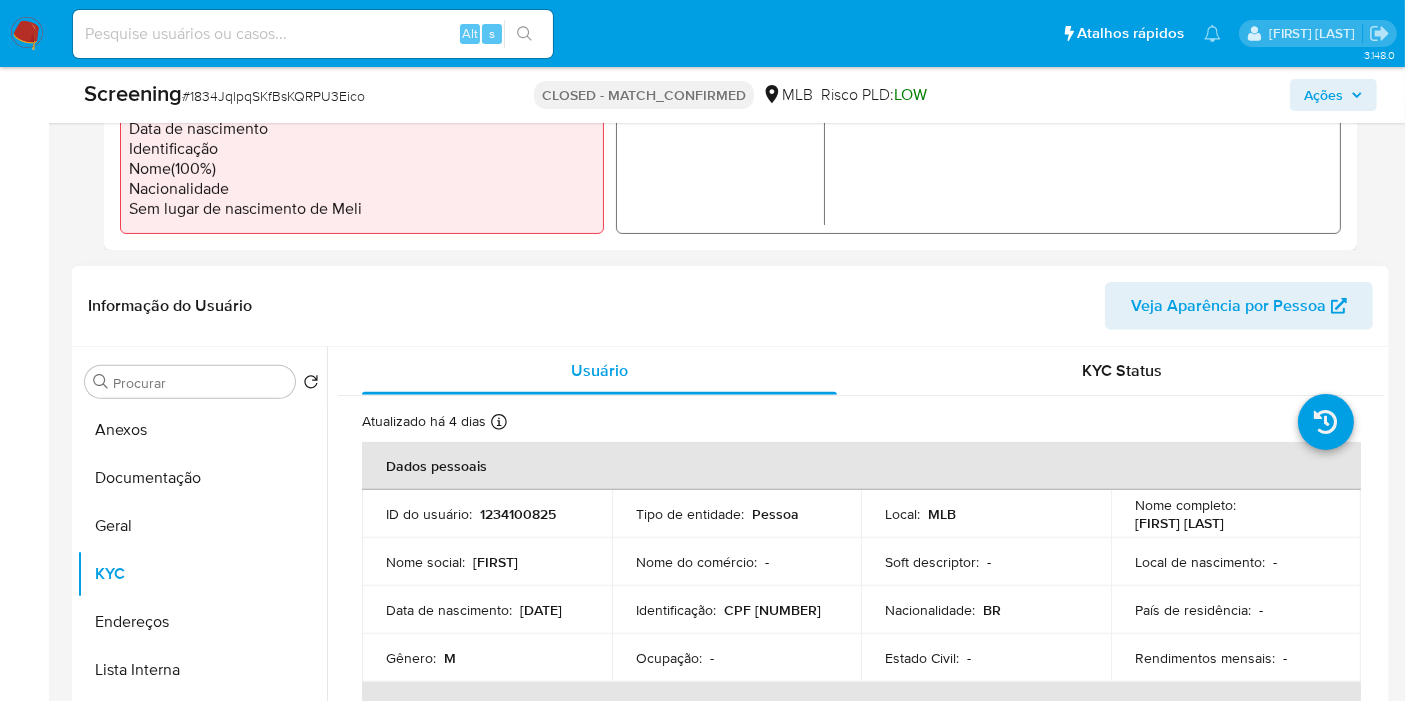 click on "1234100825" at bounding box center [518, 514] 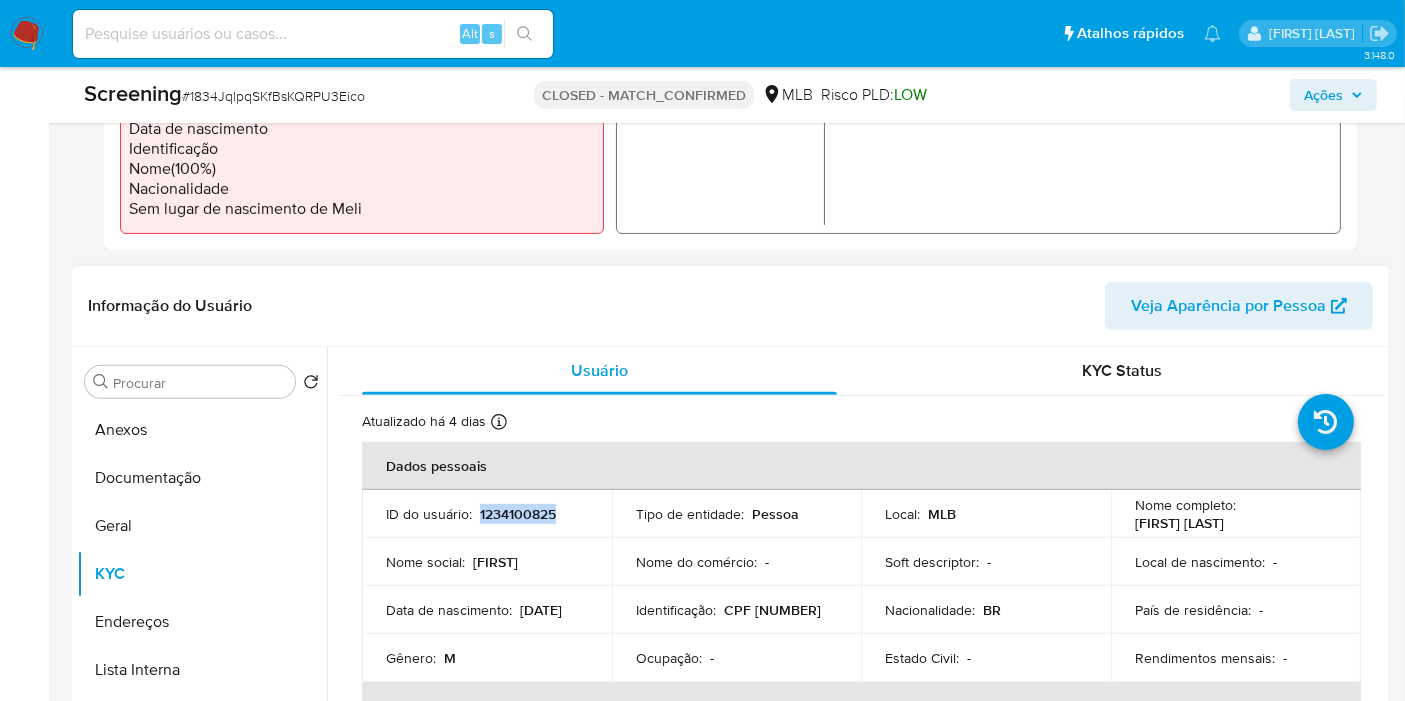 click on "1234100825" at bounding box center [518, 514] 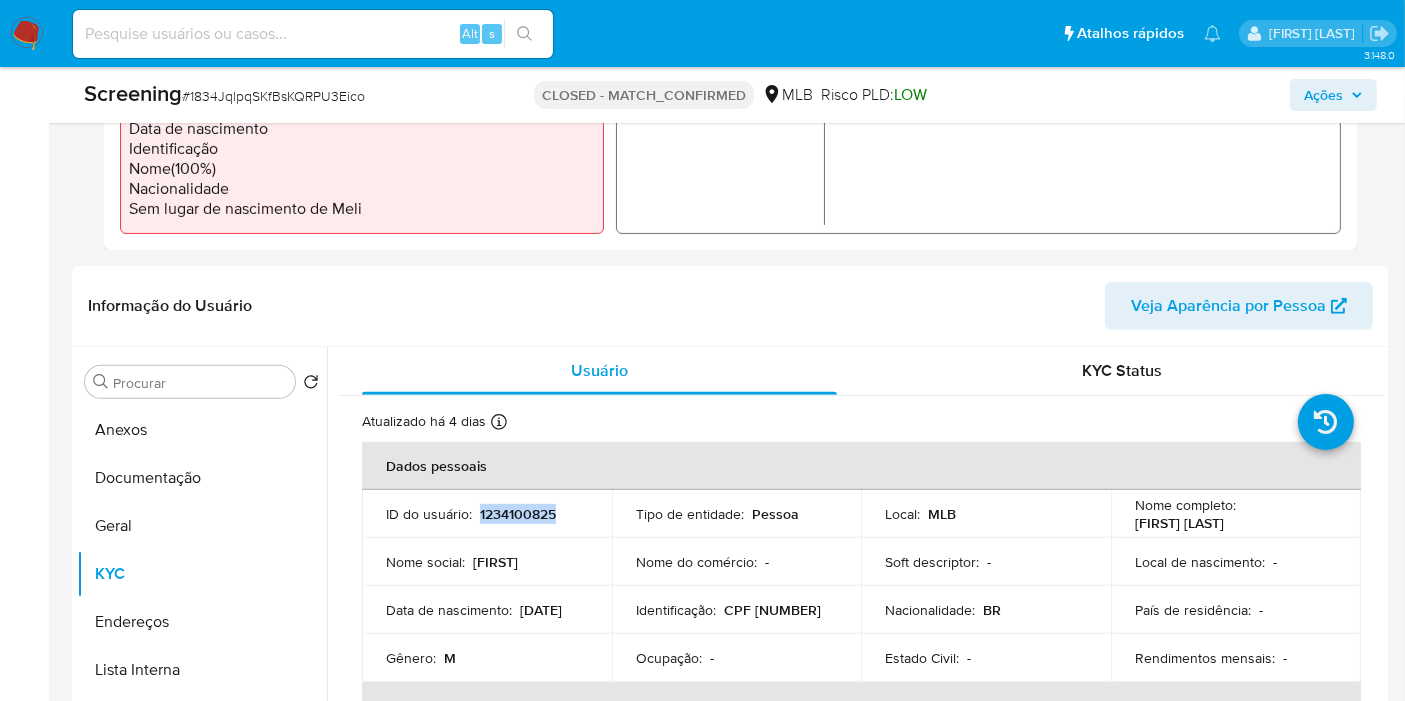 copy on "1234100825" 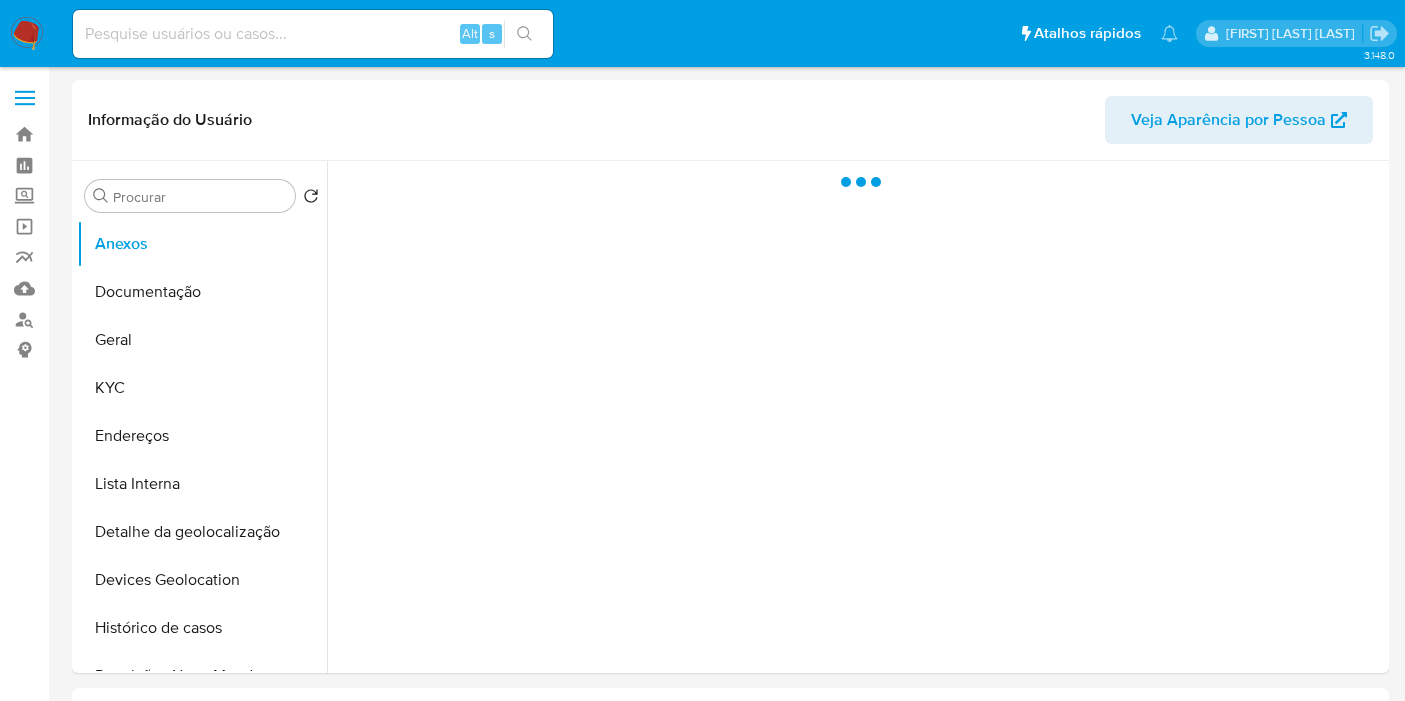 scroll, scrollTop: 0, scrollLeft: 0, axis: both 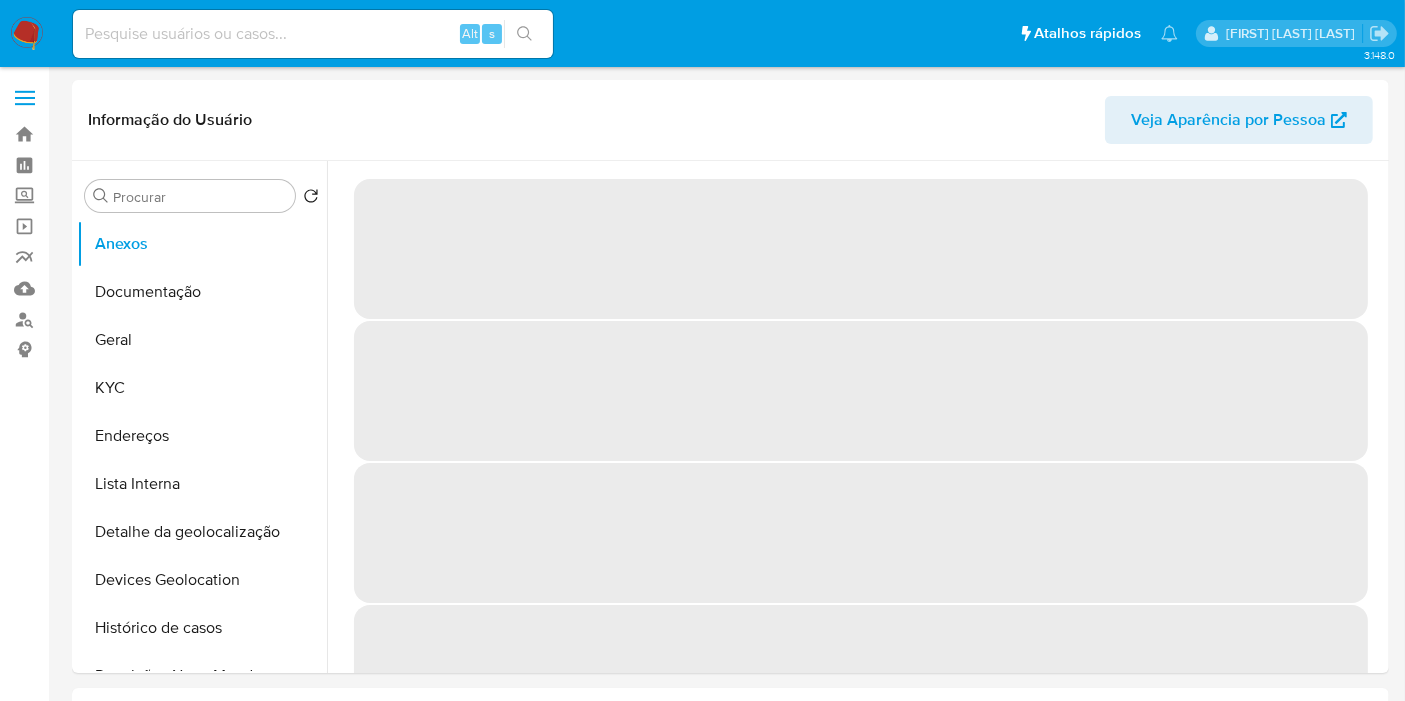select on "10" 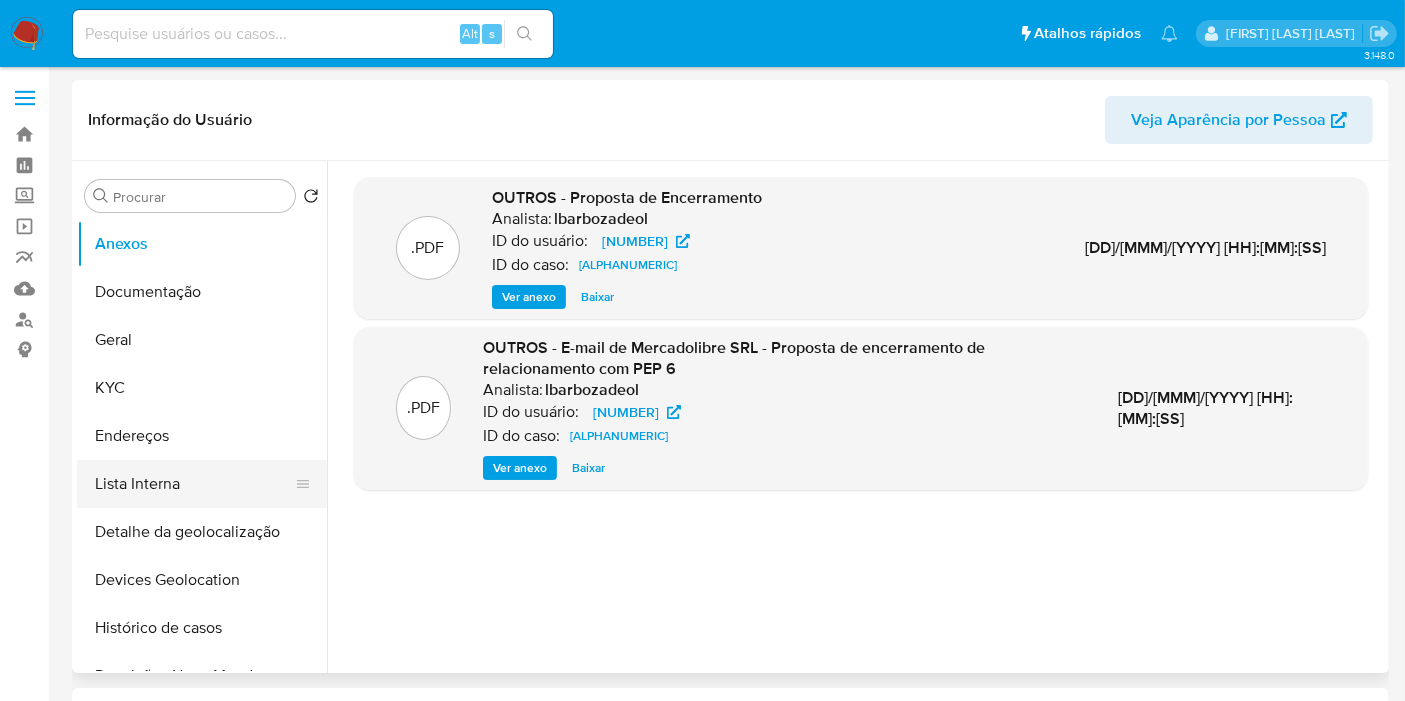 click on "Lista Interna" at bounding box center (194, 484) 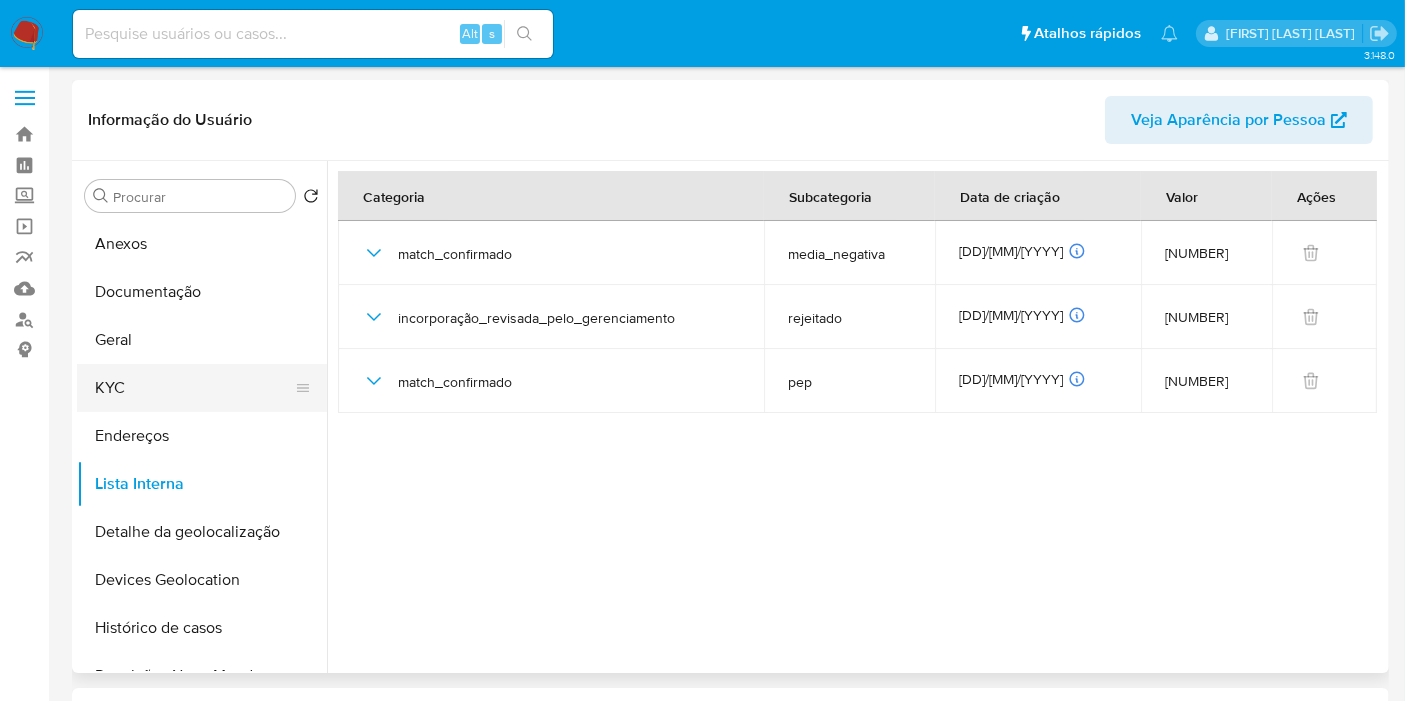 click on "KYC" at bounding box center [194, 388] 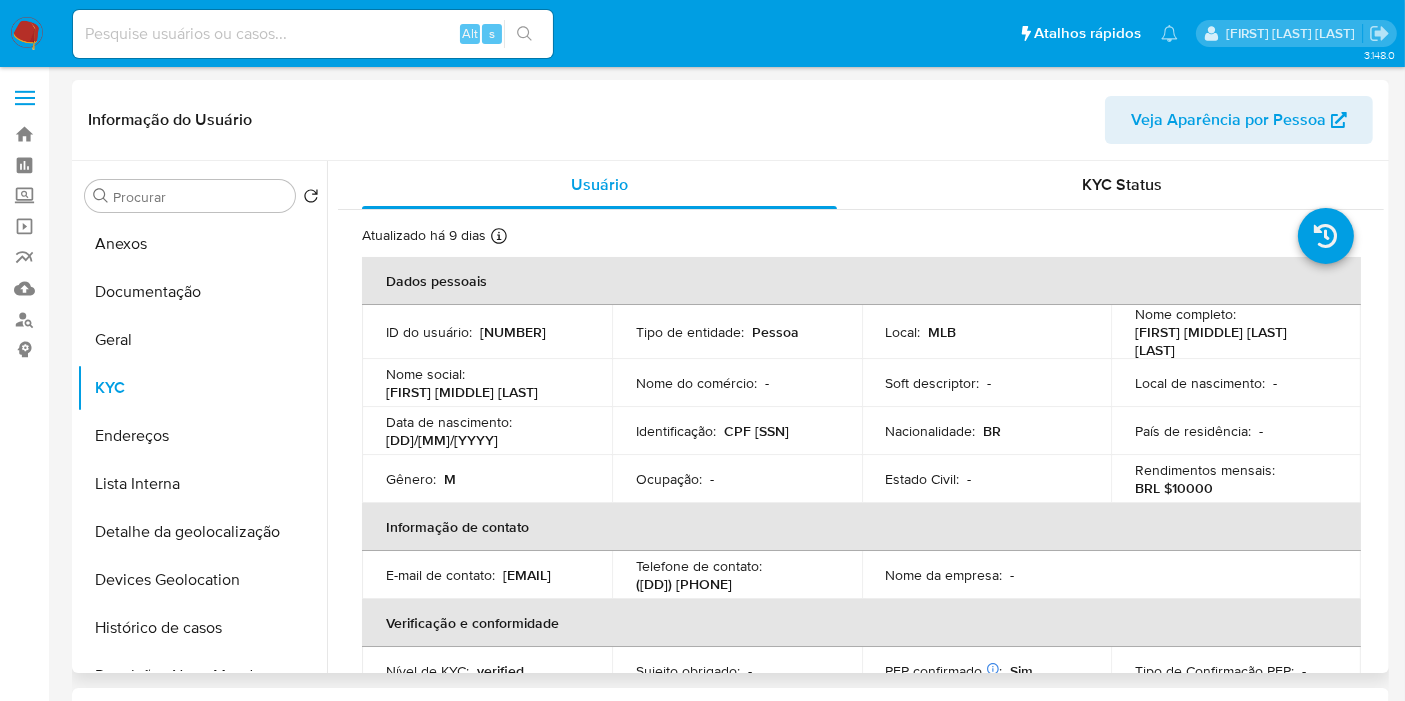 drag, startPoint x: 671, startPoint y: 437, endPoint x: 760, endPoint y: 435, distance: 89.02247 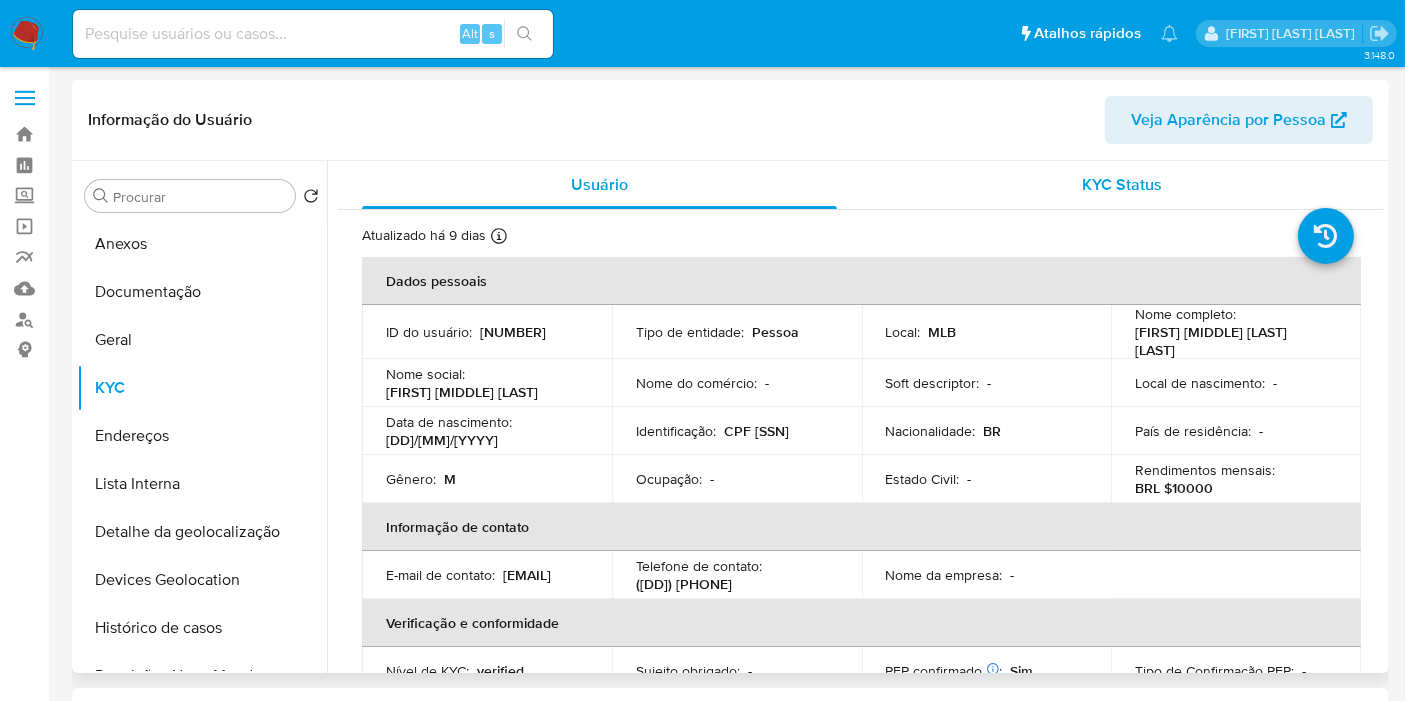 copy on "9977518866" 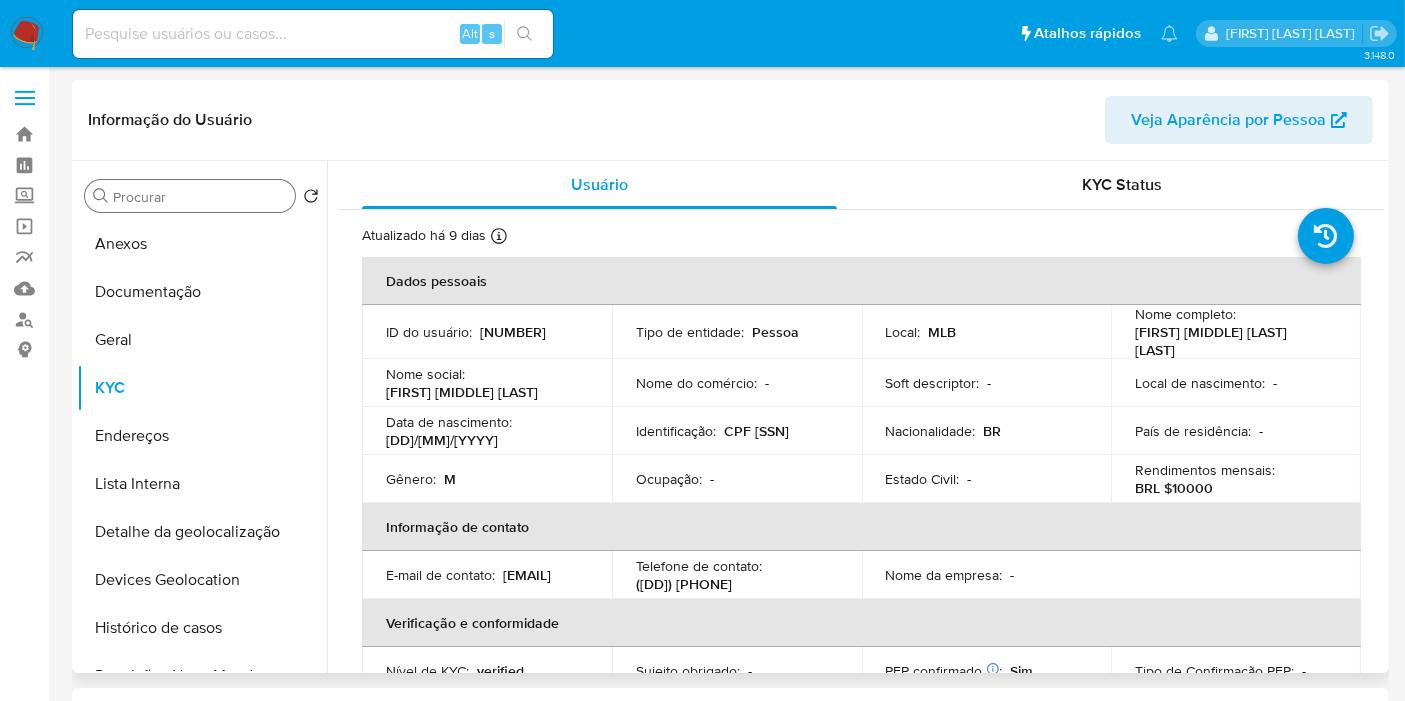 click on "Procurar" at bounding box center (200, 197) 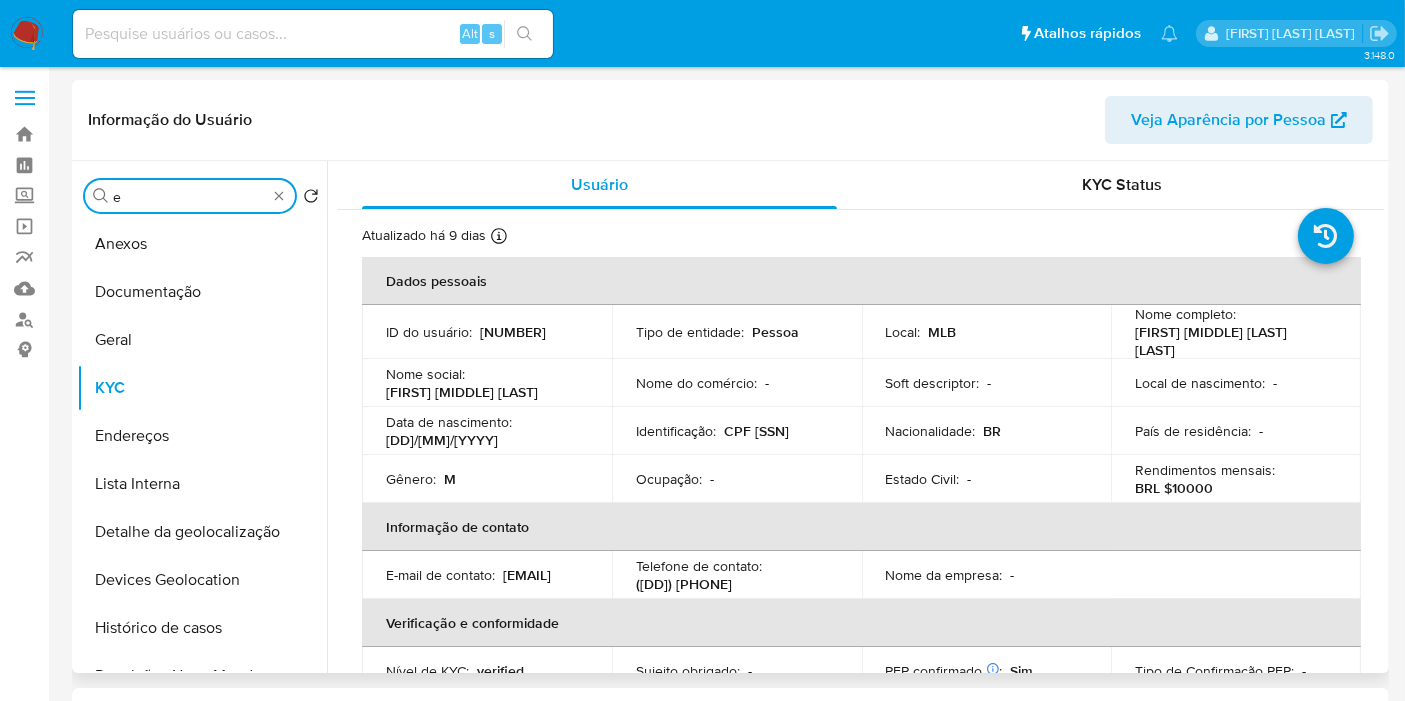 type on "e" 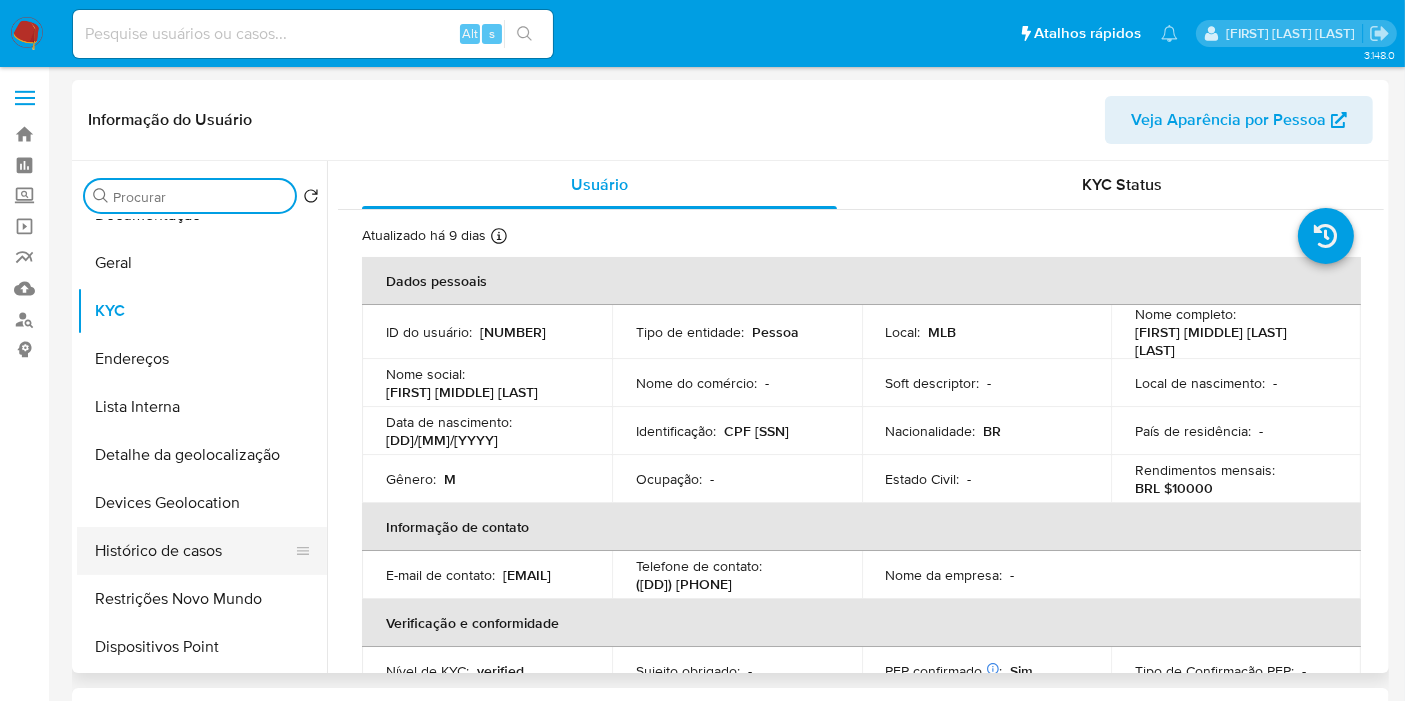 scroll, scrollTop: 111, scrollLeft: 0, axis: vertical 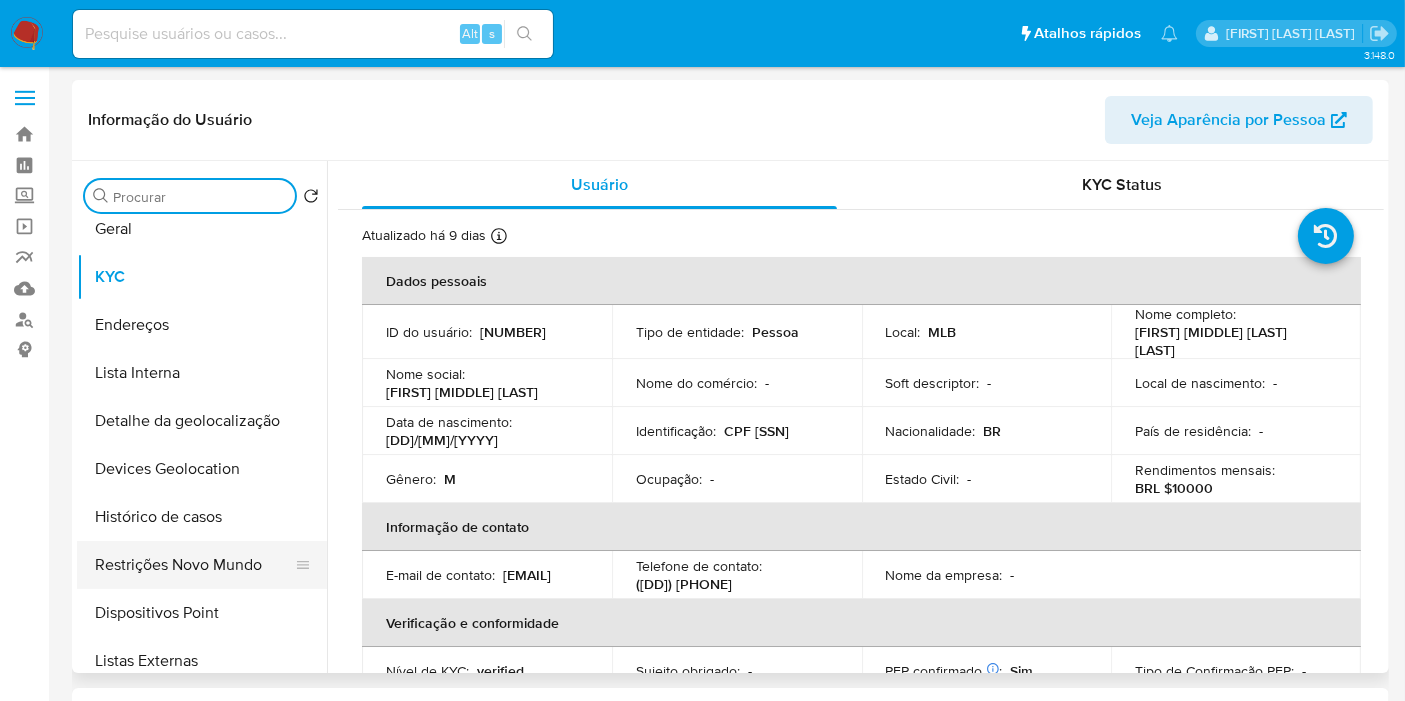 click on "Restrições Novo Mundo" at bounding box center [194, 565] 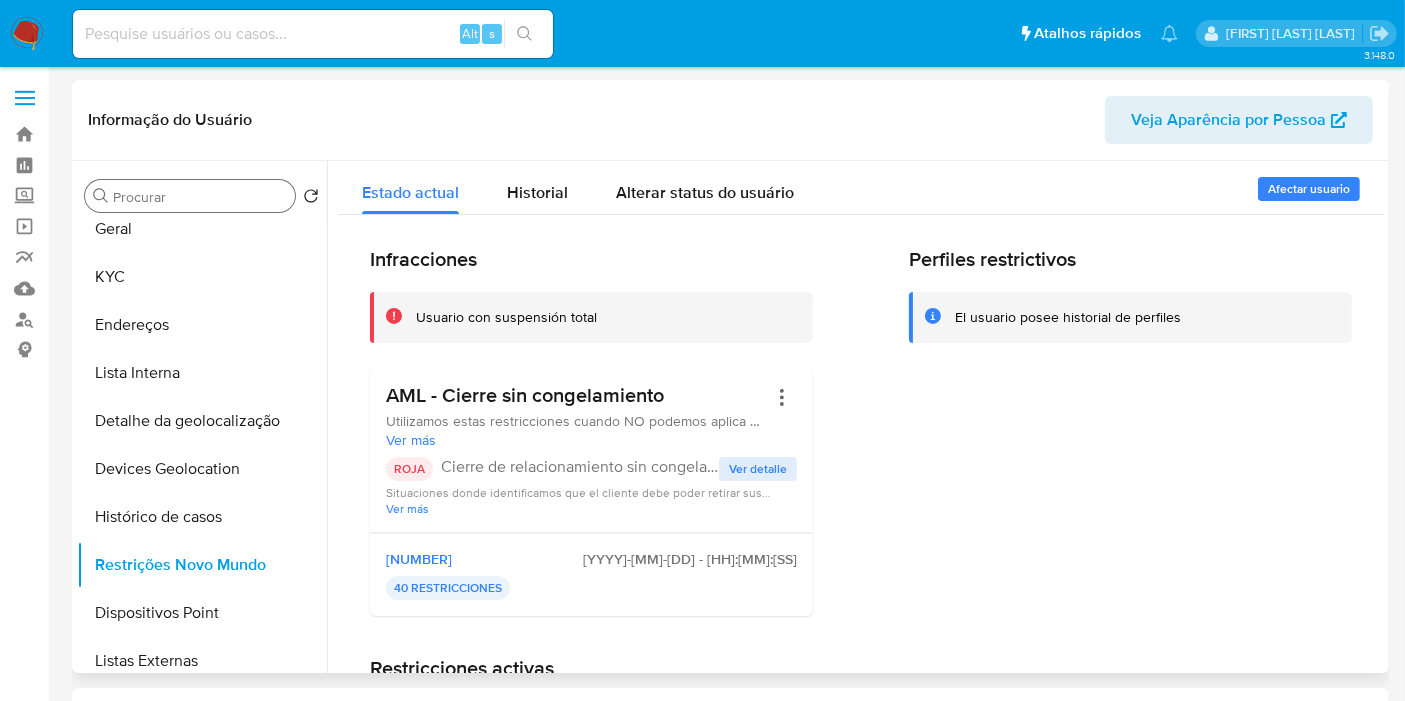click on "Procurar" at bounding box center (200, 197) 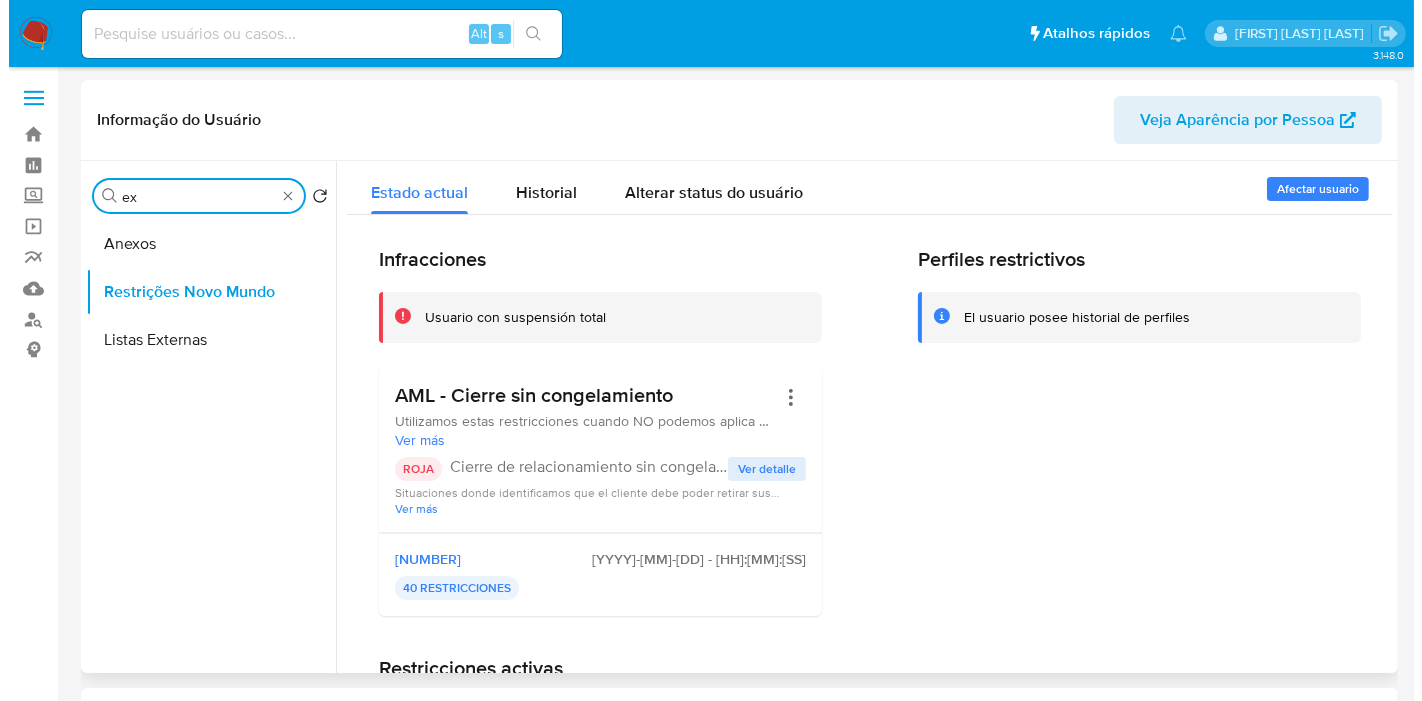scroll, scrollTop: 0, scrollLeft: 0, axis: both 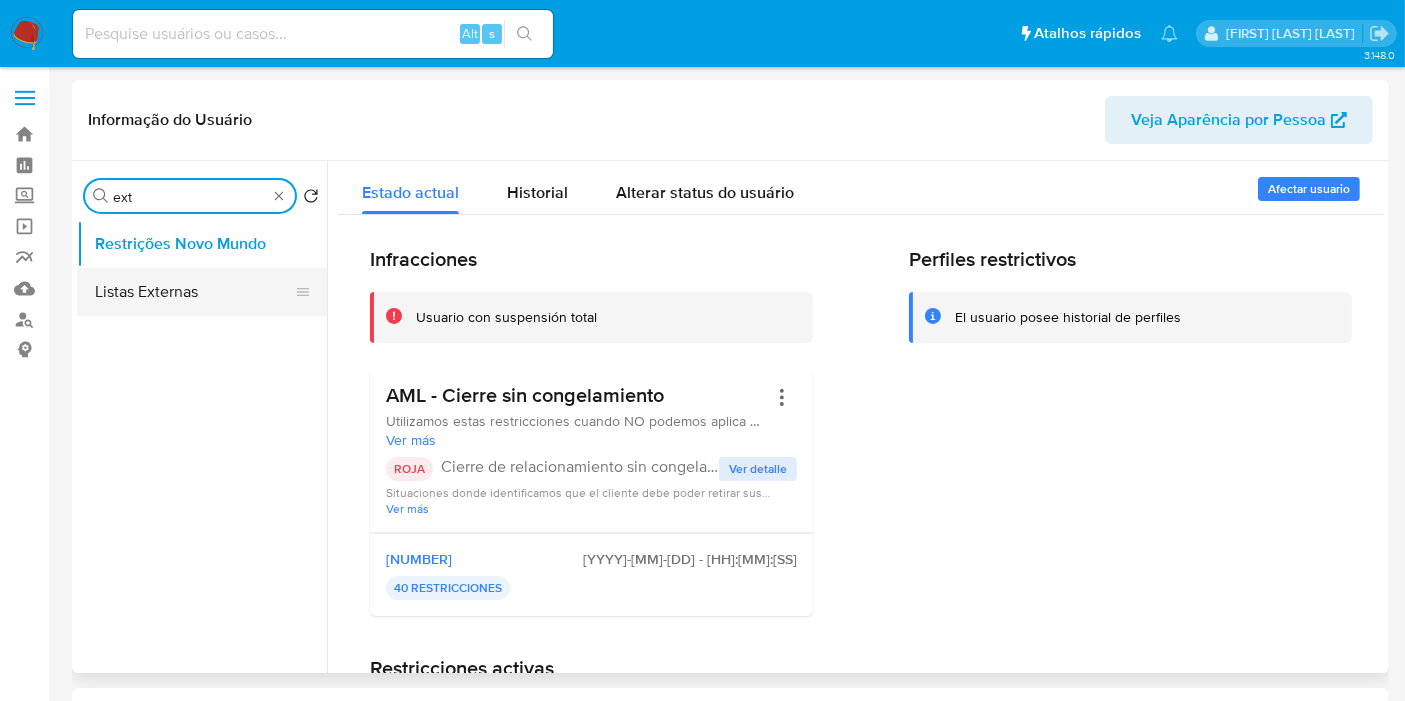 type on "ext" 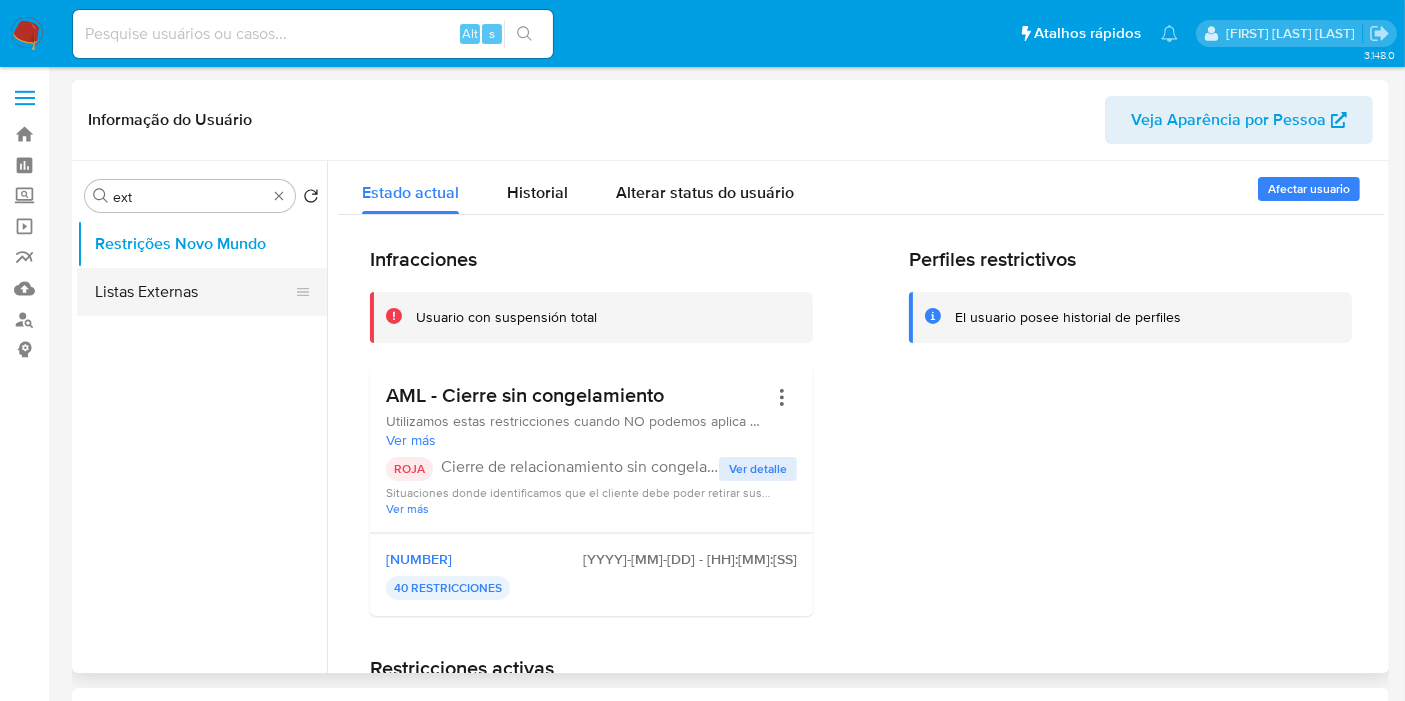 click on "Listas Externas" at bounding box center [194, 292] 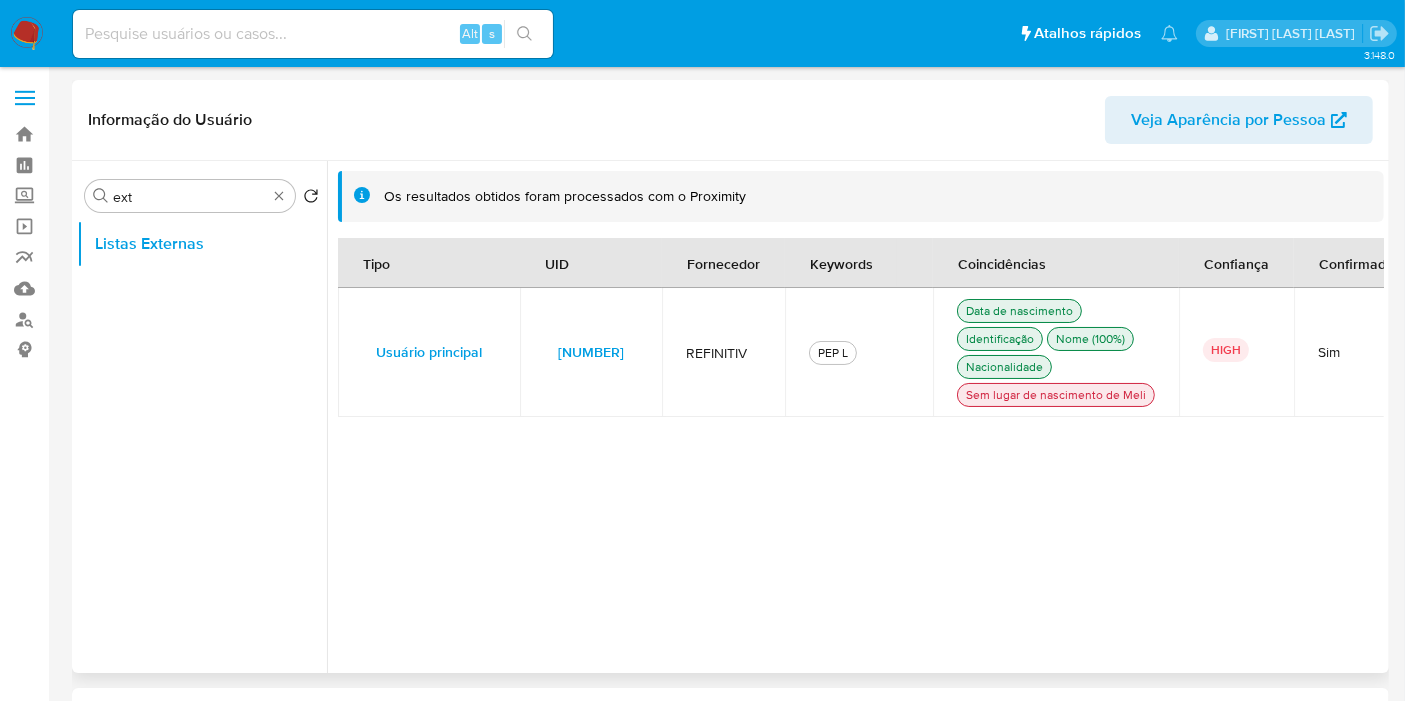 click on "4505165" at bounding box center [591, 352] 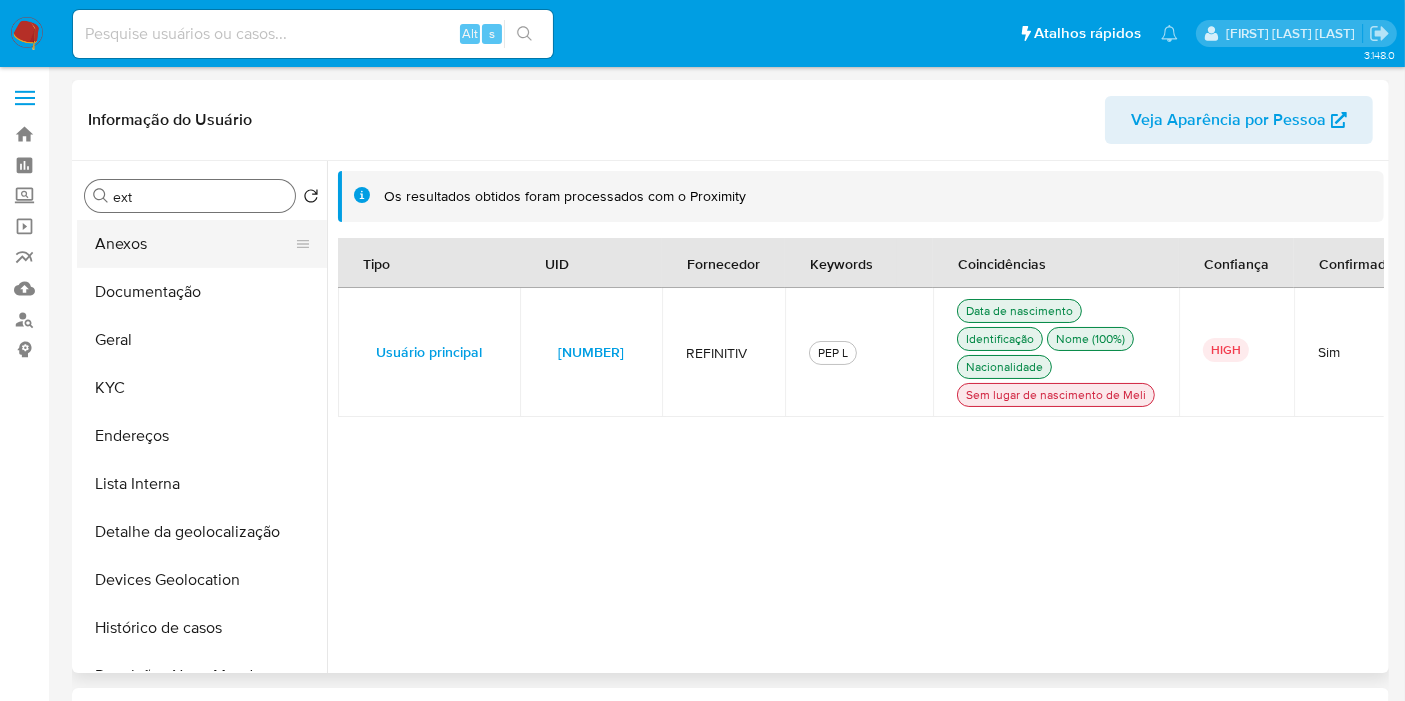 click on "Anexos" at bounding box center (194, 244) 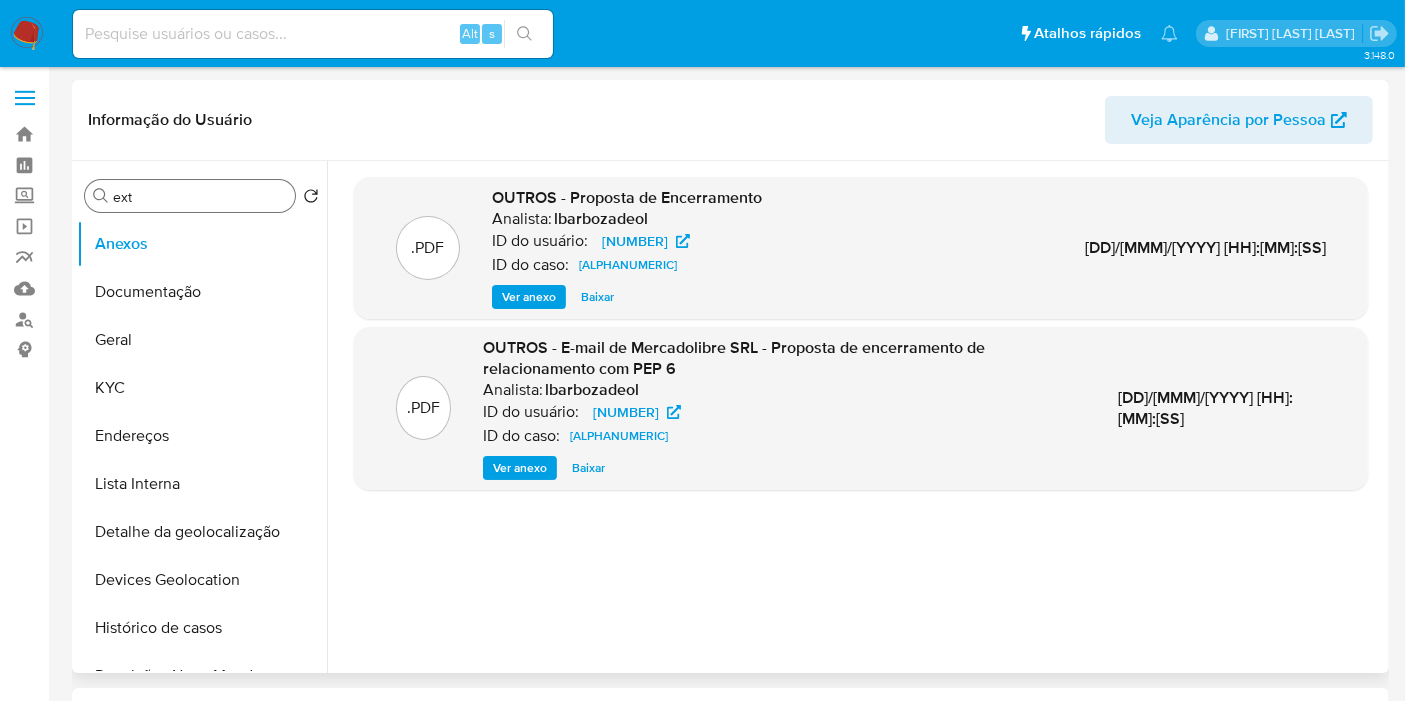 click on "Ver anexo" at bounding box center (529, 297) 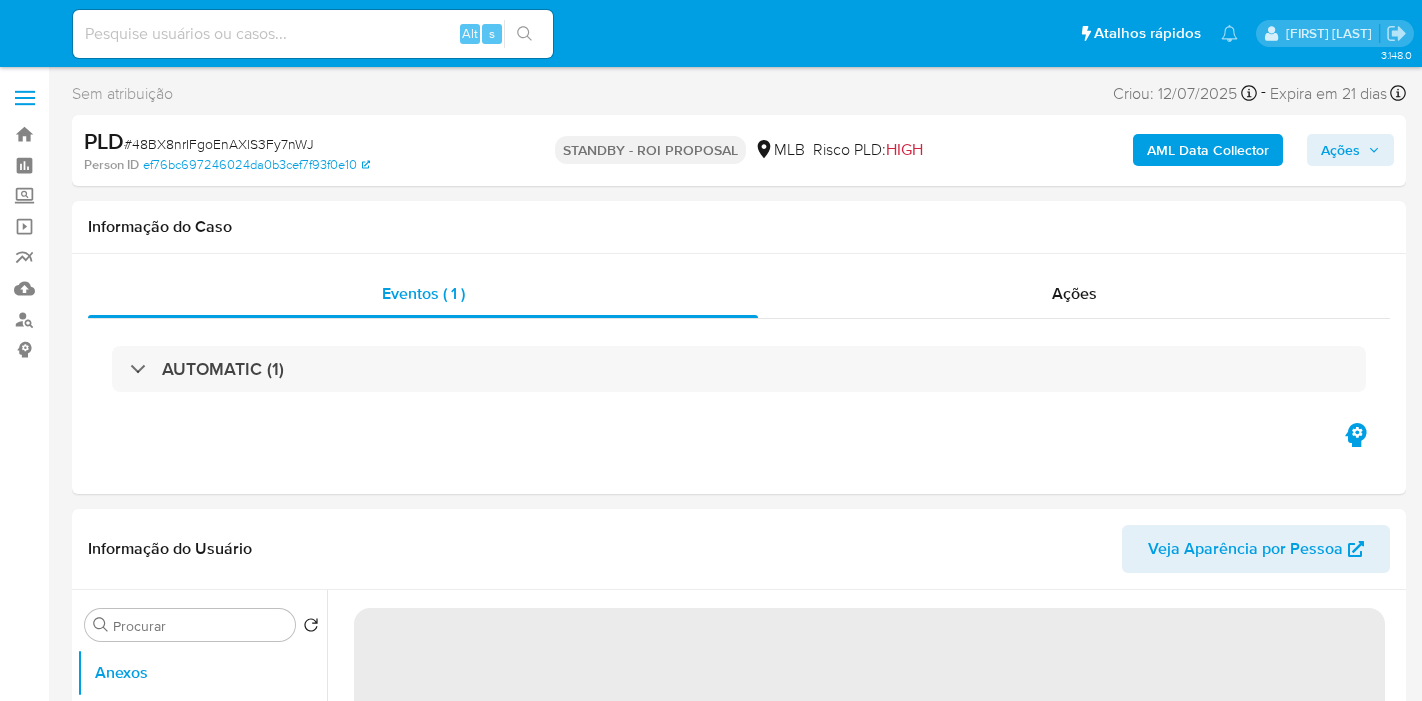 select on "10" 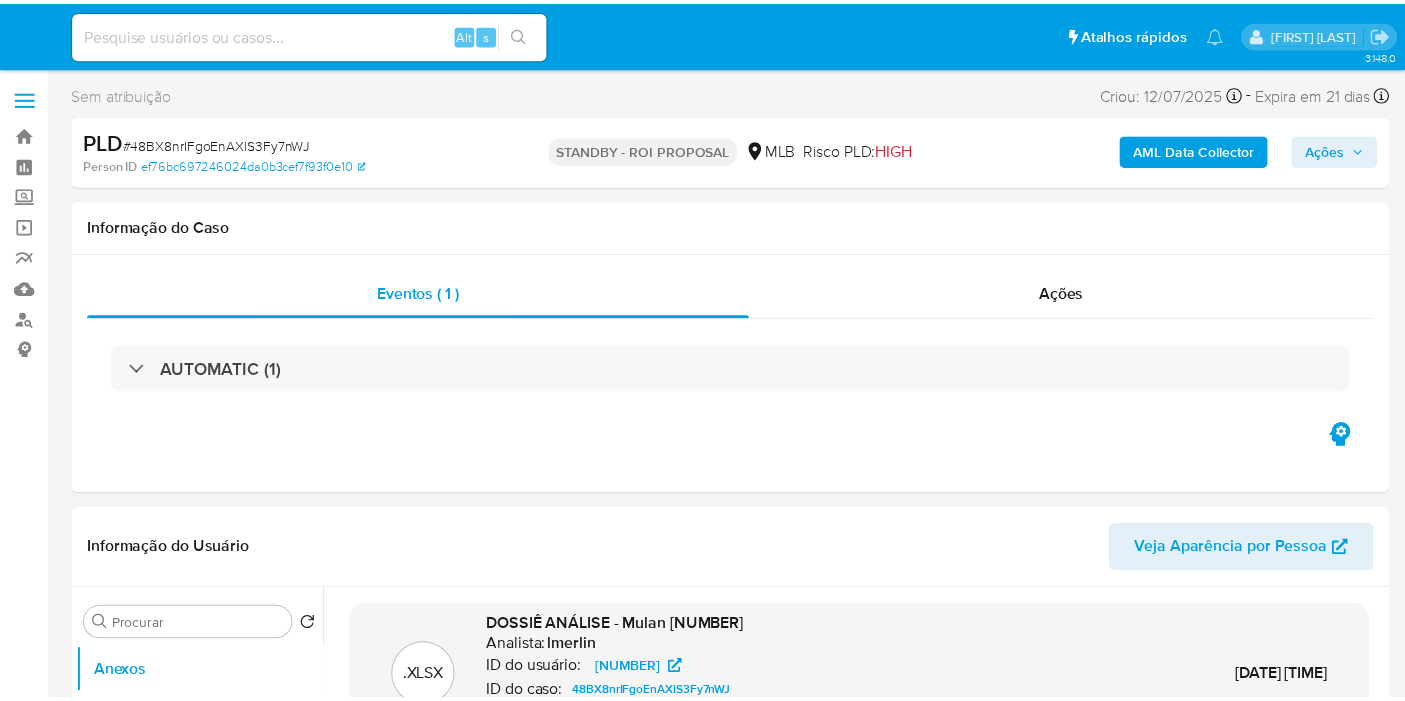 scroll, scrollTop: 0, scrollLeft: 0, axis: both 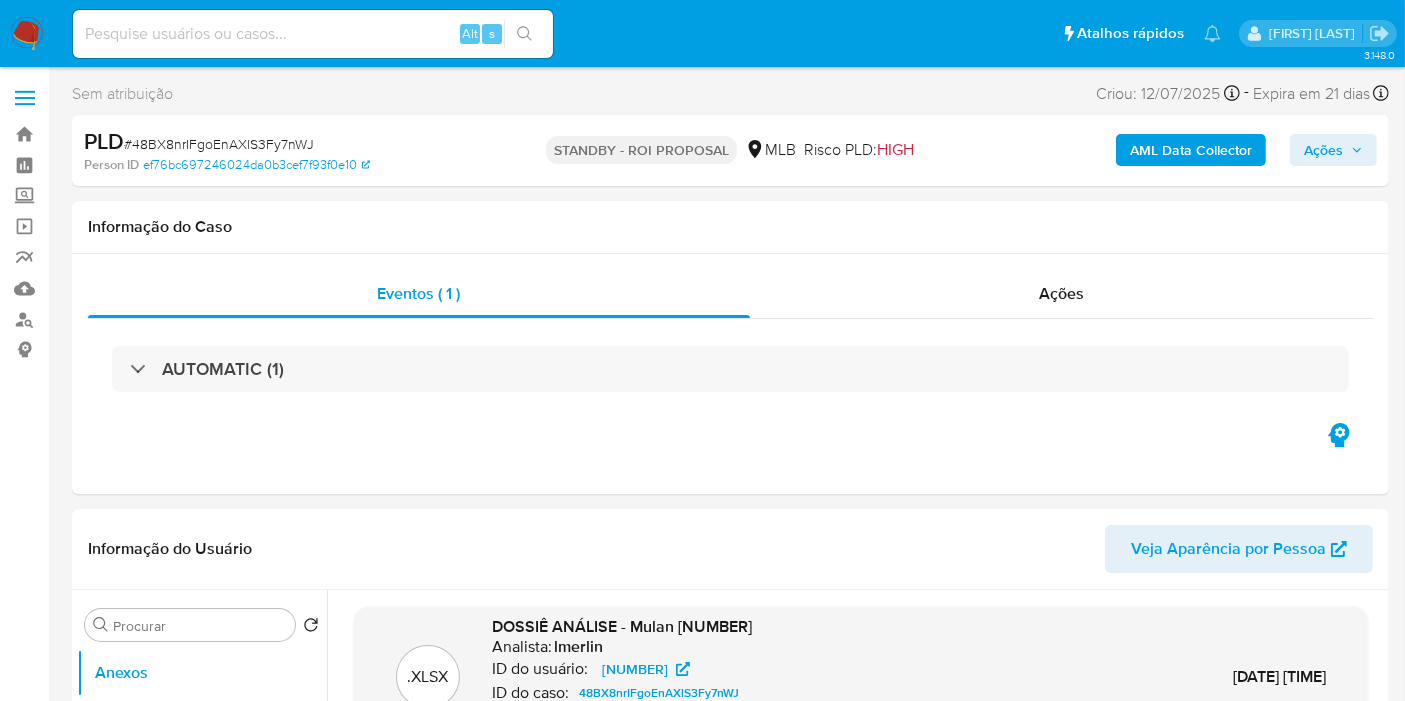 click at bounding box center [313, 34] 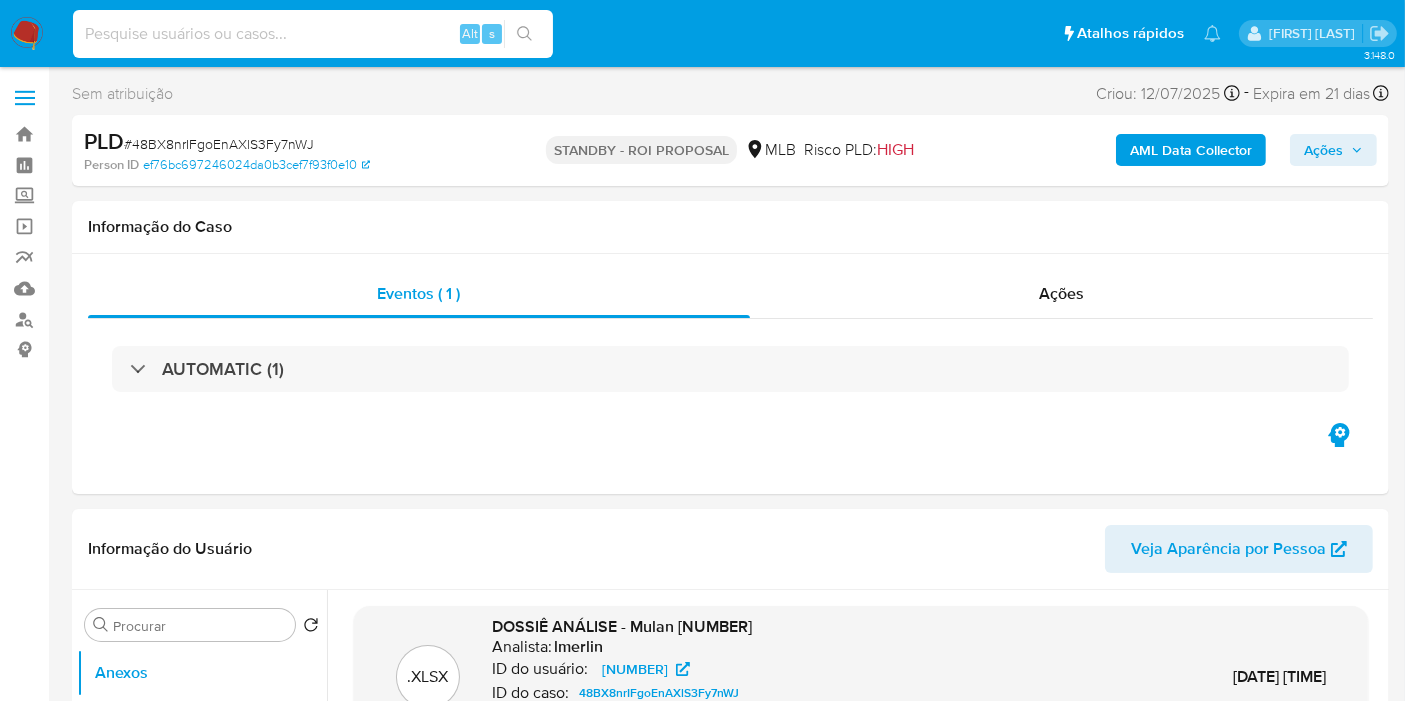 paste on "9jeeTgcuhu9wyC1SCOXz6gXt" 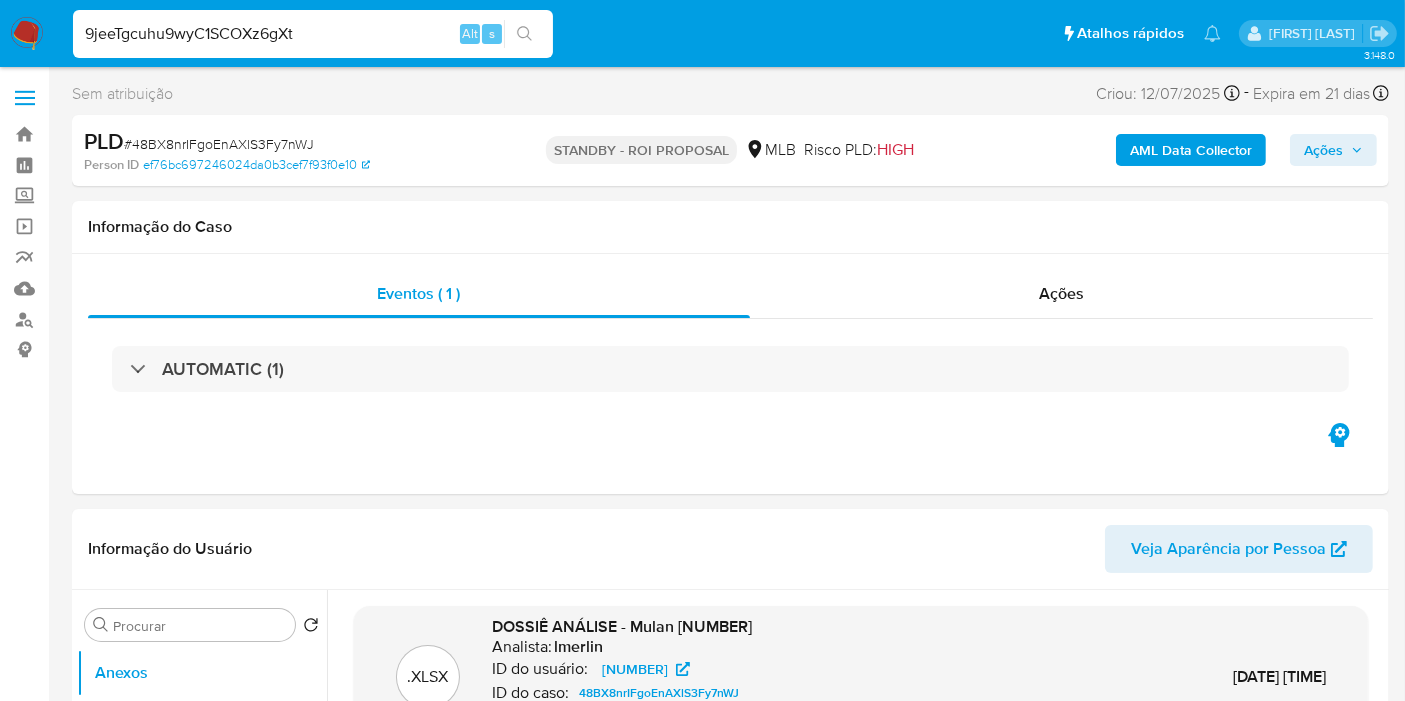 type on "9jeeTgcuhu9wyC1SCOXz6gXt" 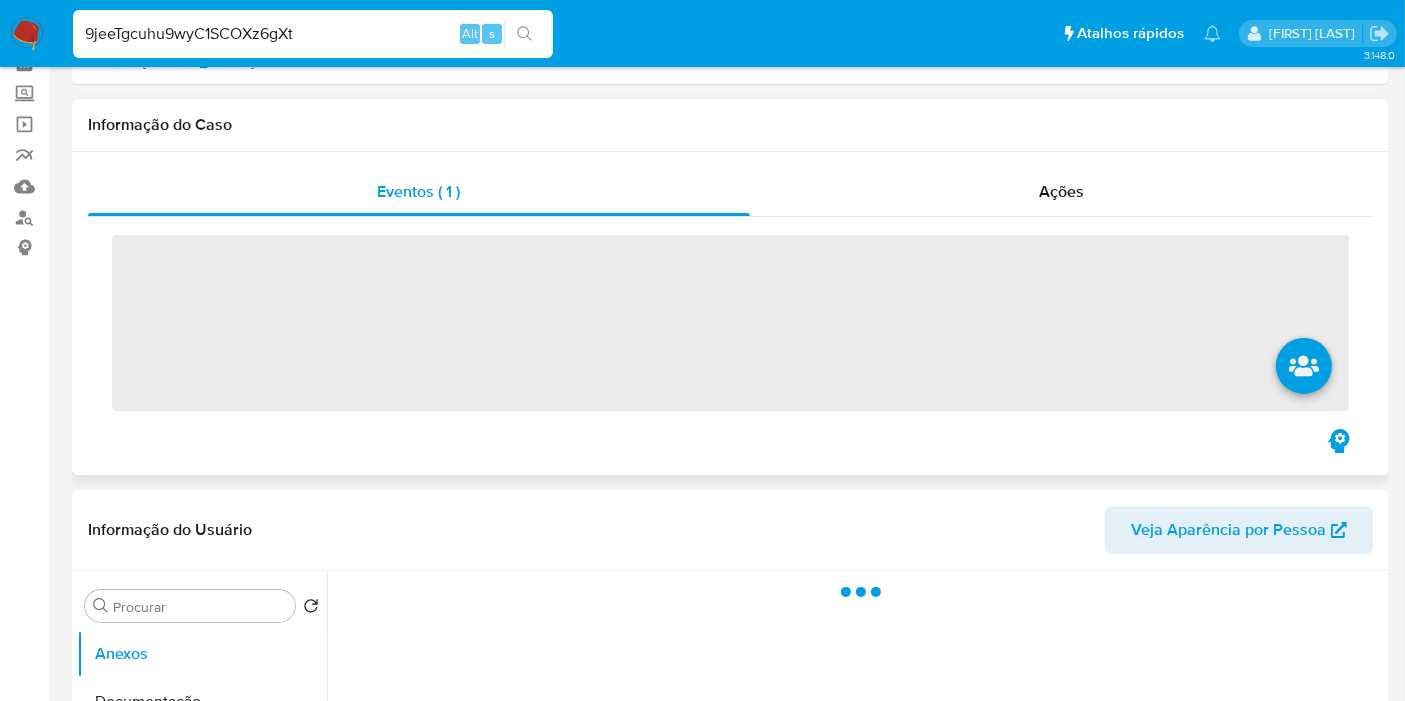 scroll, scrollTop: 333, scrollLeft: 0, axis: vertical 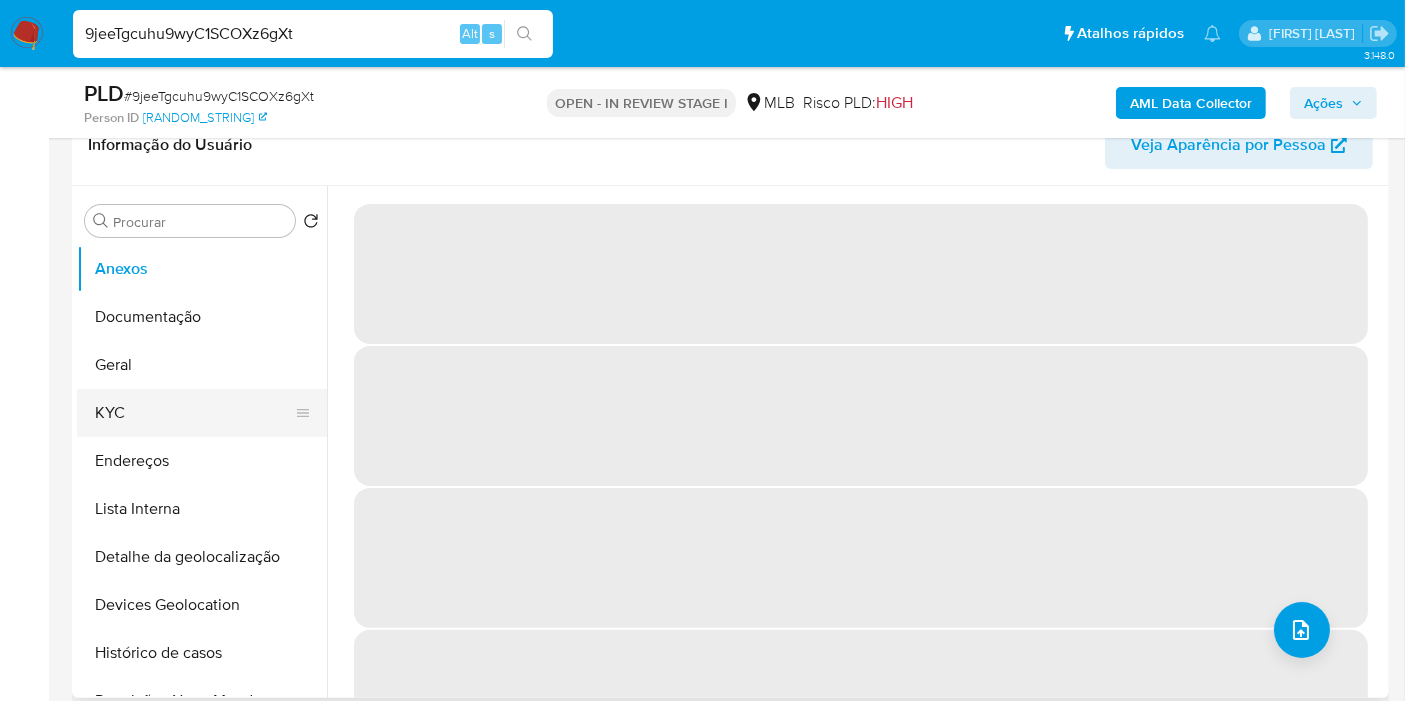click on "KYC" at bounding box center (194, 413) 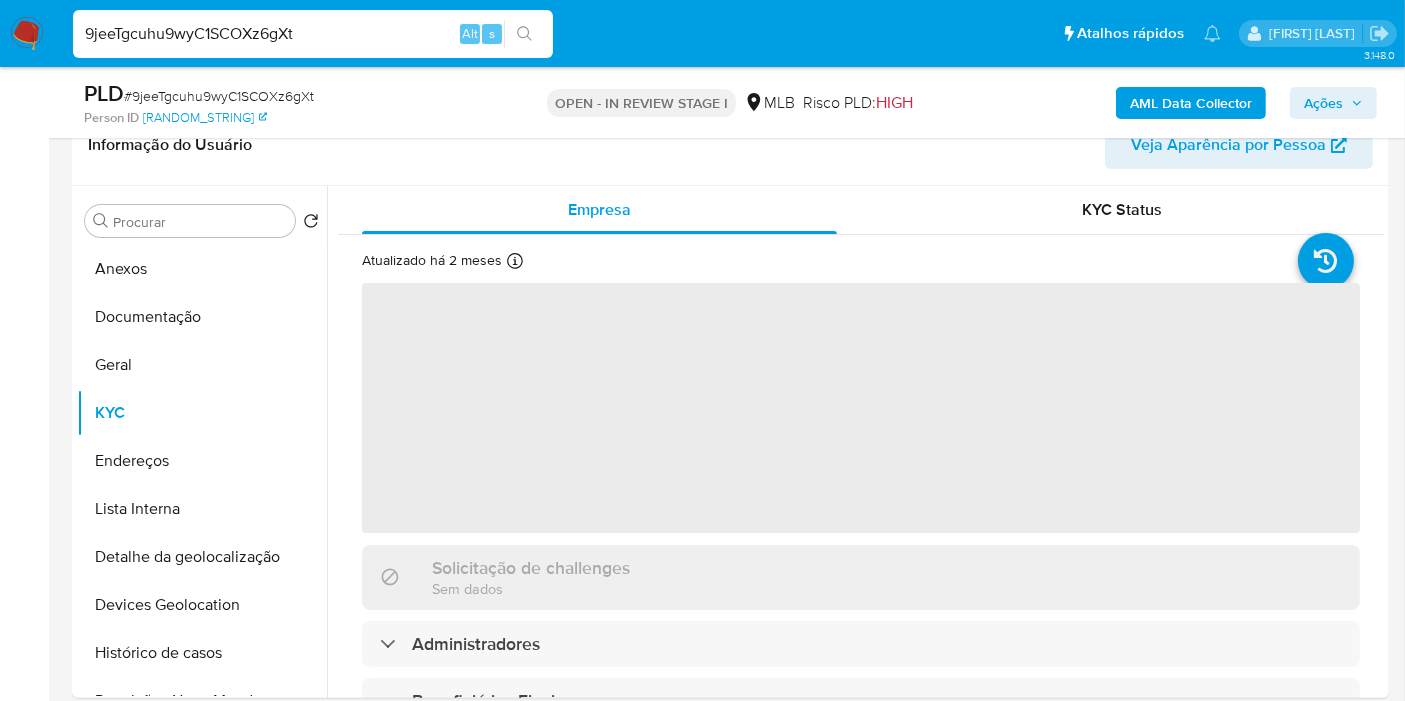 select on "10" 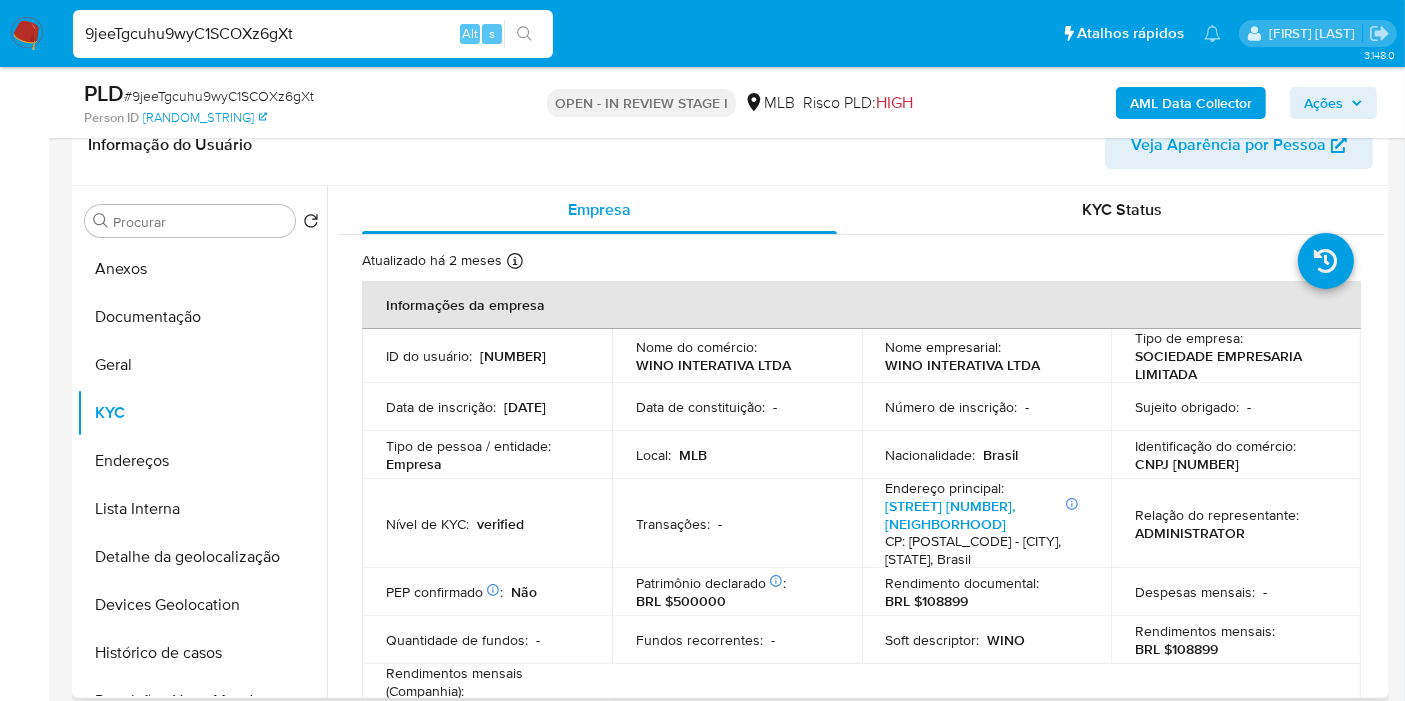 click on "CNPJ 05495002000112" at bounding box center [1187, 464] 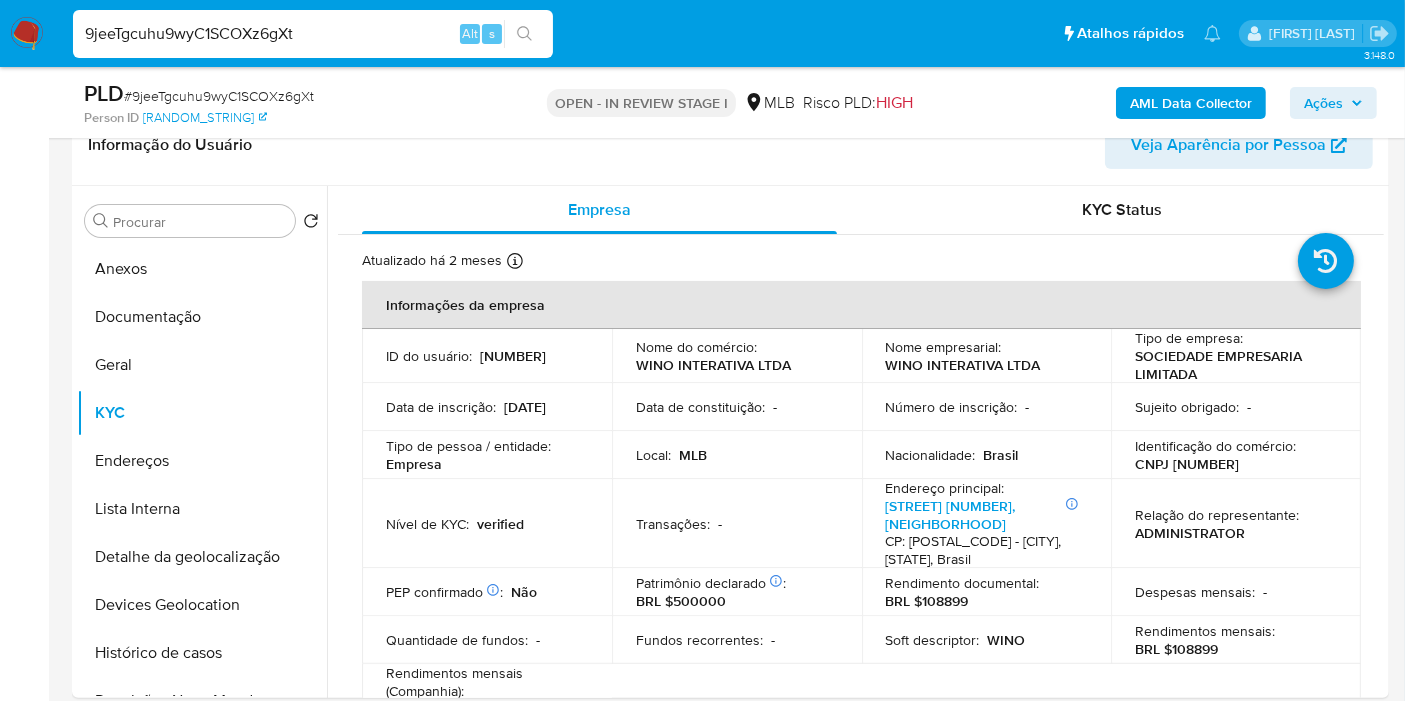 copy on "05495002000112" 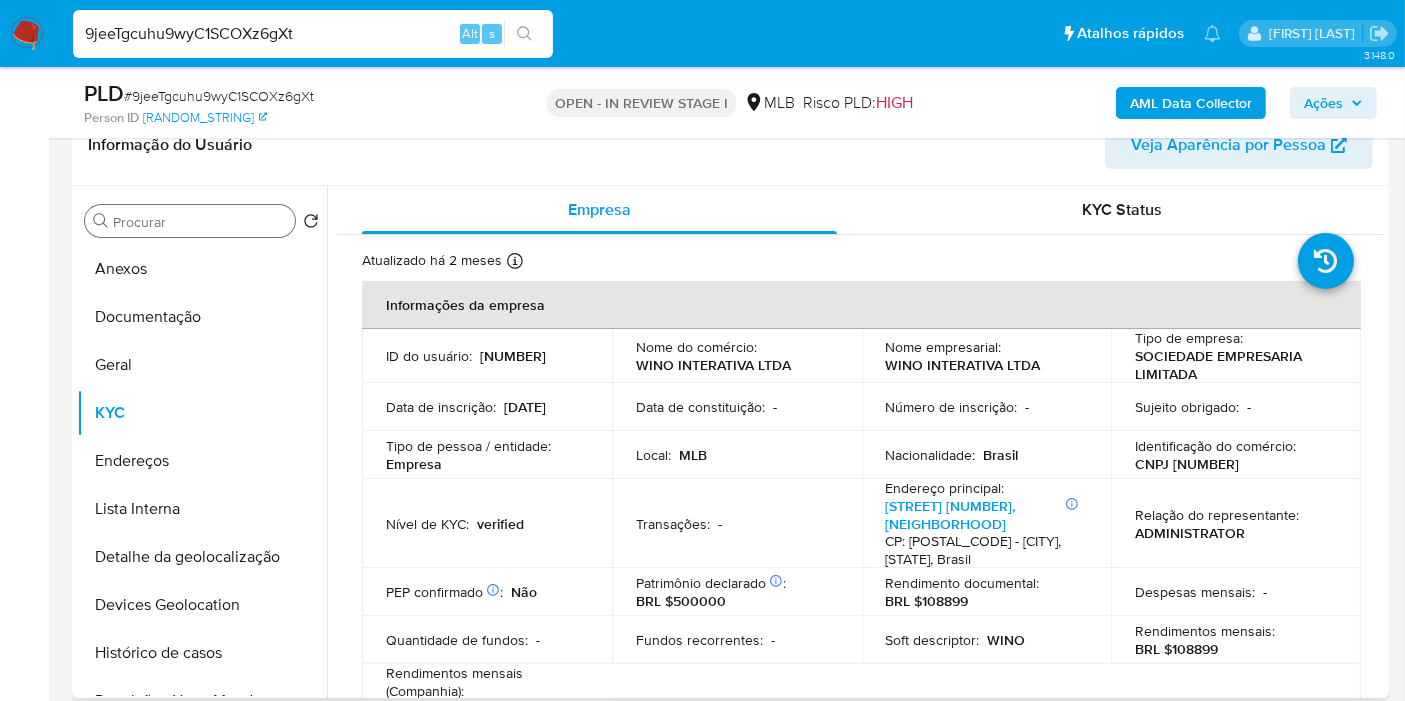drag, startPoint x: 0, startPoint y: 363, endPoint x: 291, endPoint y: 221, distance: 323.7978 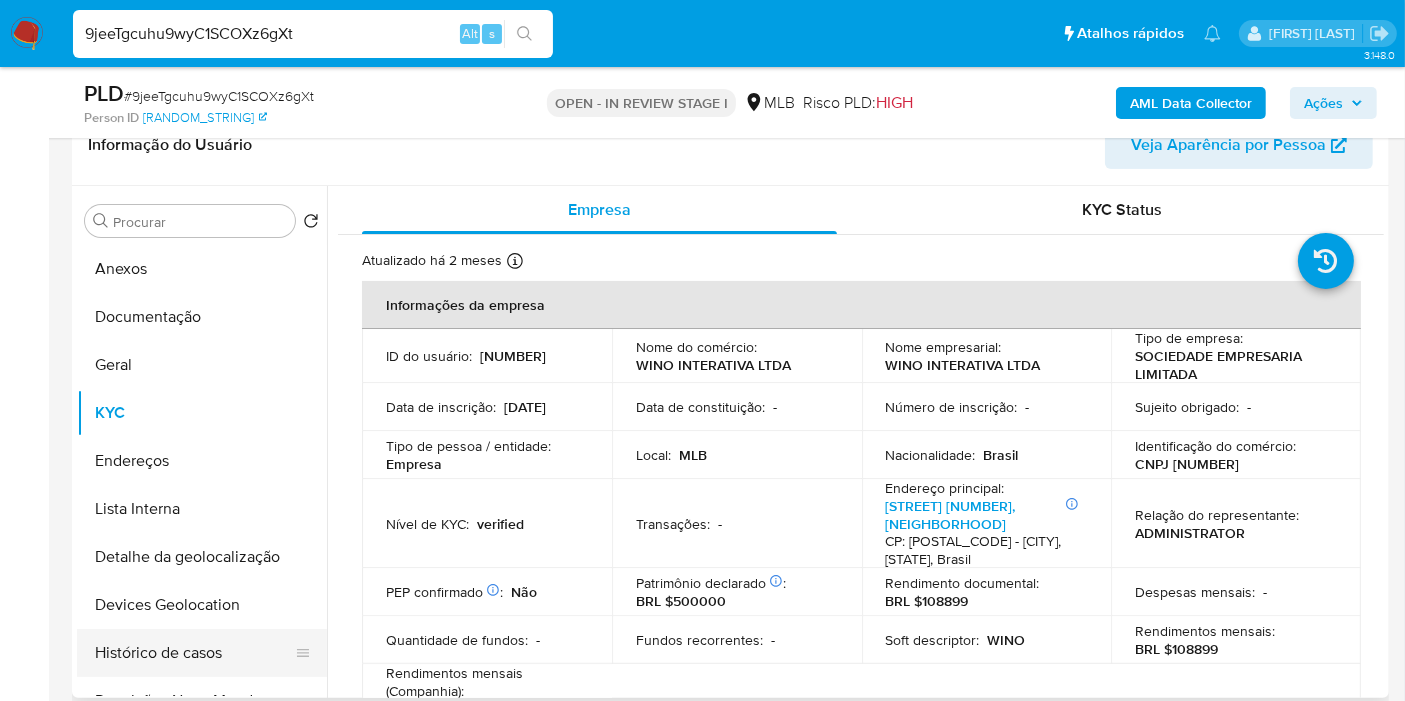 click on "Histórico de casos" at bounding box center [194, 653] 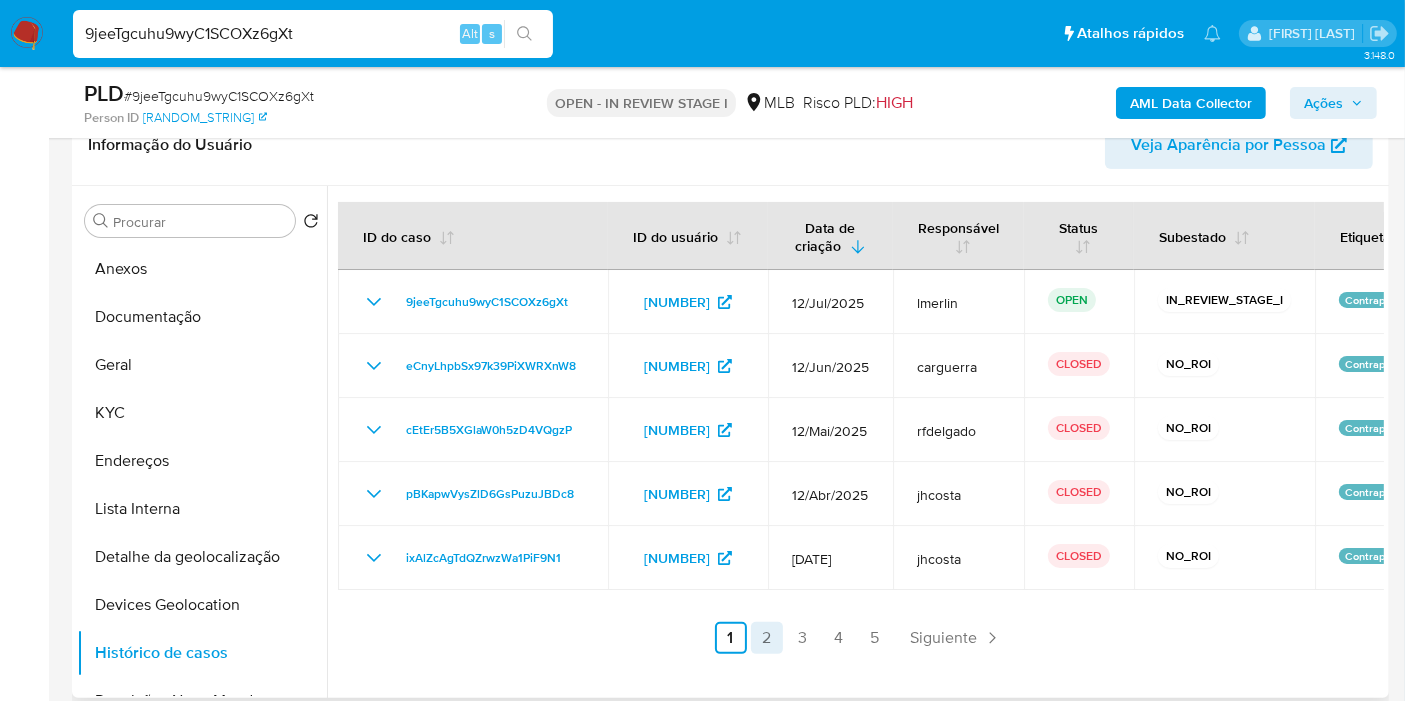 click on "2" at bounding box center (767, 638) 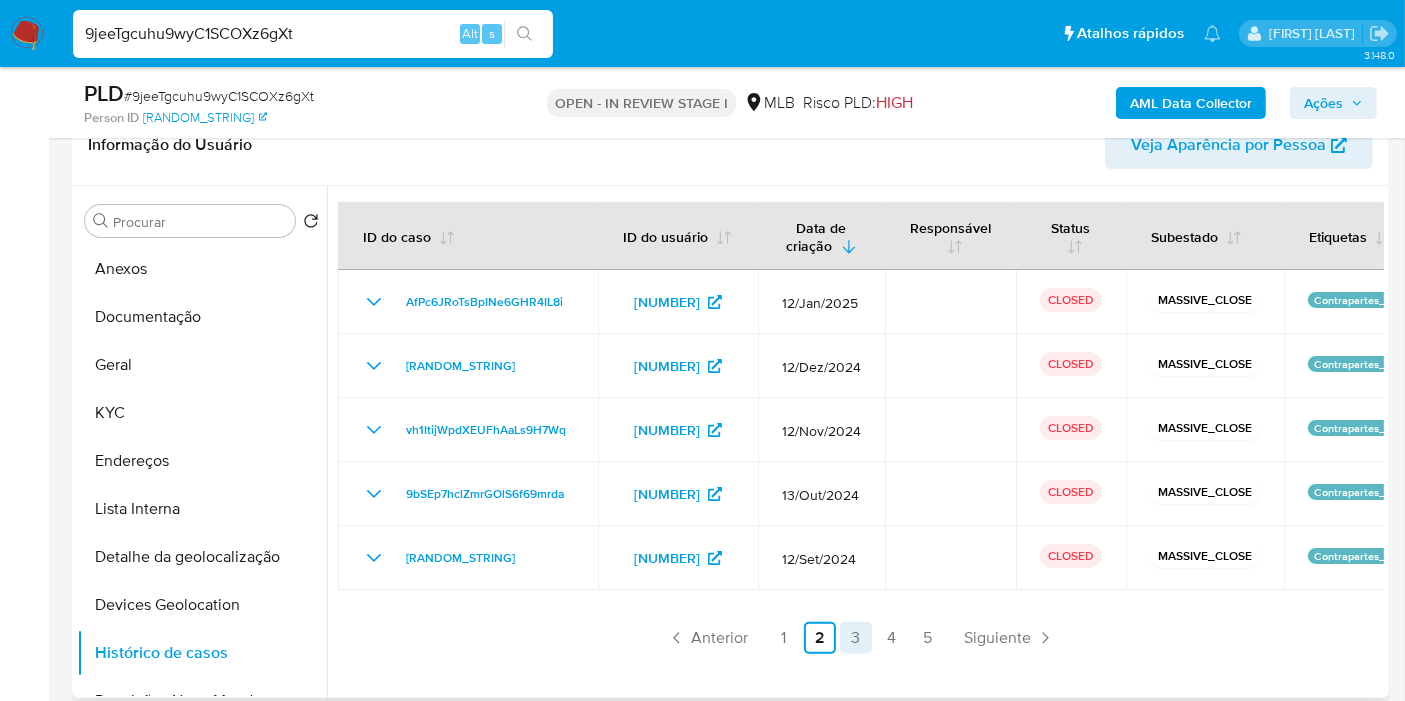 click on "3" at bounding box center [856, 638] 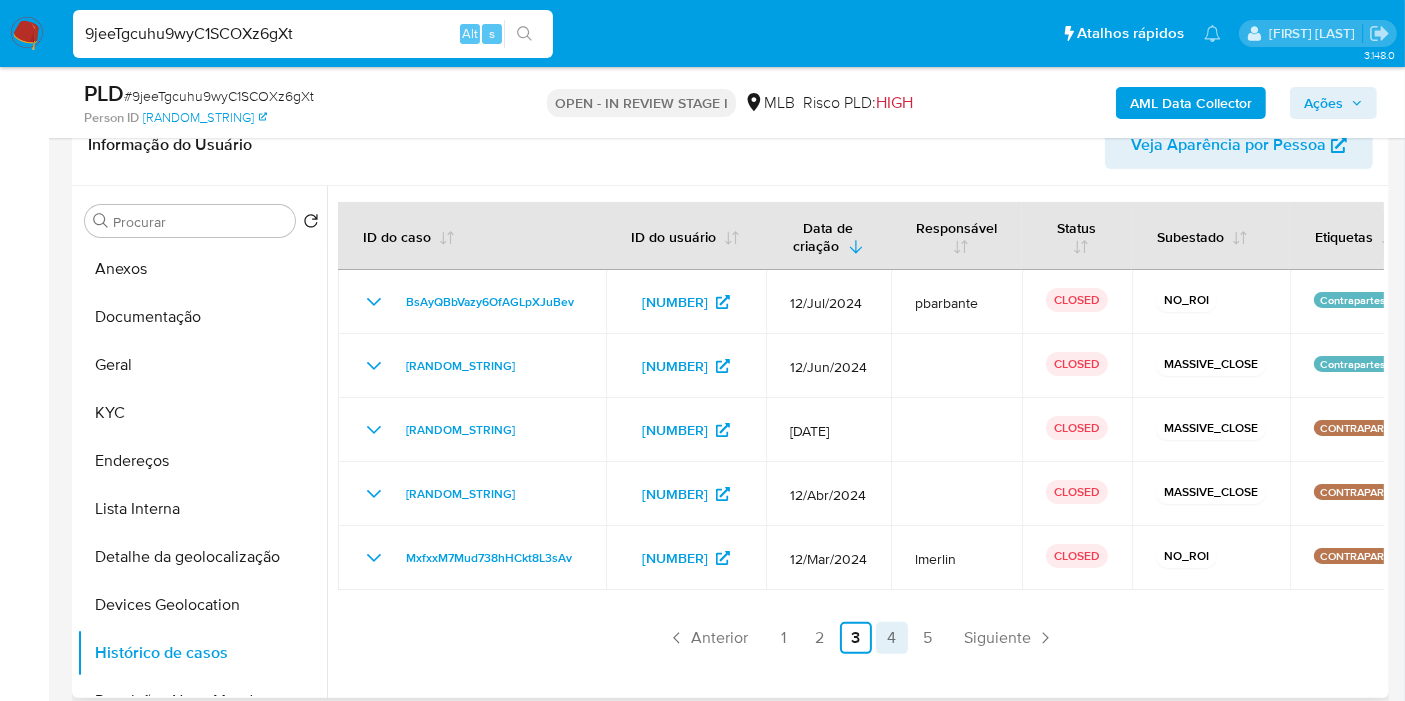click on "4" at bounding box center (892, 638) 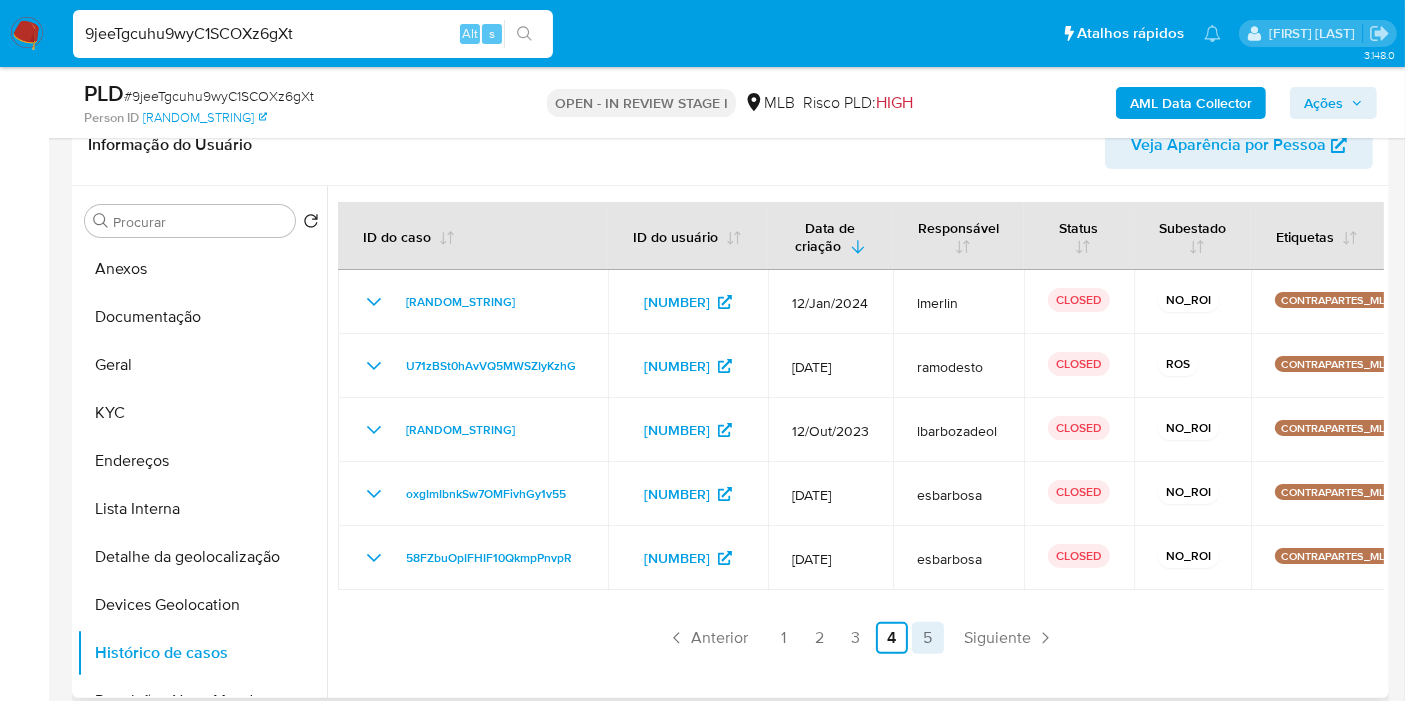 click on "5" at bounding box center [928, 638] 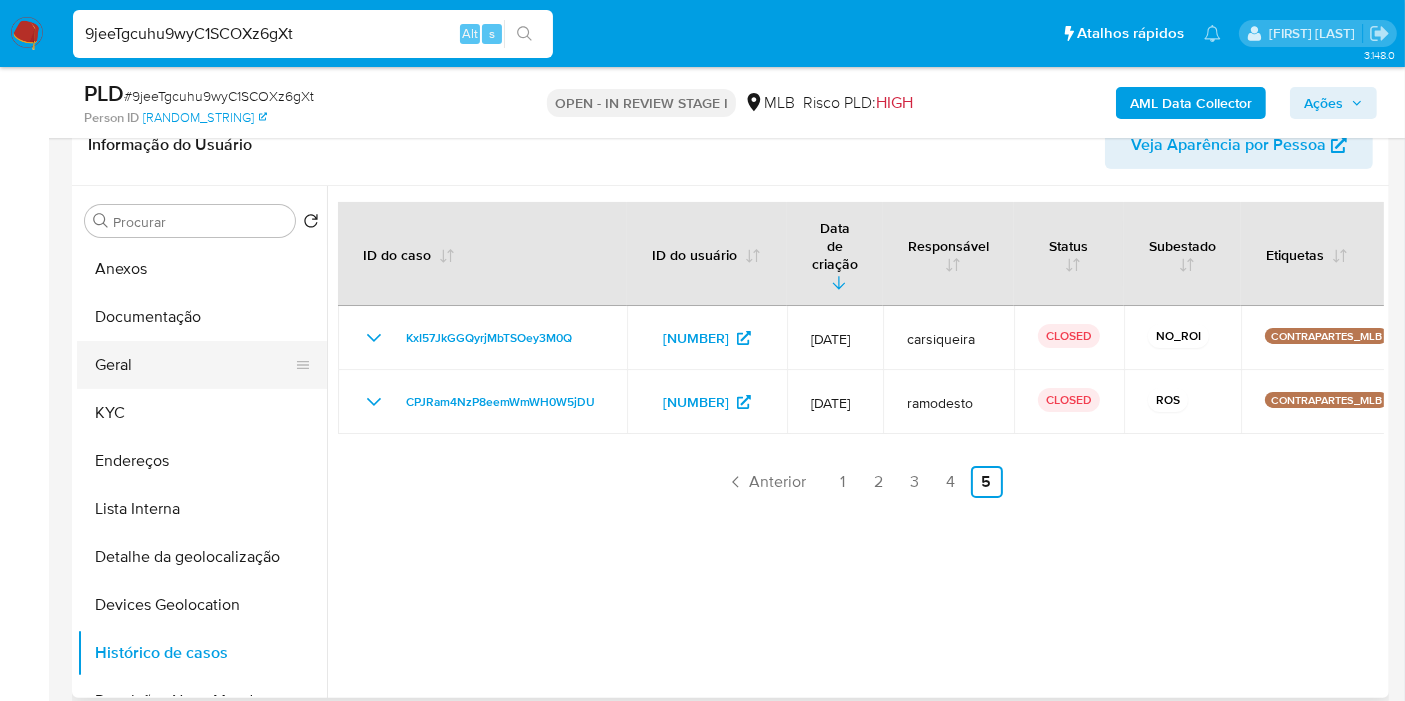 click on "Geral" at bounding box center [194, 365] 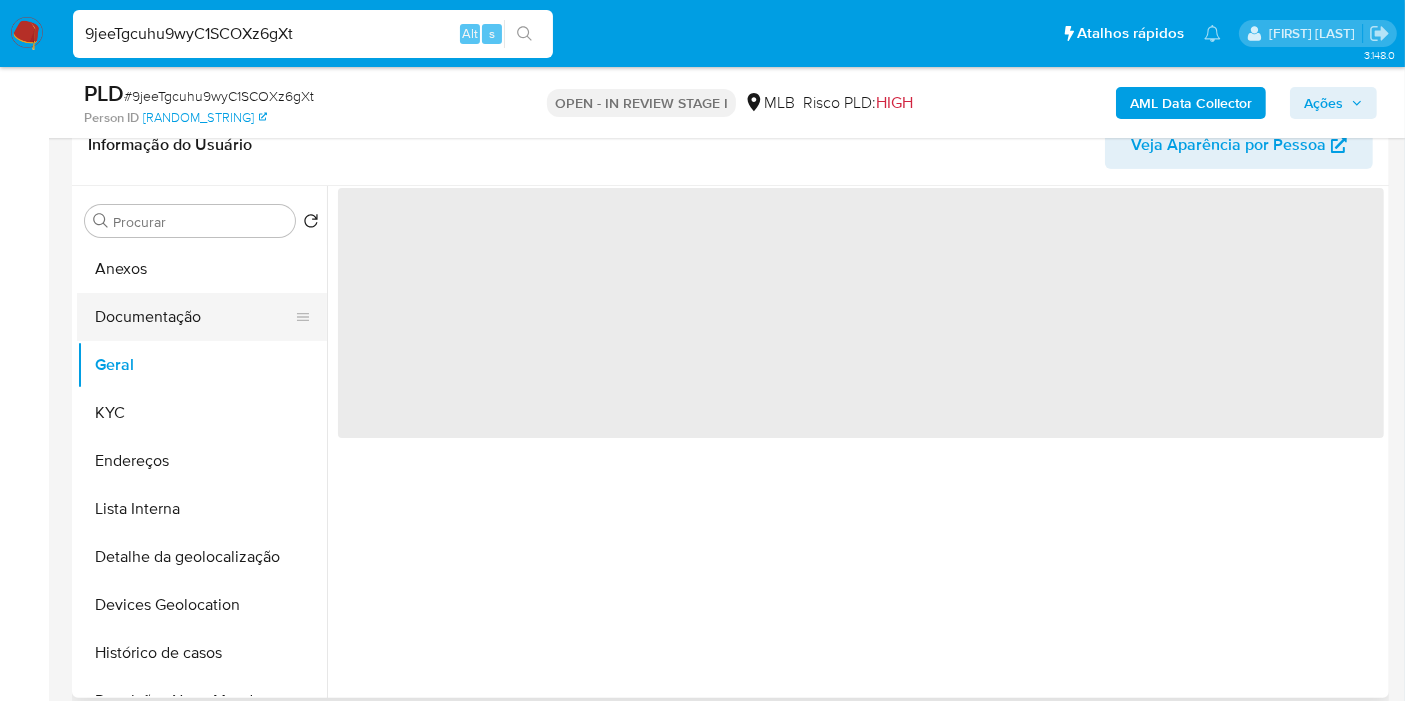 click on "Documentação" at bounding box center [194, 317] 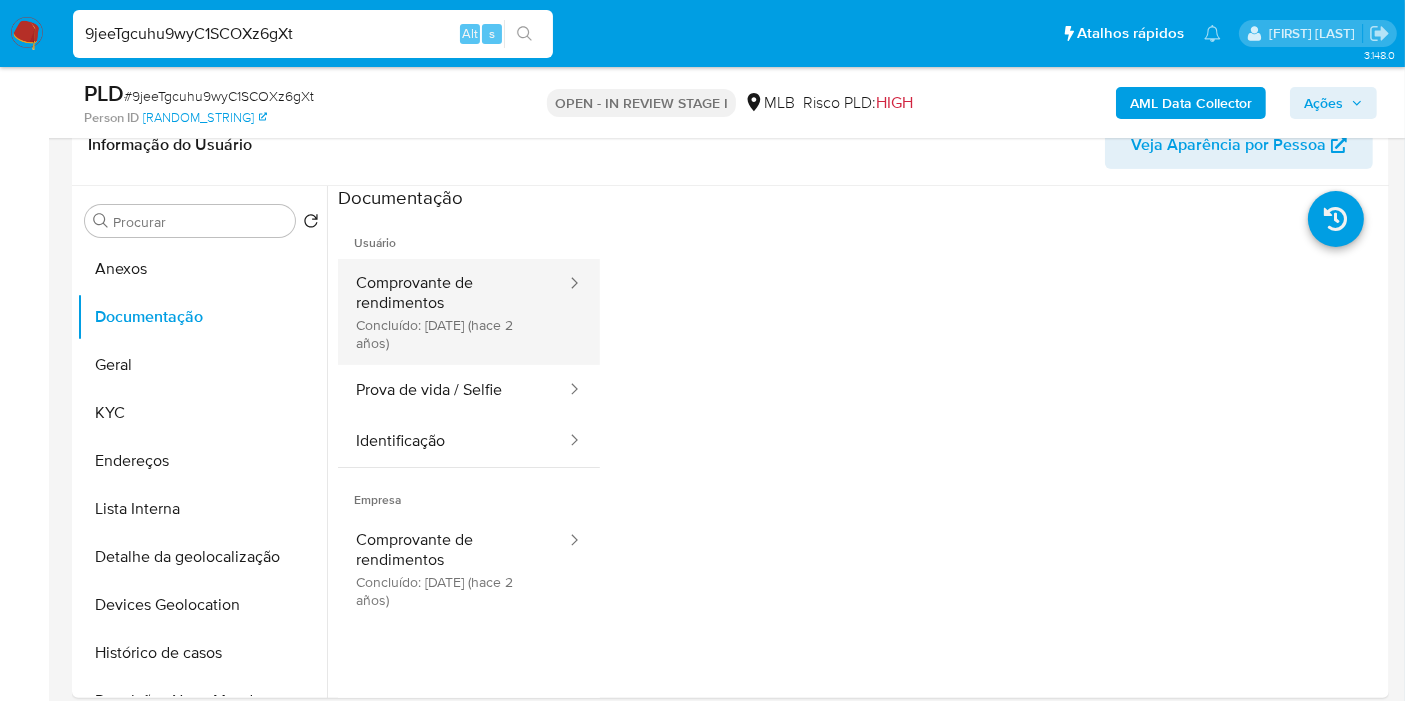 click on "Comprovante de rendimentos Concluído: 15/09/2023 (hace 2 años)" at bounding box center [453, 312] 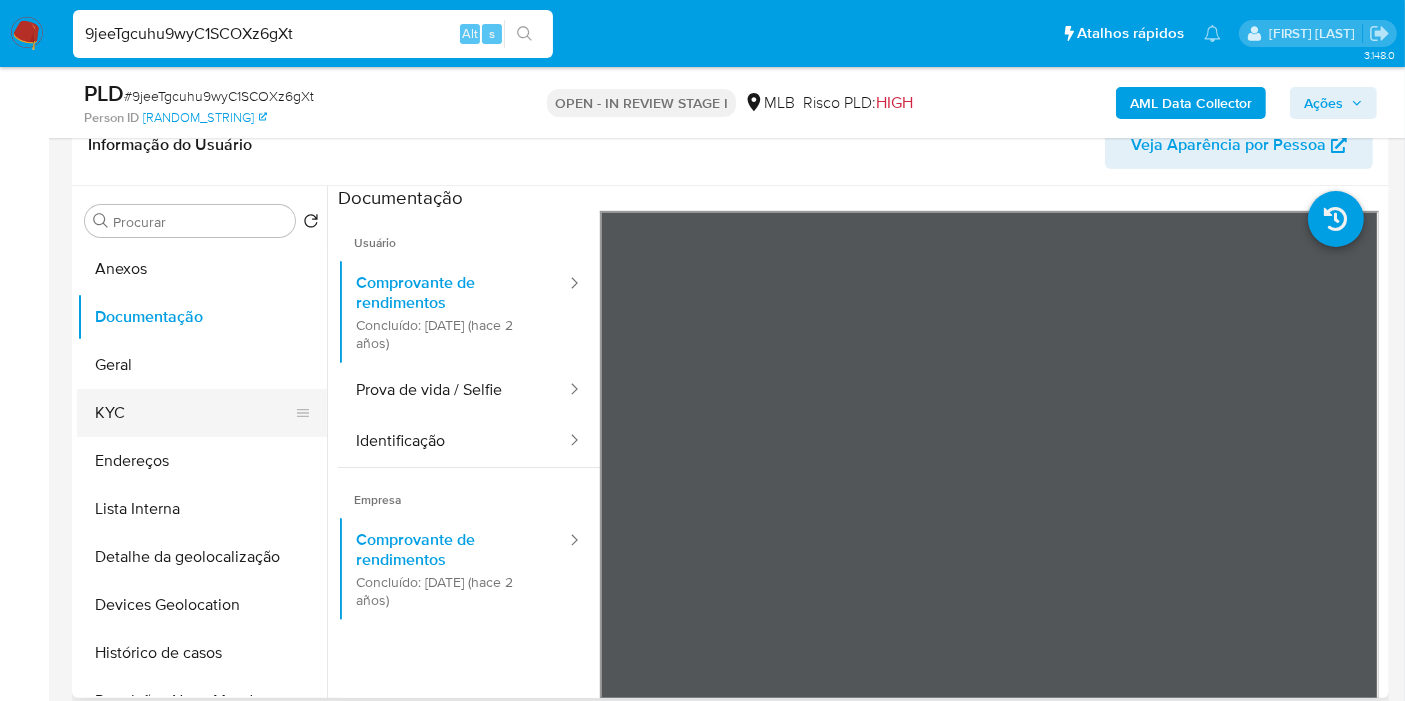 click on "KYC" at bounding box center [194, 413] 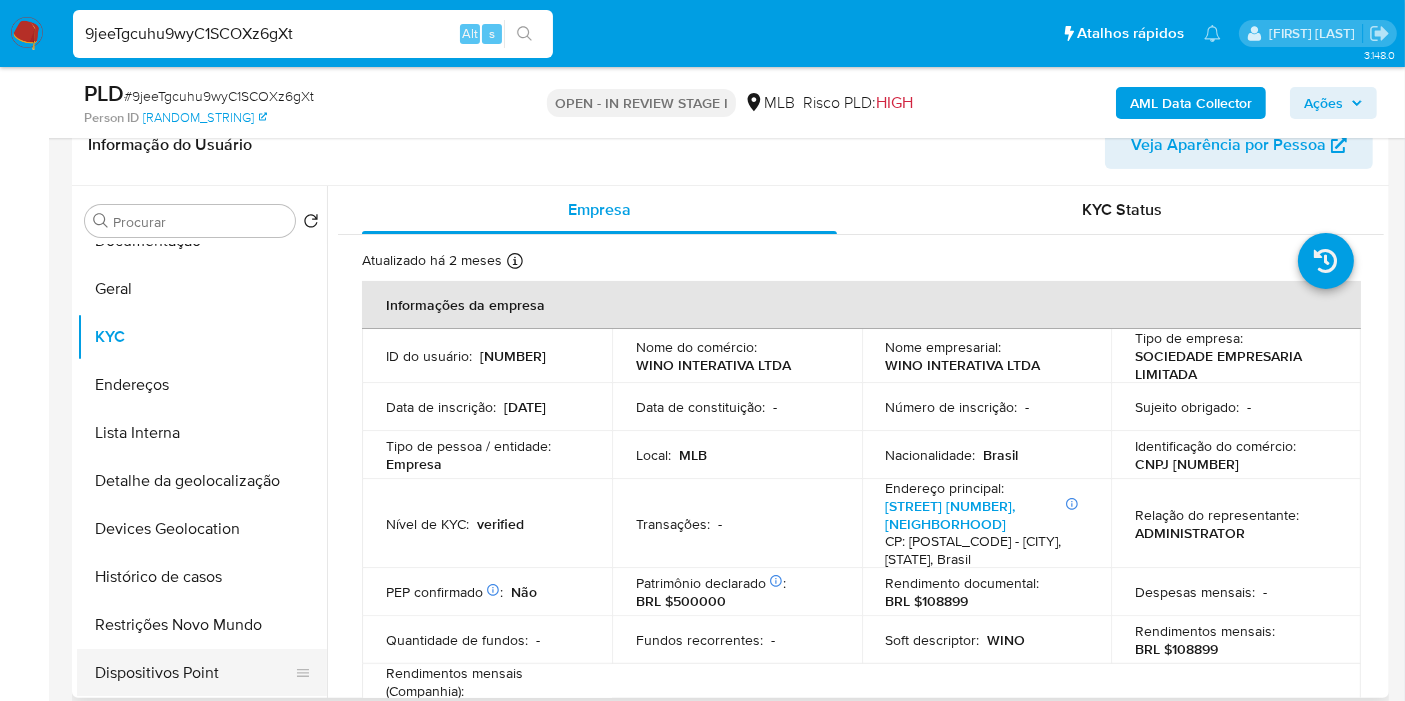 scroll, scrollTop: 111, scrollLeft: 0, axis: vertical 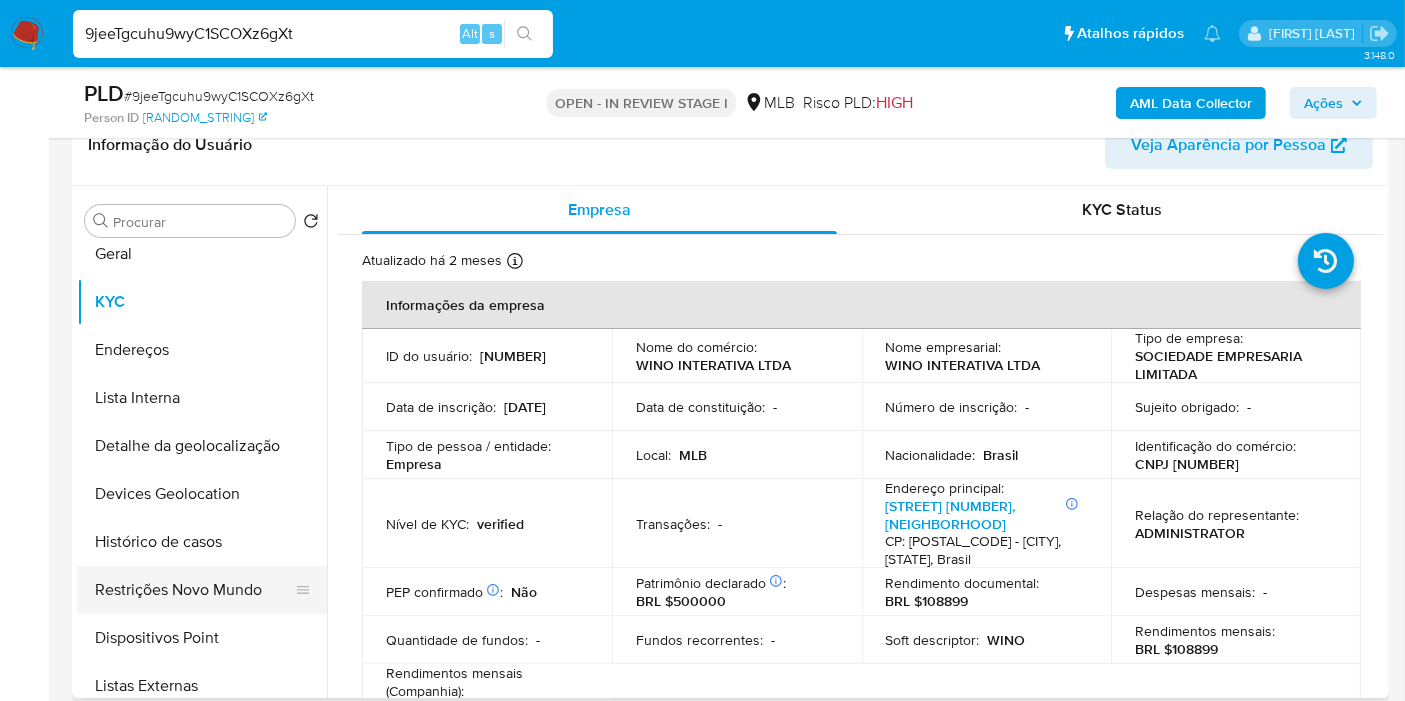 click on "Restrições Novo Mundo" at bounding box center [194, 590] 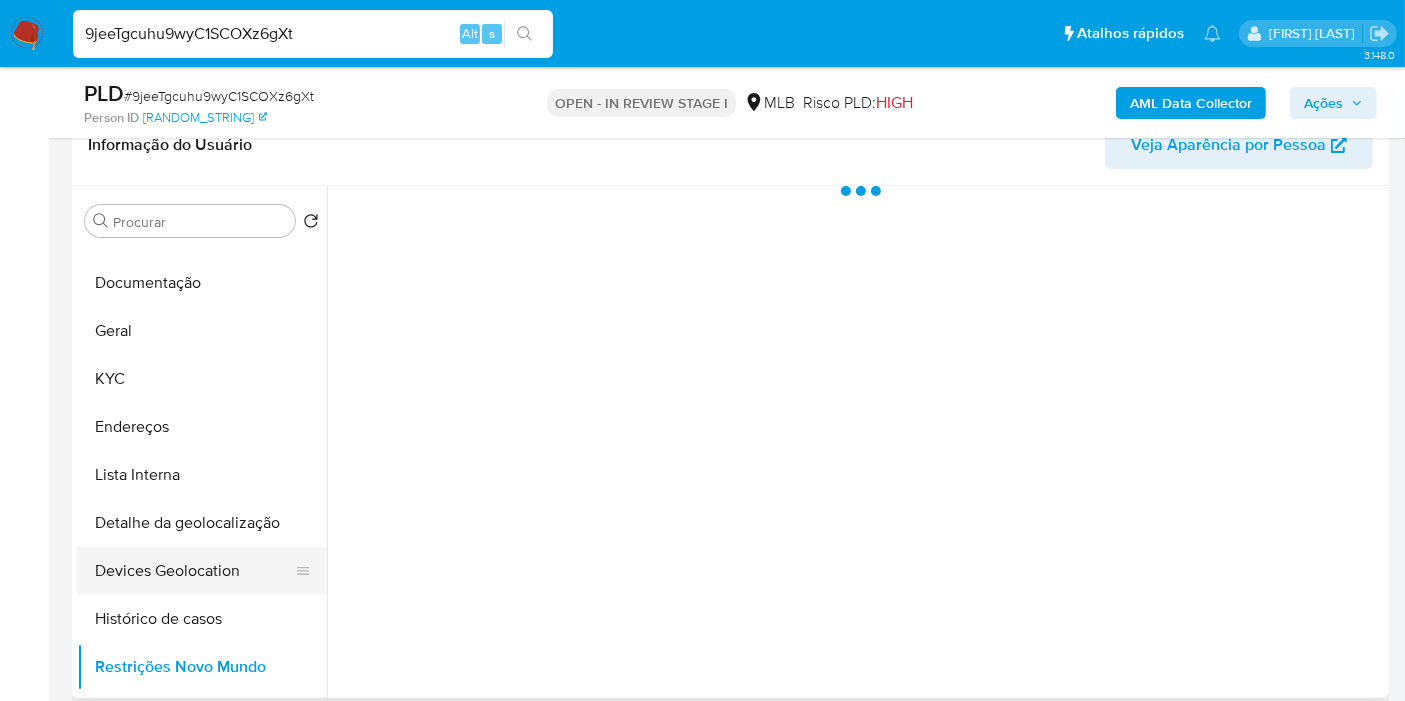 scroll, scrollTop: 0, scrollLeft: 0, axis: both 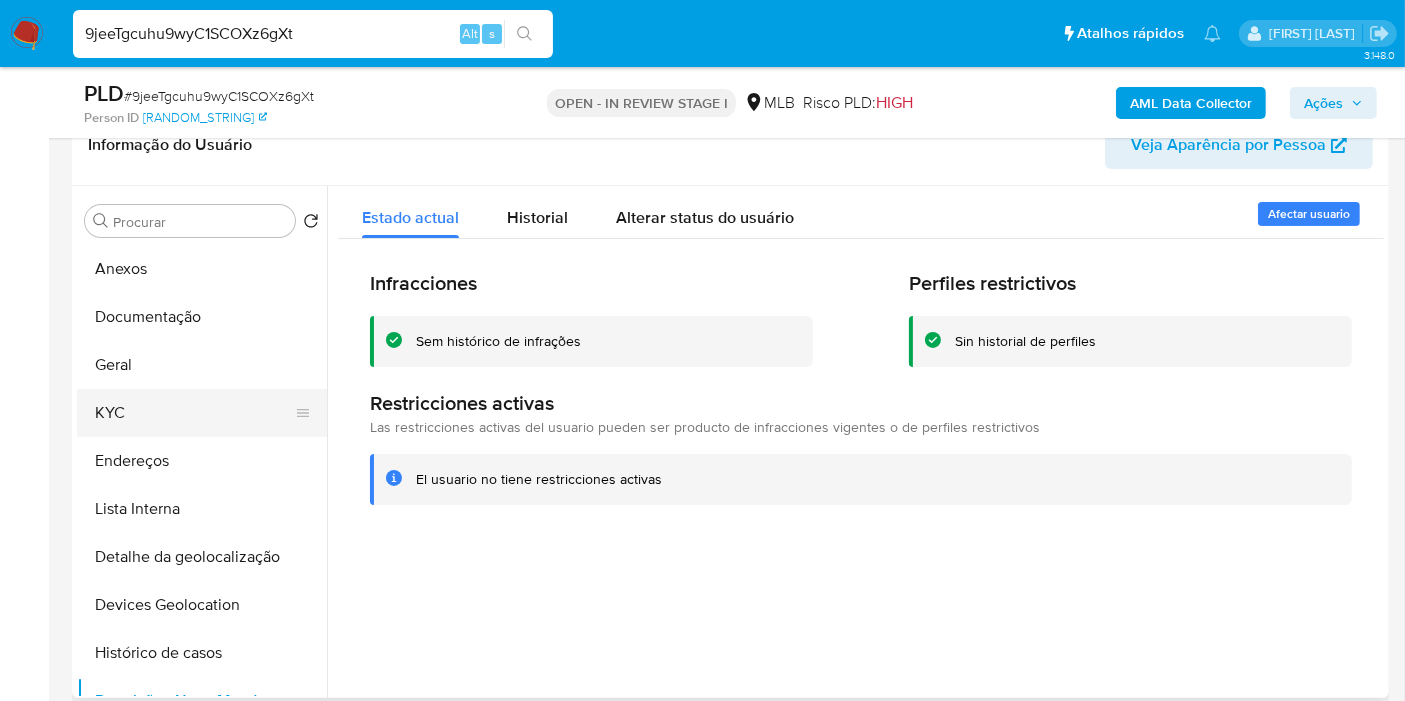 click on "KYC" at bounding box center [194, 413] 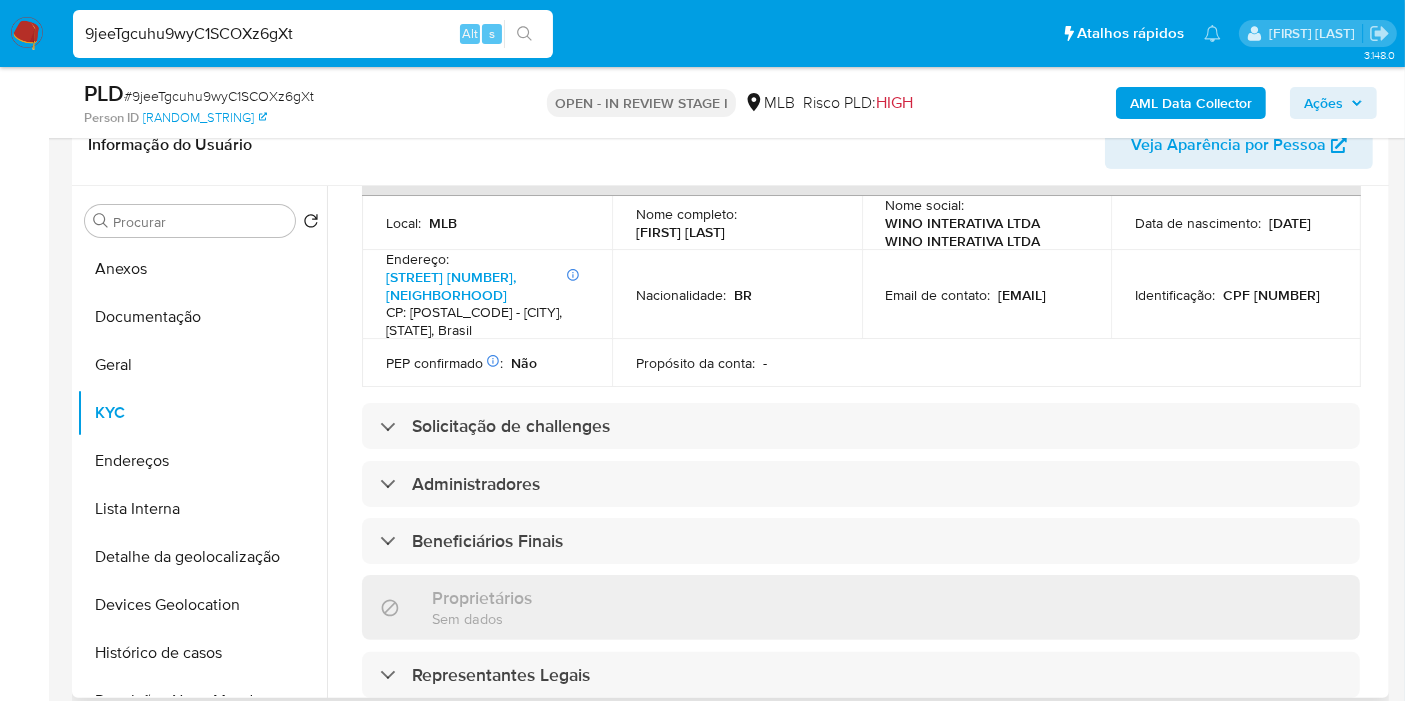 scroll, scrollTop: 1222, scrollLeft: 0, axis: vertical 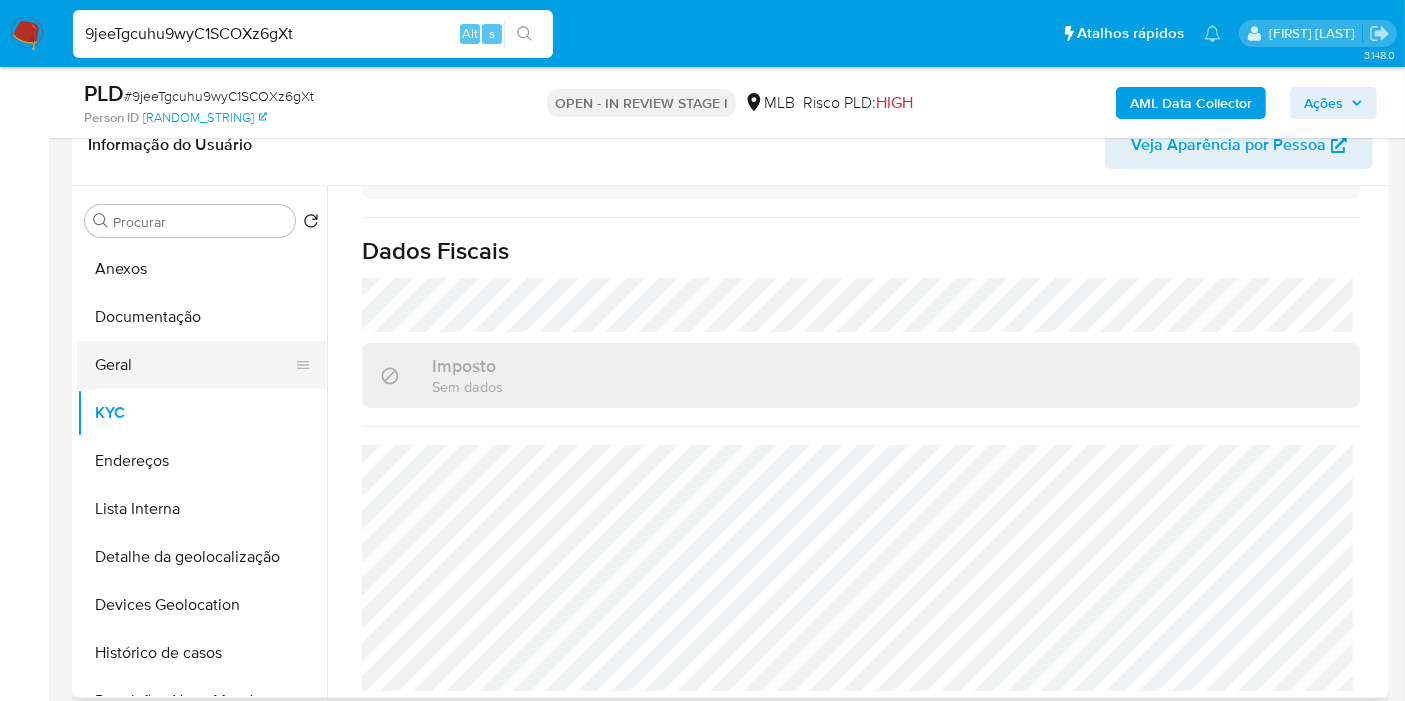 click on "Geral" at bounding box center (194, 365) 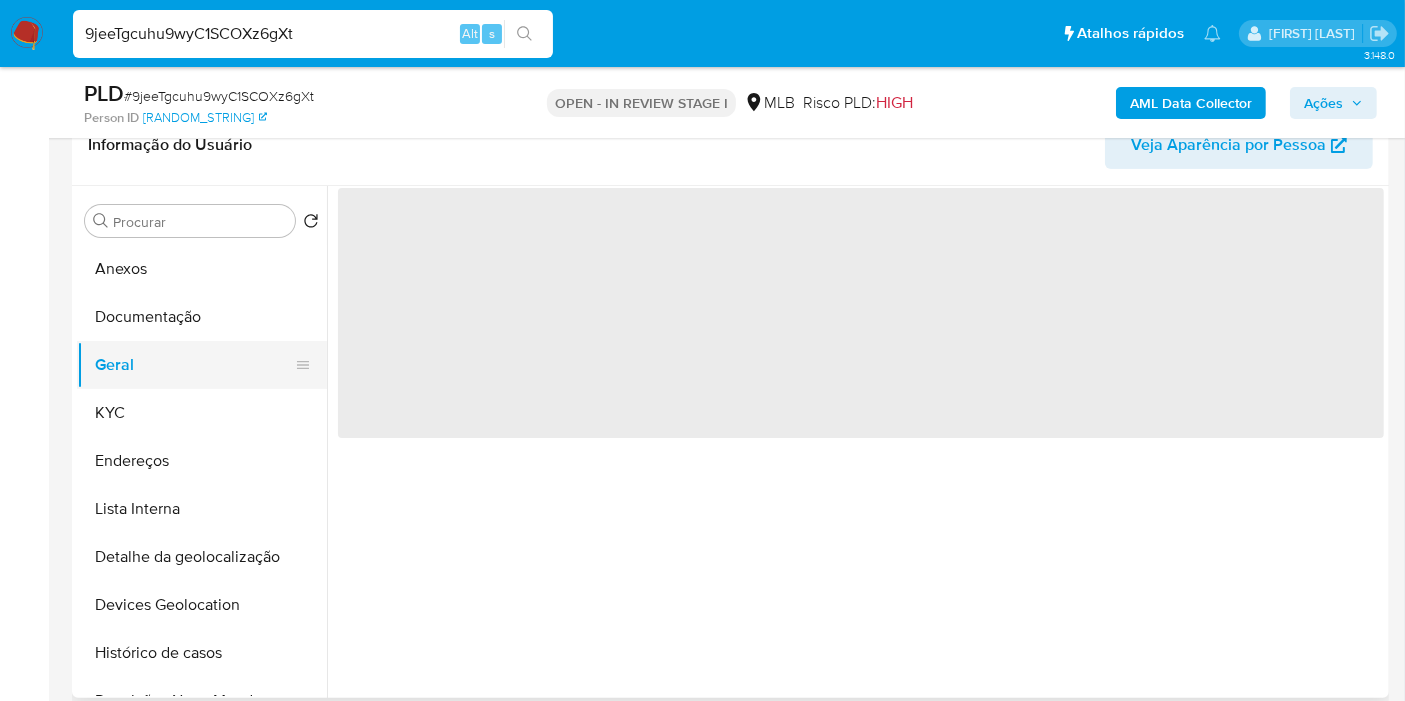 scroll, scrollTop: 0, scrollLeft: 0, axis: both 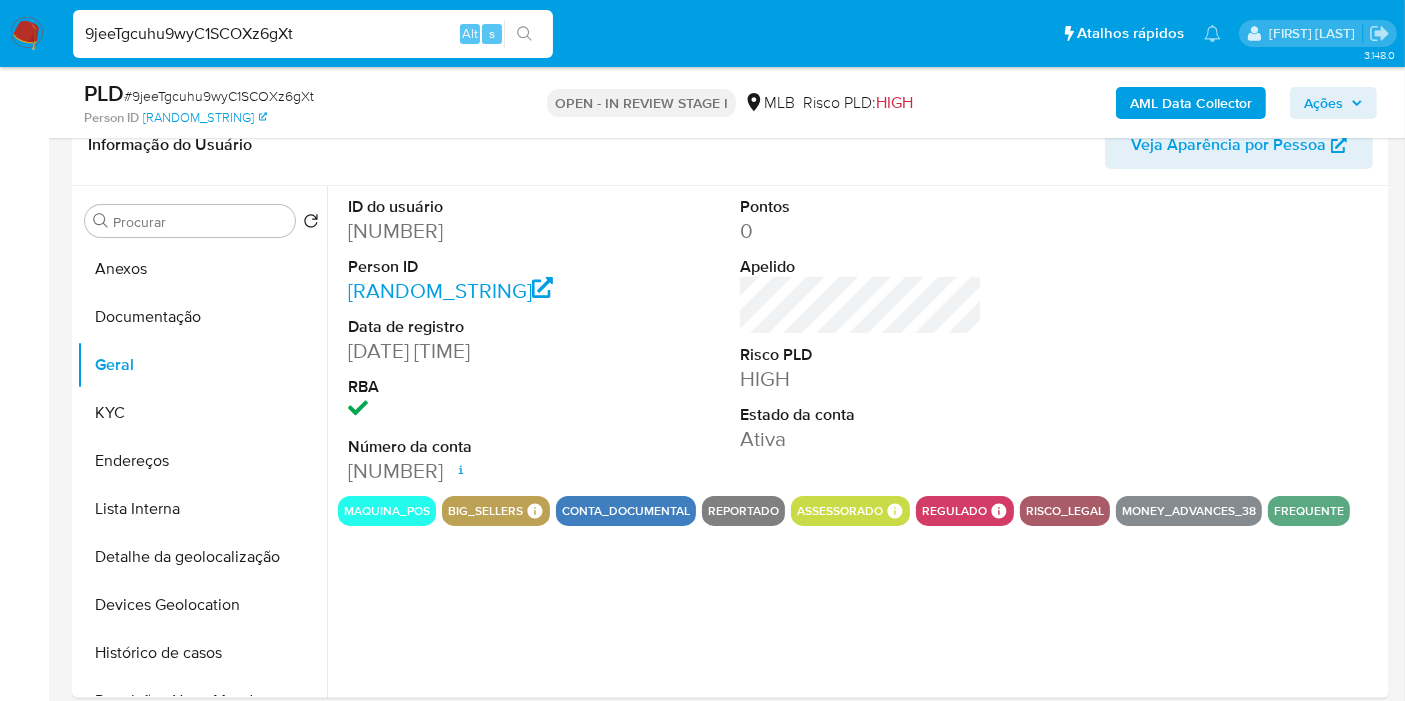 type 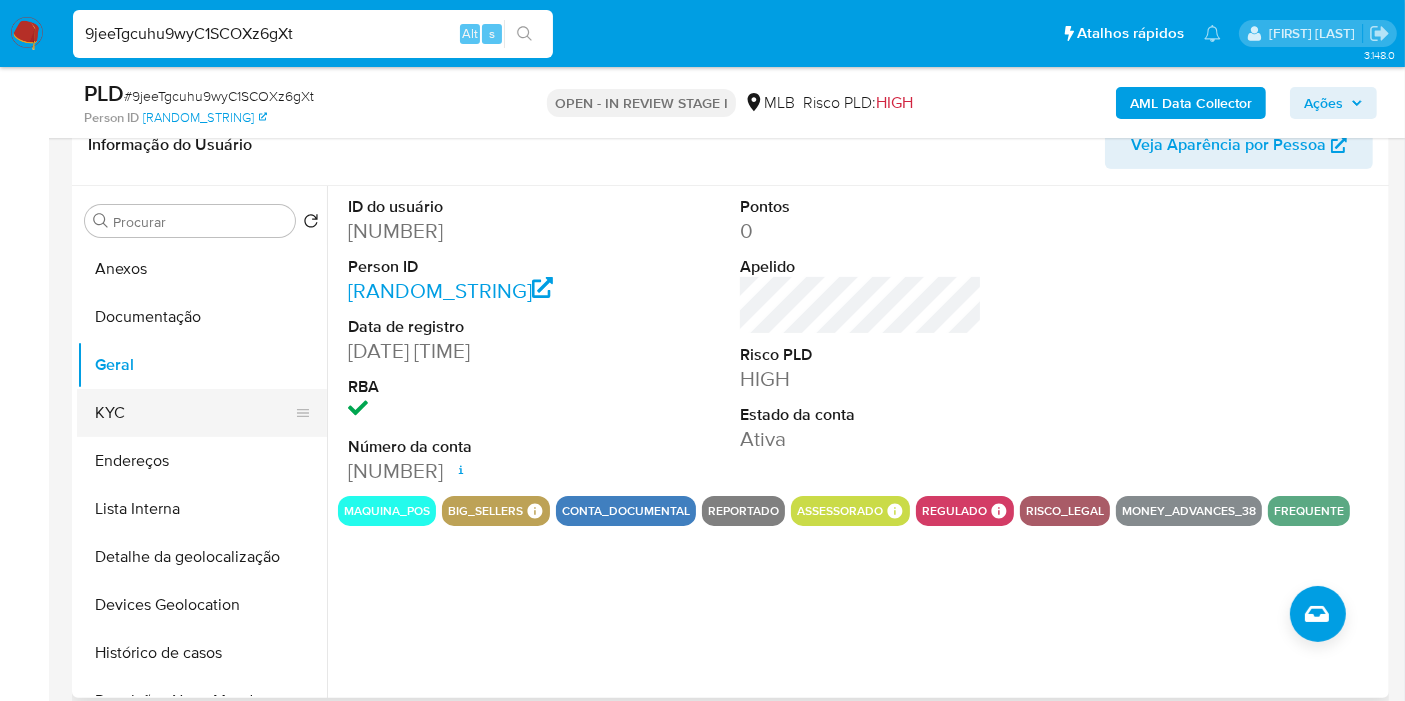 click on "KYC" at bounding box center [194, 413] 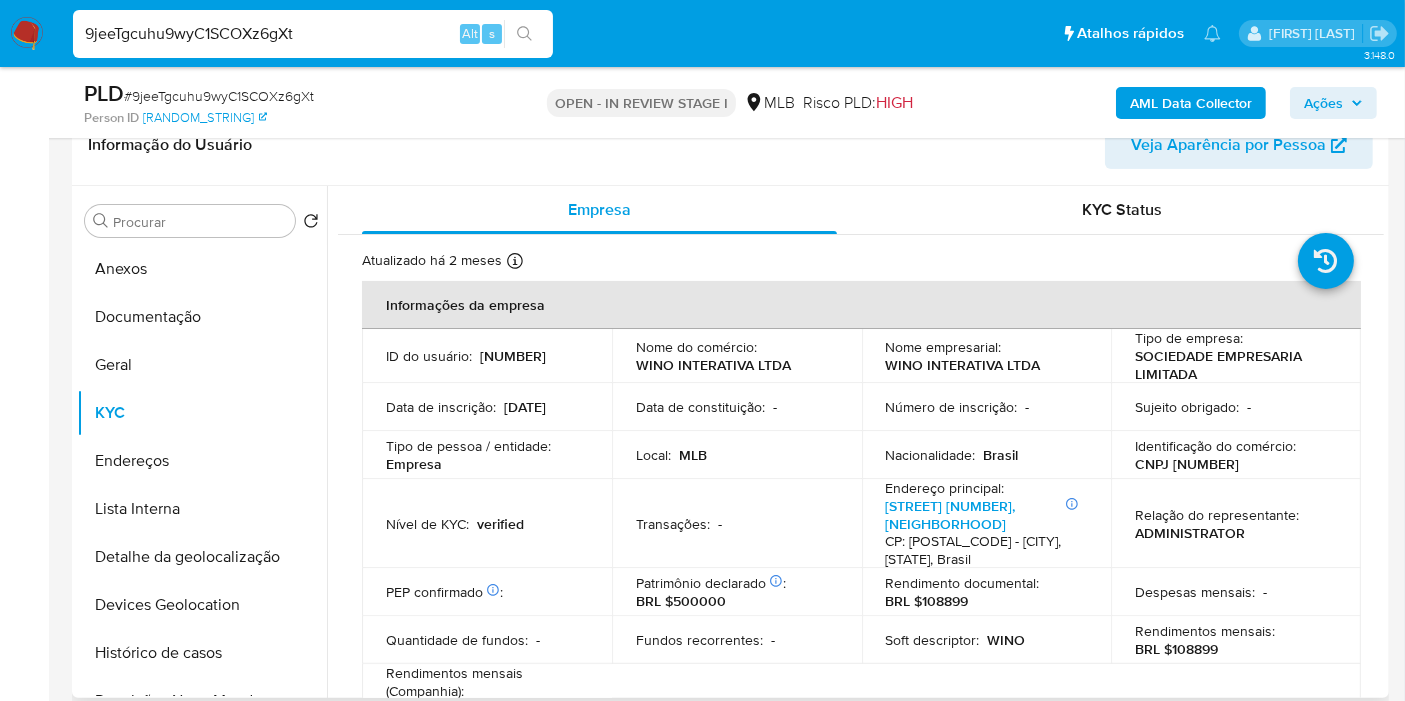 scroll, scrollTop: 60, scrollLeft: 0, axis: vertical 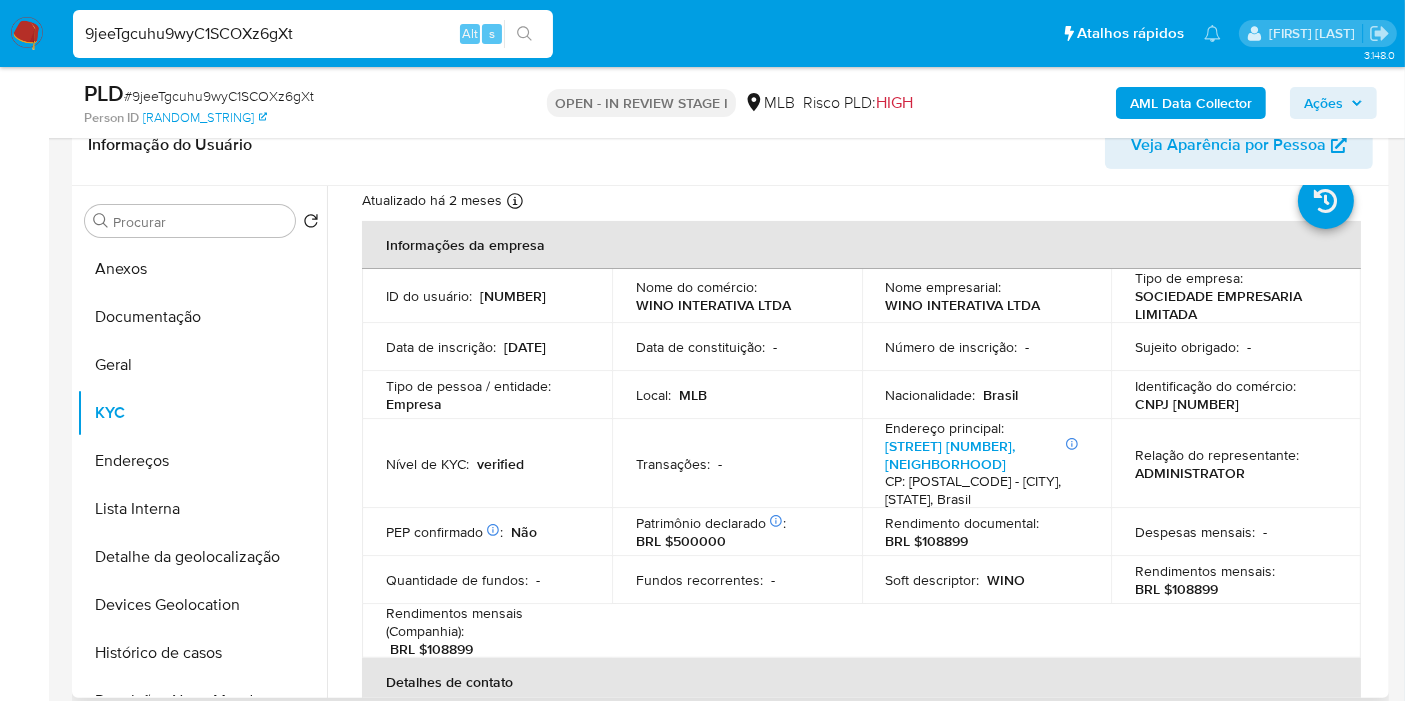 type 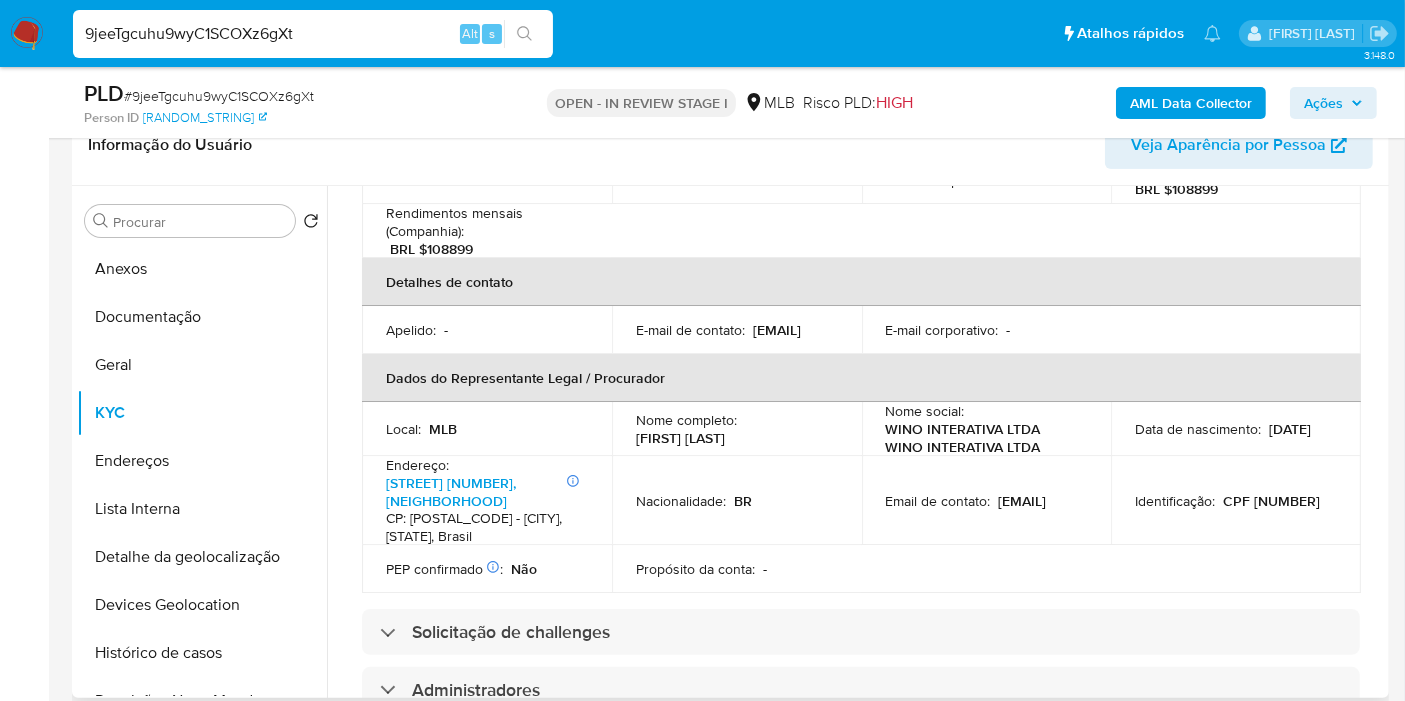 scroll, scrollTop: 505, scrollLeft: 0, axis: vertical 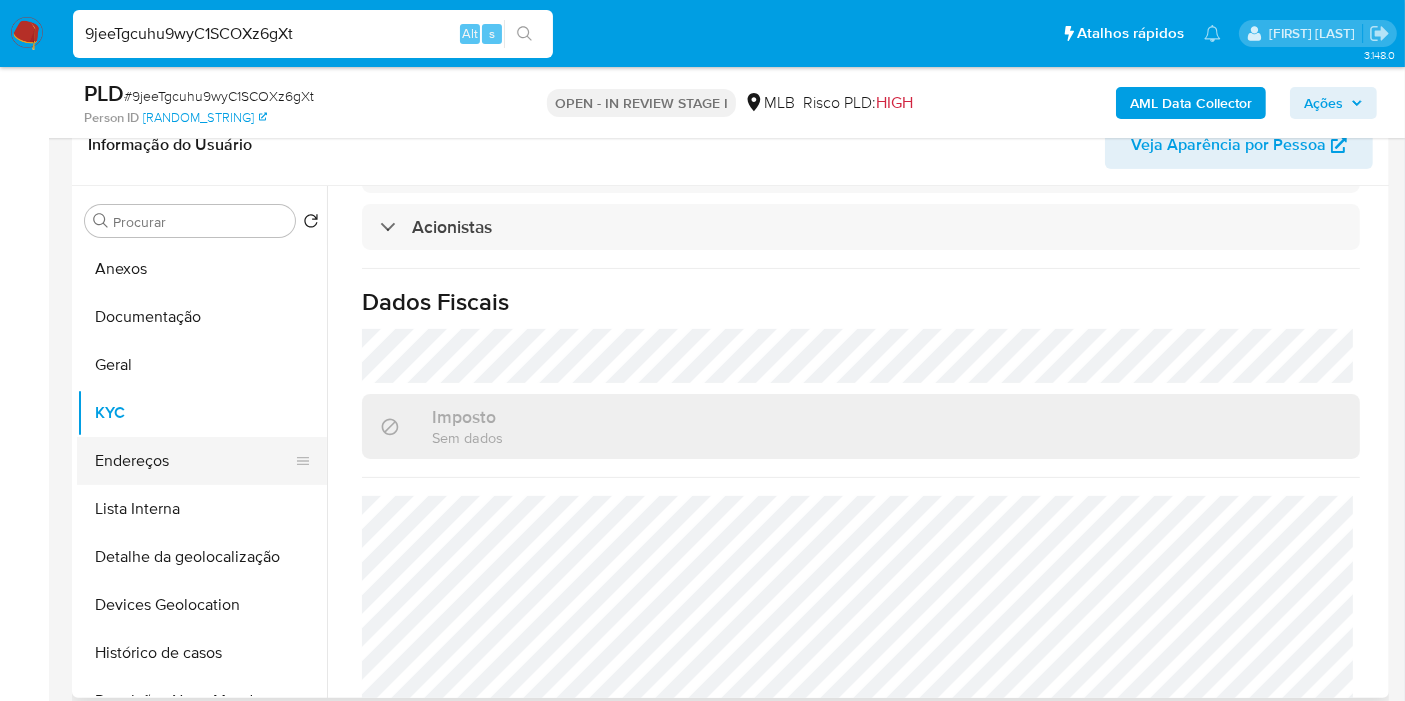 click on "Endereços" at bounding box center [194, 461] 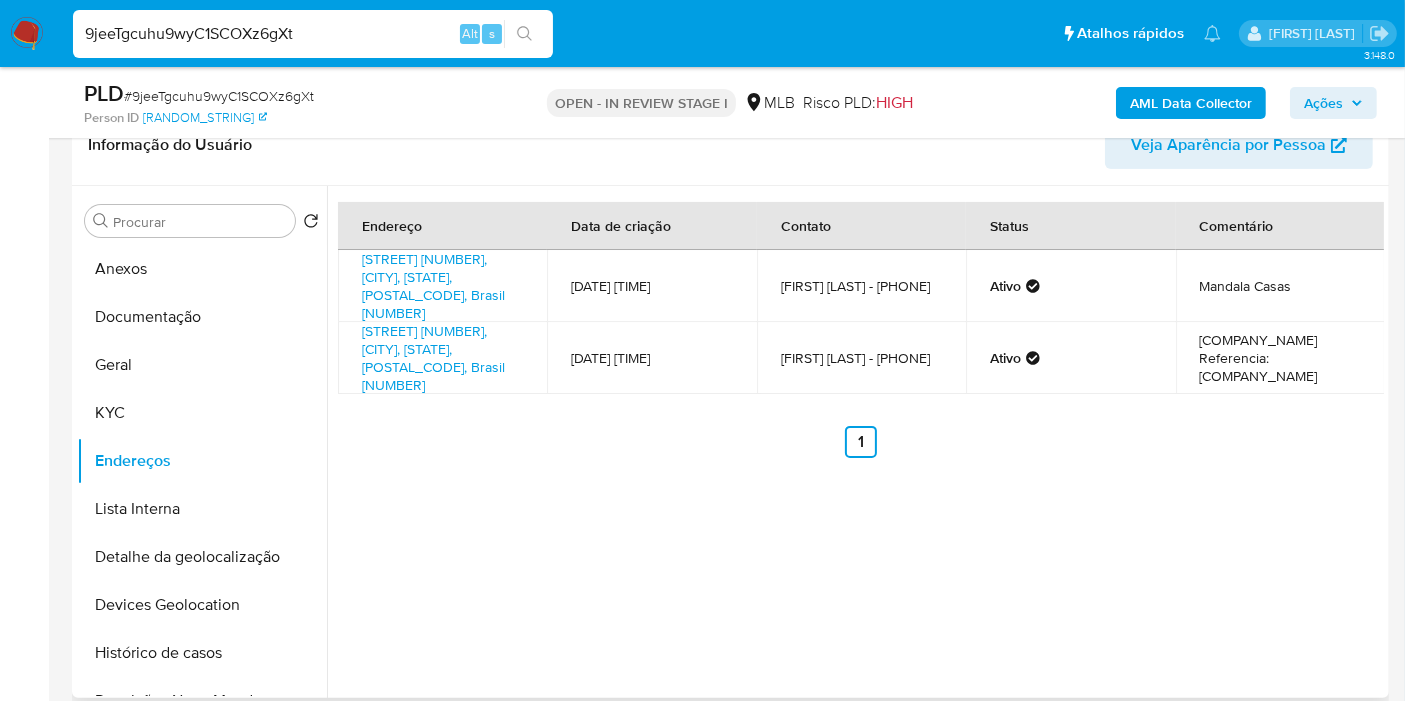 type 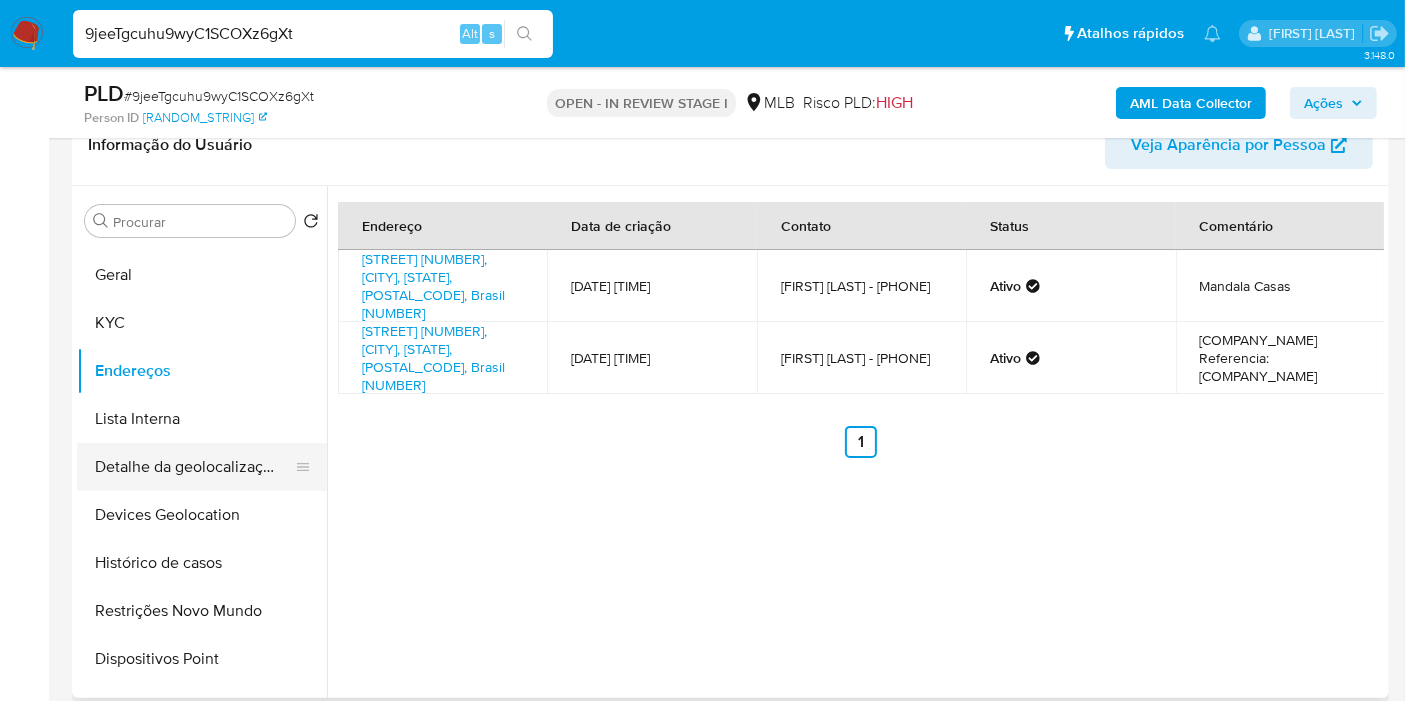 scroll, scrollTop: 111, scrollLeft: 0, axis: vertical 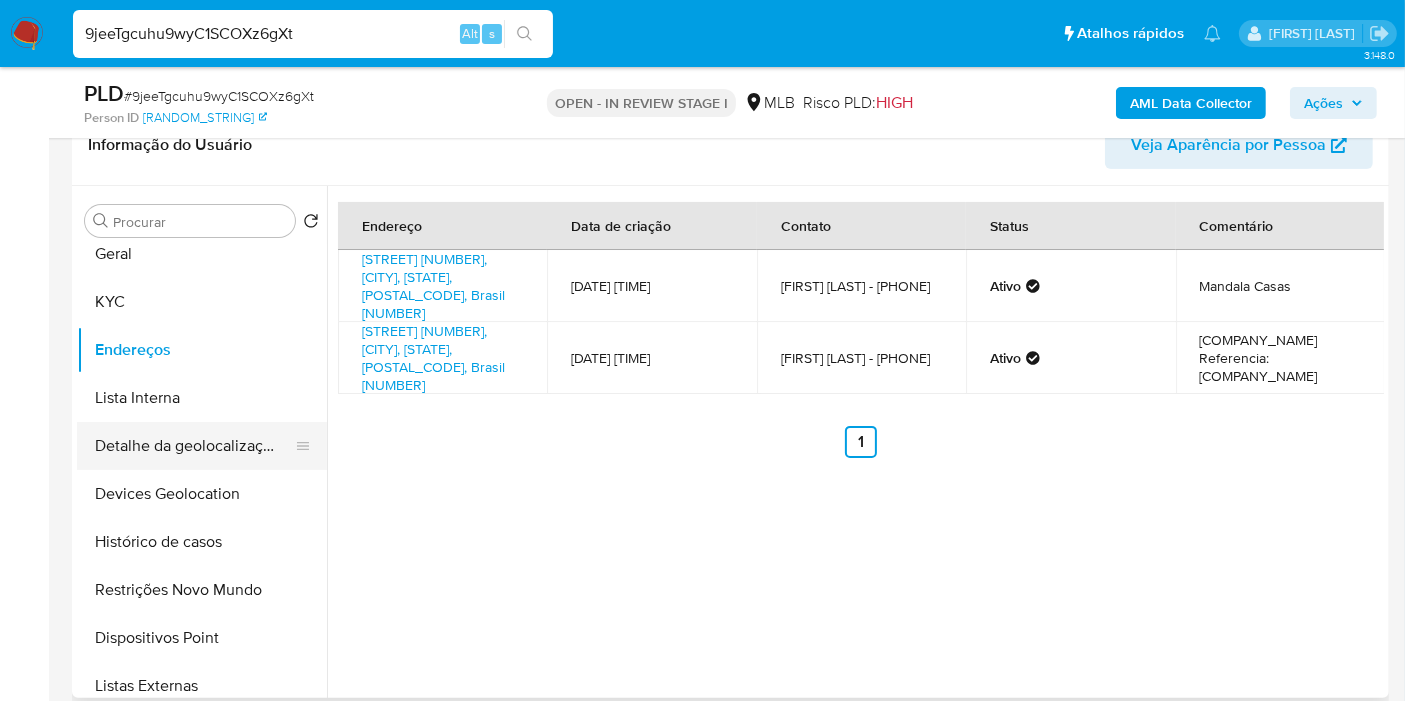click on "Detalhe da geolocalização" at bounding box center [194, 446] 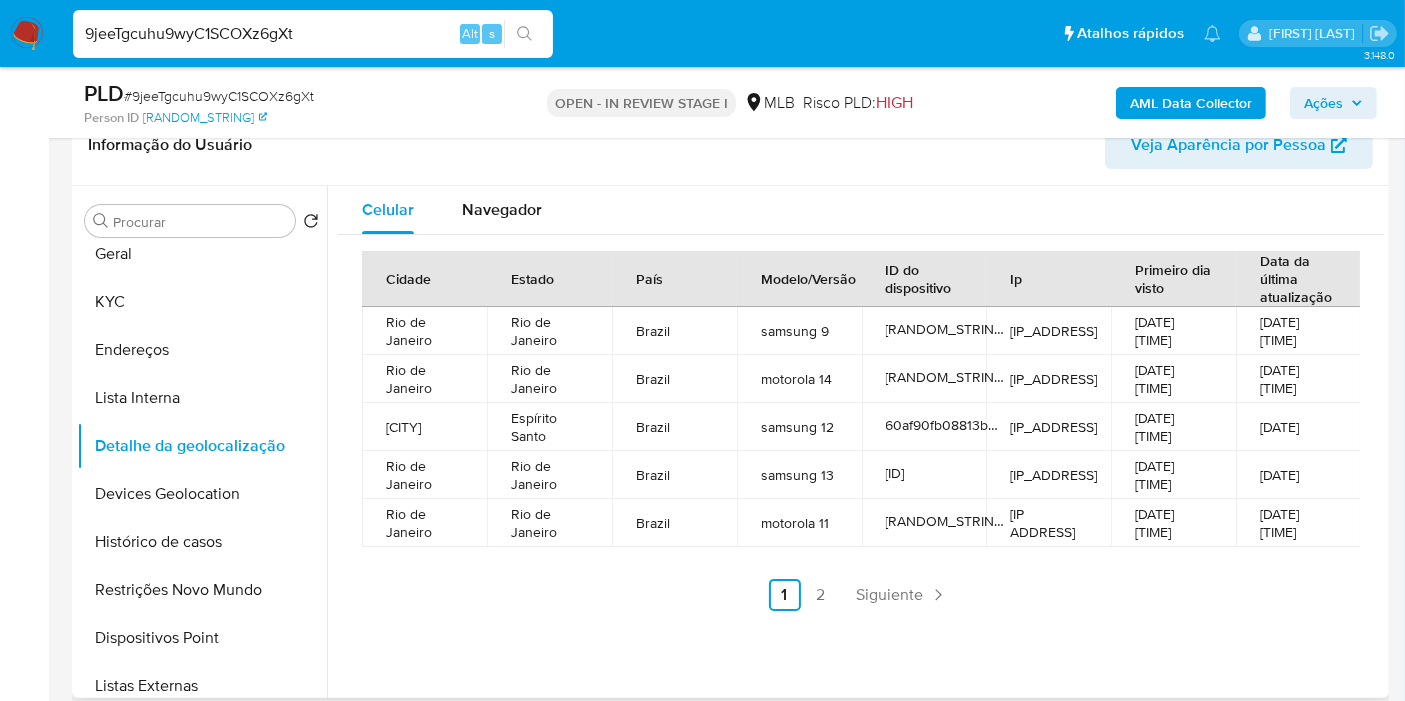 type 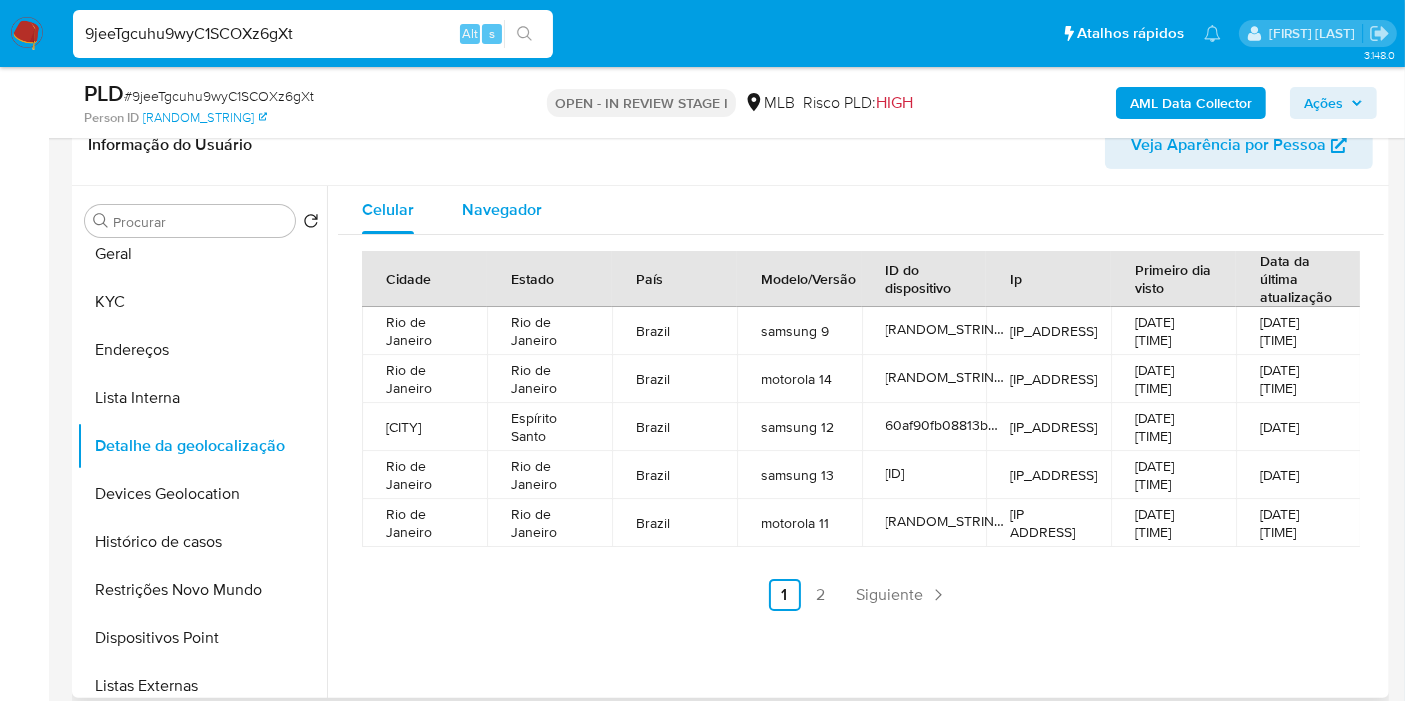 click on "Navegador" at bounding box center (502, 209) 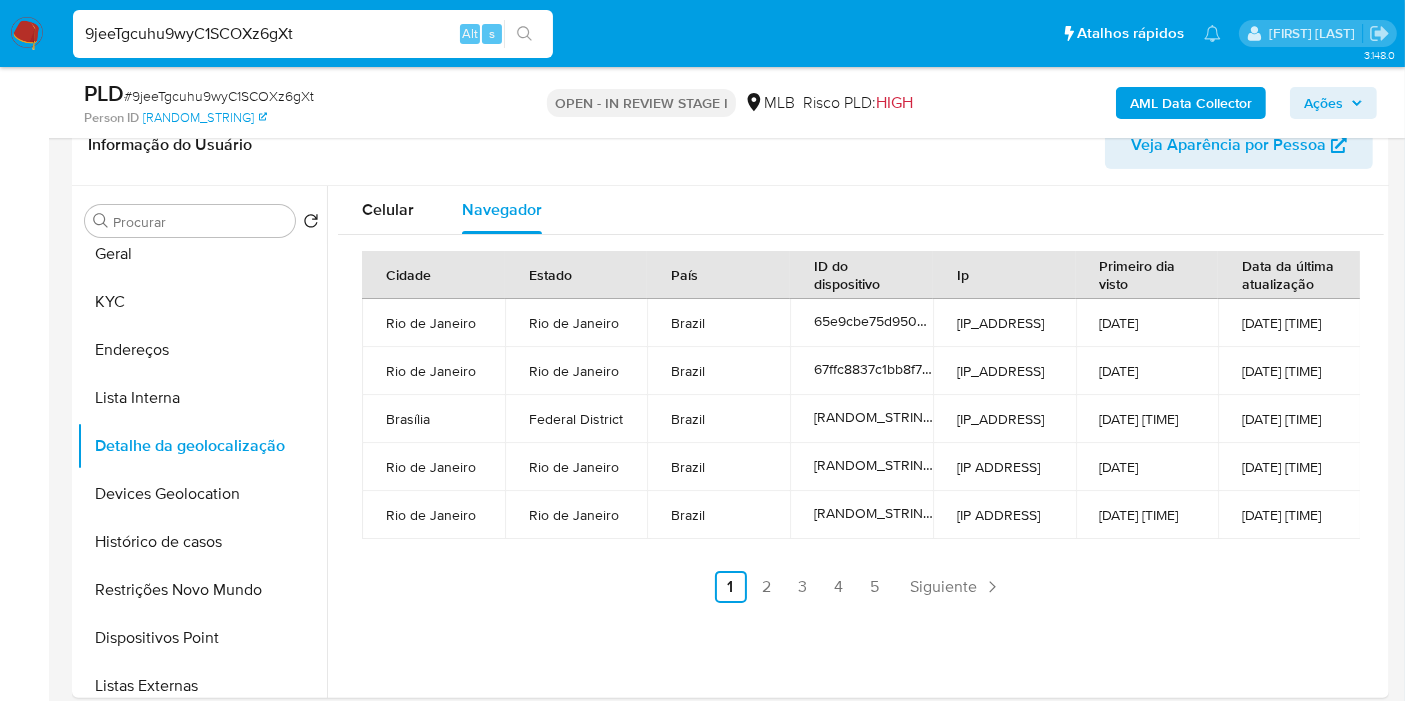 type 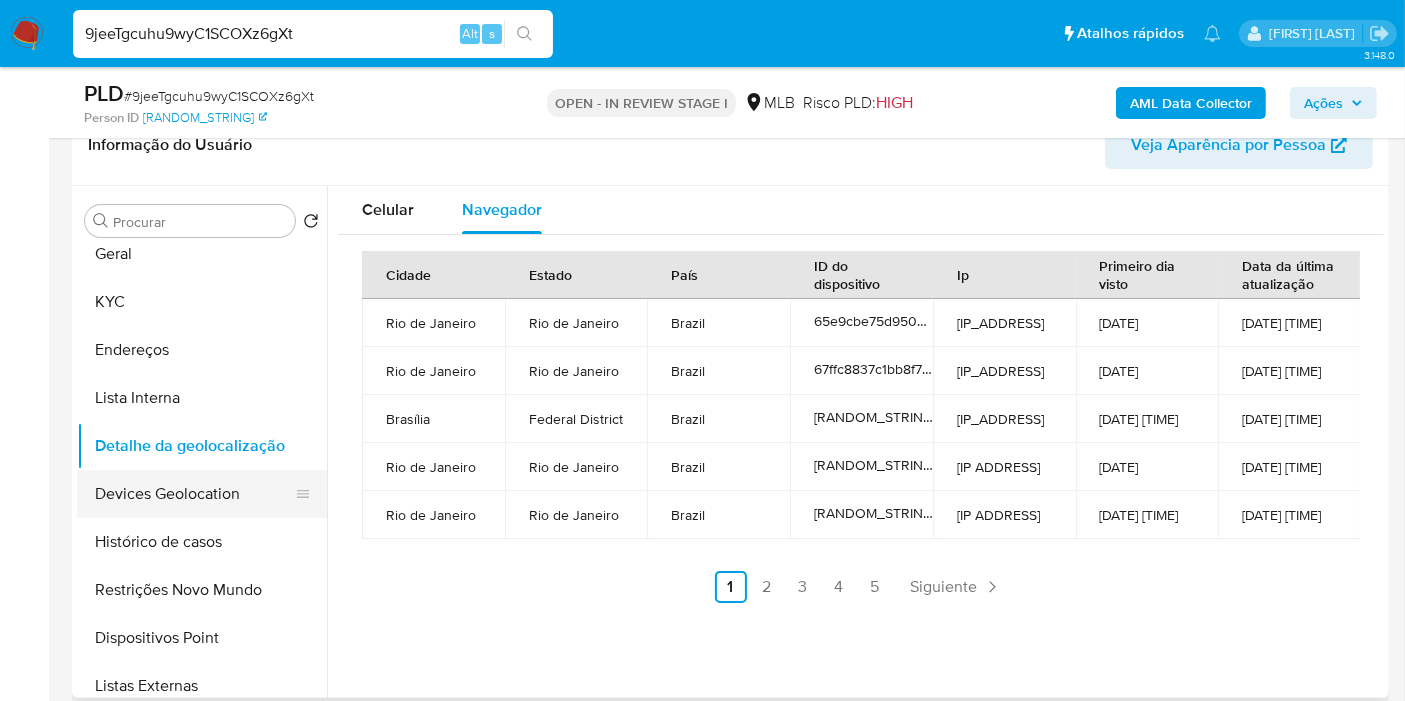 click on "Devices Geolocation" at bounding box center [194, 494] 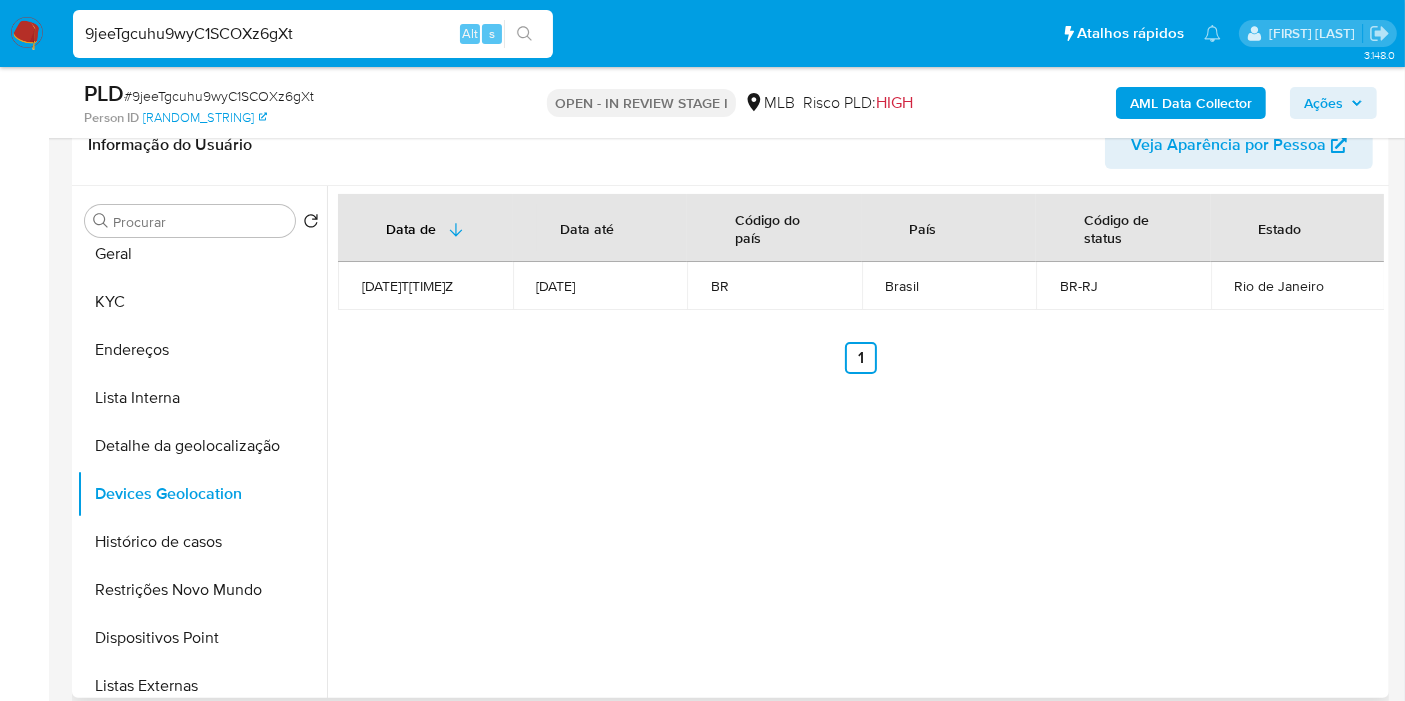 type 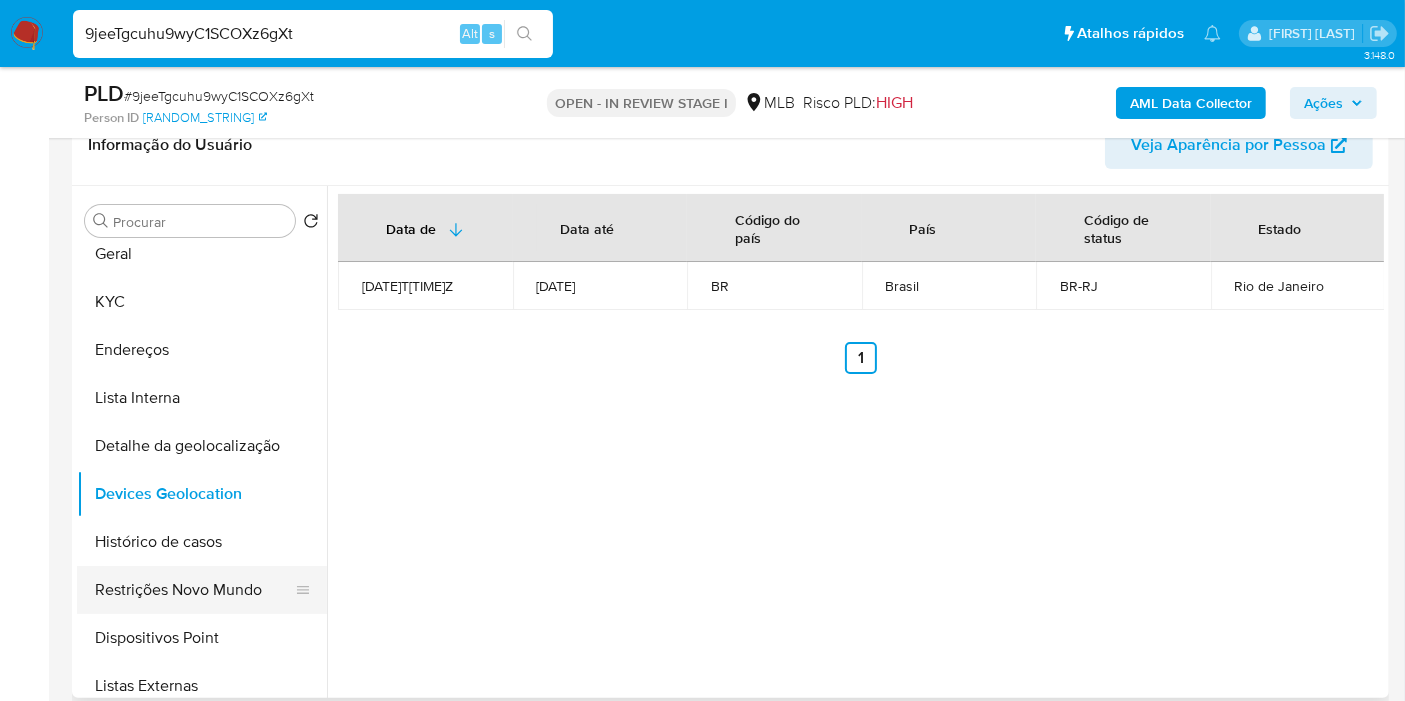 click on "Restrições Novo Mundo" at bounding box center [194, 590] 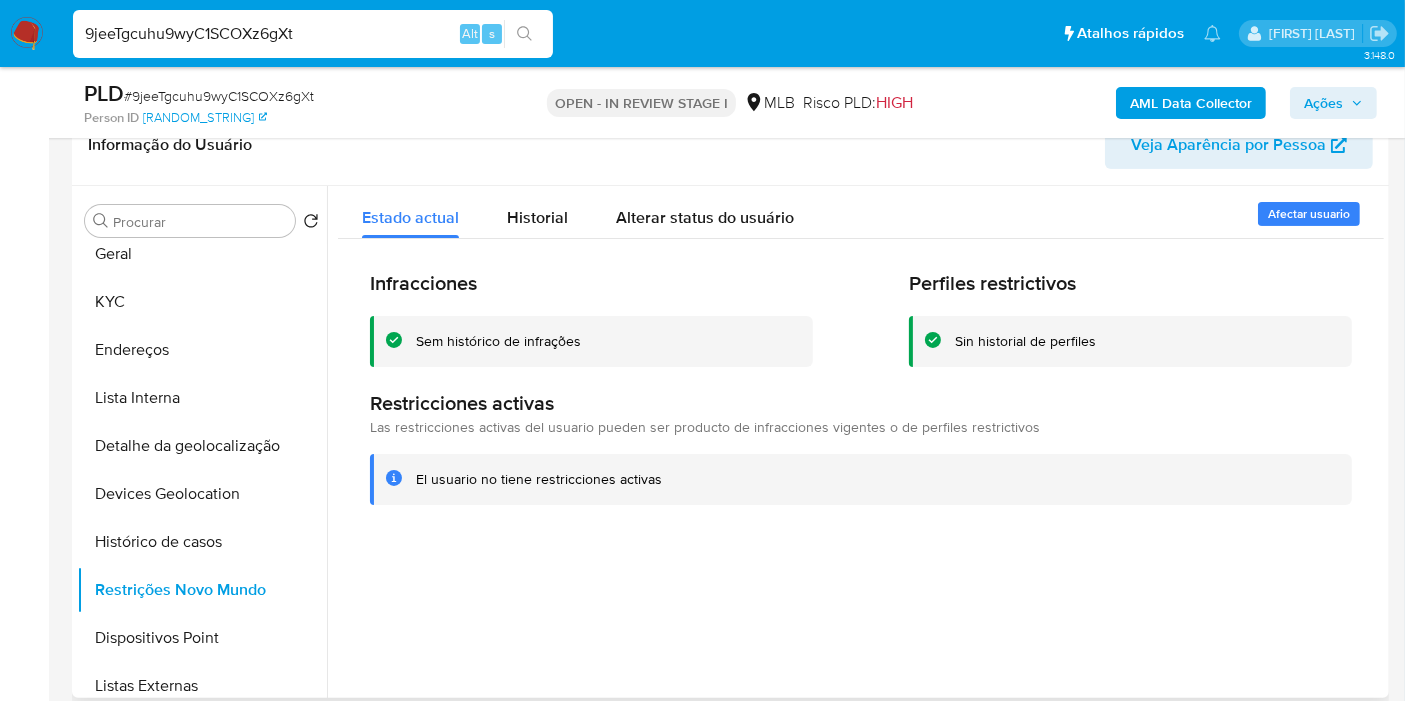 type 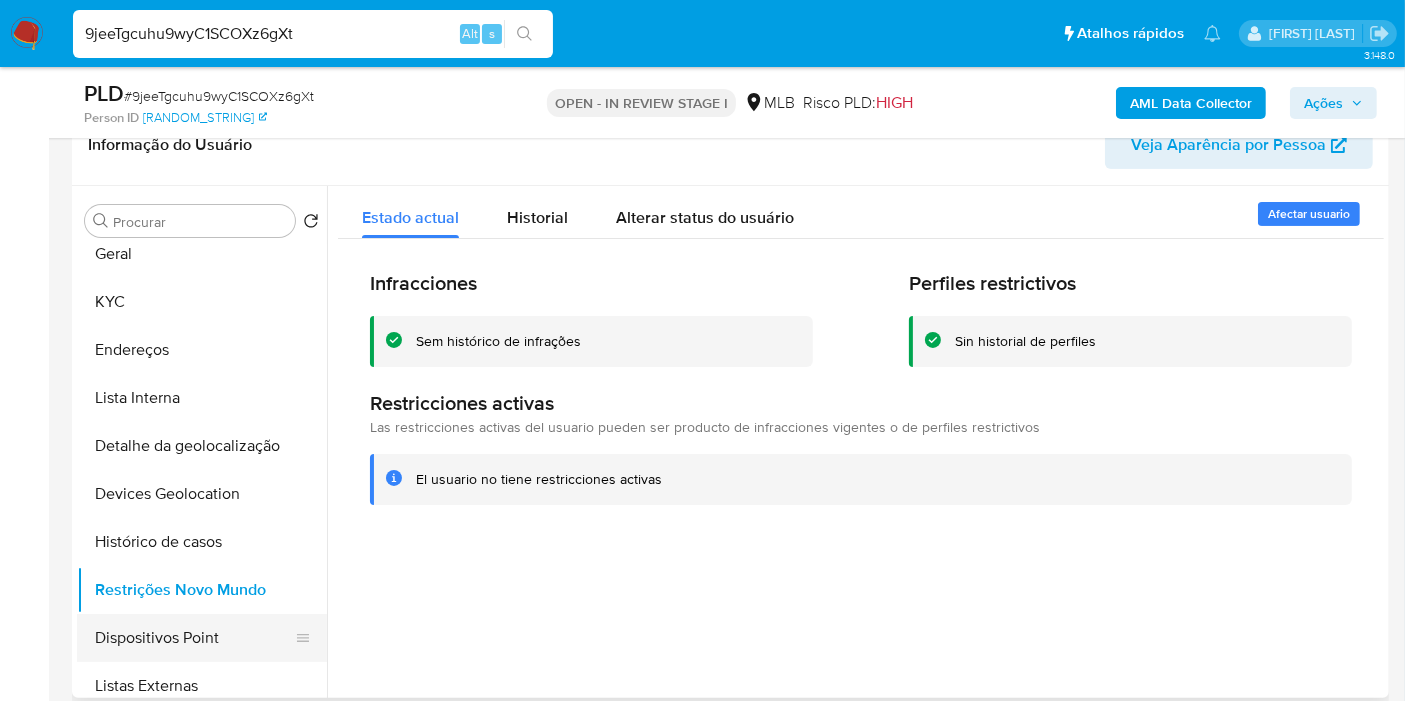 click on "Dispositivos Point" at bounding box center (194, 638) 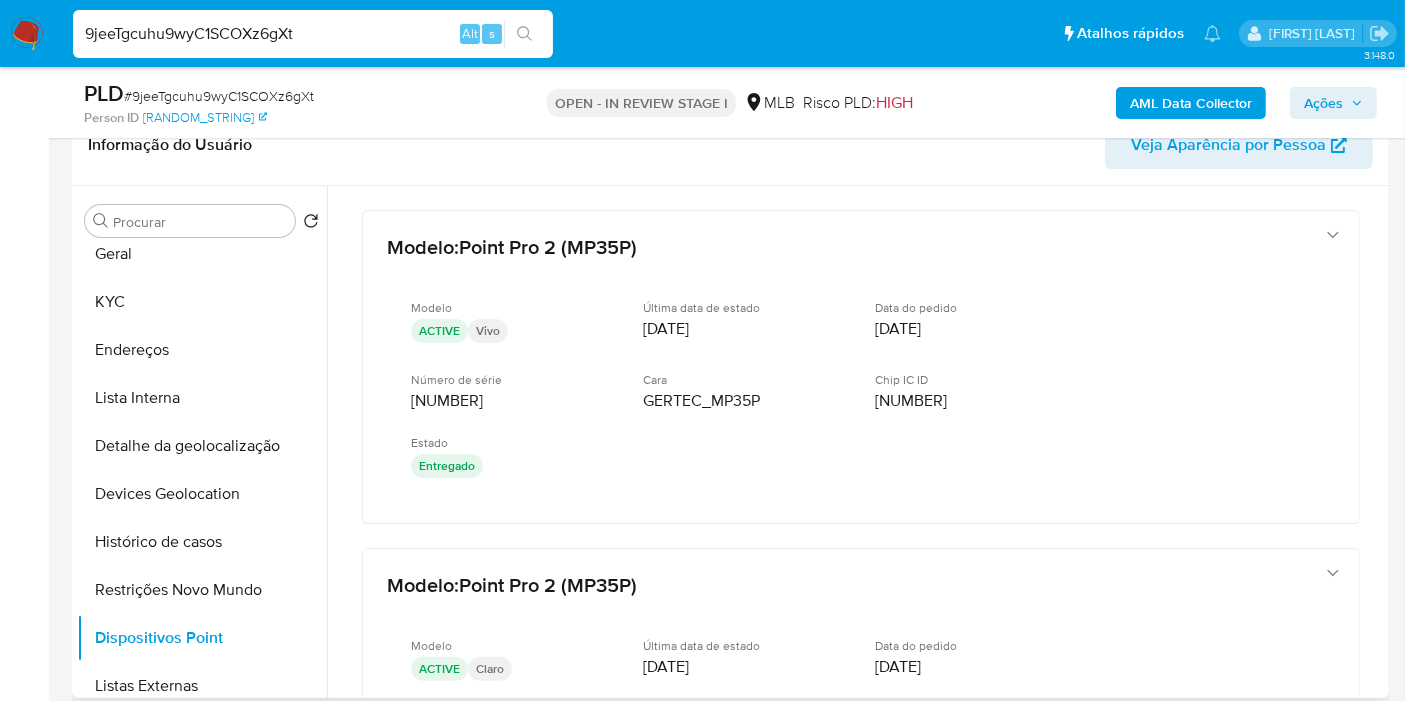 scroll, scrollTop: 52, scrollLeft: 0, axis: vertical 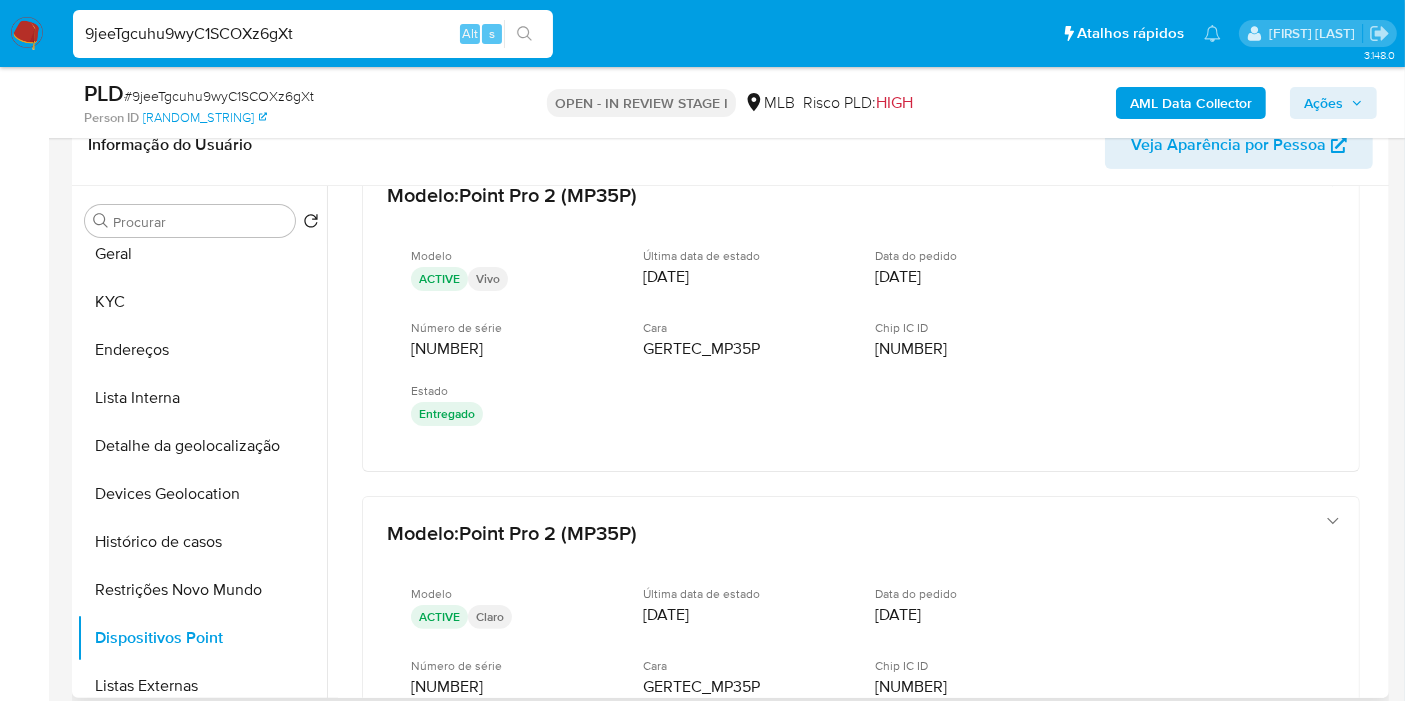 type 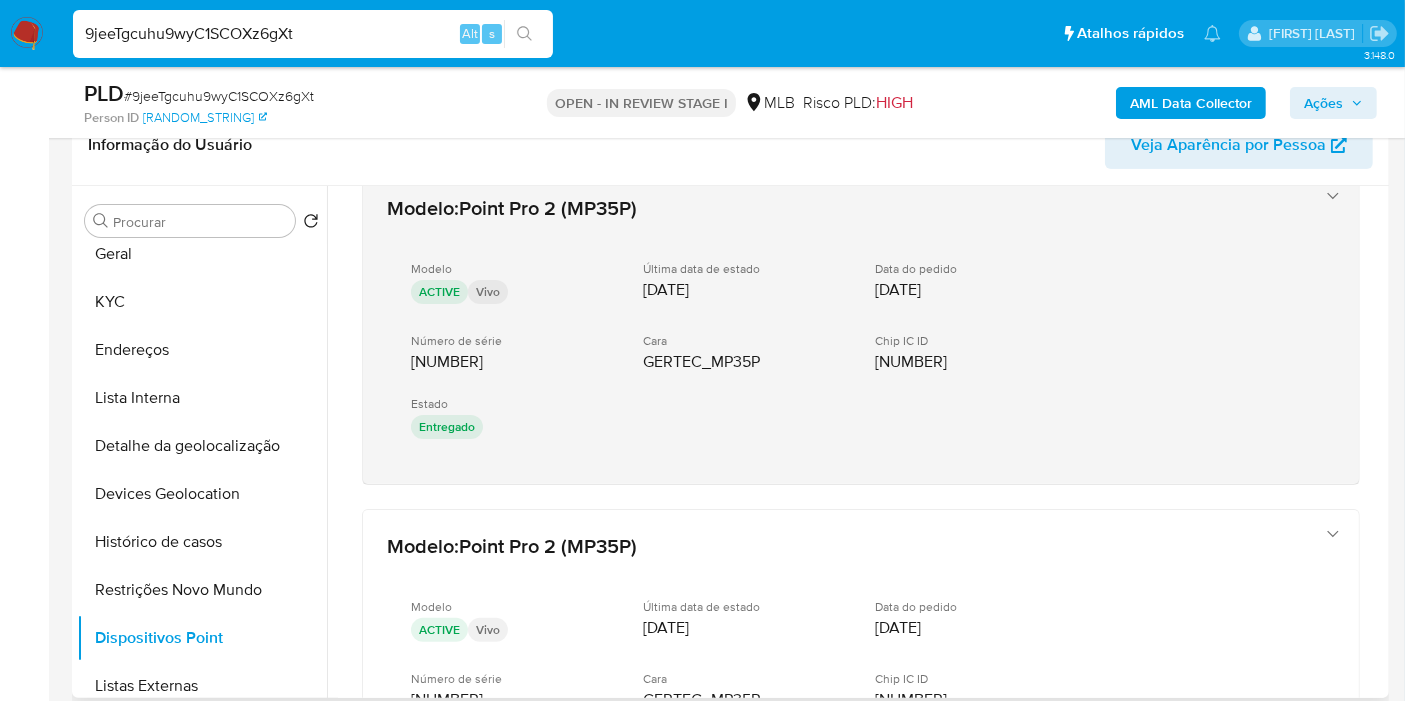 scroll, scrollTop: 719, scrollLeft: 0, axis: vertical 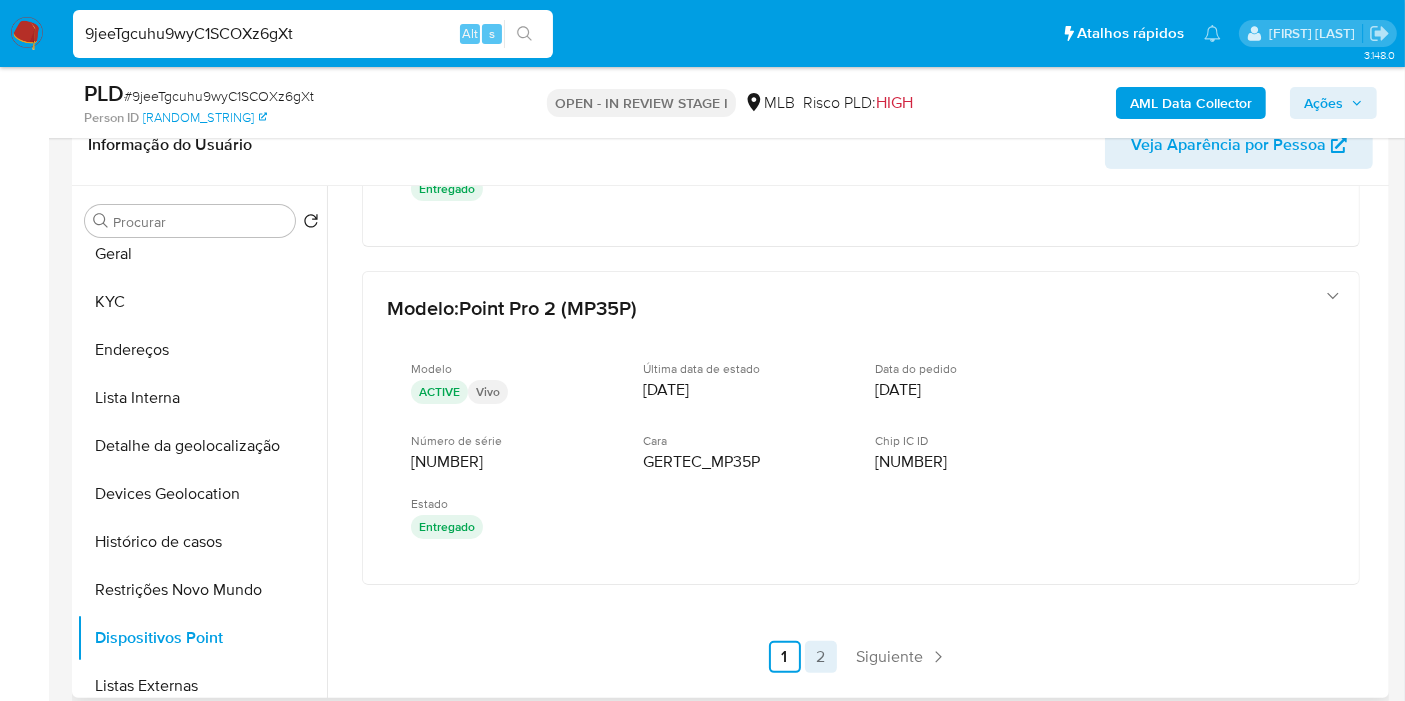 click on "2" at bounding box center (821, 657) 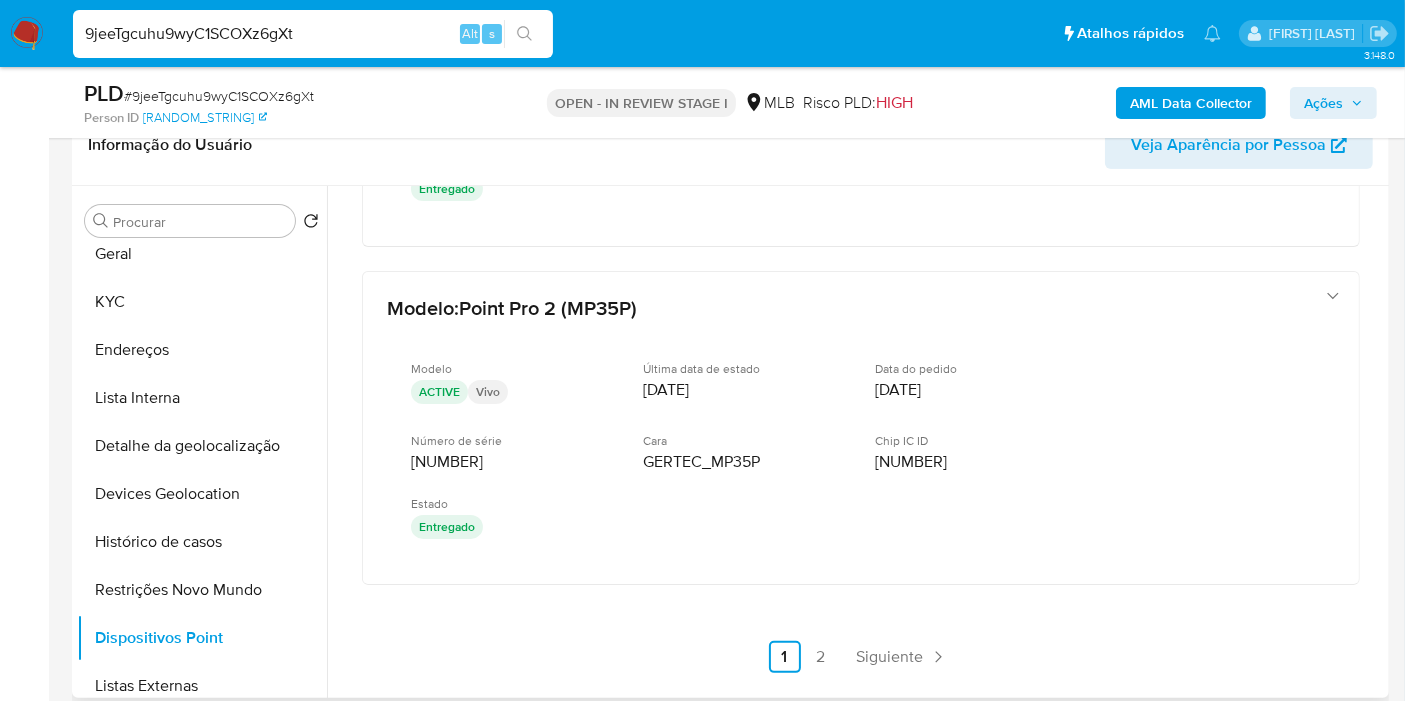scroll, scrollTop: 0, scrollLeft: 0, axis: both 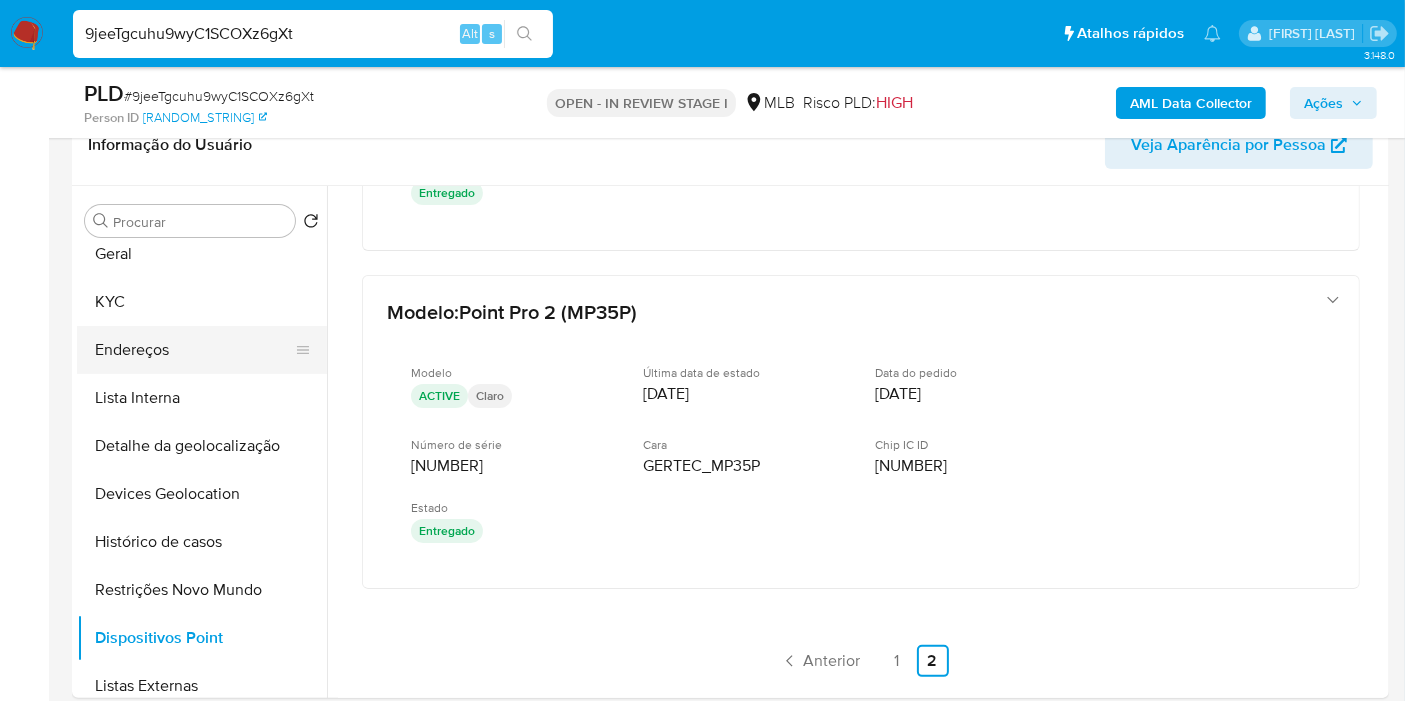 click on "Endereços" at bounding box center [194, 350] 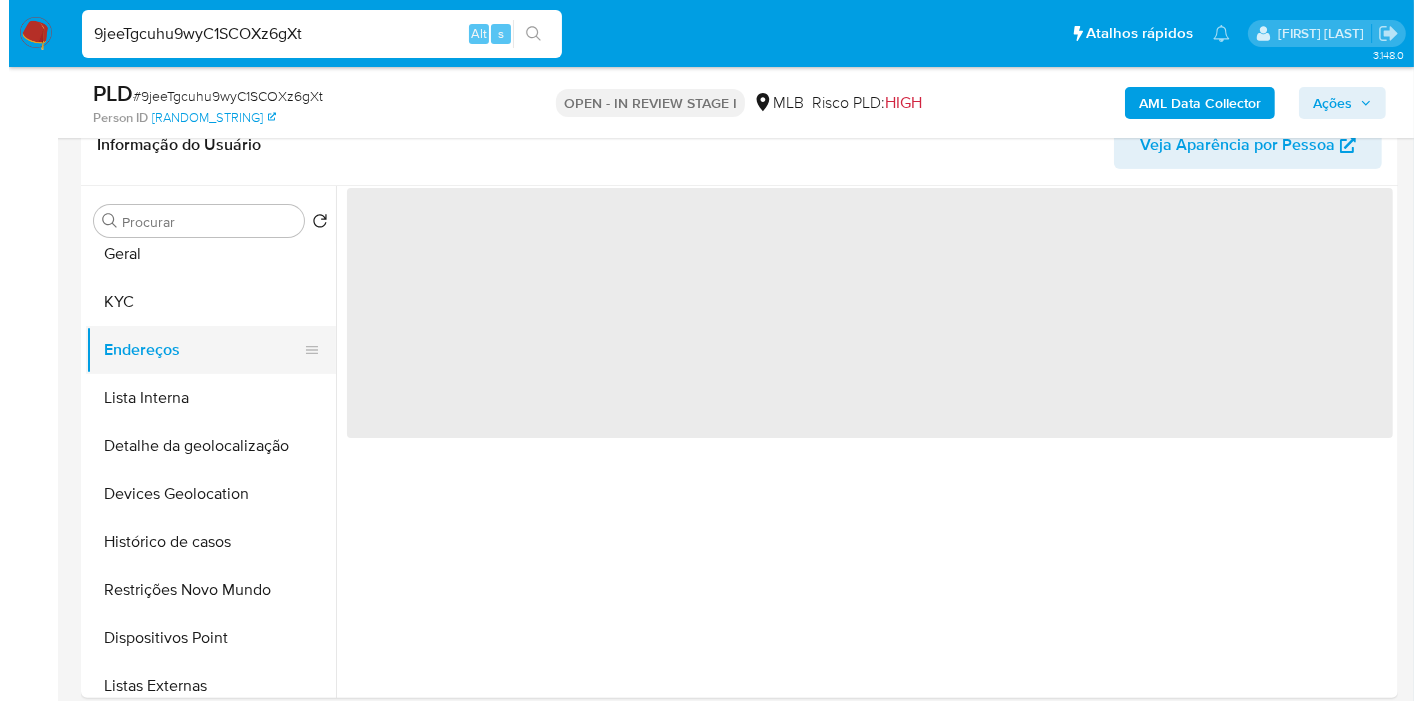 scroll, scrollTop: 0, scrollLeft: 0, axis: both 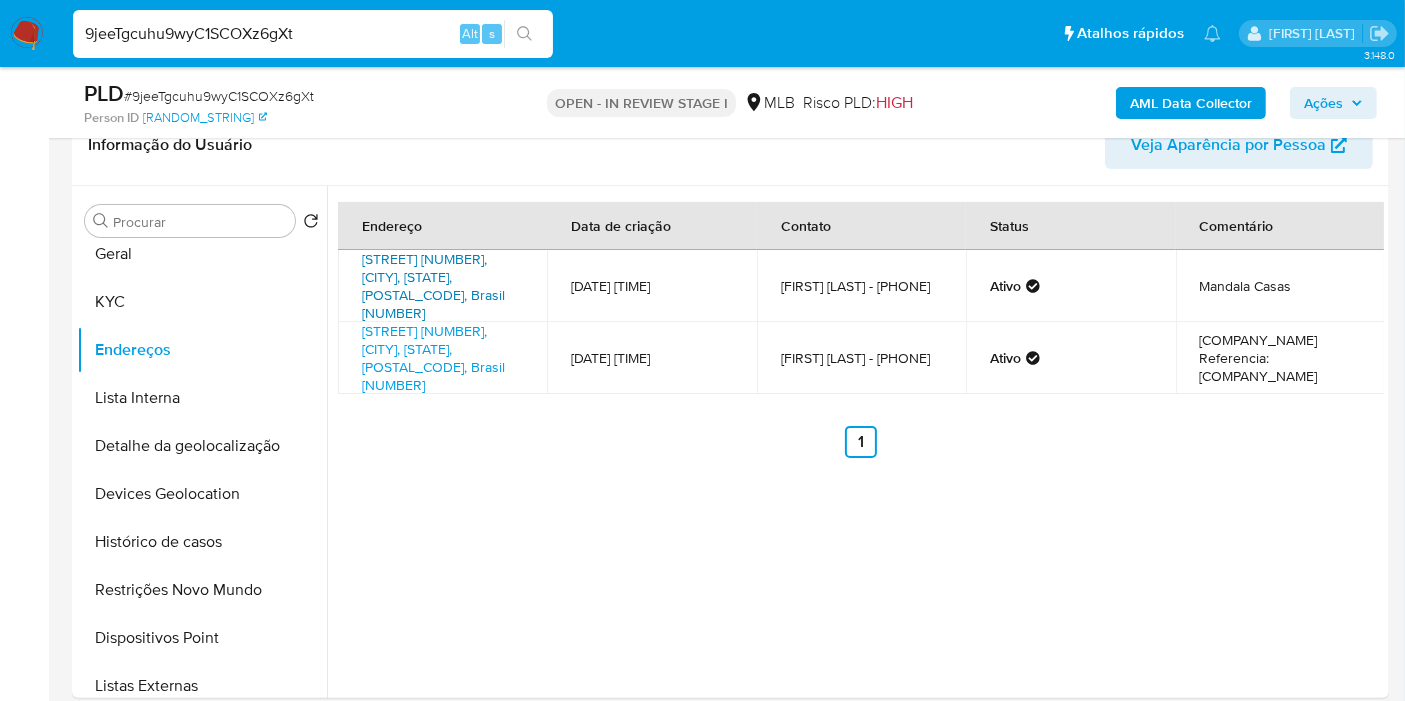 click on "Avenida General Olyntho Pillar 300, Rio De Janeiro, Rio De Janeiro, 22793610, Brasil 300" at bounding box center [433, 286] 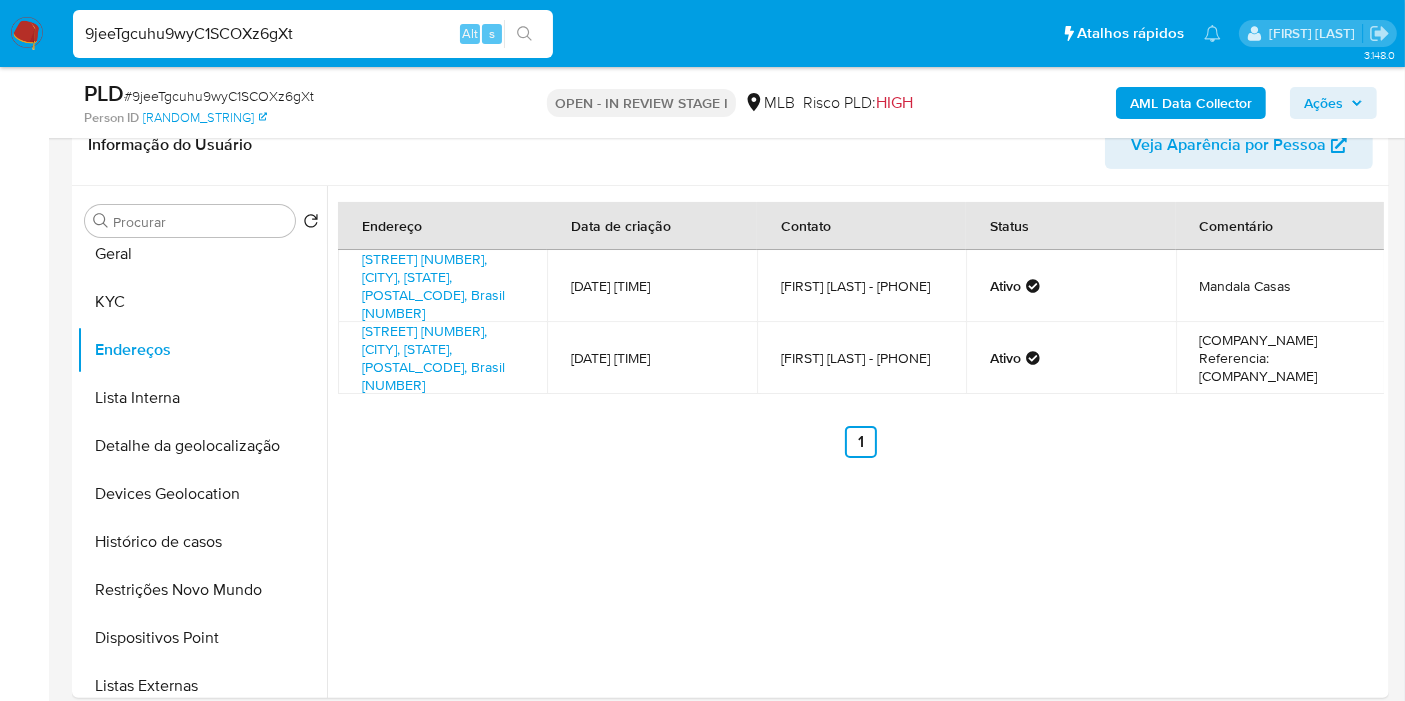 click on "AML Data Collector" at bounding box center [1191, 103] 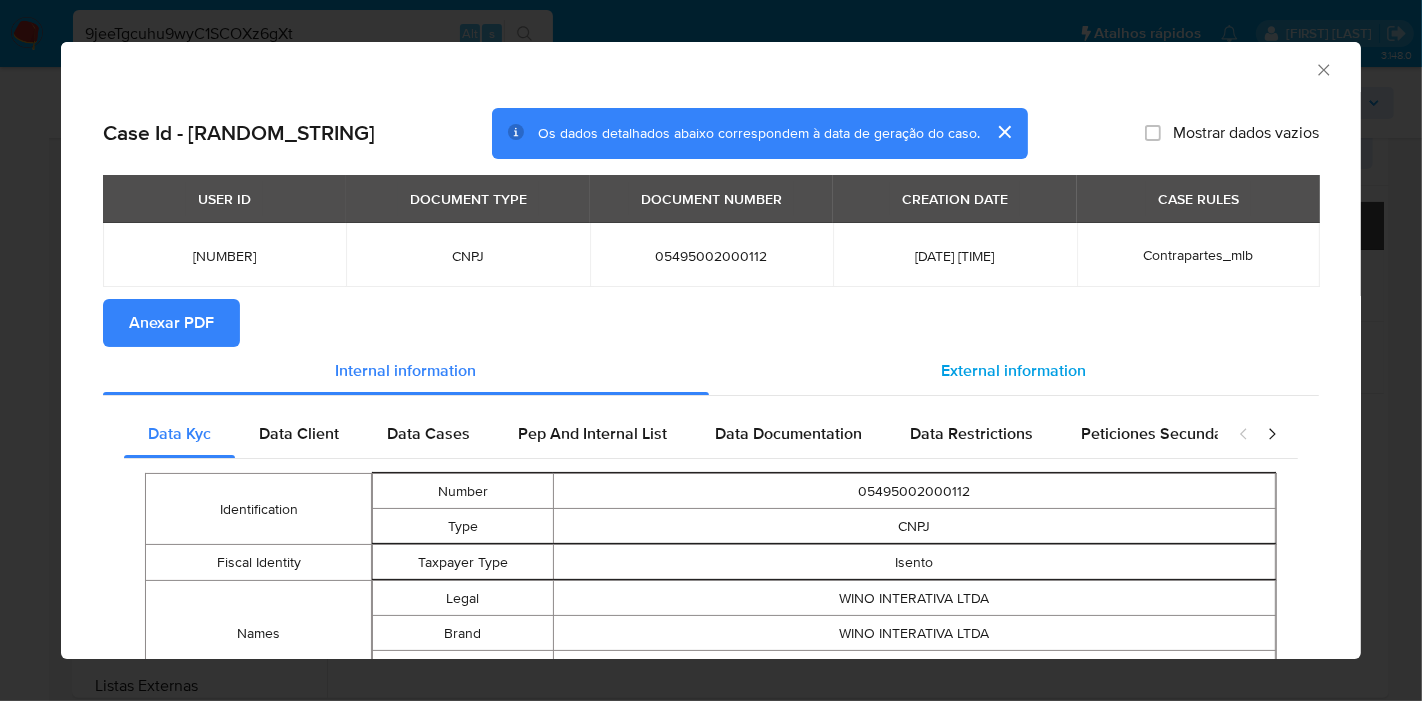 click on "External information" at bounding box center (1014, 371) 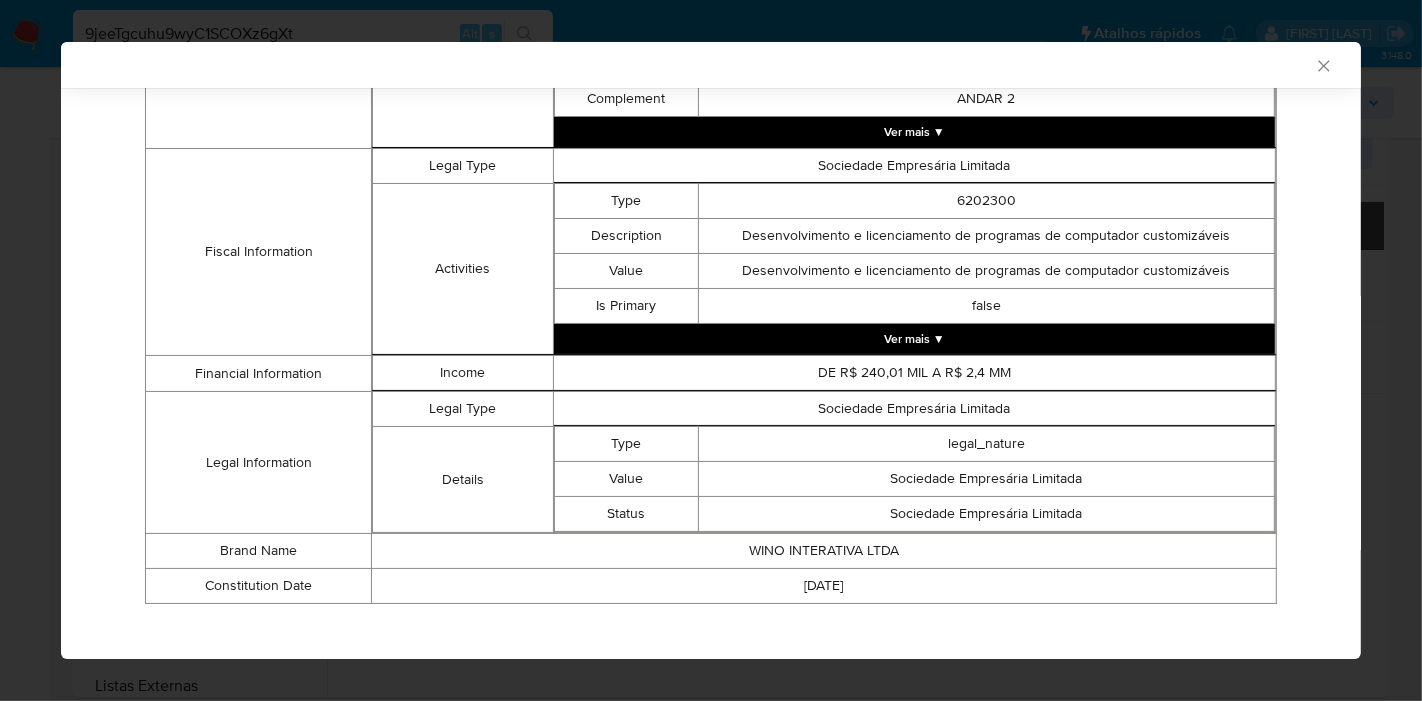 scroll, scrollTop: 721, scrollLeft: 0, axis: vertical 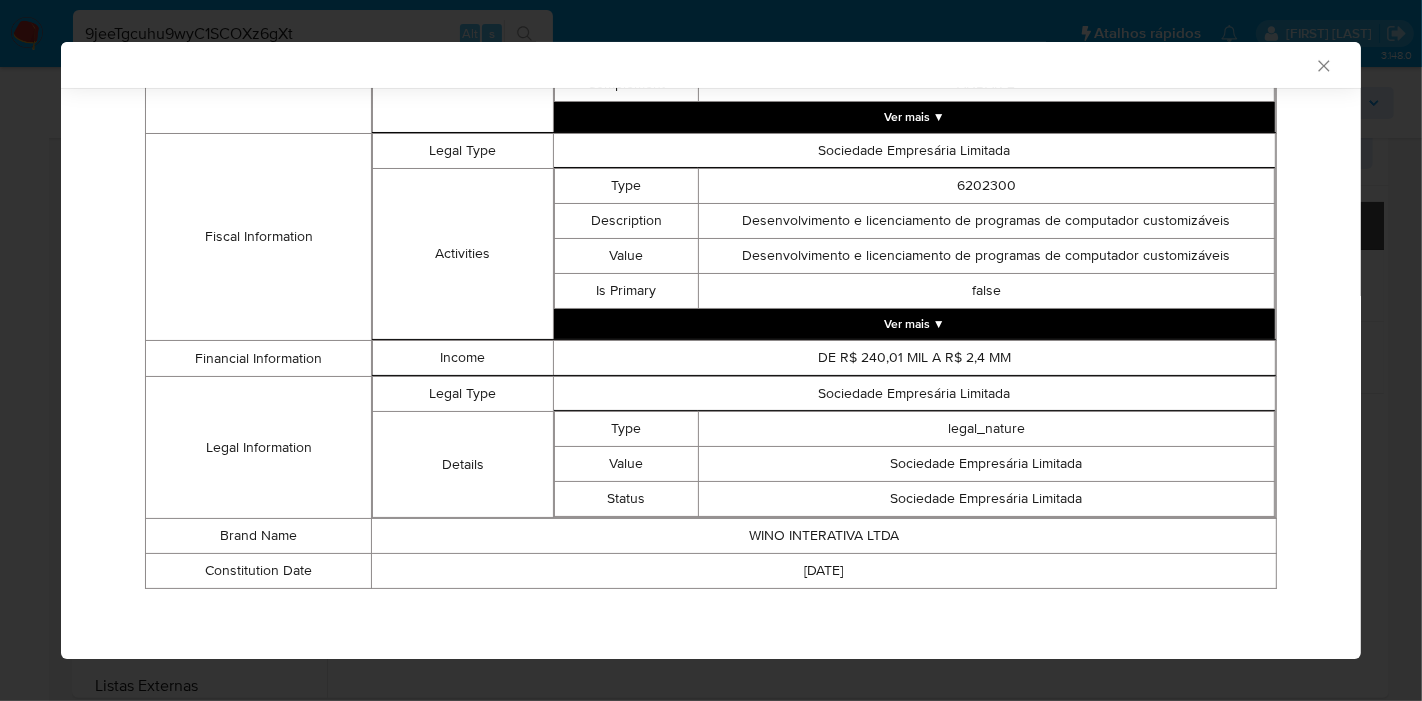 click on "Ver mais ▼" at bounding box center (914, 324) 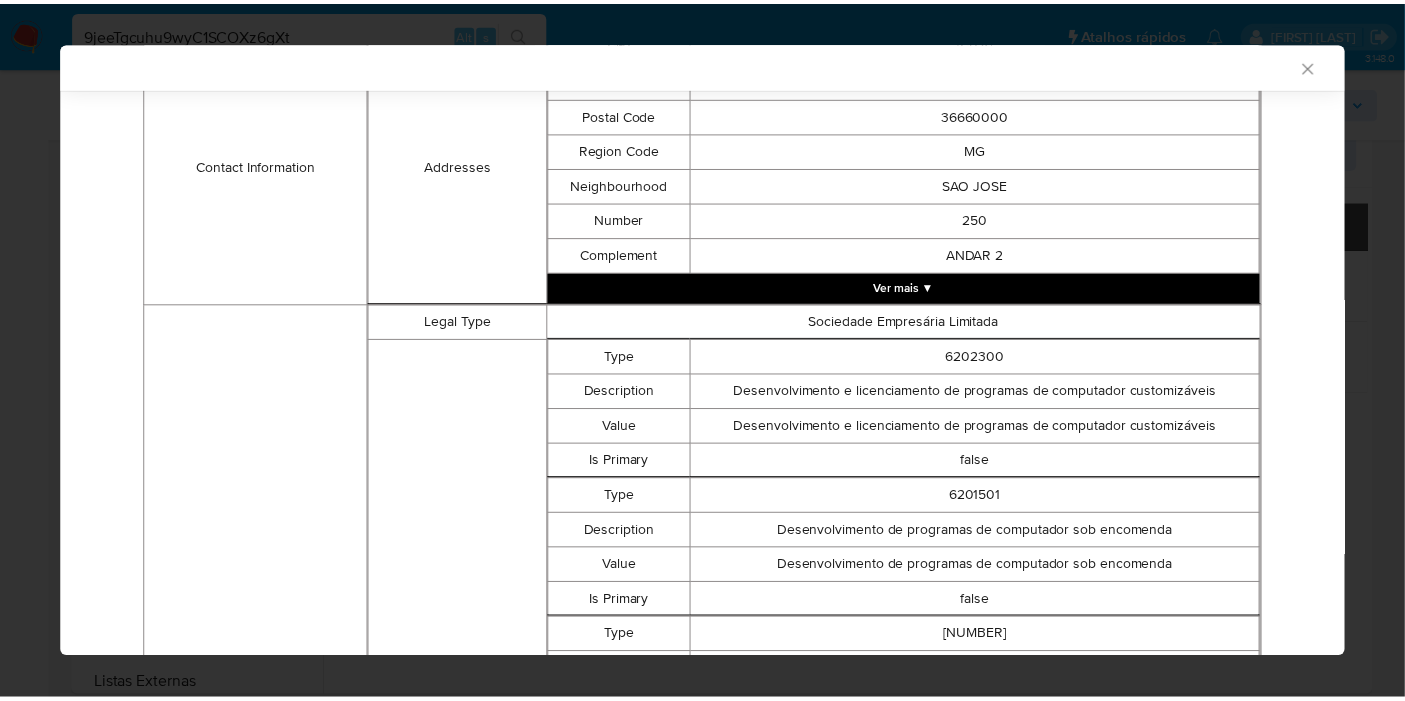 scroll, scrollTop: 311, scrollLeft: 0, axis: vertical 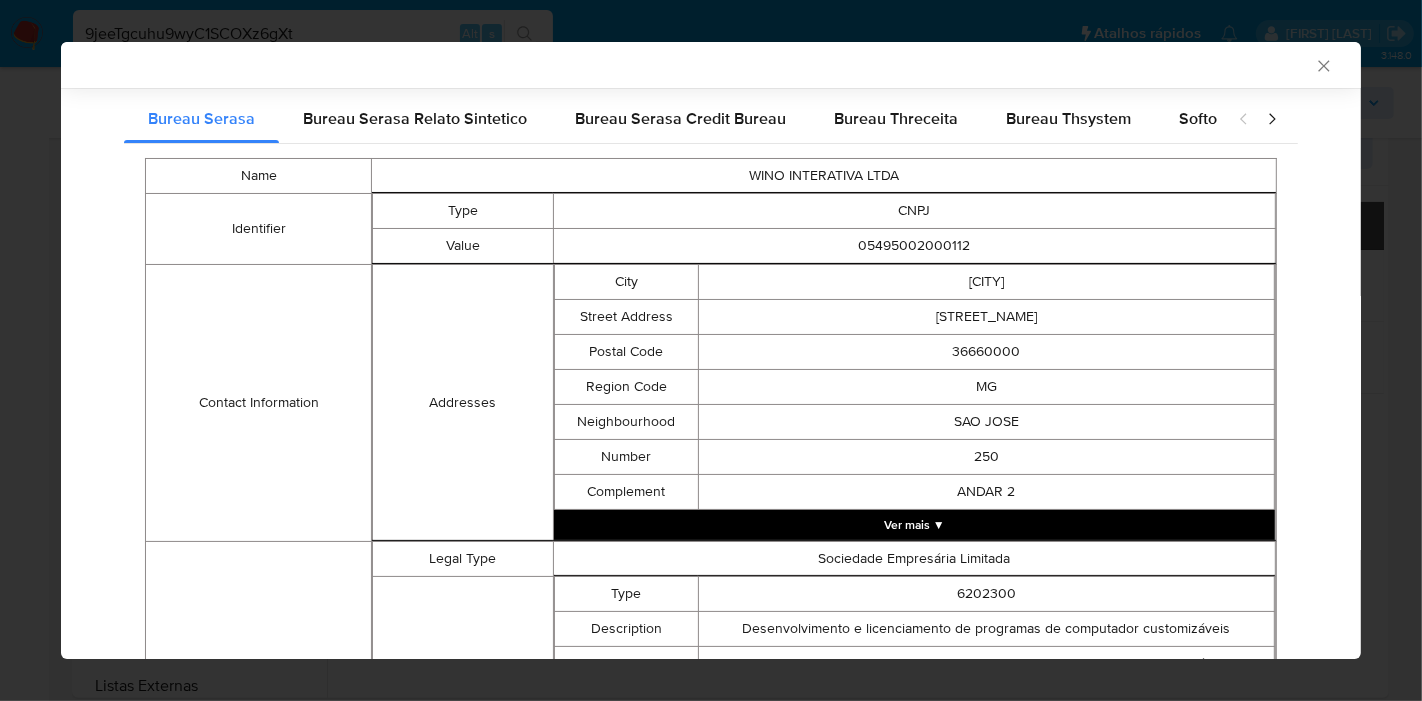click 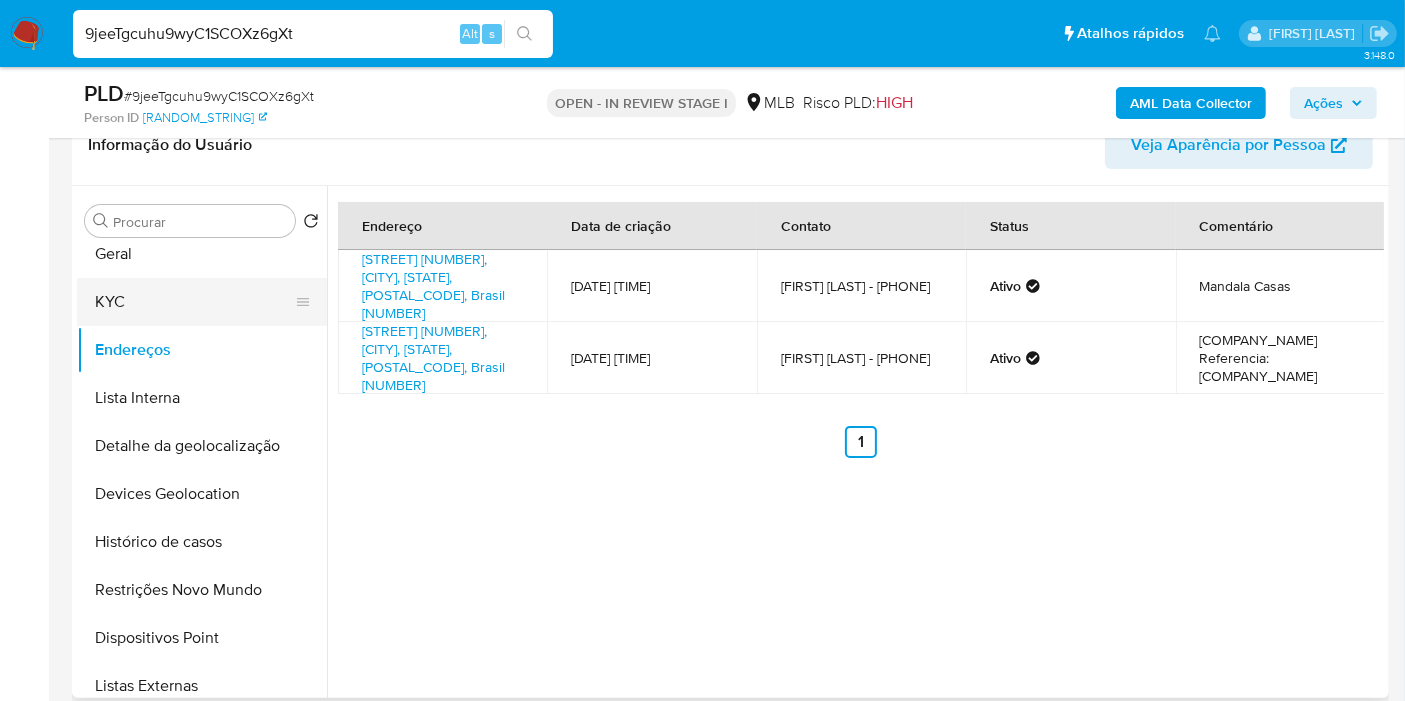 click on "KYC" at bounding box center [194, 302] 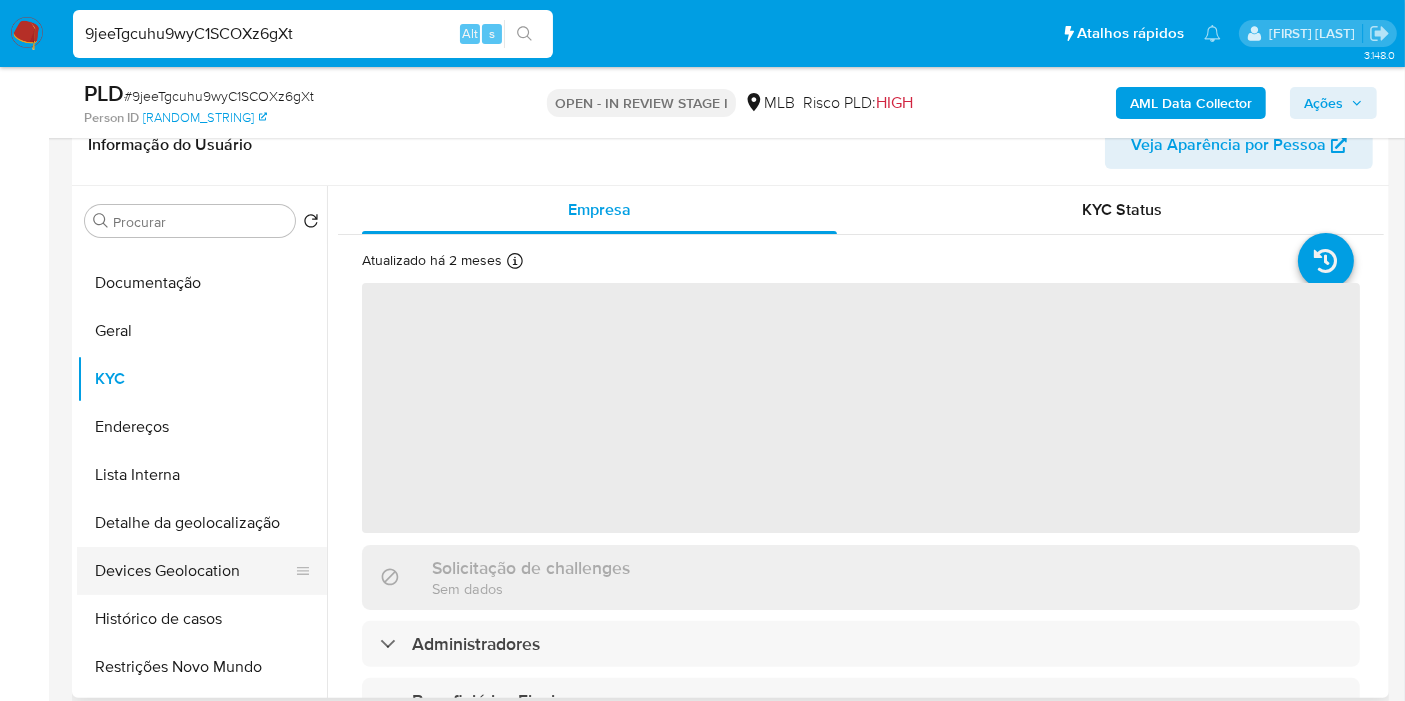 scroll, scrollTop: 0, scrollLeft: 0, axis: both 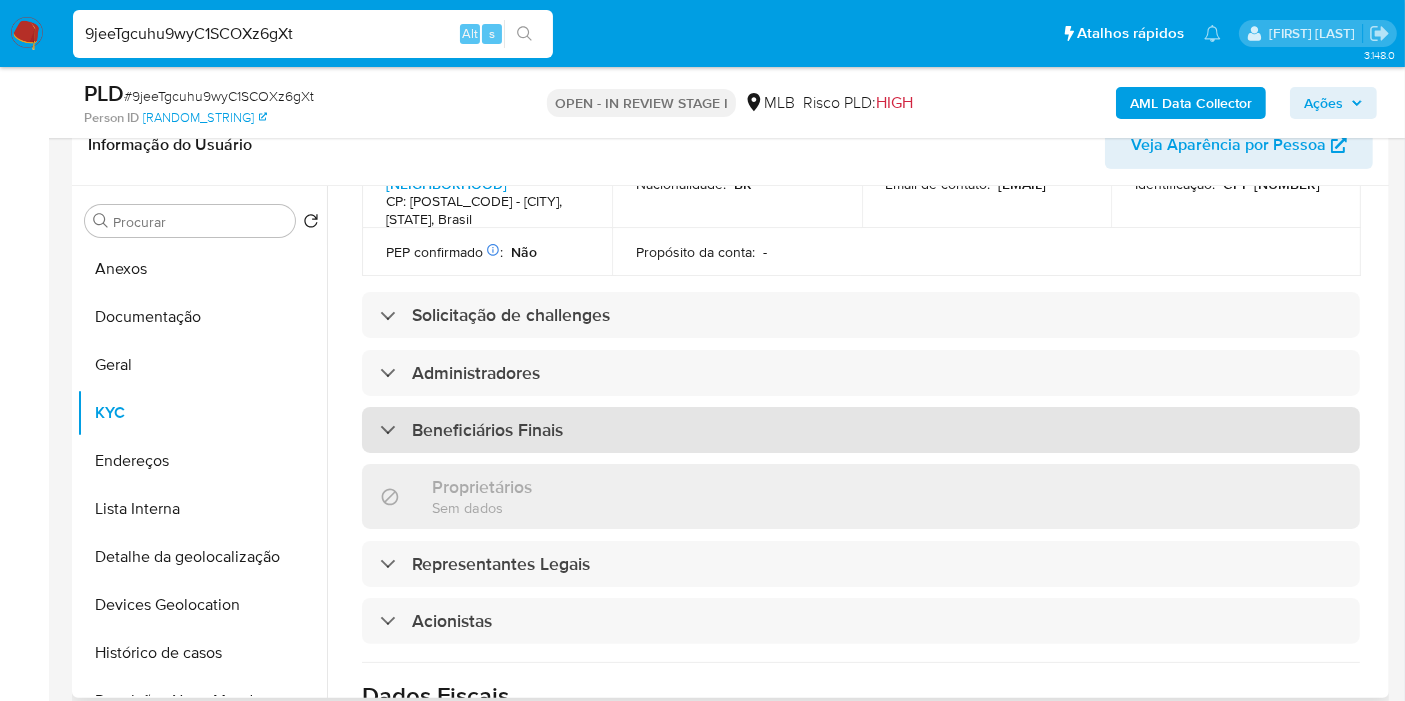 click on "Beneficiários Finais" at bounding box center (861, 430) 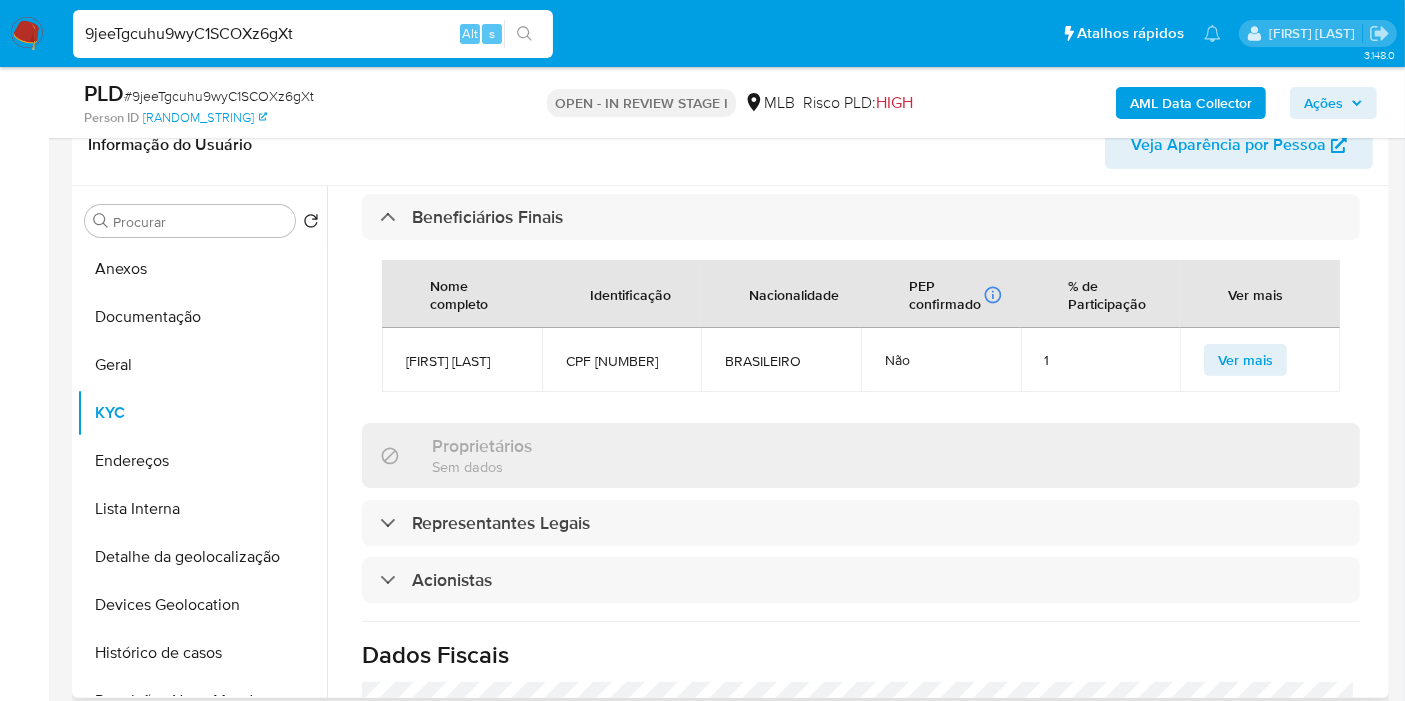 scroll, scrollTop: 1000, scrollLeft: 0, axis: vertical 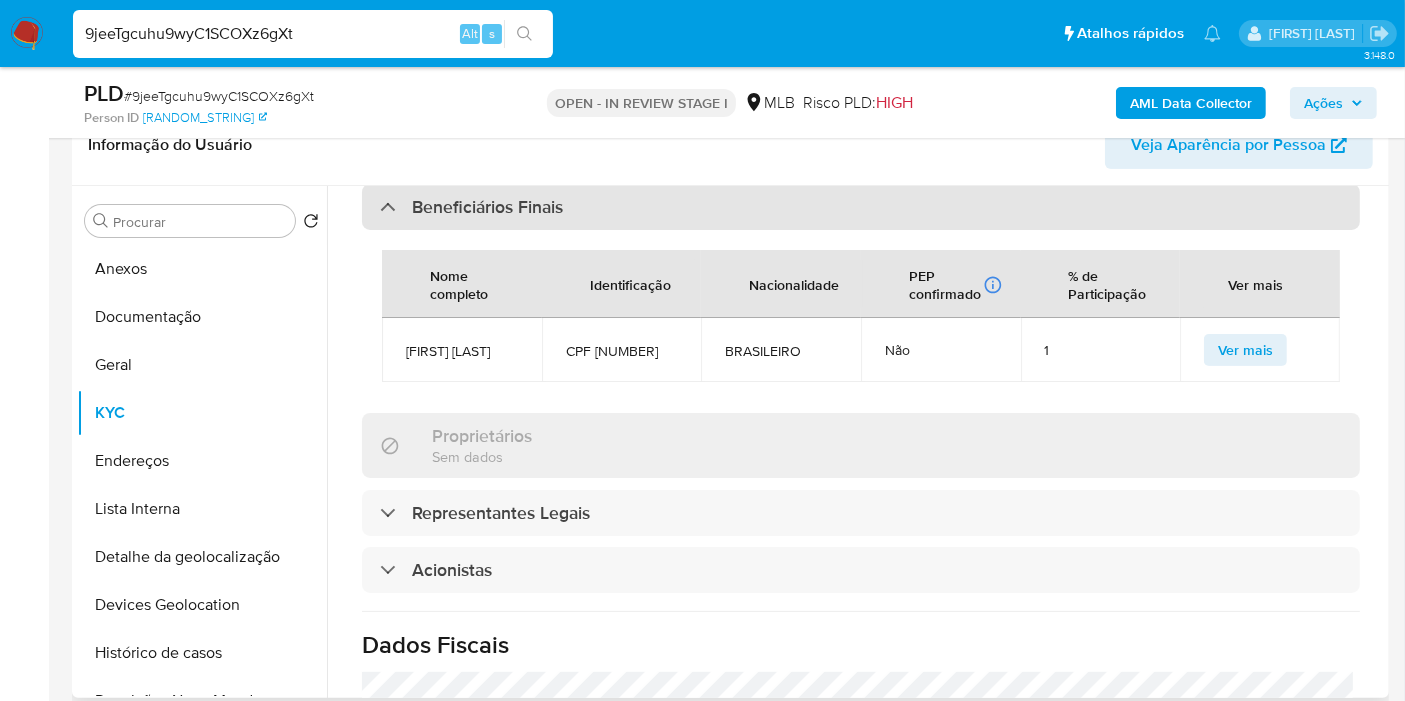 click on "Beneficiários Finais" at bounding box center [861, 207] 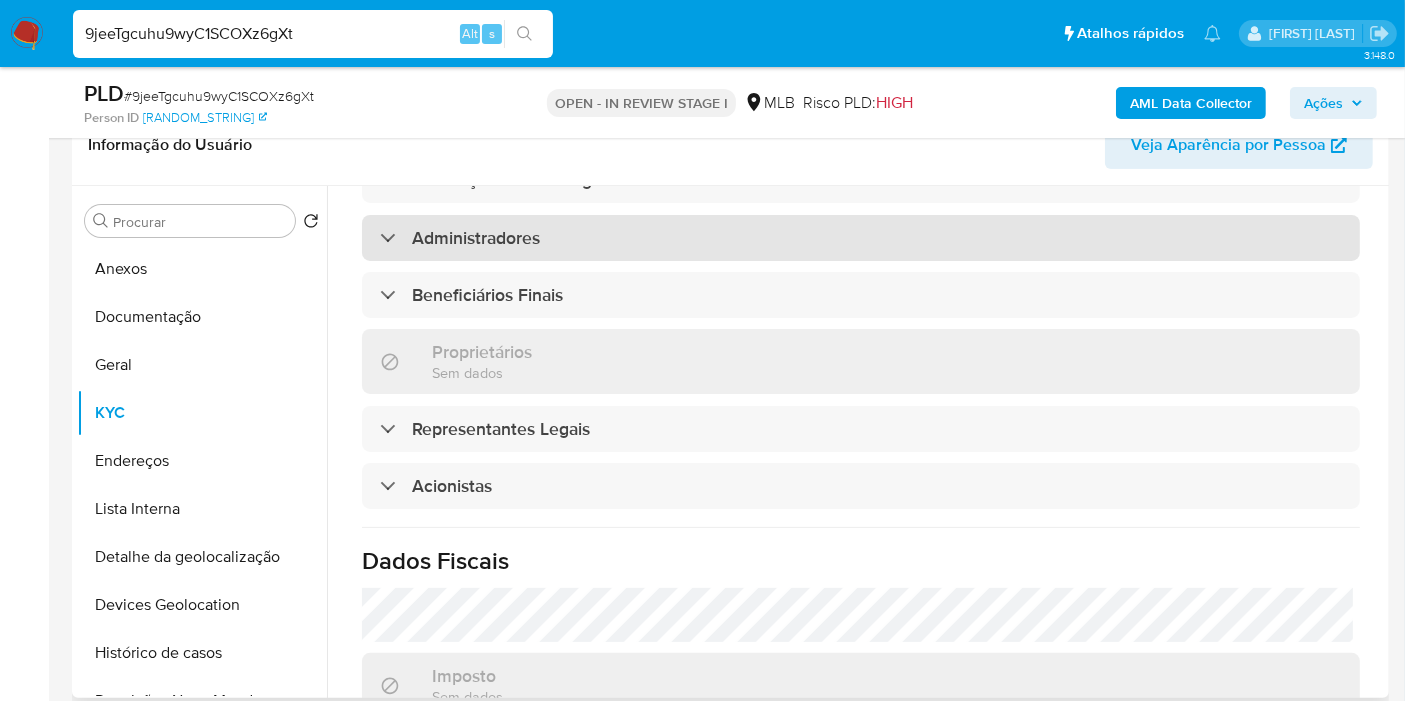 scroll, scrollTop: 777, scrollLeft: 0, axis: vertical 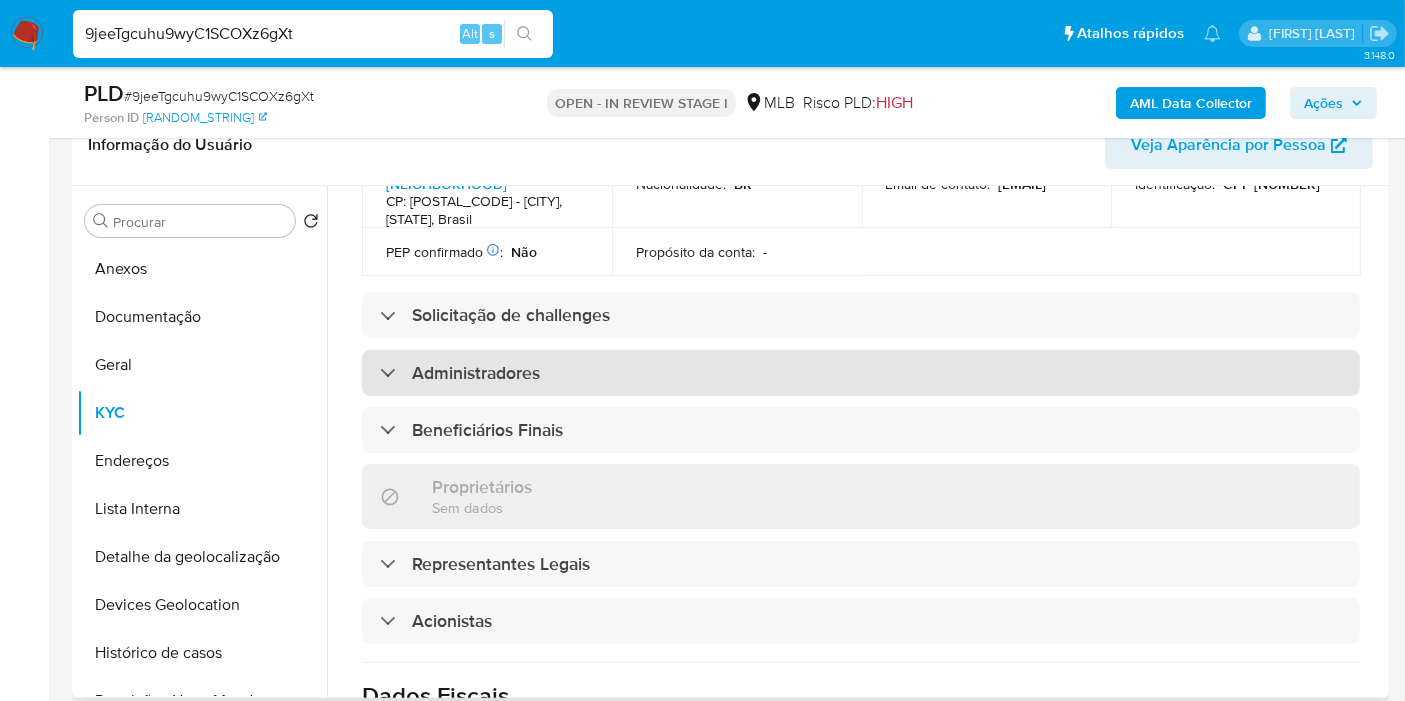 click on "Administradores" at bounding box center (861, 373) 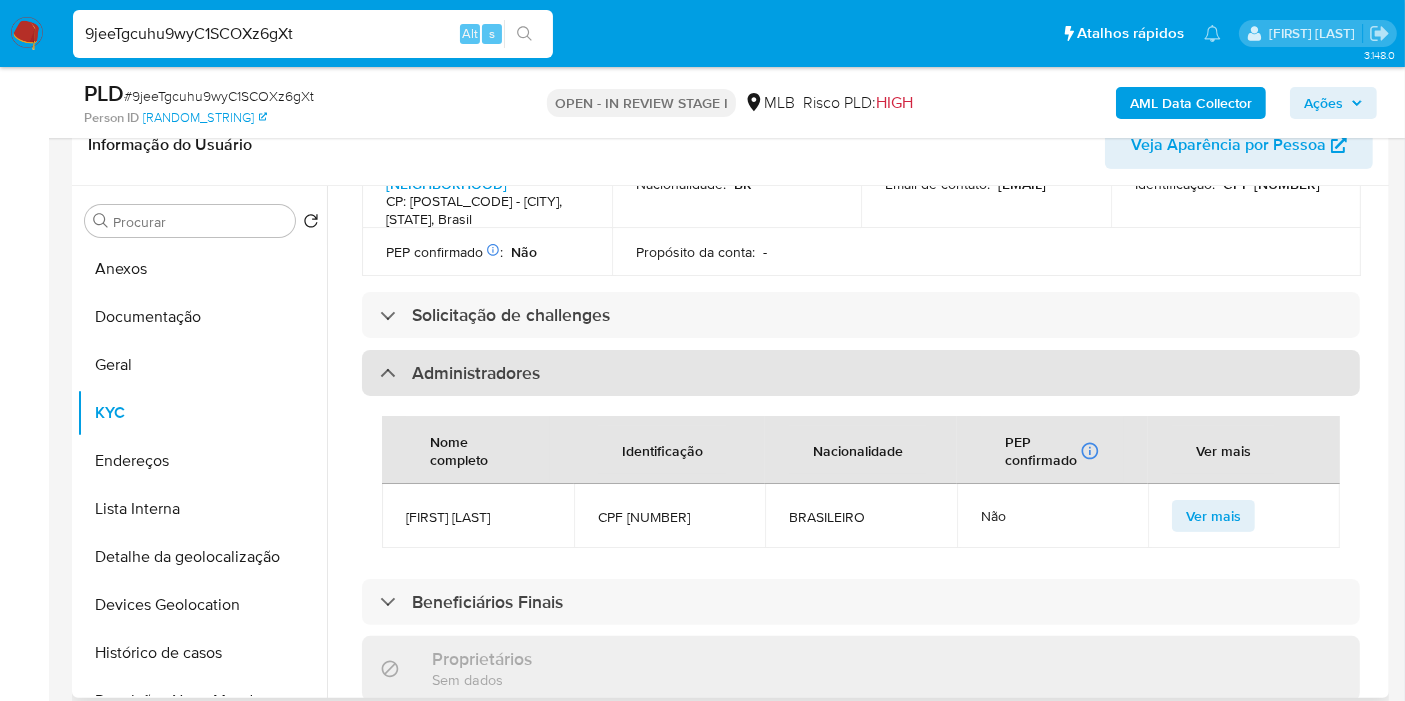 click on "Administradores" at bounding box center (861, 373) 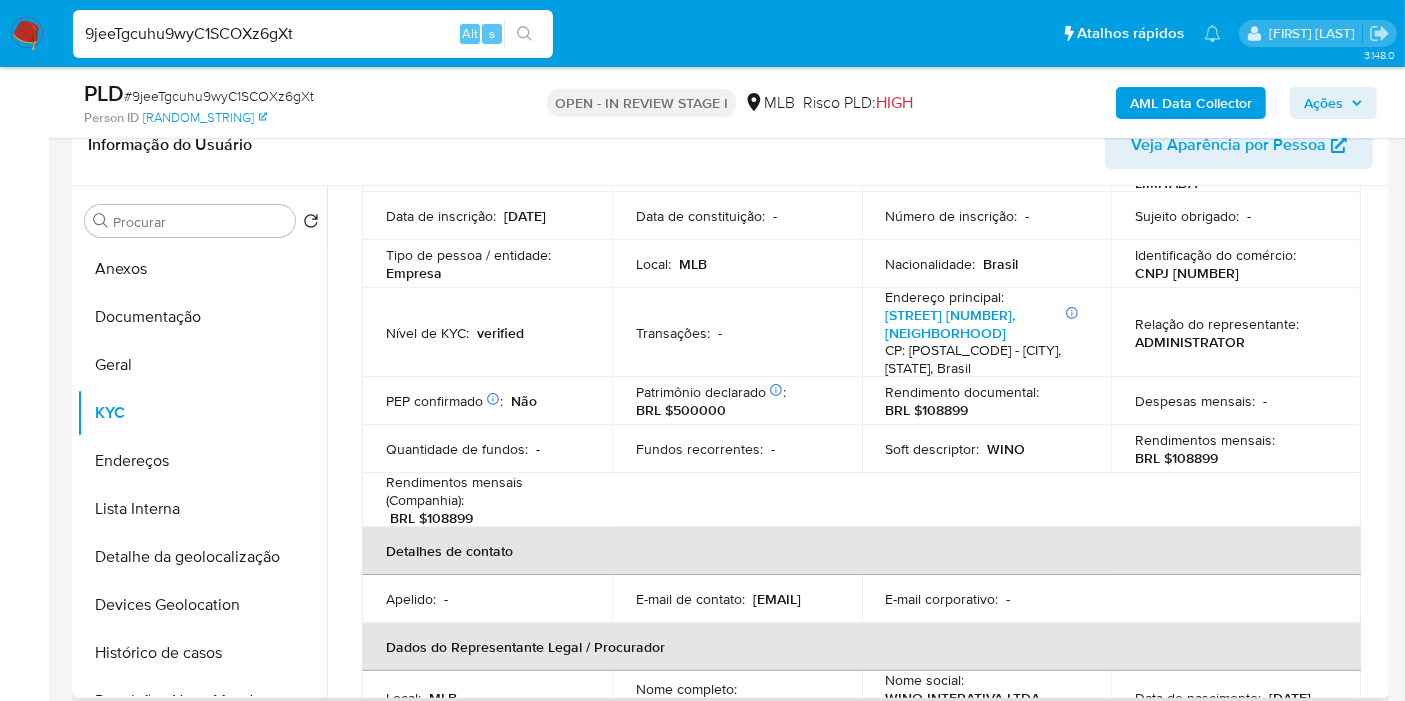 scroll, scrollTop: 222, scrollLeft: 0, axis: vertical 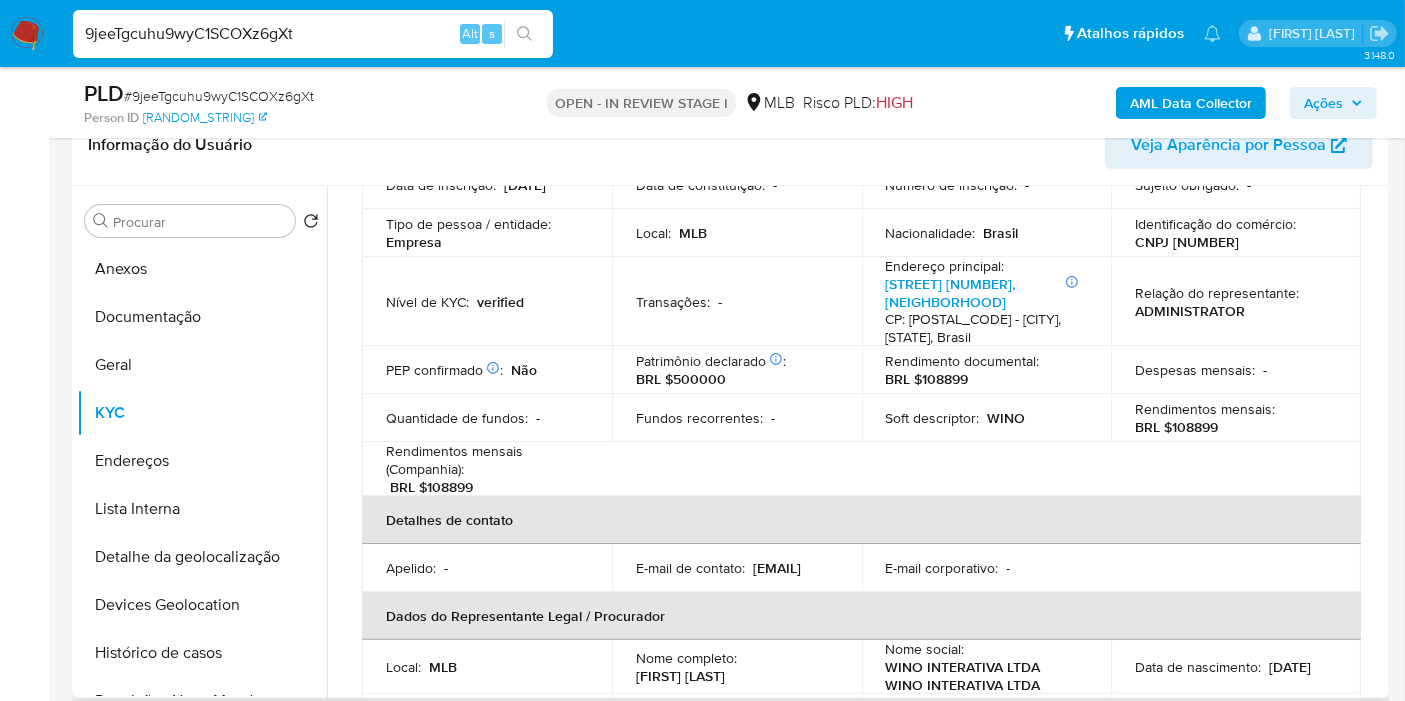 click on "CNPJ 05495002000112" at bounding box center (1187, 242) 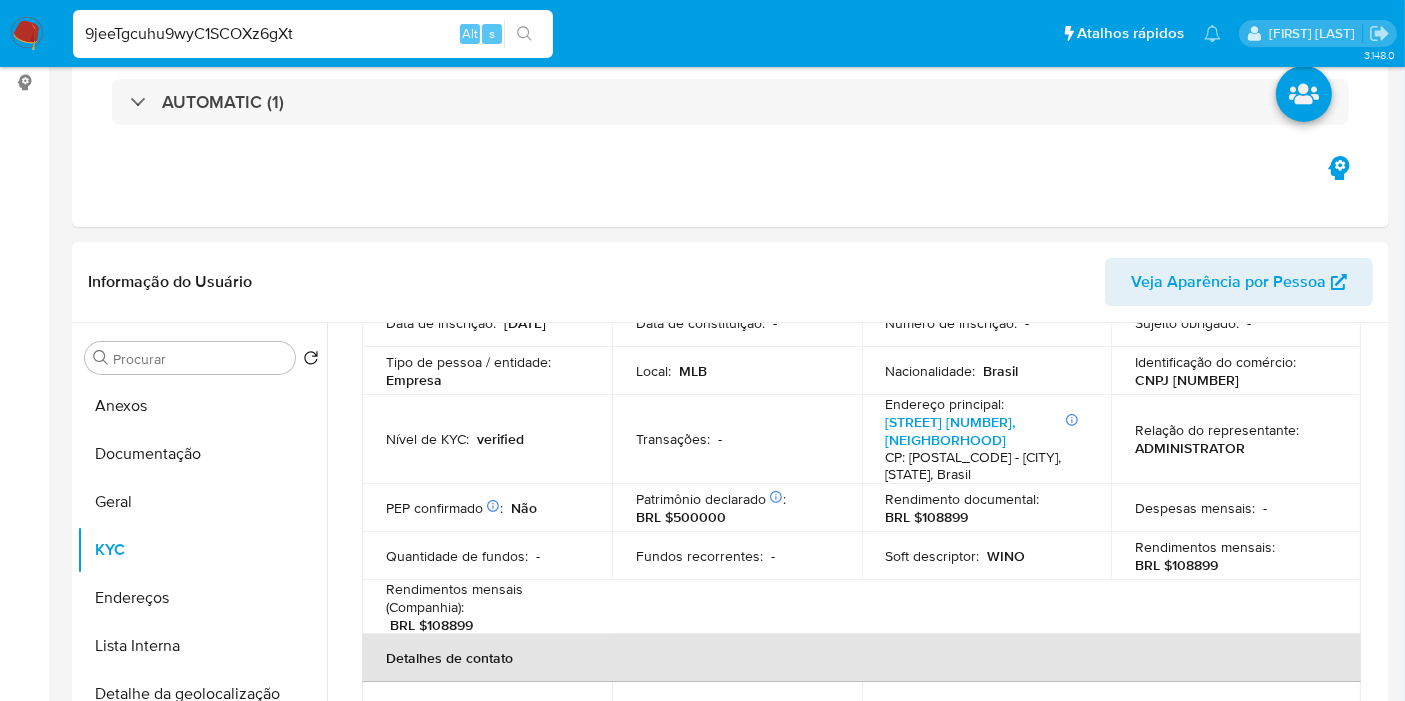 scroll, scrollTop: 0, scrollLeft: 0, axis: both 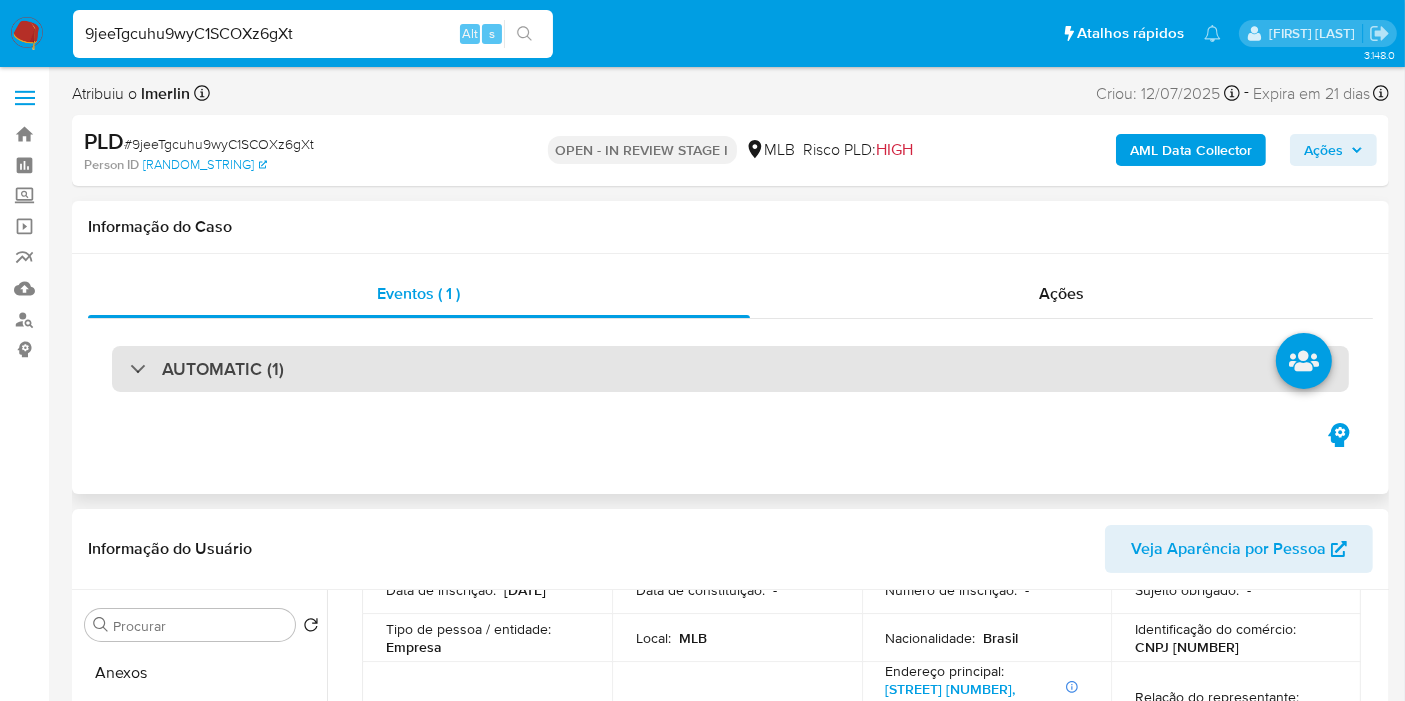 click on "AUTOMATIC (1)" at bounding box center (730, 369) 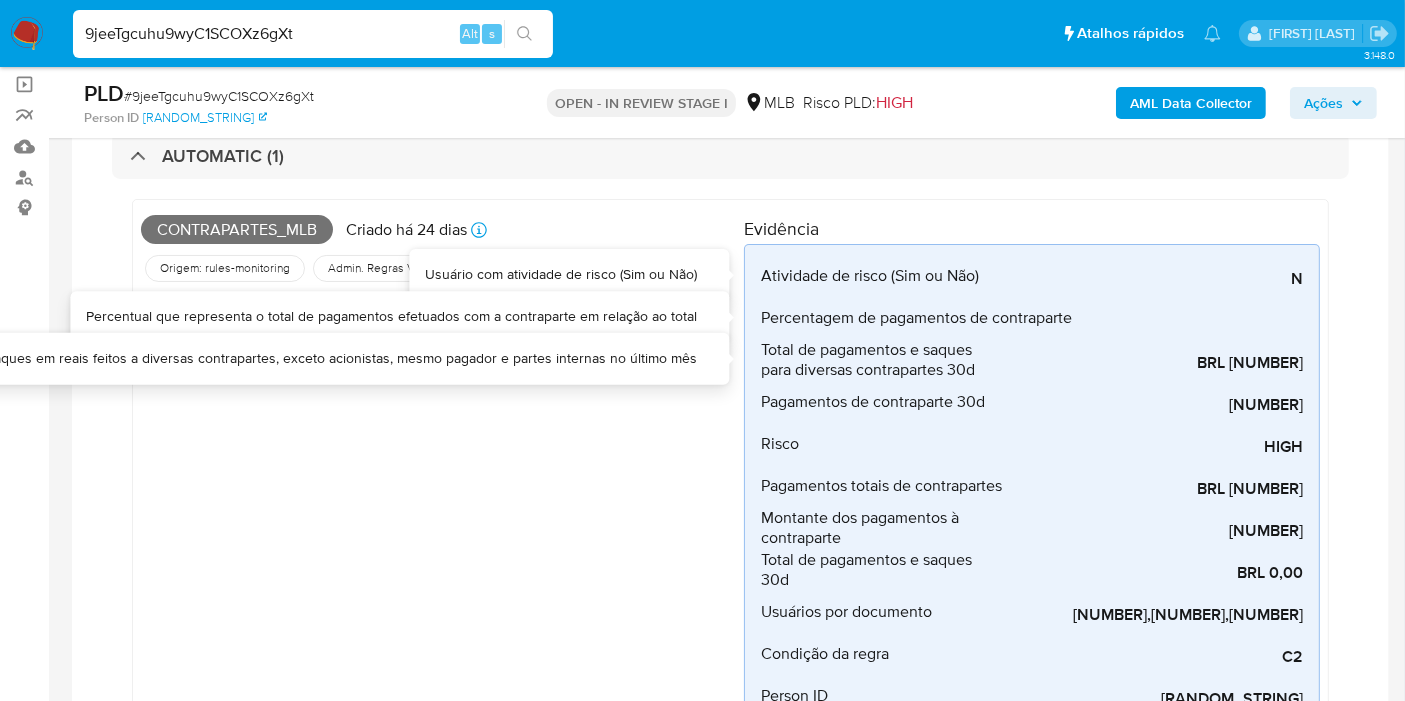 scroll, scrollTop: 222, scrollLeft: 0, axis: vertical 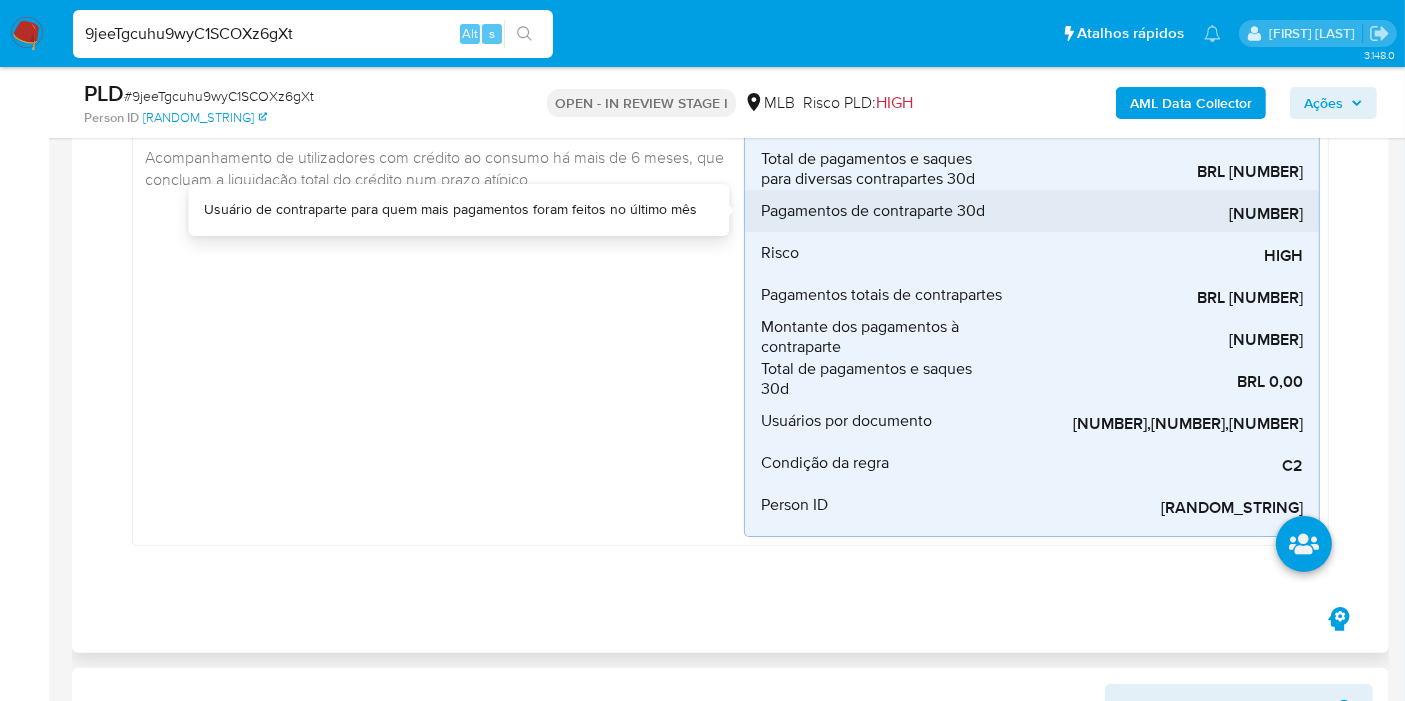 click on "1346933515" at bounding box center [1153, 214] 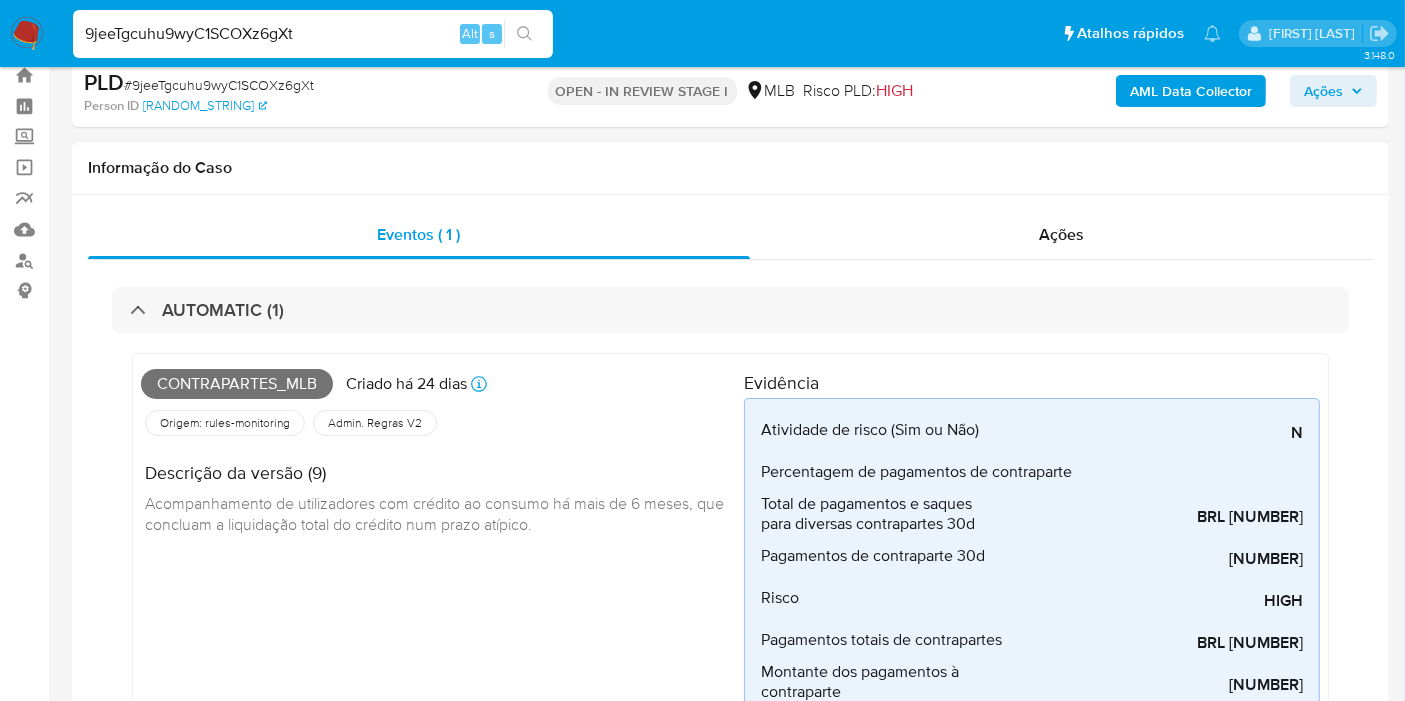 scroll, scrollTop: 0, scrollLeft: 0, axis: both 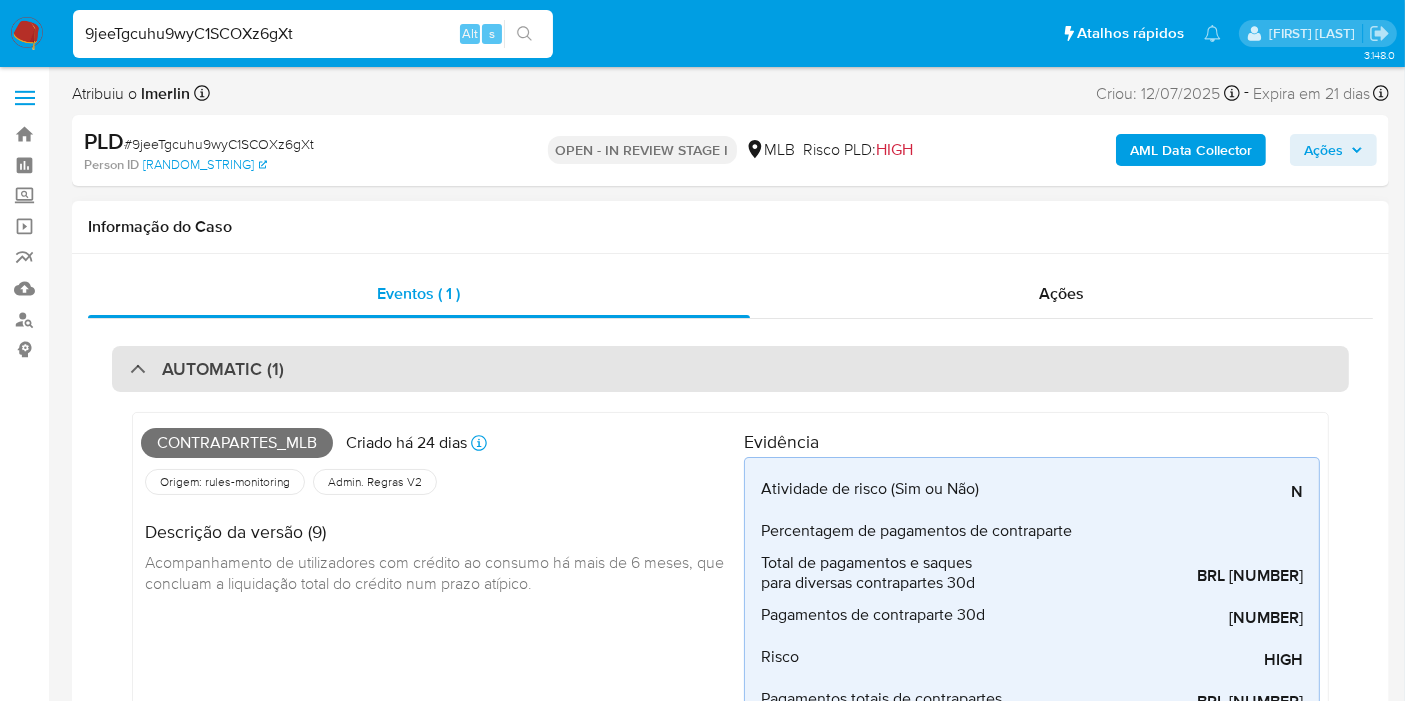 click on "AUTOMATIC (1)" at bounding box center (730, 369) 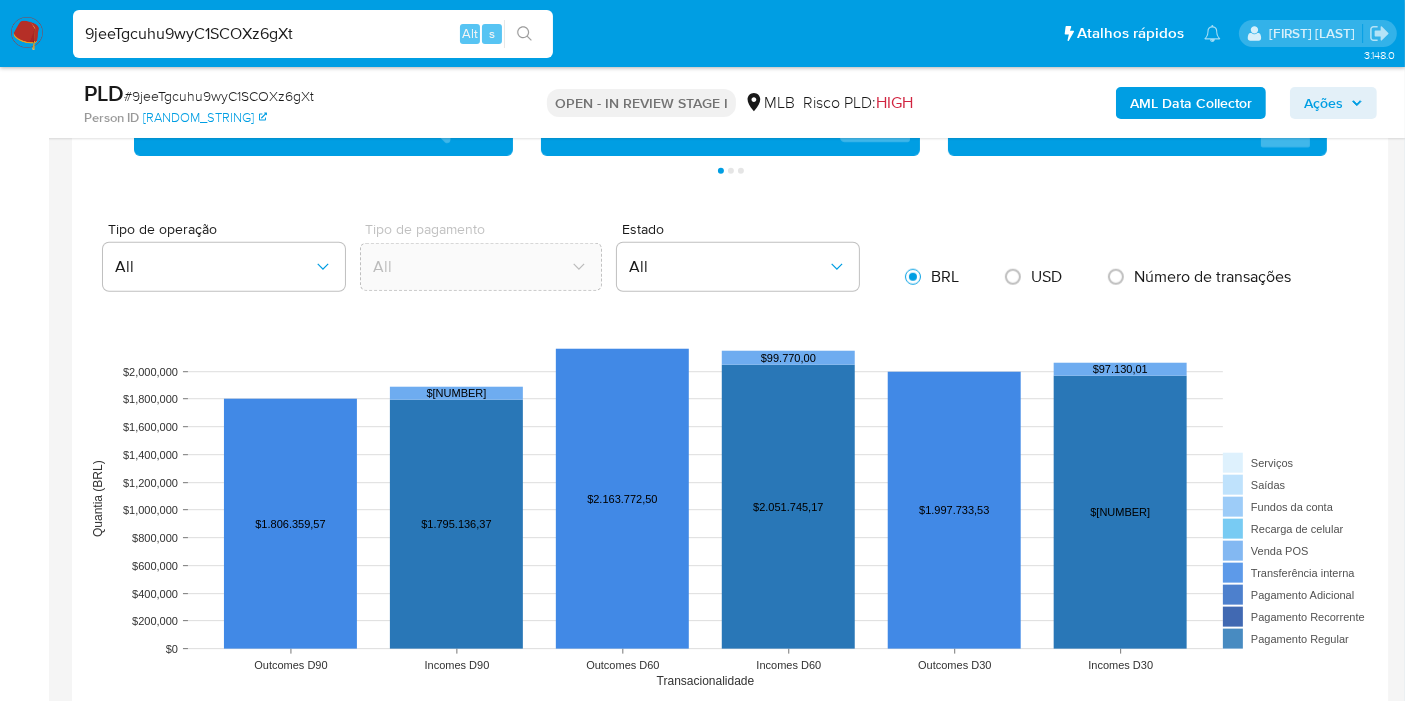 scroll, scrollTop: 2333, scrollLeft: 0, axis: vertical 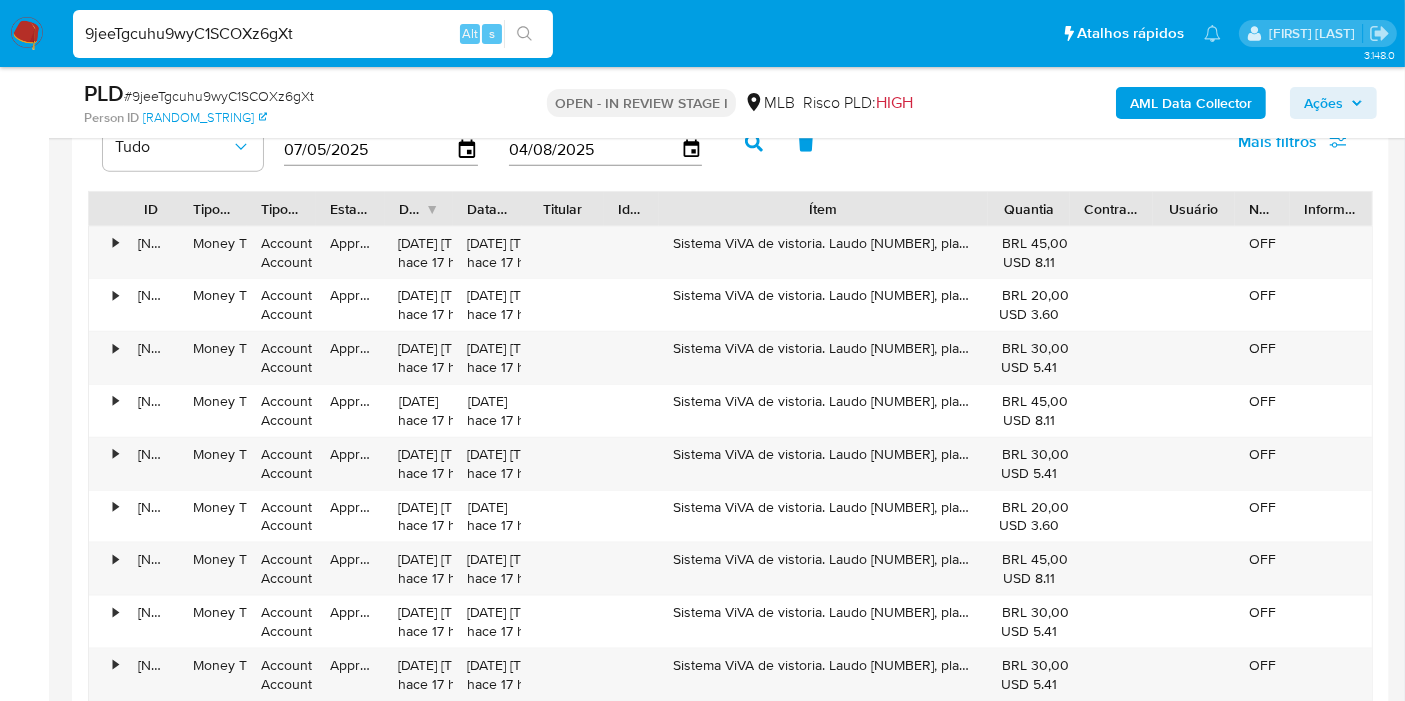 drag, startPoint x: 891, startPoint y: 208, endPoint x: 1102, endPoint y: 200, distance: 211.15161 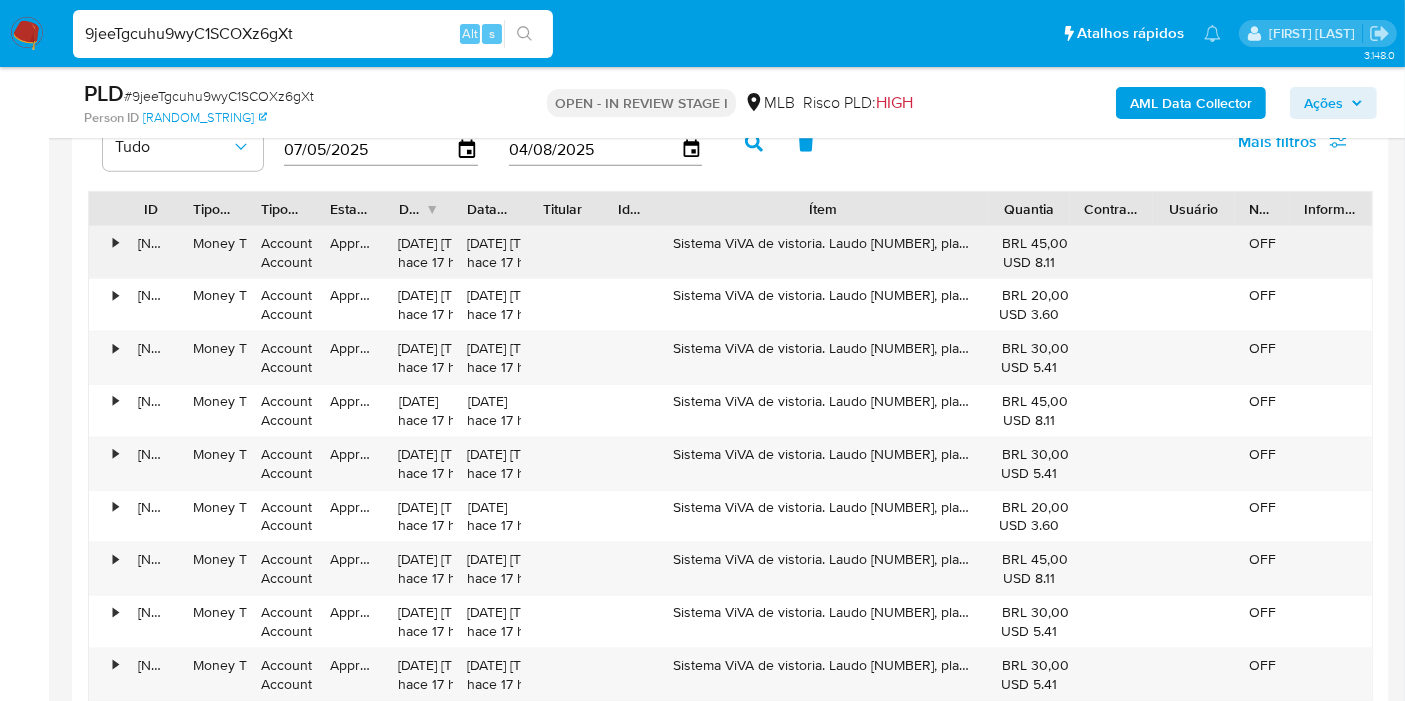 drag, startPoint x: 674, startPoint y: 237, endPoint x: 964, endPoint y: 235, distance: 290.0069 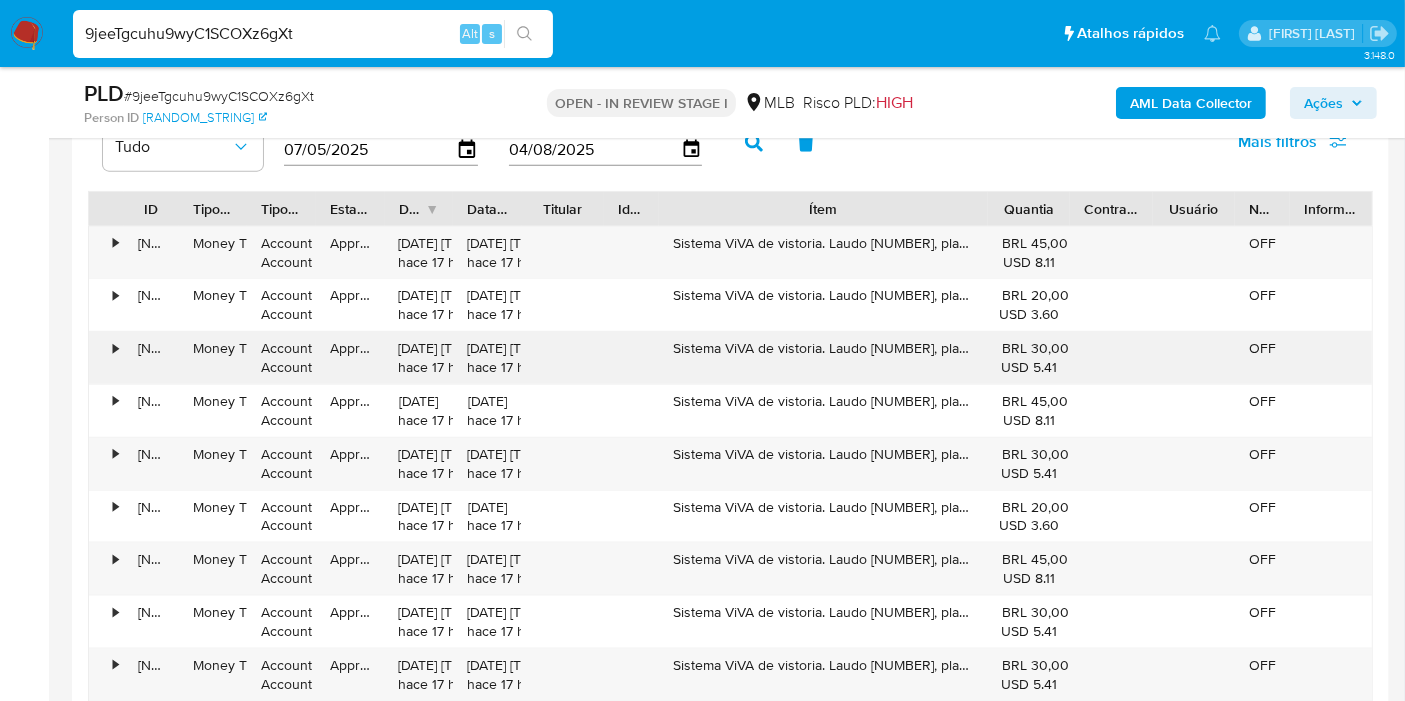 scroll, scrollTop: 2111, scrollLeft: 0, axis: vertical 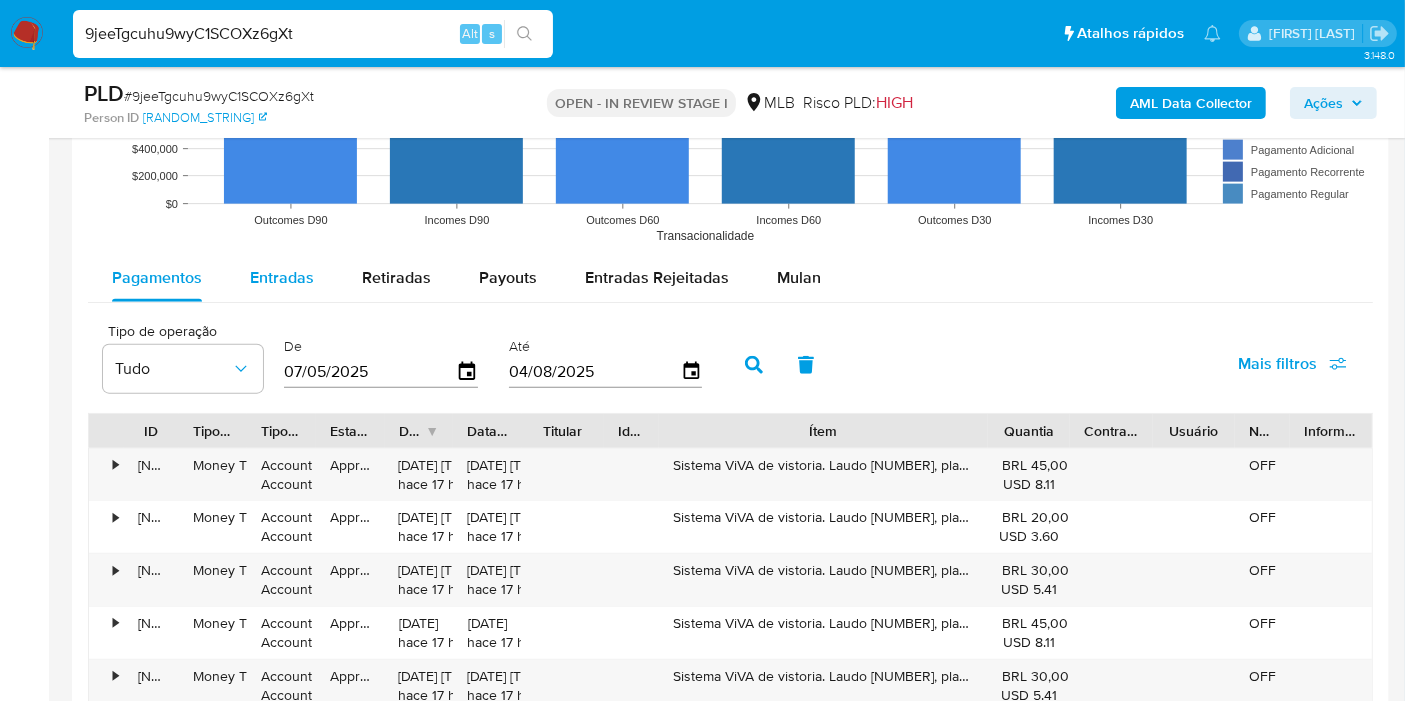 click on "Entradas" at bounding box center [282, 278] 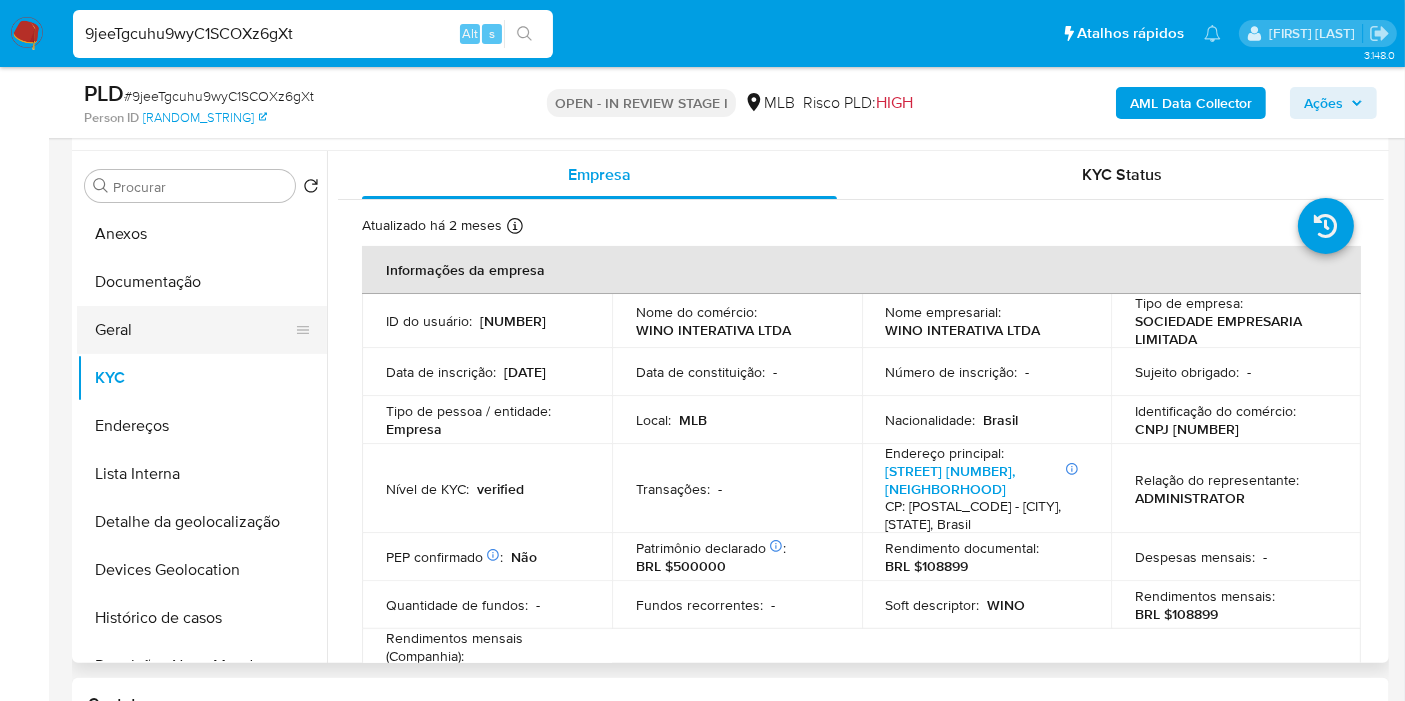 scroll, scrollTop: 333, scrollLeft: 0, axis: vertical 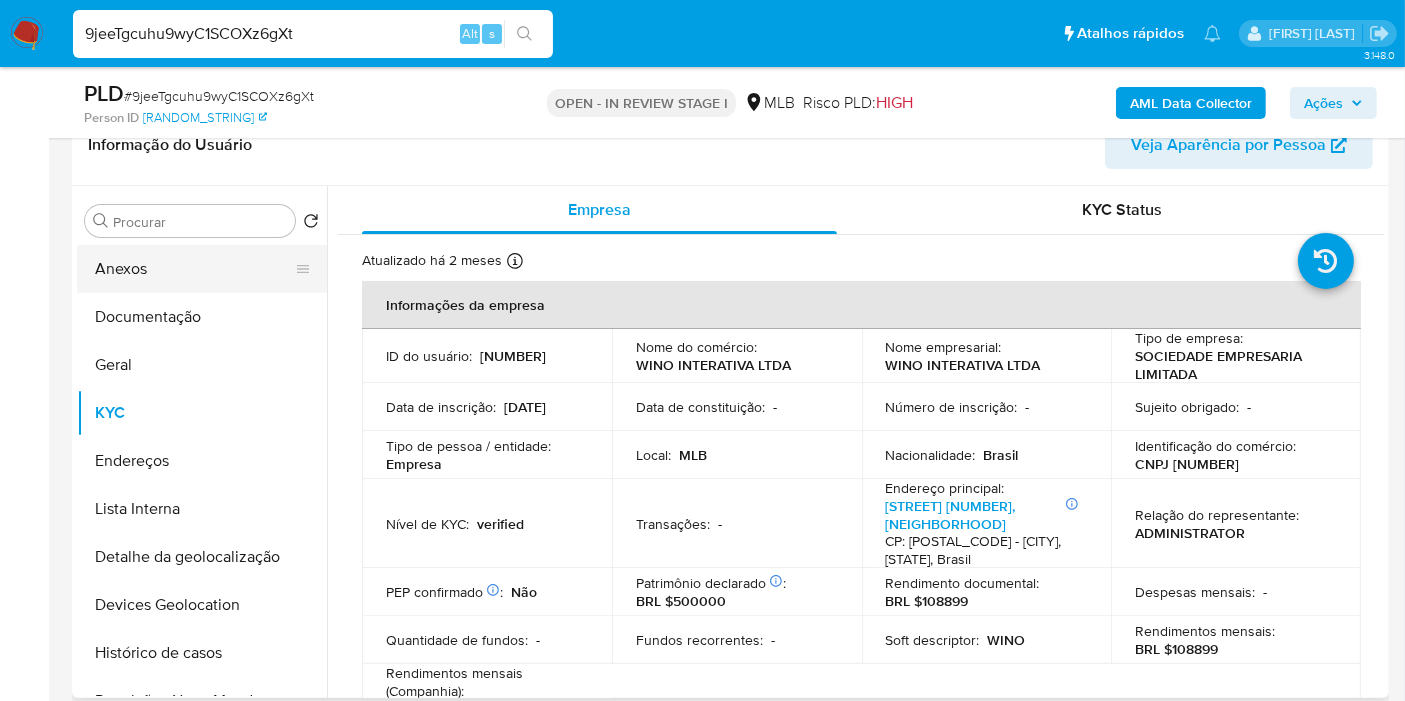 click on "Anexos" at bounding box center (194, 269) 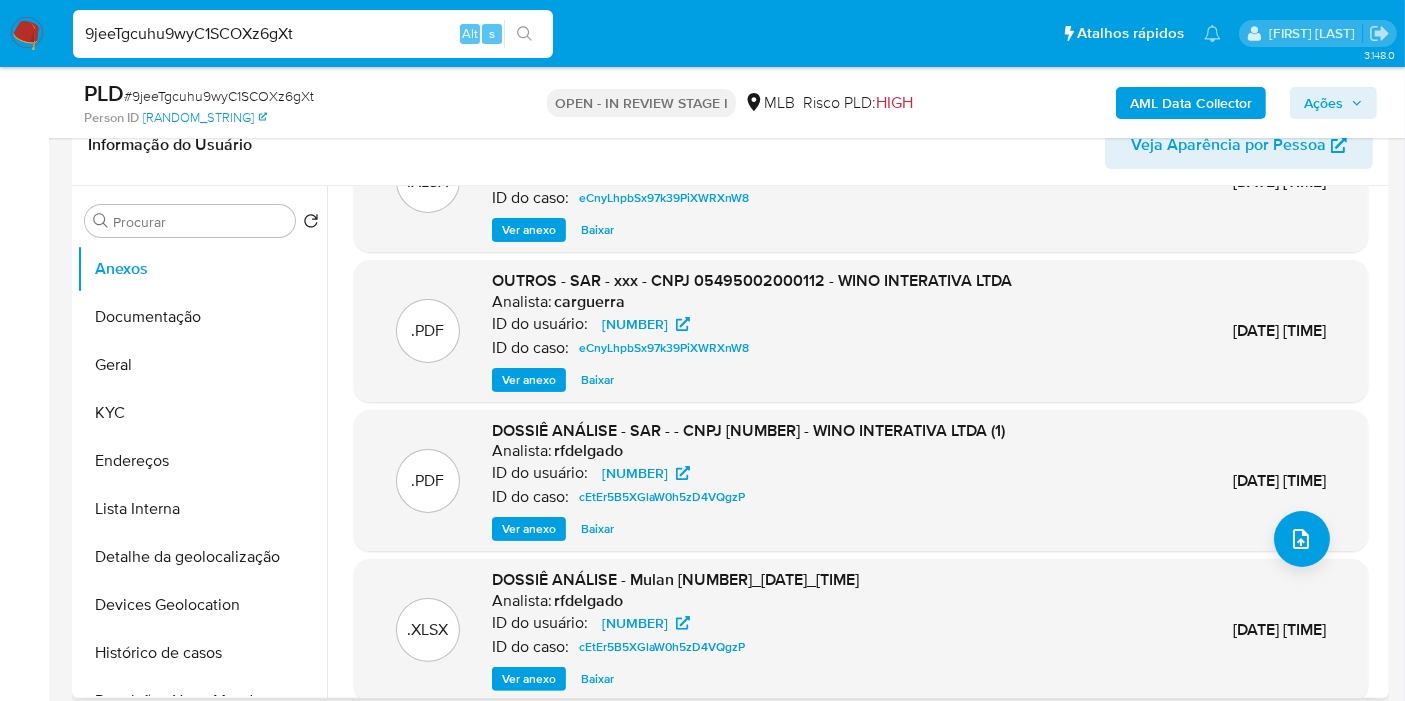 scroll, scrollTop: 111, scrollLeft: 0, axis: vertical 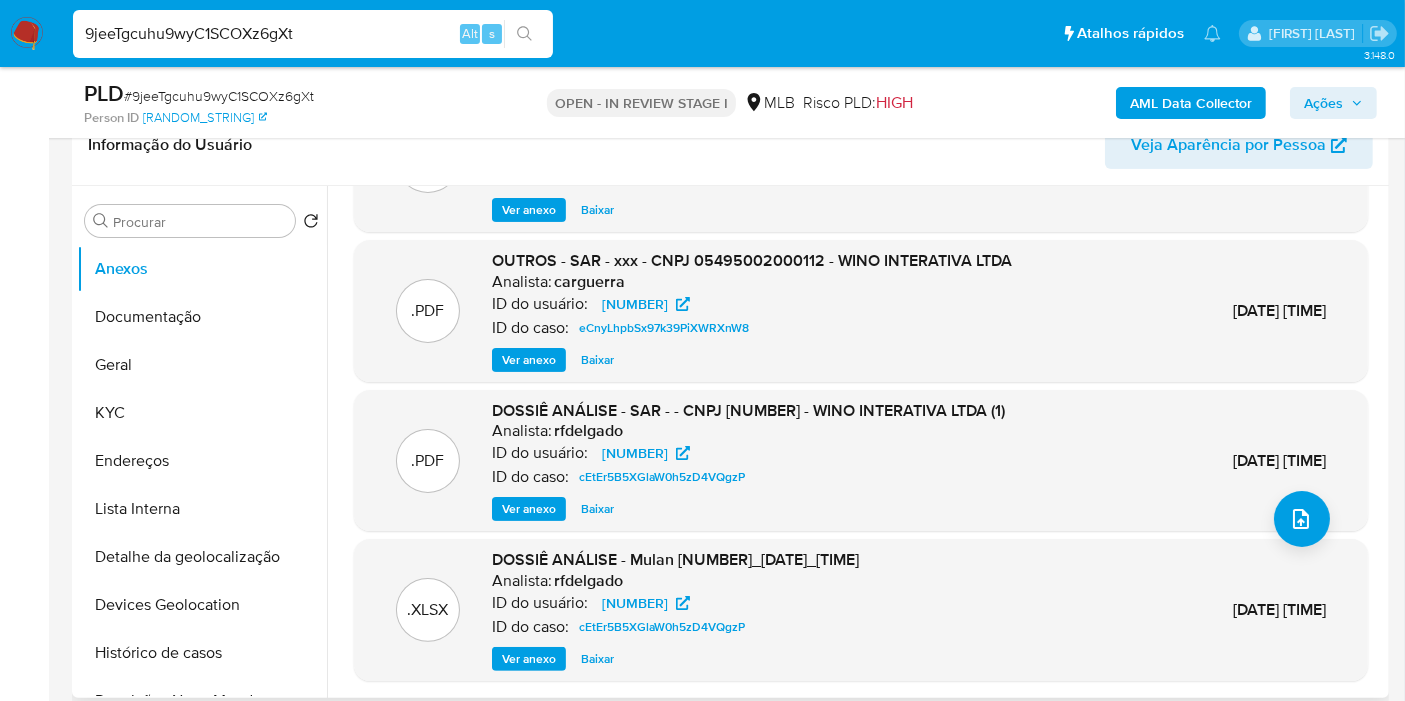 click on "Ver anexo" at bounding box center (529, 509) 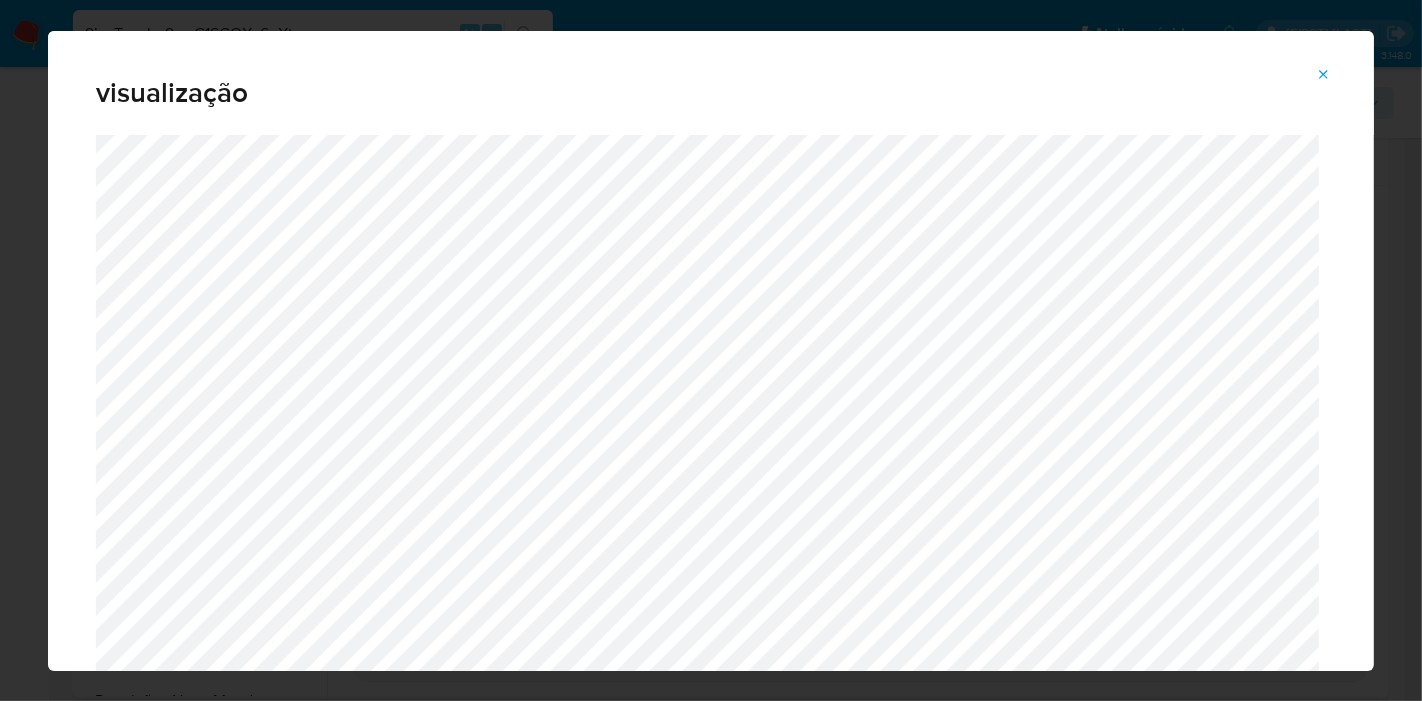 click 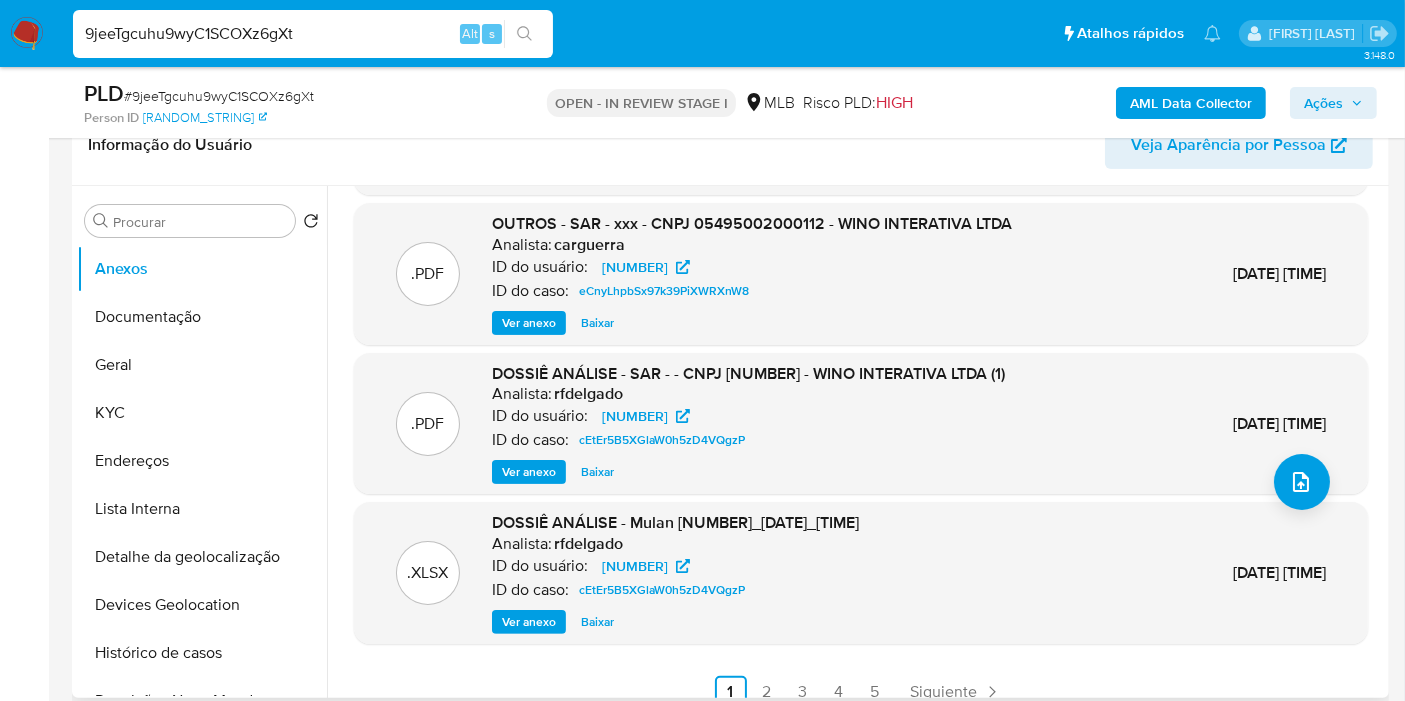 scroll, scrollTop: 168, scrollLeft: 0, axis: vertical 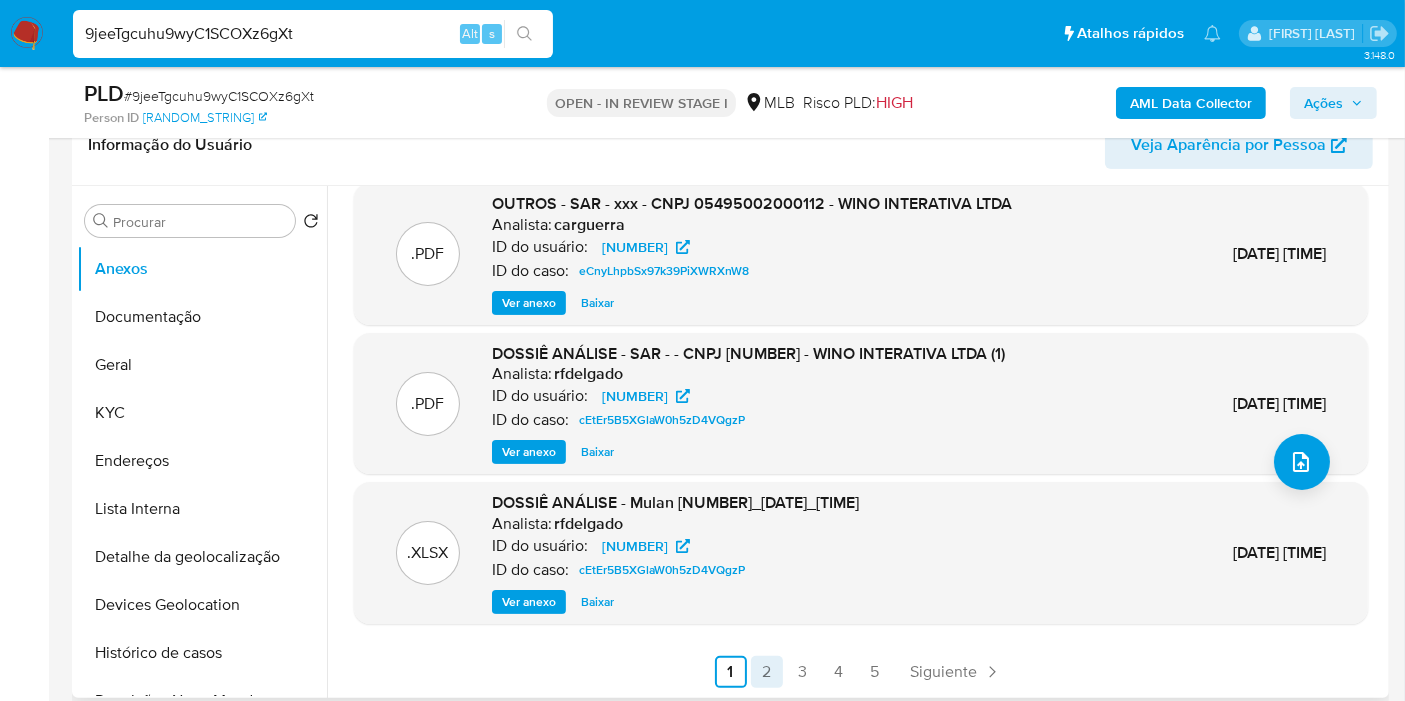click on "2" at bounding box center [767, 672] 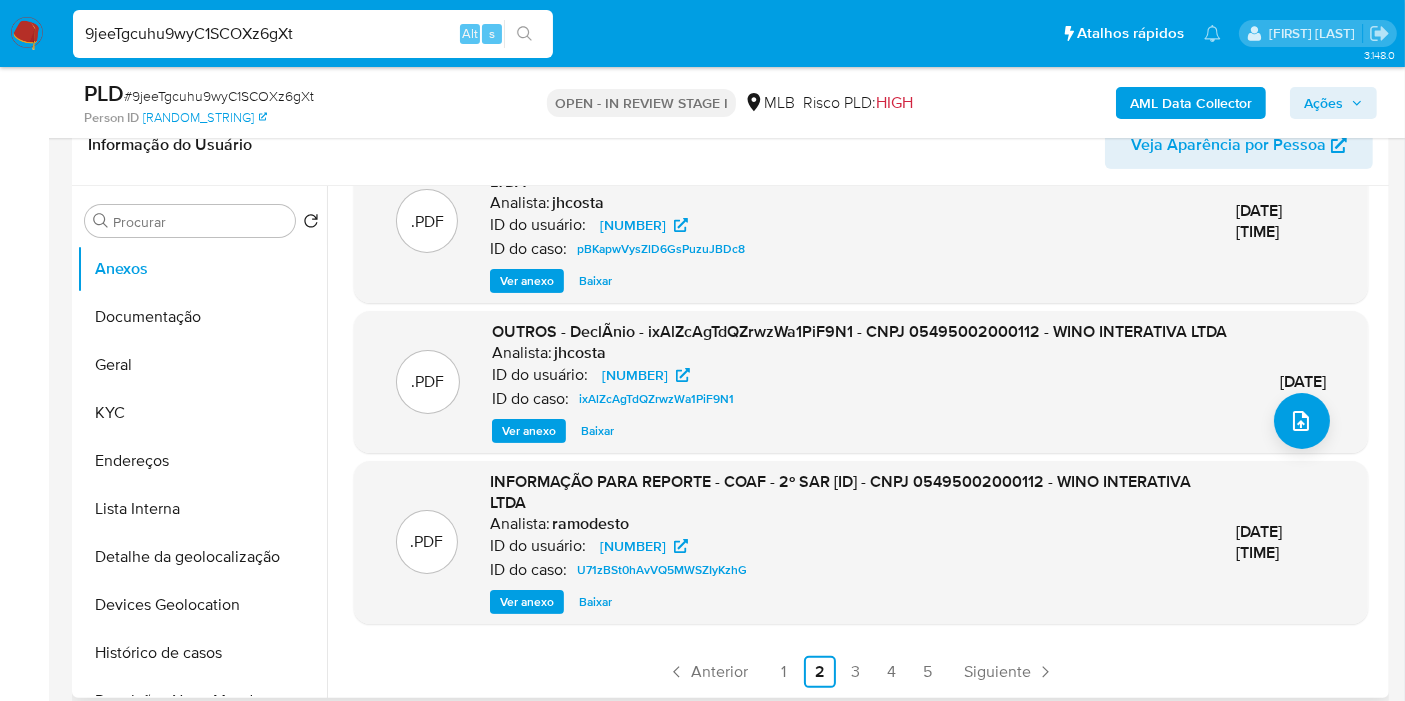scroll, scrollTop: 230, scrollLeft: 0, axis: vertical 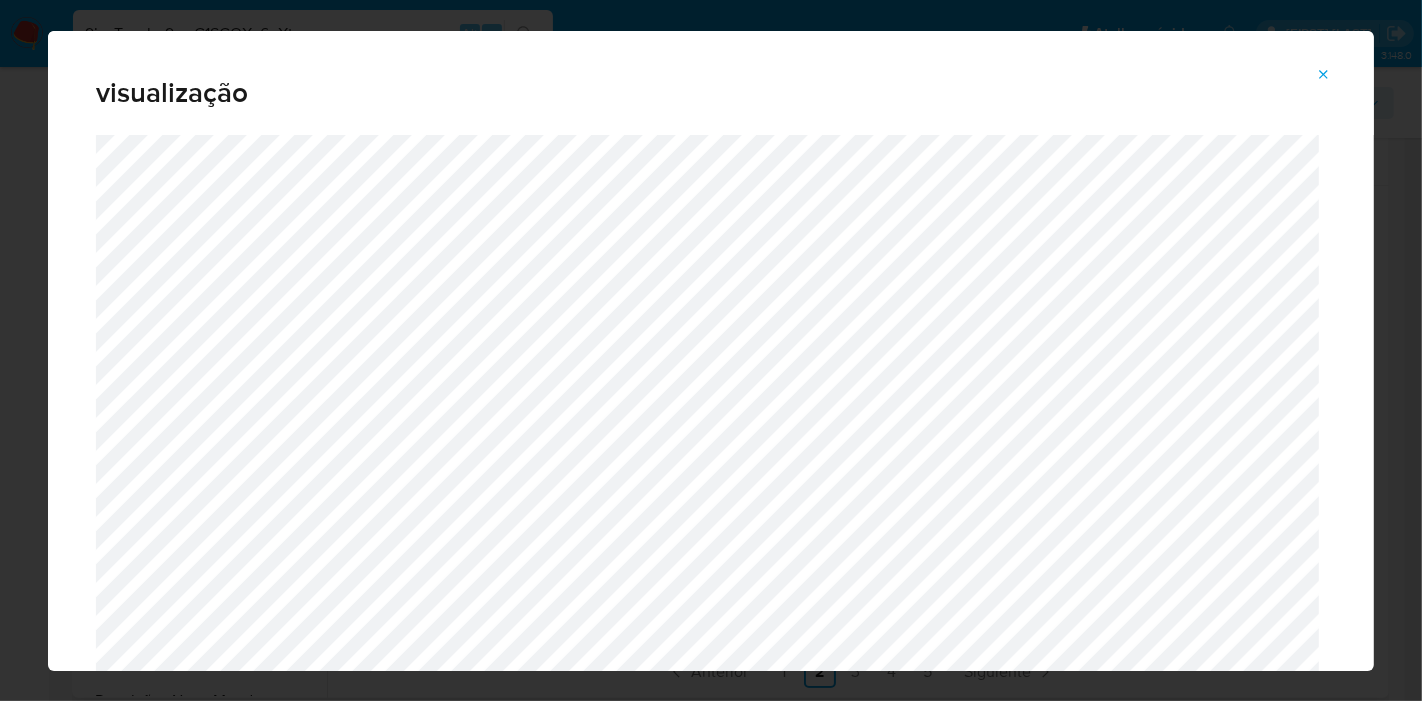click 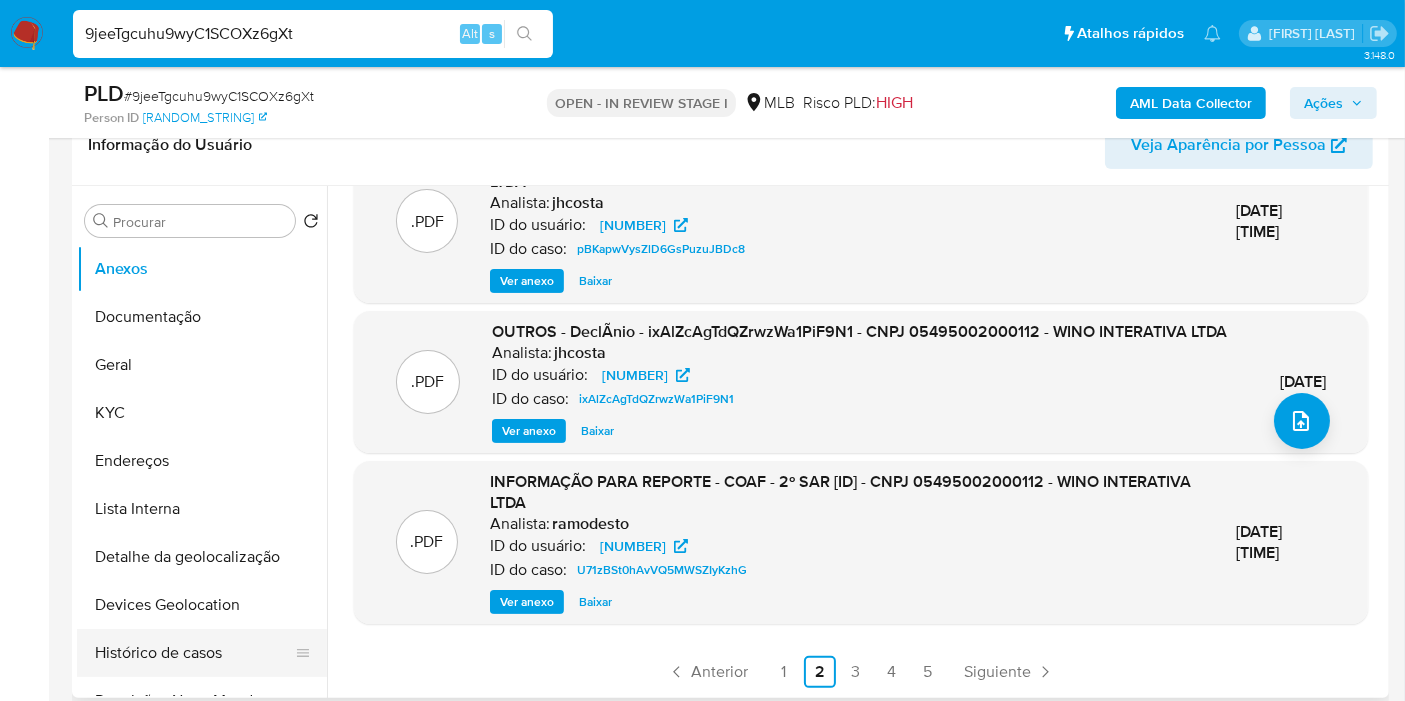 click on "Histórico de casos" at bounding box center (194, 653) 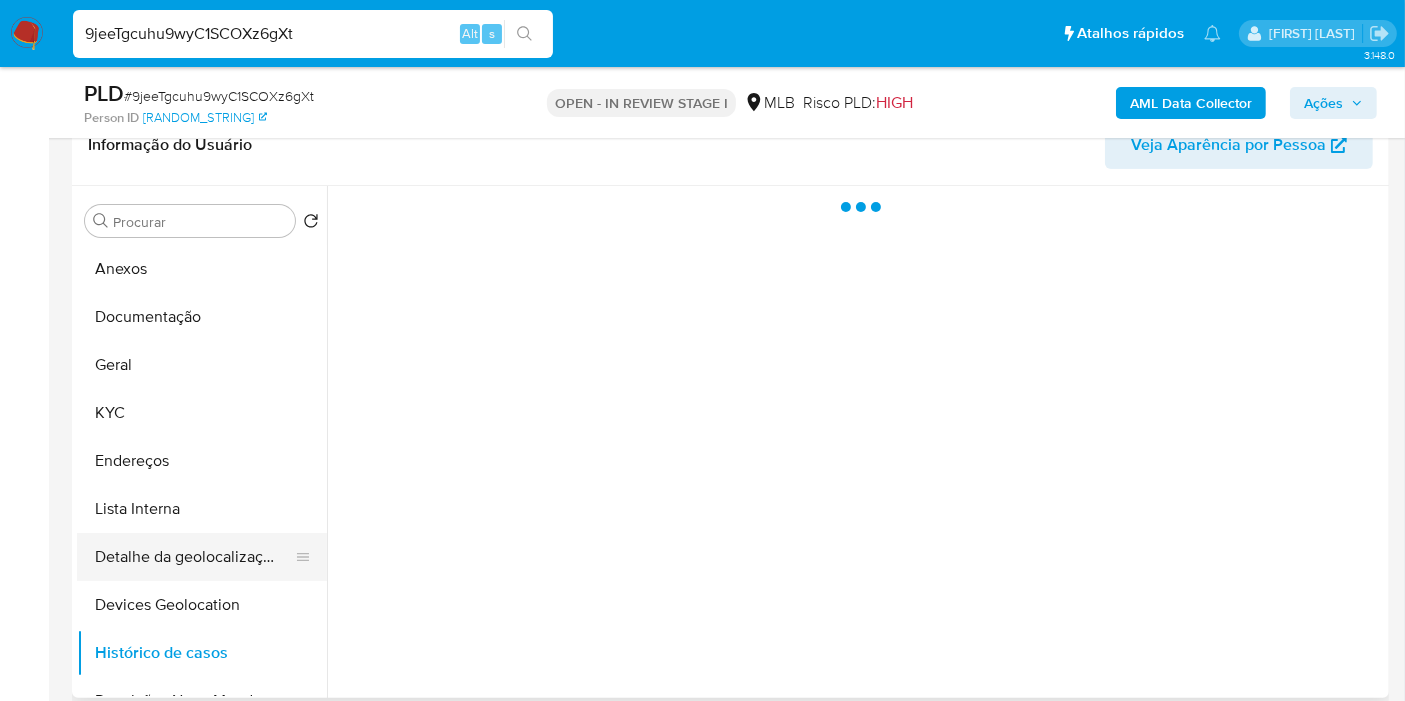 scroll, scrollTop: 0, scrollLeft: 0, axis: both 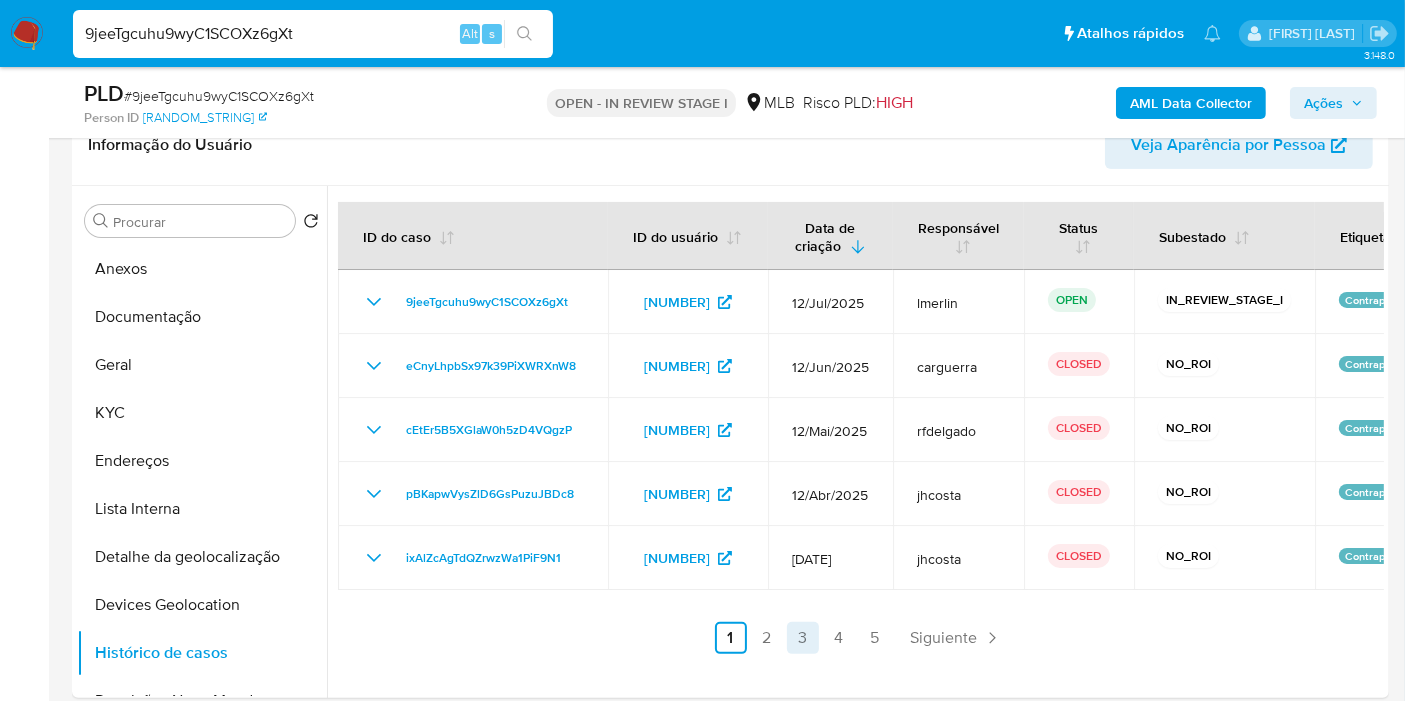 click on "3" at bounding box center (803, 638) 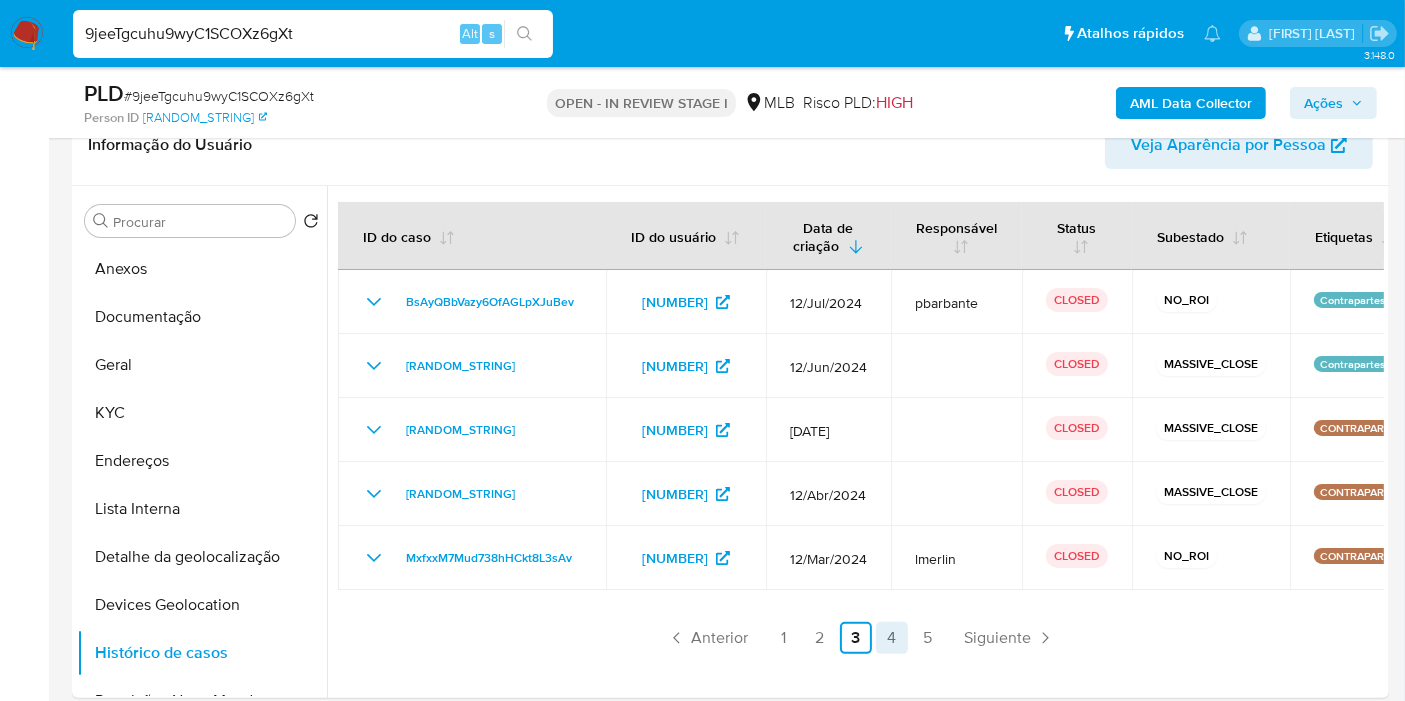 click on "4" at bounding box center [892, 638] 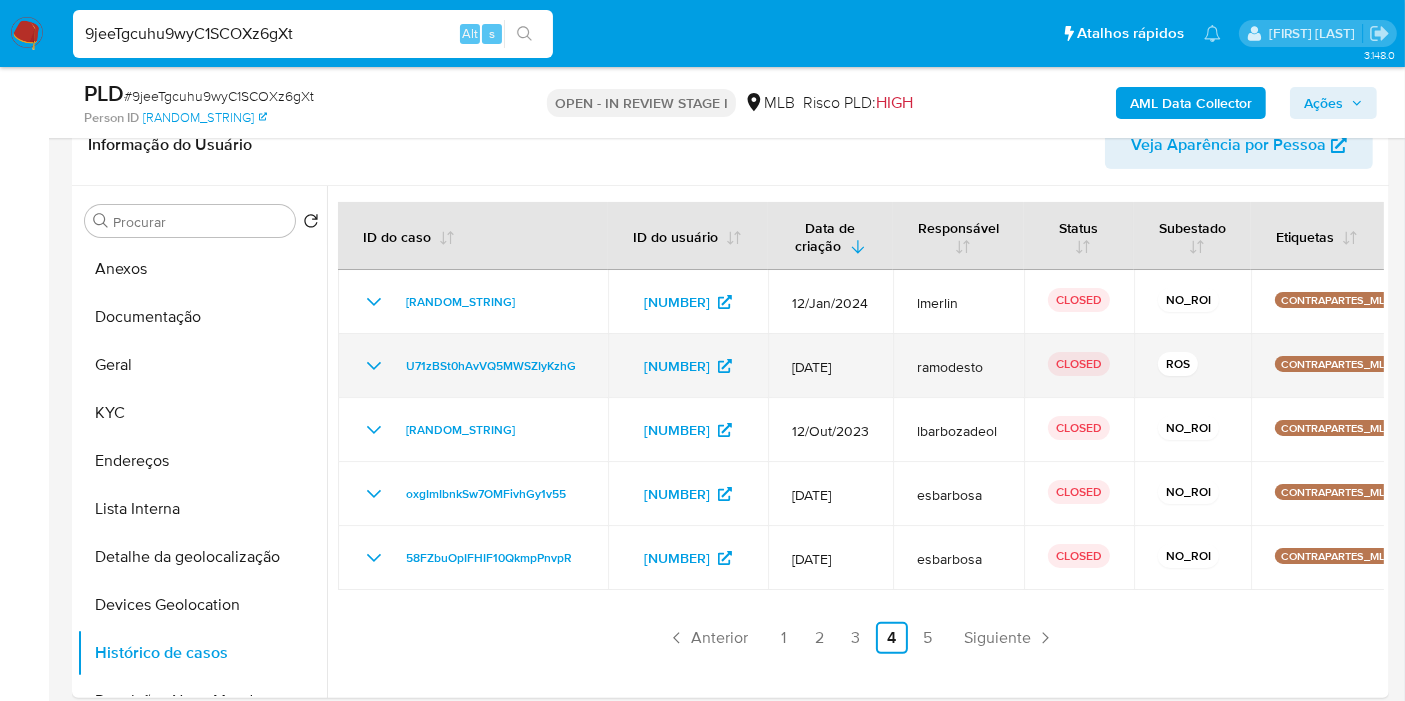 click 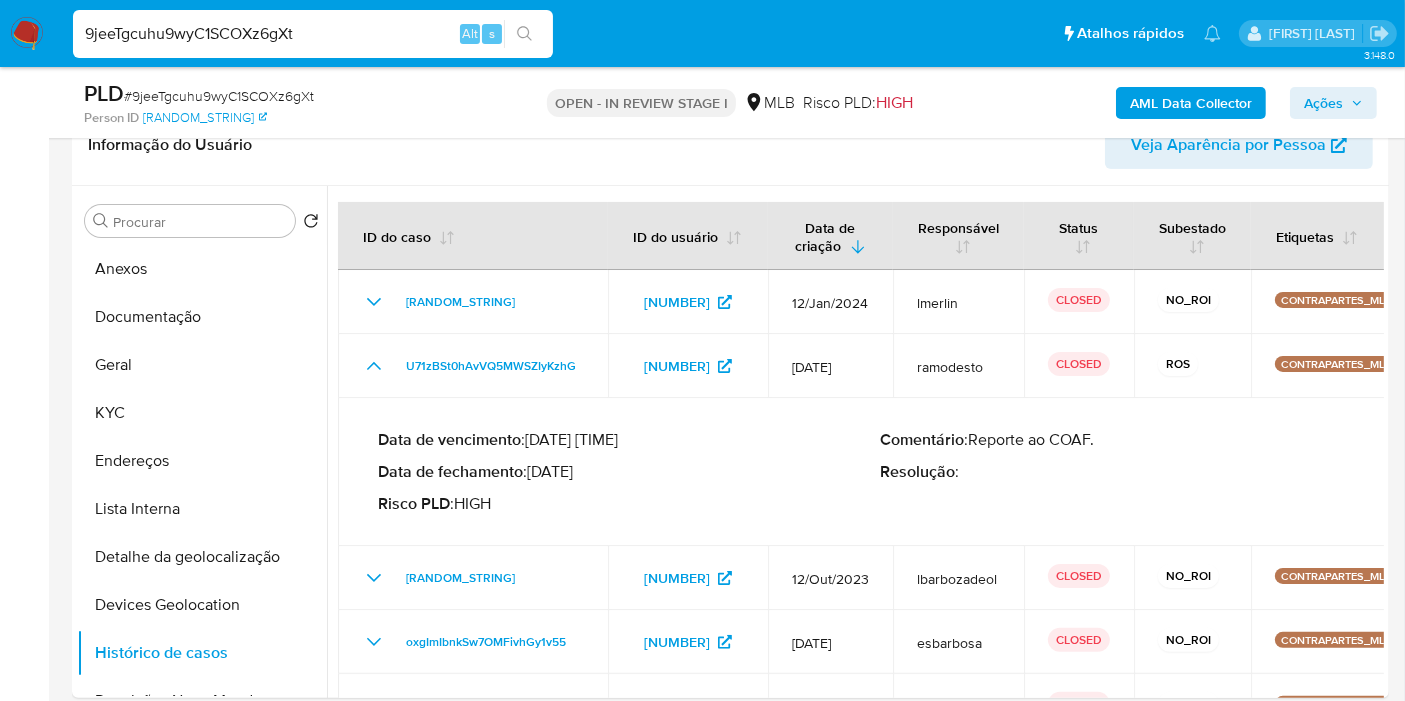 drag, startPoint x: 614, startPoint y: 472, endPoint x: 535, endPoint y: 470, distance: 79.025314 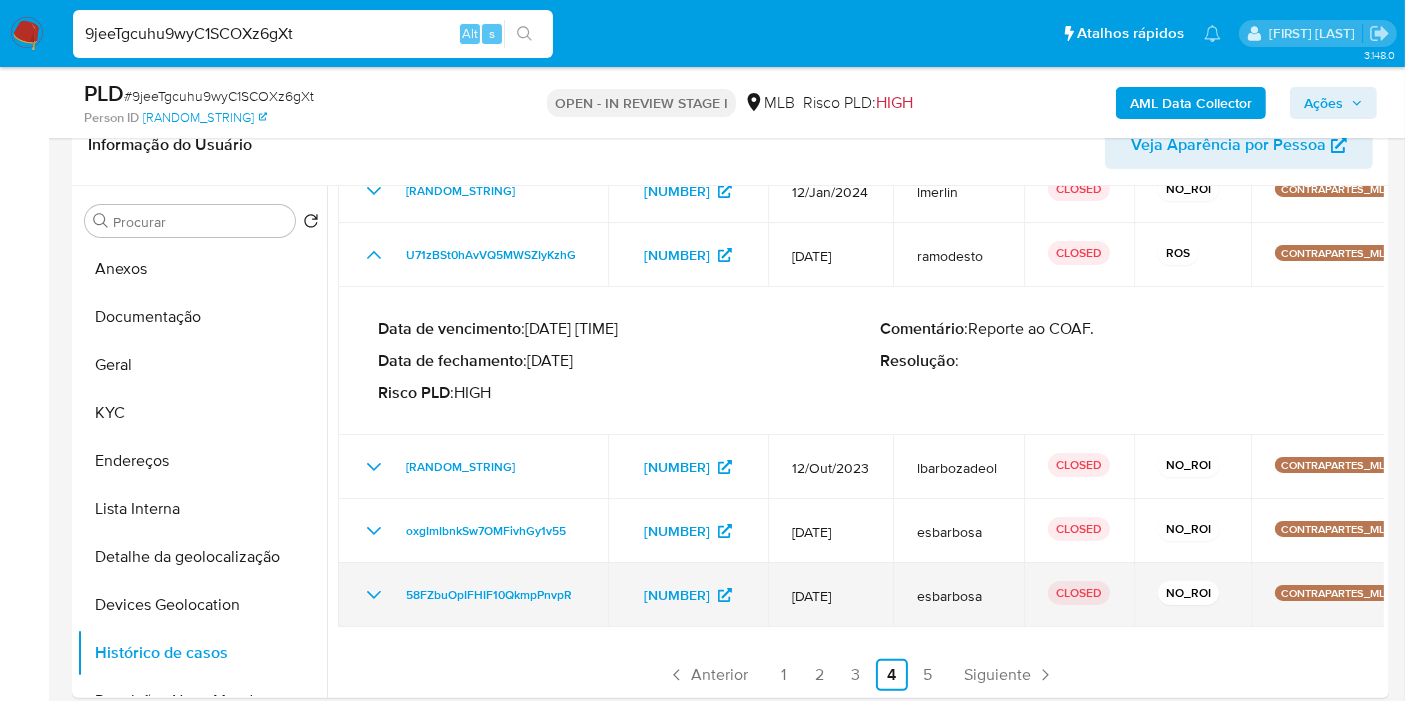 scroll, scrollTop: 114, scrollLeft: 0, axis: vertical 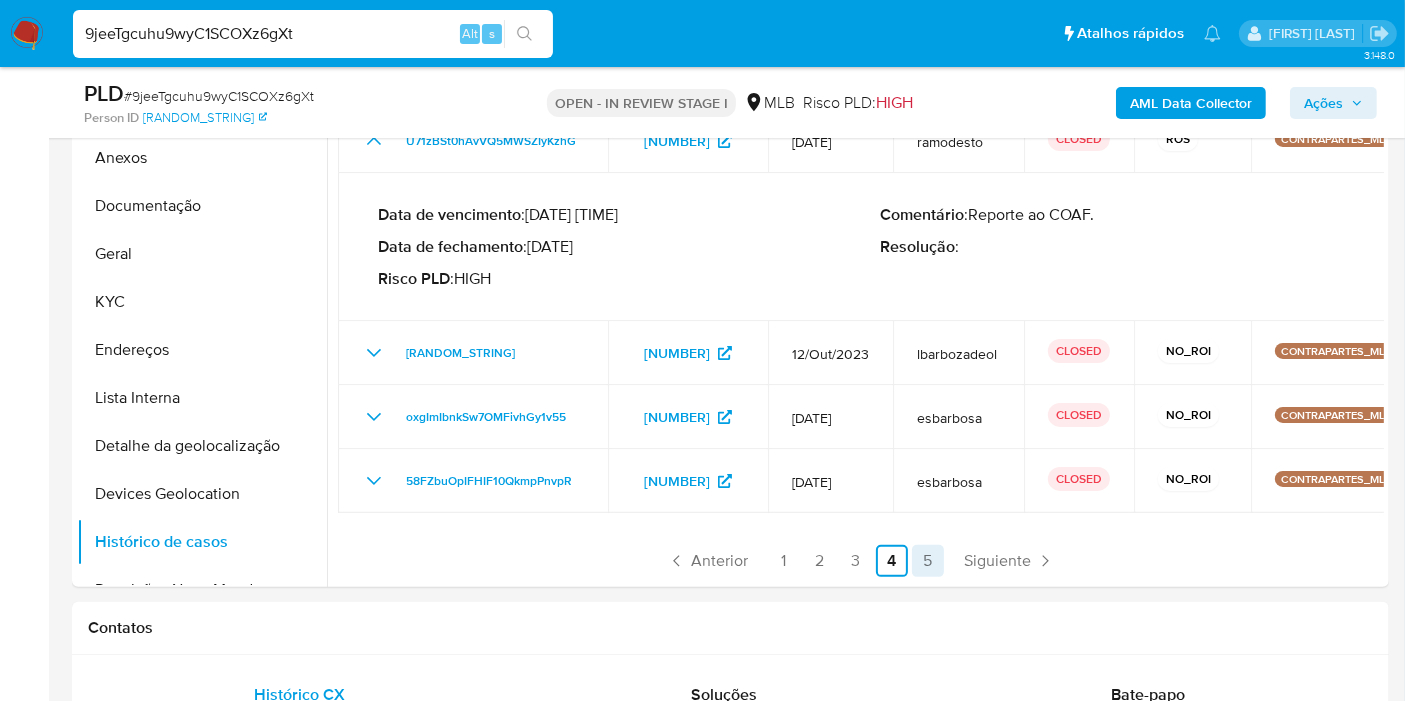 click on "5" at bounding box center [928, 561] 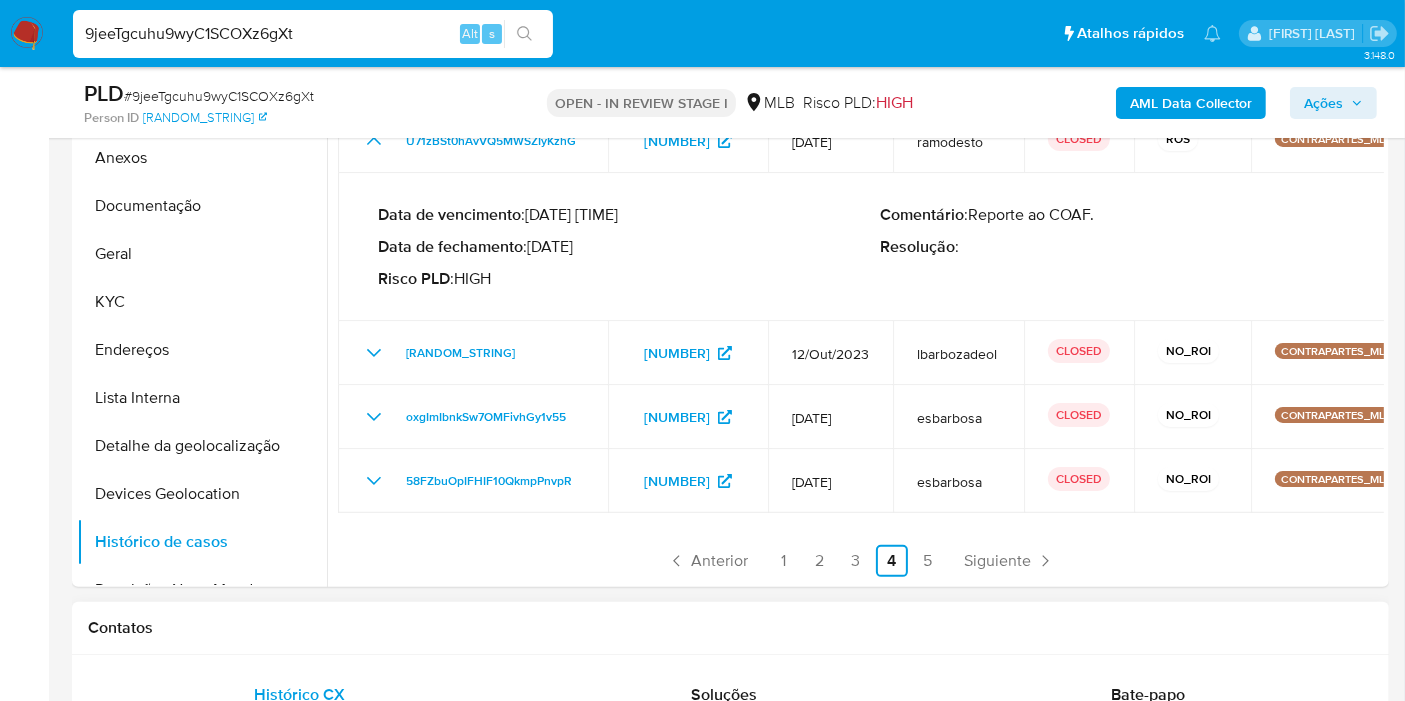 scroll, scrollTop: 0, scrollLeft: 0, axis: both 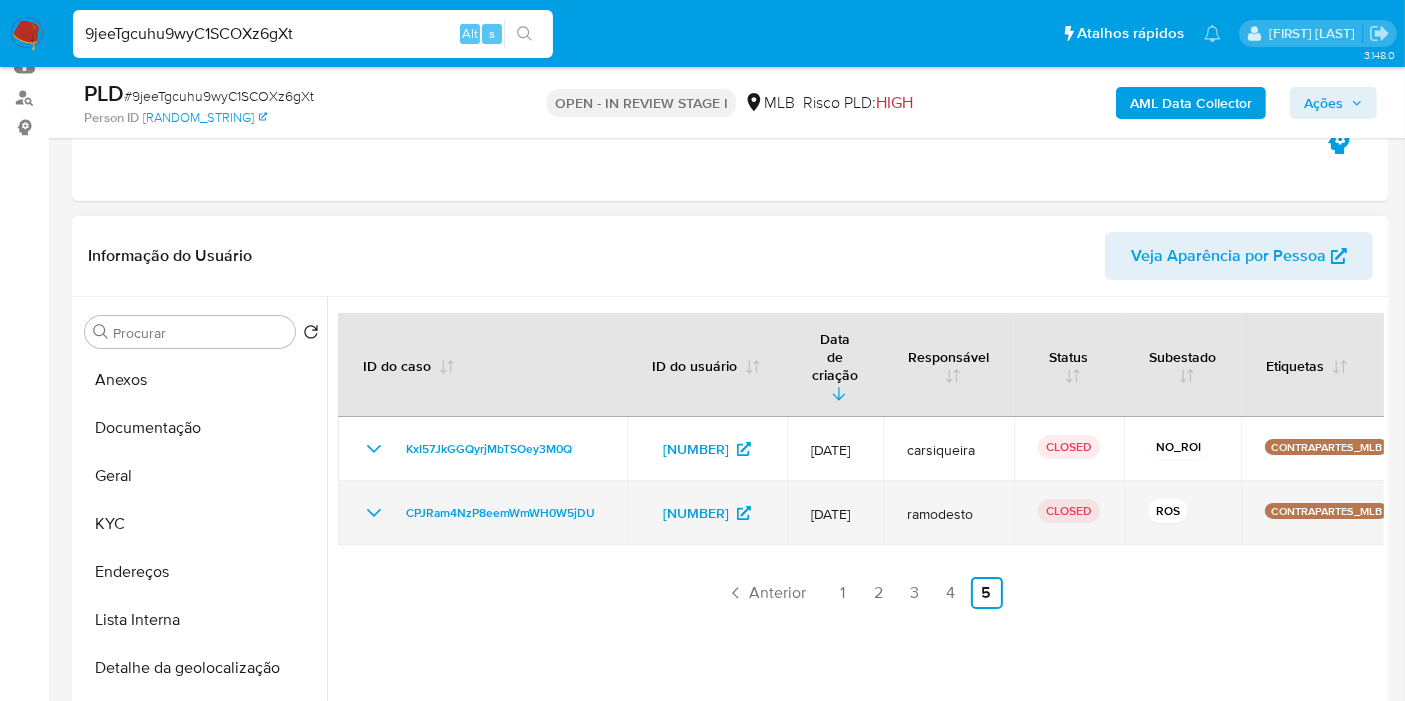 click 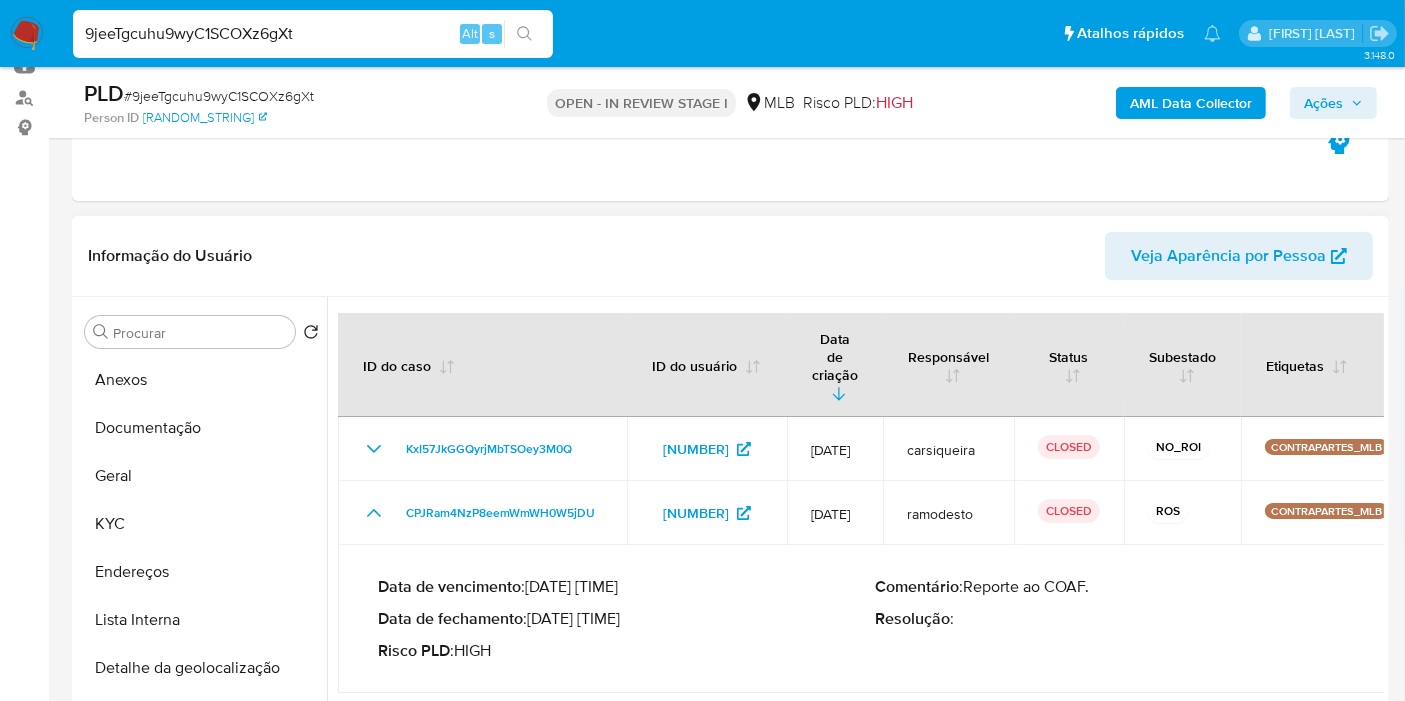 drag, startPoint x: 534, startPoint y: 575, endPoint x: 617, endPoint y: 580, distance: 83.15047 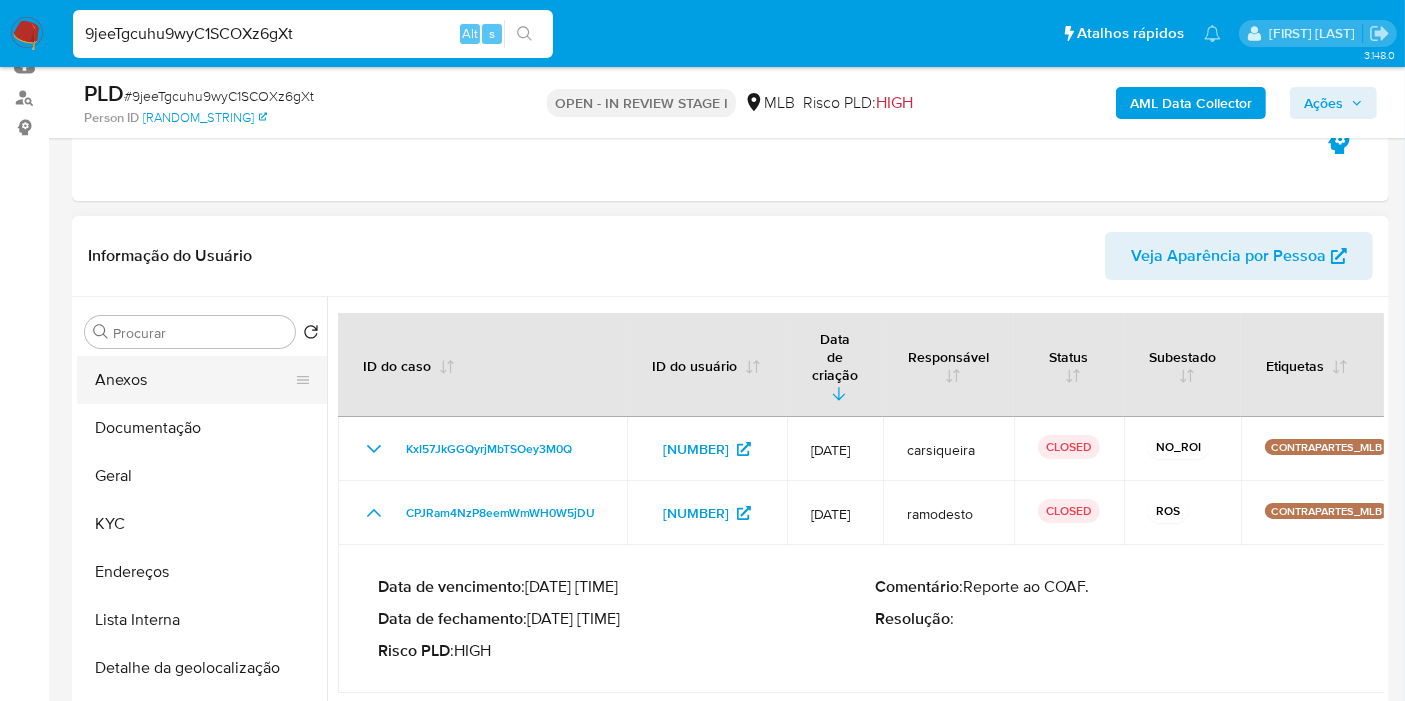 click on "Anexos" at bounding box center [194, 380] 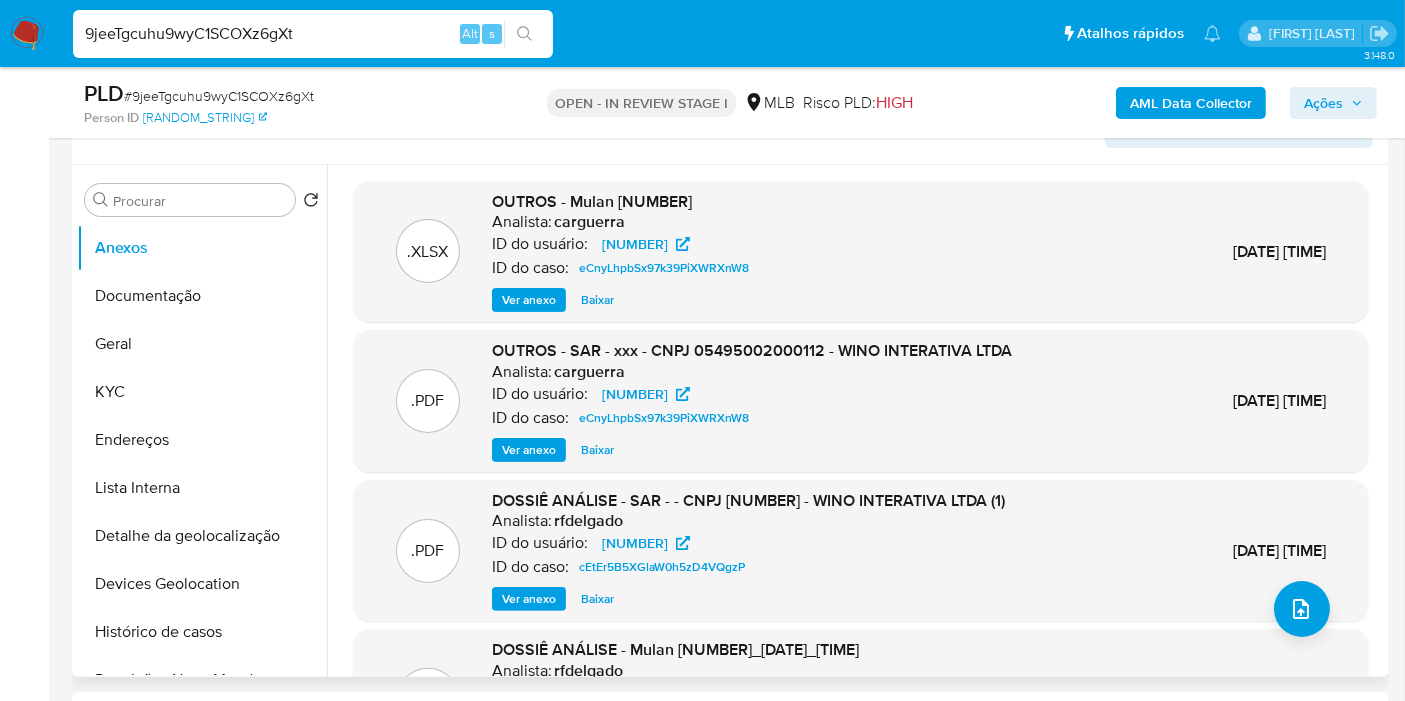 scroll, scrollTop: 333, scrollLeft: 0, axis: vertical 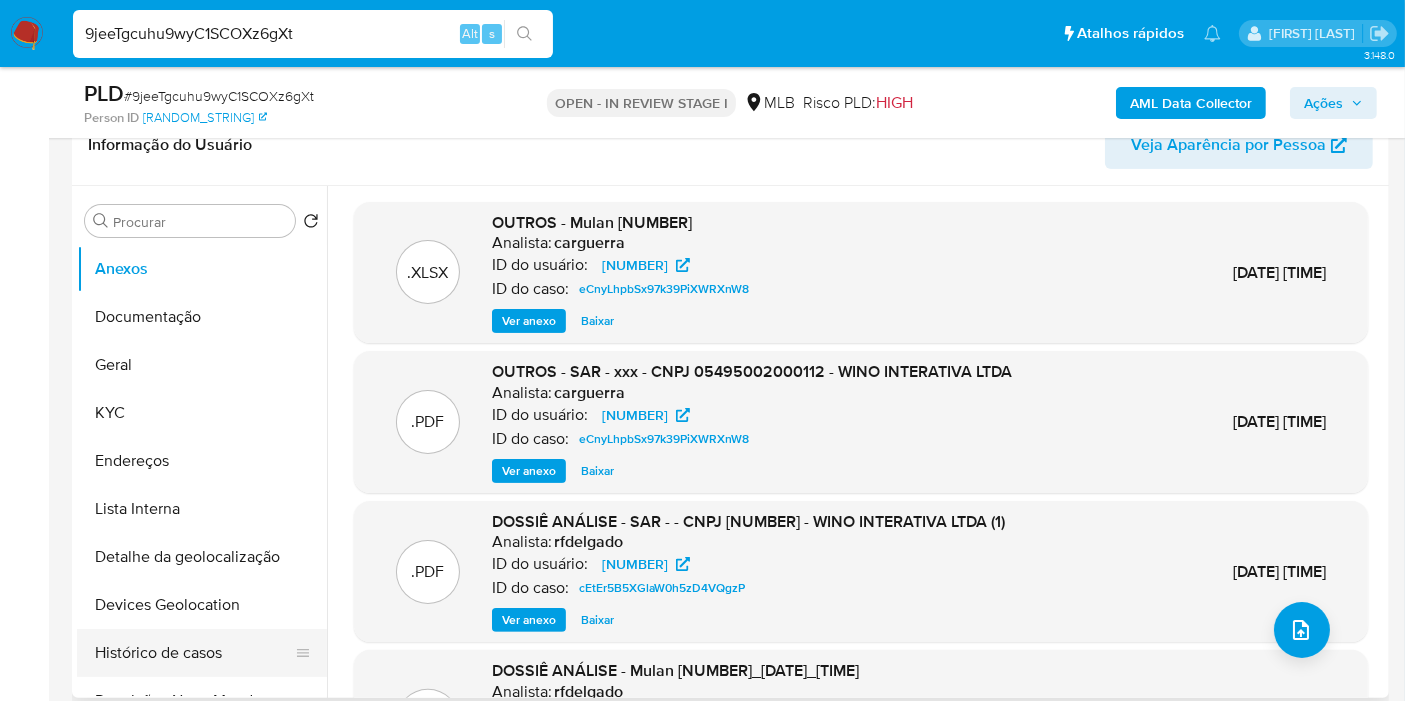 click on "Histórico de casos" at bounding box center (194, 653) 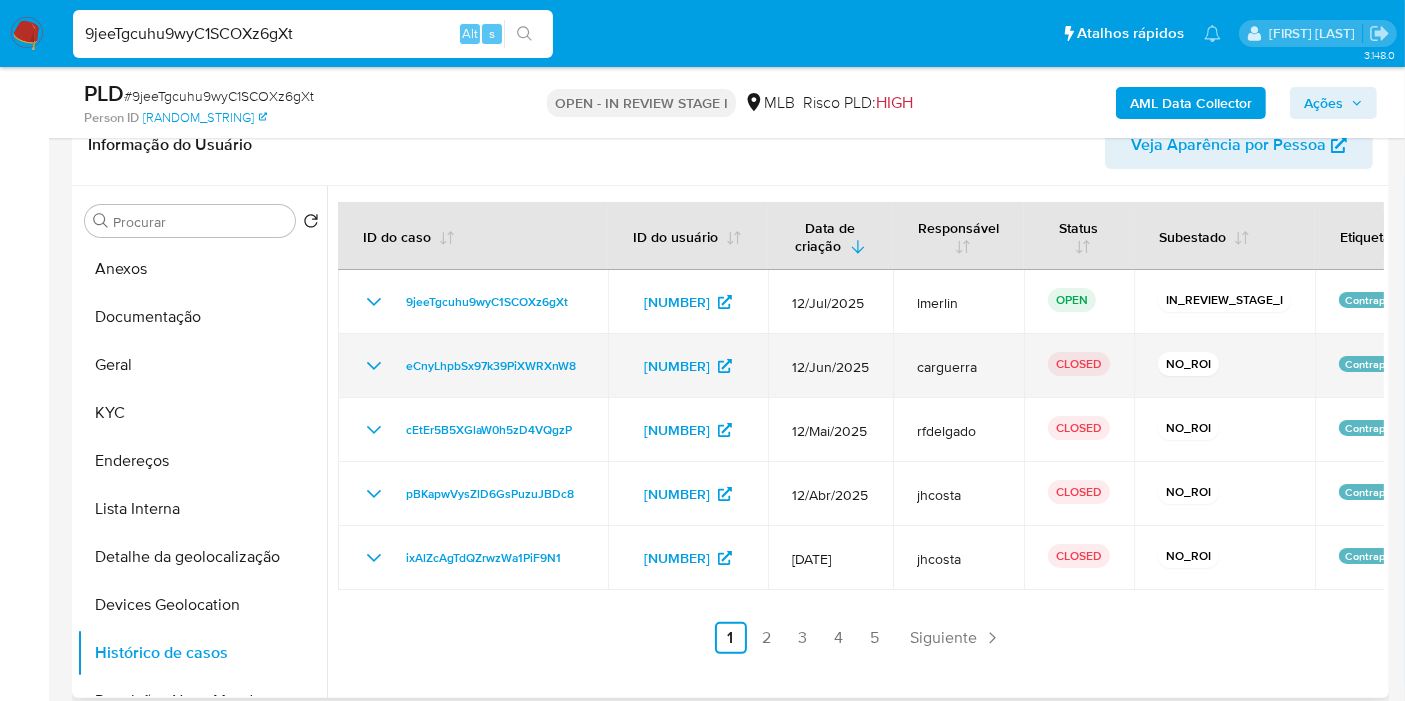 click 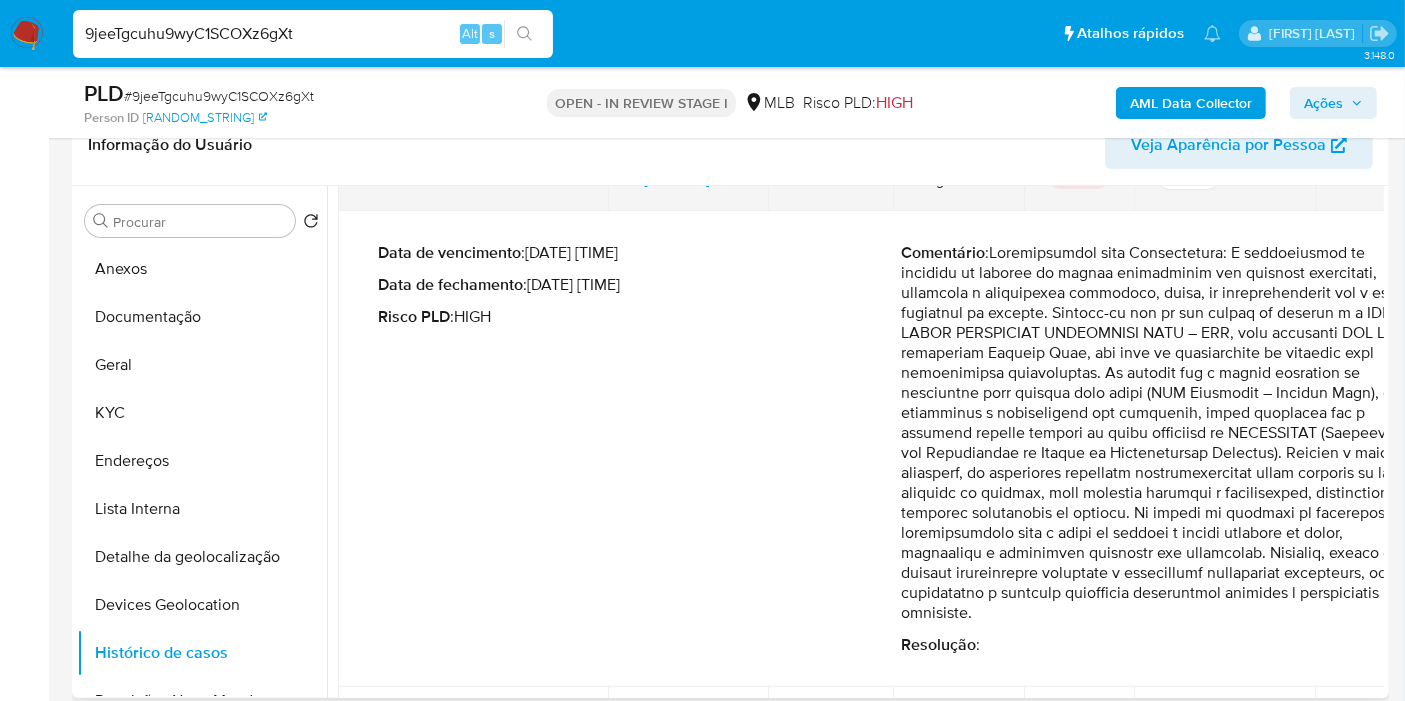scroll, scrollTop: 222, scrollLeft: 0, axis: vertical 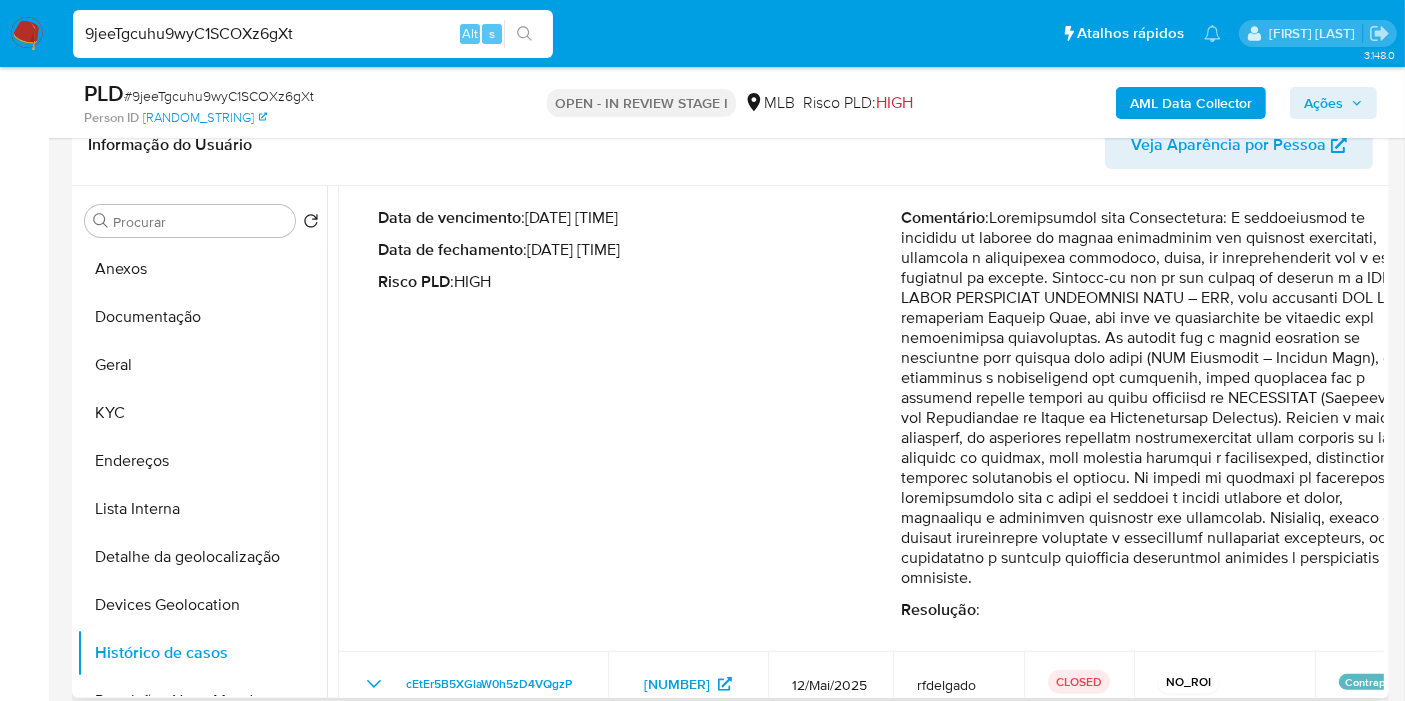 drag, startPoint x: 1133, startPoint y: 223, endPoint x: 1196, endPoint y: 578, distance: 360.5468 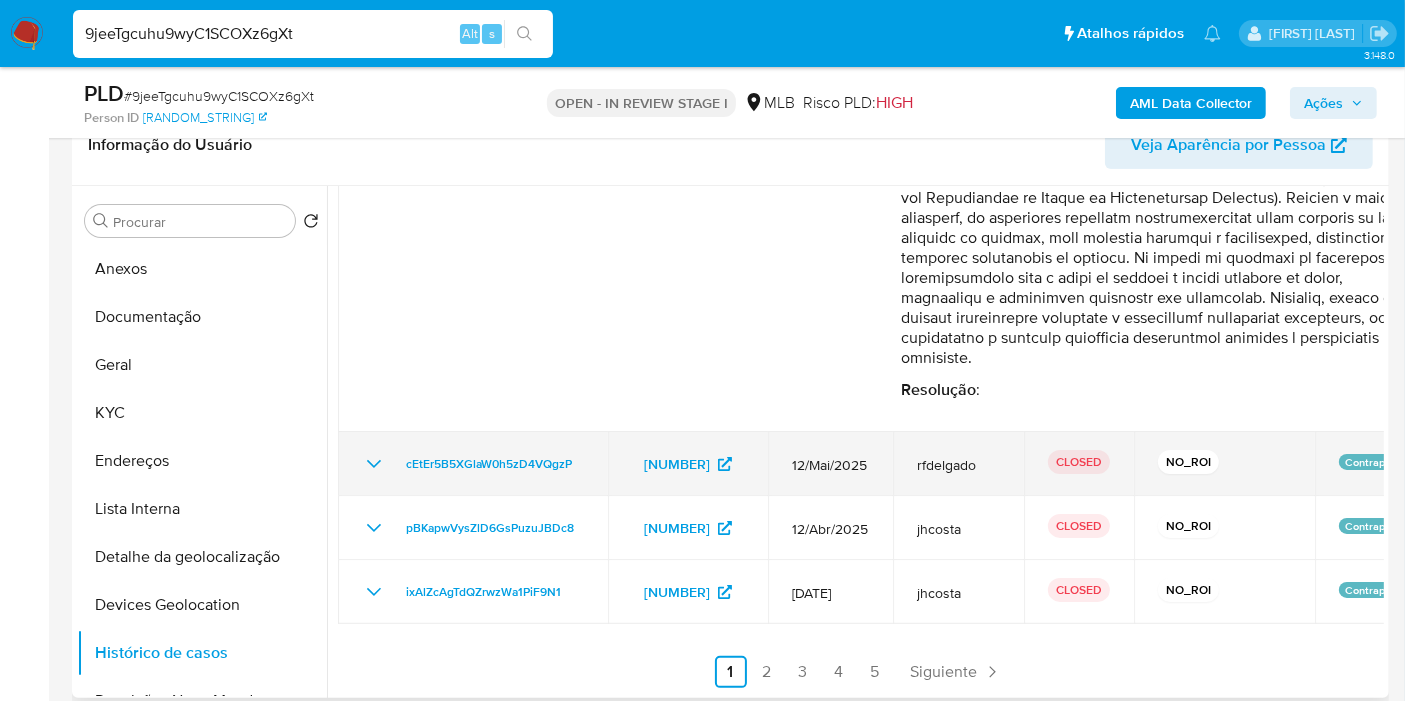 click 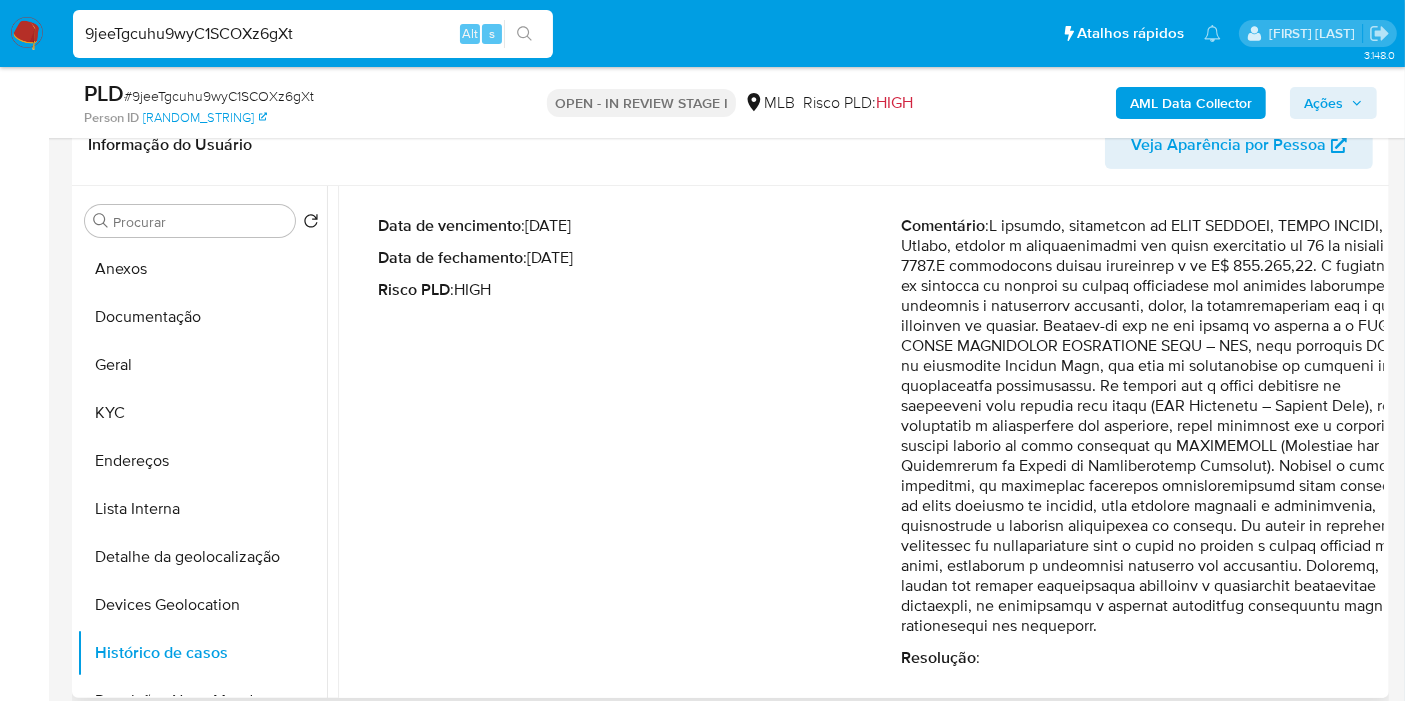 scroll, scrollTop: 775, scrollLeft: 0, axis: vertical 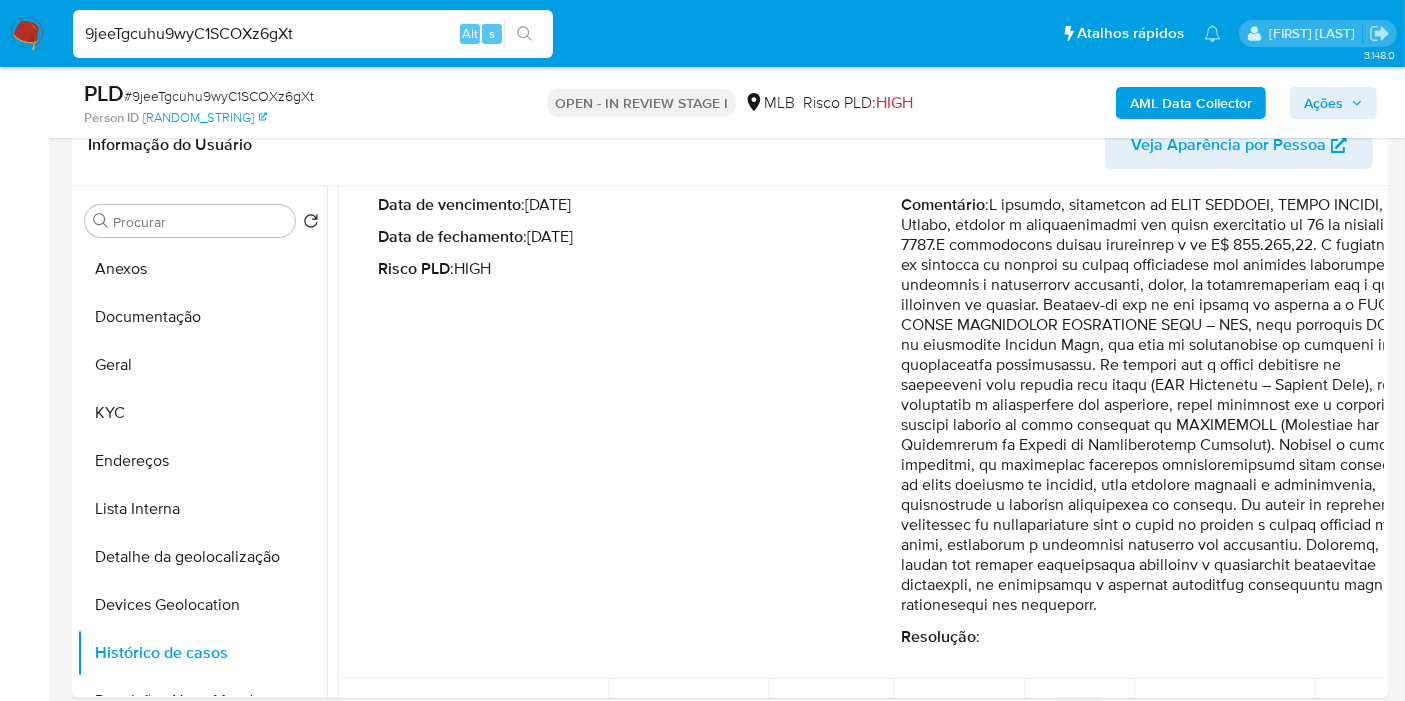 drag, startPoint x: 1000, startPoint y: 205, endPoint x: 1421, endPoint y: 605, distance: 580.72455 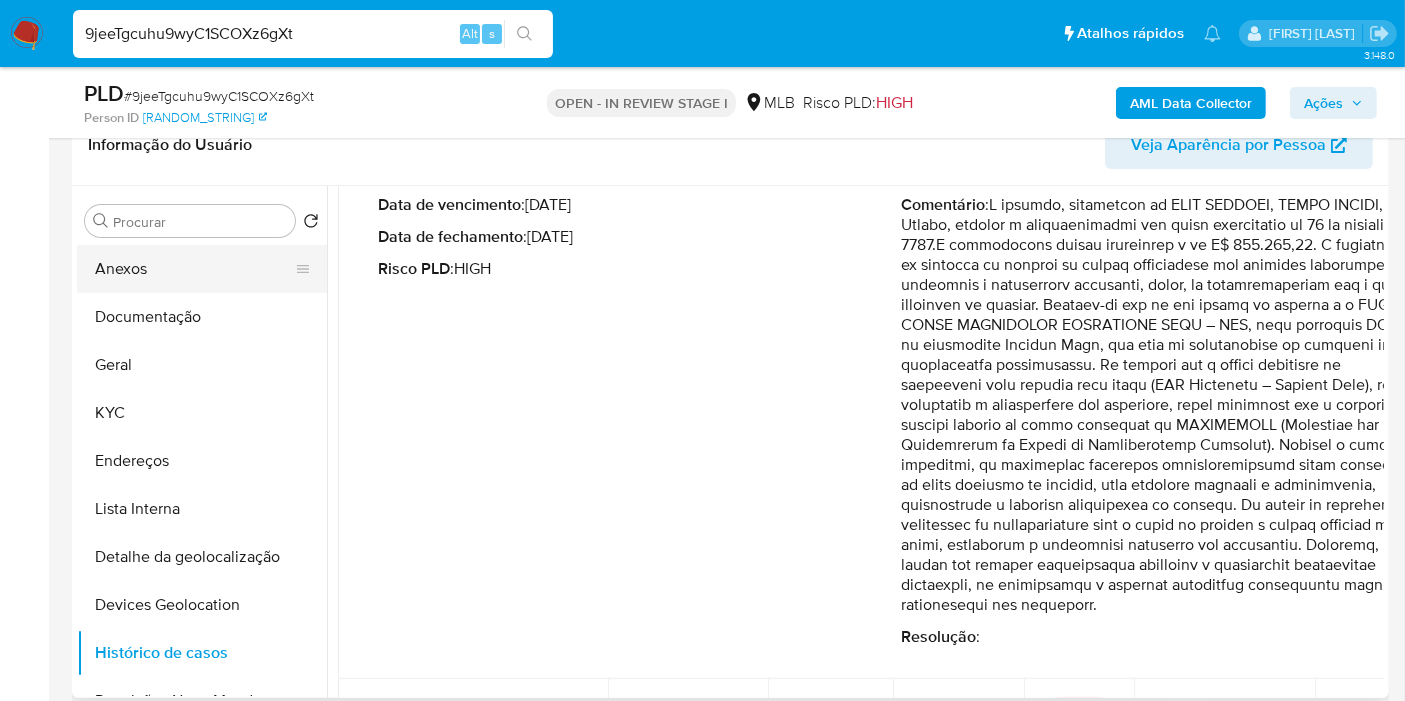 click on "Anexos" at bounding box center [194, 269] 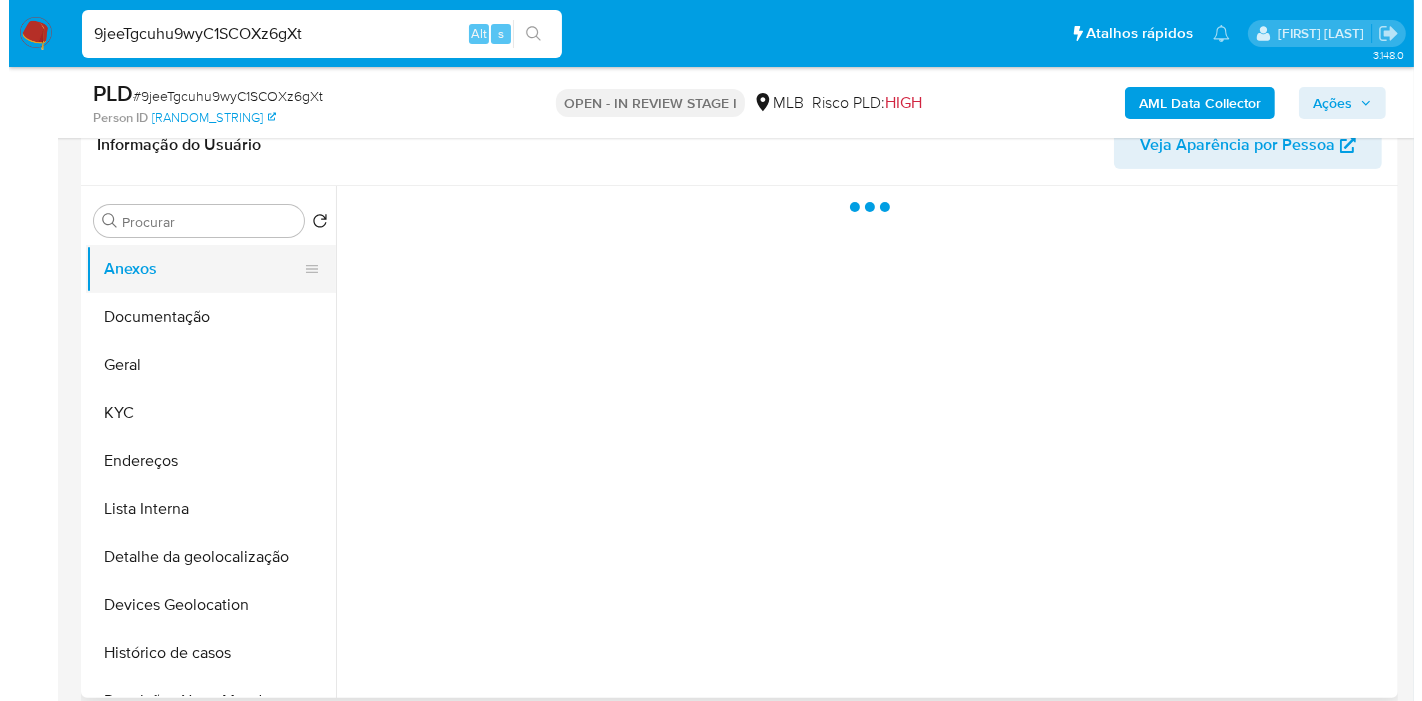 scroll, scrollTop: 0, scrollLeft: 0, axis: both 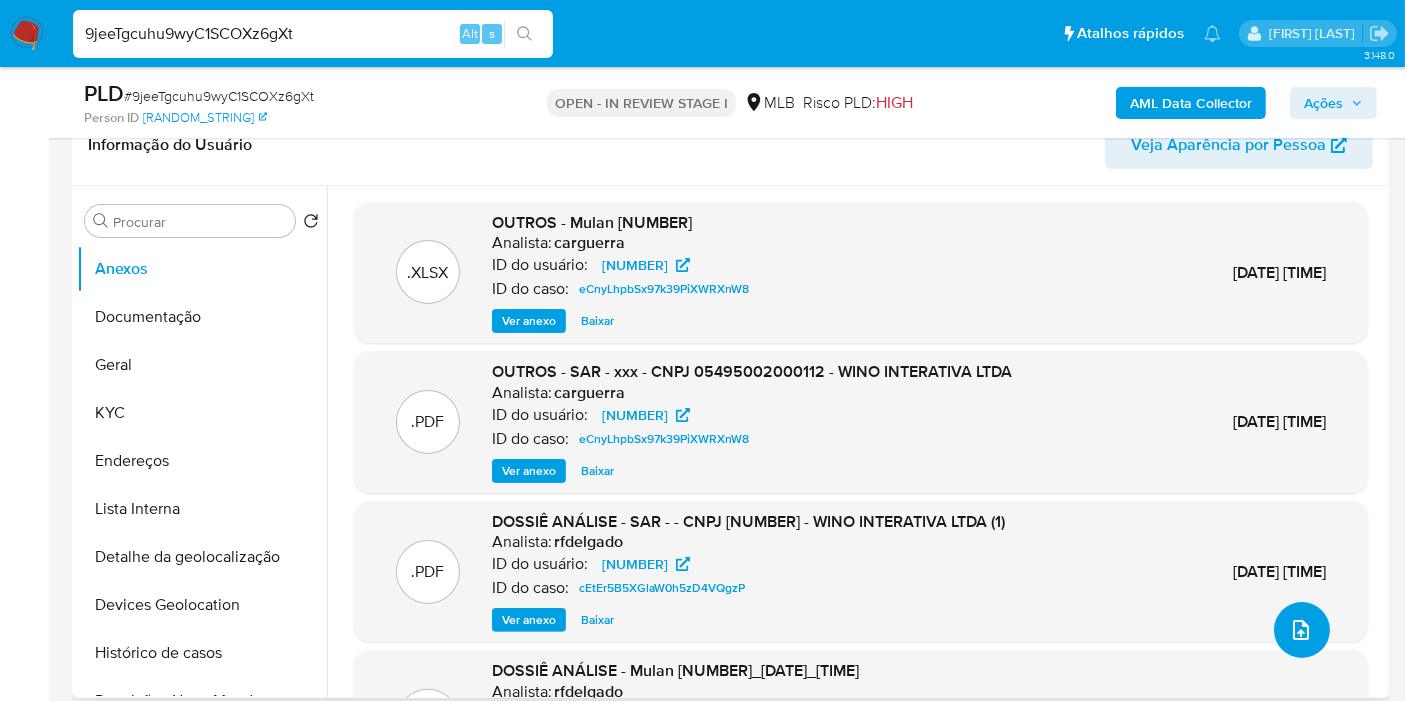 click at bounding box center [1302, 630] 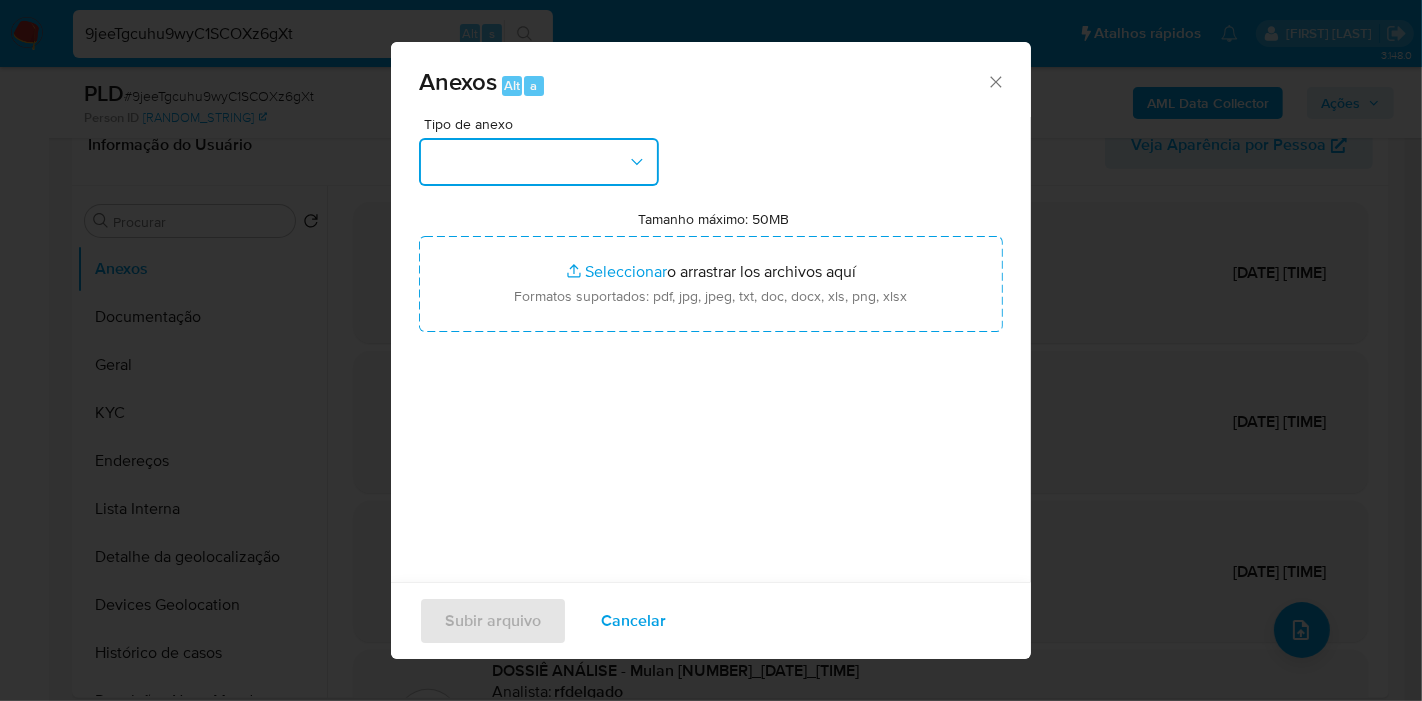 click at bounding box center (539, 162) 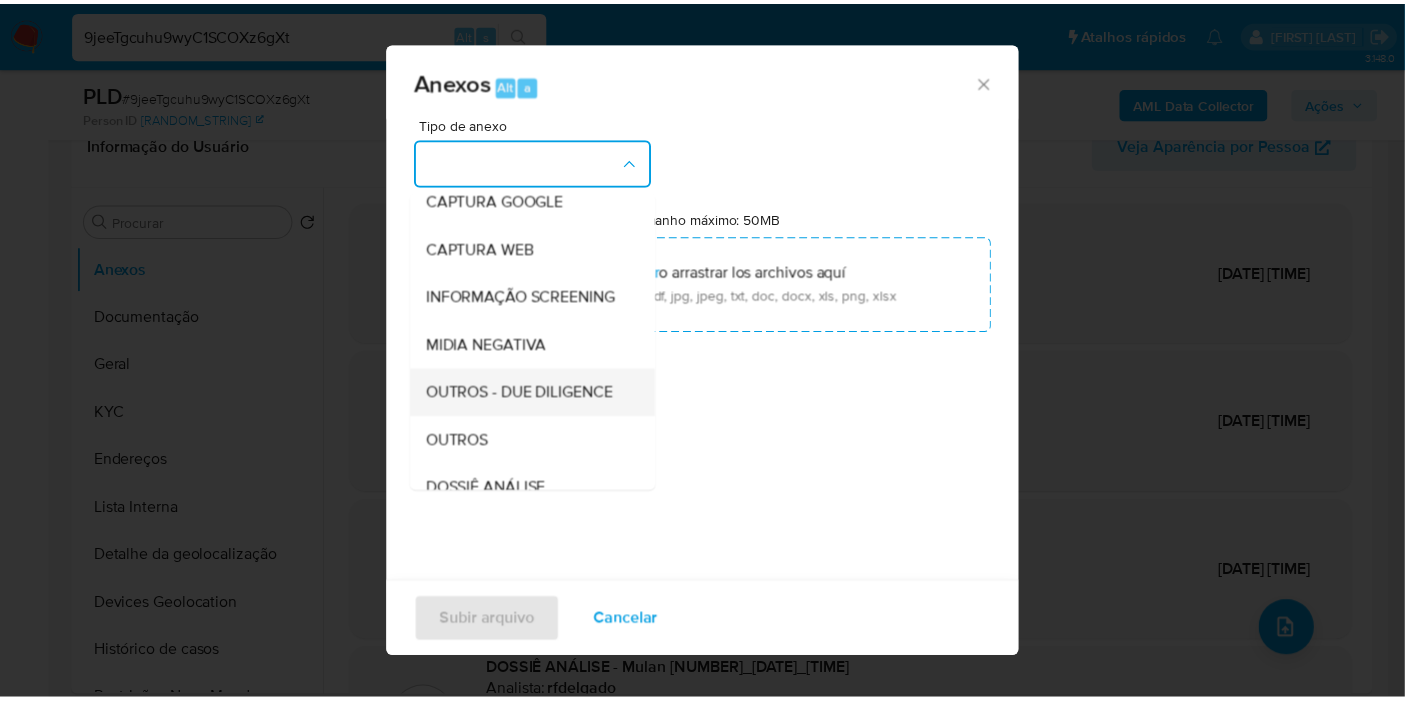 scroll, scrollTop: 222, scrollLeft: 0, axis: vertical 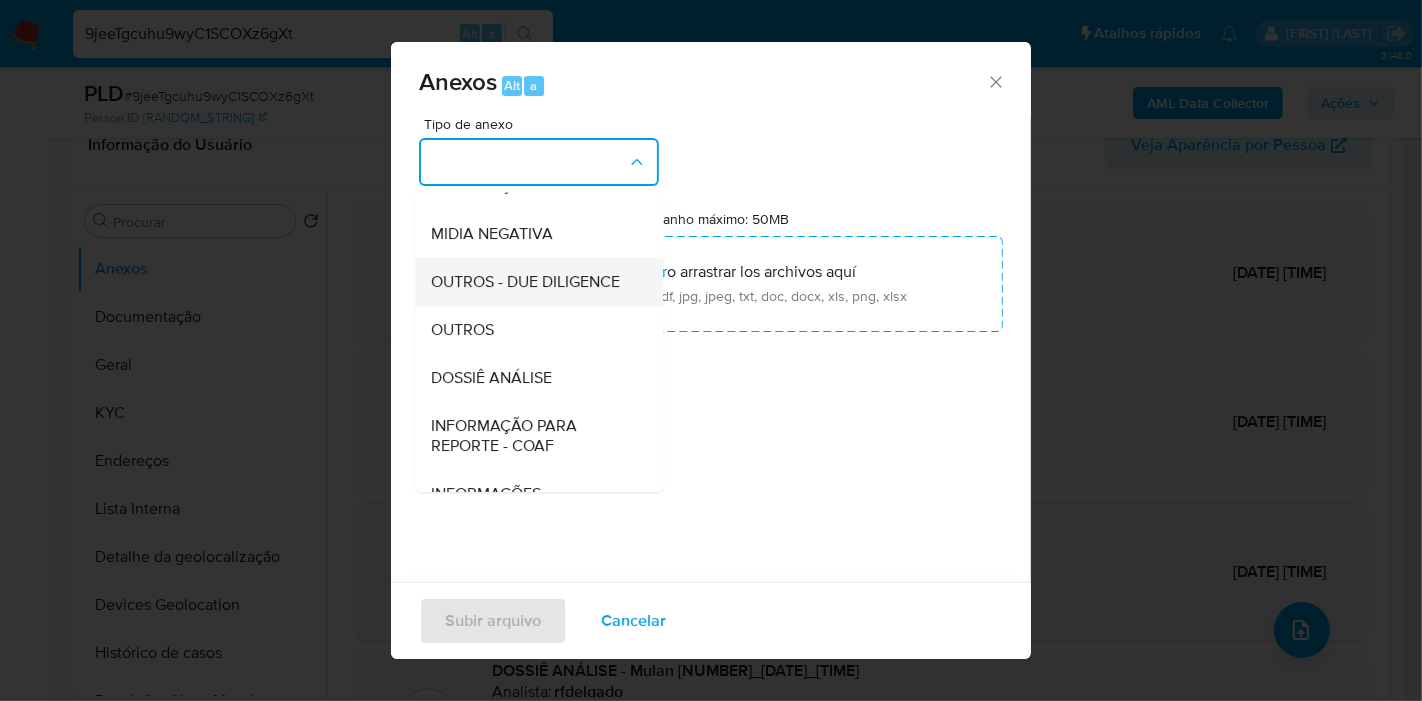 click on "DOSSIÊ ANÁLISE" at bounding box center [491, 378] 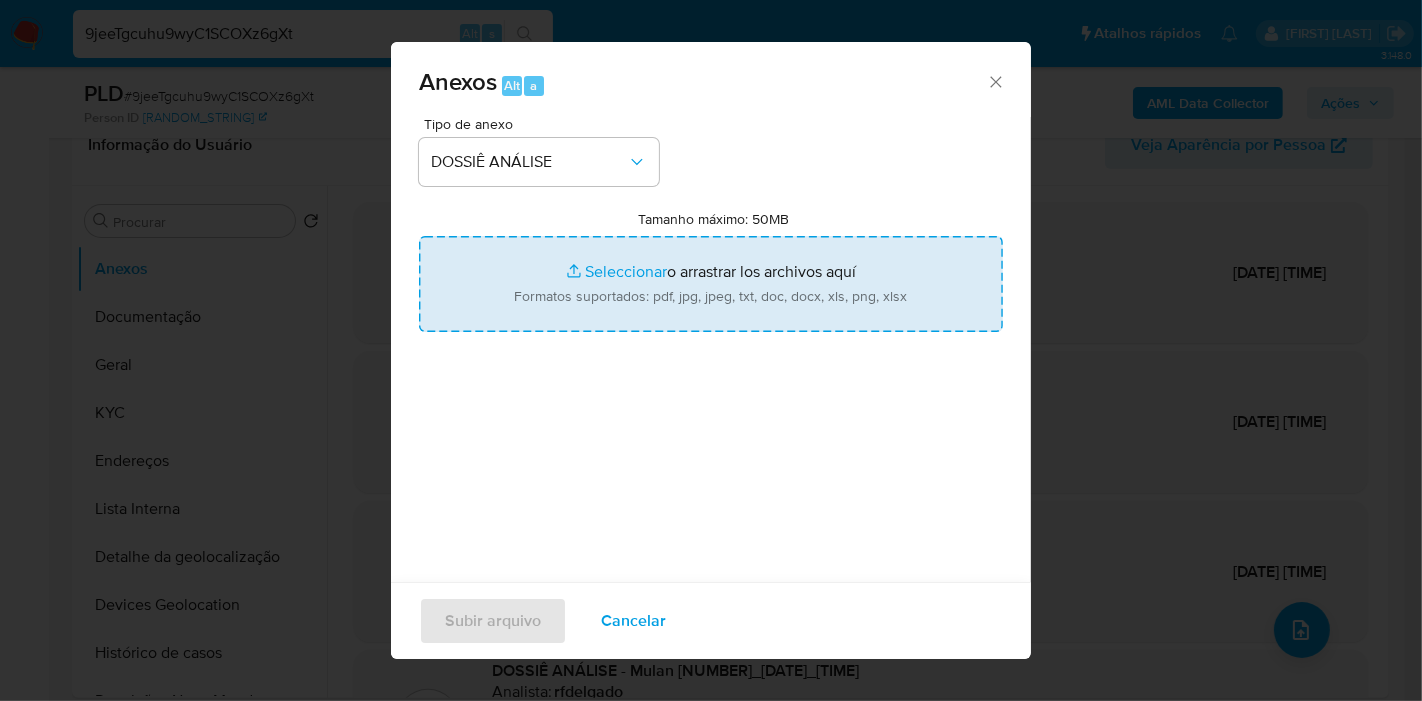 click on "Tamanho máximo: 50MB Seleccionar archivos" at bounding box center (711, 284) 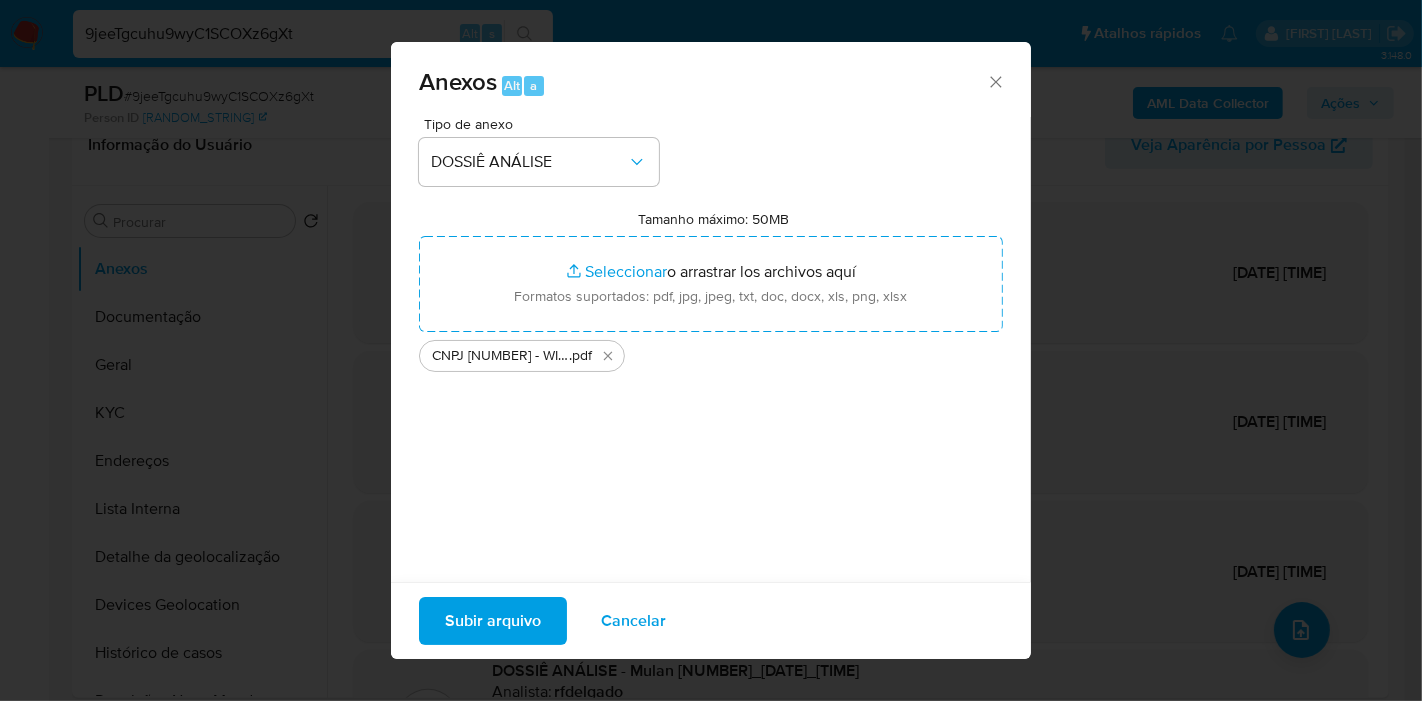 click on "Subir arquivo" at bounding box center (493, 621) 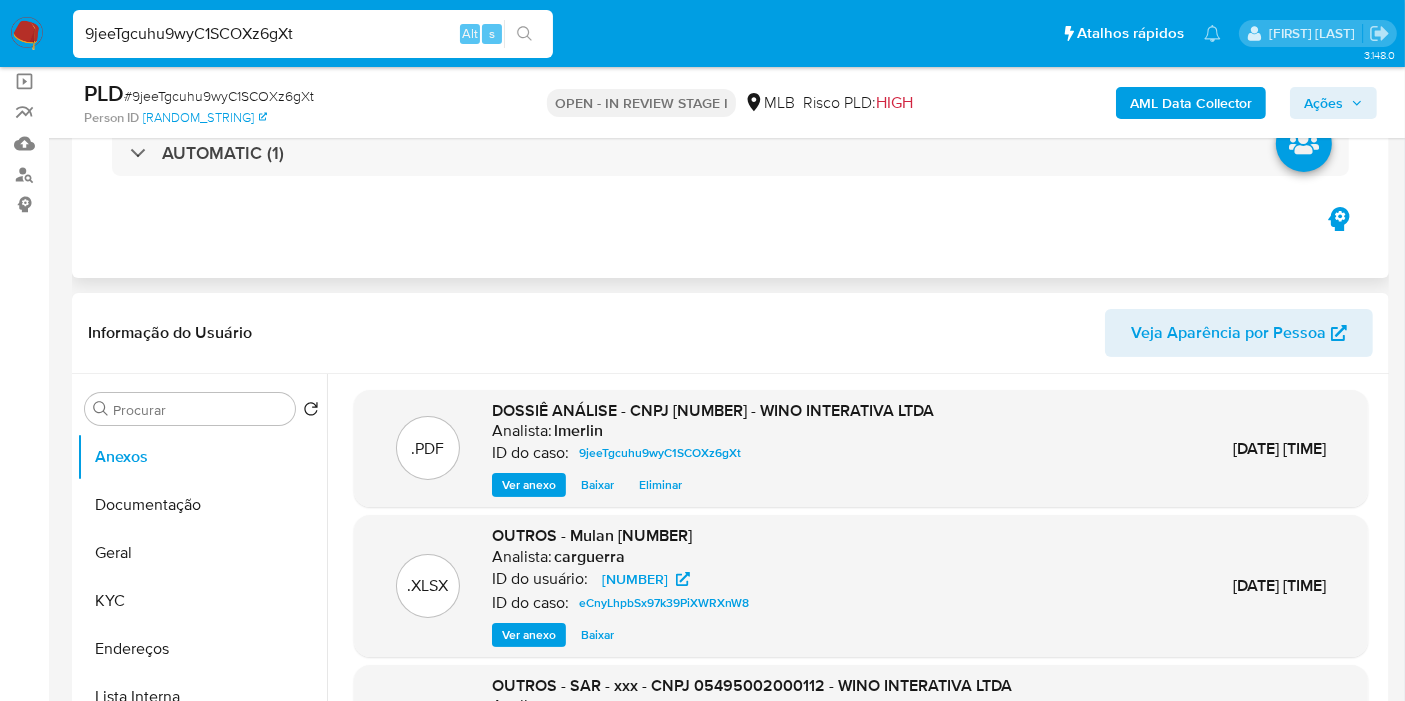 scroll, scrollTop: 0, scrollLeft: 0, axis: both 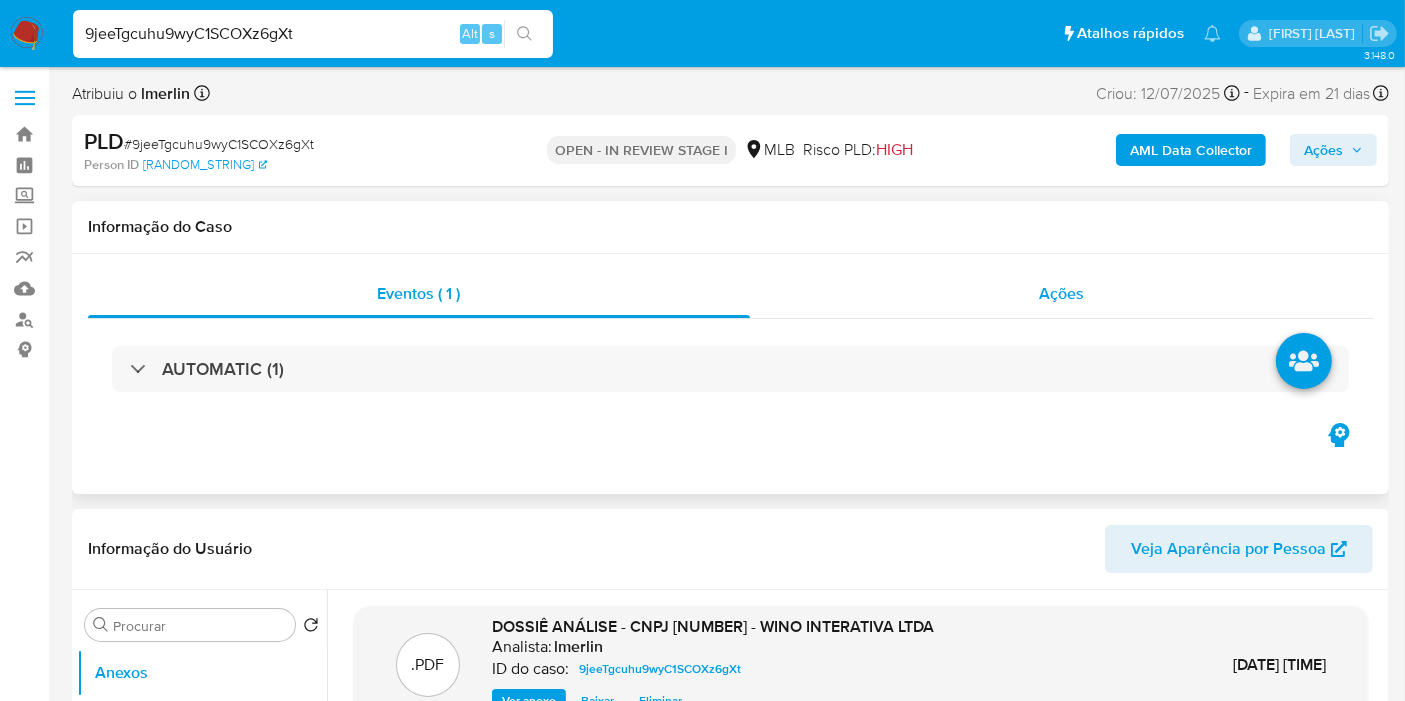 click on "Ações" at bounding box center [1062, 294] 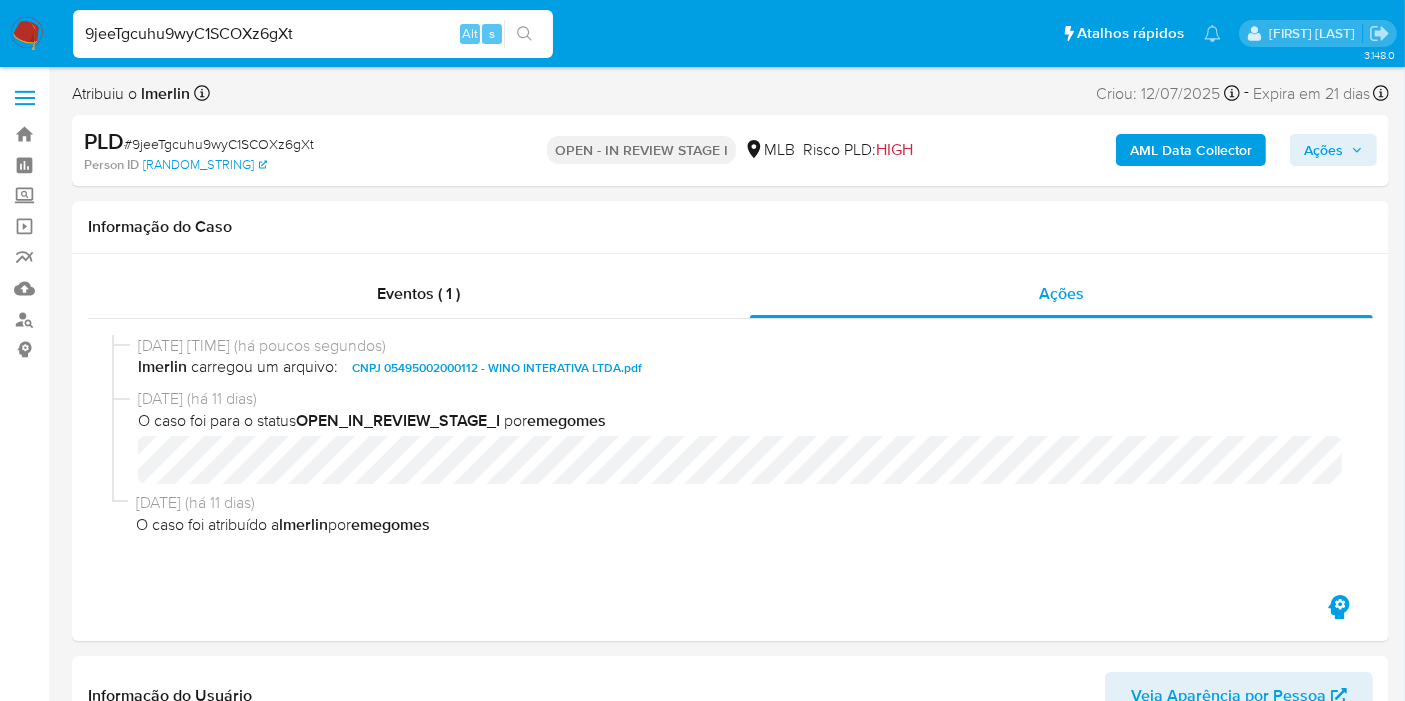 drag, startPoint x: 1306, startPoint y: 148, endPoint x: 870, endPoint y: 152, distance: 436.01834 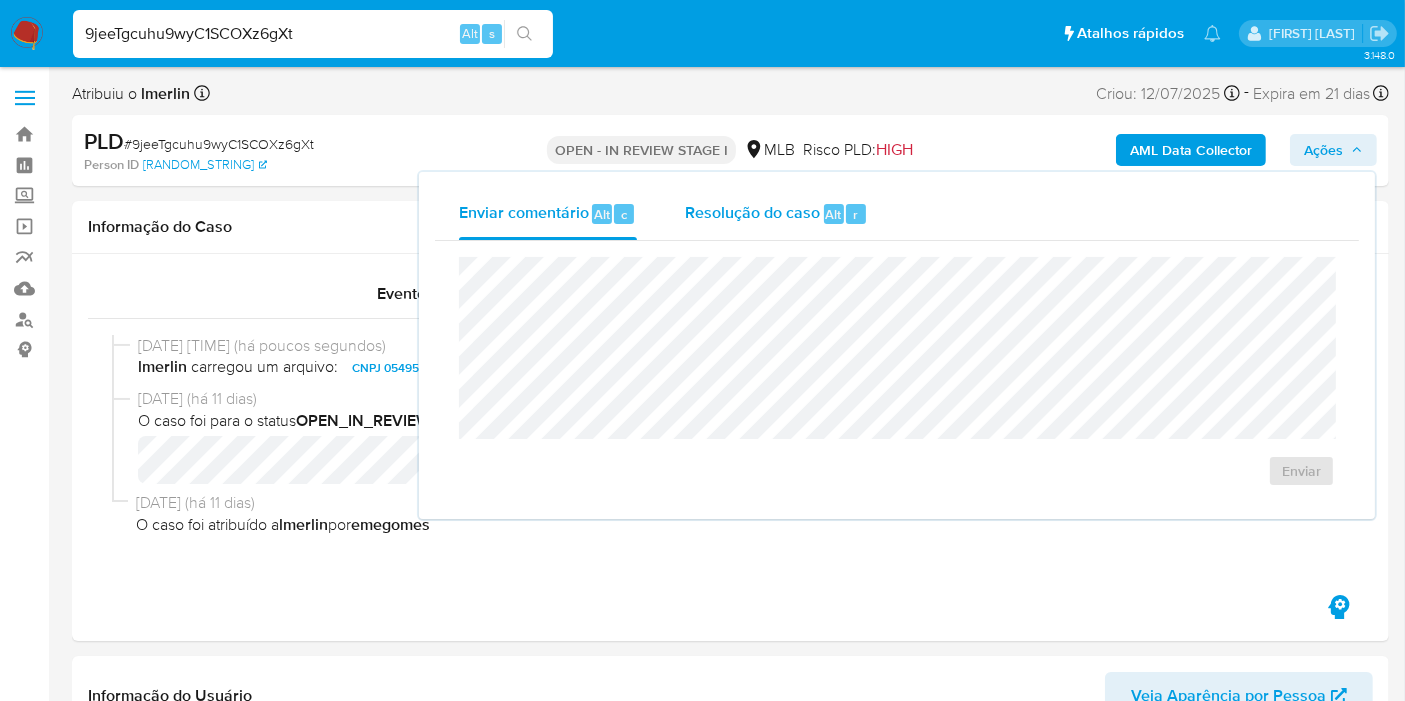 click on "Resolução do caso" at bounding box center (752, 213) 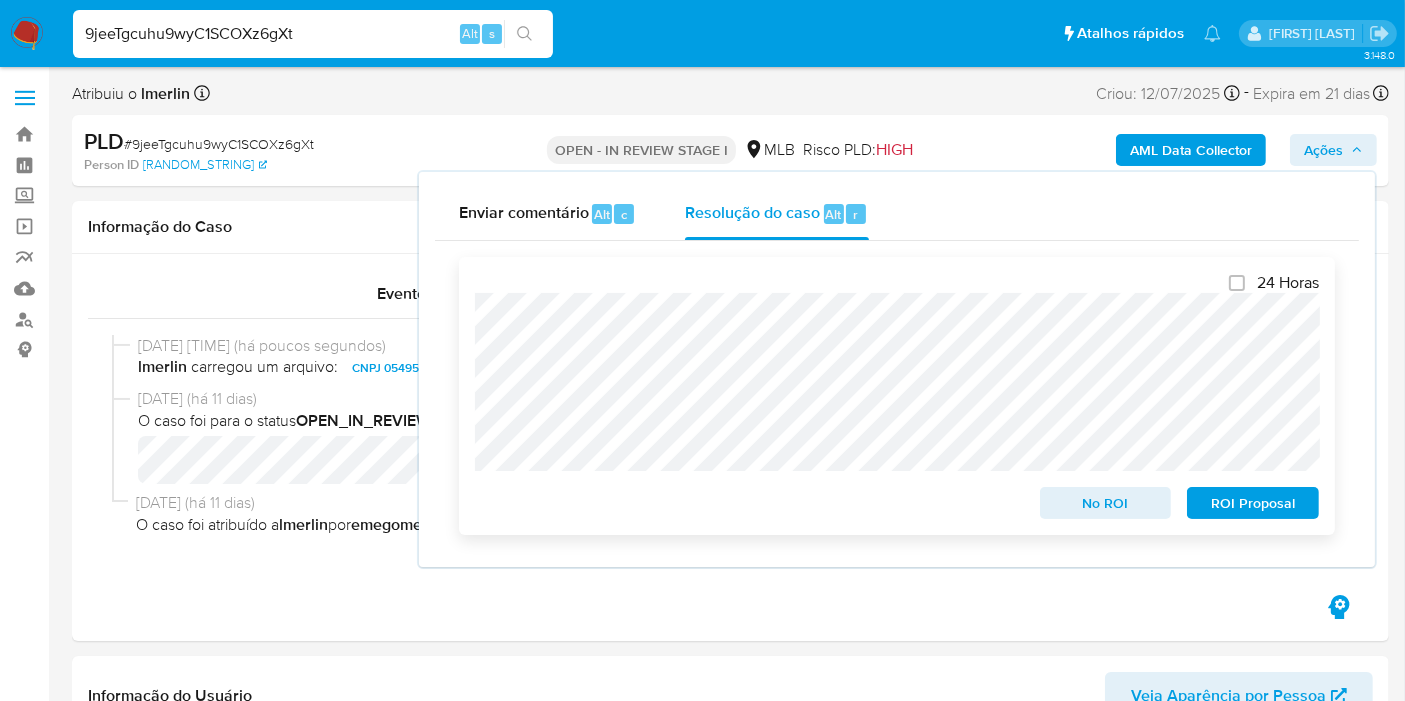 click on "No ROI" at bounding box center [1106, 503] 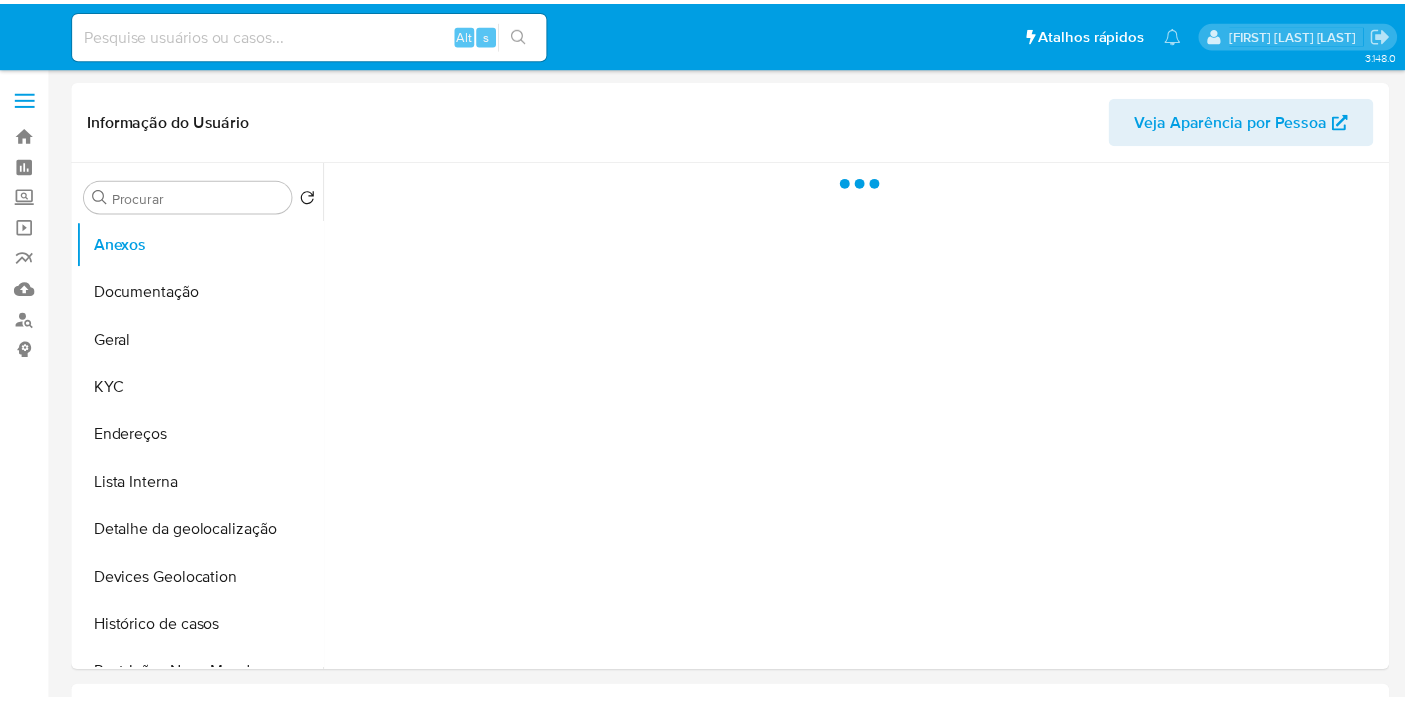 scroll, scrollTop: 0, scrollLeft: 0, axis: both 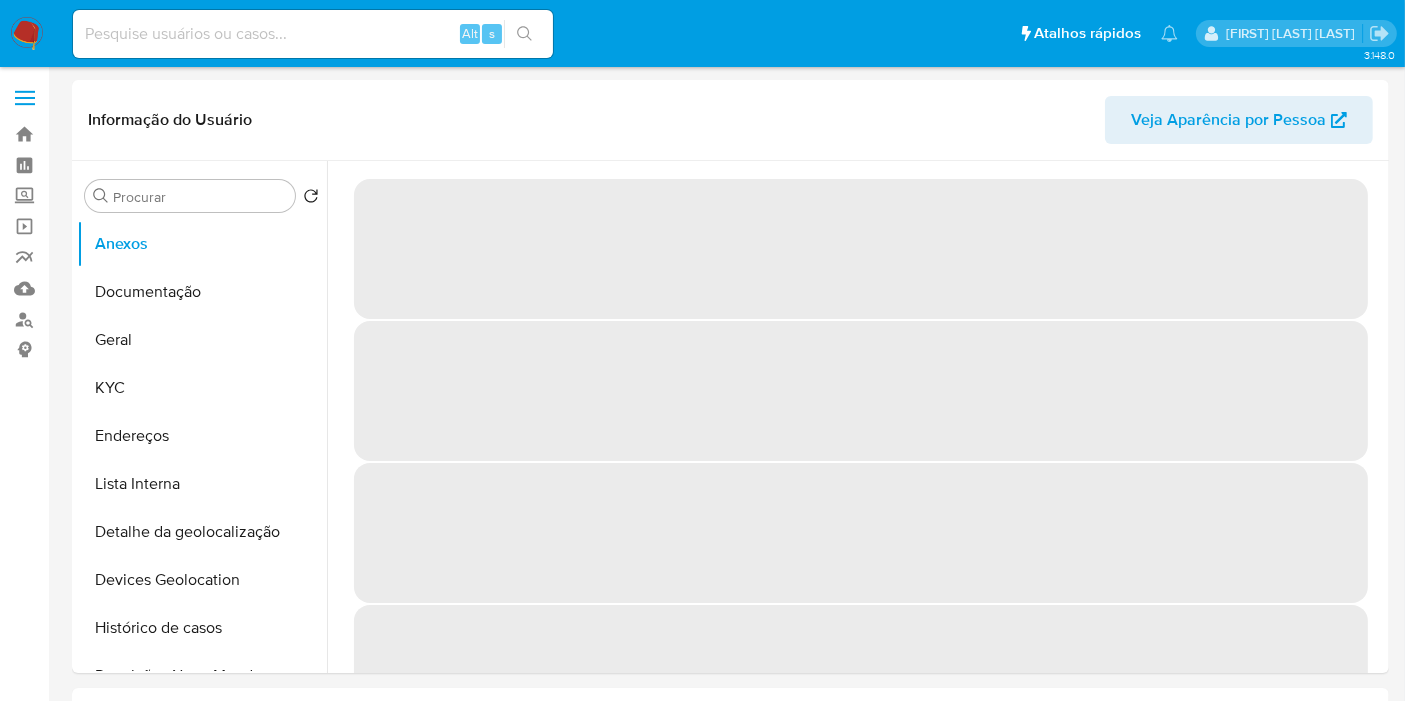 select on "10" 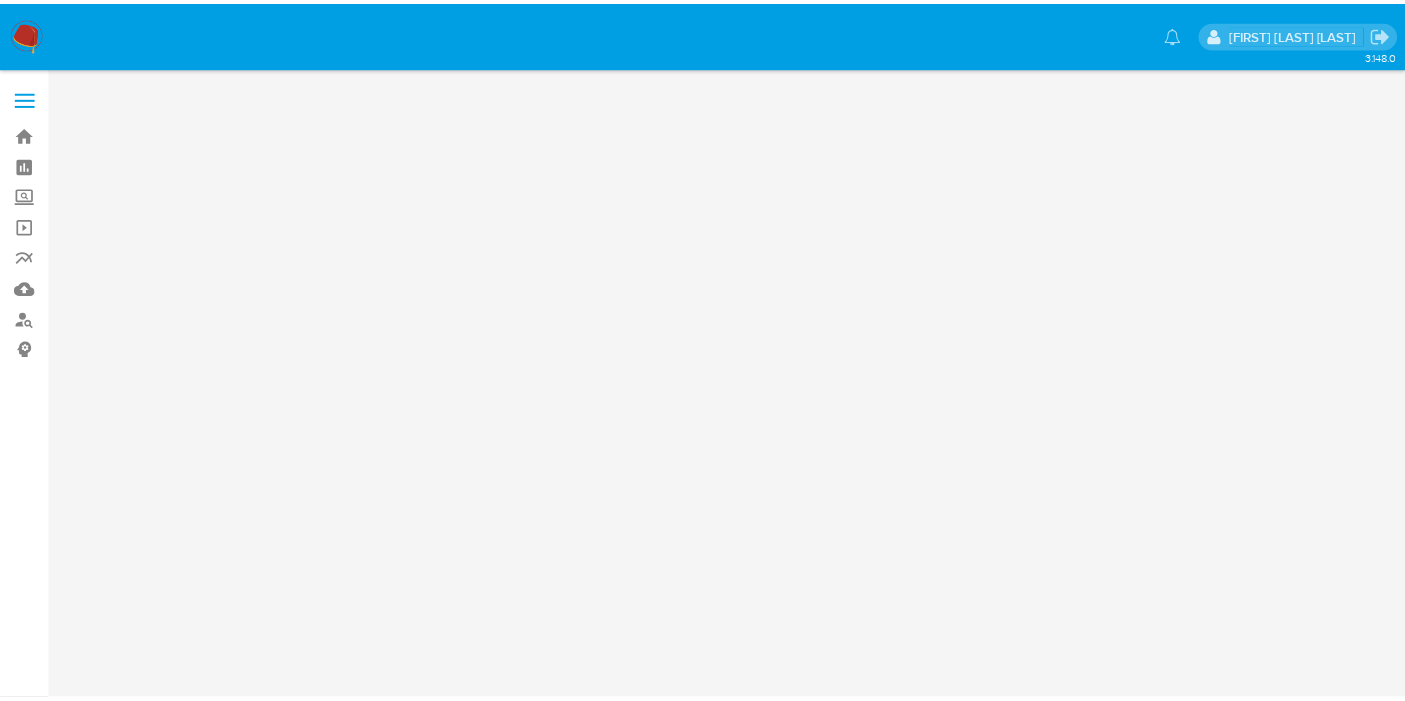 scroll, scrollTop: 0, scrollLeft: 0, axis: both 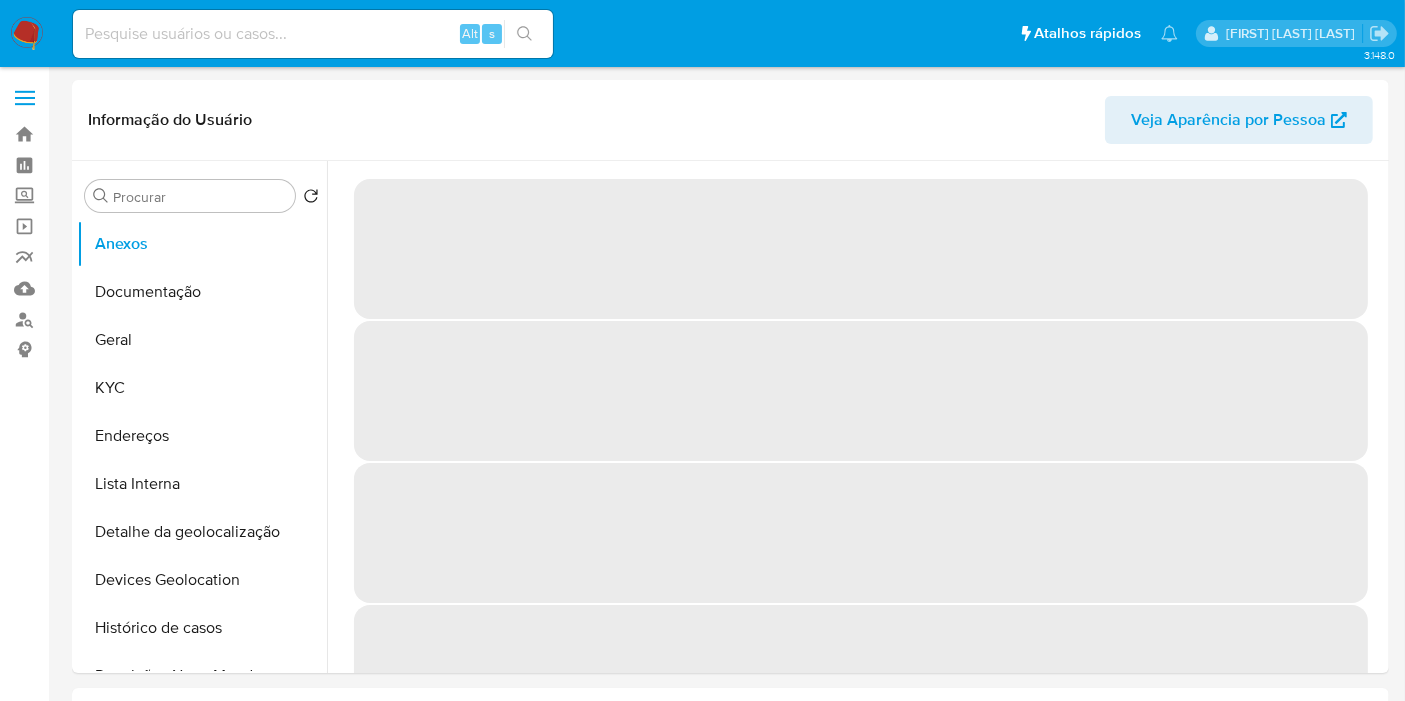 select on "10" 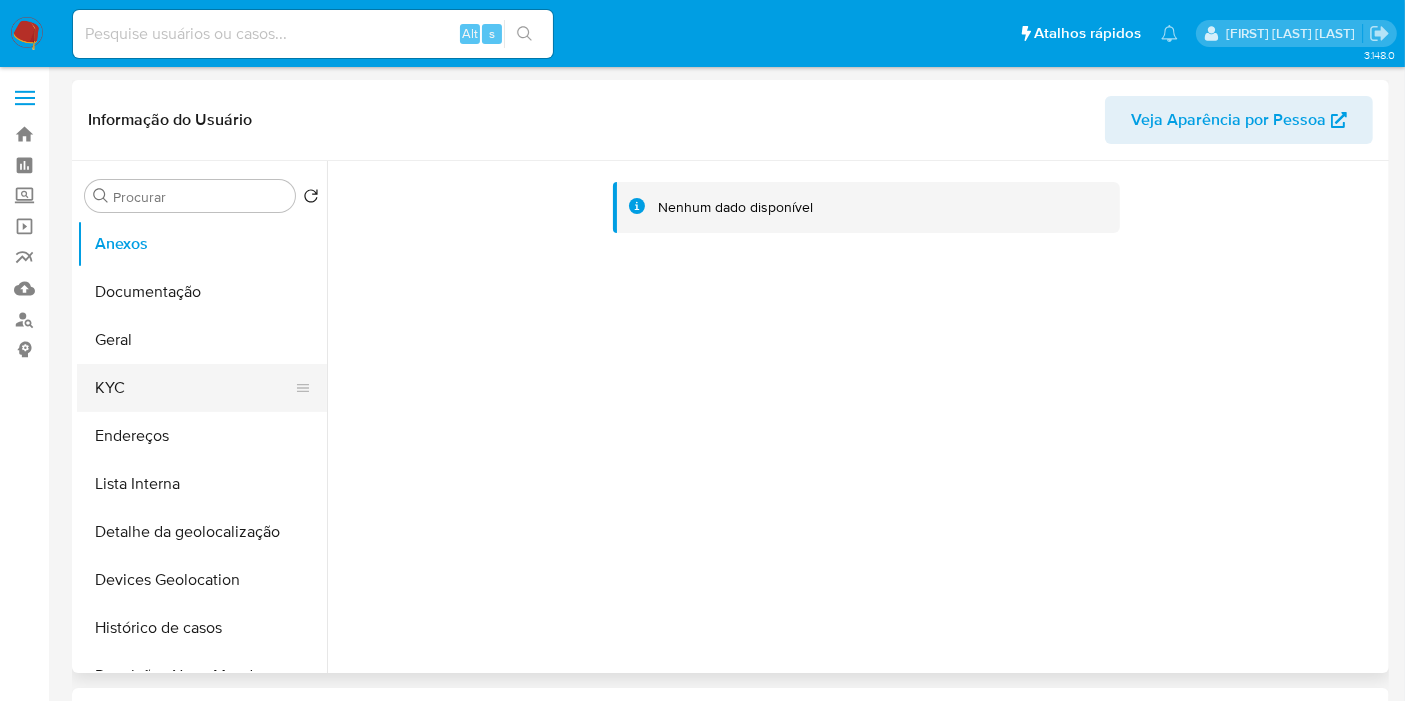 click on "KYC" at bounding box center (194, 388) 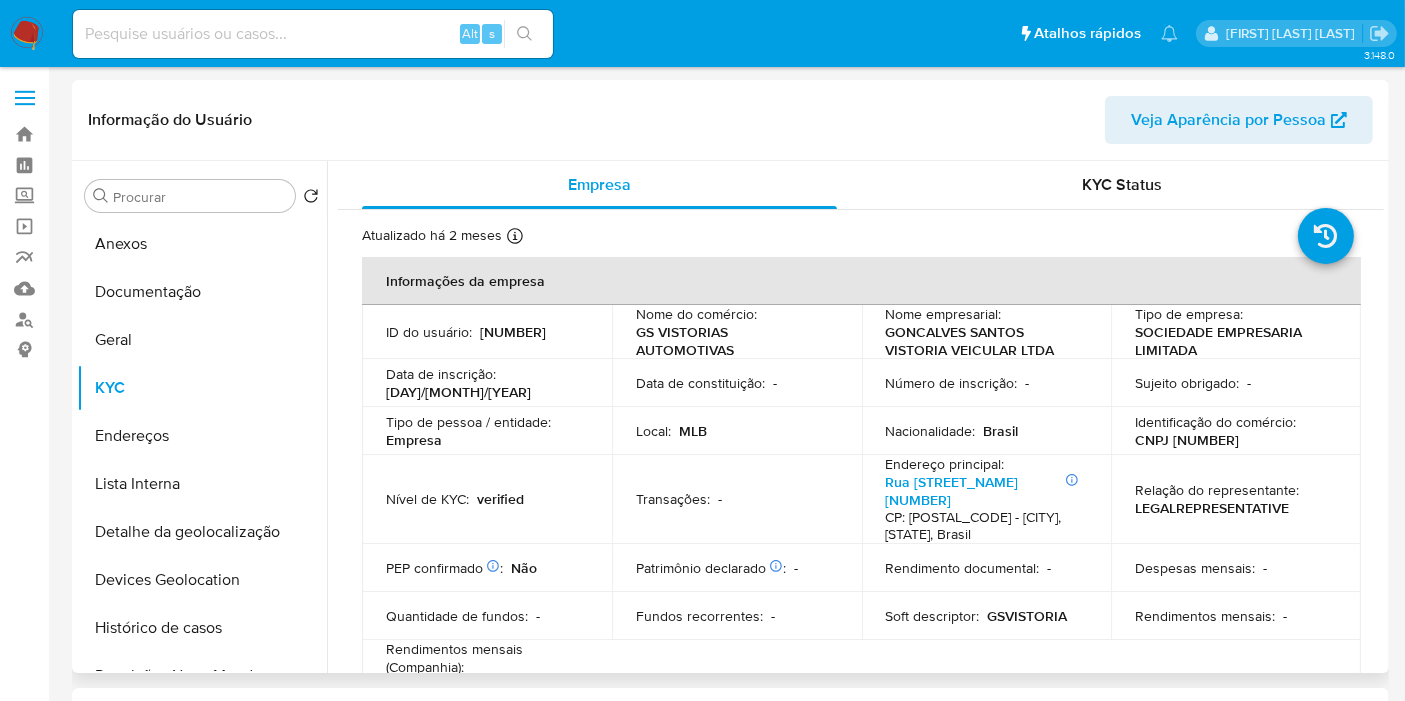 click on "CNPJ [NUMBER]" at bounding box center (1187, 440) 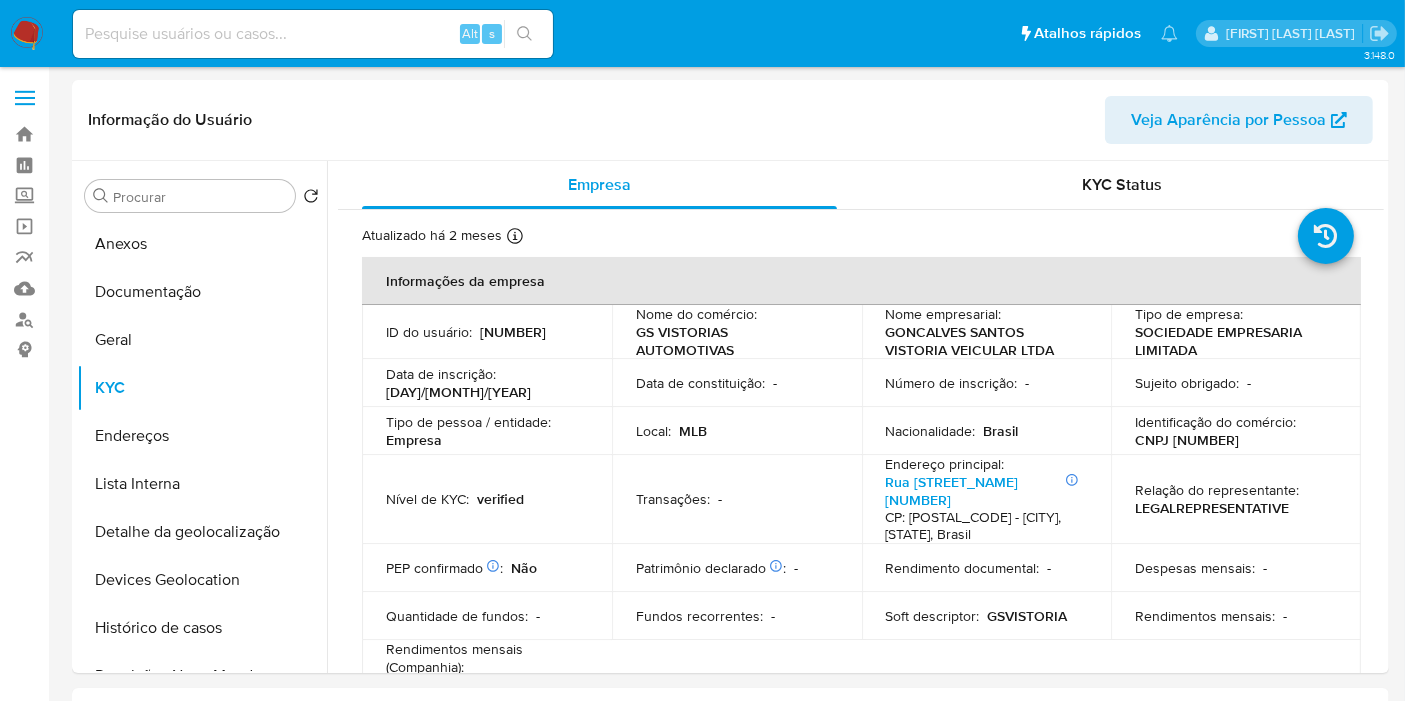 copy on "[NUMBER]" 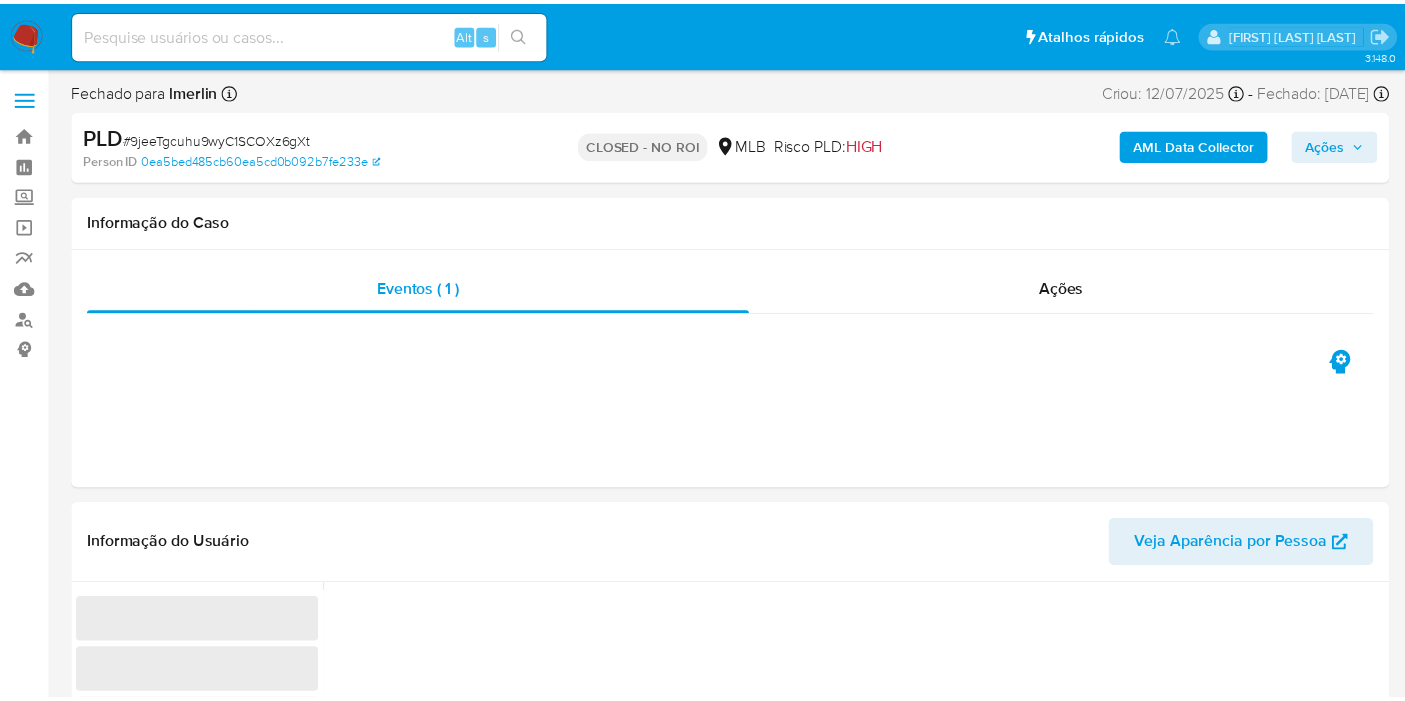 scroll, scrollTop: 0, scrollLeft: 0, axis: both 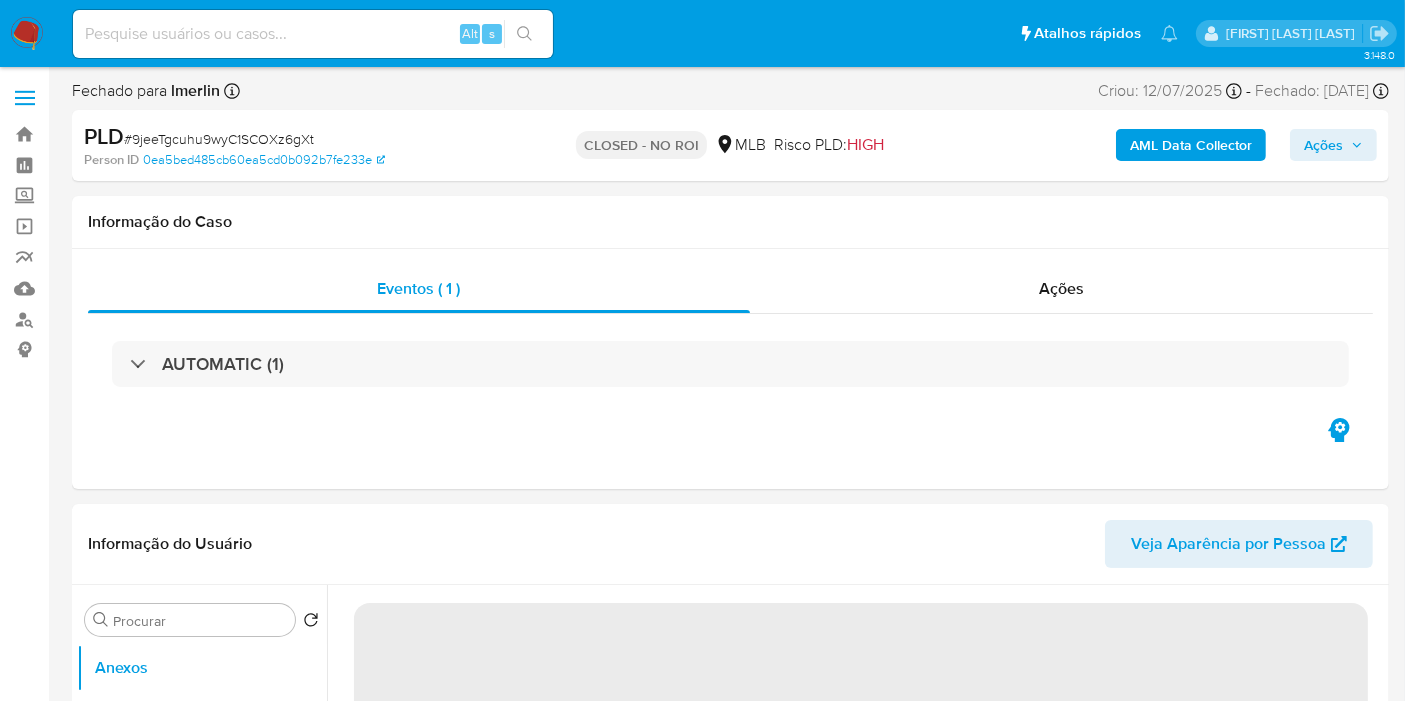 select on "10" 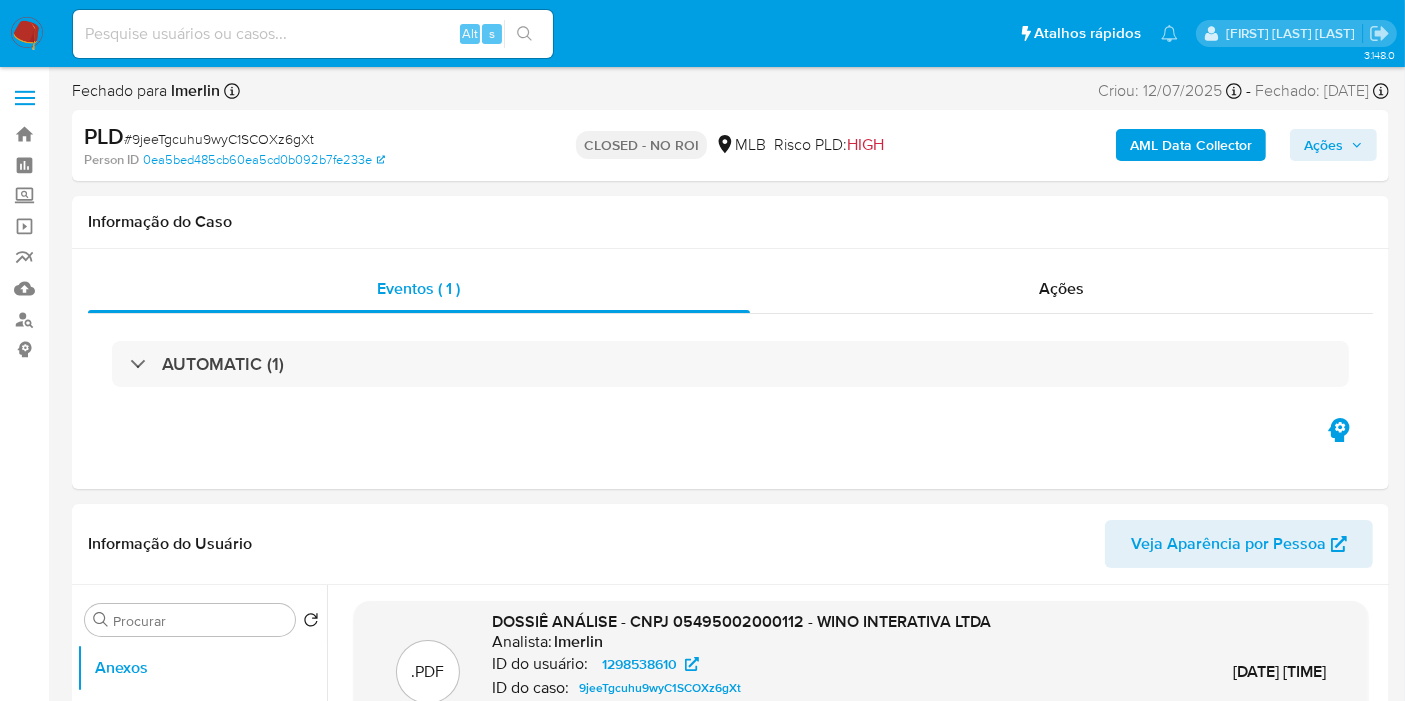 click at bounding box center [313, 34] 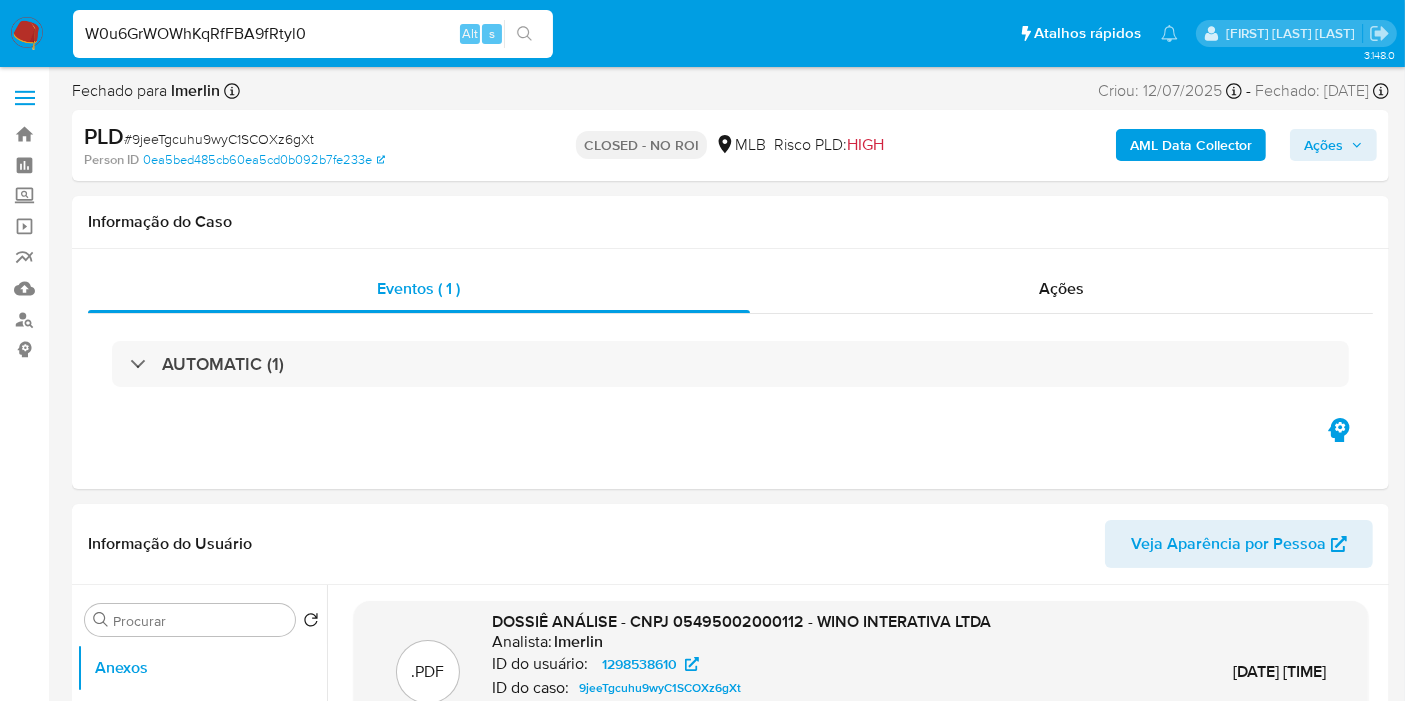 type on "W0u6GrWOWhKqRfFBA9fRtyl0" 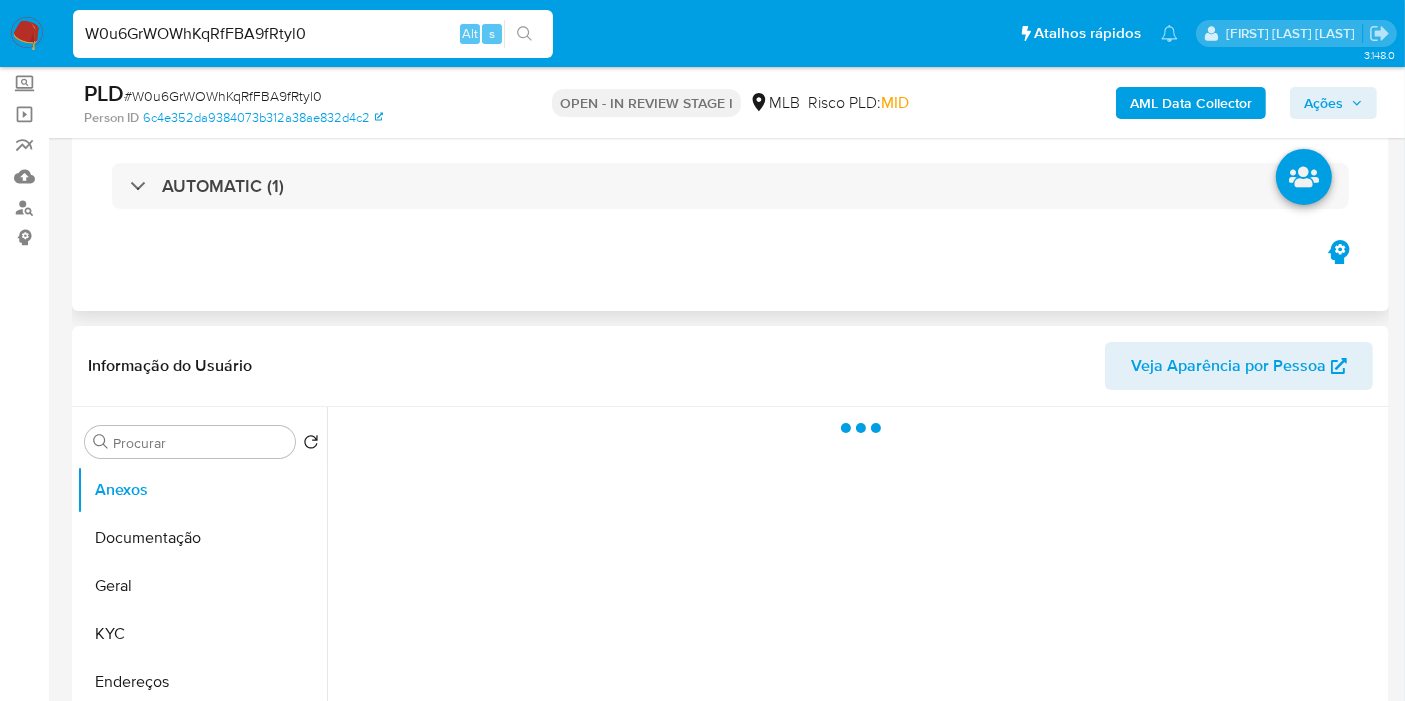 scroll, scrollTop: 222, scrollLeft: 0, axis: vertical 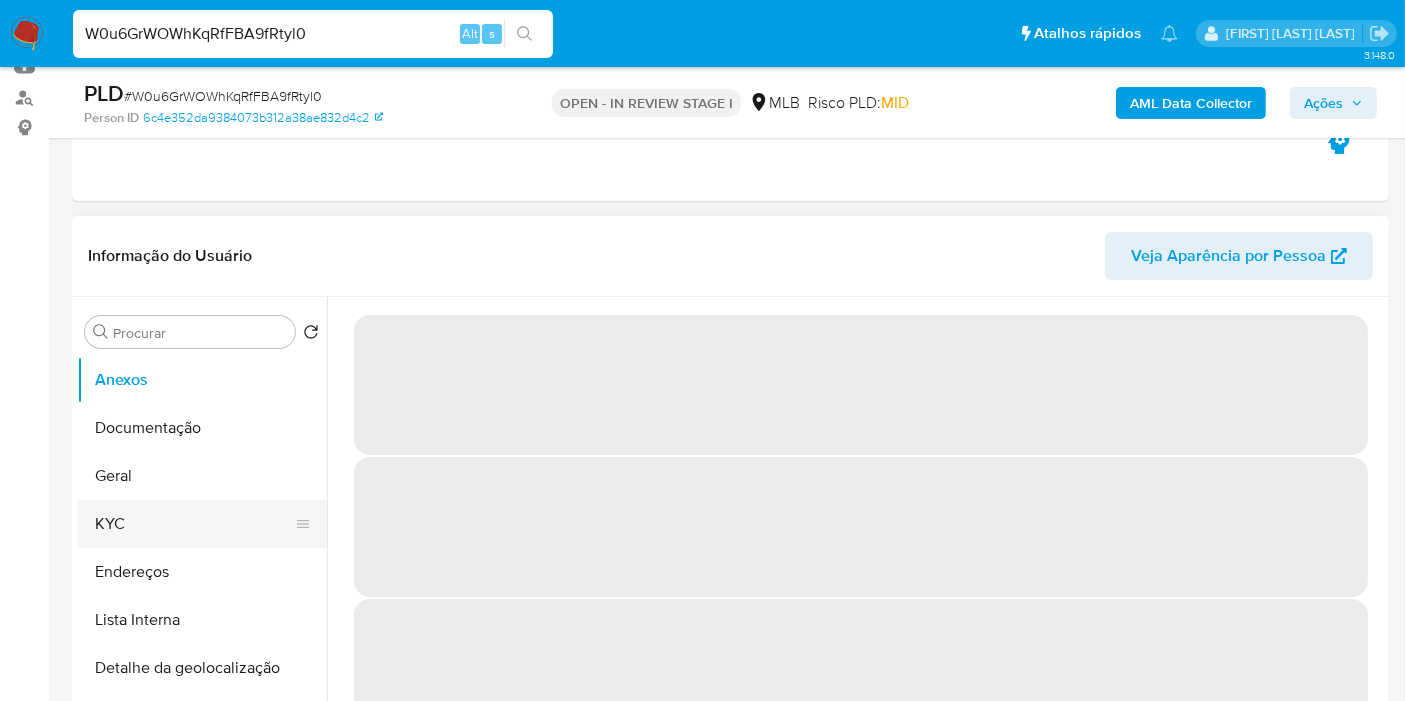 select on "10" 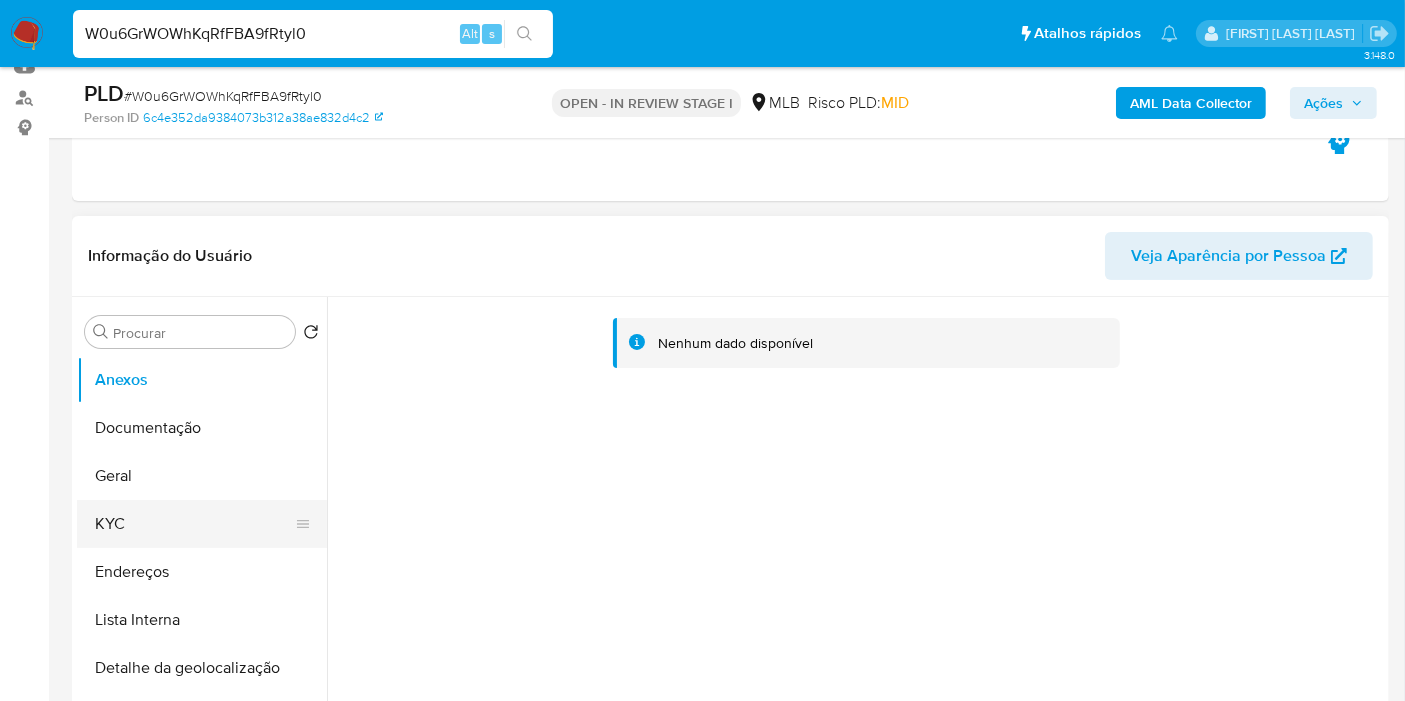 click on "KYC" at bounding box center [194, 524] 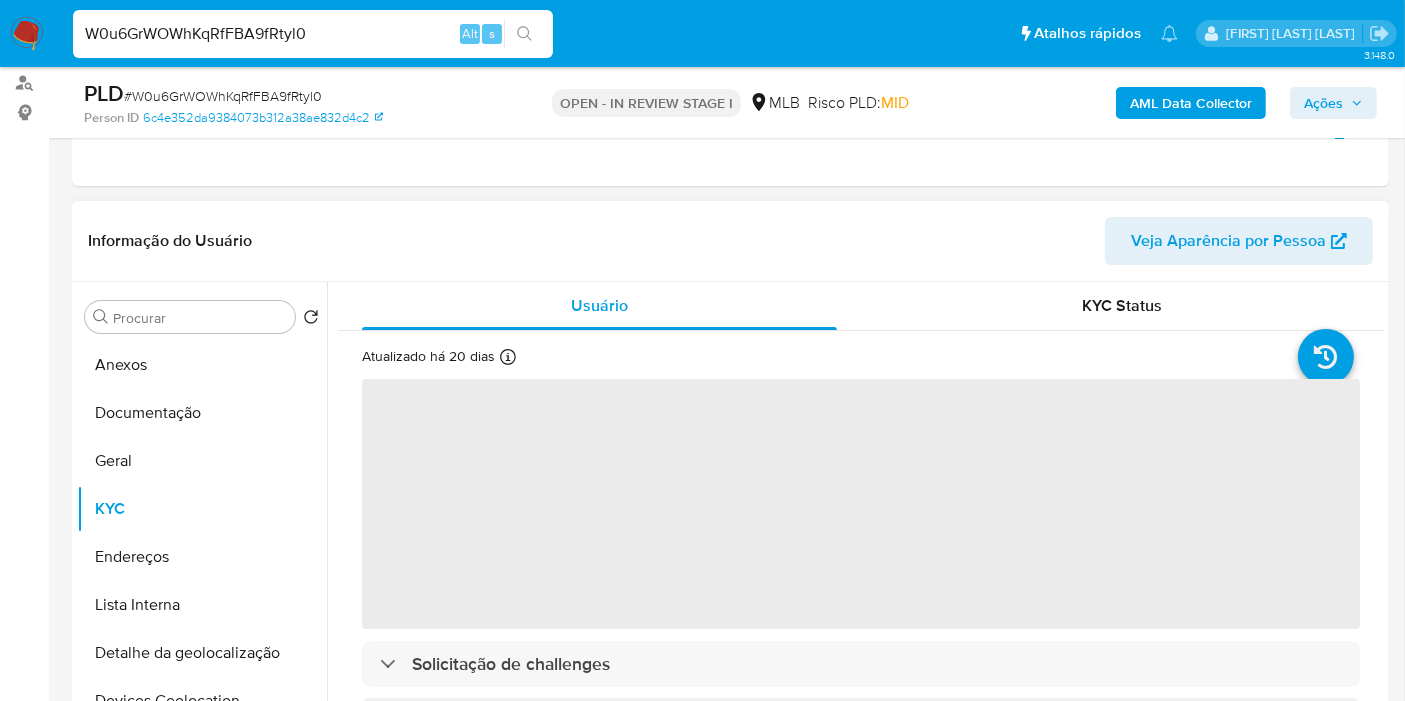 scroll, scrollTop: 333, scrollLeft: 0, axis: vertical 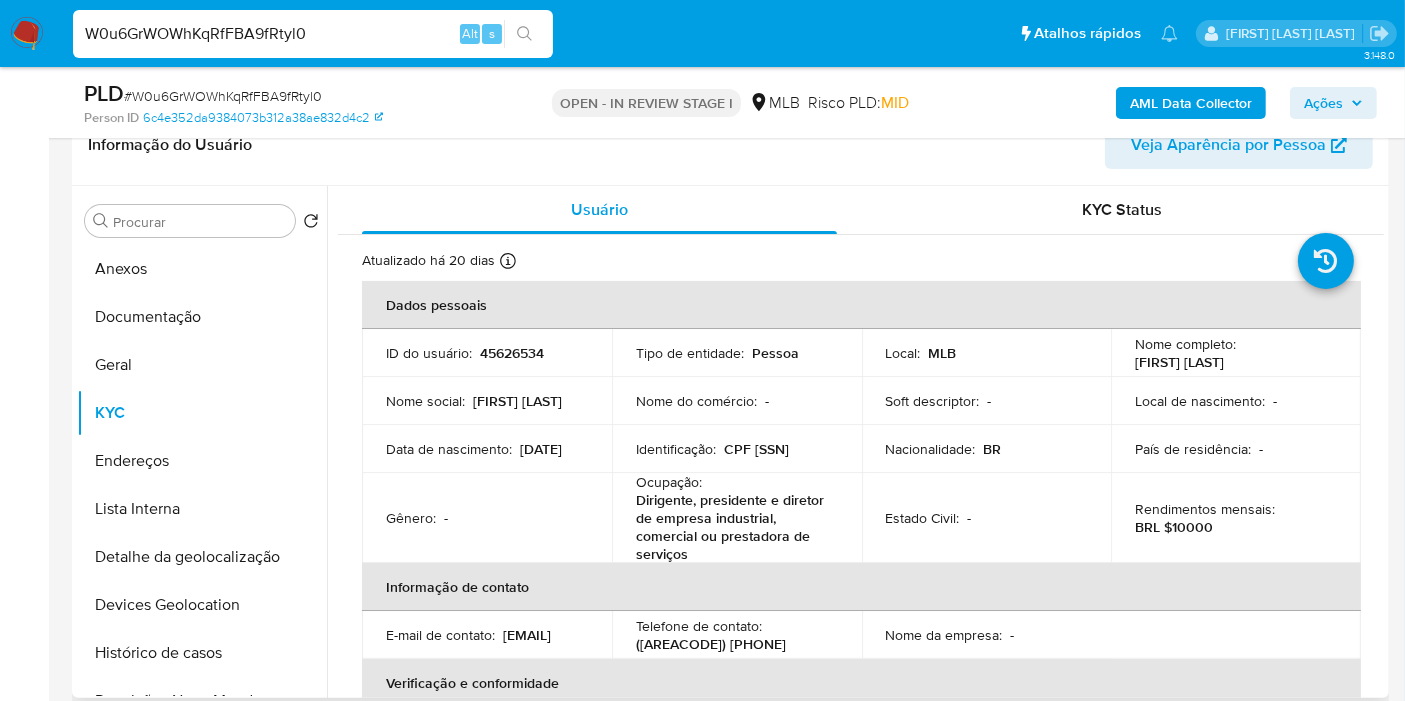 click on "CPF 04987927810" at bounding box center (756, 449) 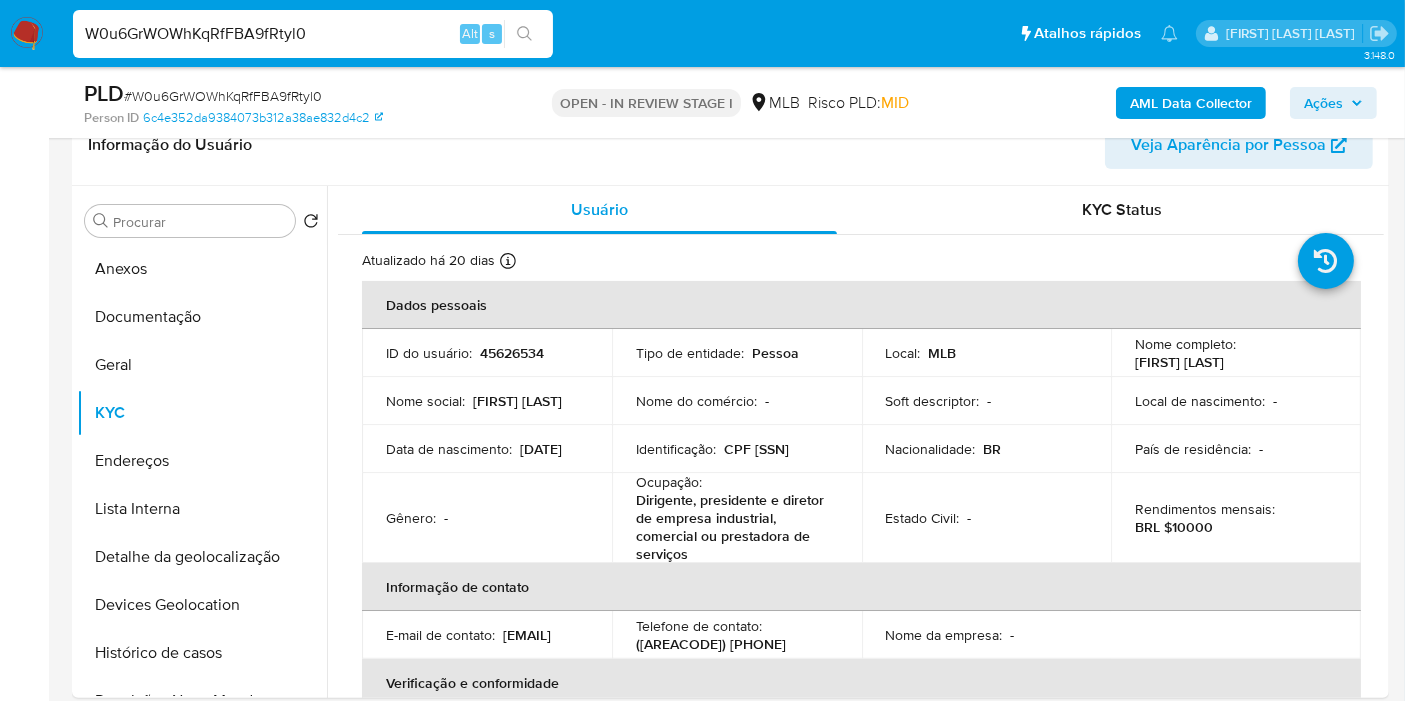 copy on "04987927810" 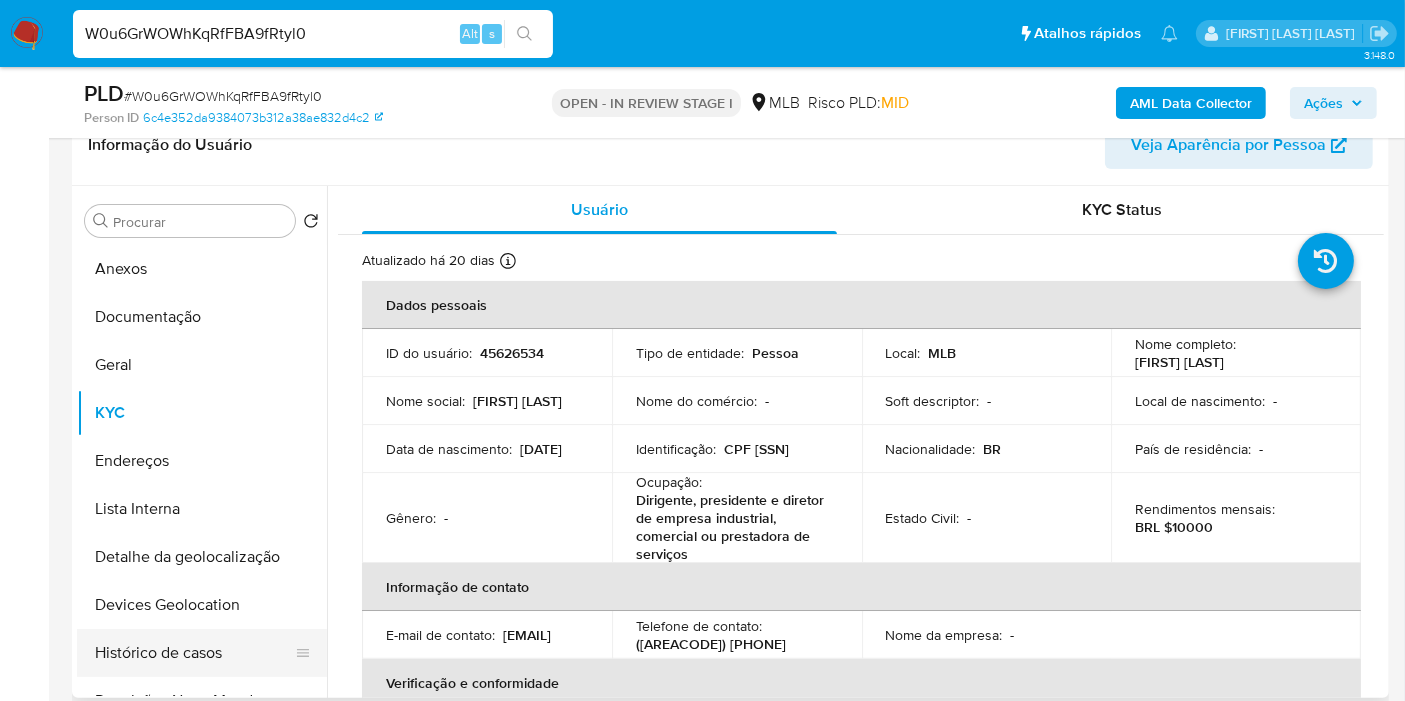 click on "Histórico de casos" at bounding box center (194, 653) 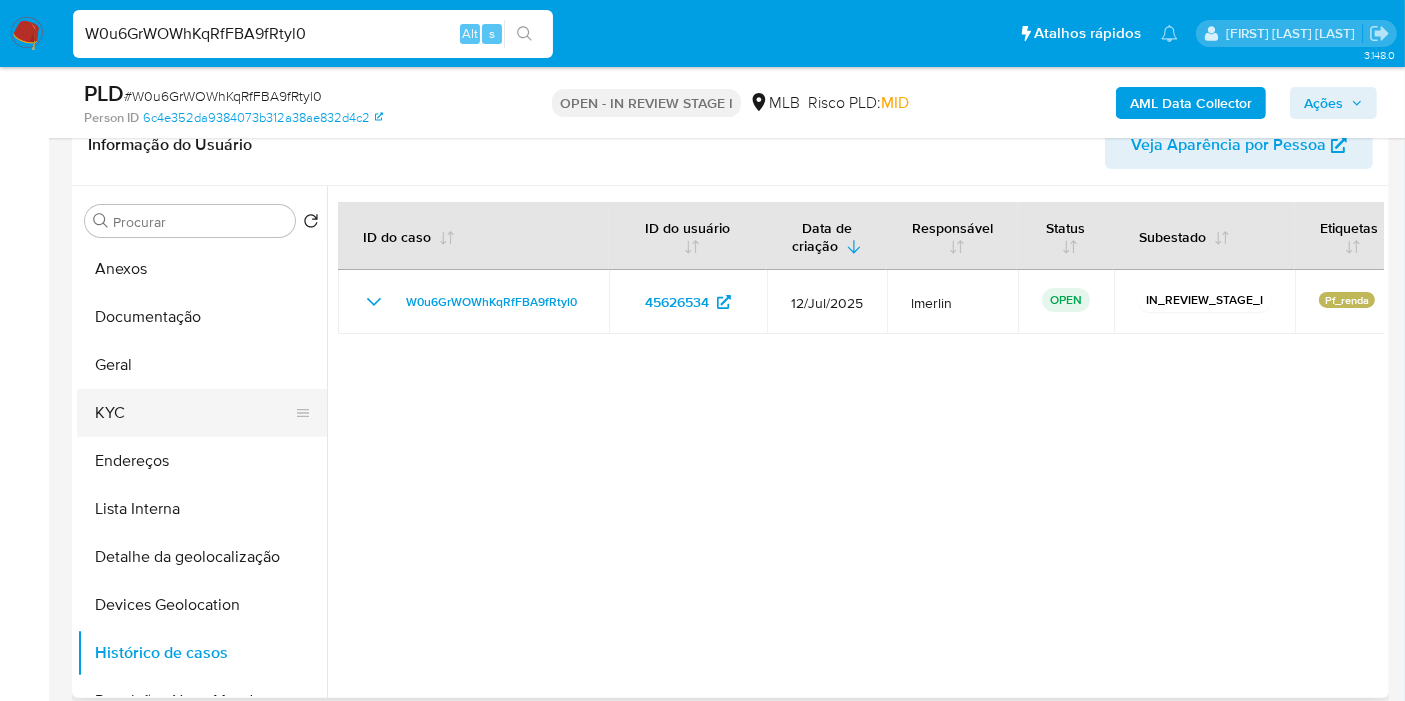 click on "KYC" at bounding box center [194, 413] 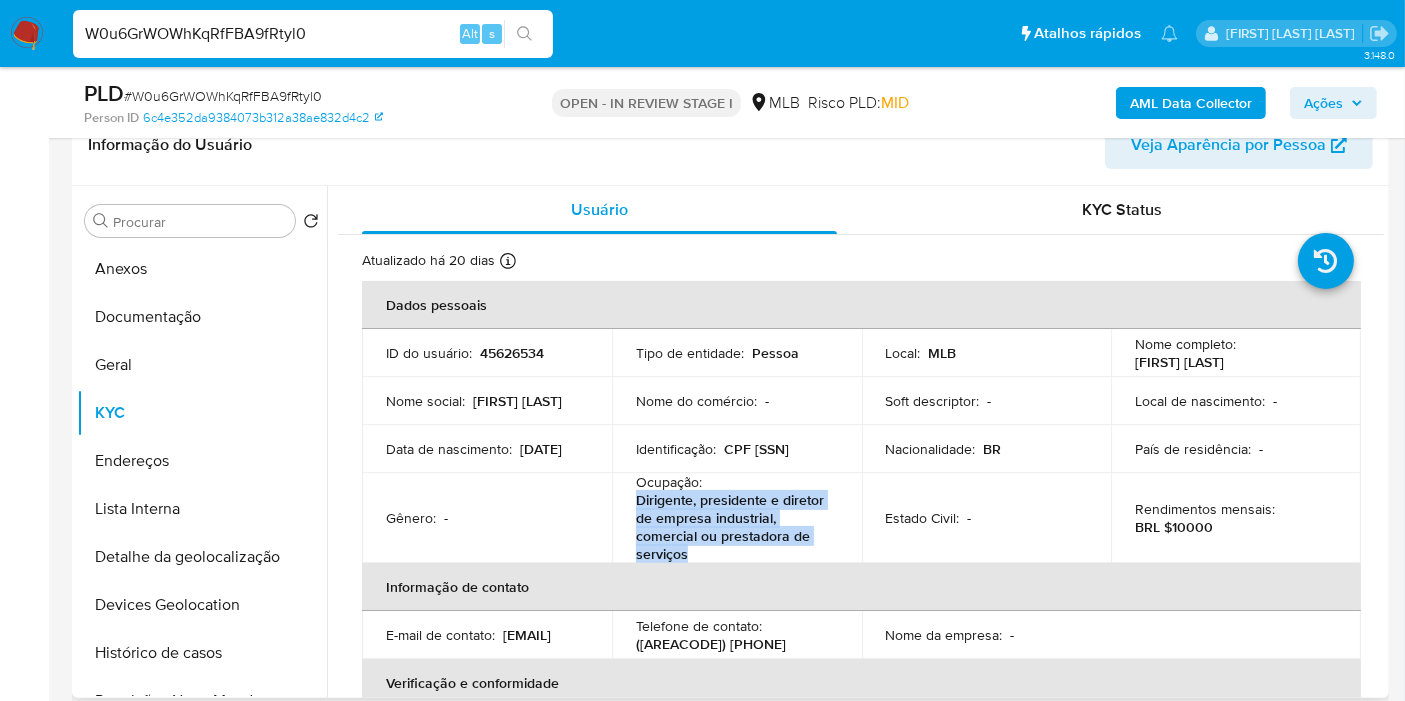 drag, startPoint x: 688, startPoint y: 556, endPoint x: 626, endPoint y: 504, distance: 80.919716 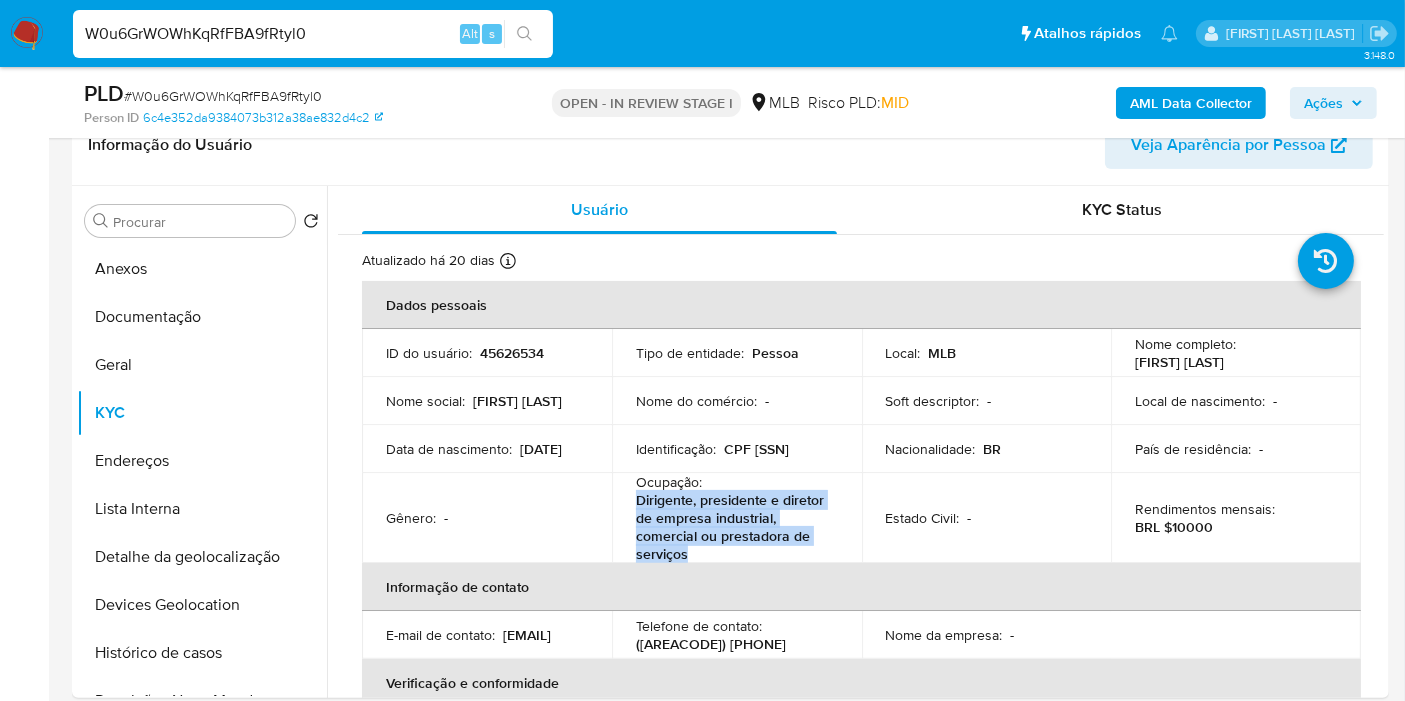 copy on "Dirigente, presidente e diretor de empresa industrial, comercial ou prestadora de serviços" 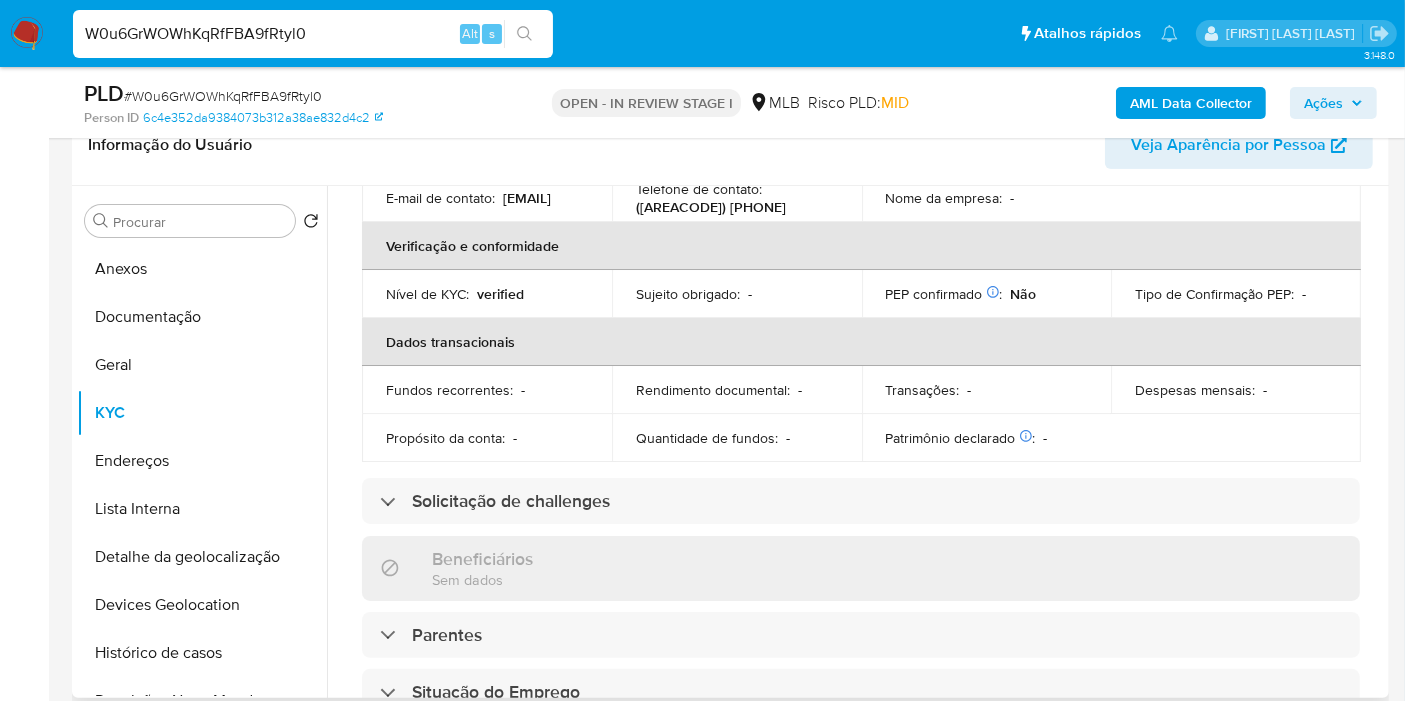 scroll, scrollTop: 888, scrollLeft: 0, axis: vertical 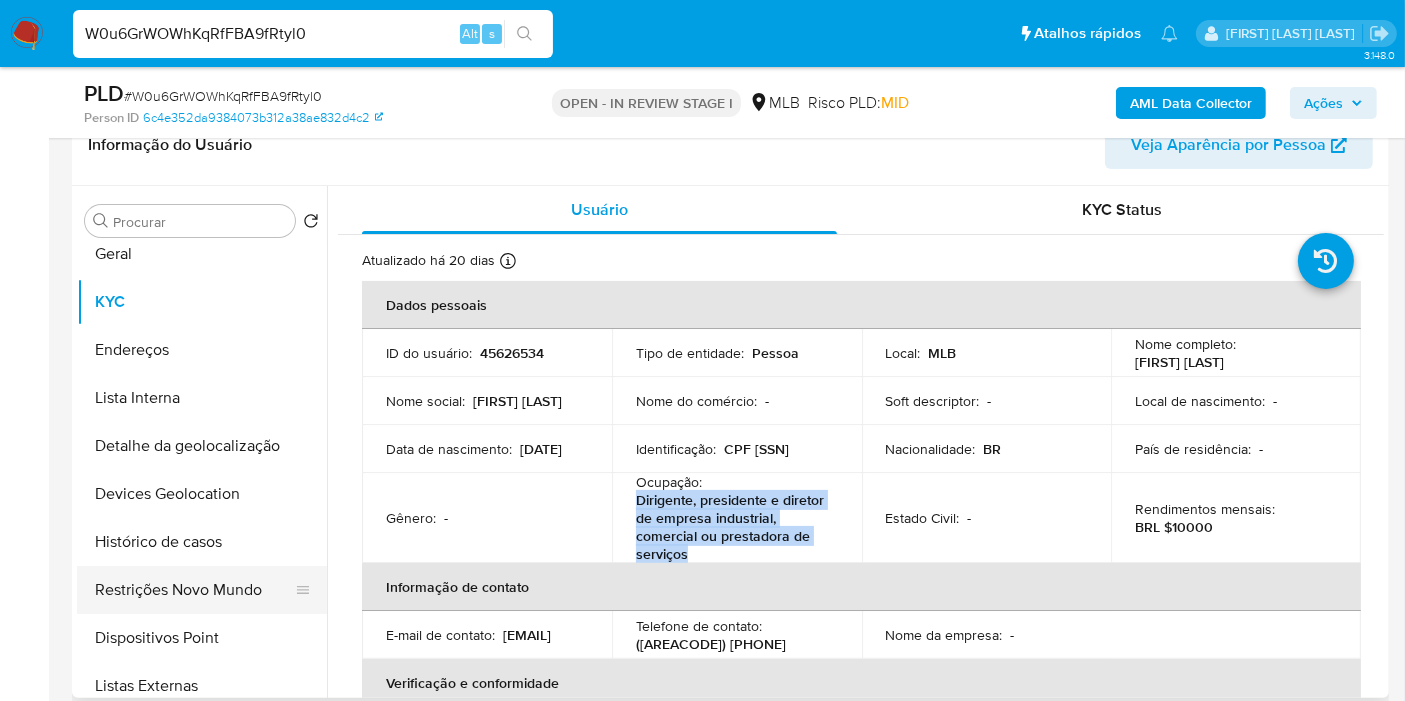 click on "Restrições Novo Mundo" at bounding box center (194, 590) 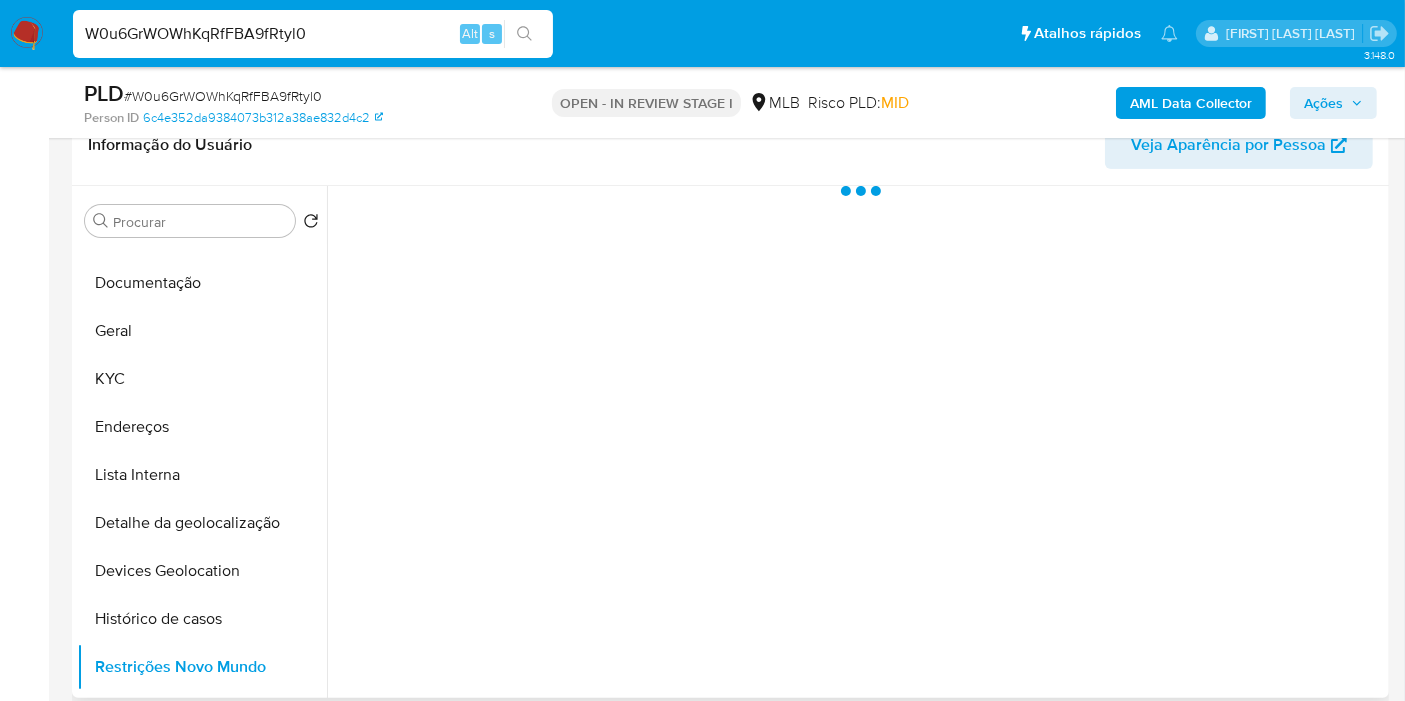 scroll, scrollTop: 0, scrollLeft: 0, axis: both 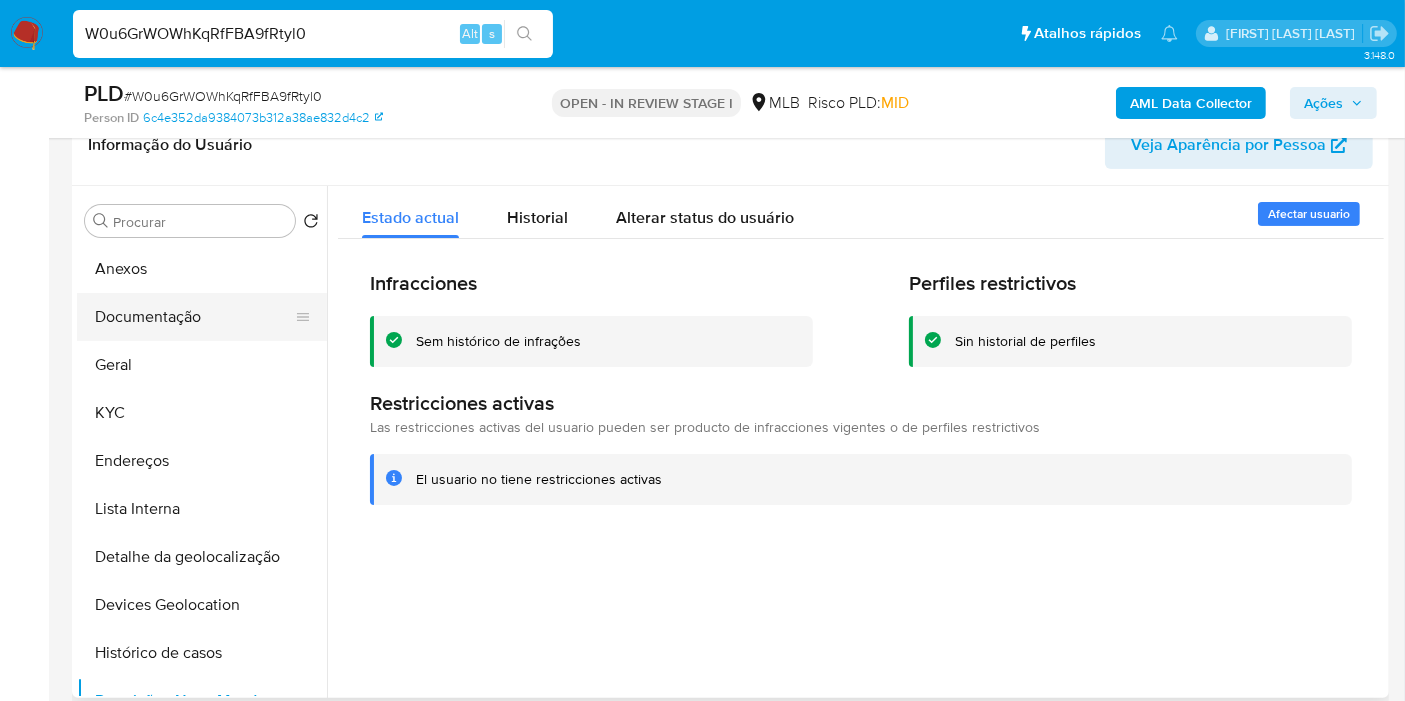 click on "Documentação" at bounding box center (194, 317) 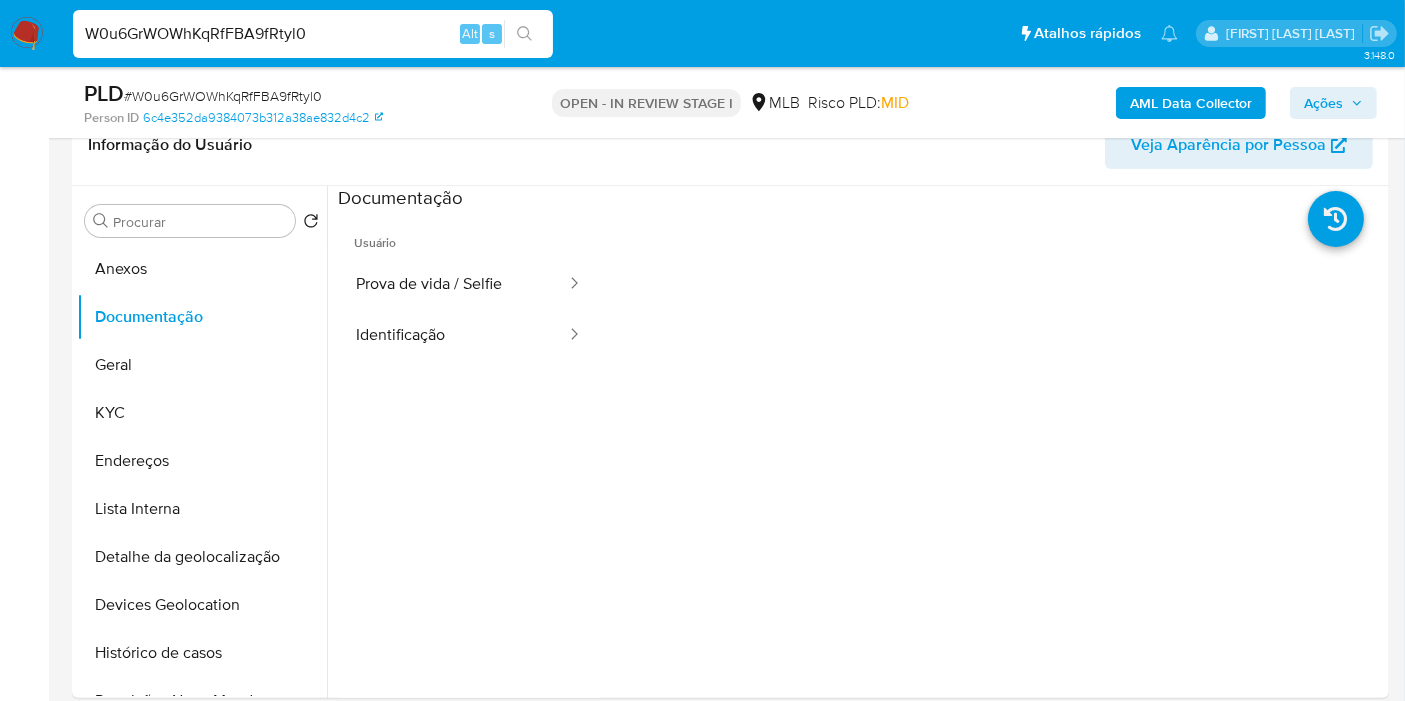 scroll, scrollTop: 0, scrollLeft: 0, axis: both 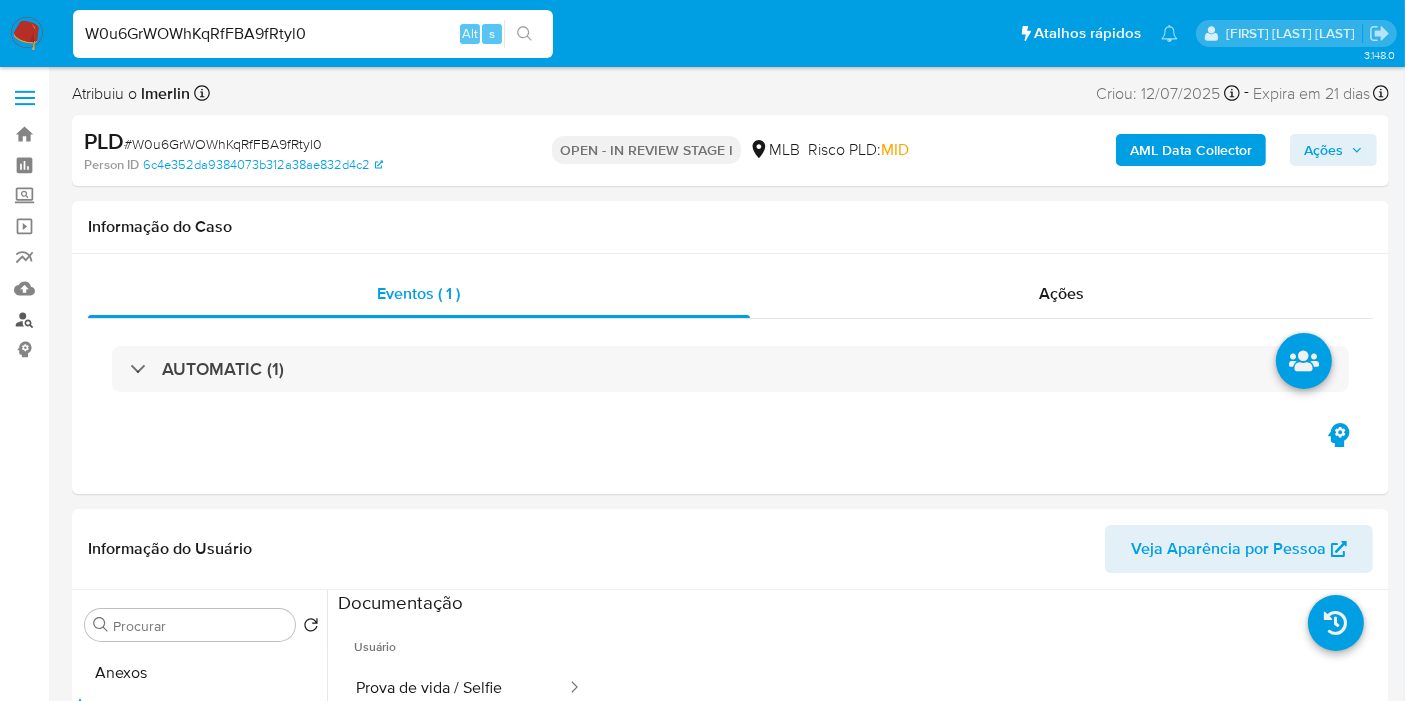 click on "Localizador de pessoas" at bounding box center (119, 319) 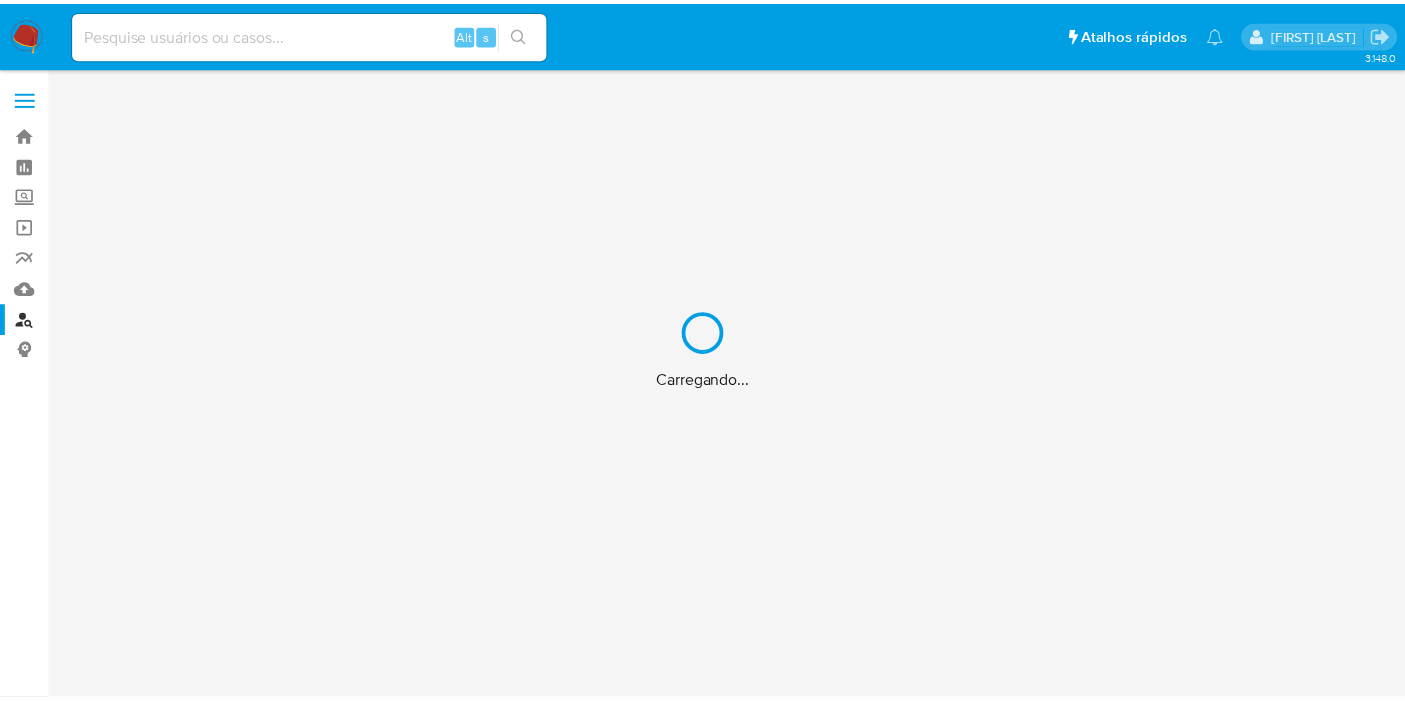 scroll, scrollTop: 0, scrollLeft: 0, axis: both 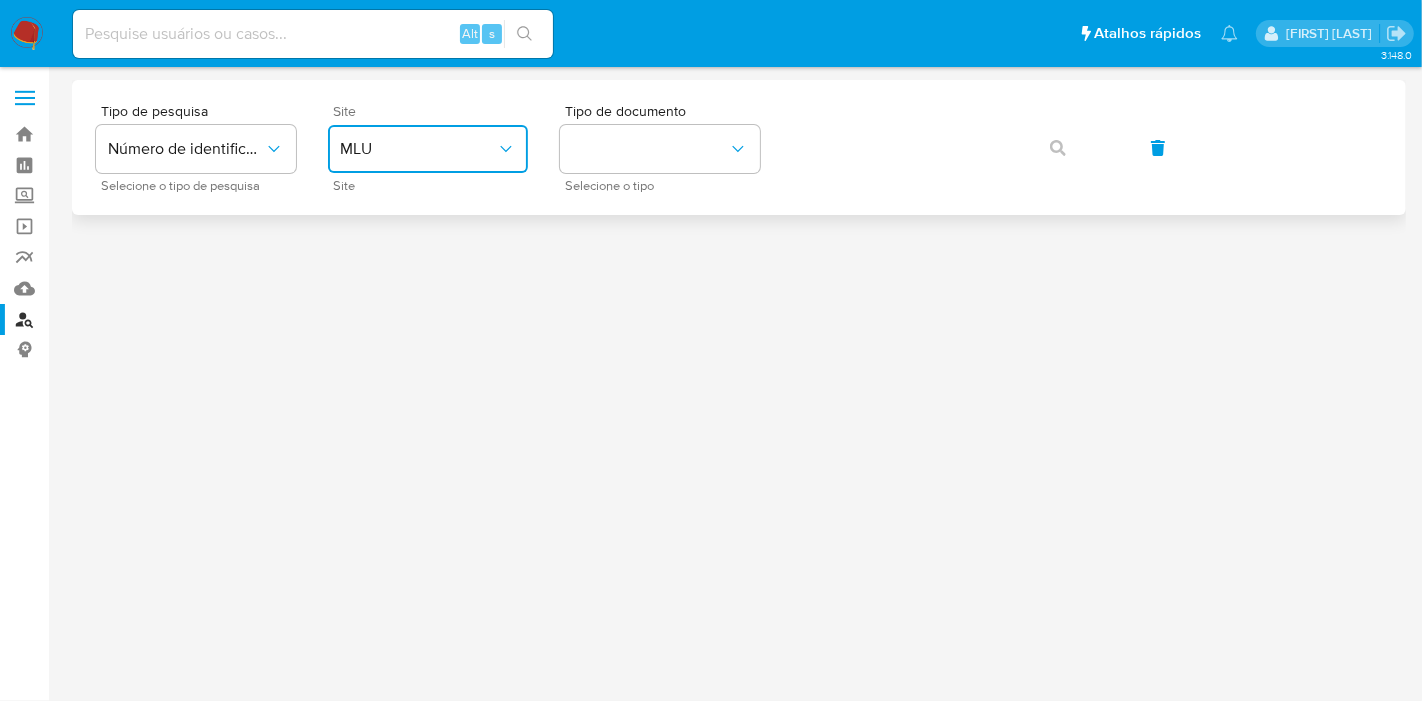 click on "MLU" at bounding box center [418, 149] 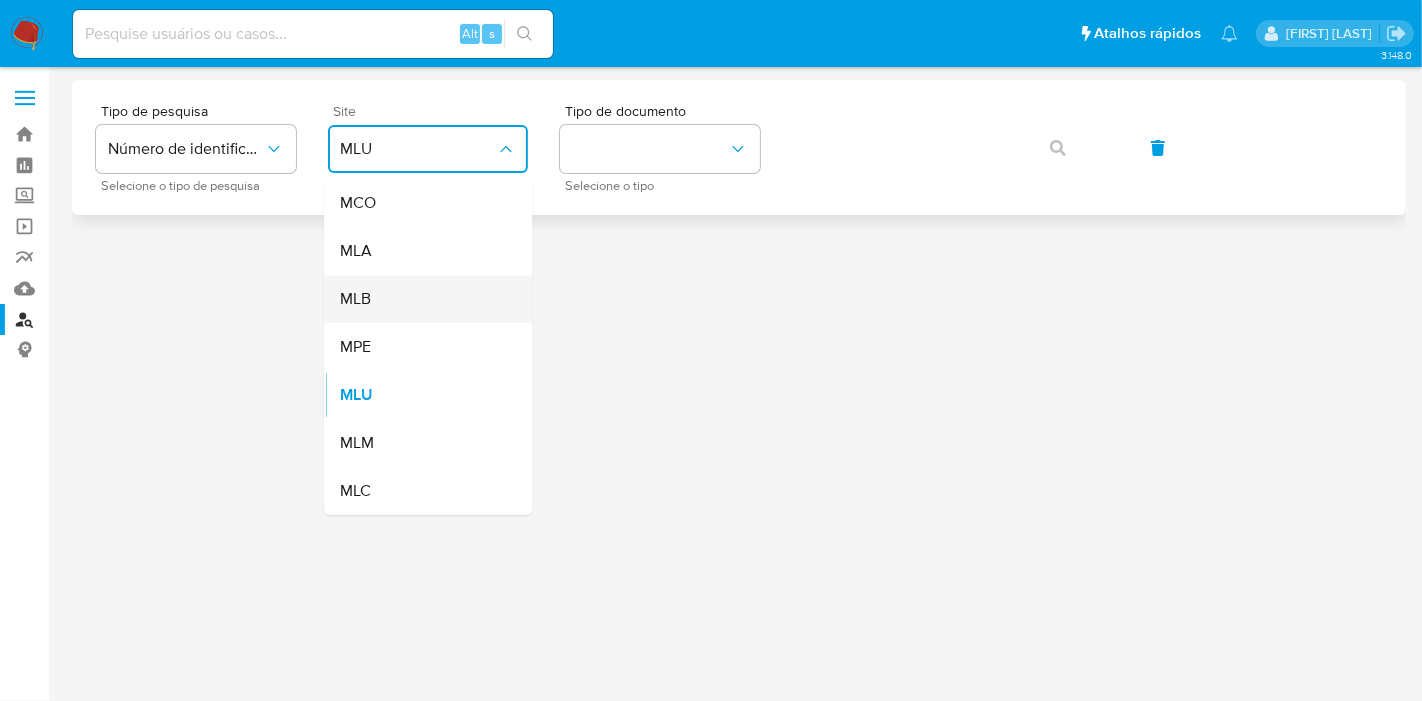 click on "MLB" at bounding box center [422, 299] 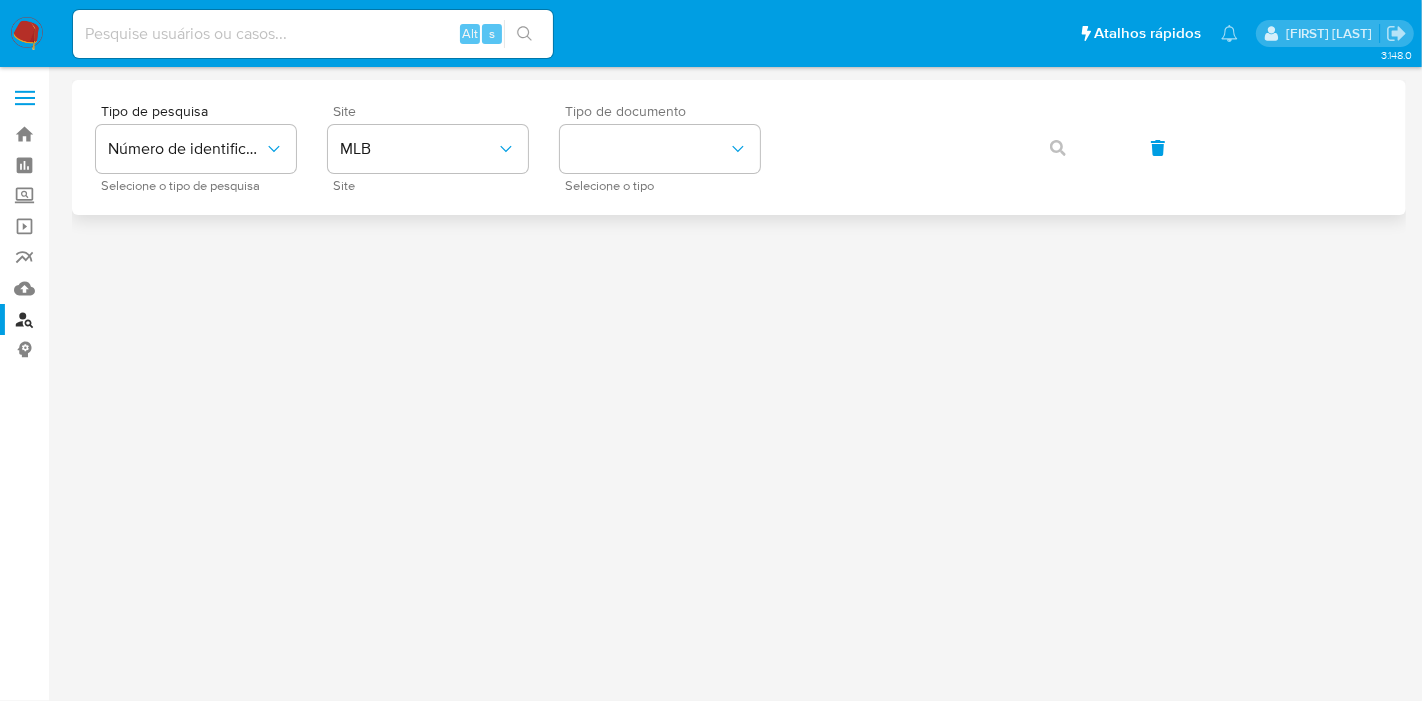 click on "Tipo de documento Selecione o tipo" at bounding box center (660, 147) 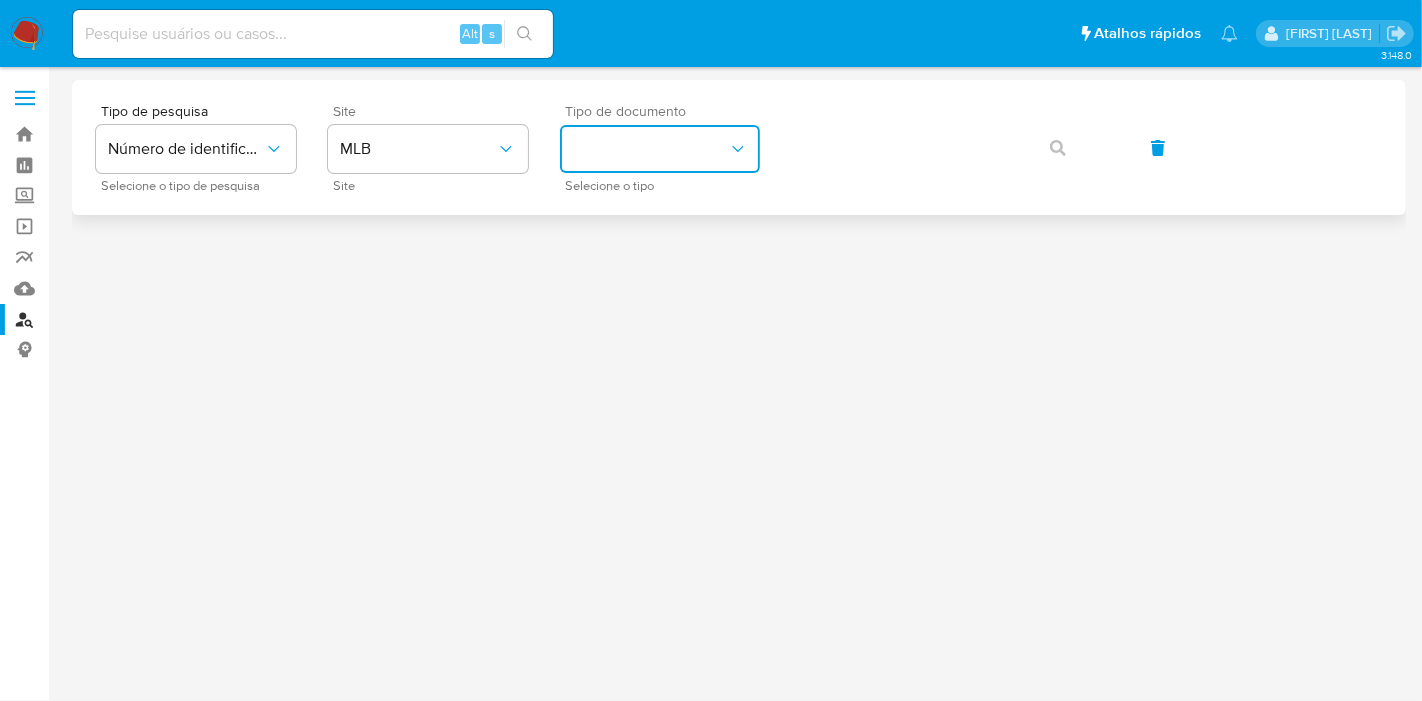 click at bounding box center (660, 149) 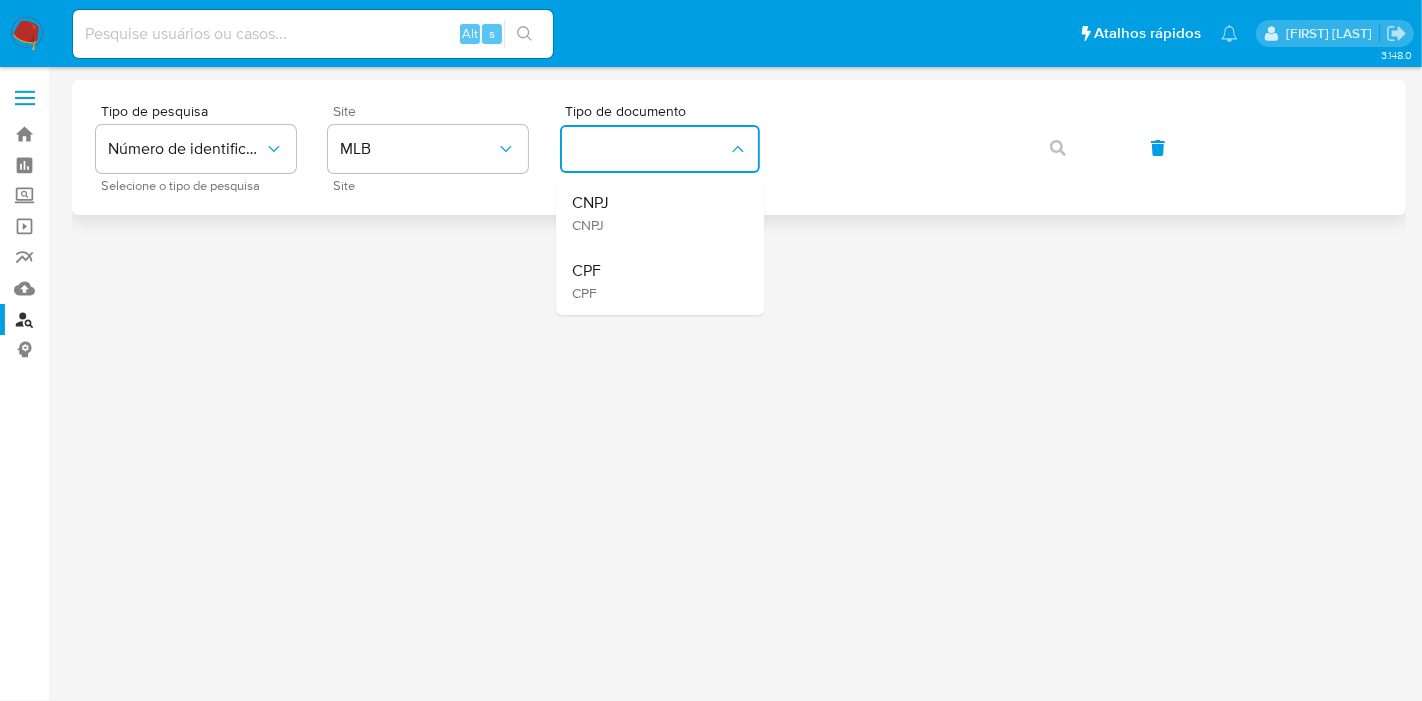 drag, startPoint x: 682, startPoint y: 267, endPoint x: 786, endPoint y: 182, distance: 134.31679 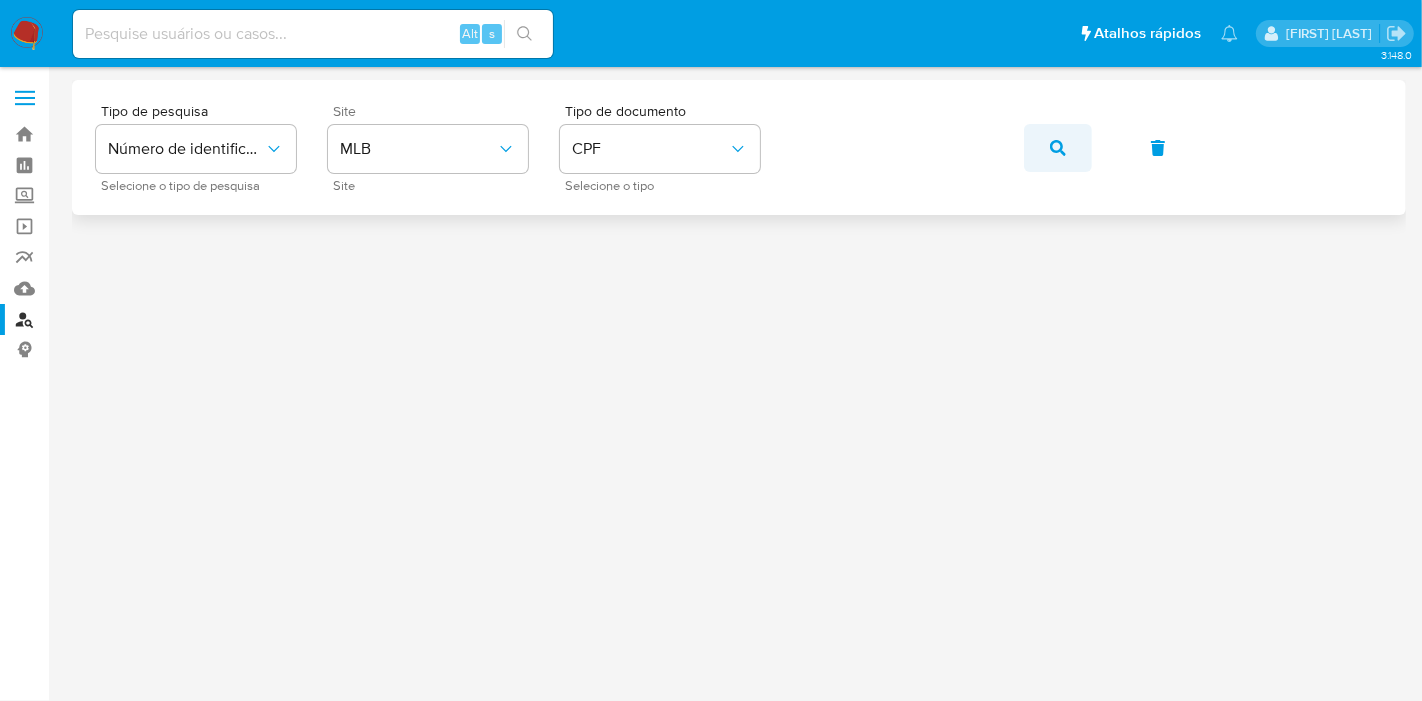 click 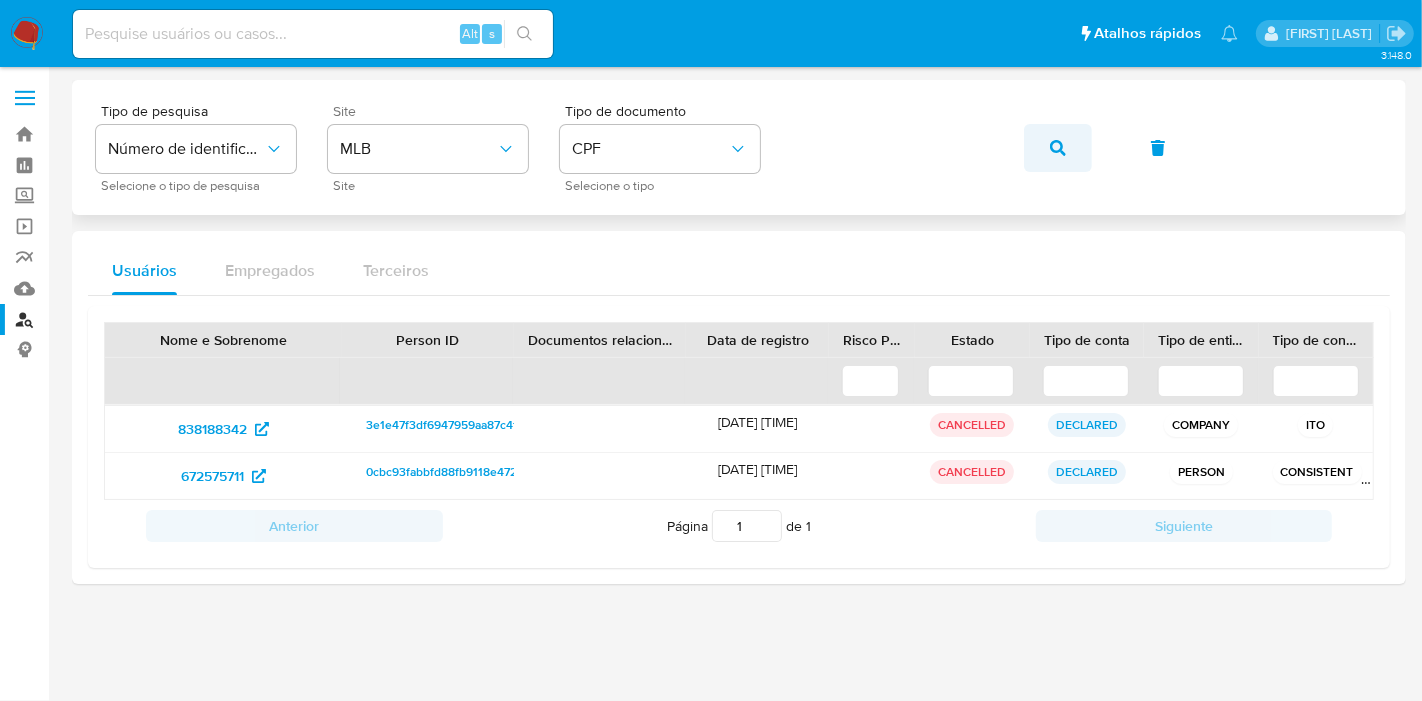 click 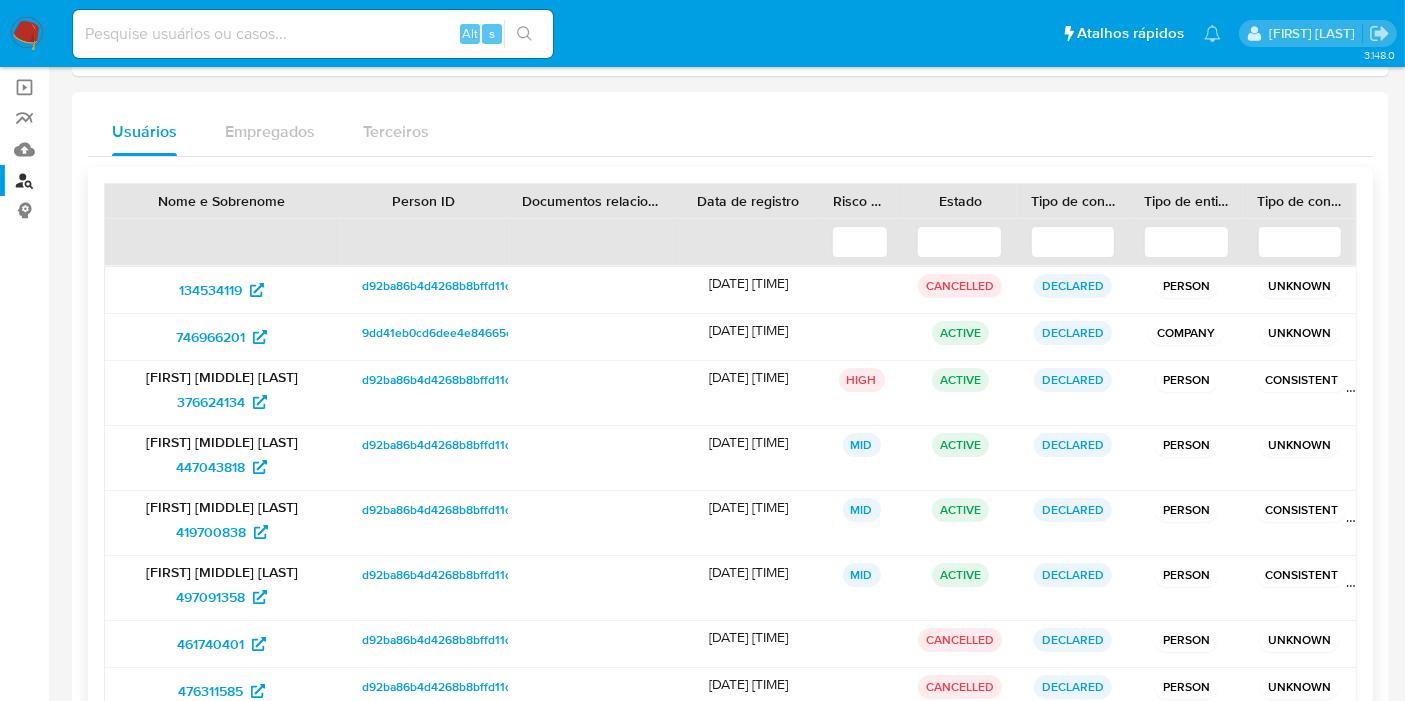 scroll, scrollTop: 242, scrollLeft: 0, axis: vertical 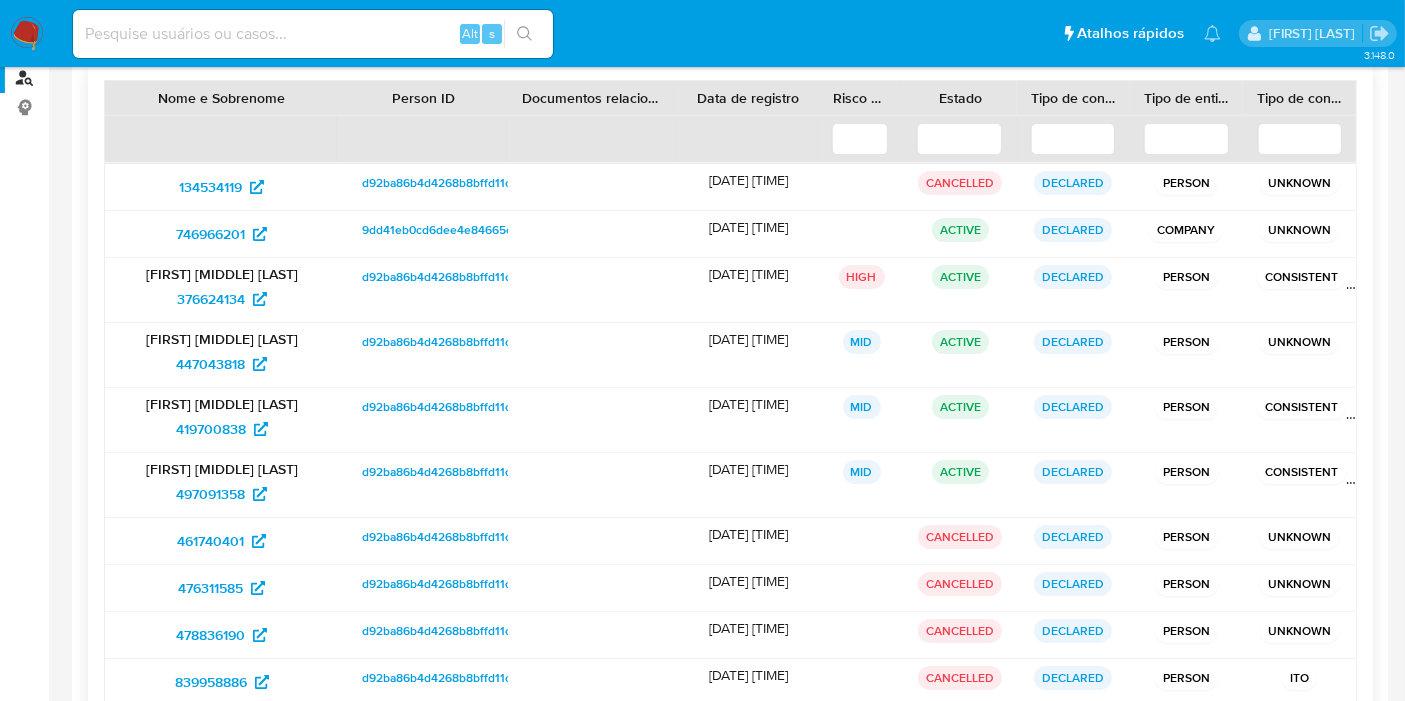 drag, startPoint x: 936, startPoint y: 224, endPoint x: 981, endPoint y: 224, distance: 45 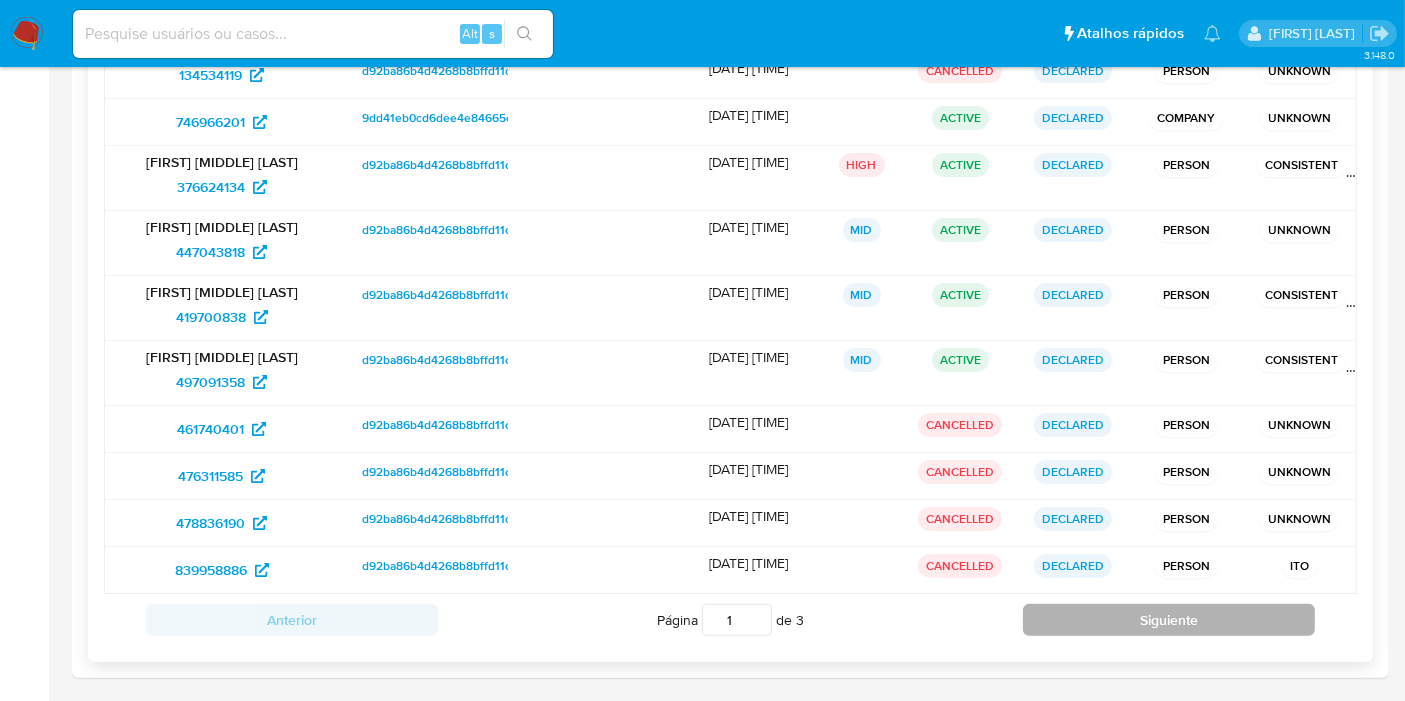 click on "Siguiente" at bounding box center (1169, 620) 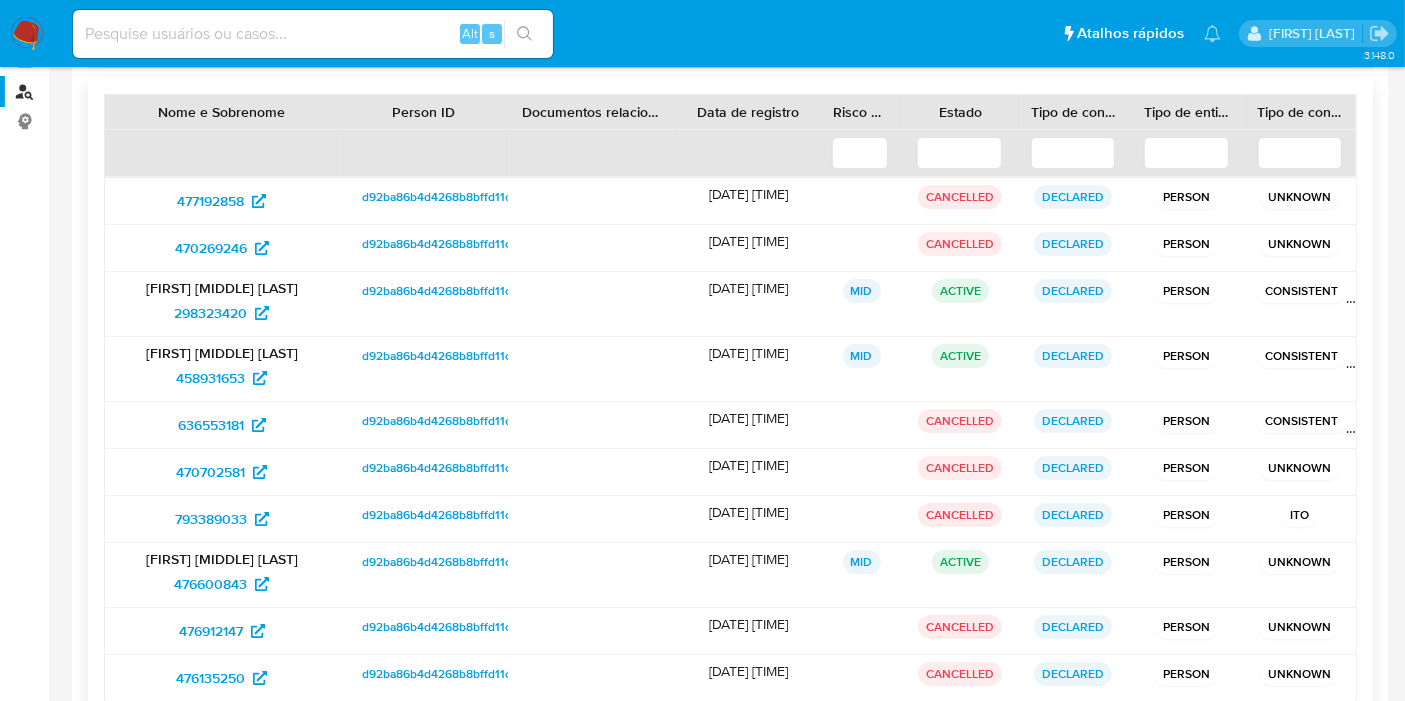 scroll, scrollTop: 225, scrollLeft: 0, axis: vertical 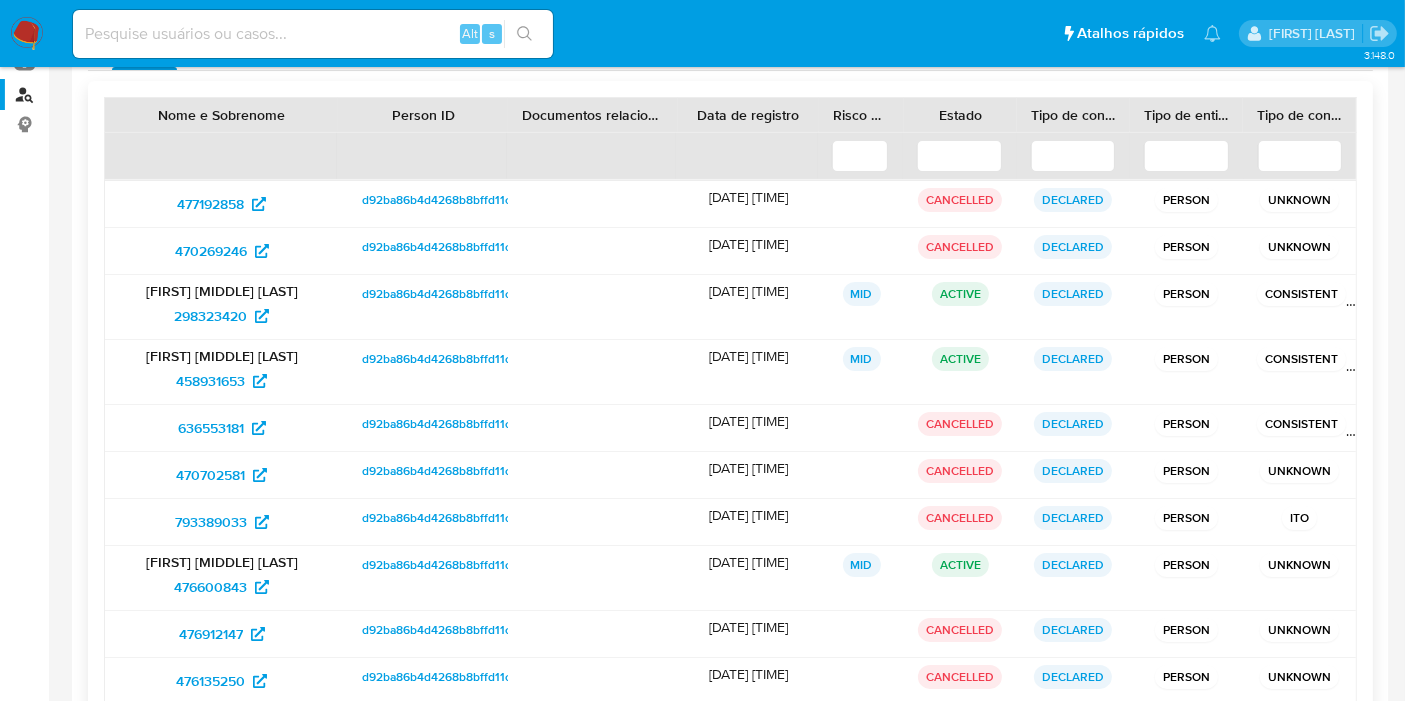 click on "ACTIVE" at bounding box center (960, 294) 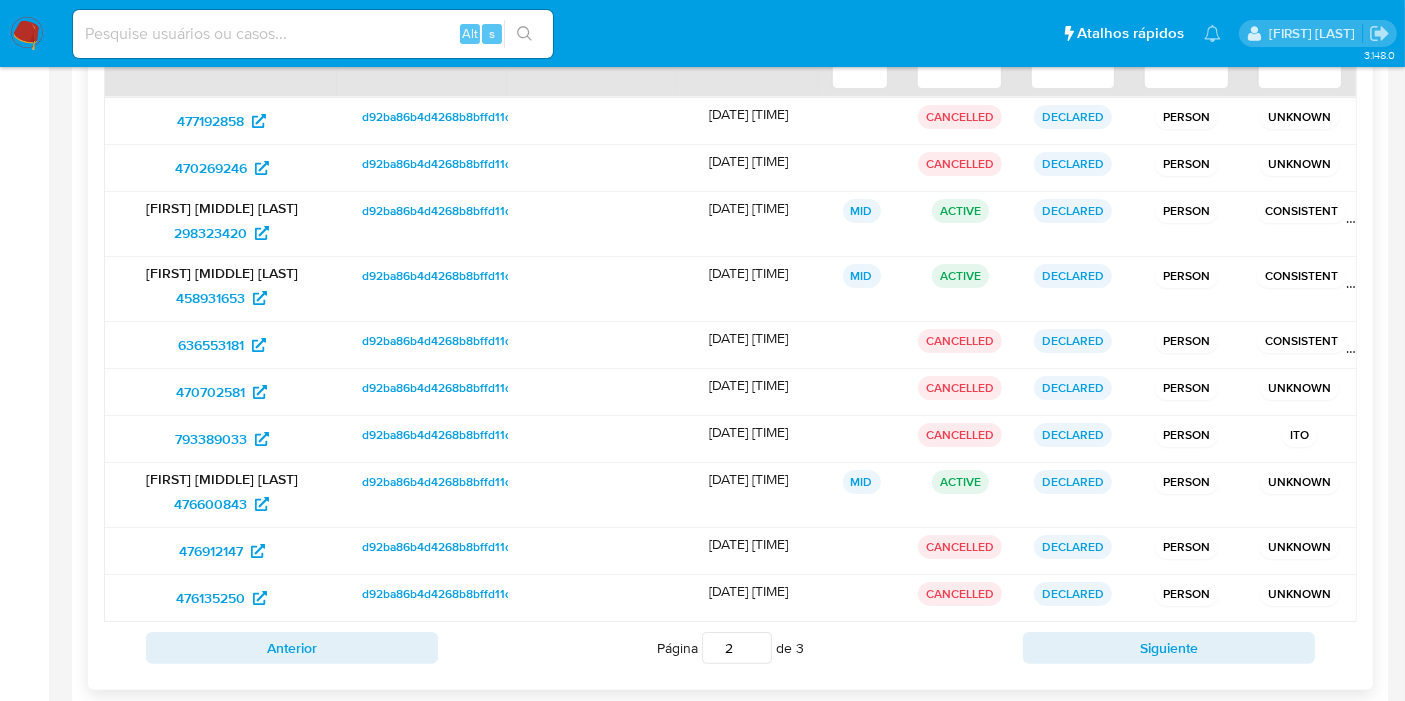 scroll, scrollTop: 336, scrollLeft: 0, axis: vertical 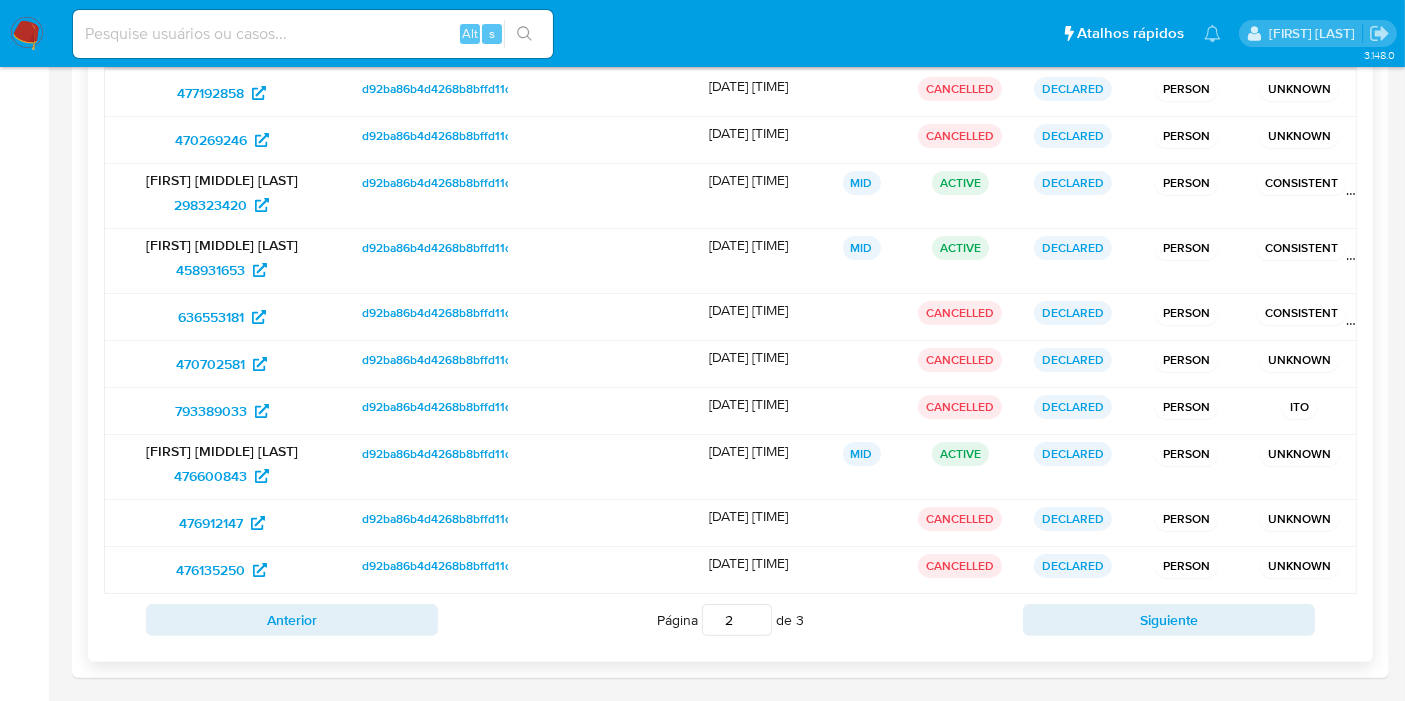 click on "ACTIVE" at bounding box center [960, 454] 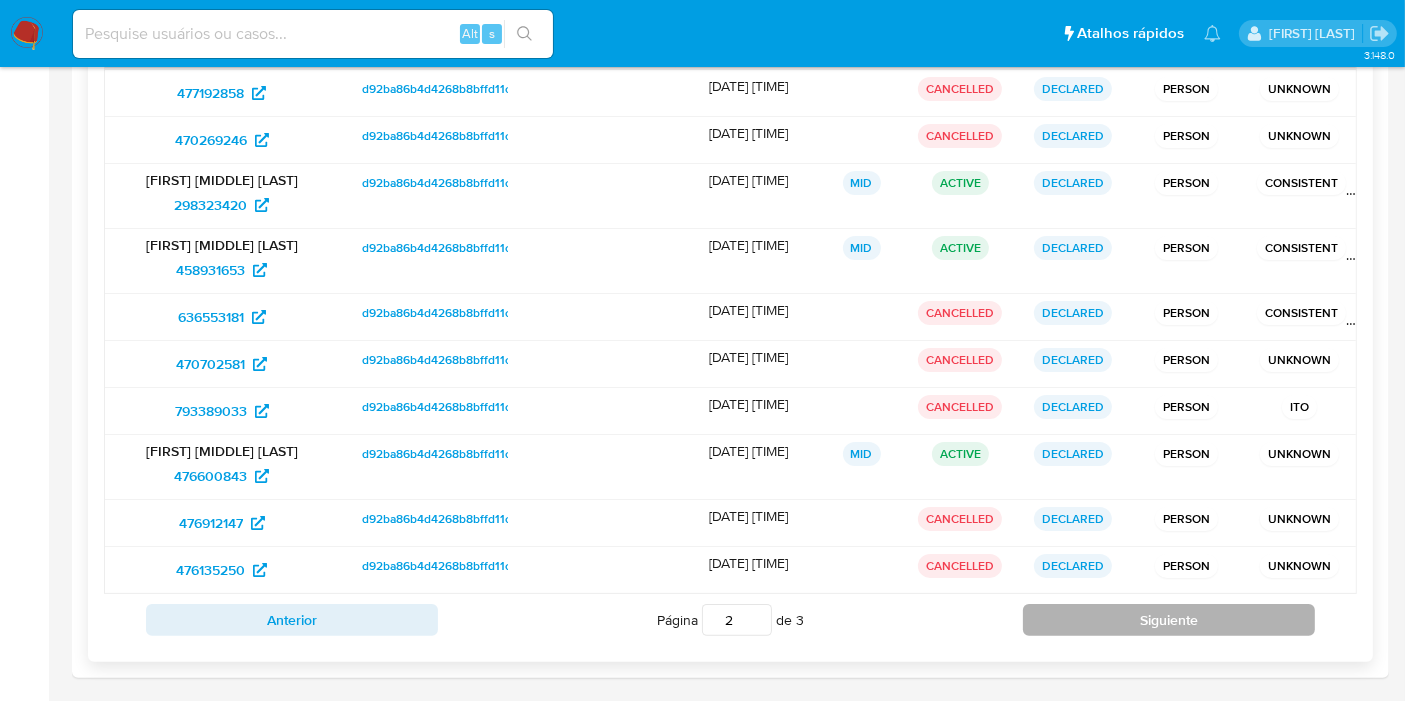 click on "Siguiente" at bounding box center (1169, 620) 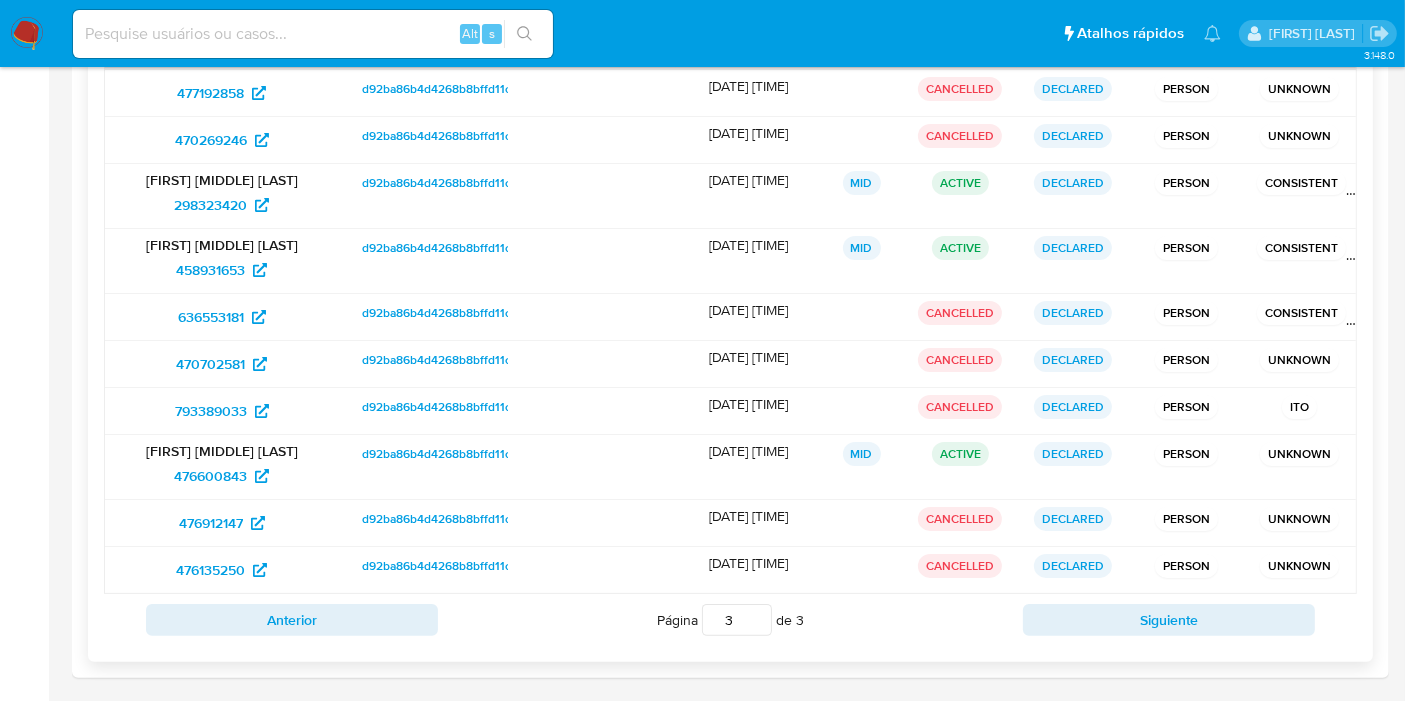 scroll, scrollTop: 322, scrollLeft: 0, axis: vertical 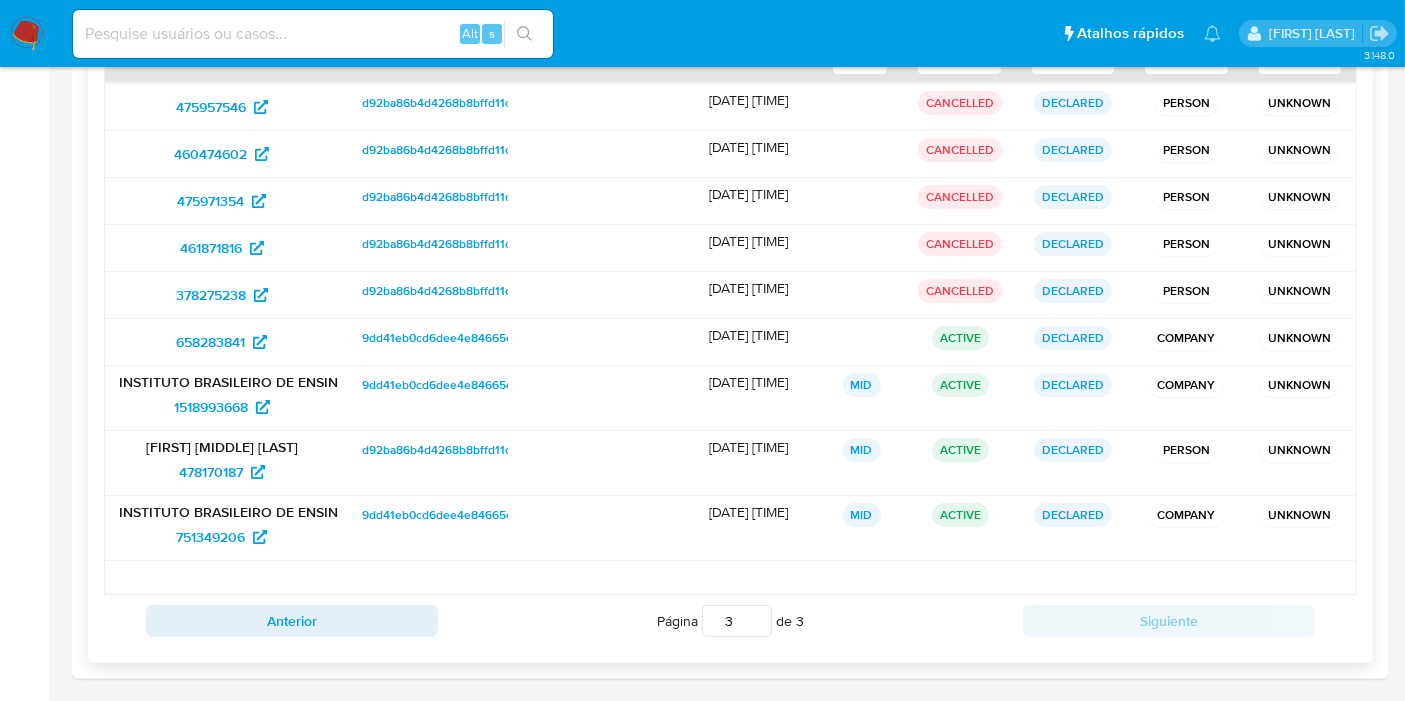 click on "ACTIVE" at bounding box center (960, 338) 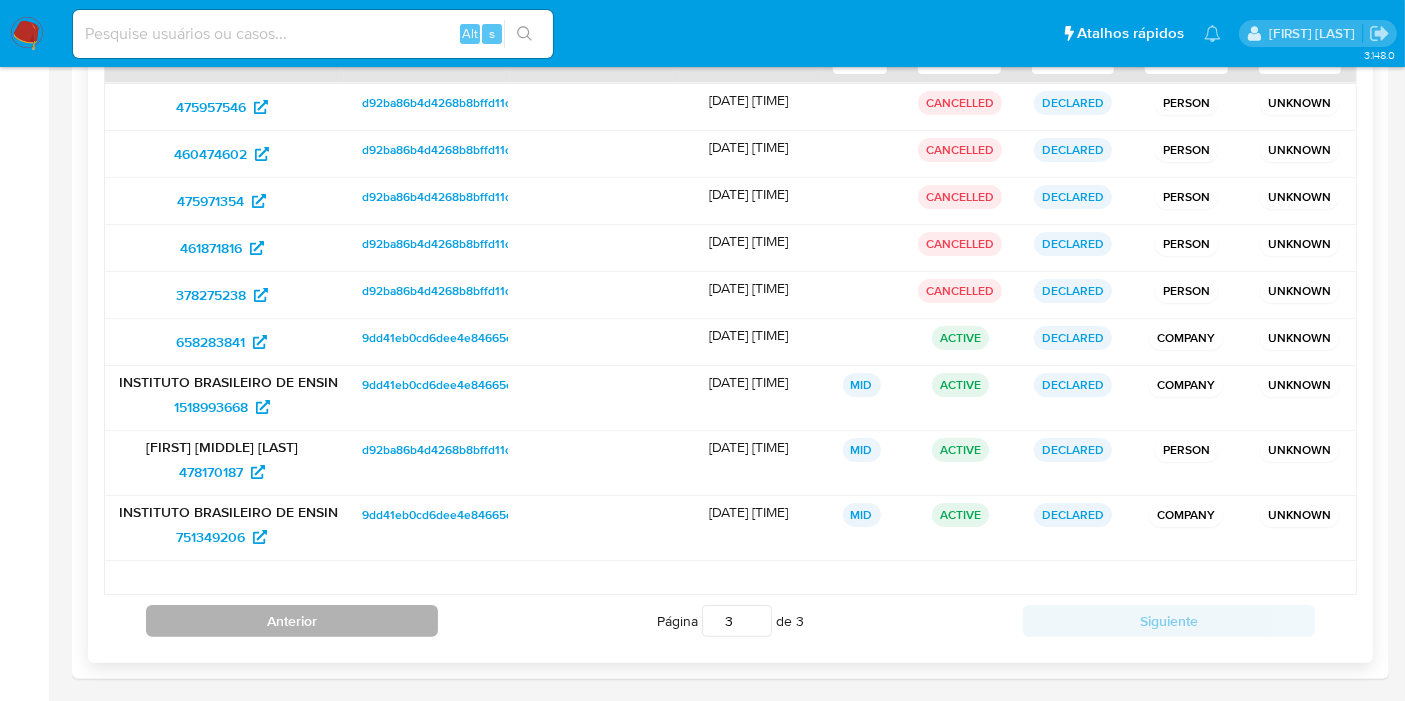 click on "Anterior" at bounding box center (292, 621) 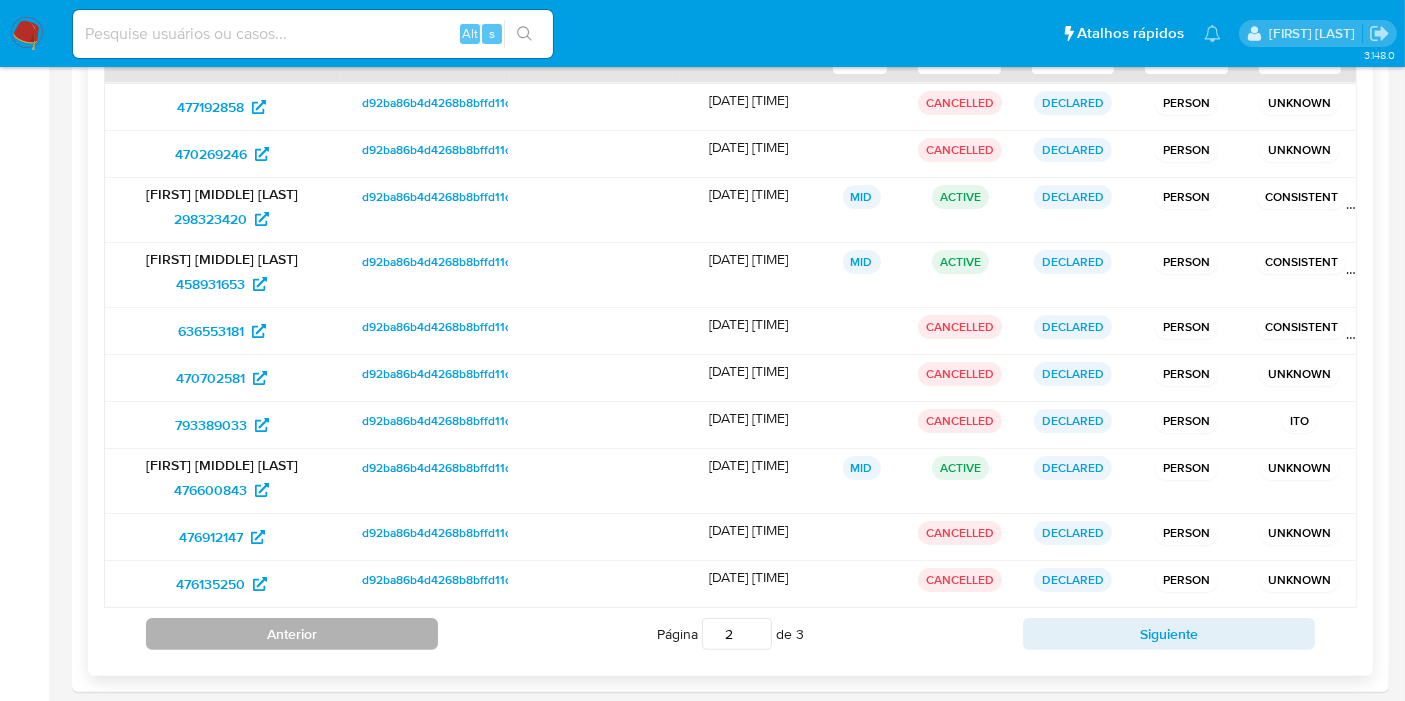 click on "Anterior" at bounding box center (292, 634) 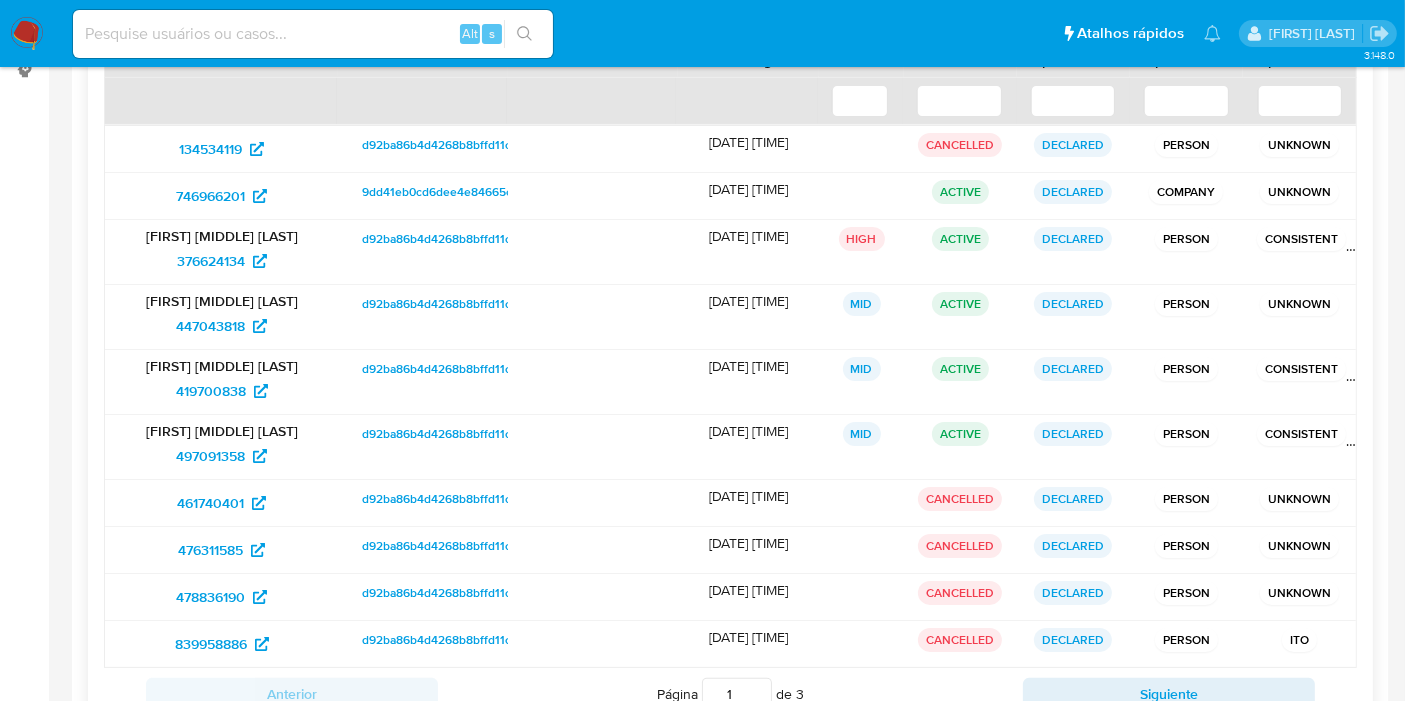 scroll, scrollTop: 0, scrollLeft: 0, axis: both 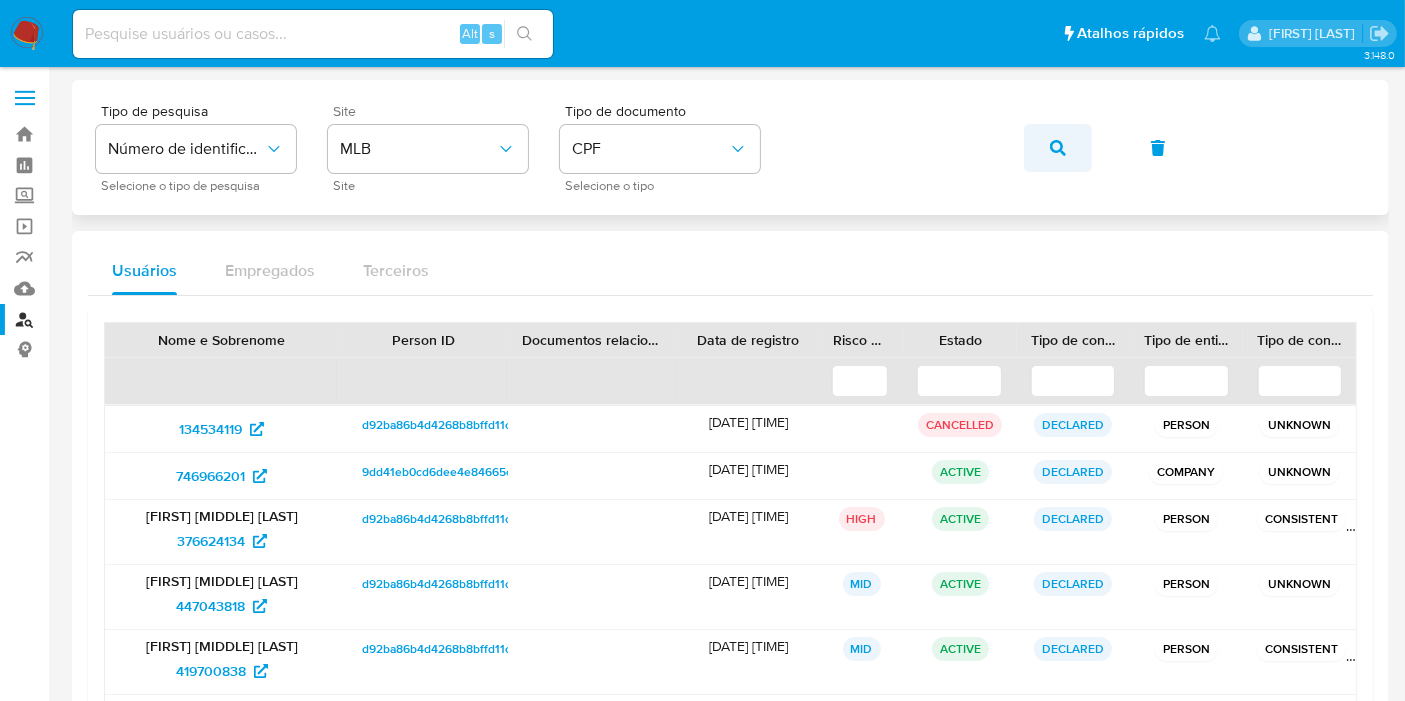 click 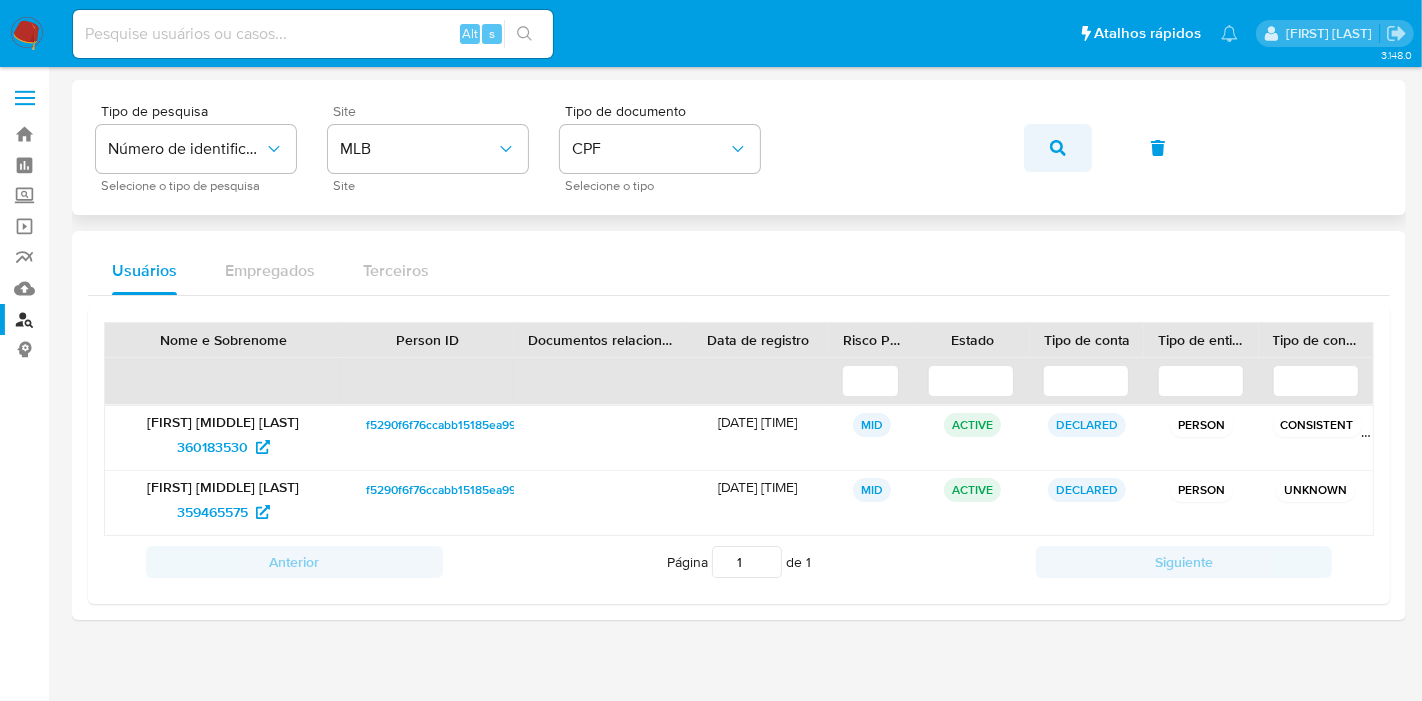 click 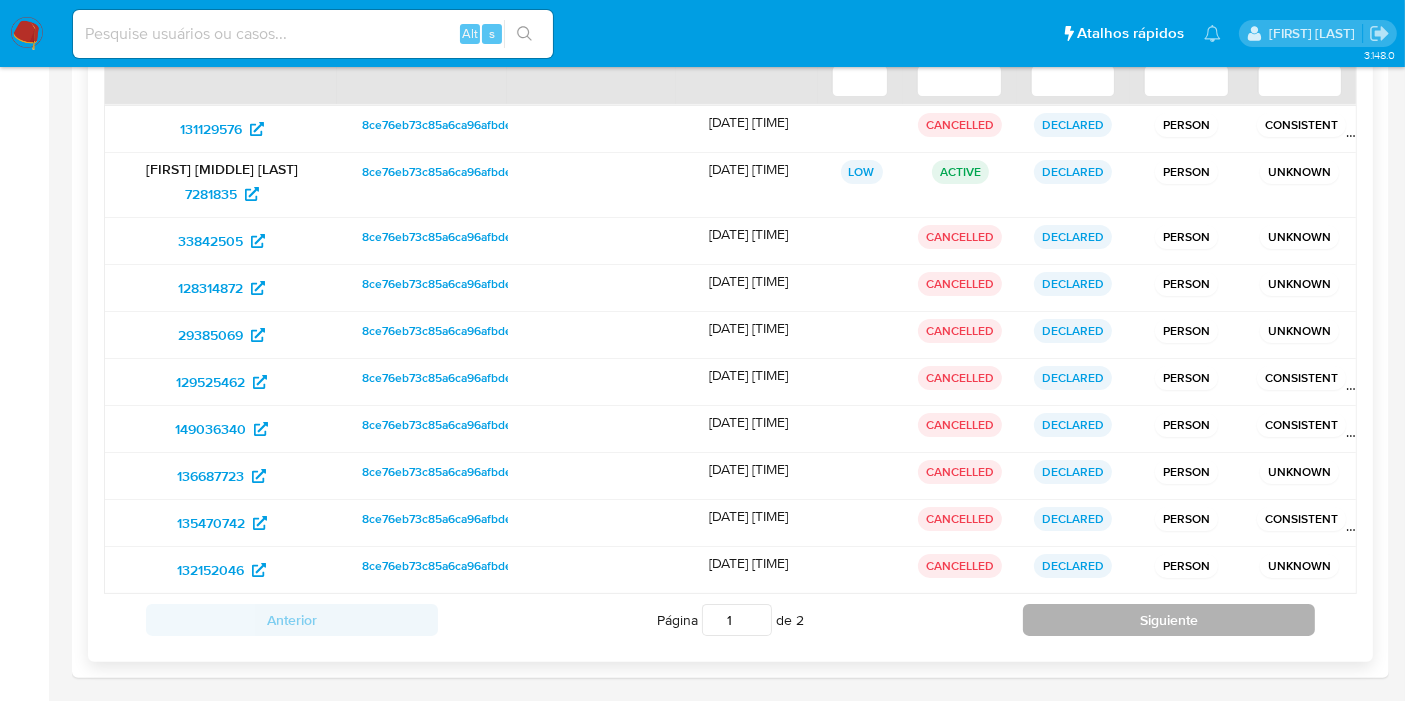 click on "Siguiente" at bounding box center (1169, 620) 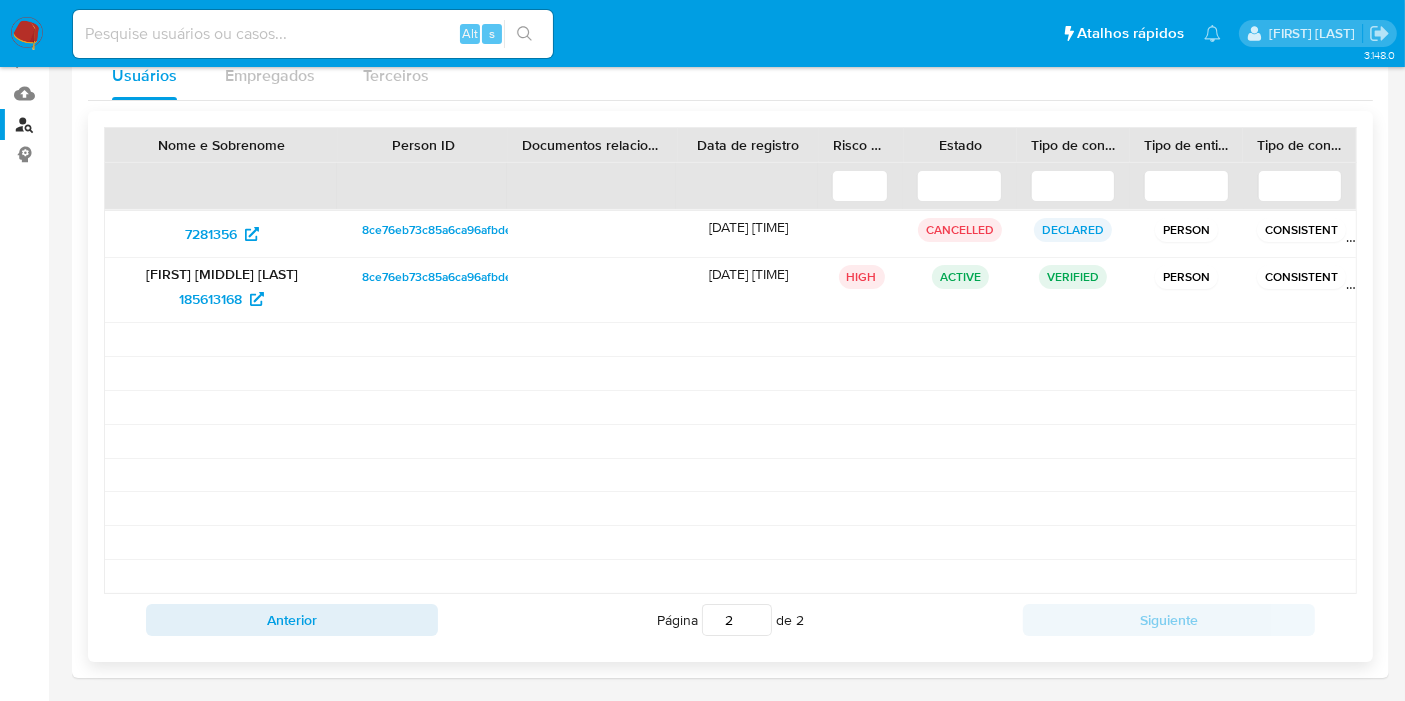 scroll, scrollTop: 0, scrollLeft: 0, axis: both 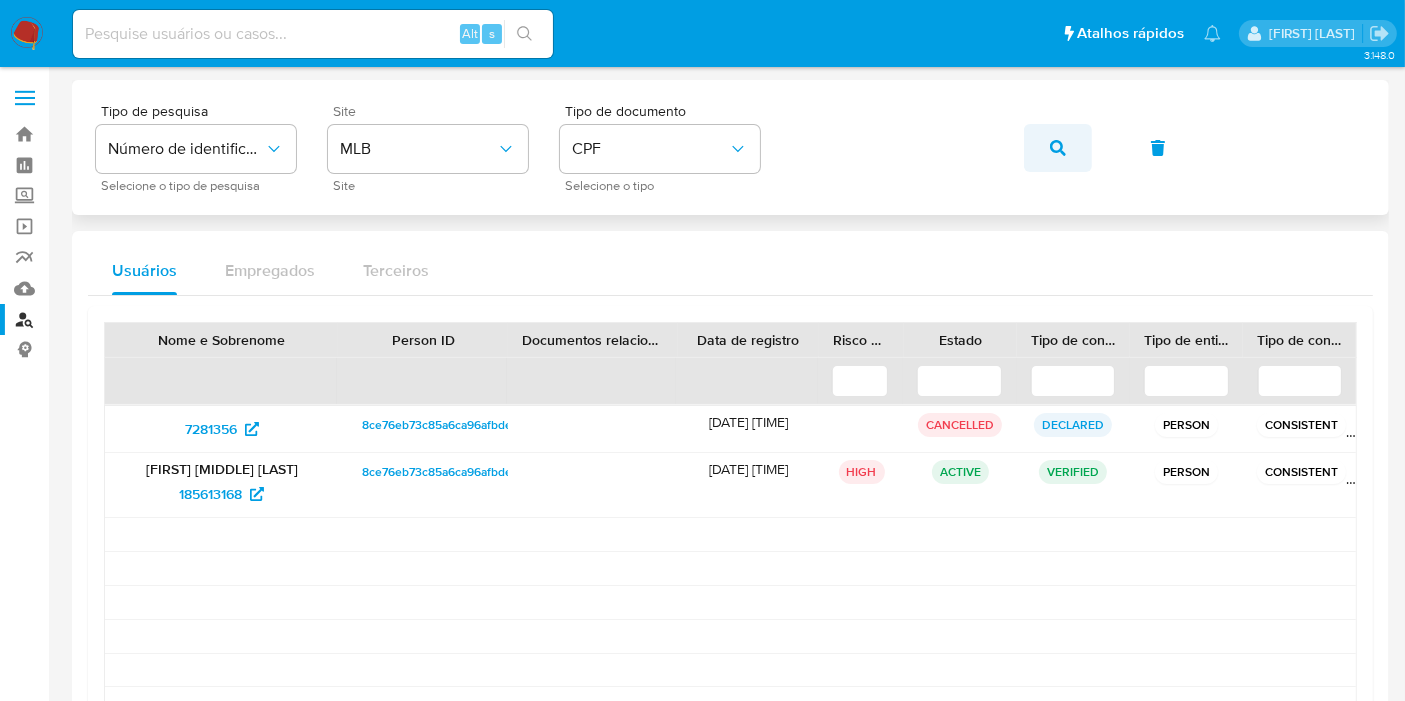 click at bounding box center [1058, 148] 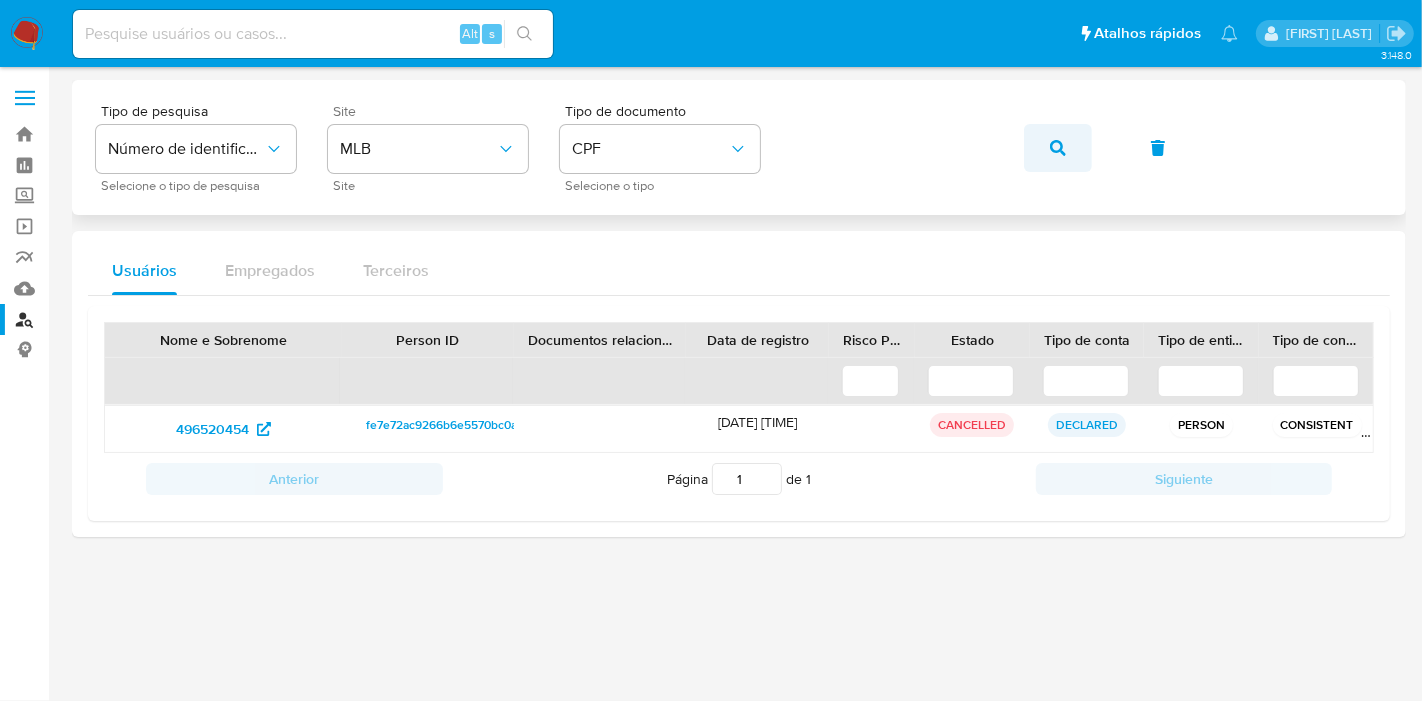 click 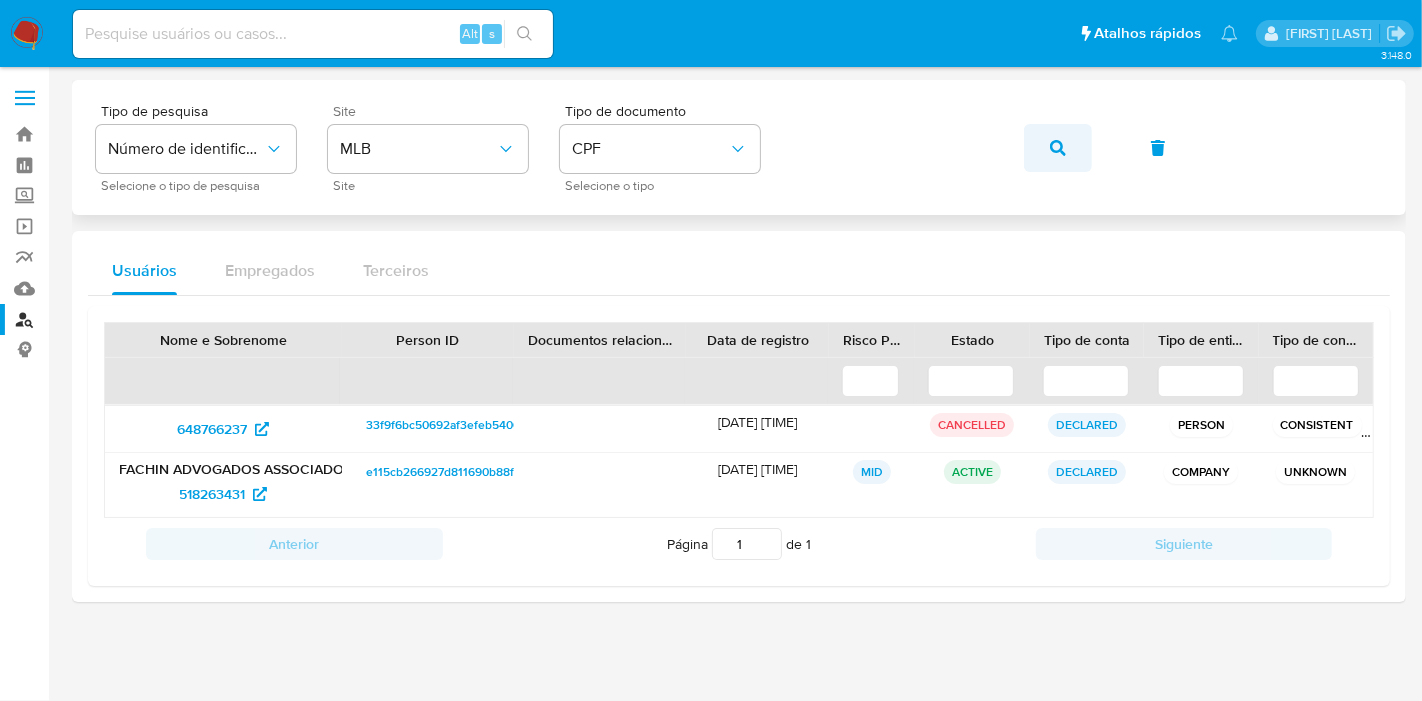 click at bounding box center [1058, 148] 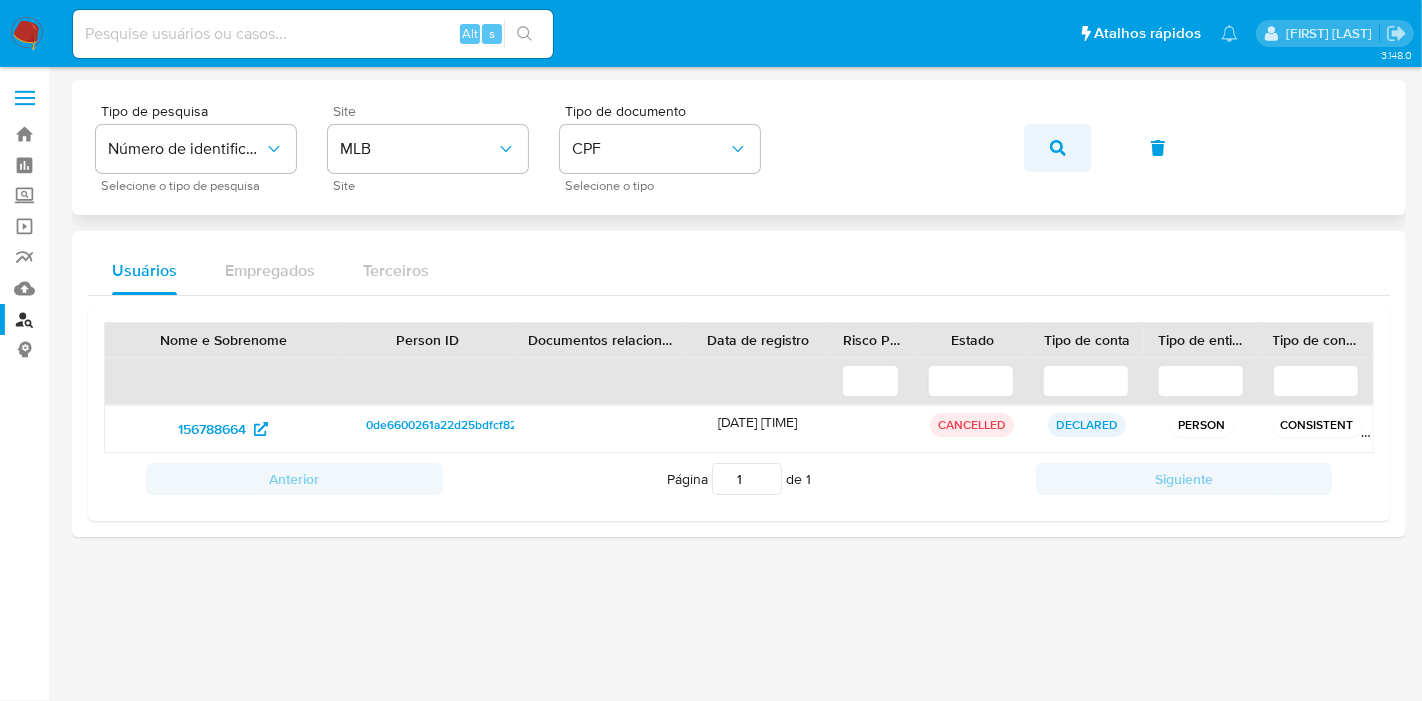 click at bounding box center (1058, 148) 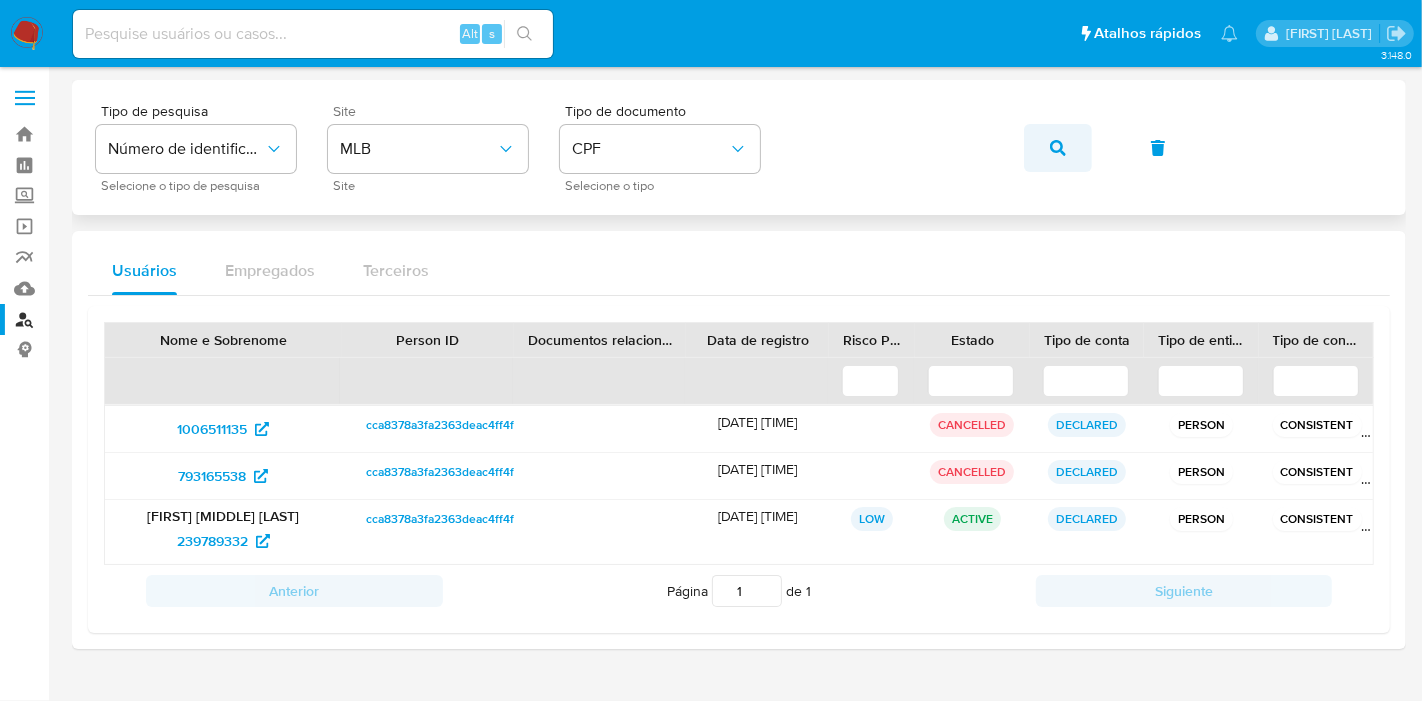 click 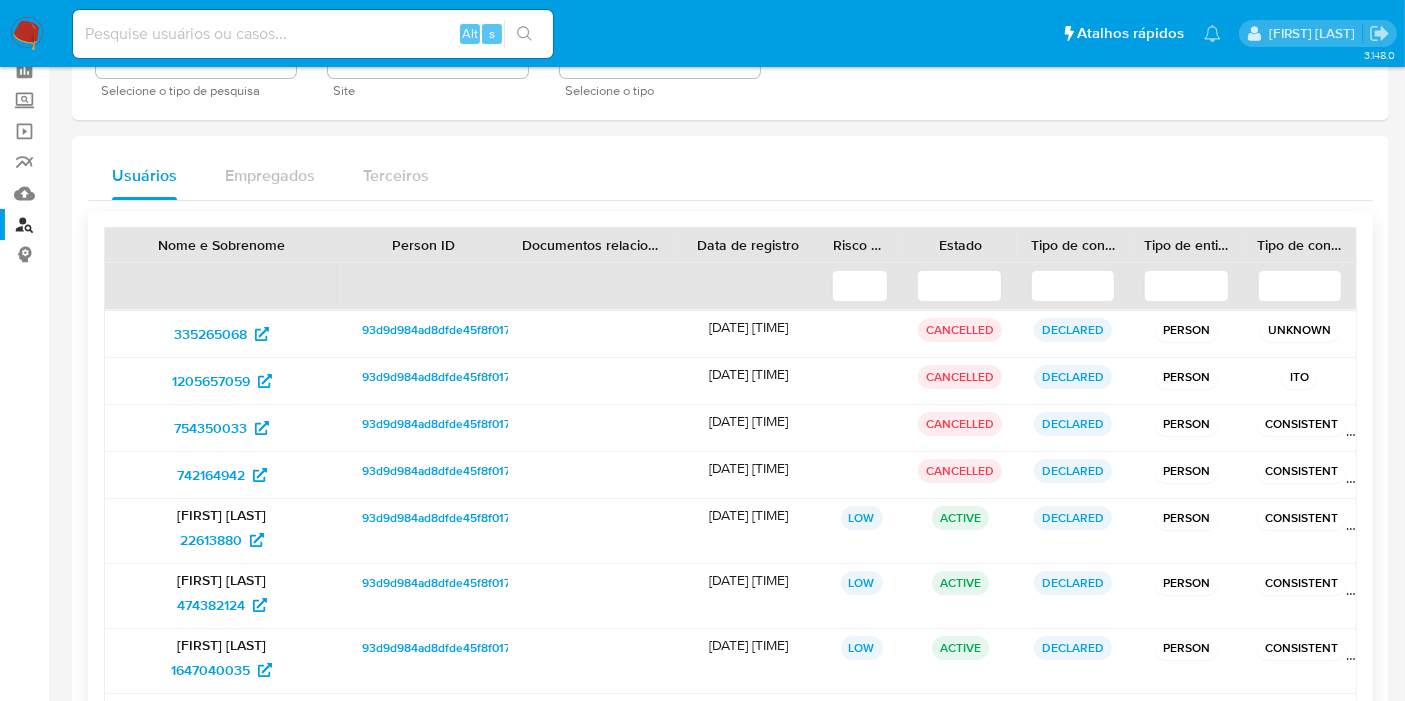 scroll, scrollTop: 0, scrollLeft: 0, axis: both 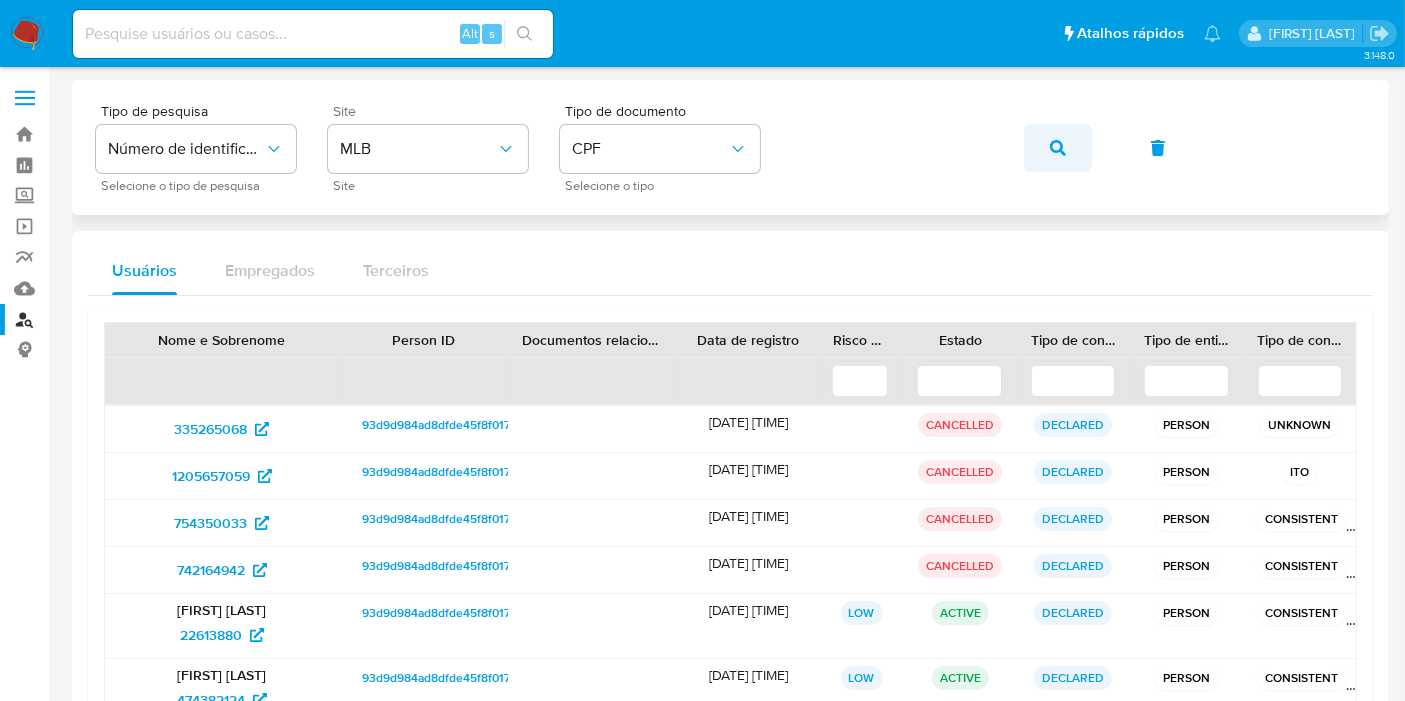 click 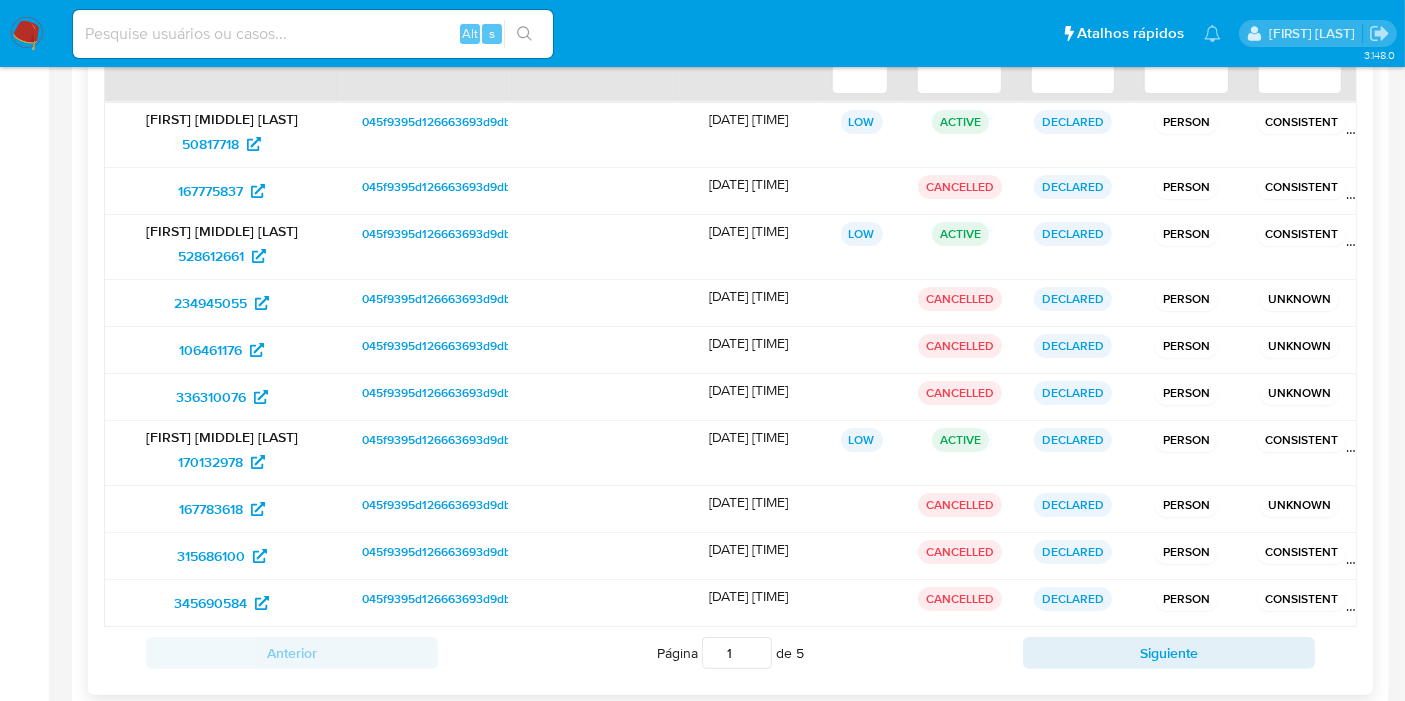 scroll, scrollTop: 333, scrollLeft: 0, axis: vertical 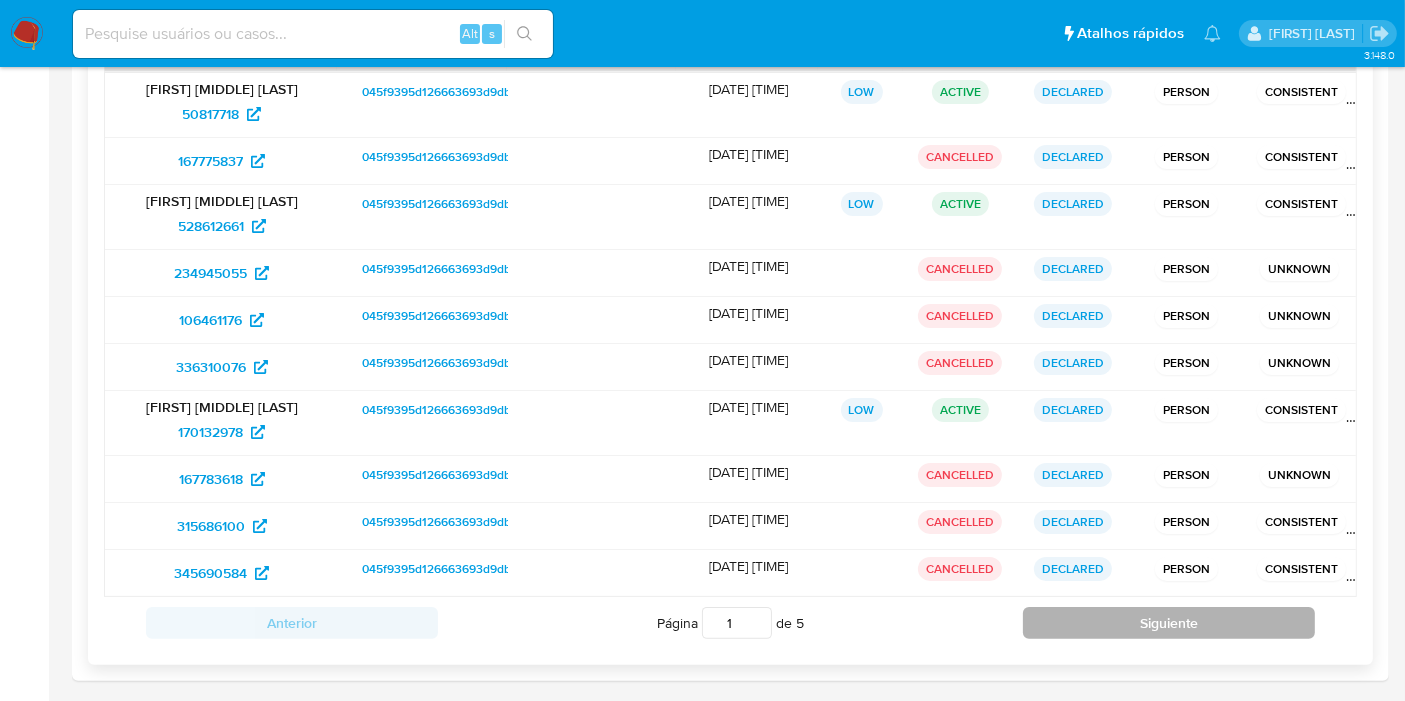 click on "Siguiente" at bounding box center (1169, 623) 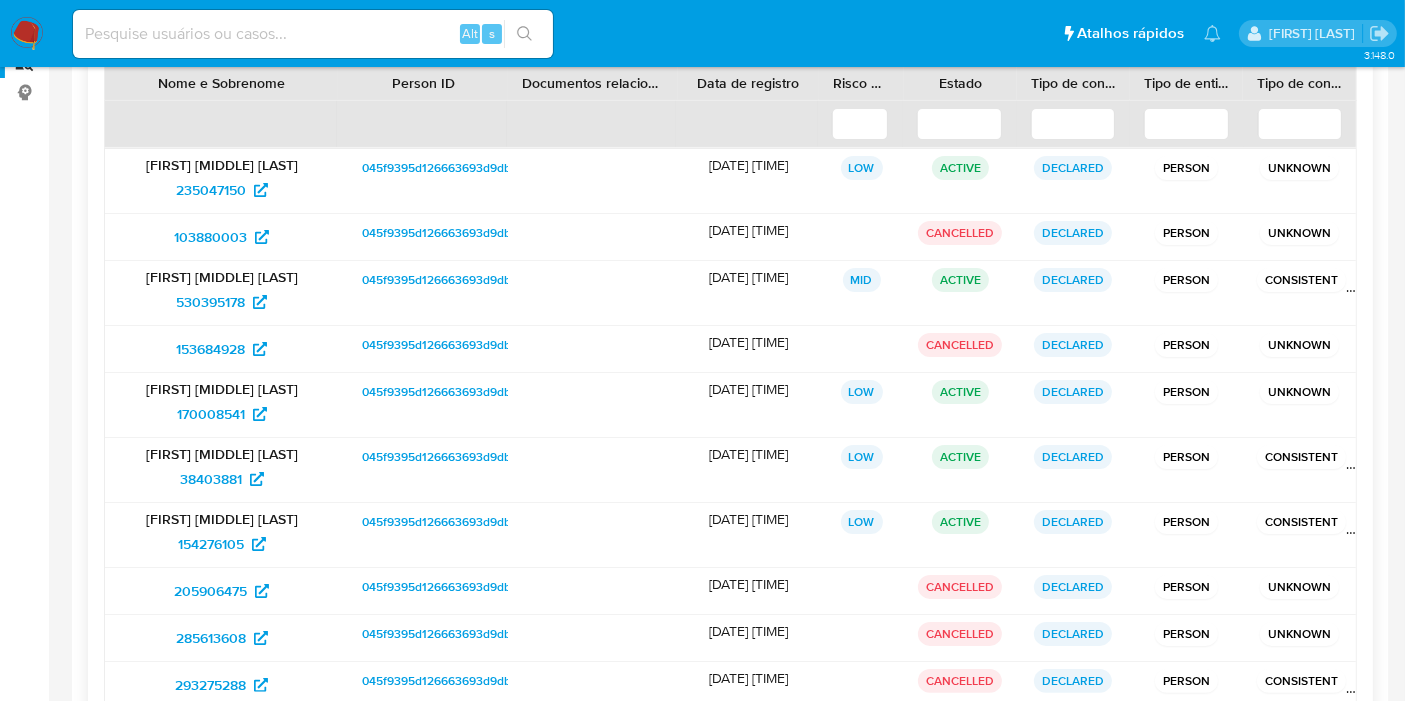 scroll, scrollTop: 222, scrollLeft: 0, axis: vertical 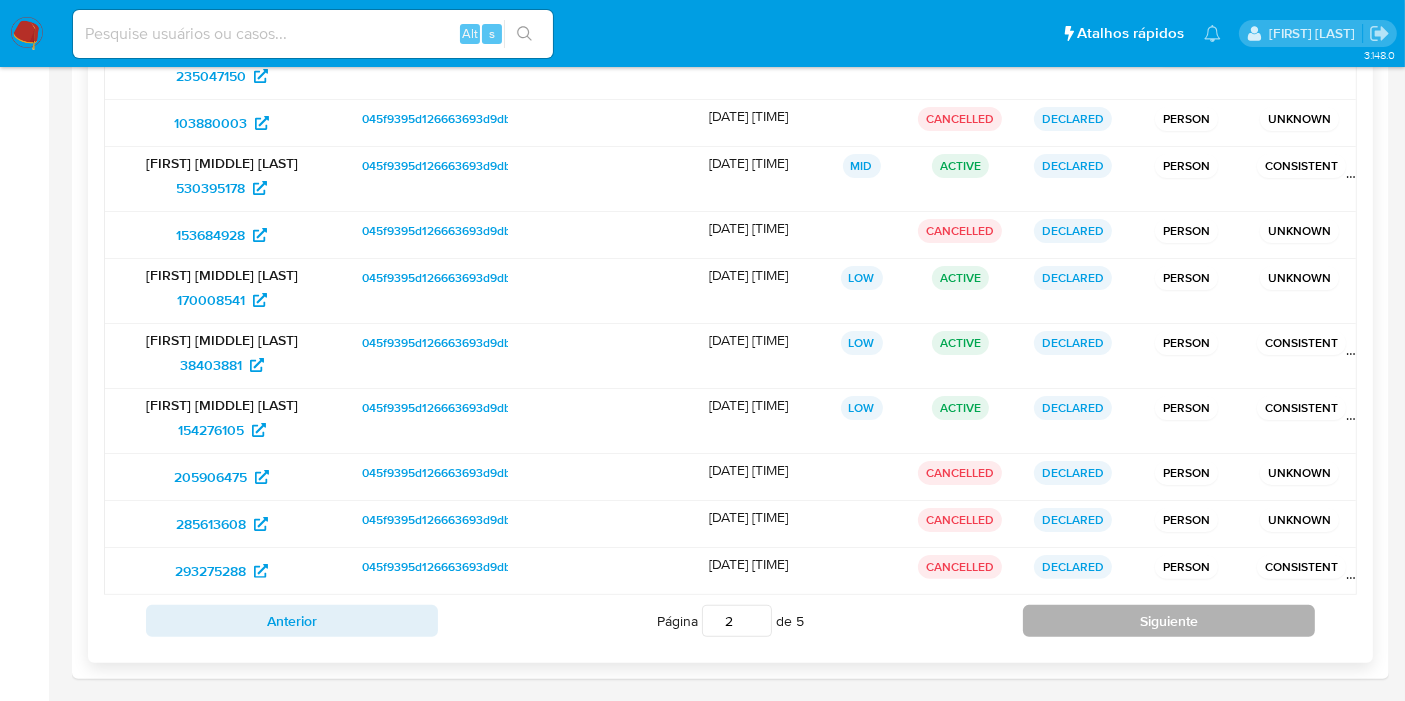 click on "Siguiente" at bounding box center [1169, 621] 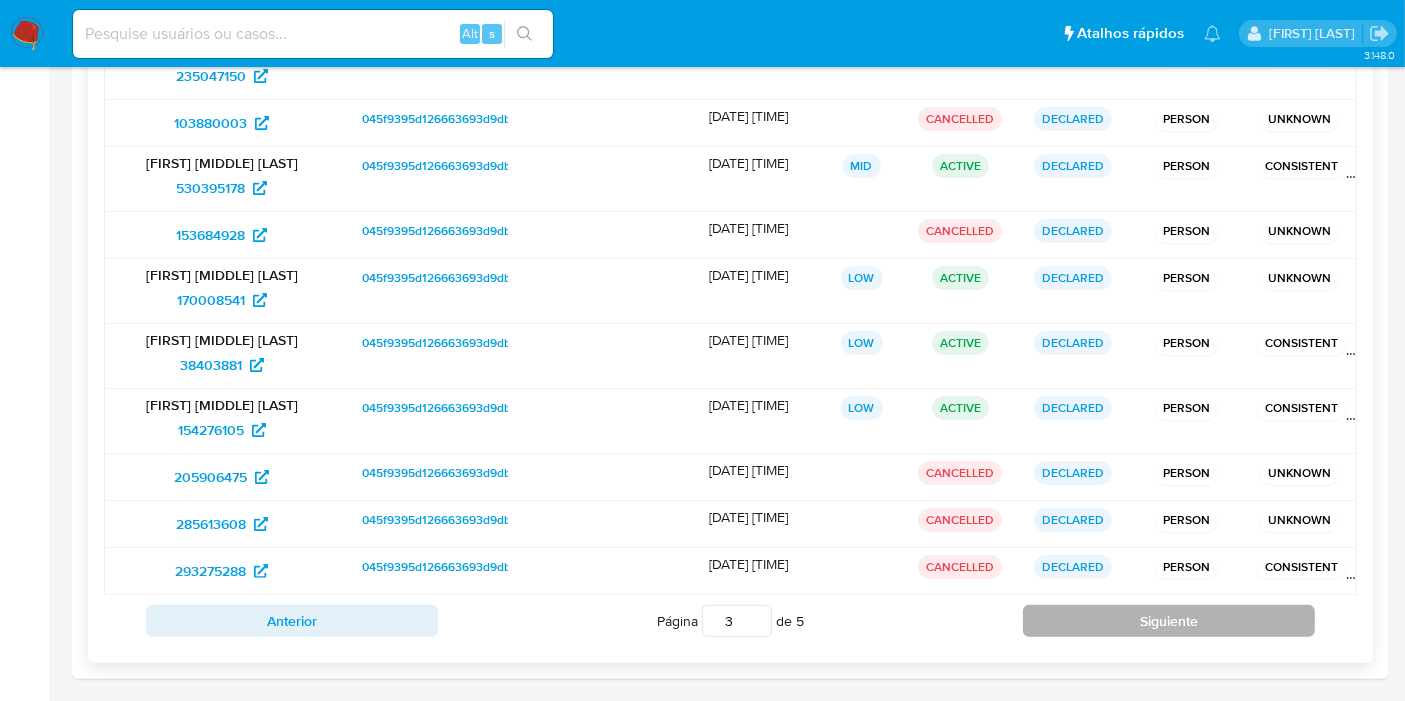 scroll, scrollTop: 318, scrollLeft: 0, axis: vertical 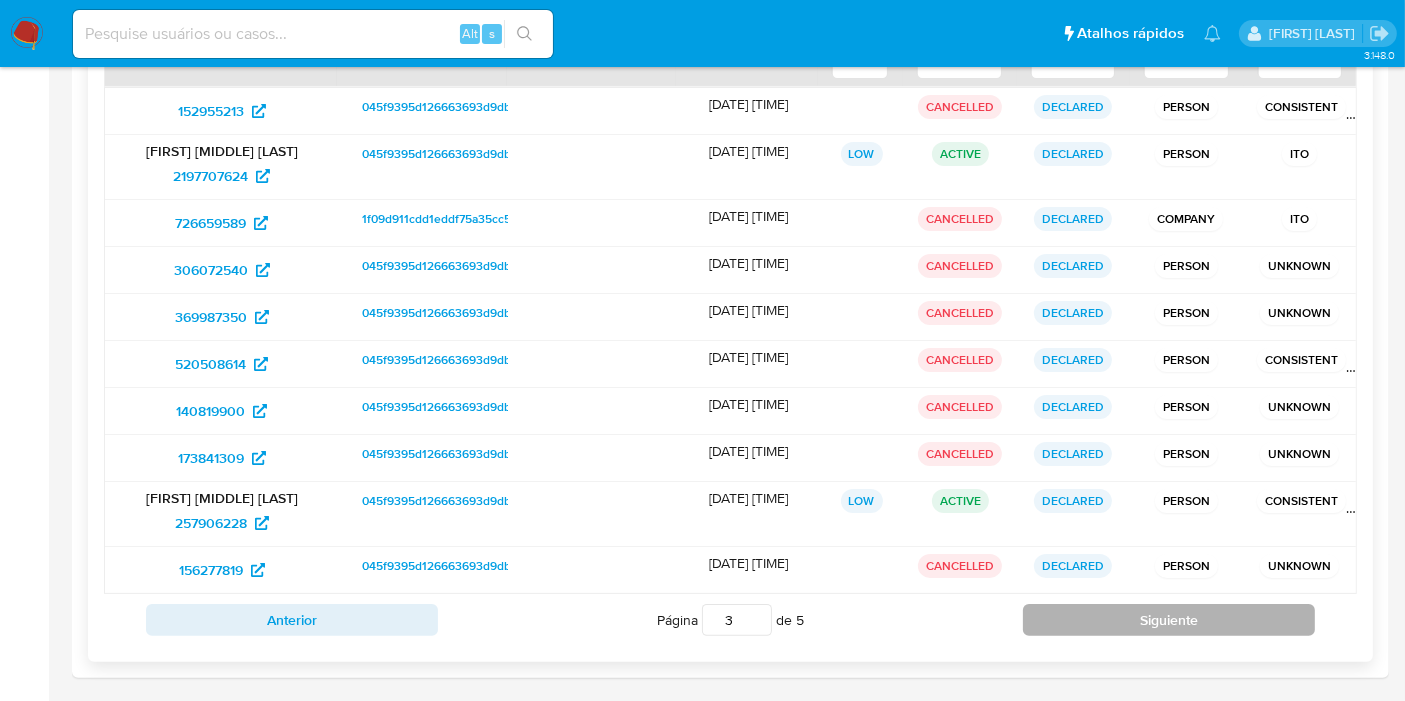 click on "Siguiente" at bounding box center [1169, 620] 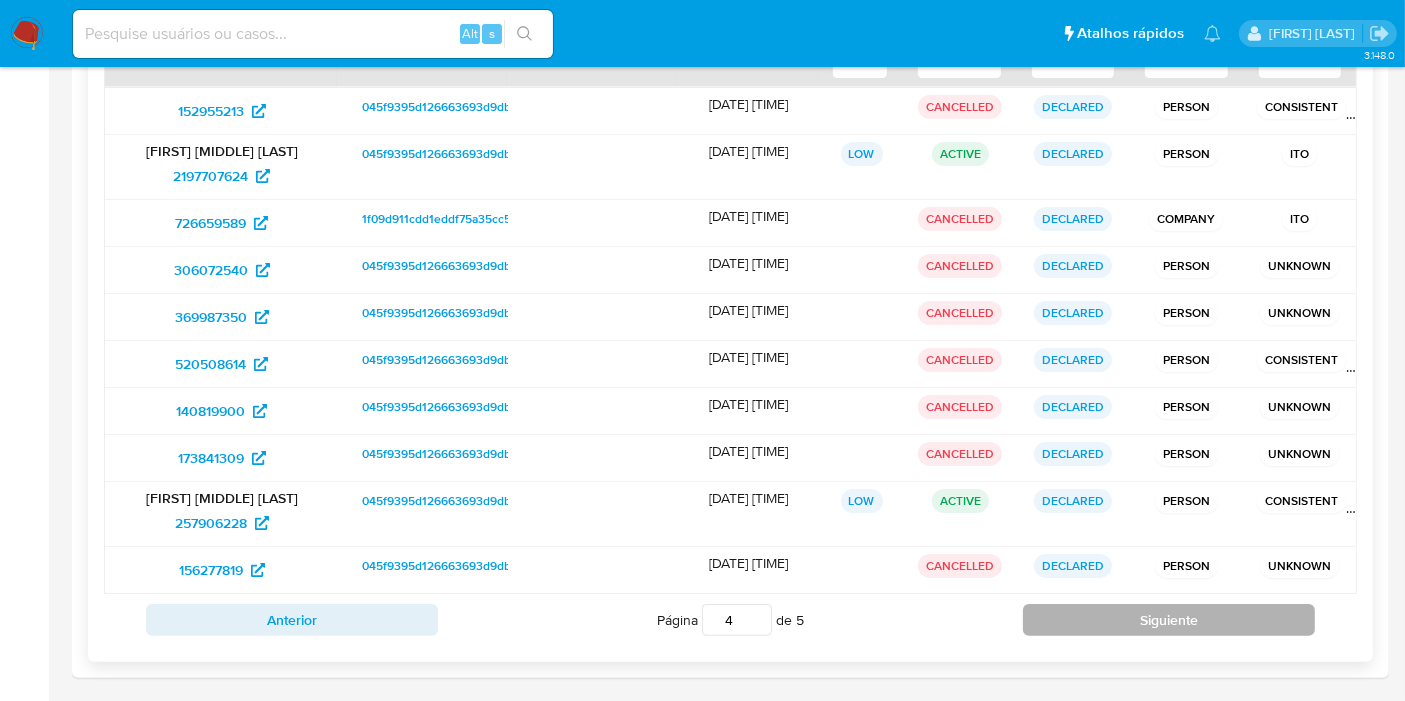 scroll, scrollTop: 336, scrollLeft: 0, axis: vertical 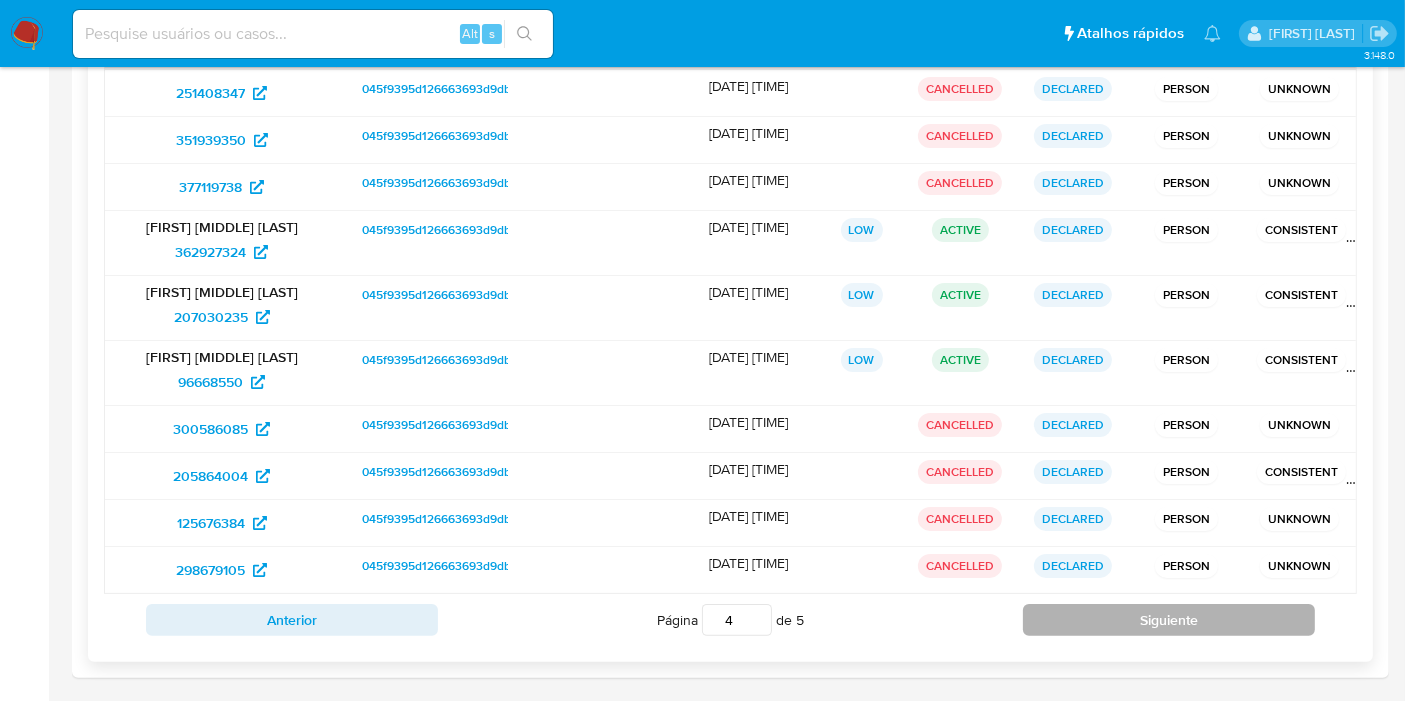 click on "Siguiente" at bounding box center (1169, 620) 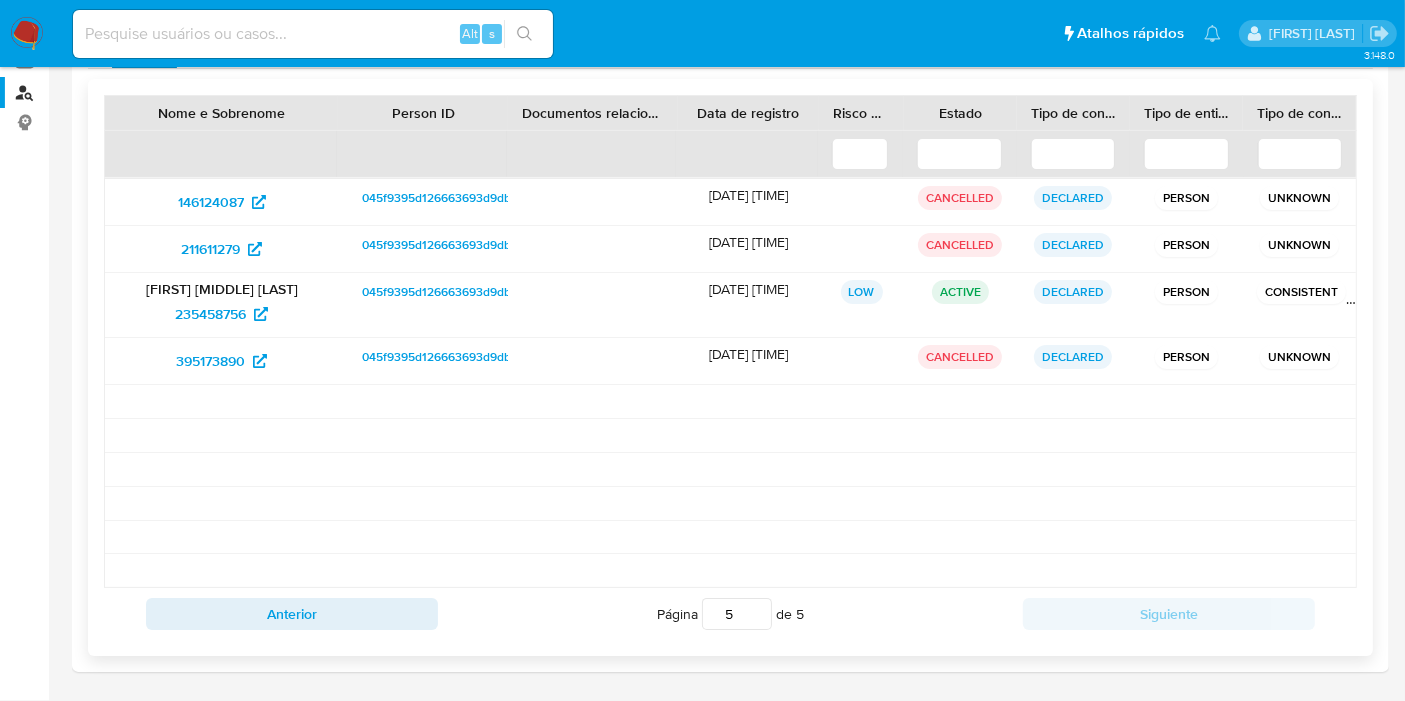 scroll, scrollTop: 221, scrollLeft: 0, axis: vertical 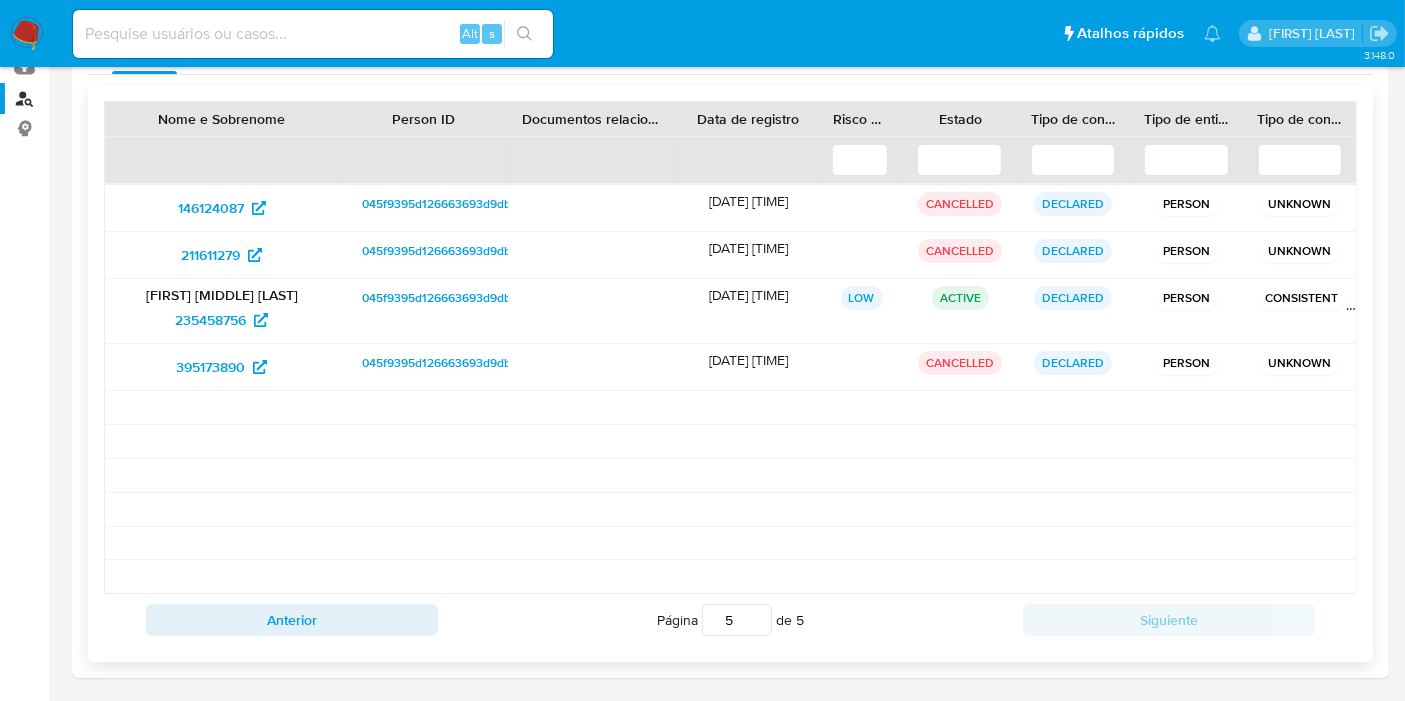 click at bounding box center [593, 441] 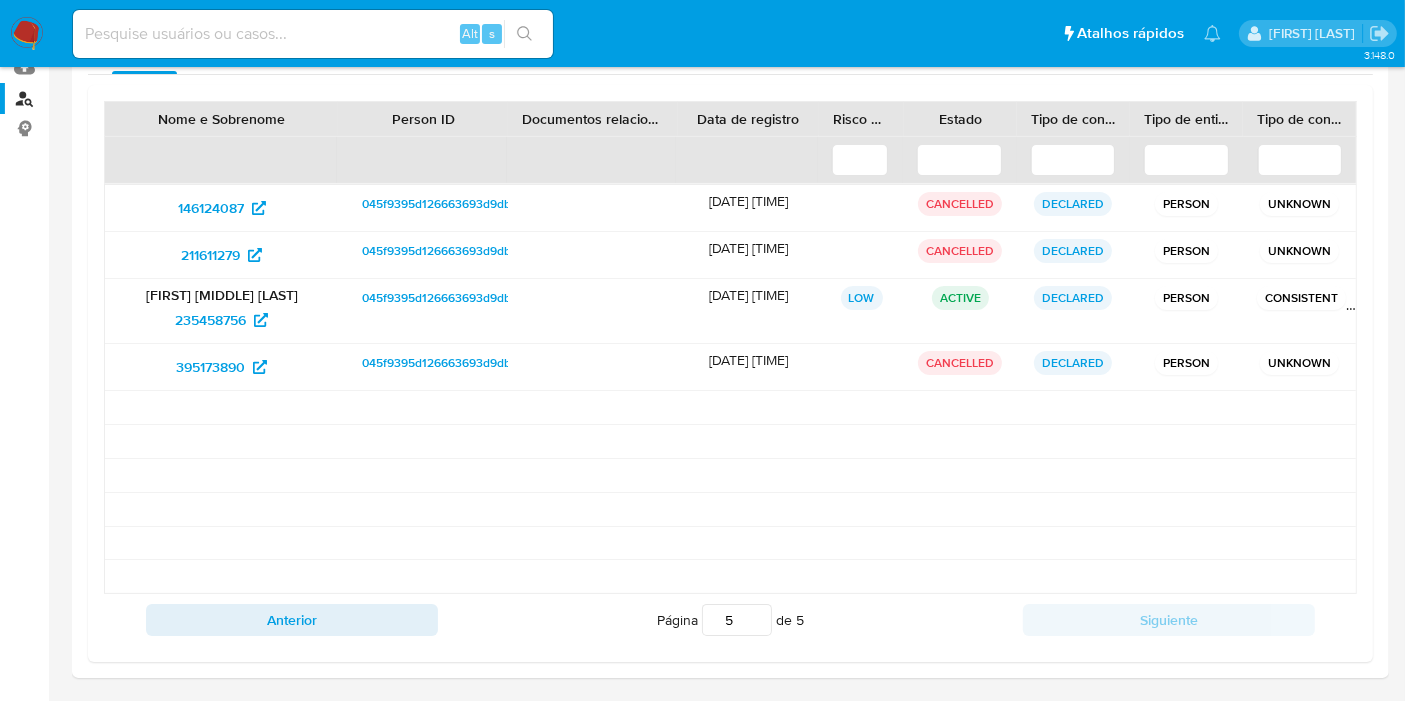 click on "Bandeja Painel Screening Pesquisa em Listas Watchlist Ferramentas Operações em massa relatórios Mulan Localizador de pessoas Consolidado" at bounding box center [24, 243] 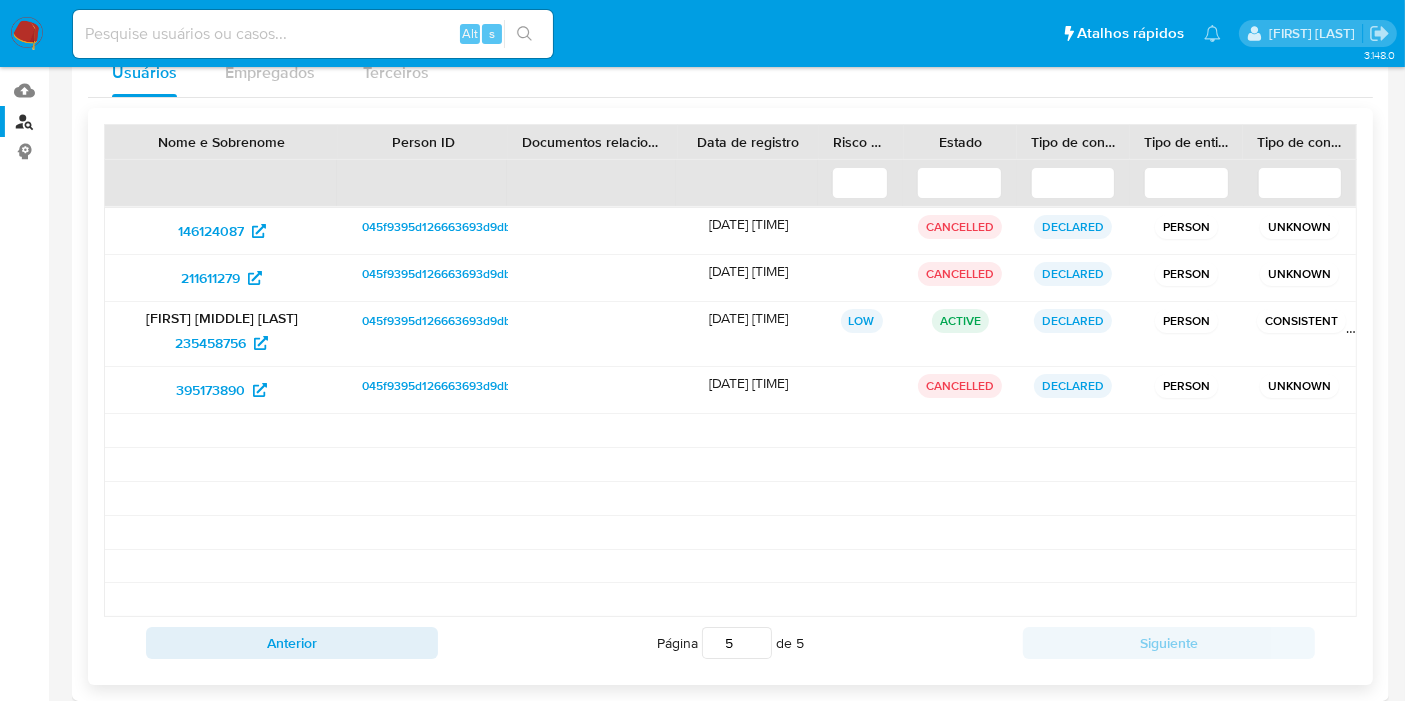 scroll, scrollTop: 0, scrollLeft: 0, axis: both 